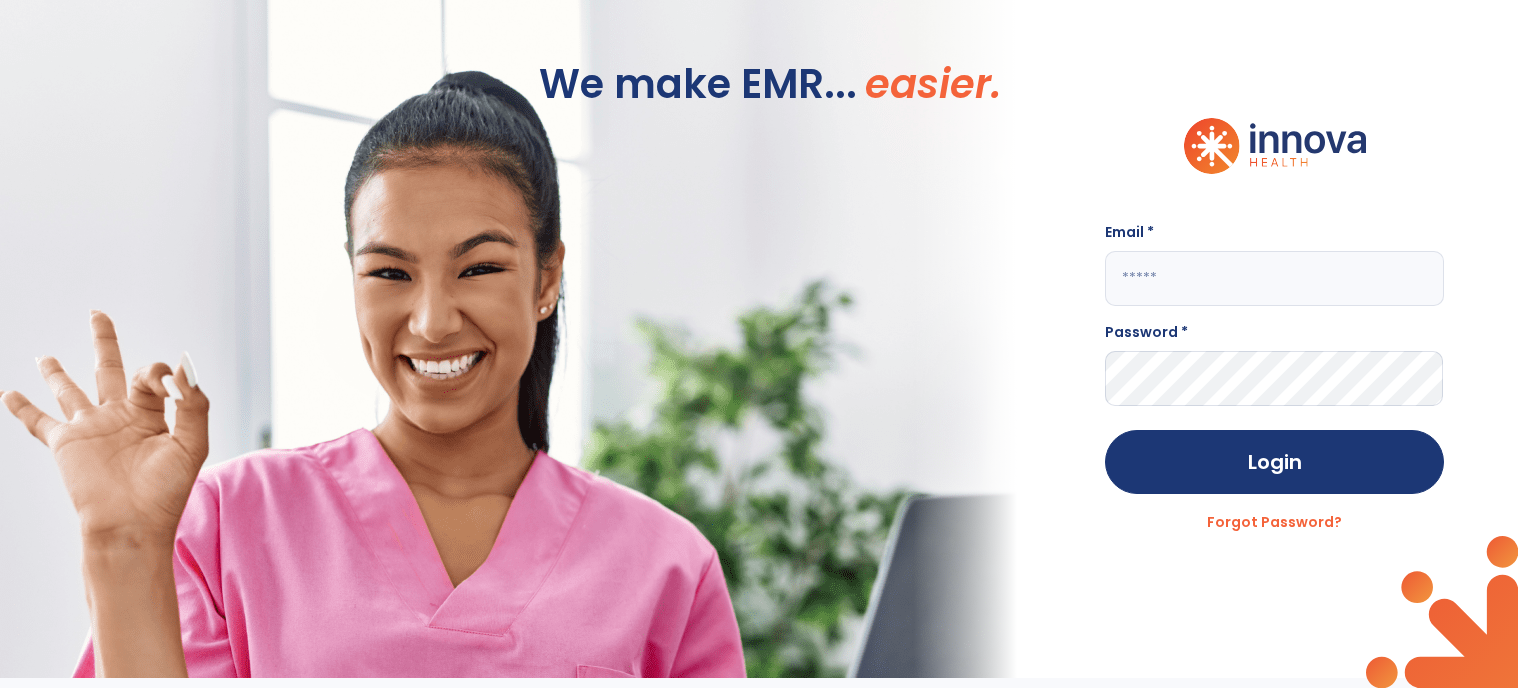 scroll, scrollTop: 0, scrollLeft: 0, axis: both 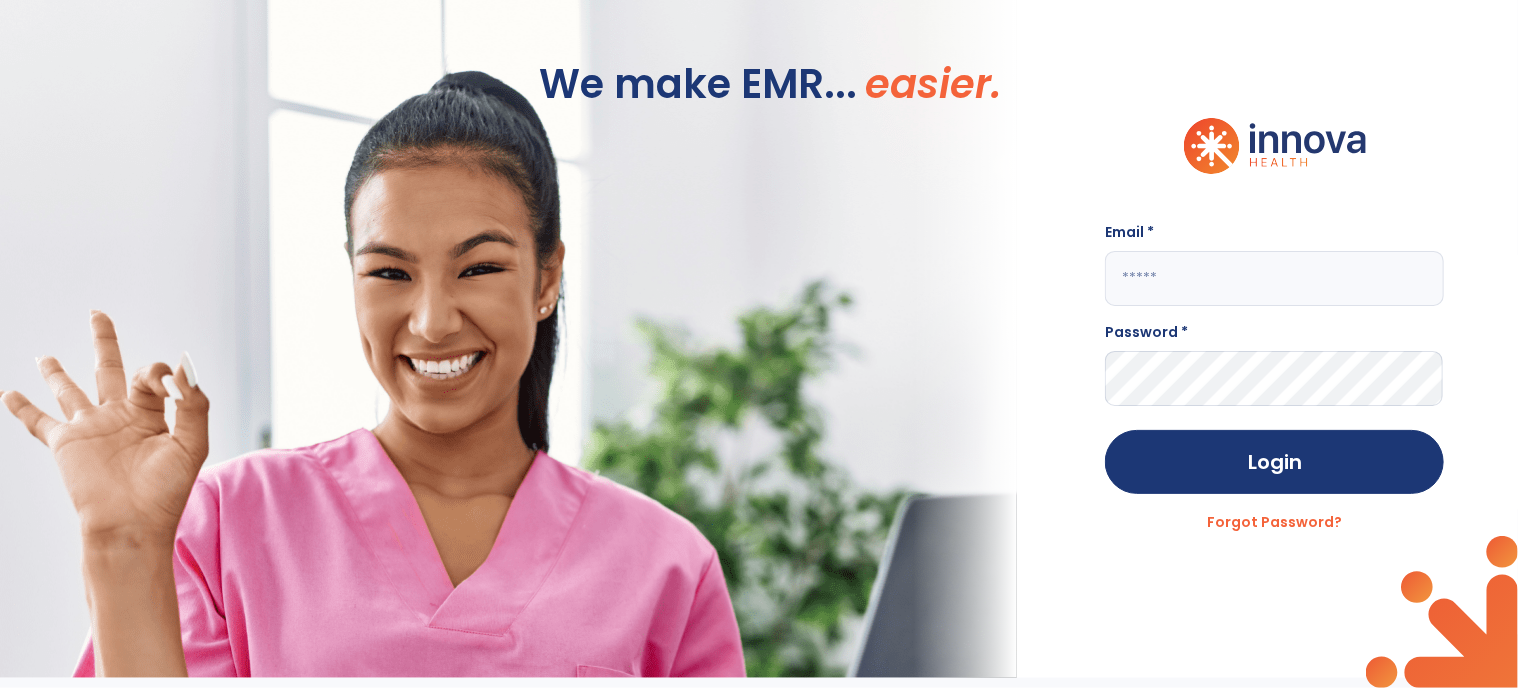 click on "Email * Password * Login Forgot Password?" 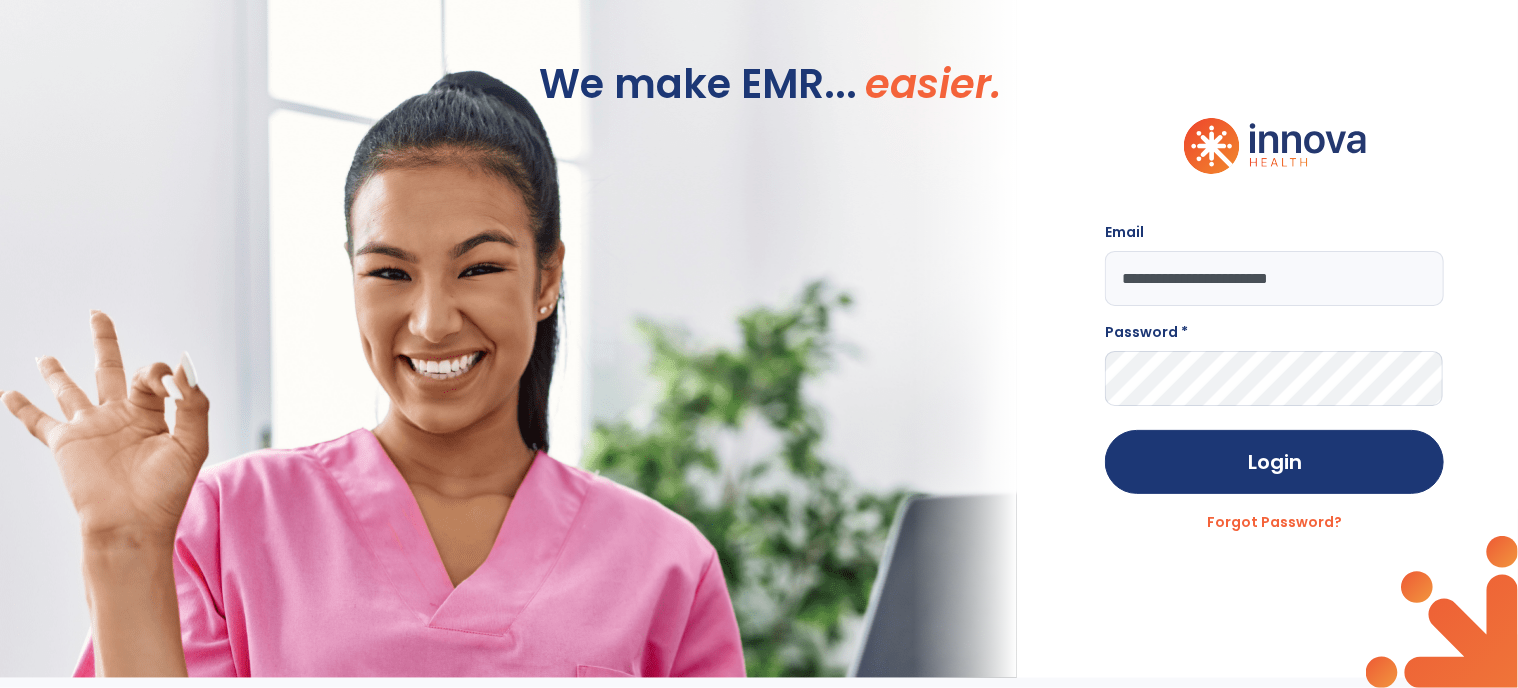 type on "**********" 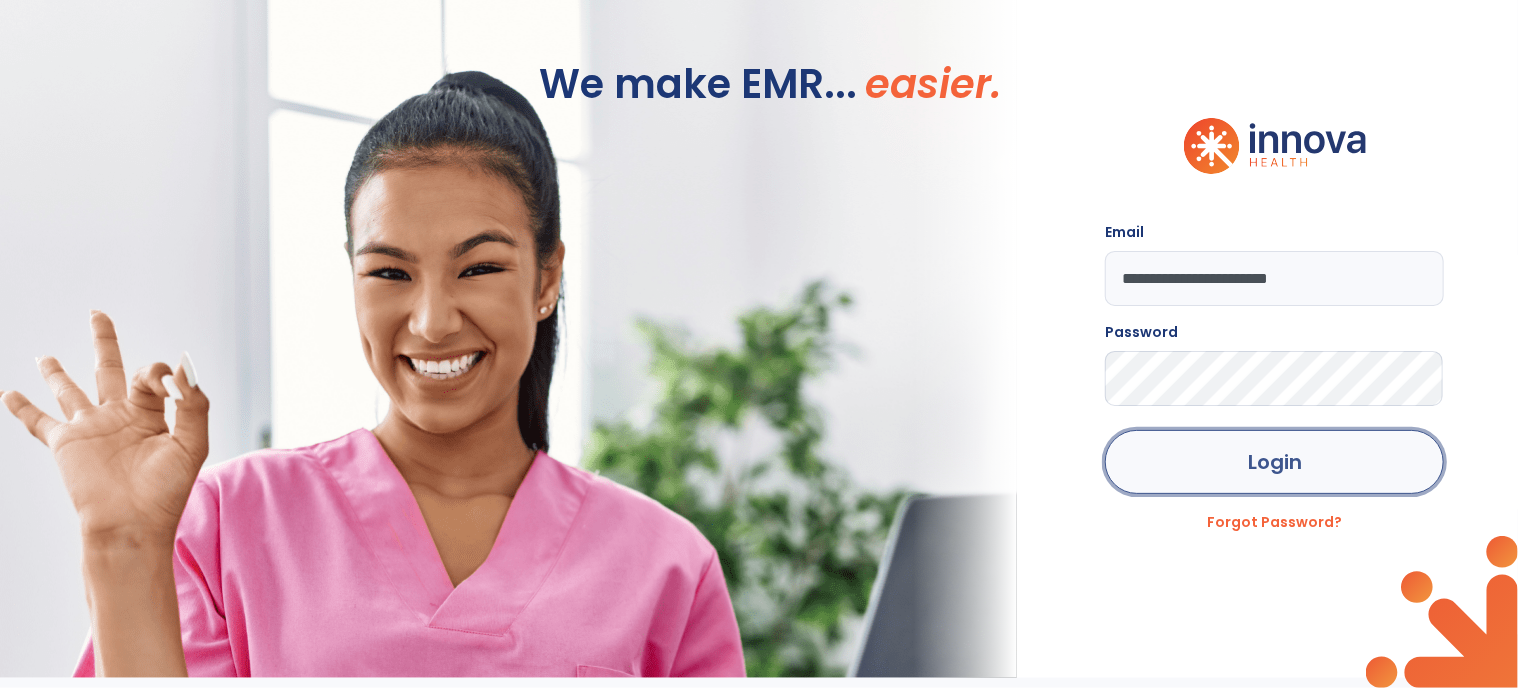 click on "Login" 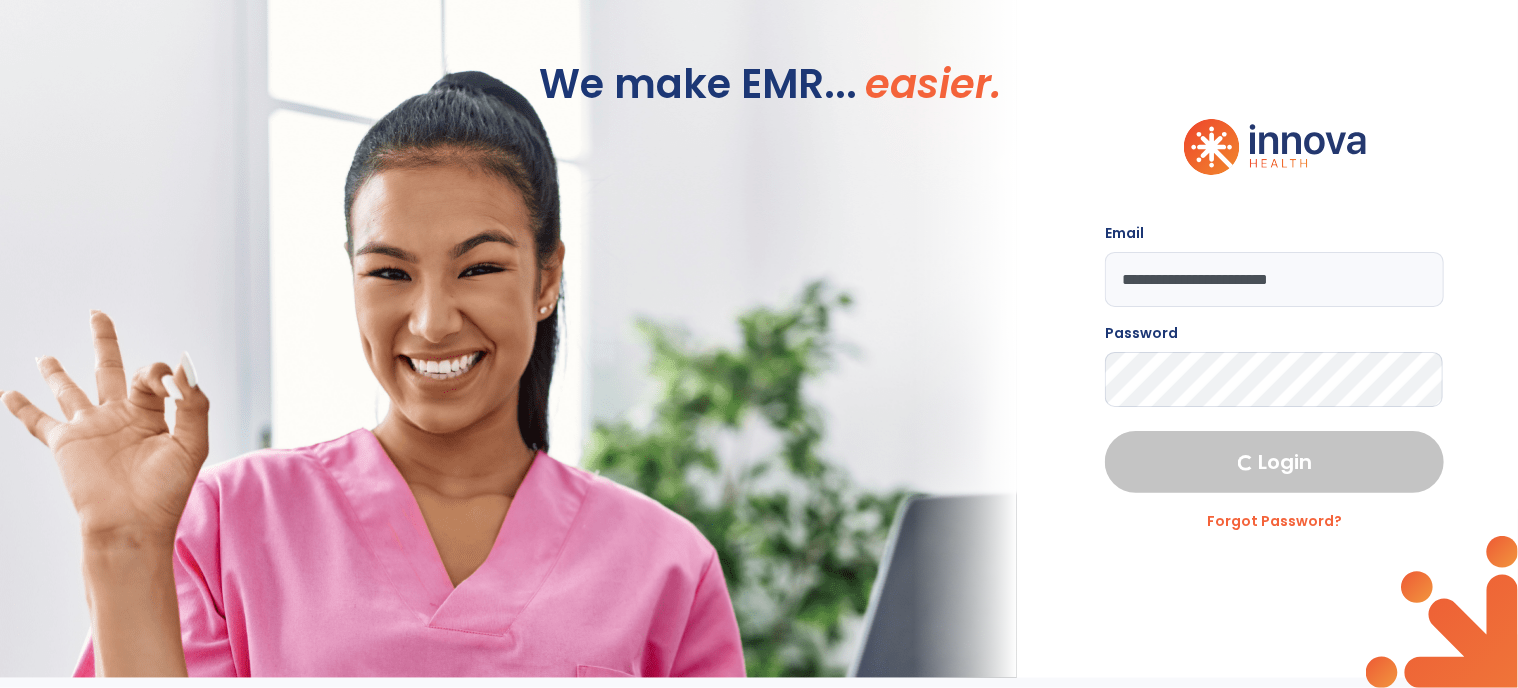 select on "****" 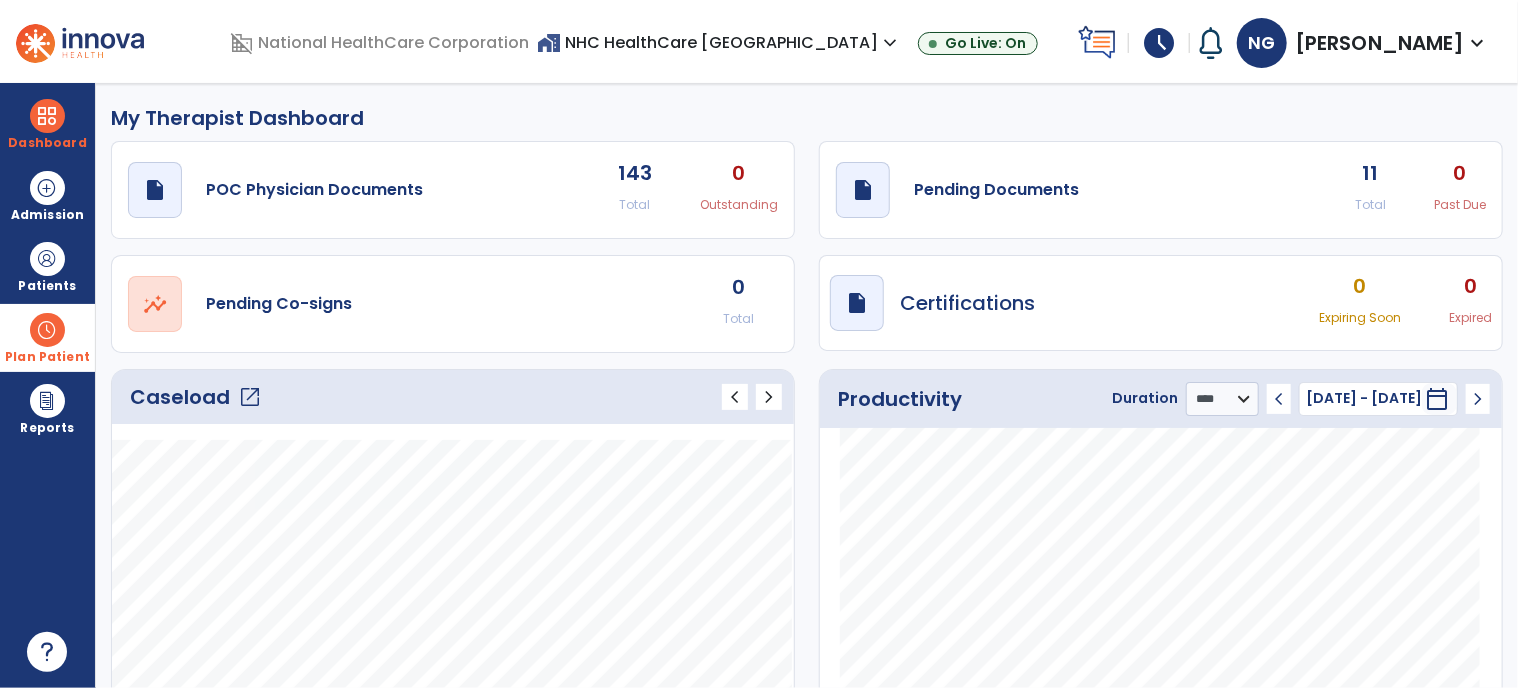 click at bounding box center (47, 330) 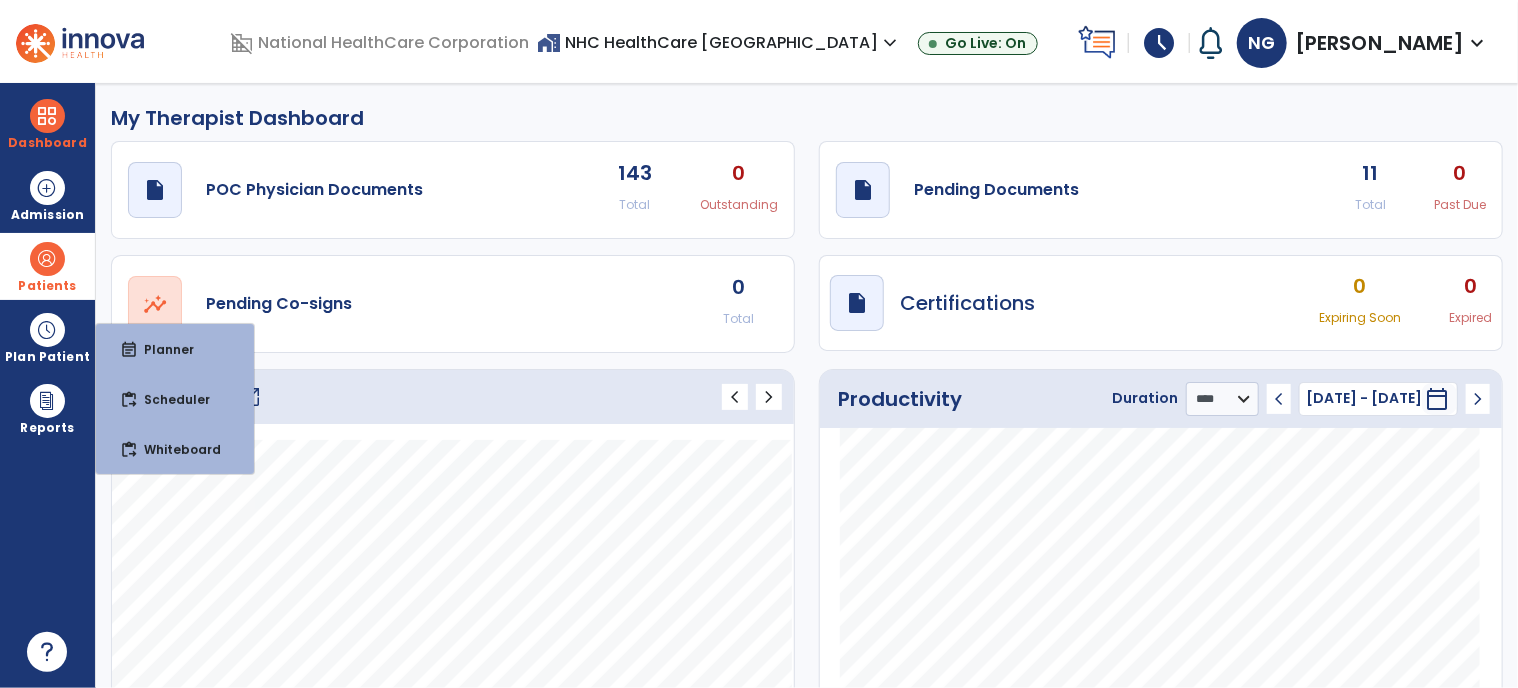 click at bounding box center (47, 259) 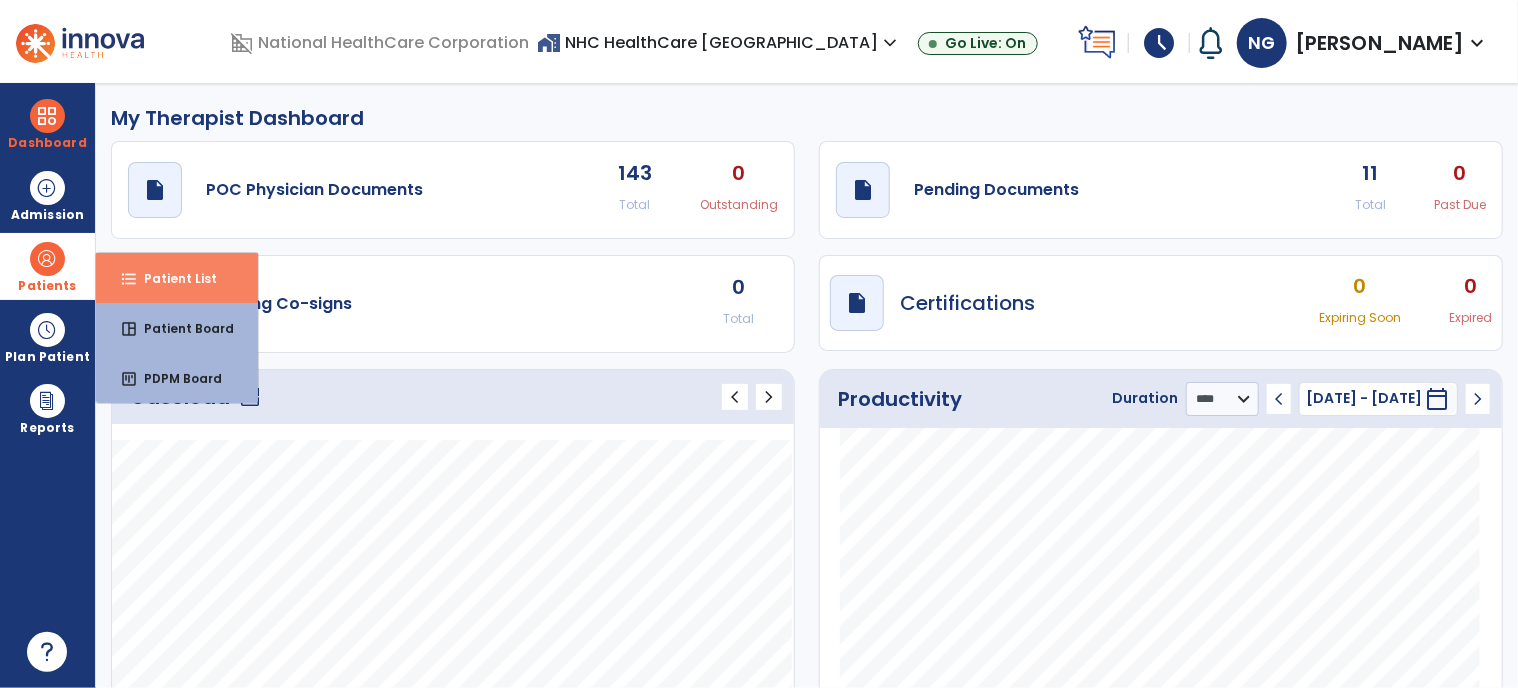click on "format_list_bulleted" at bounding box center [129, 279] 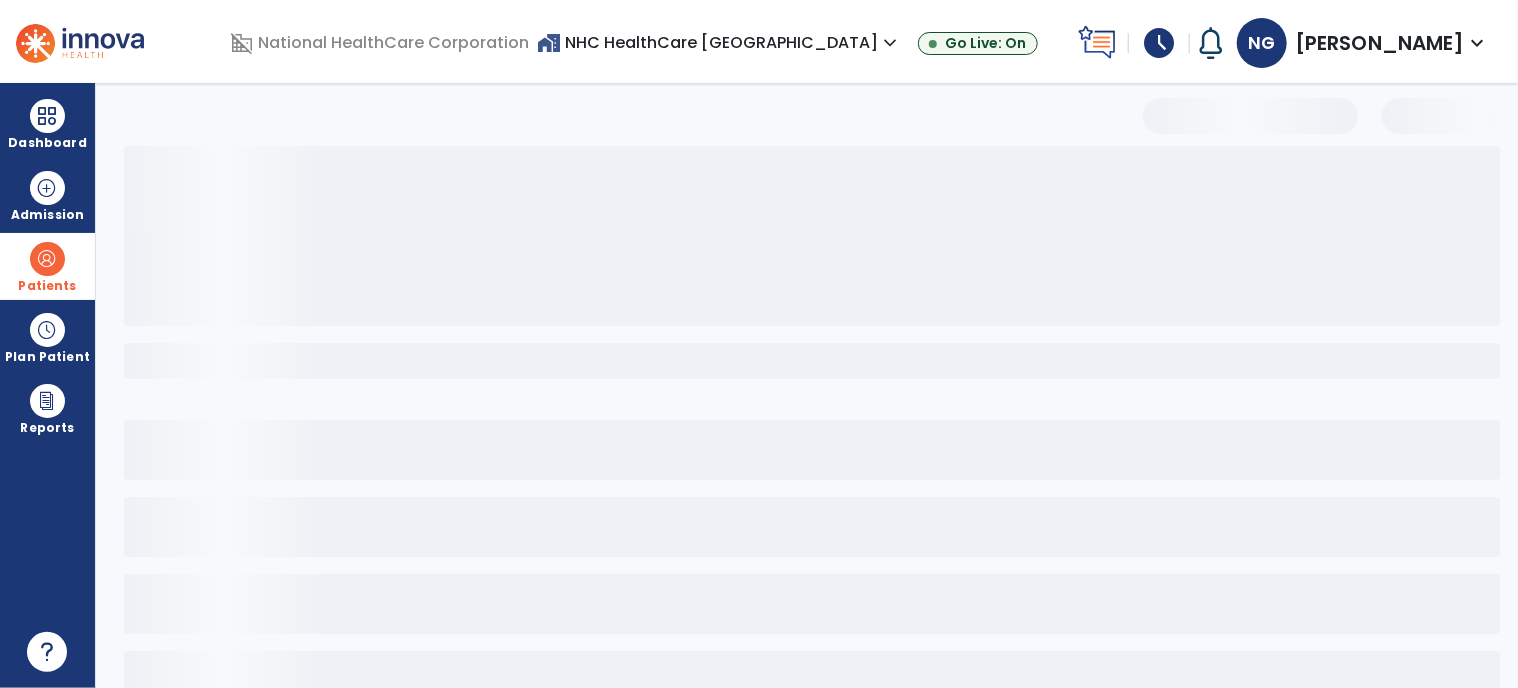 select on "***" 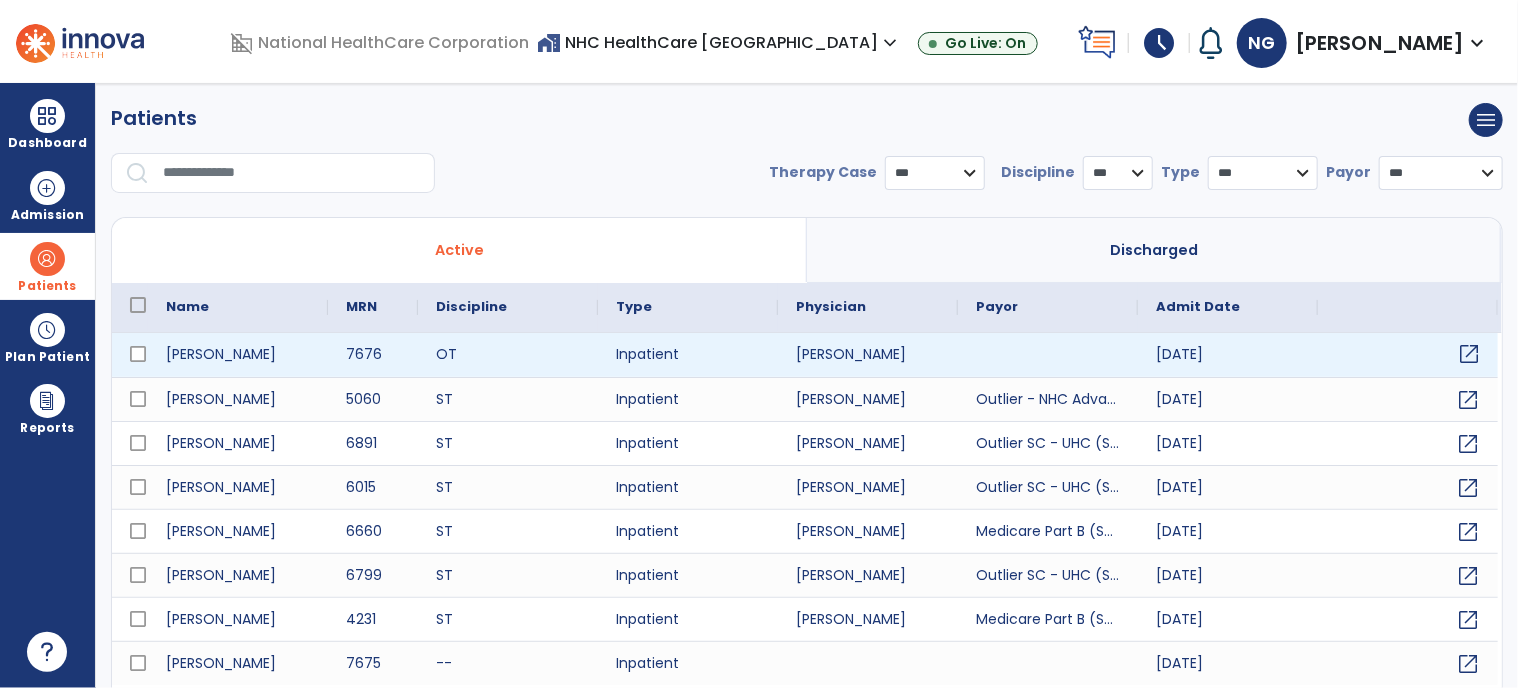 click on "open_in_new" at bounding box center [1469, 354] 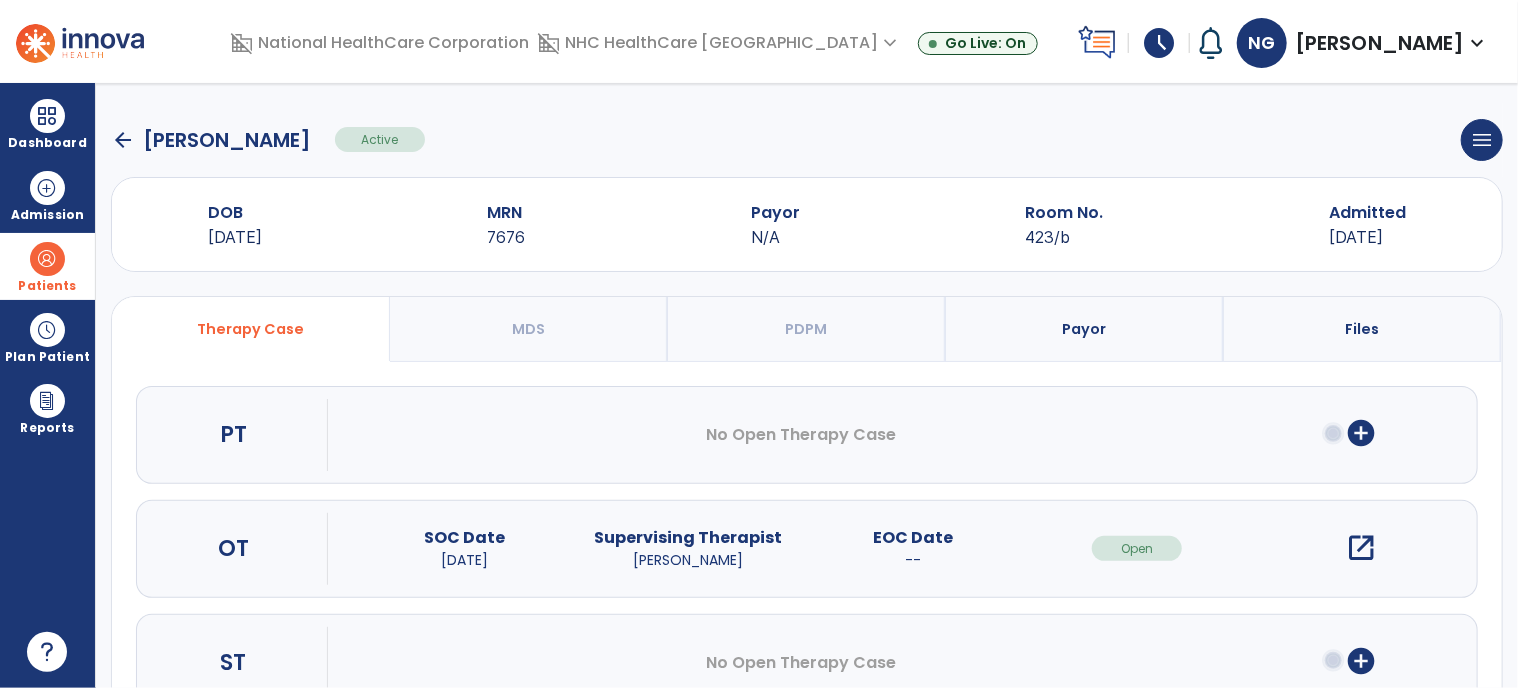click on "open_in_new" at bounding box center [1362, 548] 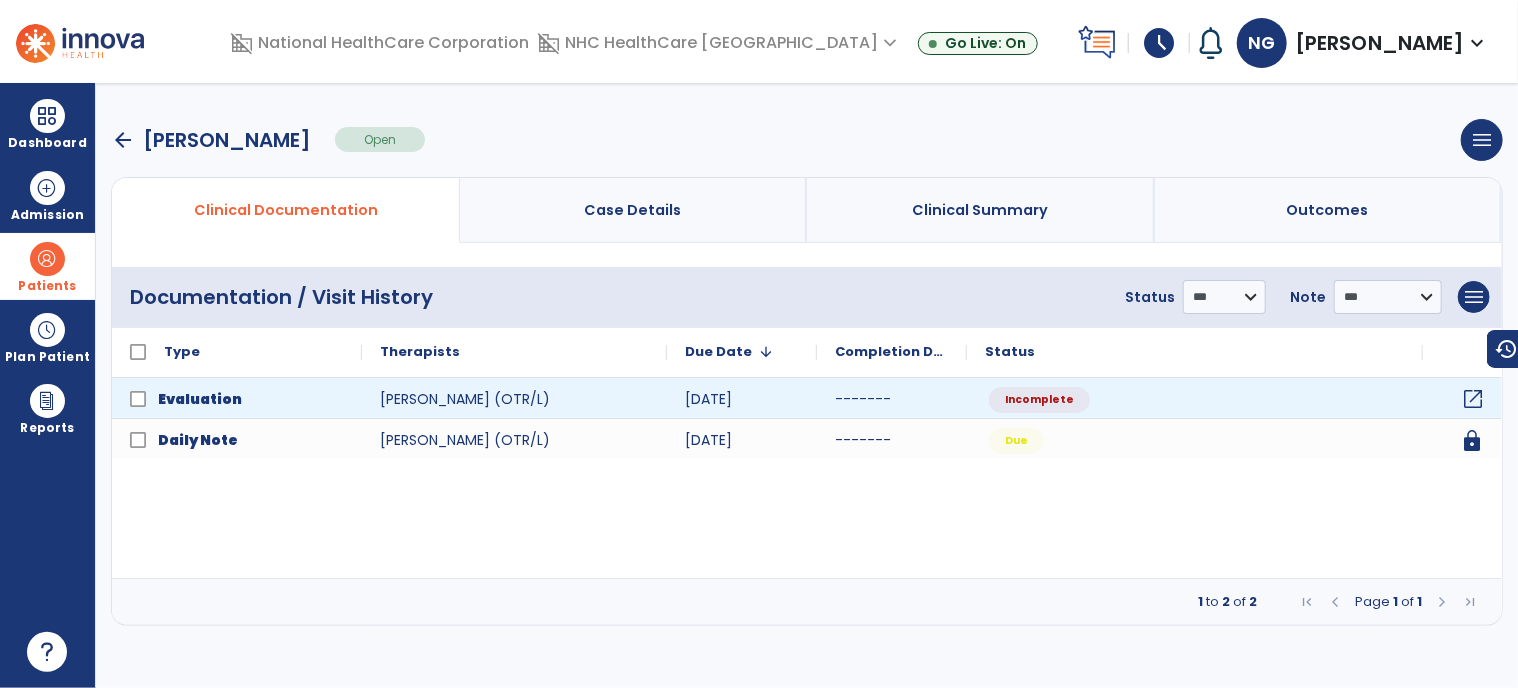 click on "open_in_new" 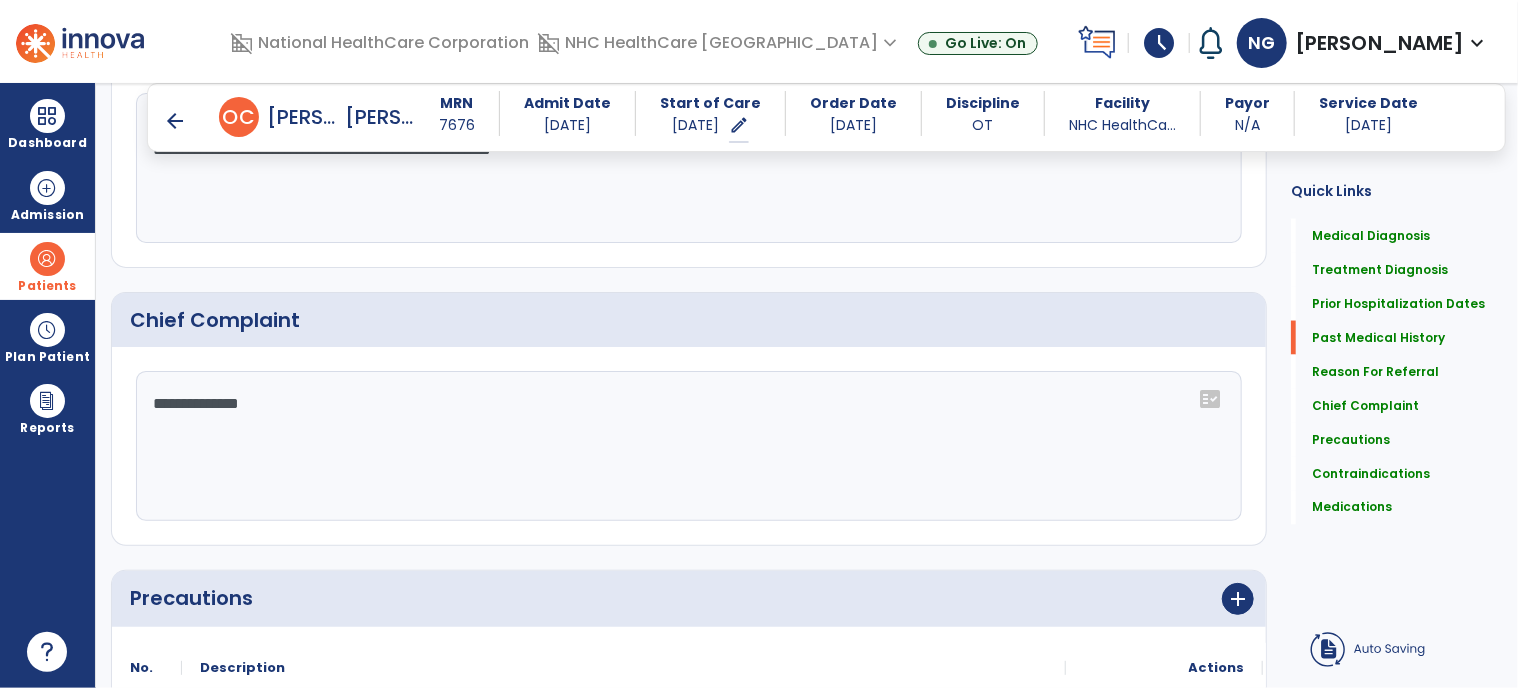 scroll, scrollTop: 1600, scrollLeft: 0, axis: vertical 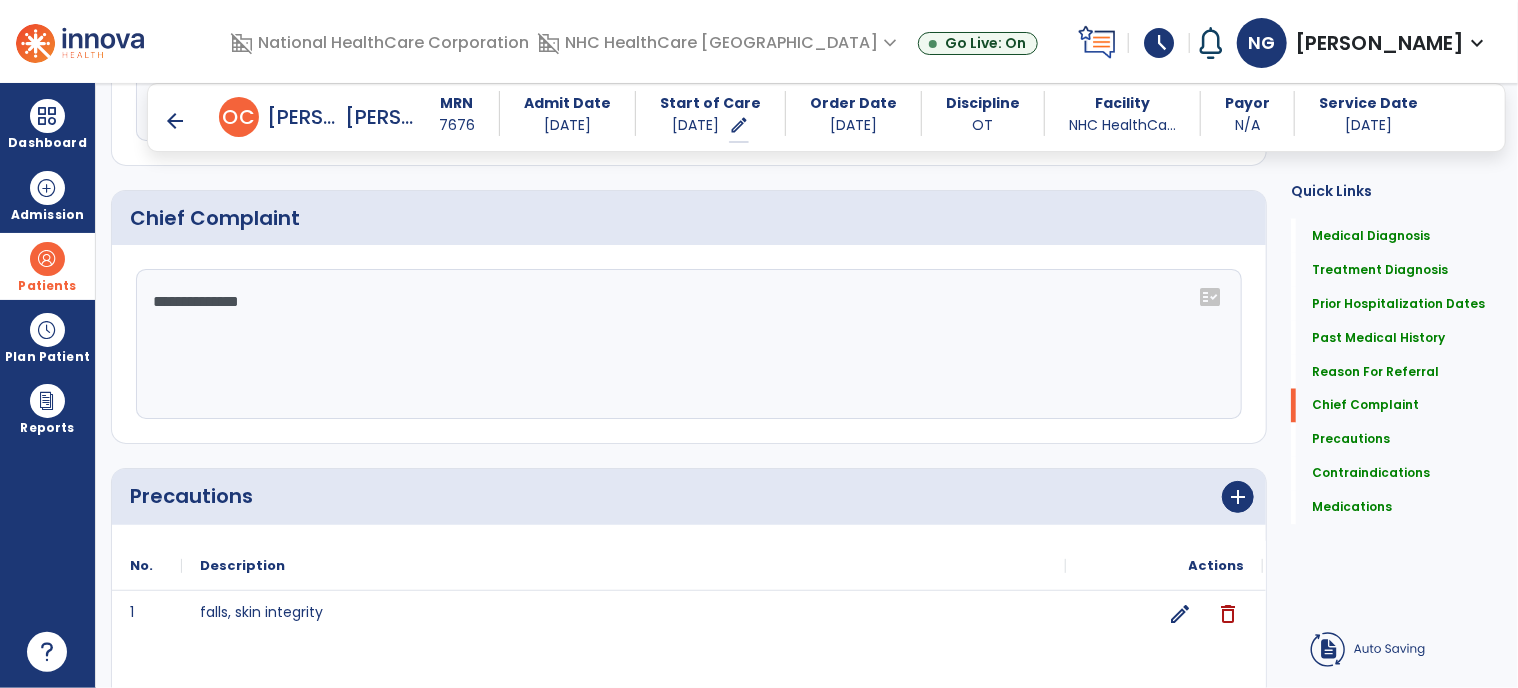 click on "**********" 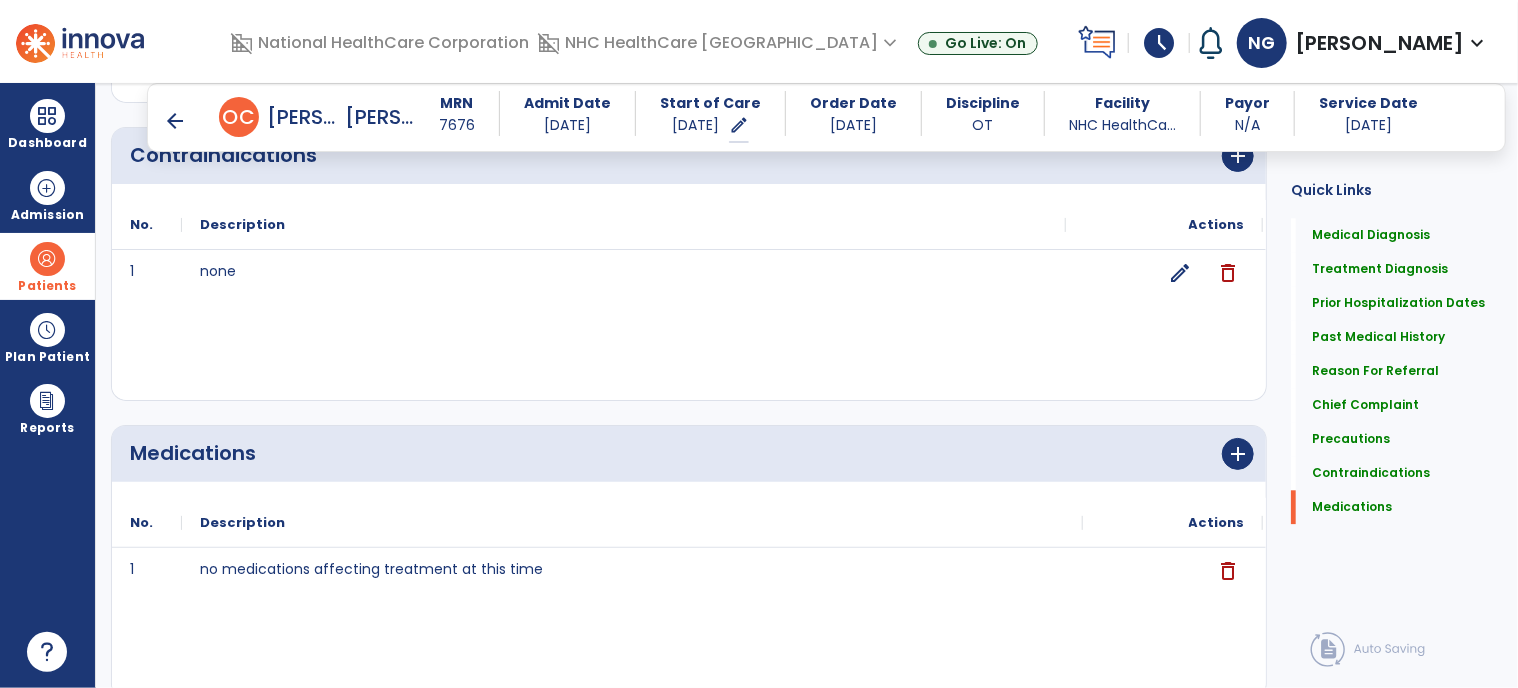 scroll, scrollTop: 2300, scrollLeft: 0, axis: vertical 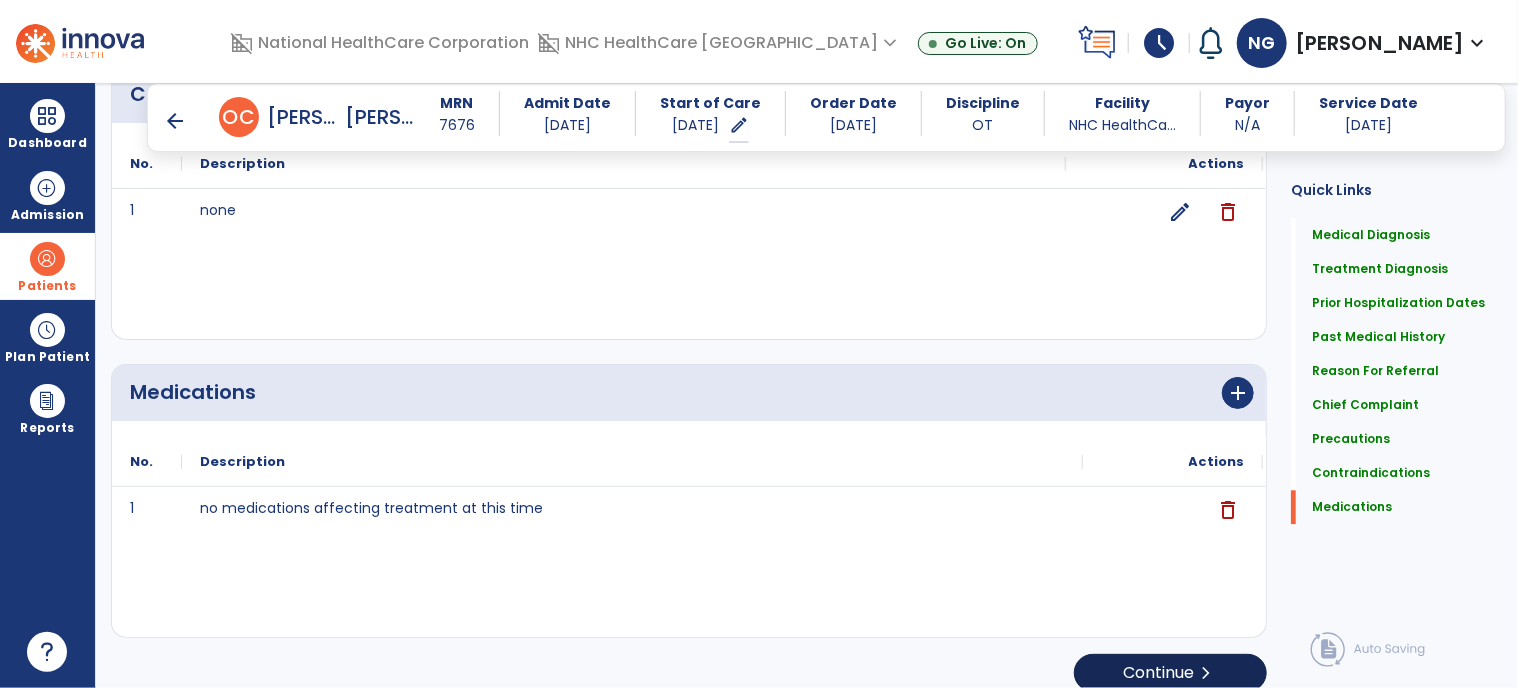 type on "**********" 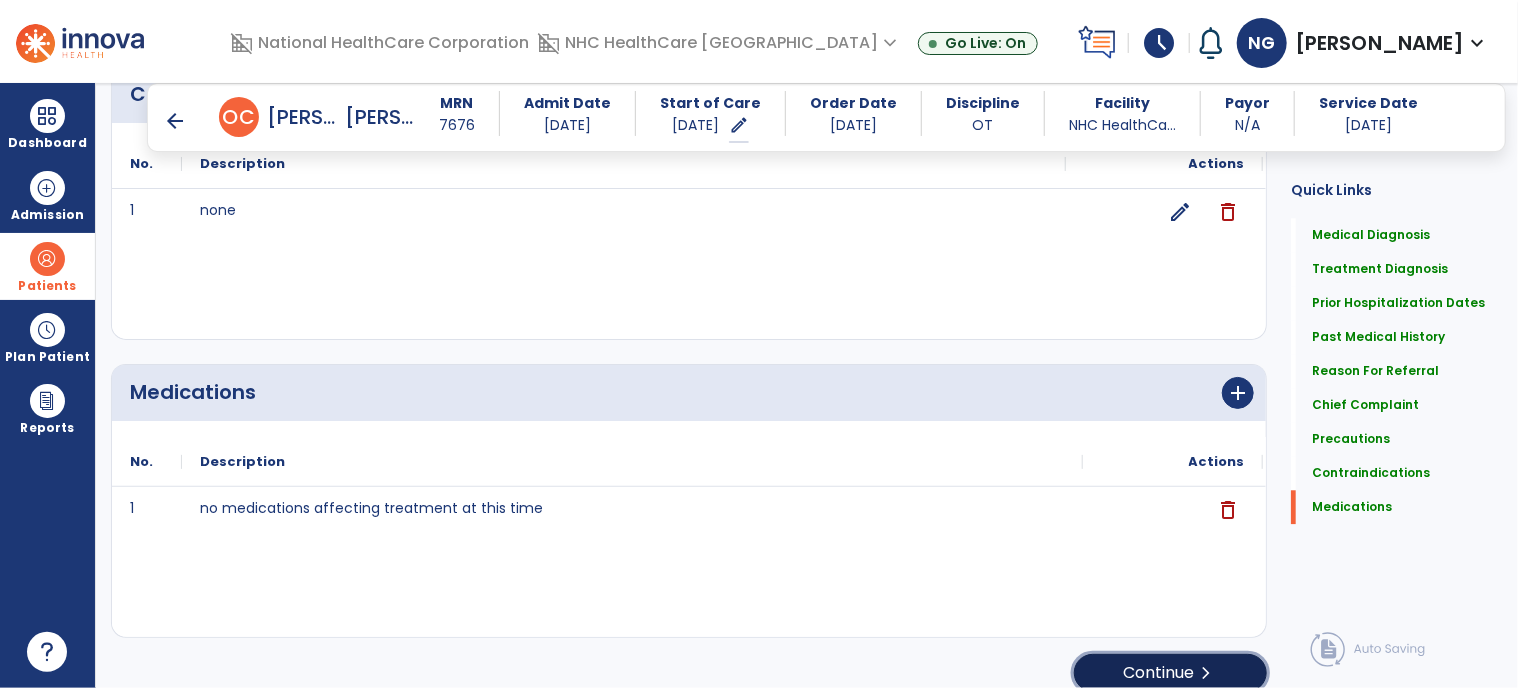 click on "Continue  chevron_right" 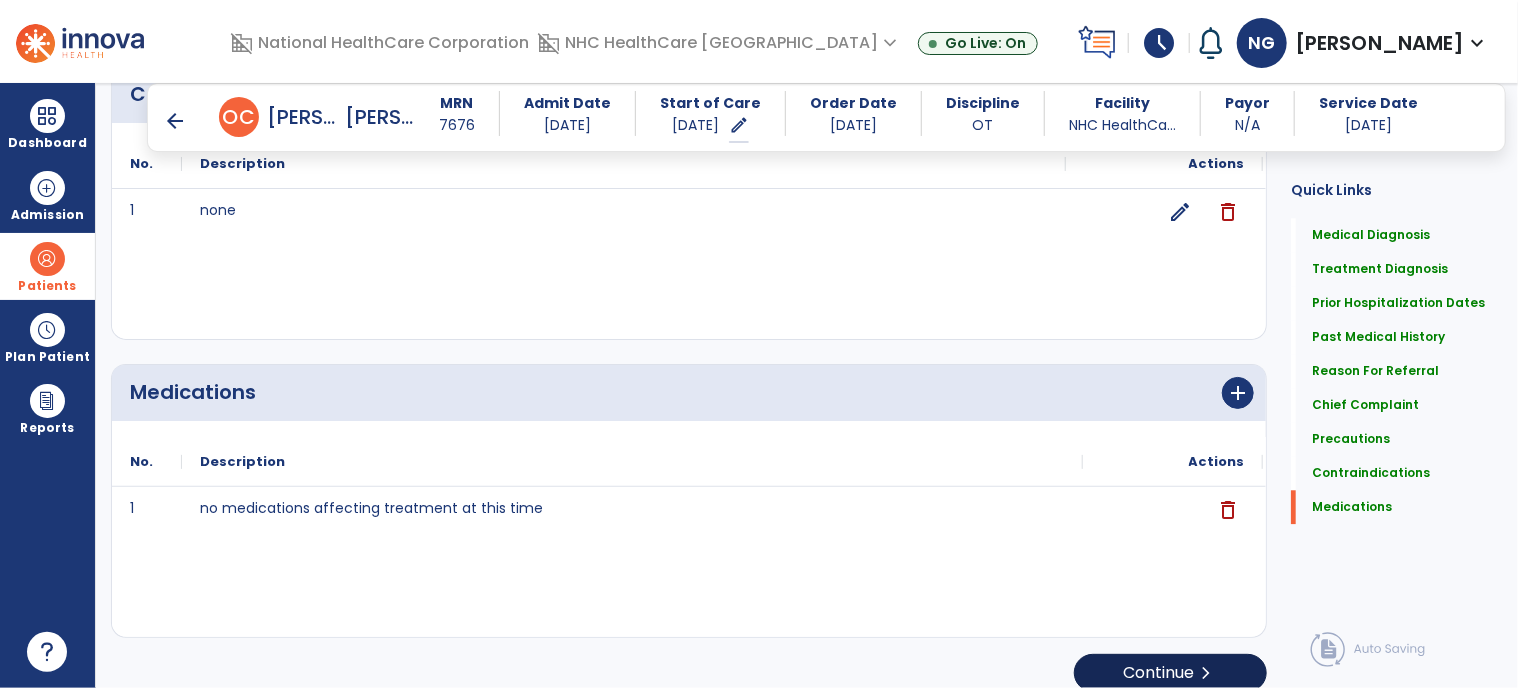 scroll, scrollTop: 0, scrollLeft: 0, axis: both 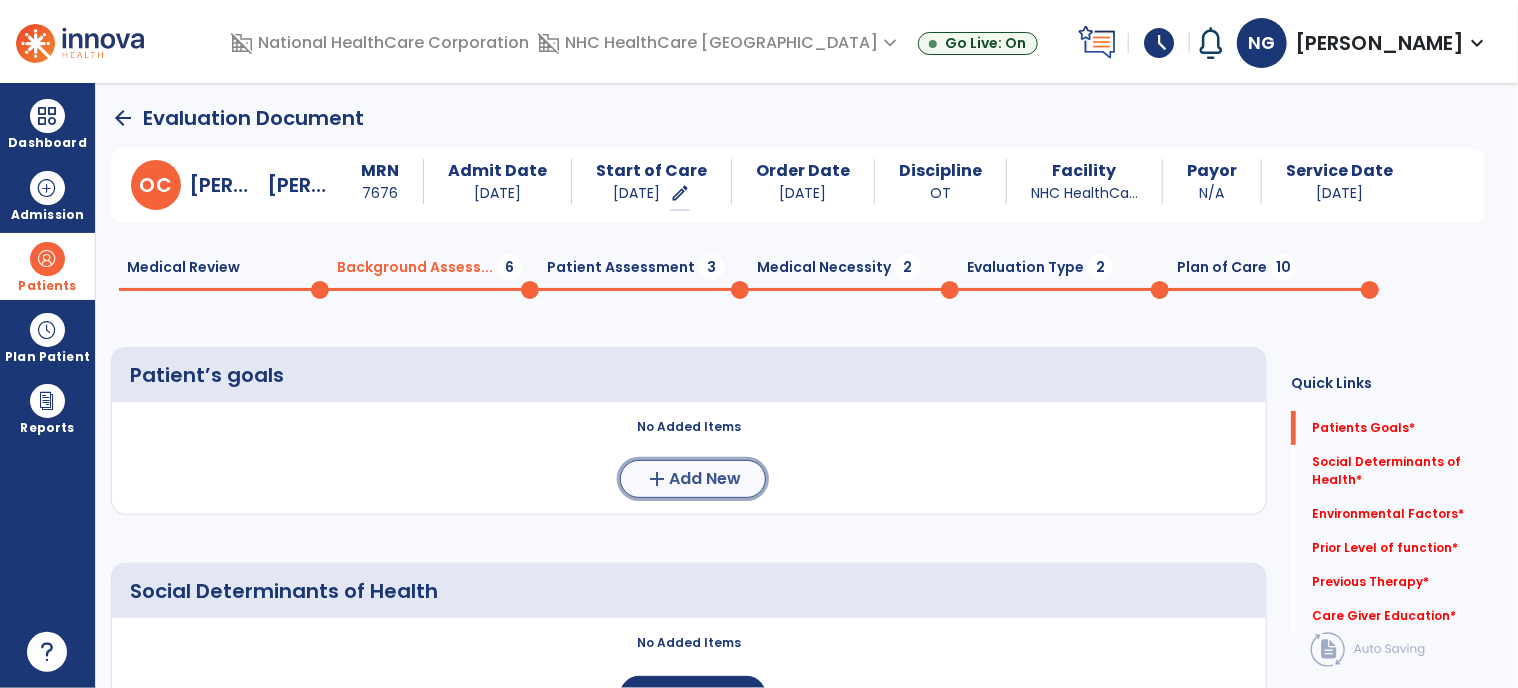 click on "add  Add New" 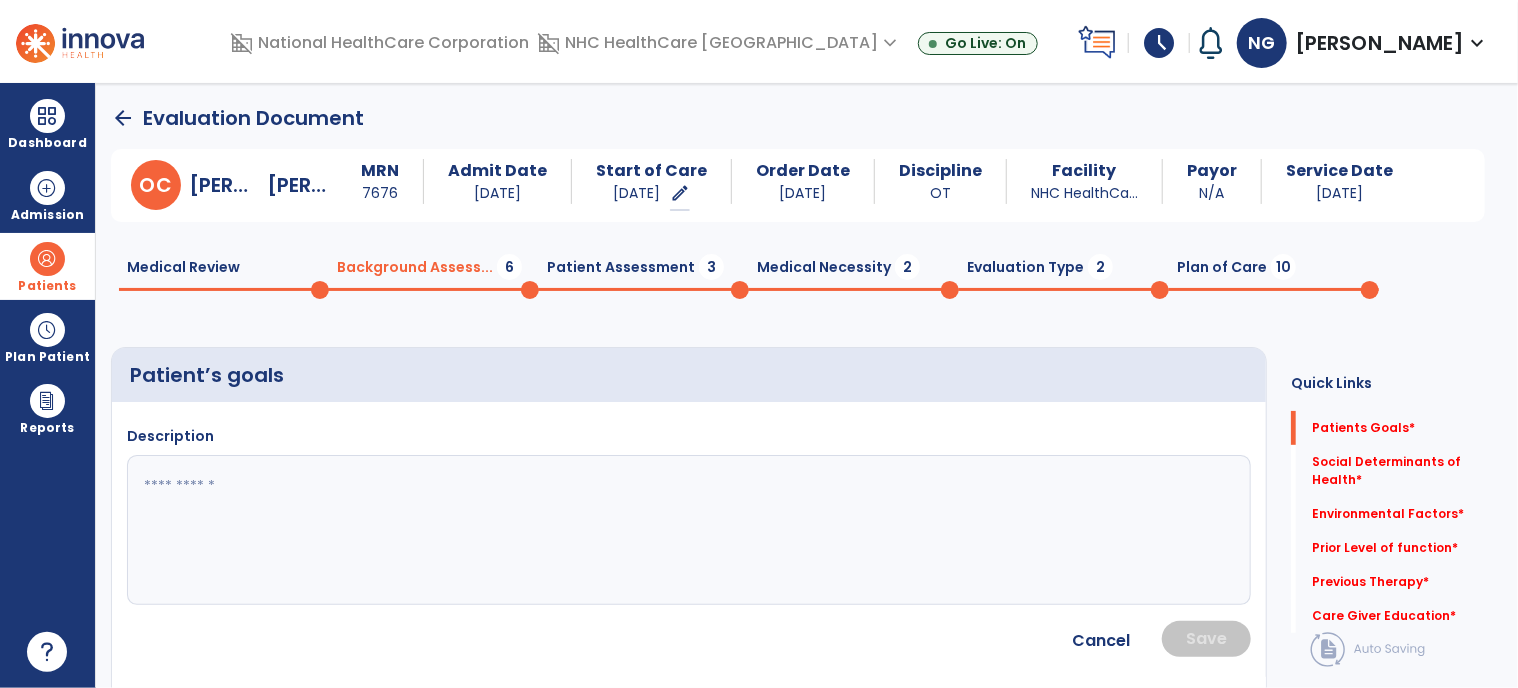 click 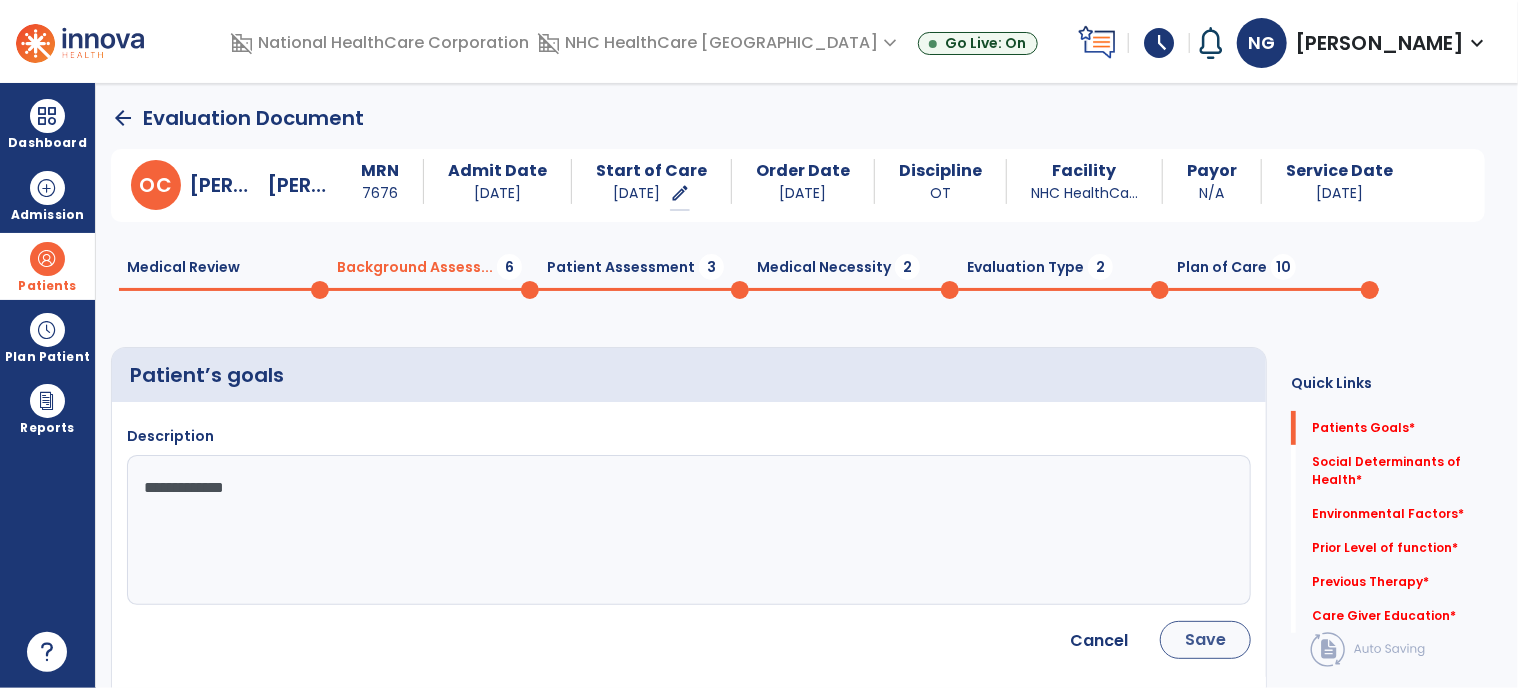 type on "**********" 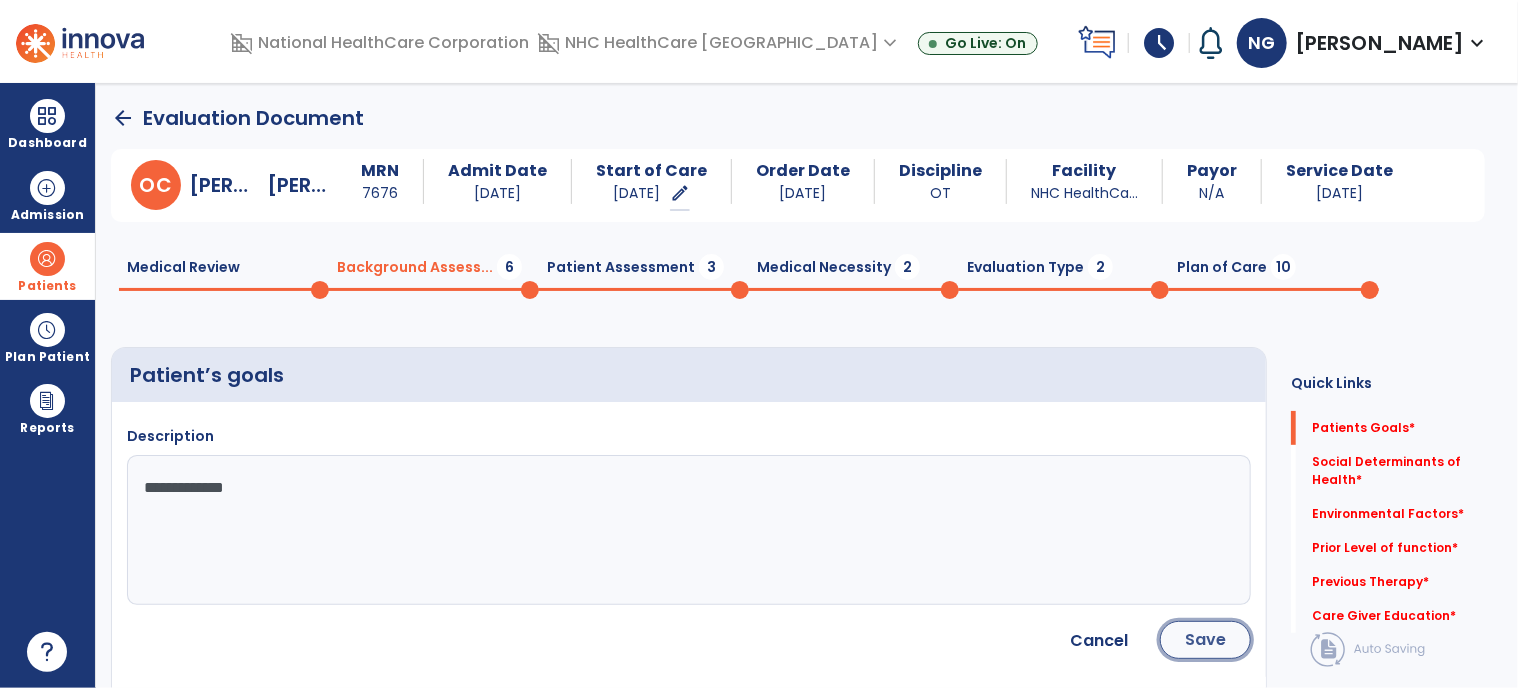 click on "Save" 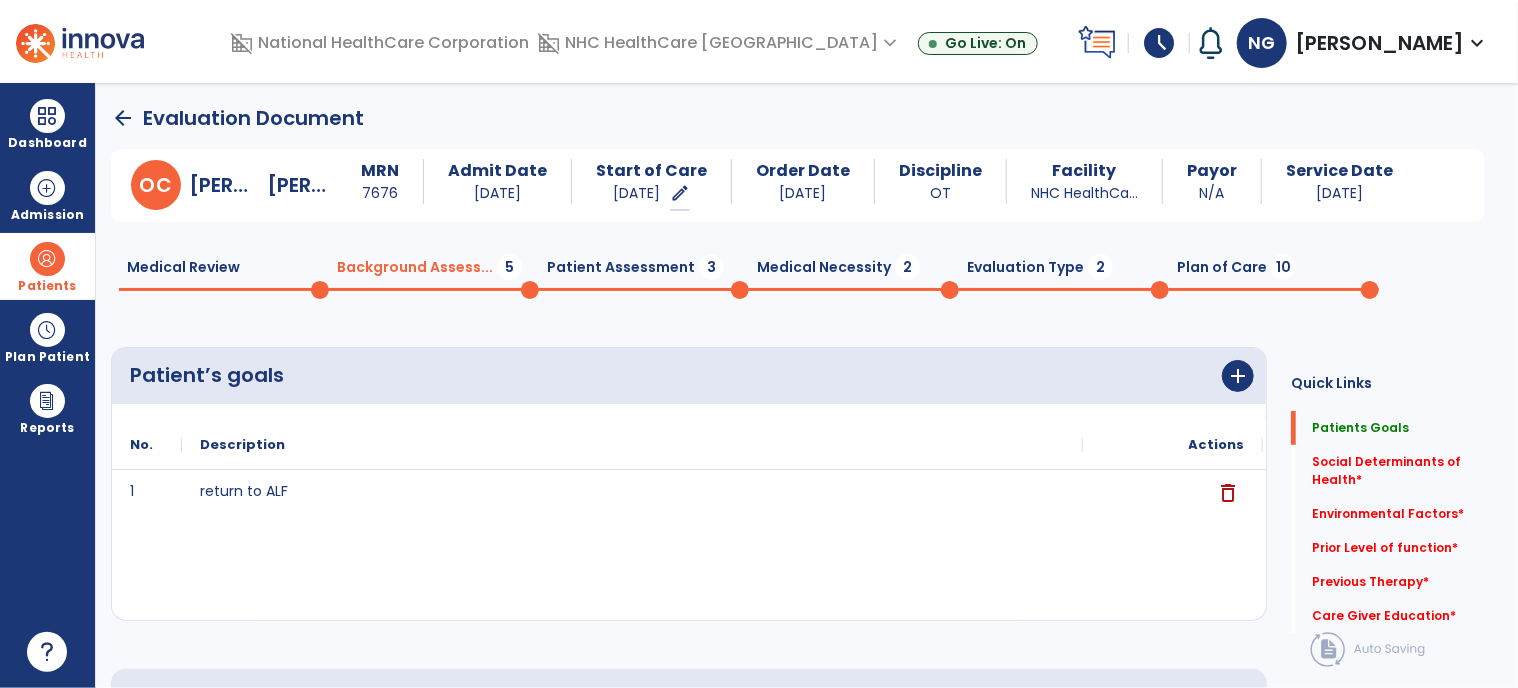 scroll, scrollTop: 400, scrollLeft: 0, axis: vertical 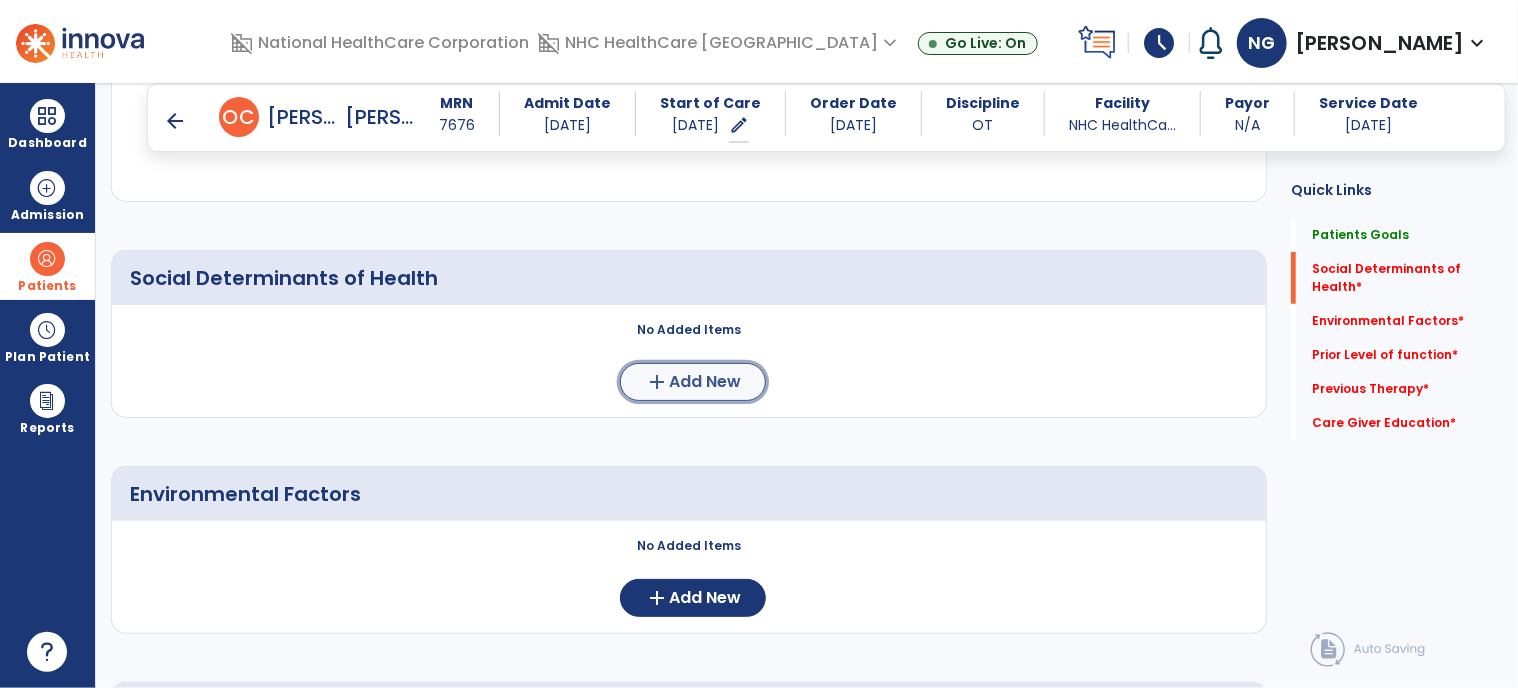 click on "add  Add New" 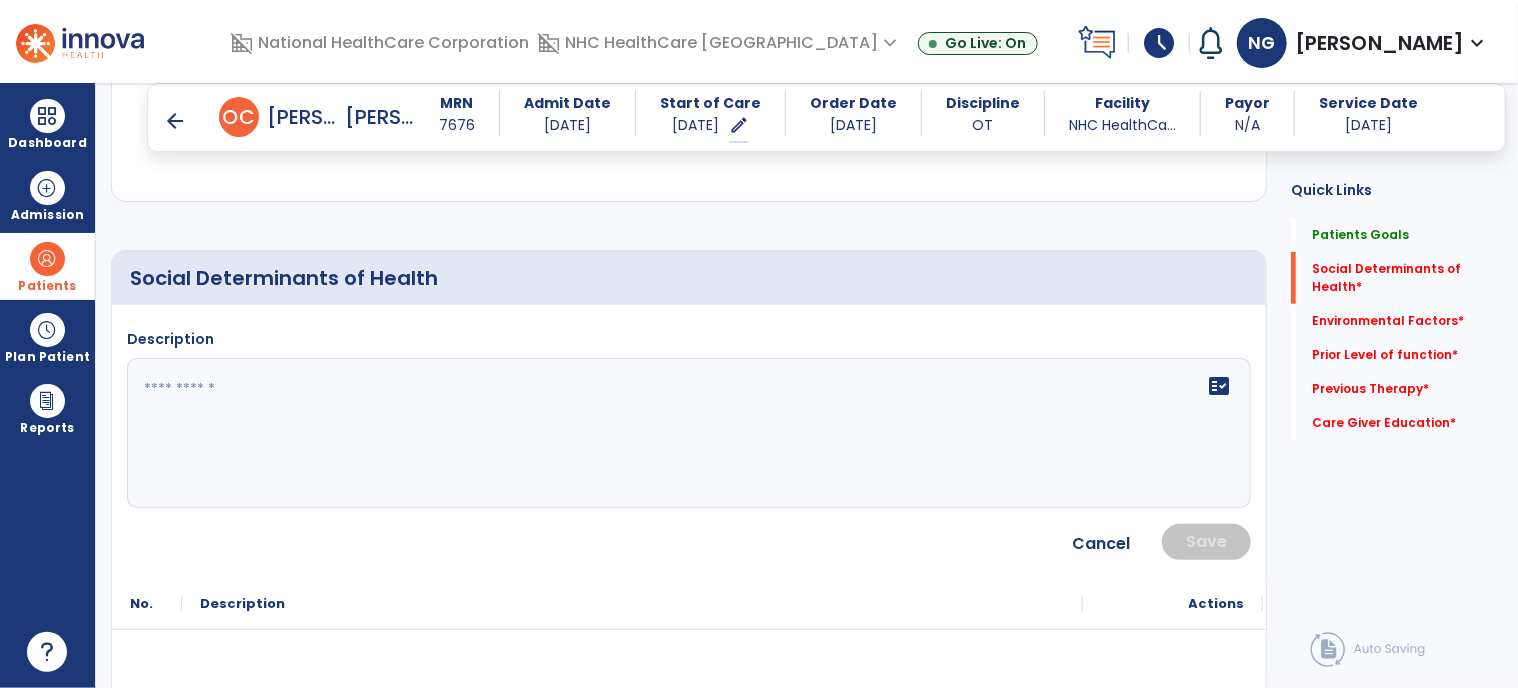 click 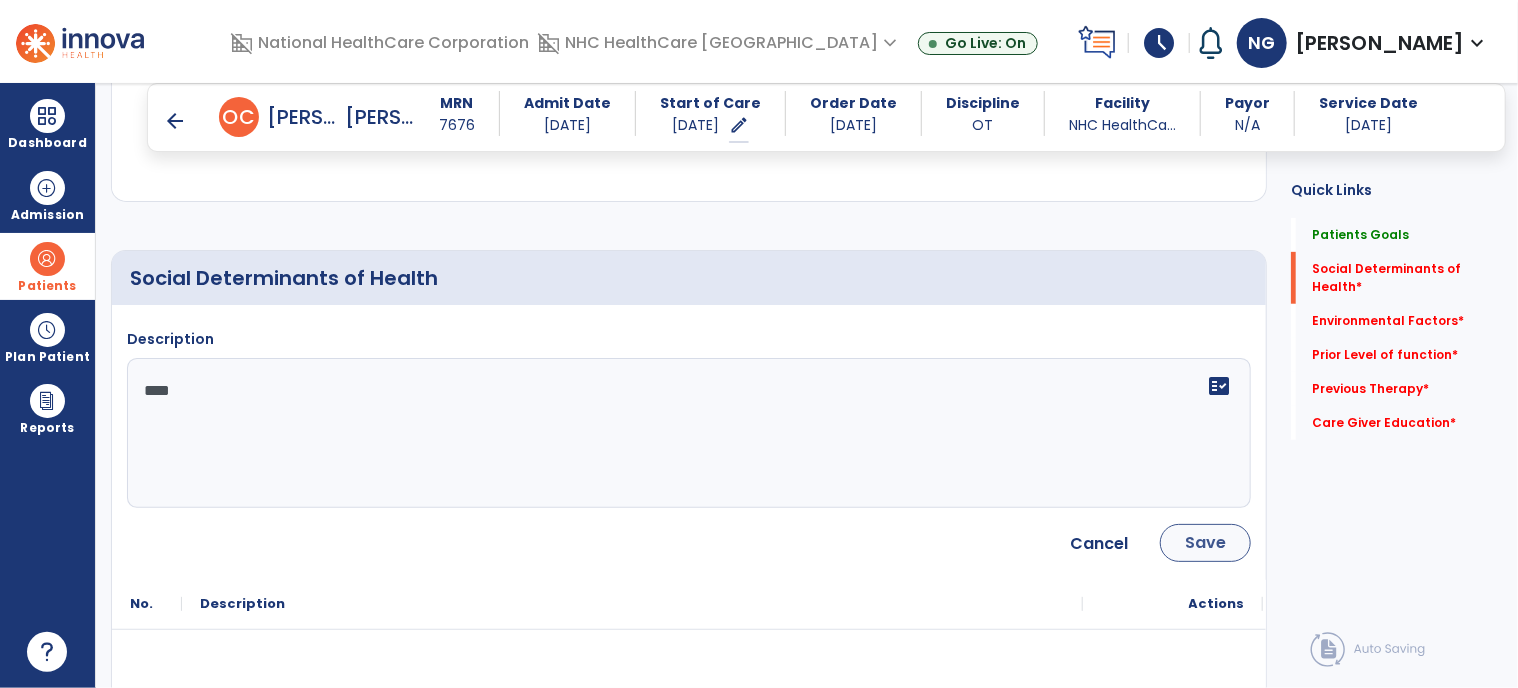 type on "****" 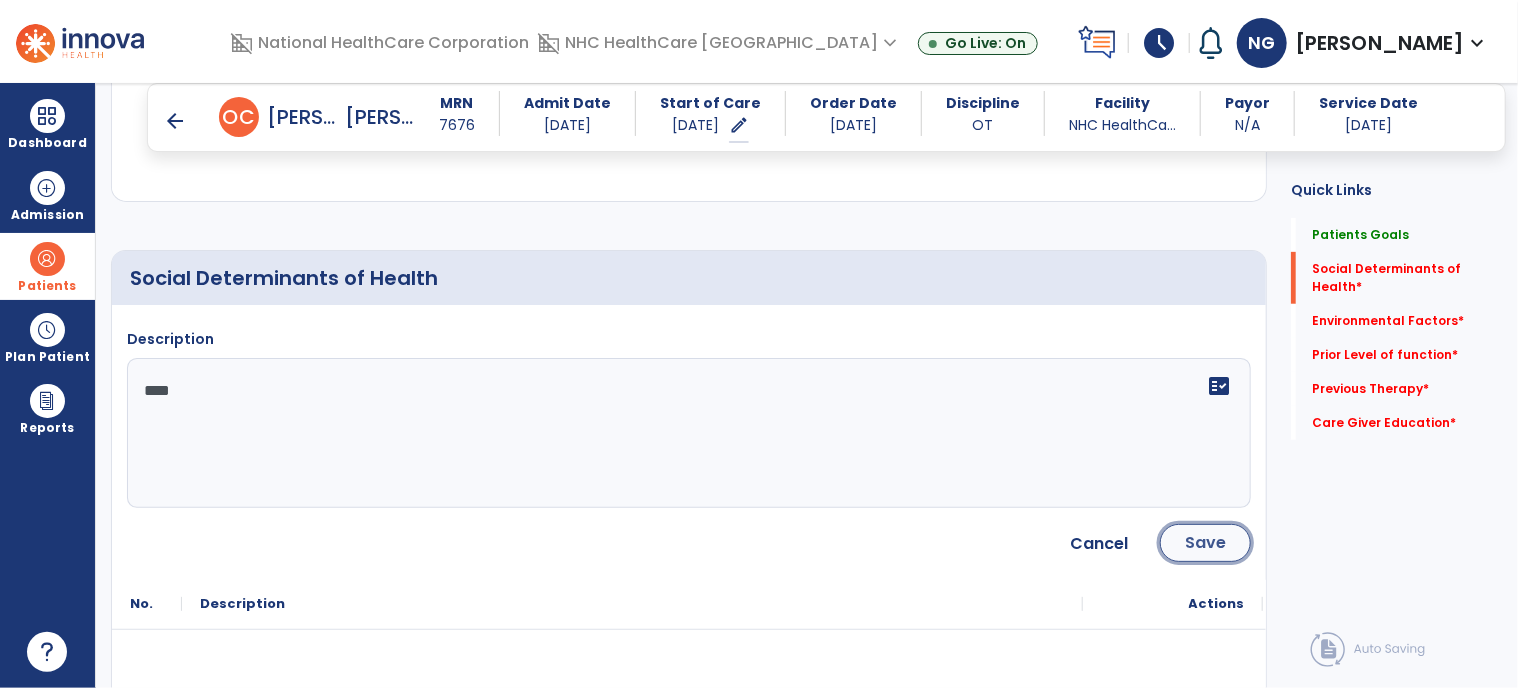 click on "Save" 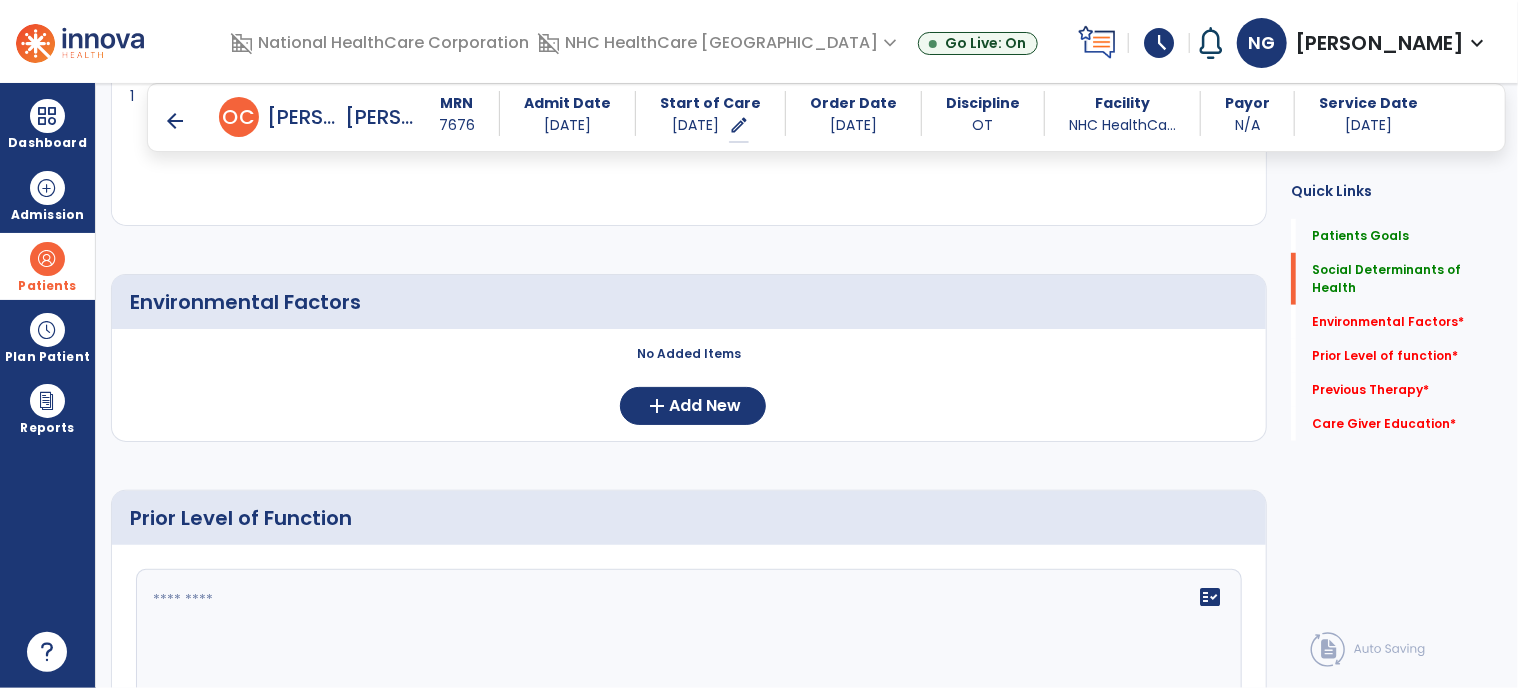 scroll, scrollTop: 700, scrollLeft: 0, axis: vertical 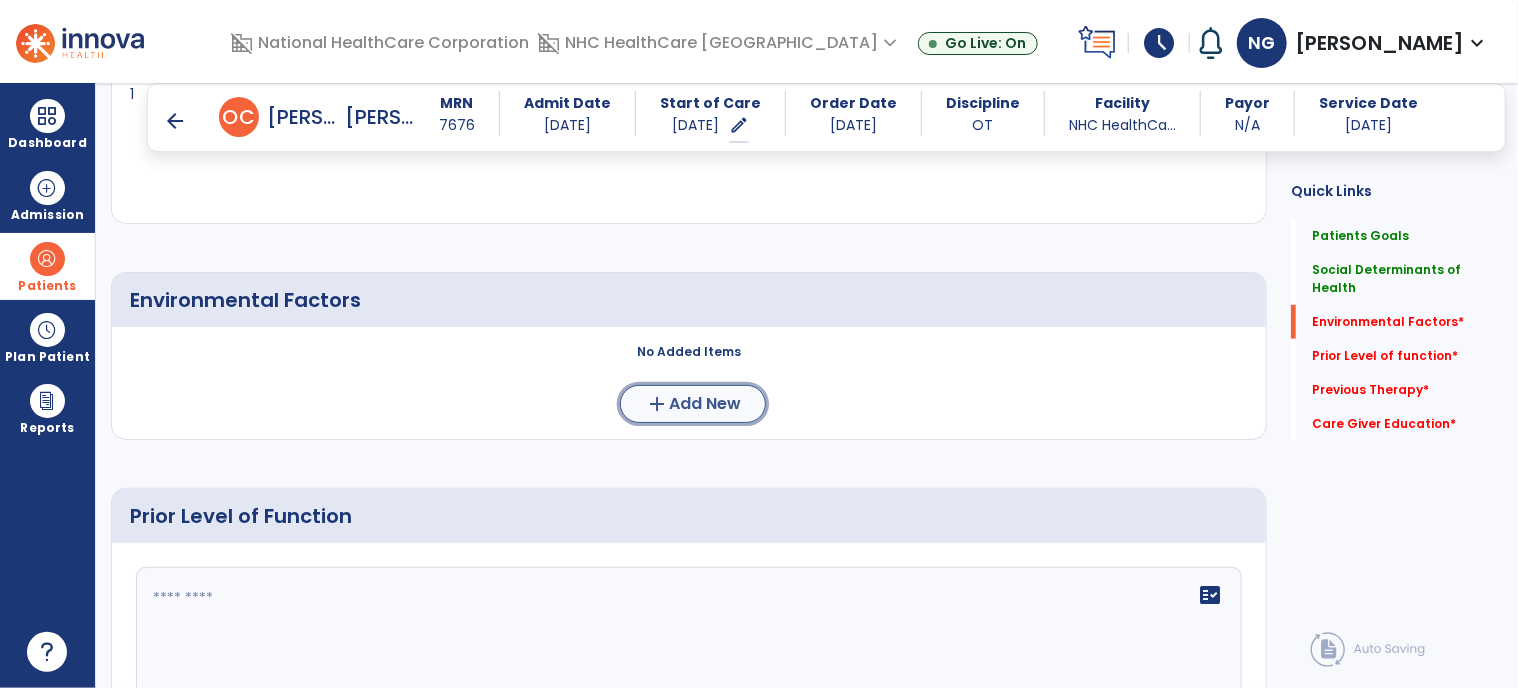 click on "Add New" 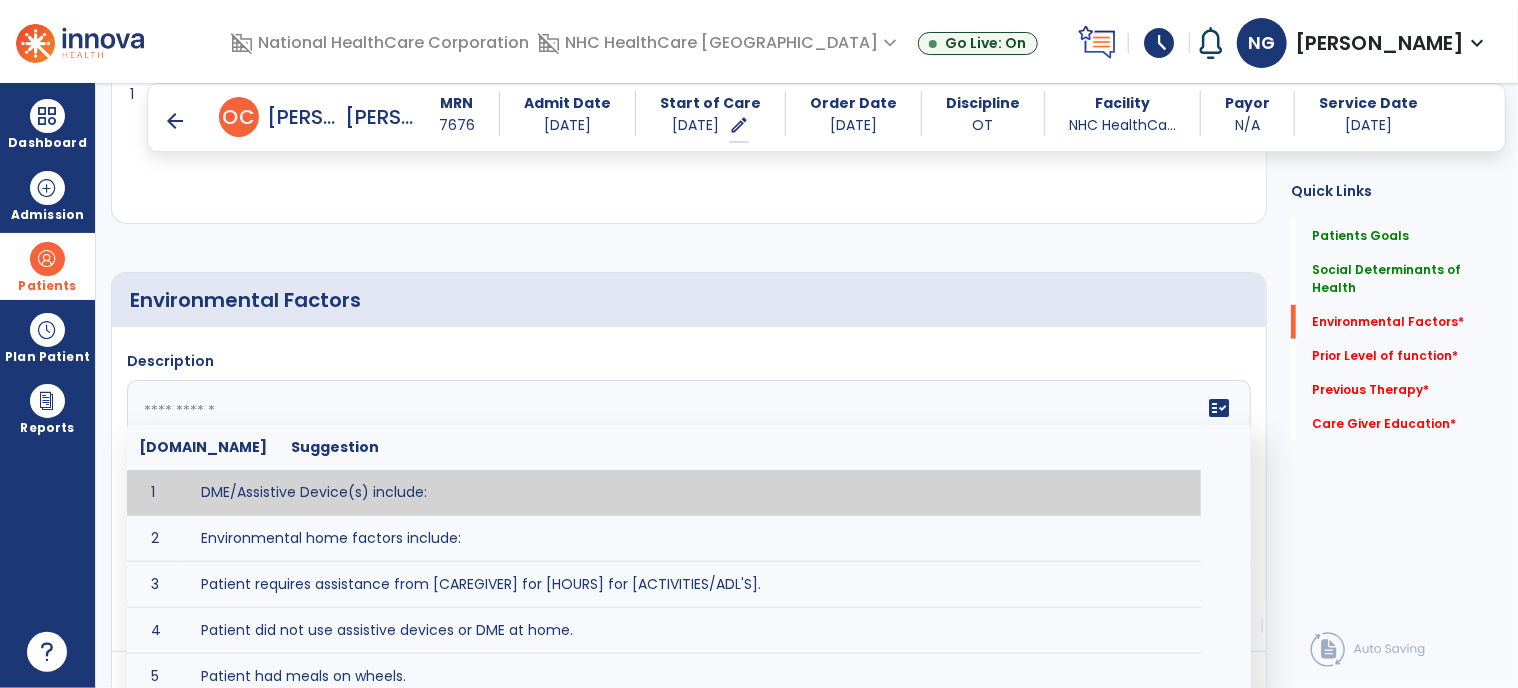 click on "fact_check  [DOMAIN_NAME] Suggestion 1 DME/Assistive Device(s) include:  2 Environmental home factors include:  3 Patient requires assistance from [CAREGIVER] for [HOURS] for [ACTIVITIES/ADL'S]. 4 Patient did not use assistive devices or DME at home. 5 Patient had meals on wheels. 6 Patient has caregiver help at home who will be able to provide assistance upon discharge. 7 Patient lived alone at home prior to admission and will [HAVE or HAVE NOT] assistance at home from [CAREGIVER] upon discharge. 8 Patient lives alone. 9 Patient lives with caregiver who provides support/aid for ____________. 10 Patient lives with spouse/significant other. 11 Patient needs to clime [NUMBER] stairs [WITH/WITHOUT] railing in order to reach [ROOM]. 12 Patient uses adaptive equipment at home including [EQUIPMENT] and has the following home modifications __________. 13 Patient was able to complete community activities (driving, shopping, community ambulation, etc.) independently. 14 15 16 17" 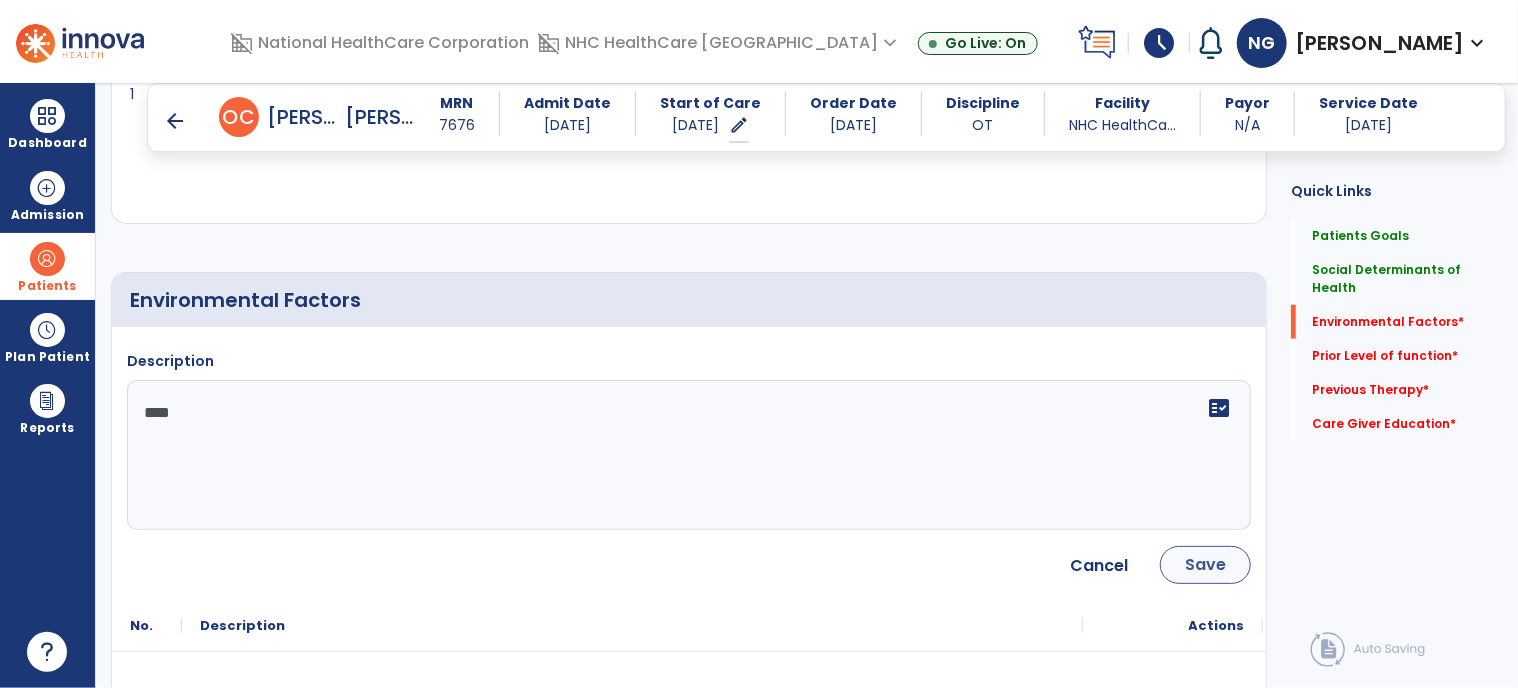 type on "****" 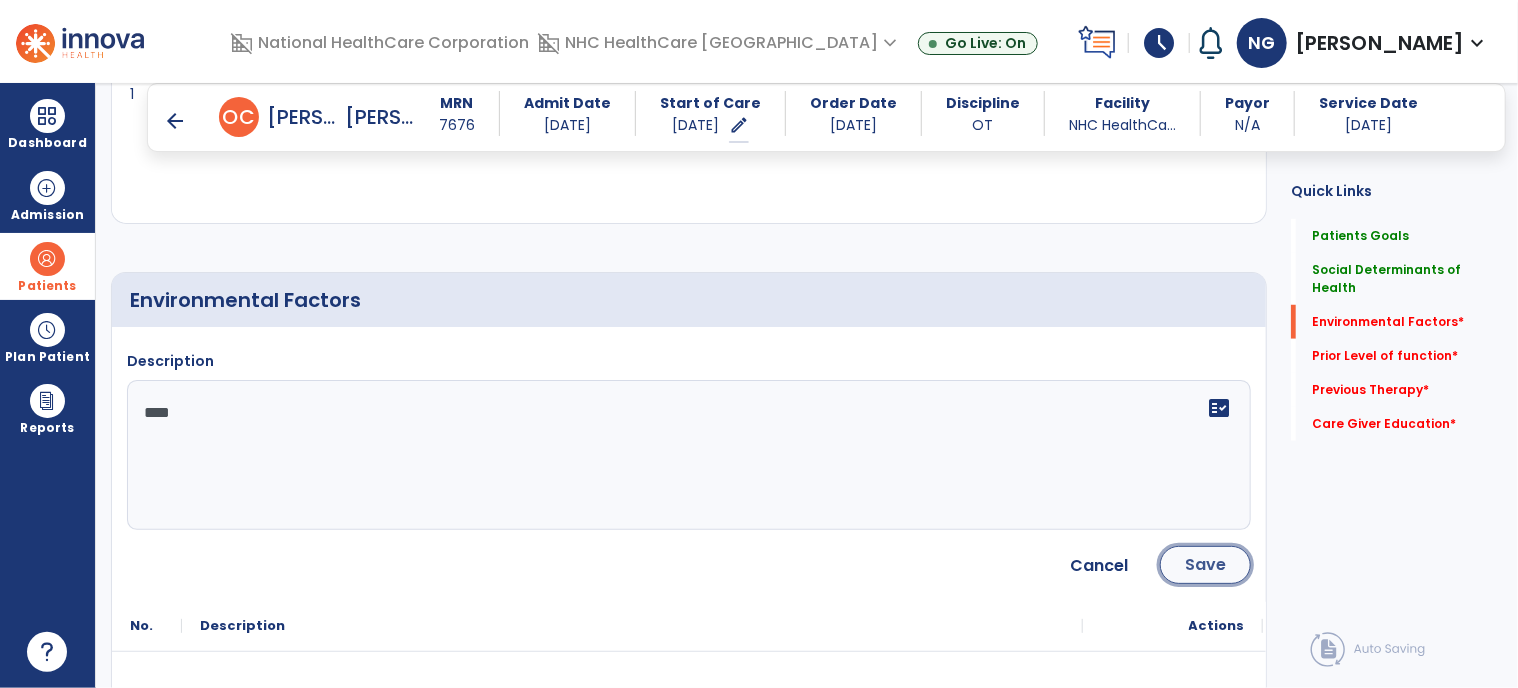 click on "Save" 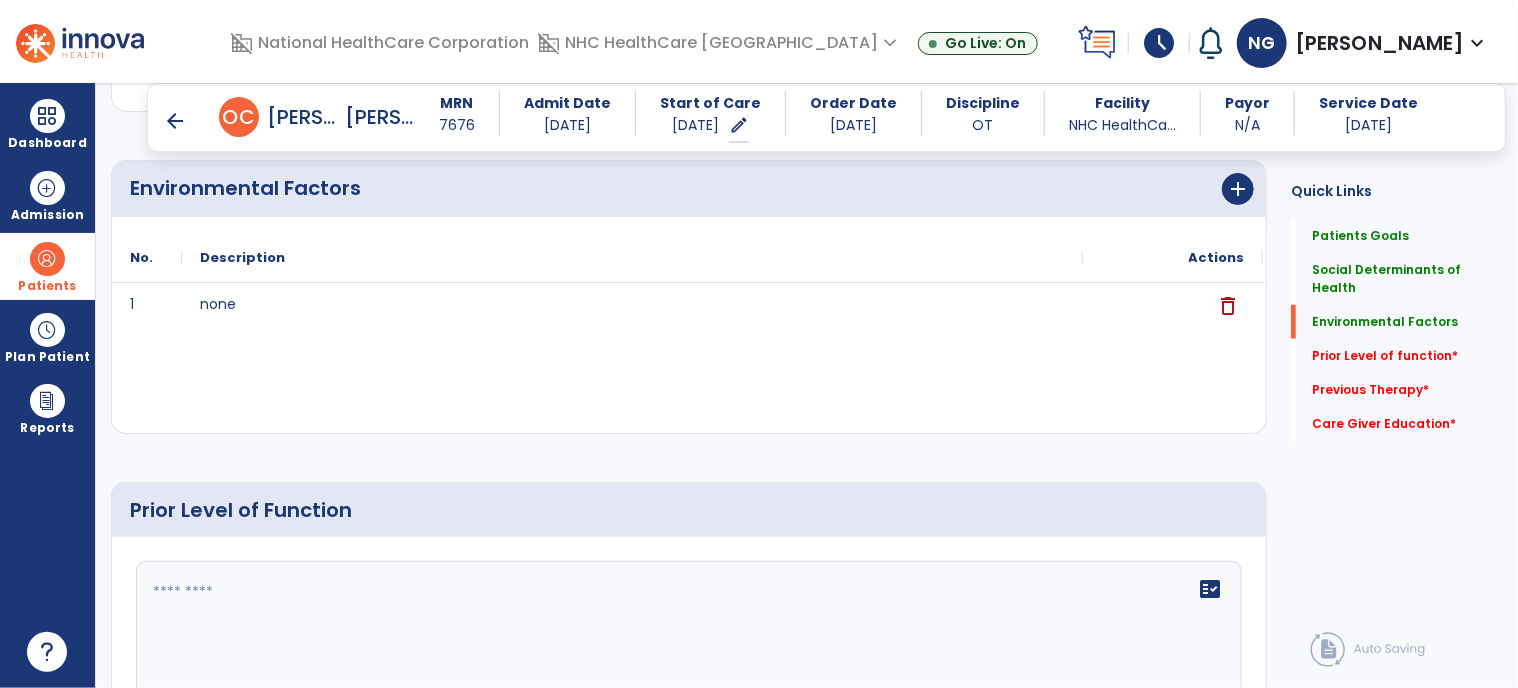 scroll, scrollTop: 1000, scrollLeft: 0, axis: vertical 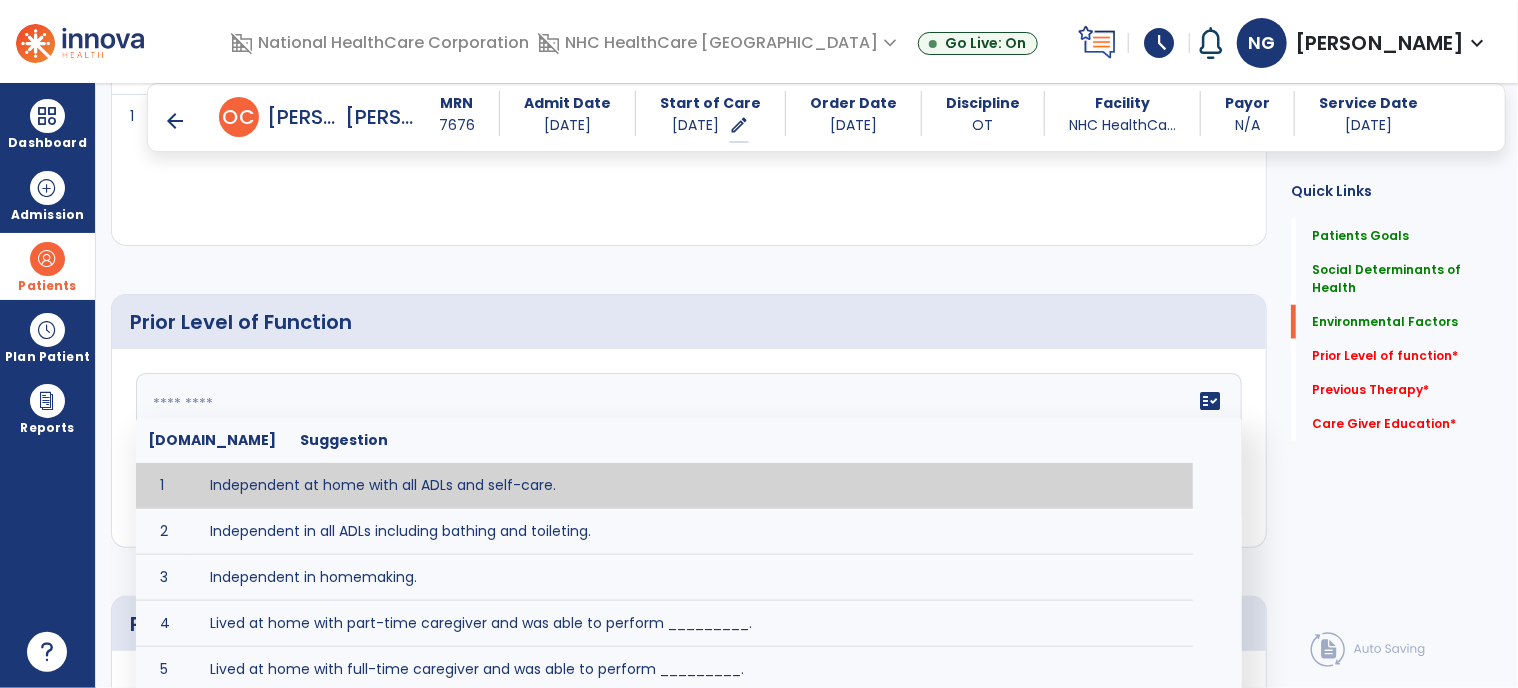 click on "fact_check  [DOMAIN_NAME] Suggestion 1 Independent at home with all ADLs and self-care. 2 Independent in all ADLs including bathing and toileting. 3 Independent in homemaking. 4 Lived at home with part-time caregiver and was able to perform _________. 5 Lived at home with full-time caregiver and was able to perform _________. 6 Lived at home with home health assistant for ________. 7 Lived at SNF and able to _______. 8 Lived at SNF and required ______ assist for ________. 9 Lived in assisted living facility and able to _______. 10 Lived in home with ______ stairs and able to navigate with_________ assistance and _______ device. 11 Lived in single story home and did not have to navigate stairs or steps. 12 Lived in SNF and began to develop increase in risk for ______. 13 Lived in SNF and skin was intact without pressure sores or wounds 14 Lived in SNF and was independent with the following ADL's ________. 15 Lived independently at home with _________ and able to __________. 16 17 Worked as a __________." 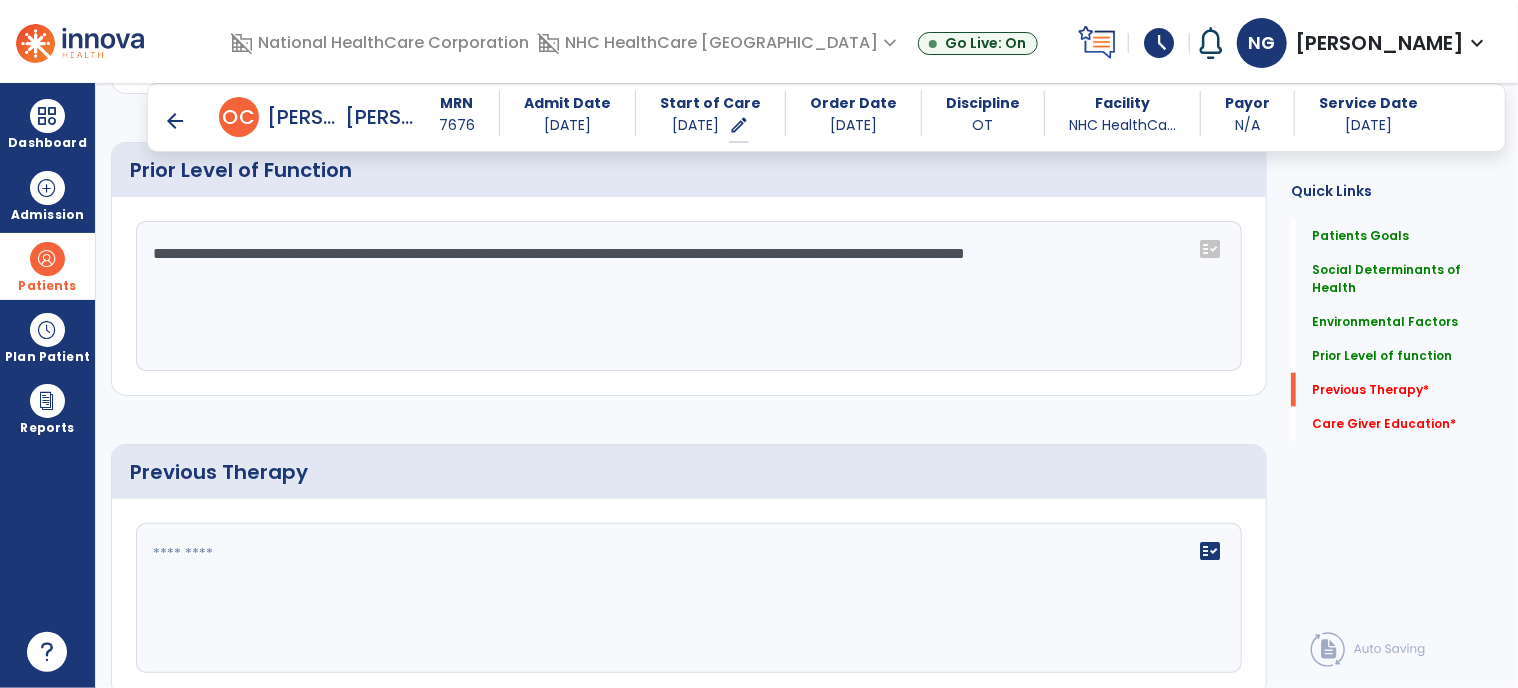 scroll, scrollTop: 1300, scrollLeft: 0, axis: vertical 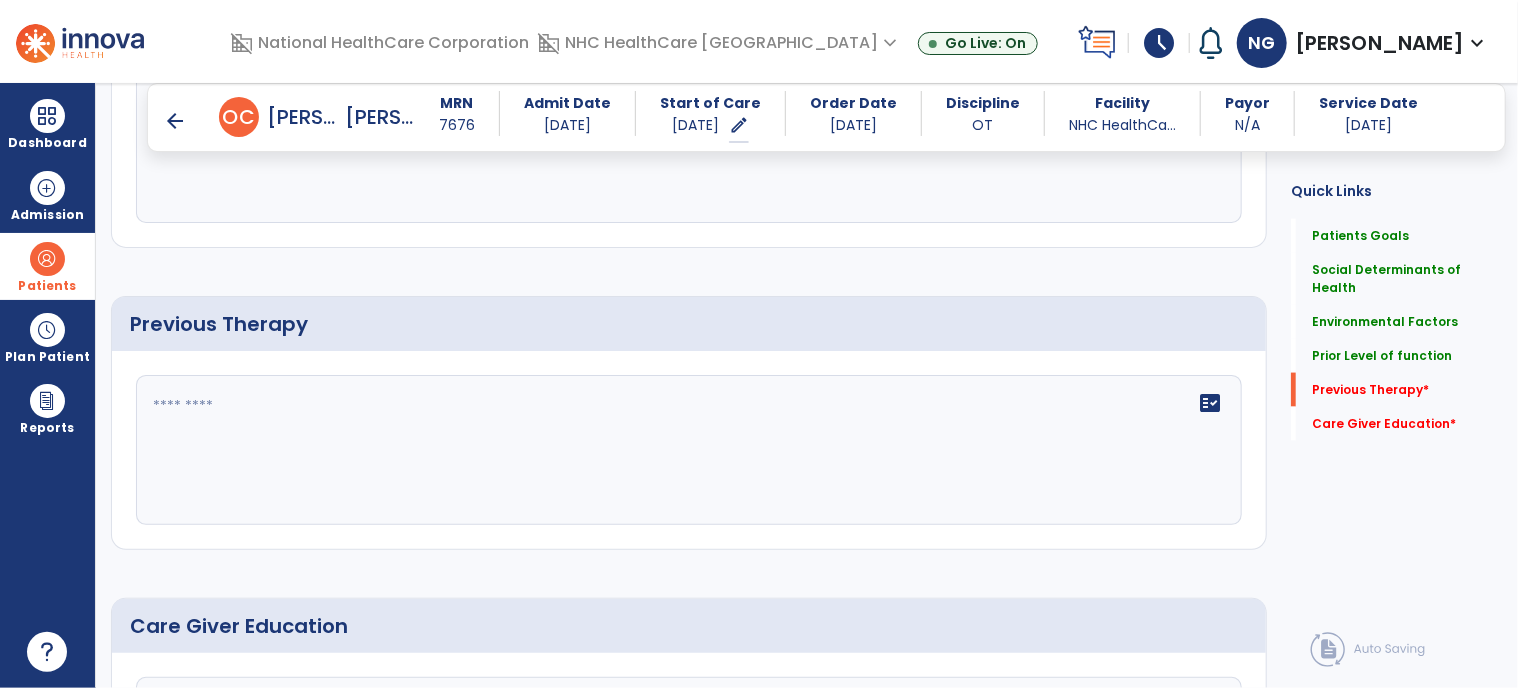 type on "**********" 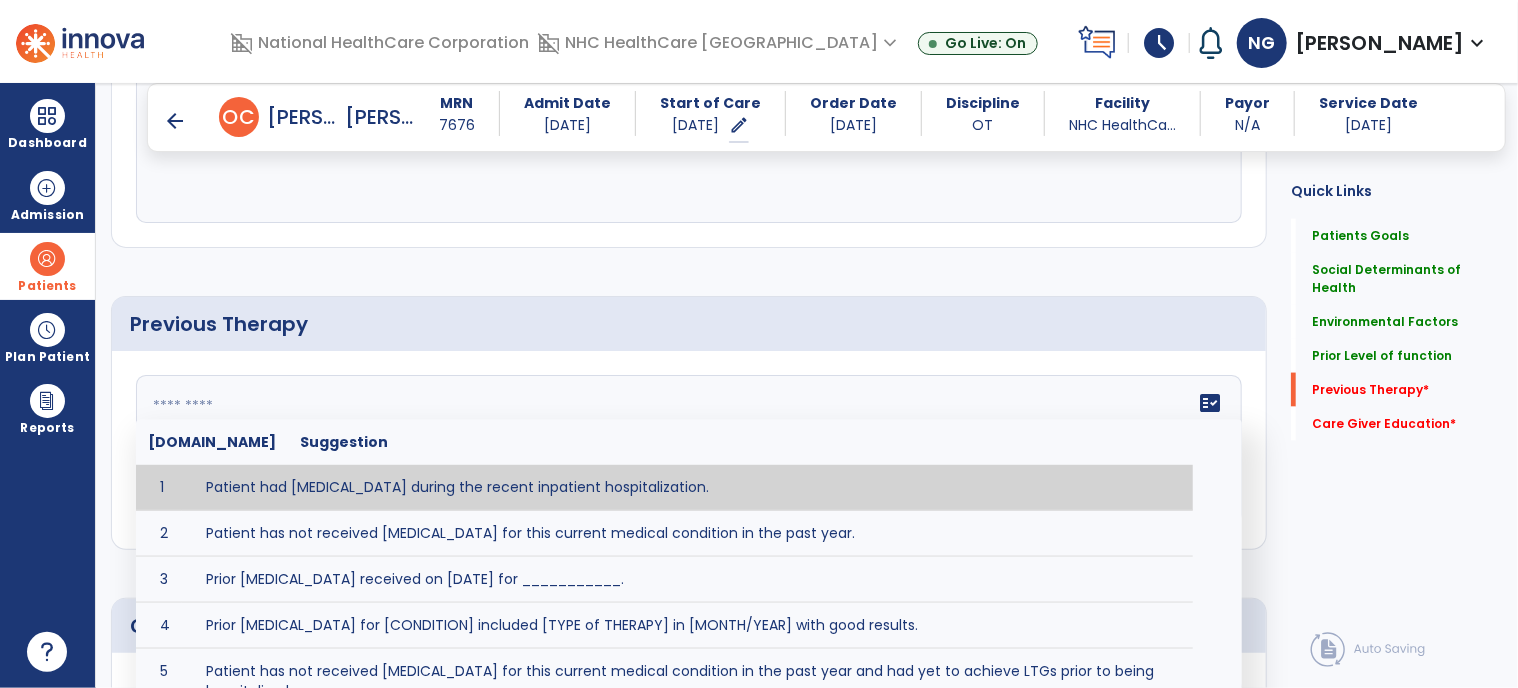 type on "**********" 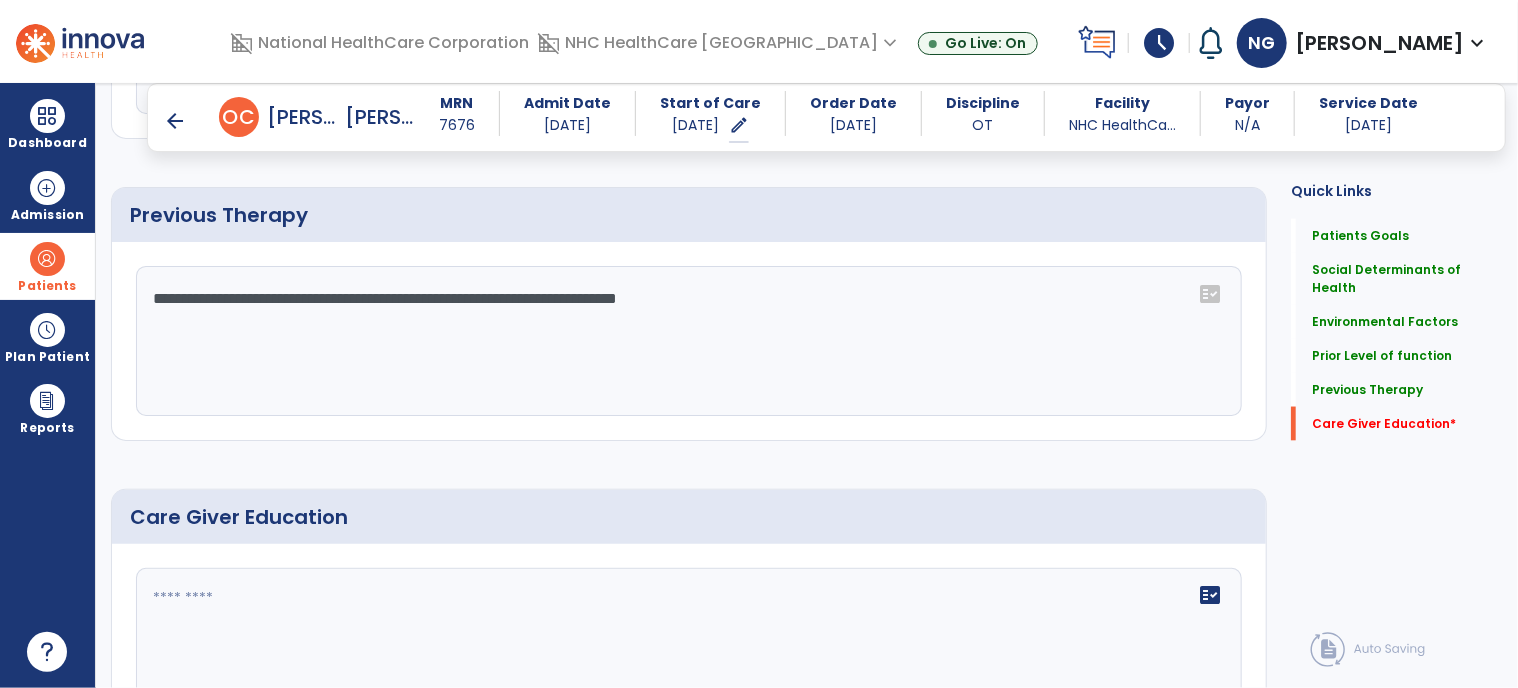 scroll, scrollTop: 1530, scrollLeft: 0, axis: vertical 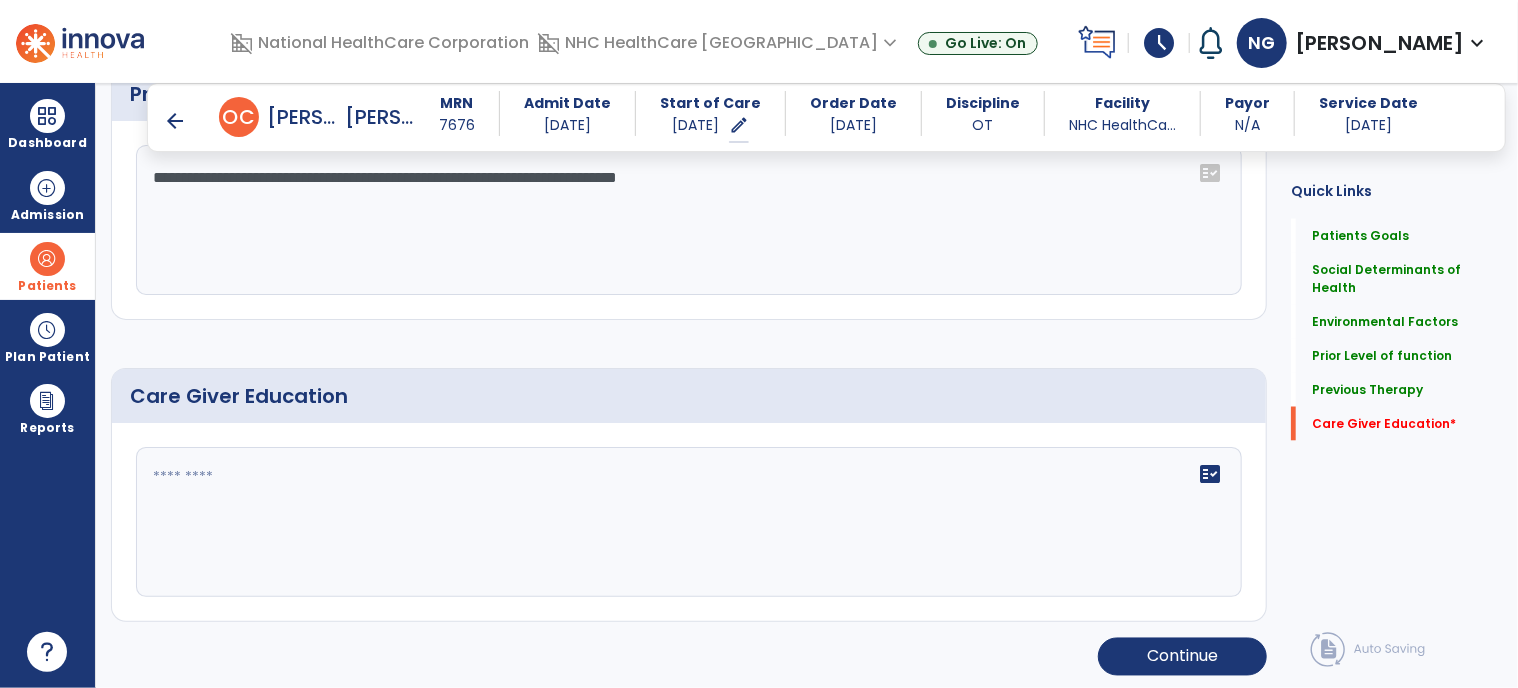 click on "fact_check" 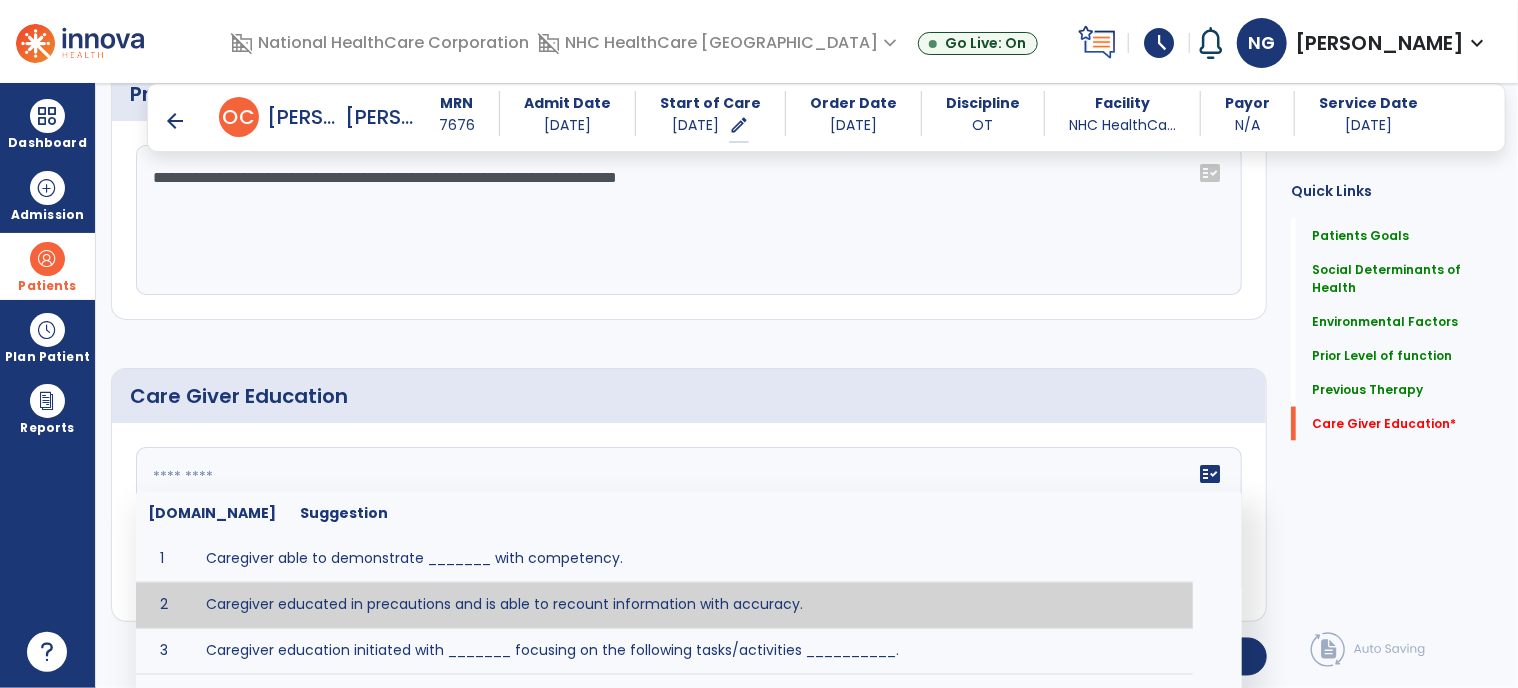 type on "**********" 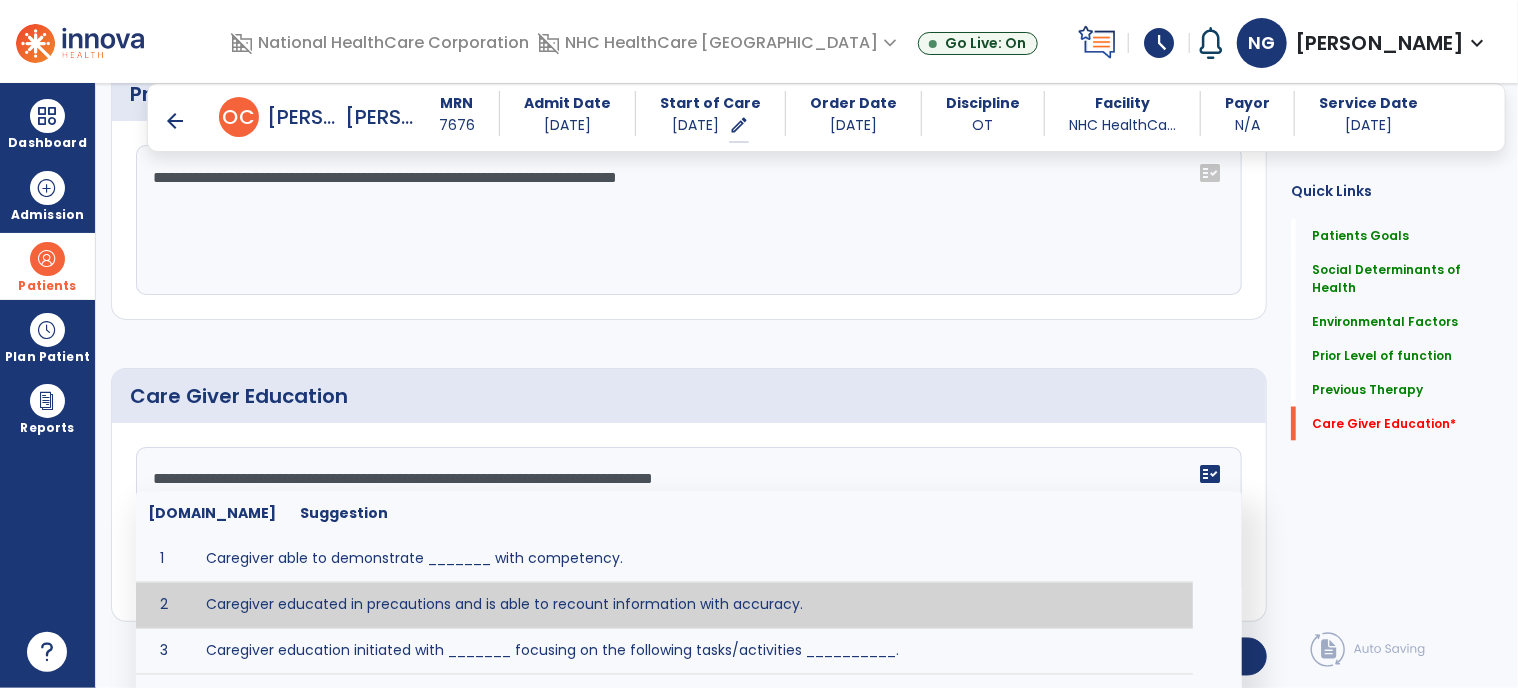 drag, startPoint x: 340, startPoint y: 590, endPoint x: 363, endPoint y: 599, distance: 24.698177 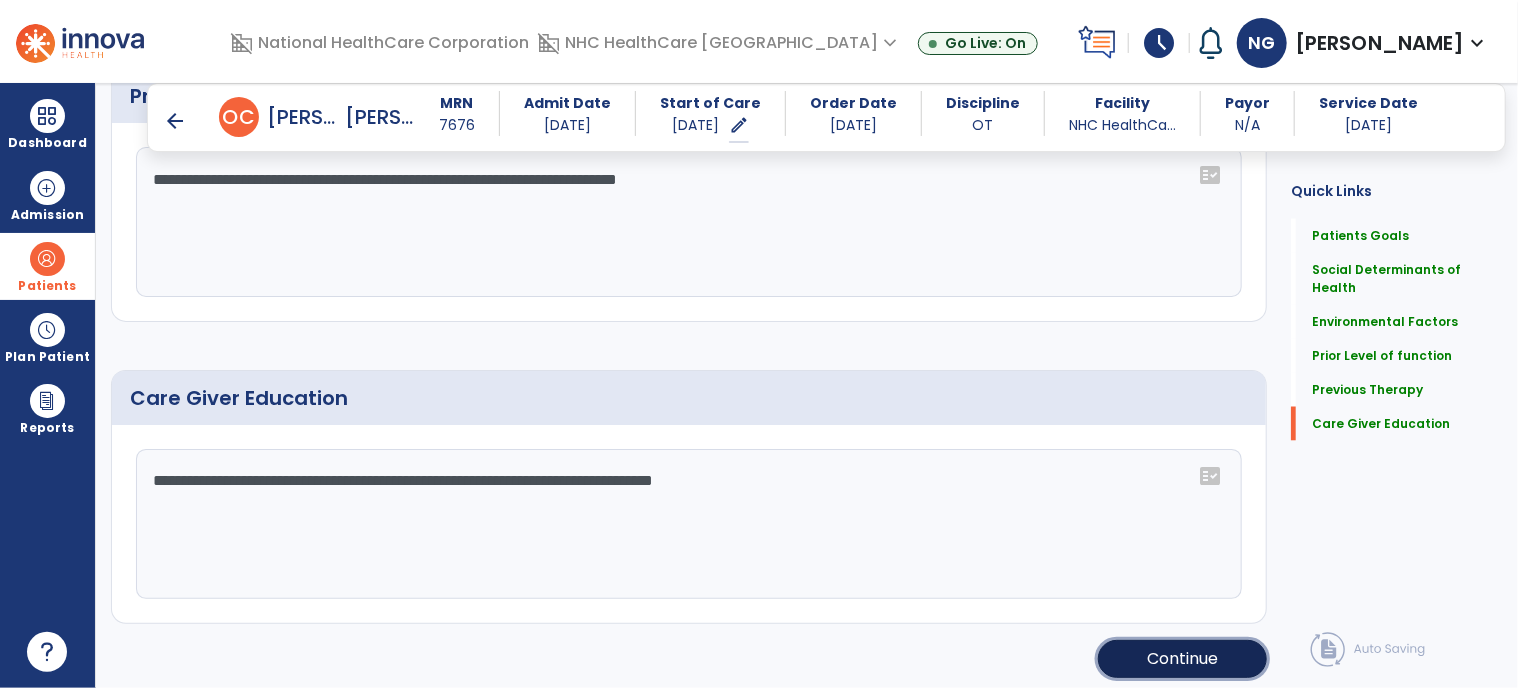 click on "Continue" 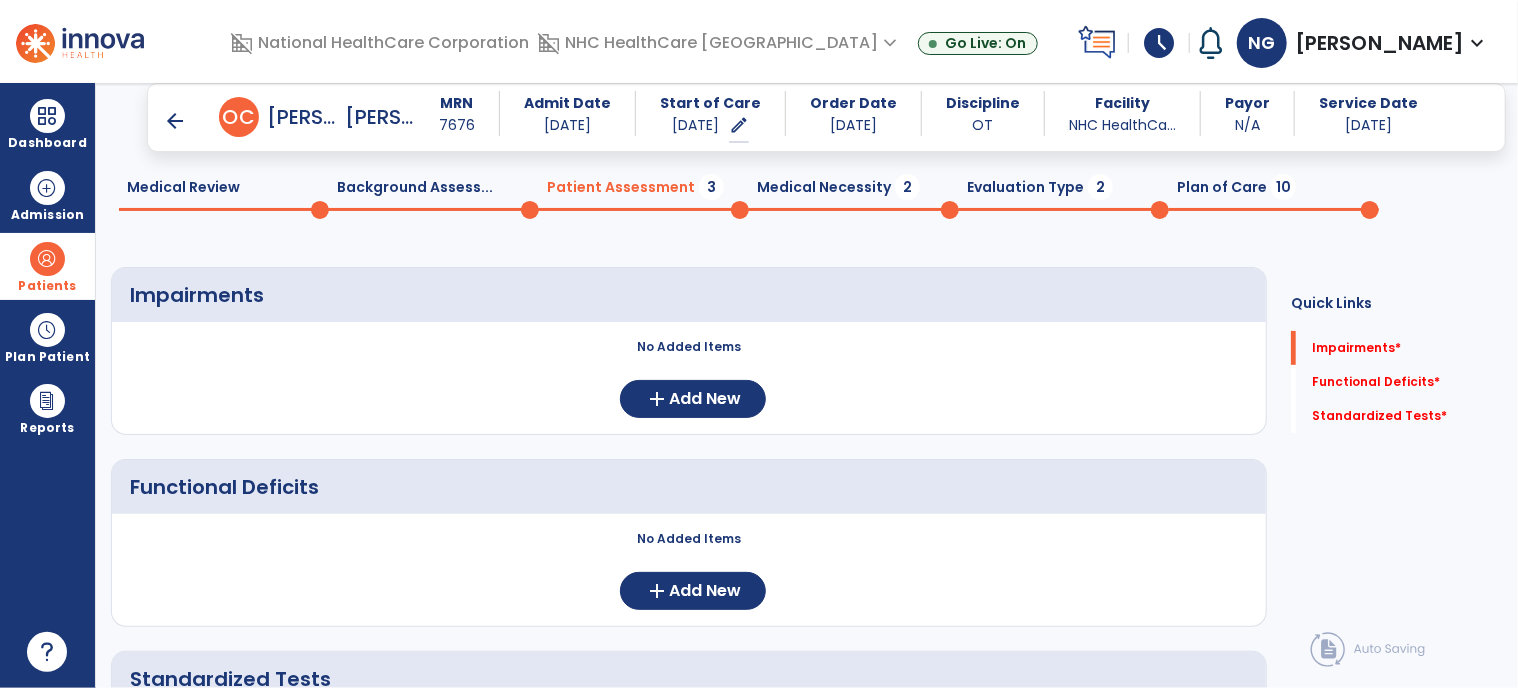 scroll, scrollTop: 60, scrollLeft: 0, axis: vertical 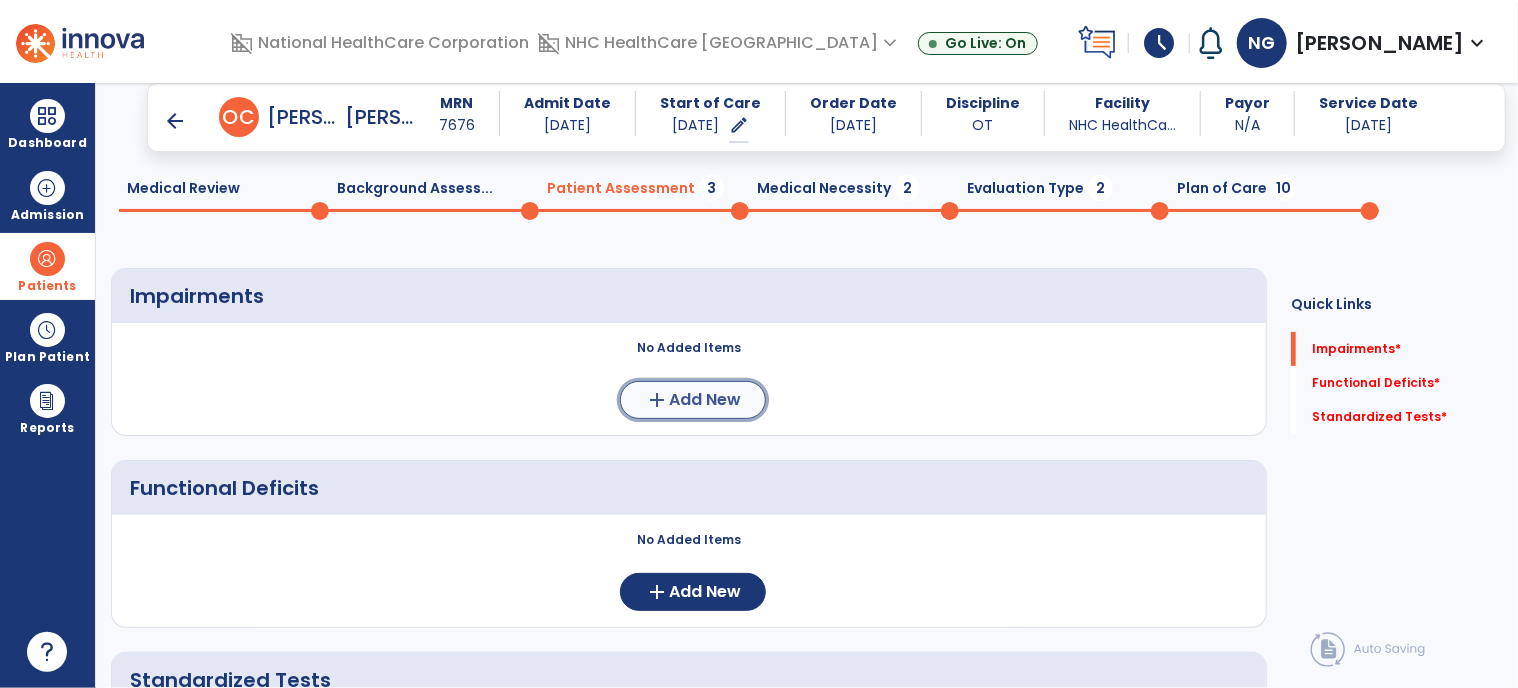 click on "add" 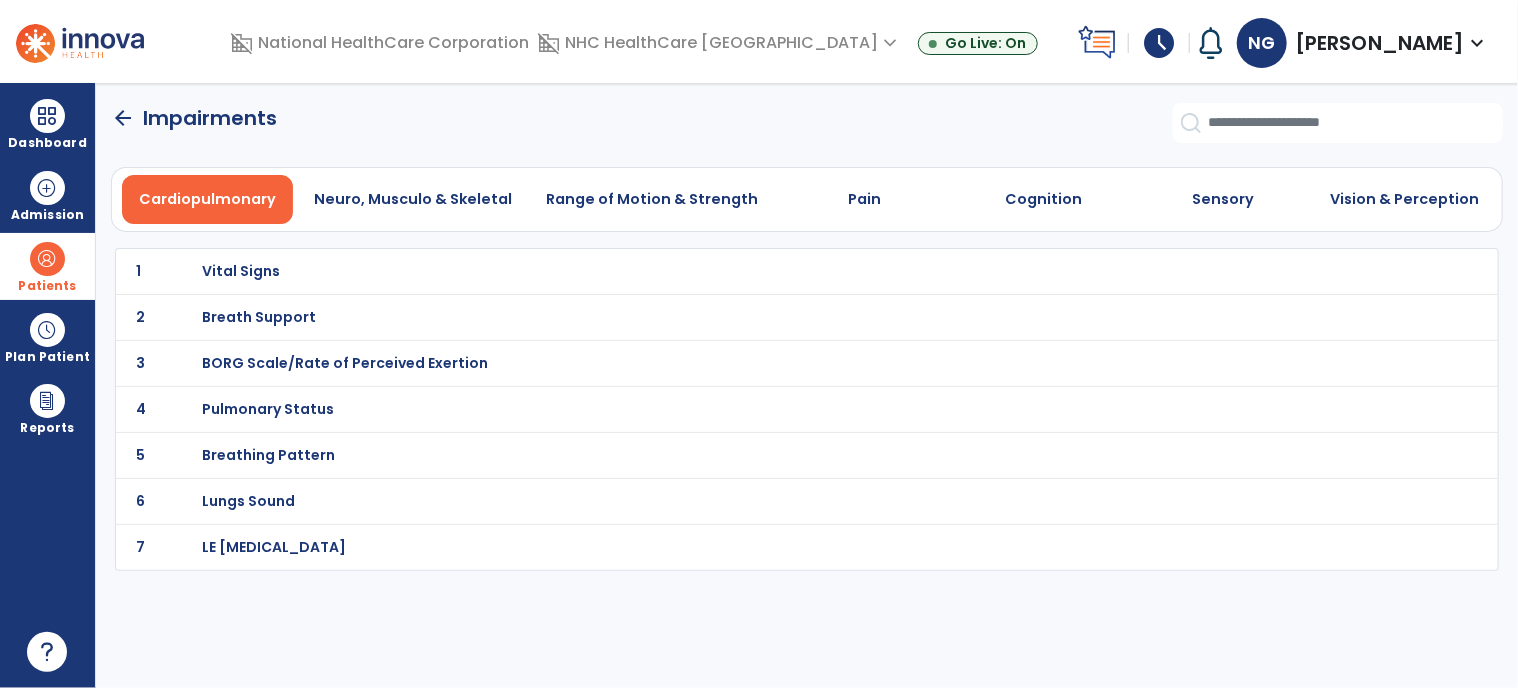 scroll, scrollTop: 0, scrollLeft: 0, axis: both 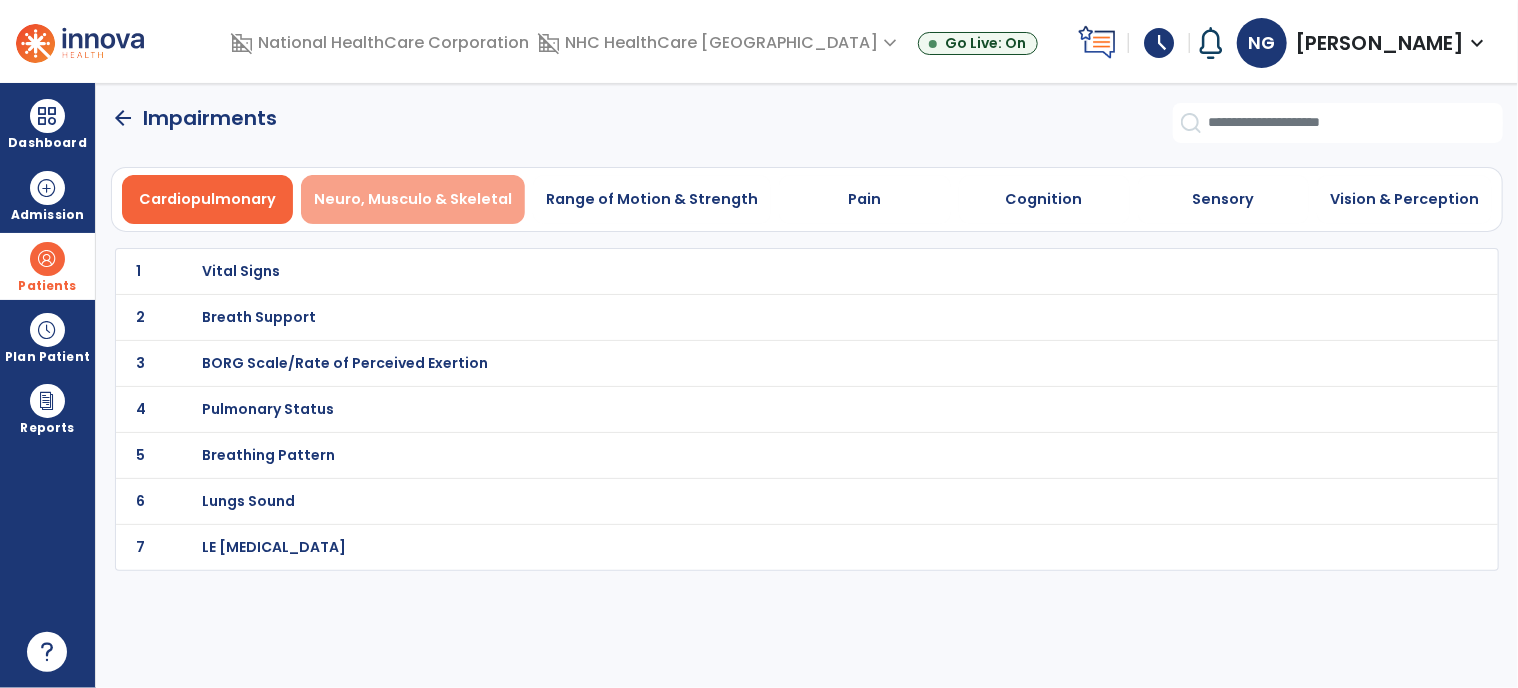 click on "Neuro, Musculo & Skeletal" at bounding box center [413, 199] 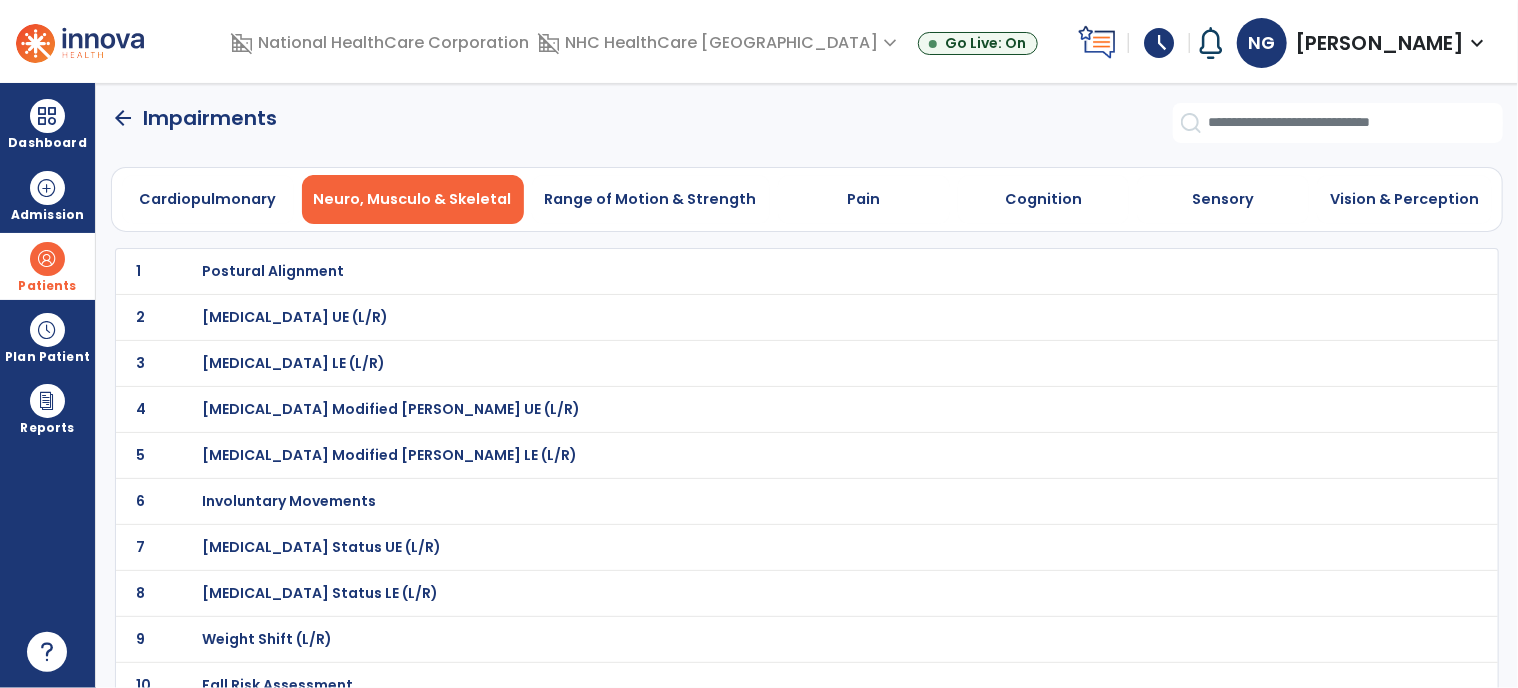 click on "[MEDICAL_DATA] UE (L/R)" at bounding box center [763, 271] 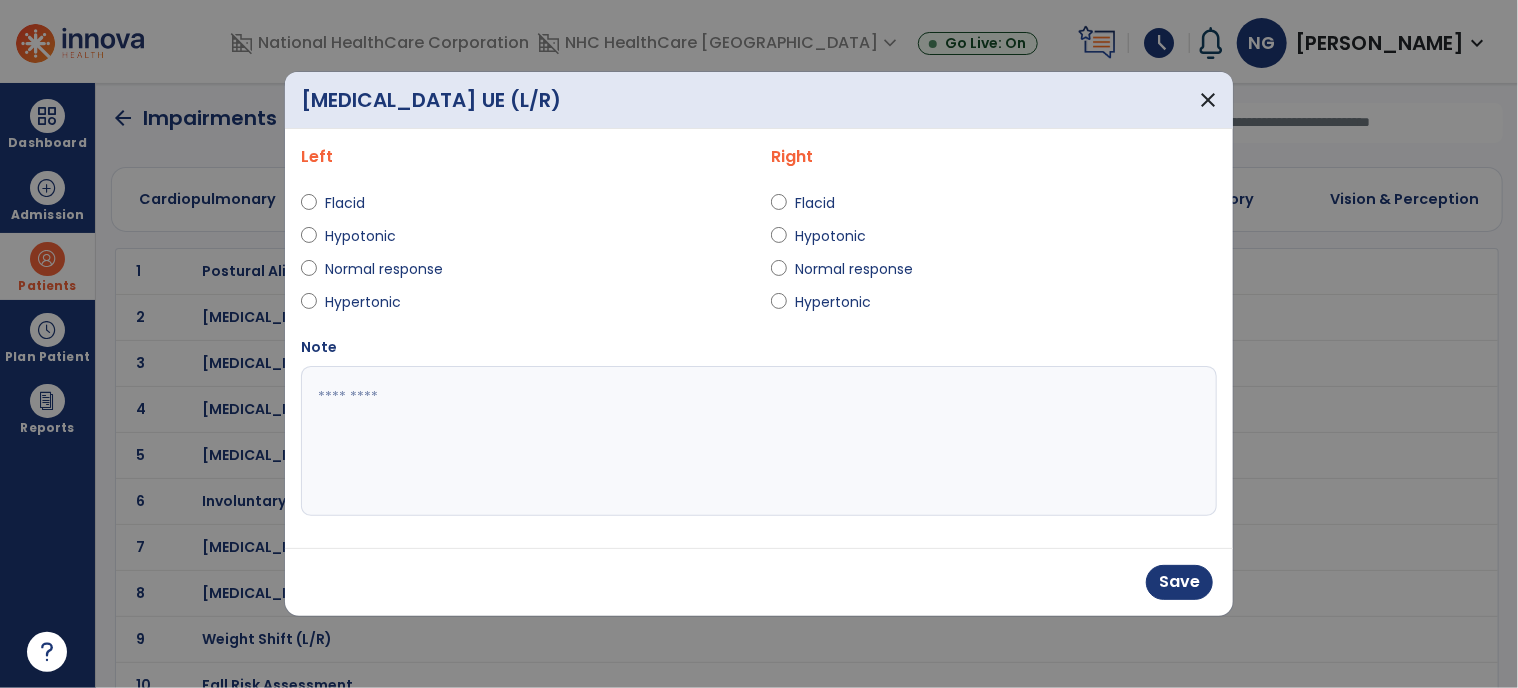 click at bounding box center [759, 441] 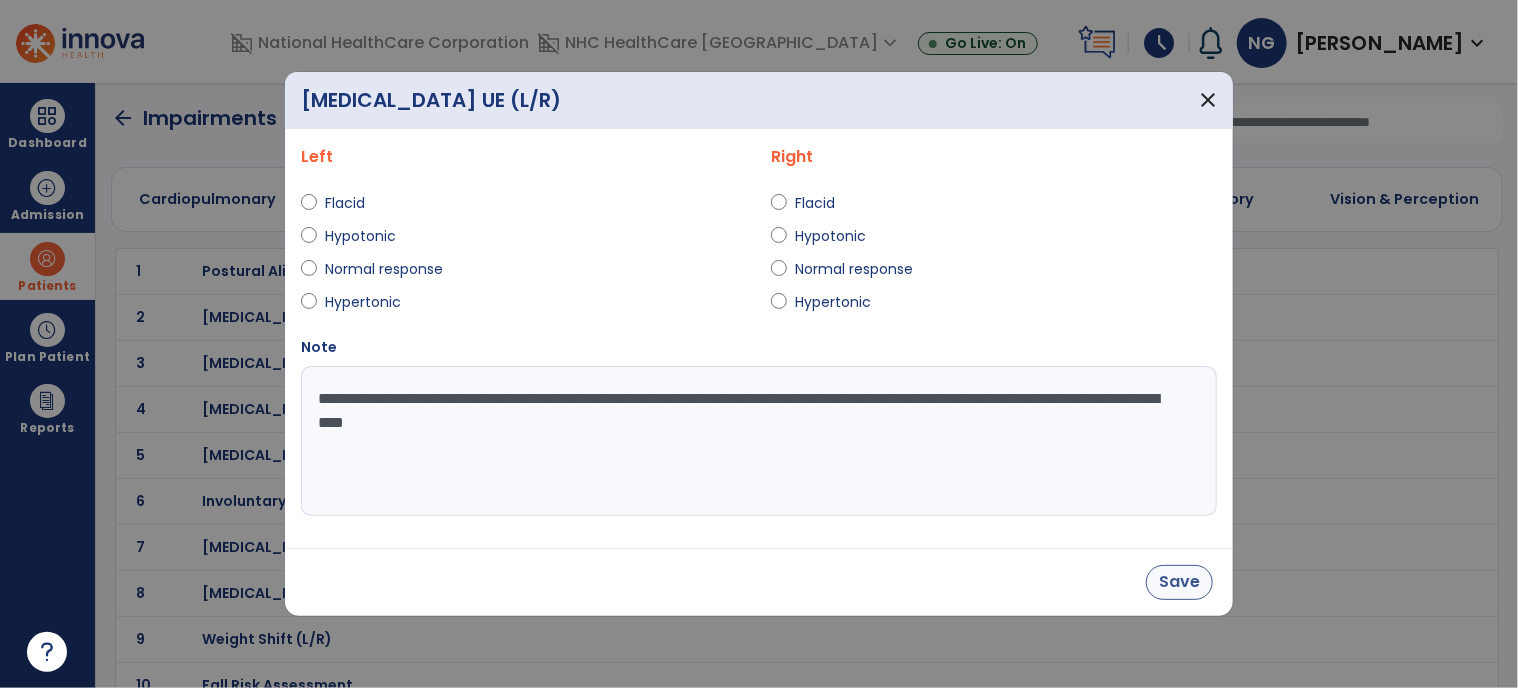 type on "**********" 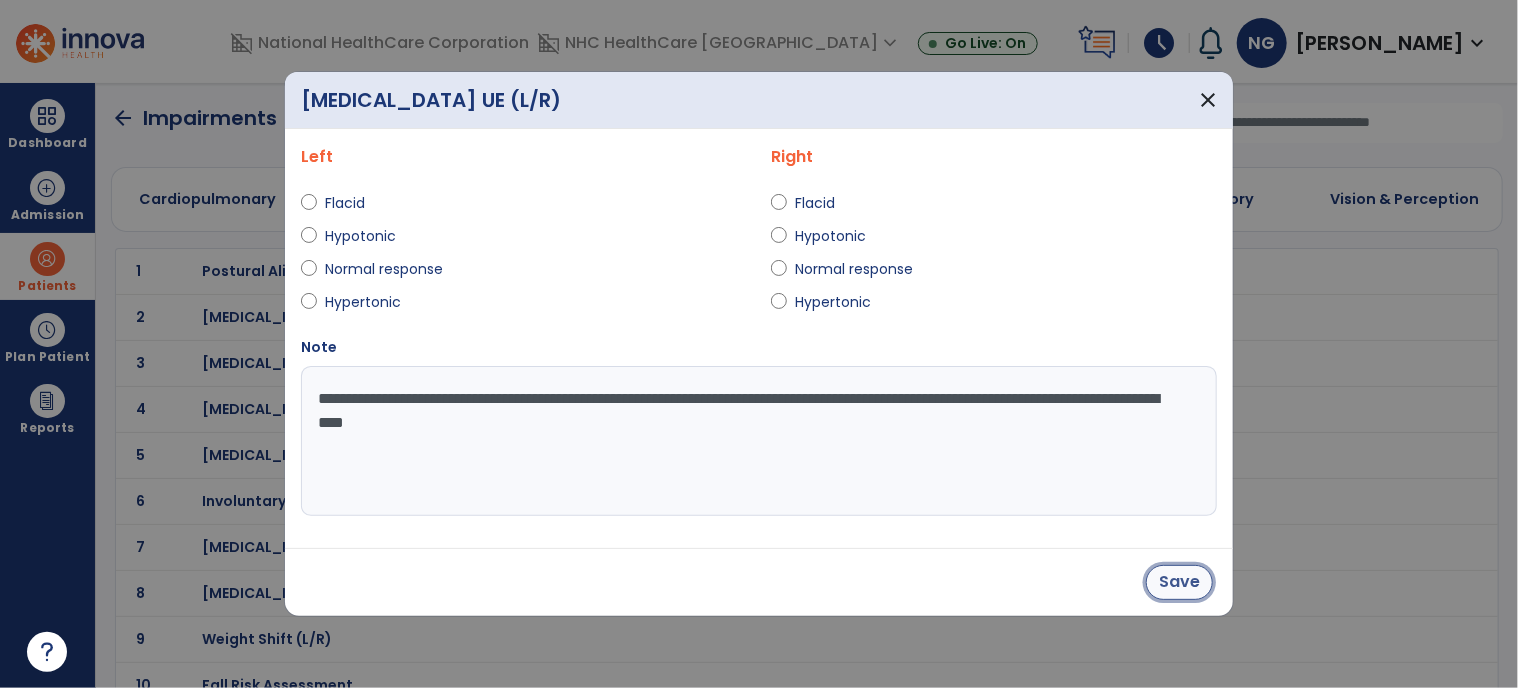 click on "Save" at bounding box center [1179, 582] 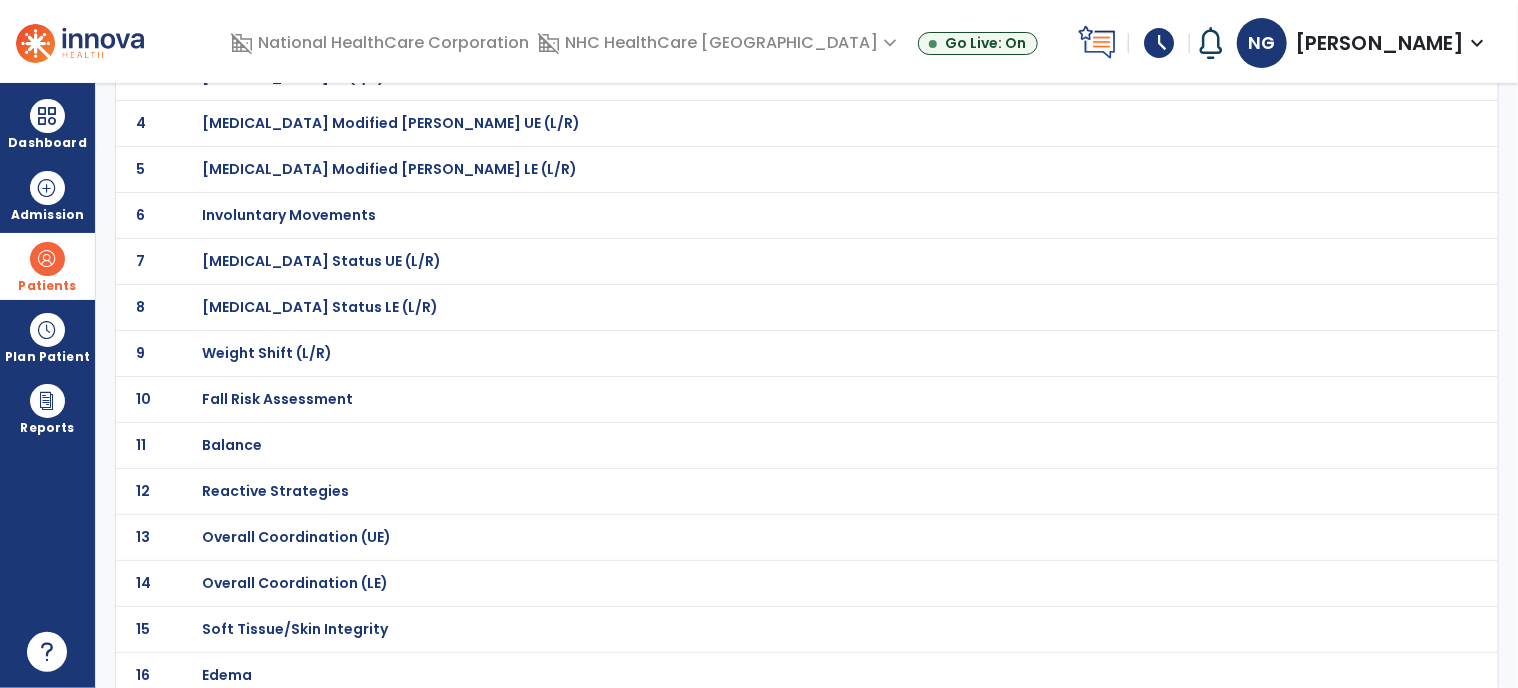 scroll, scrollTop: 300, scrollLeft: 0, axis: vertical 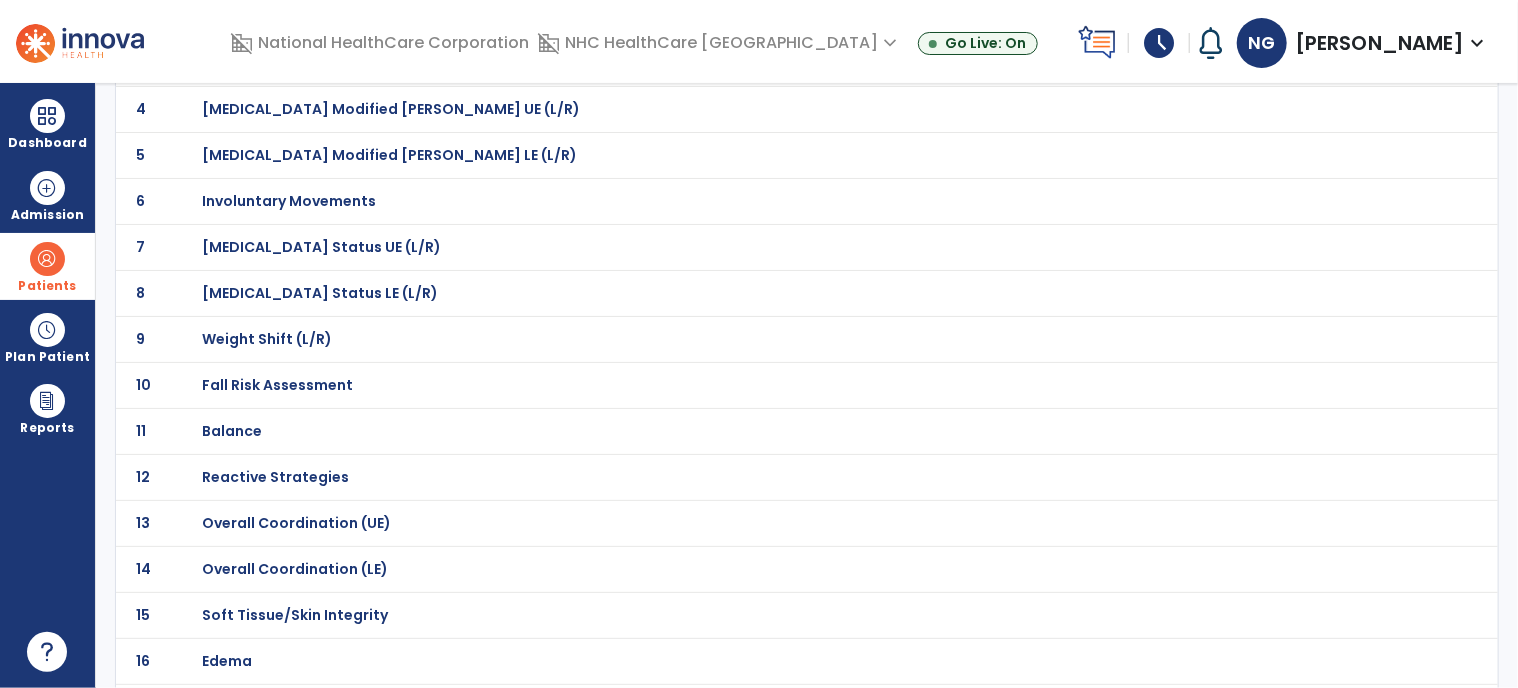 click on "Balance" at bounding box center [763, -29] 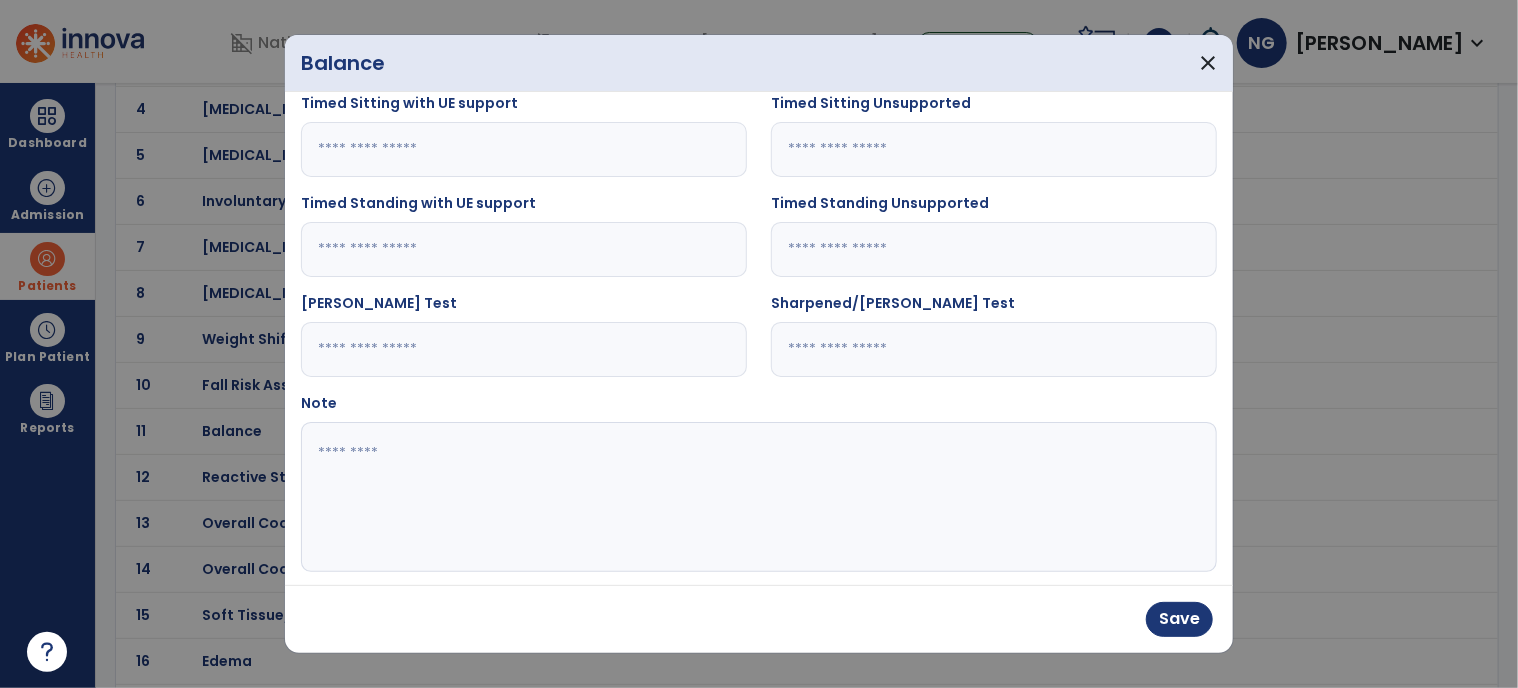 scroll, scrollTop: 300, scrollLeft: 0, axis: vertical 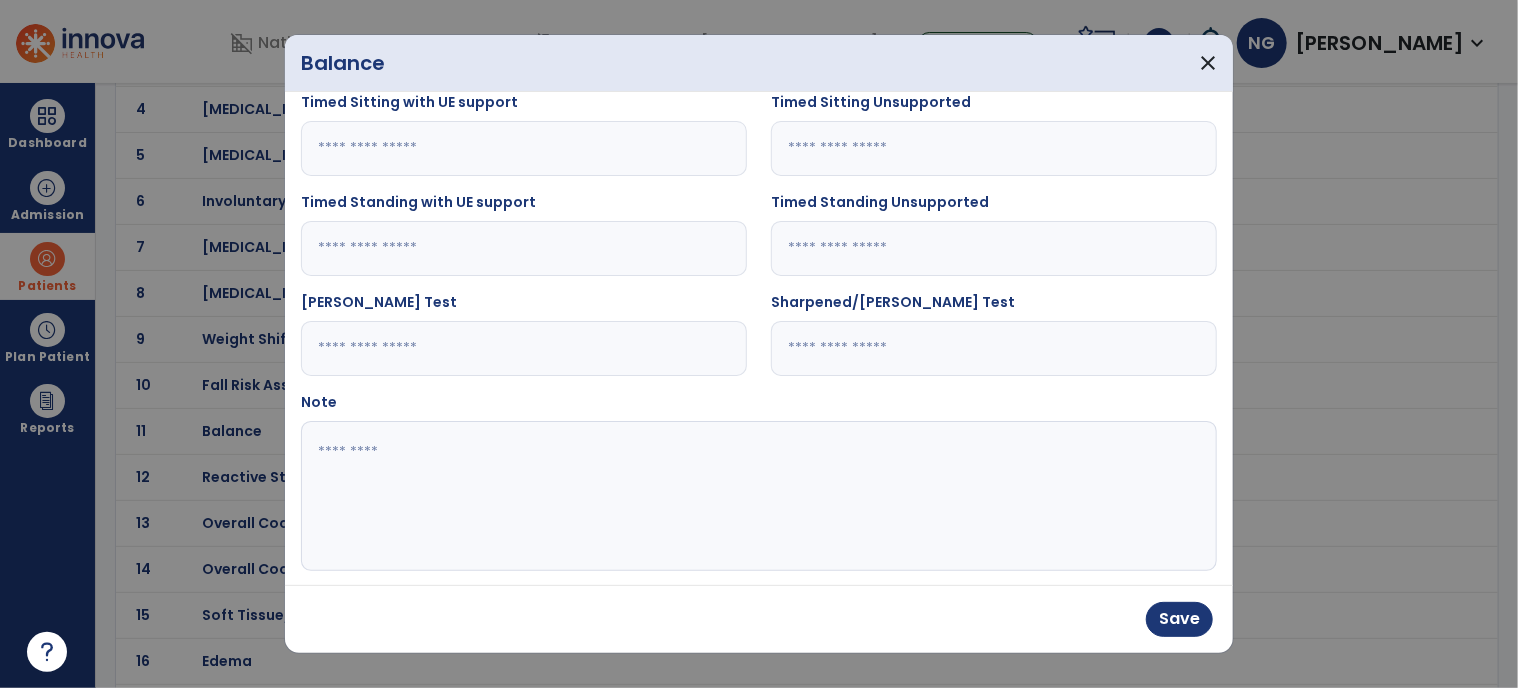 click at bounding box center [757, 496] 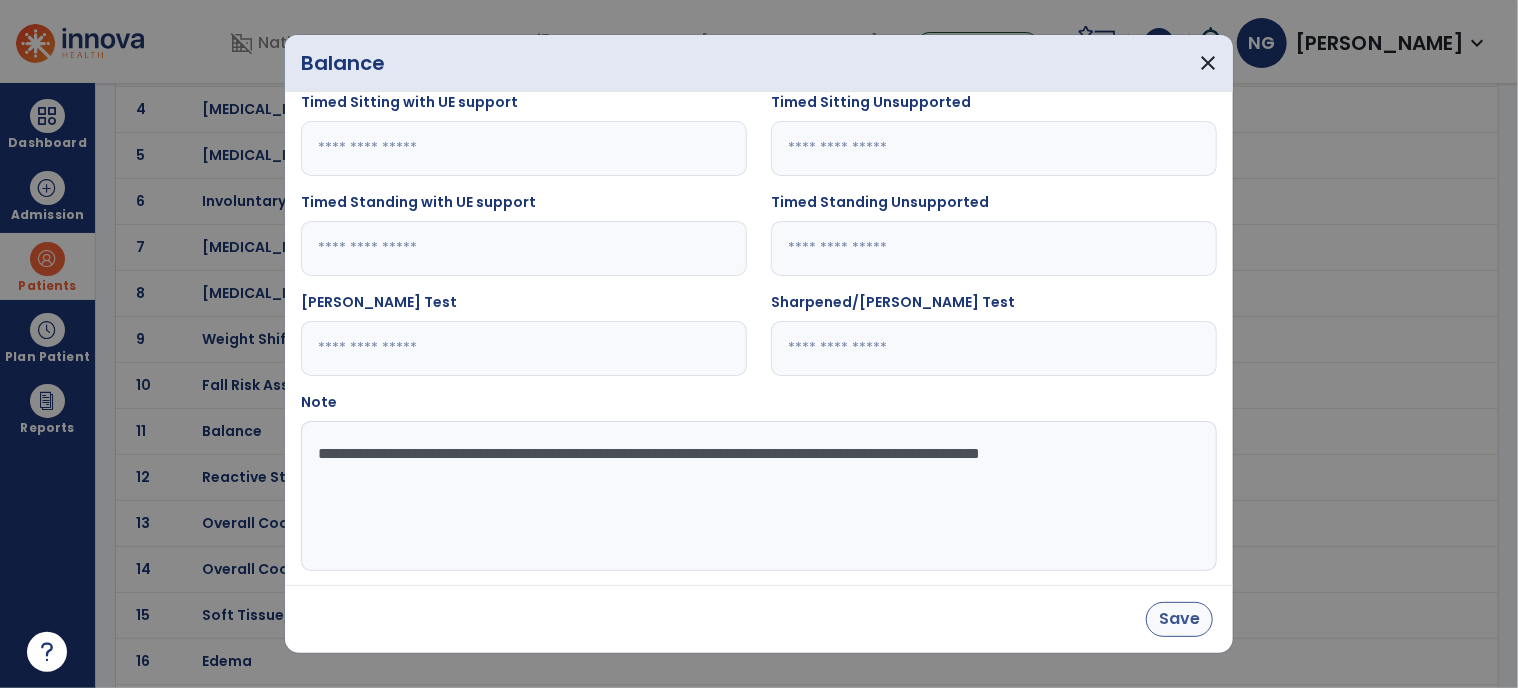 type on "**********" 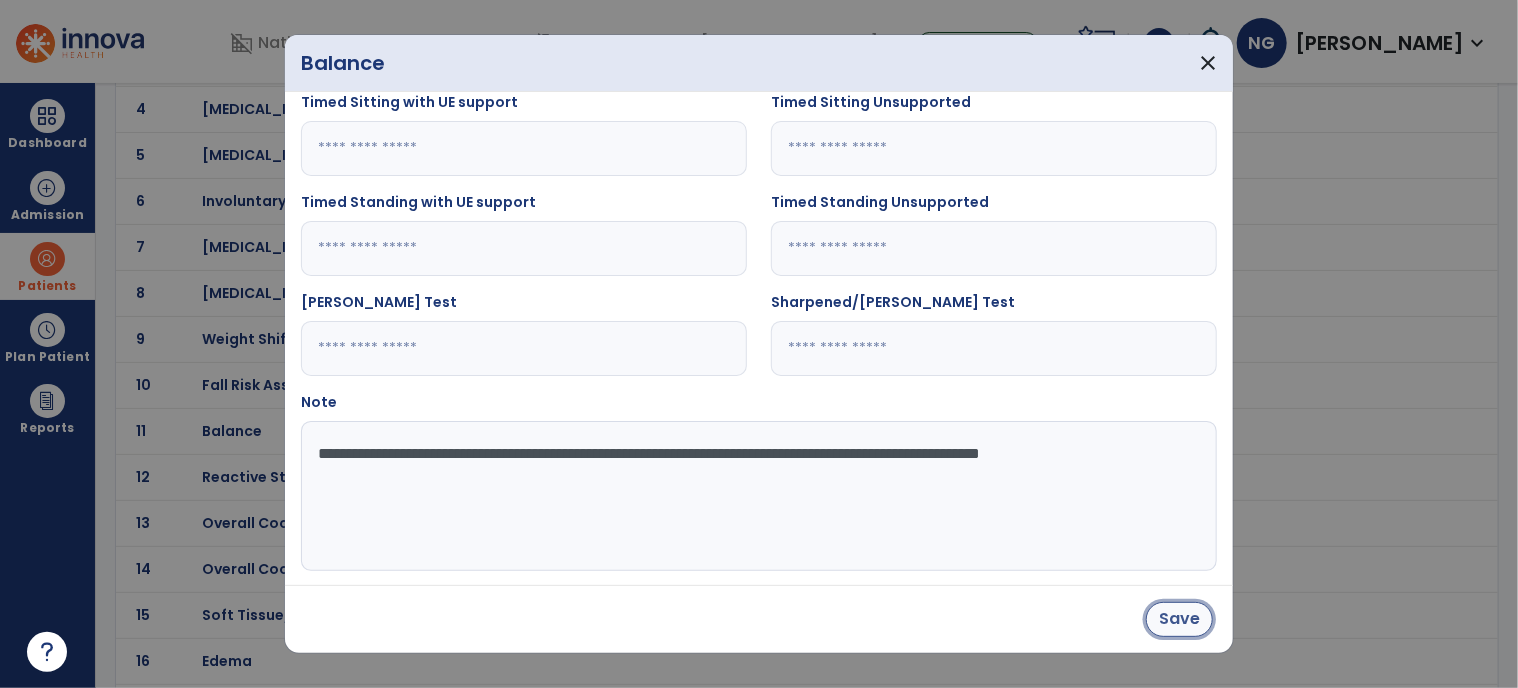 click on "Save" at bounding box center (1179, 619) 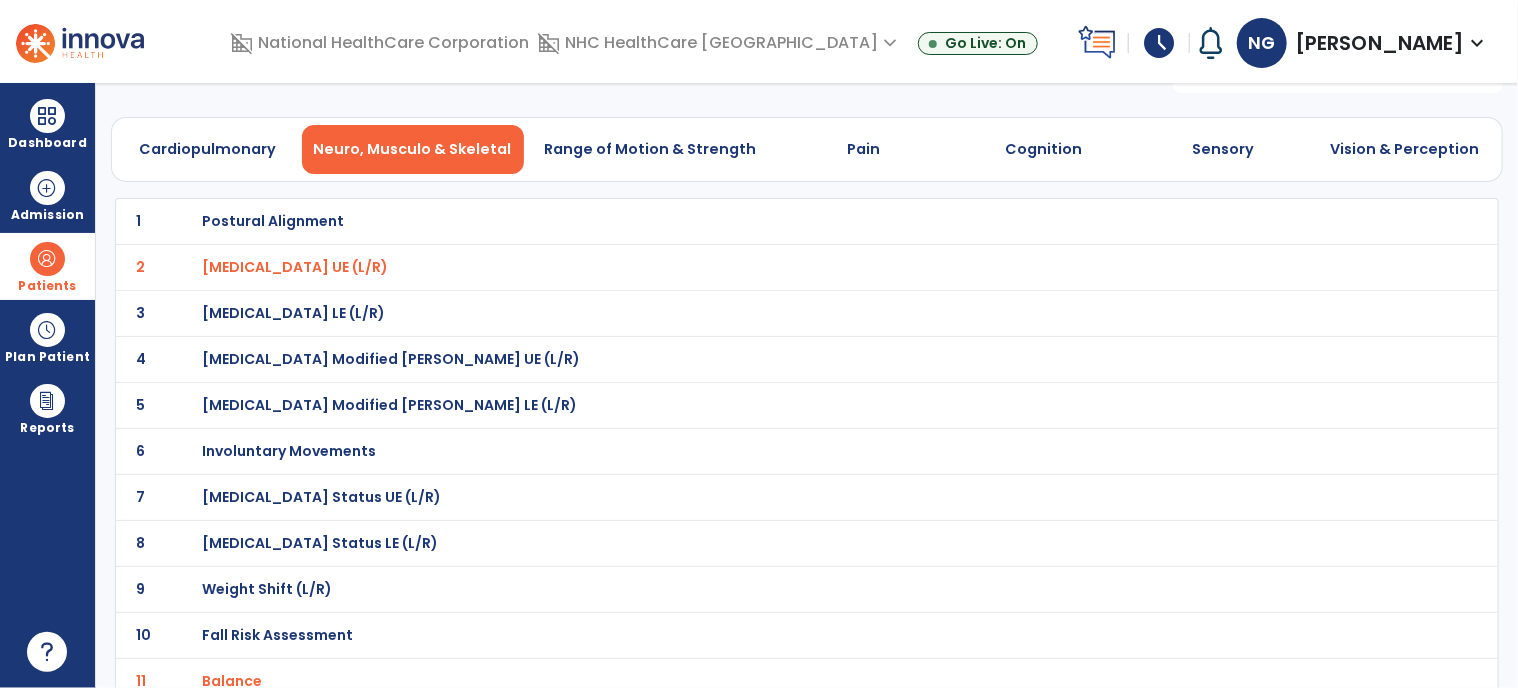 scroll, scrollTop: 0, scrollLeft: 0, axis: both 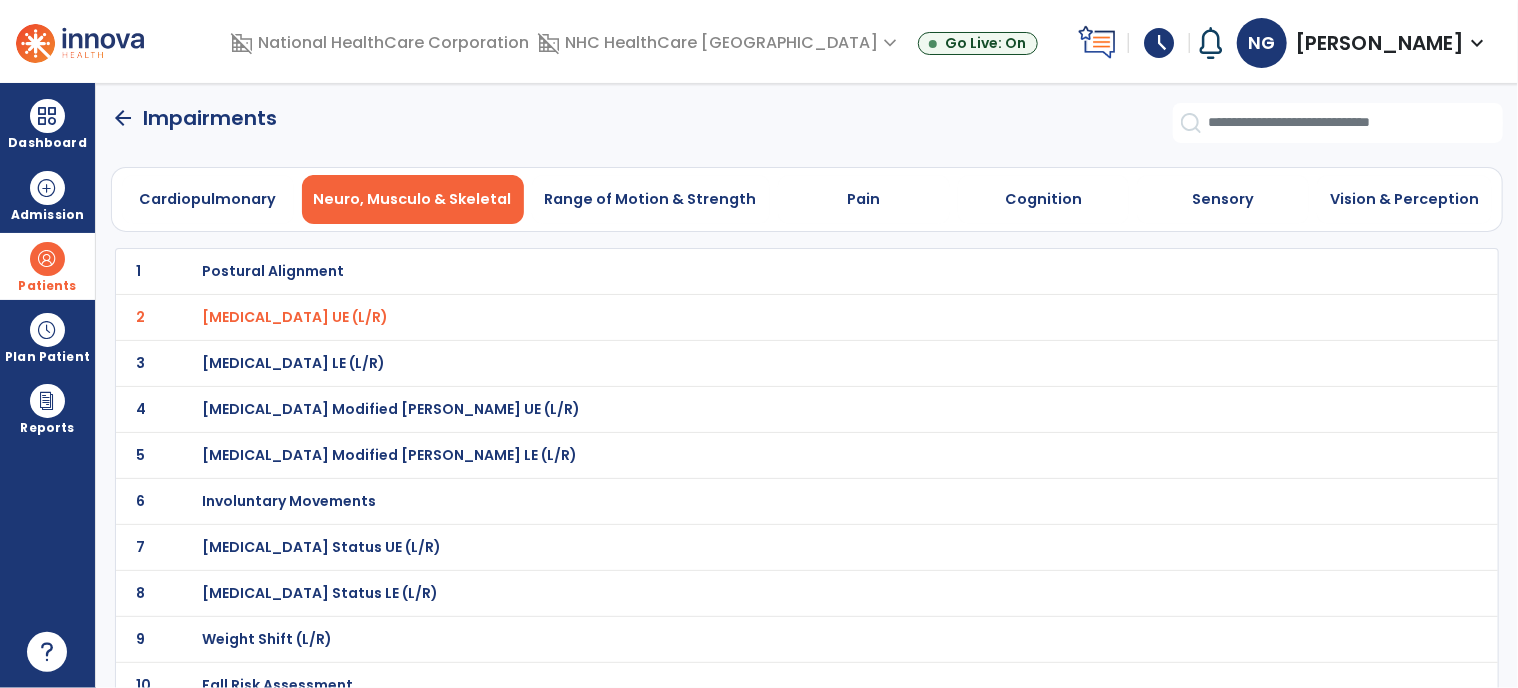 click on "arrow_back" 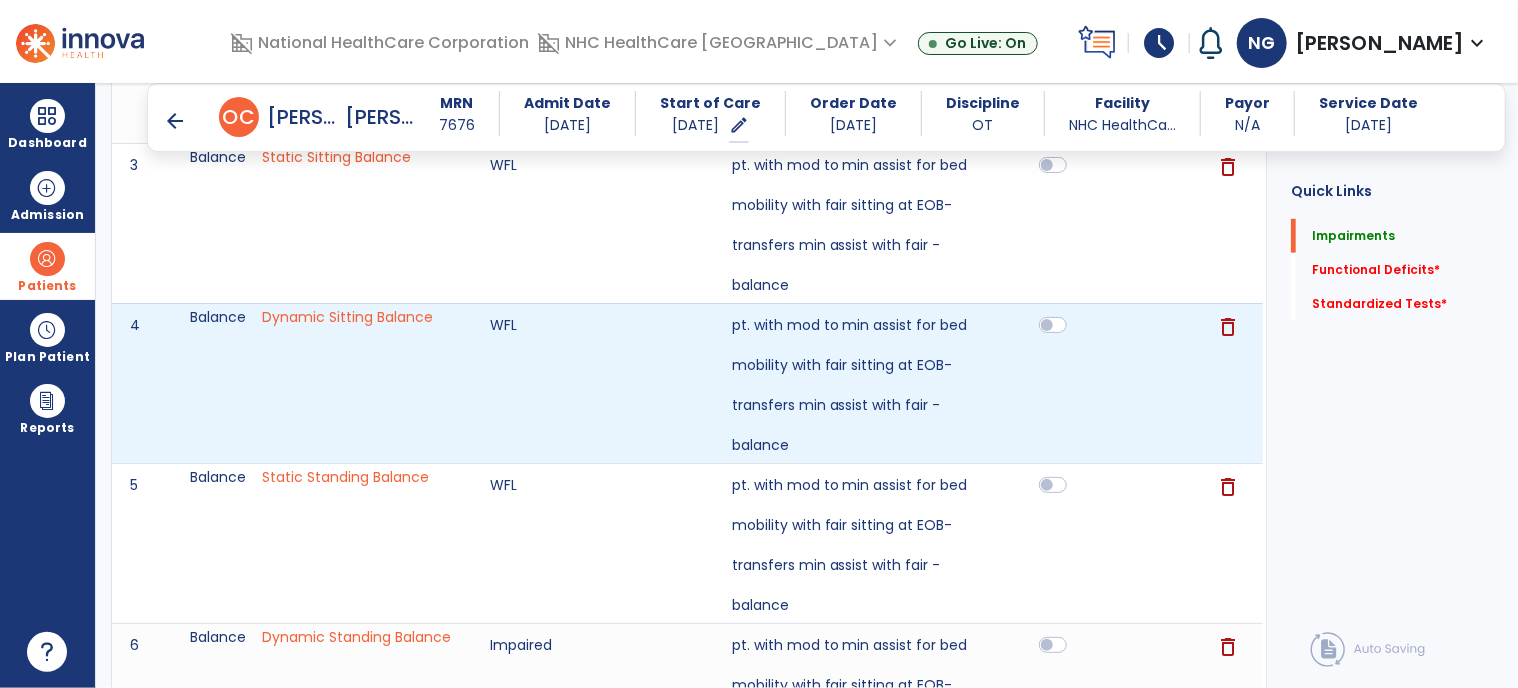 scroll, scrollTop: 1248, scrollLeft: 0, axis: vertical 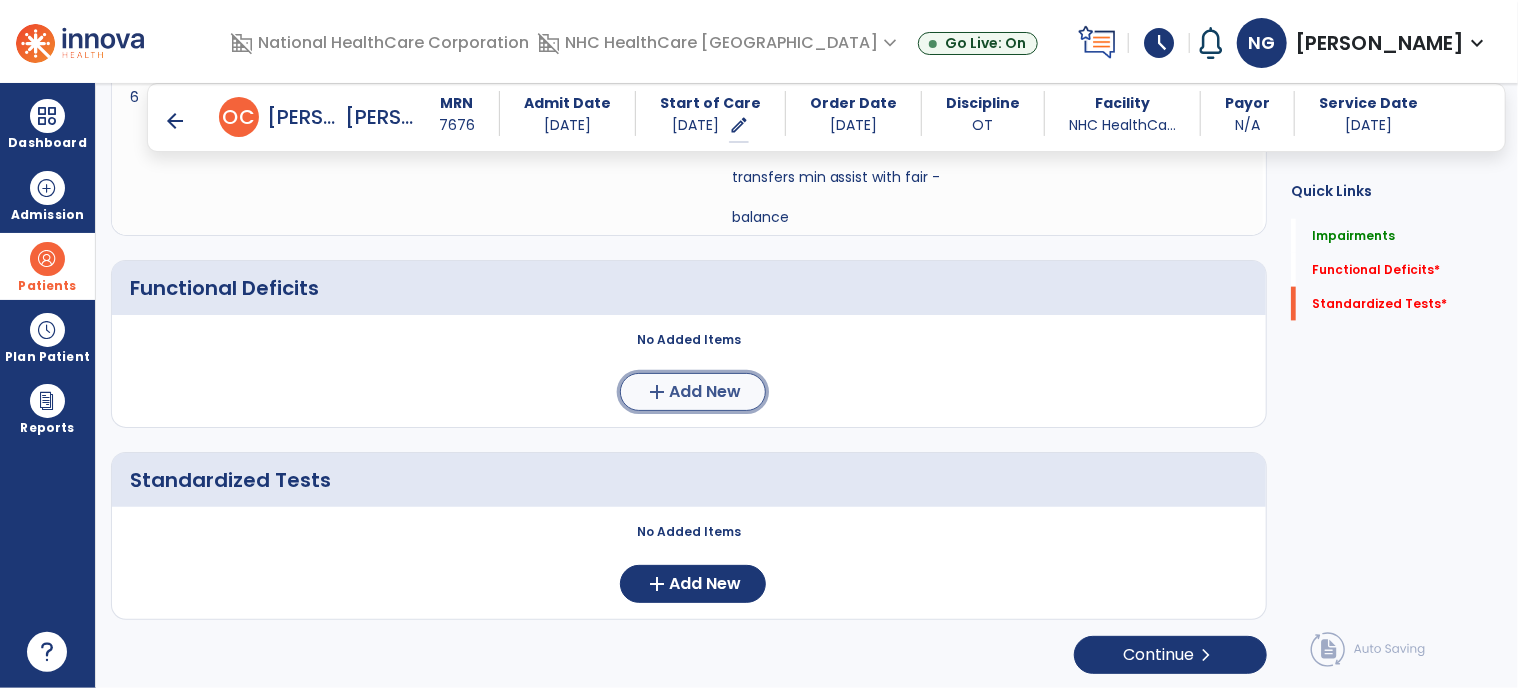 click on "add" 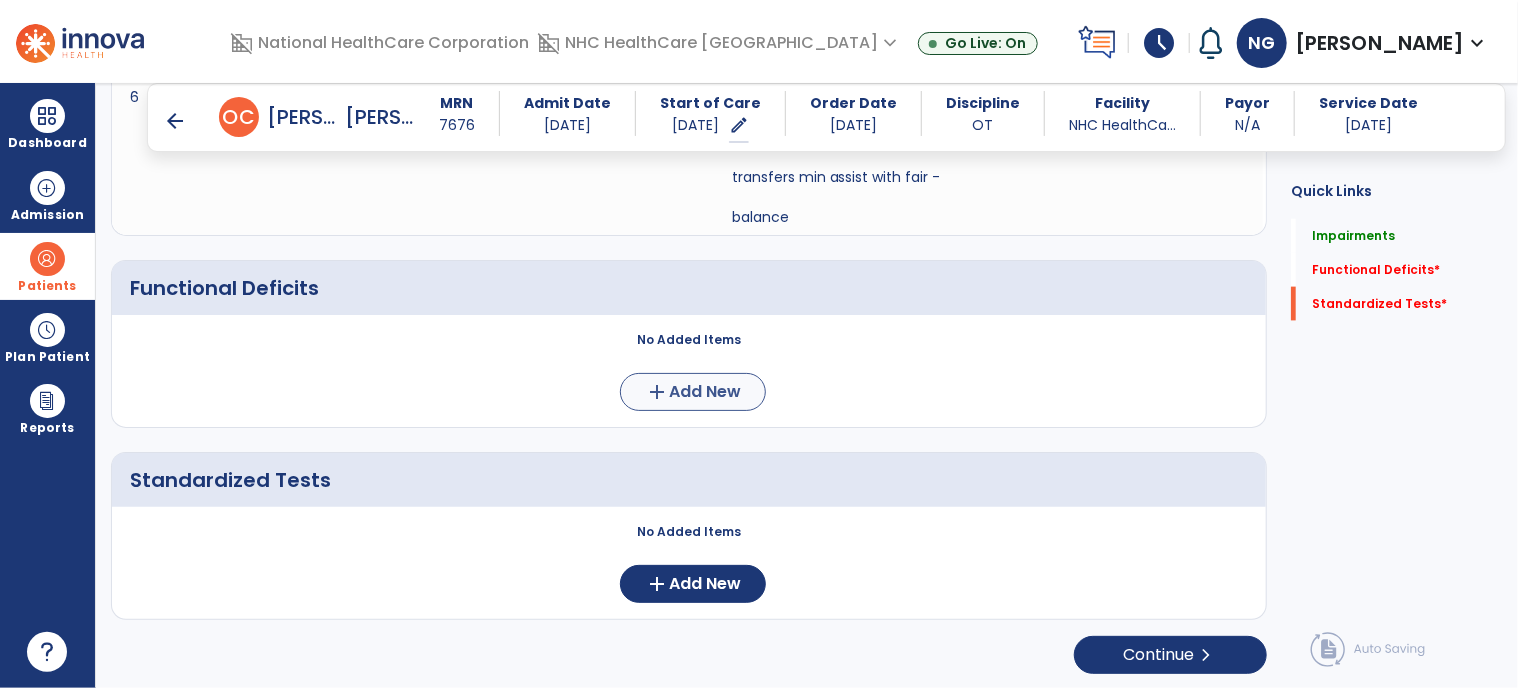 scroll, scrollTop: 0, scrollLeft: 0, axis: both 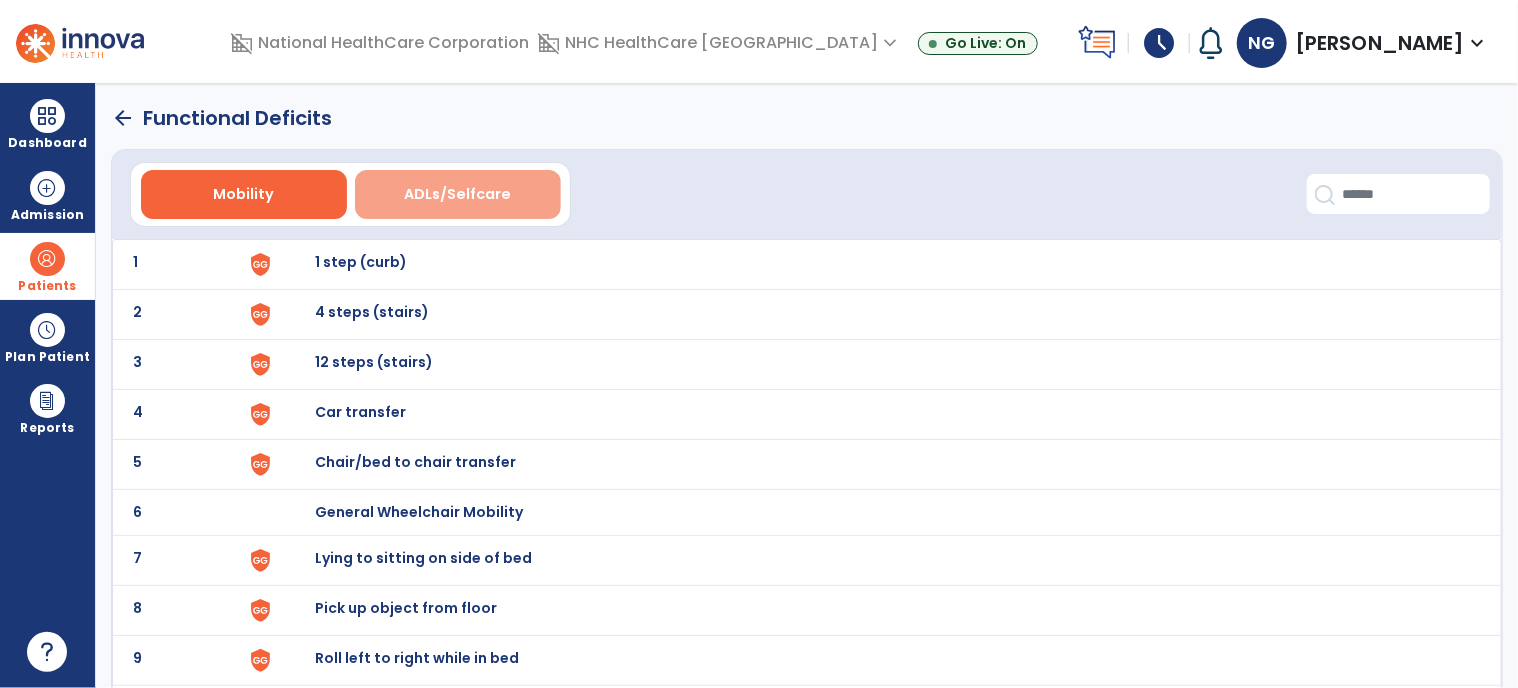 click on "ADLs/Selfcare" at bounding box center [457, 194] 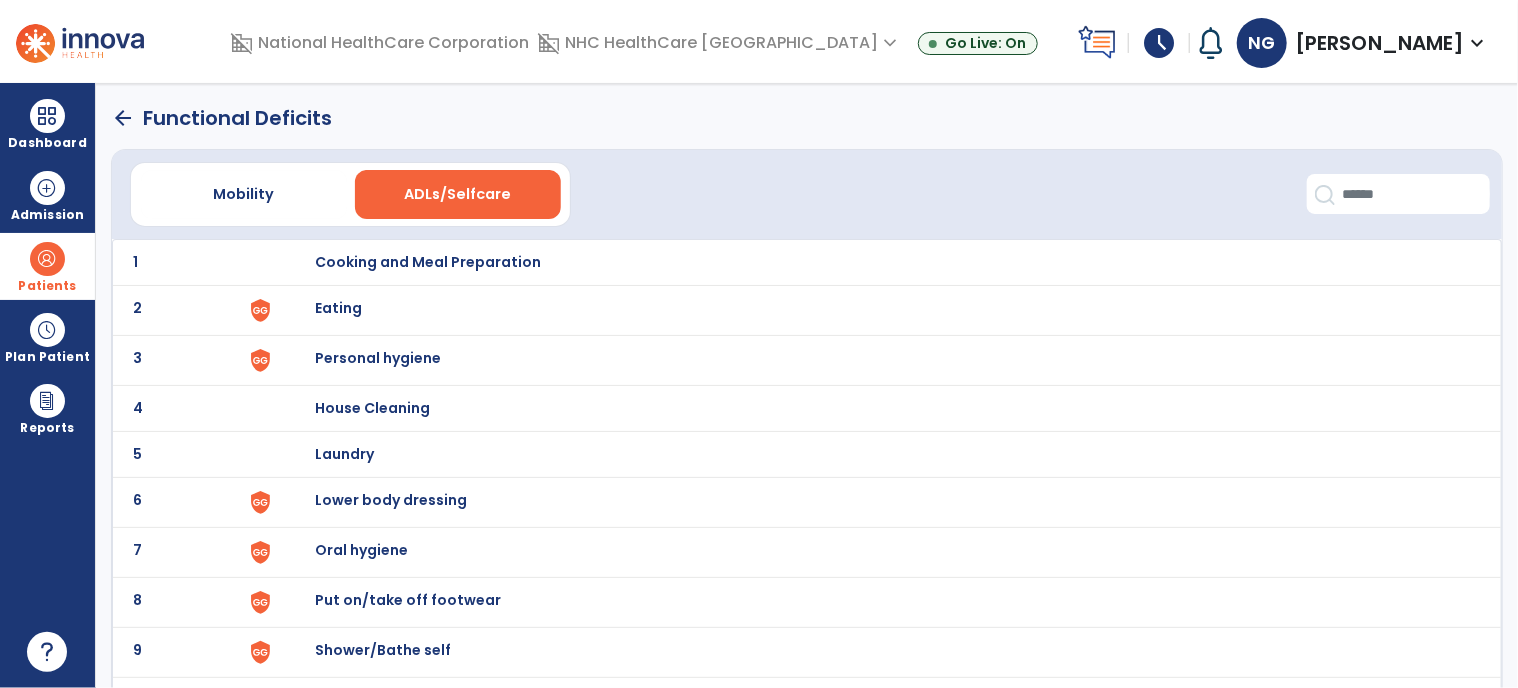 scroll, scrollTop: 100, scrollLeft: 0, axis: vertical 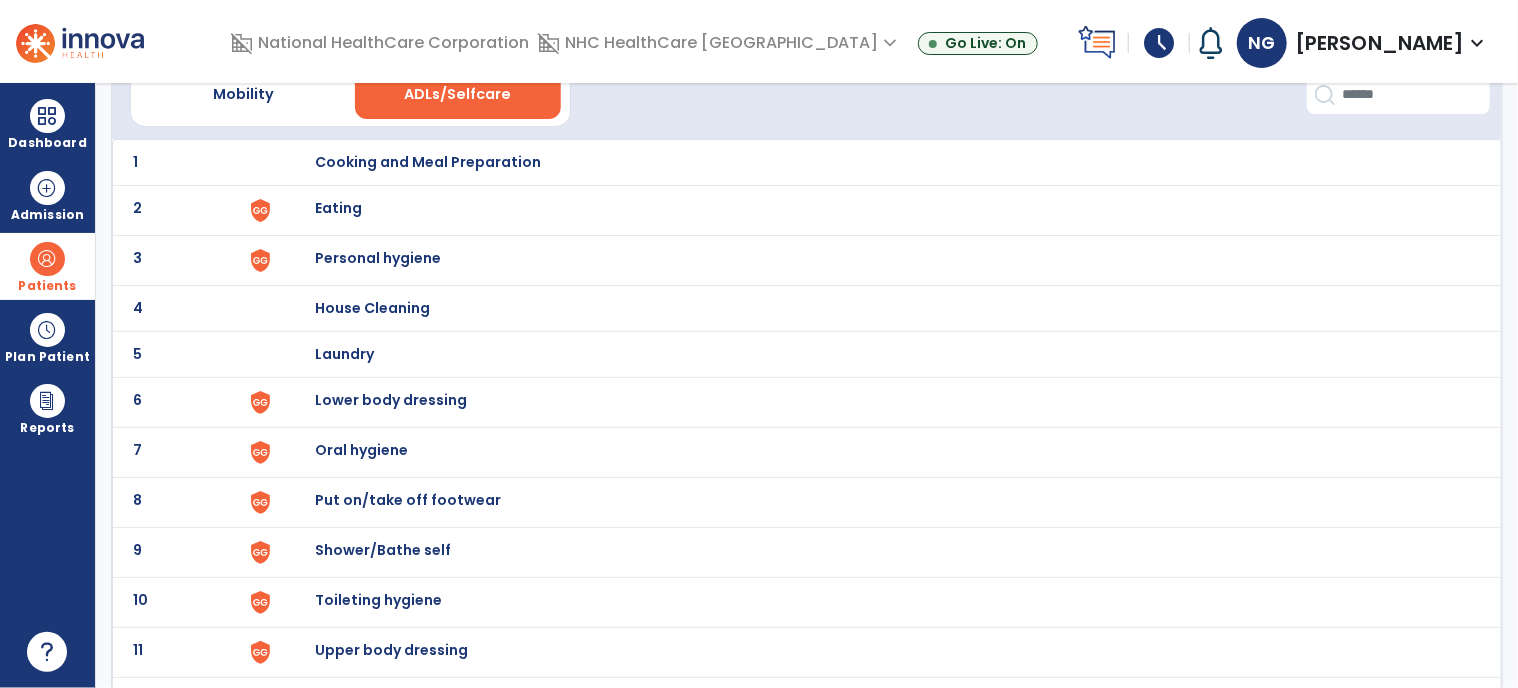 click on "Lower body dressing" at bounding box center (878, 162) 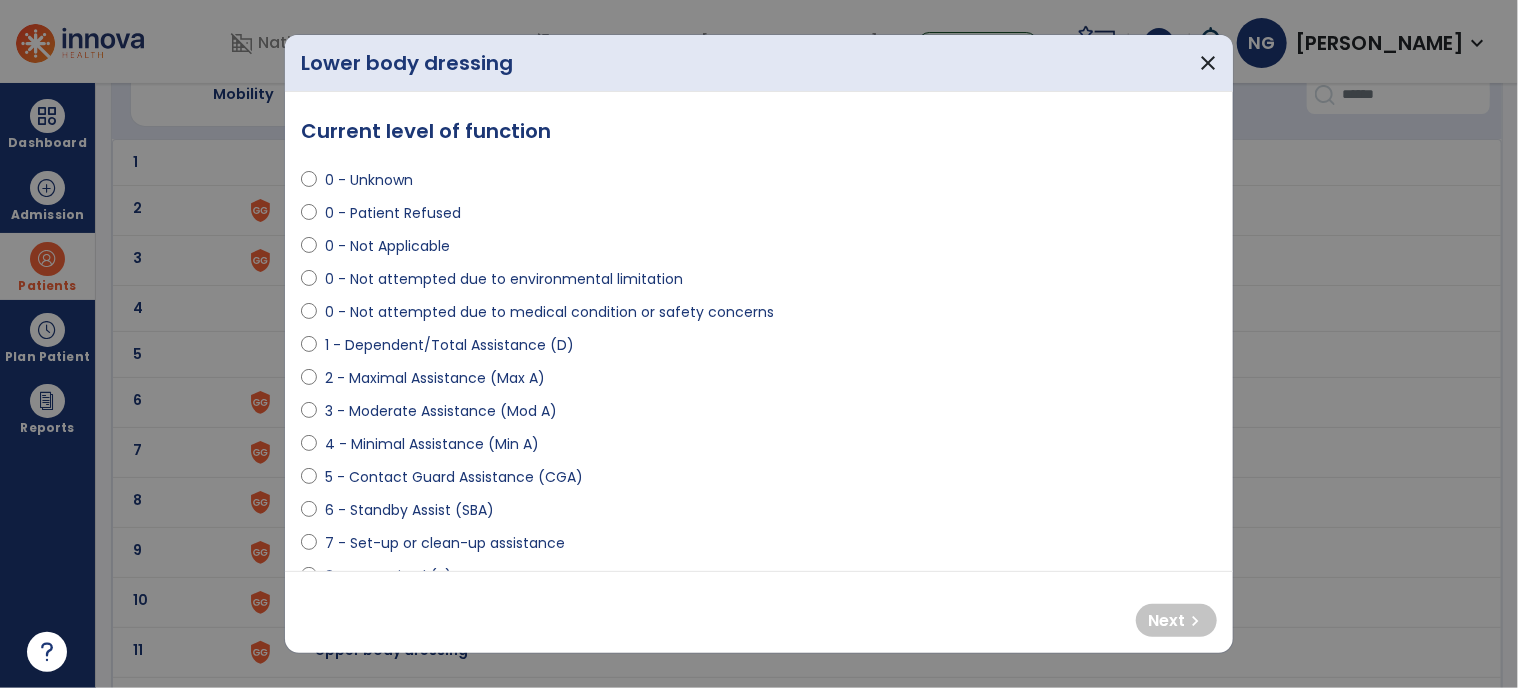 select on "**********" 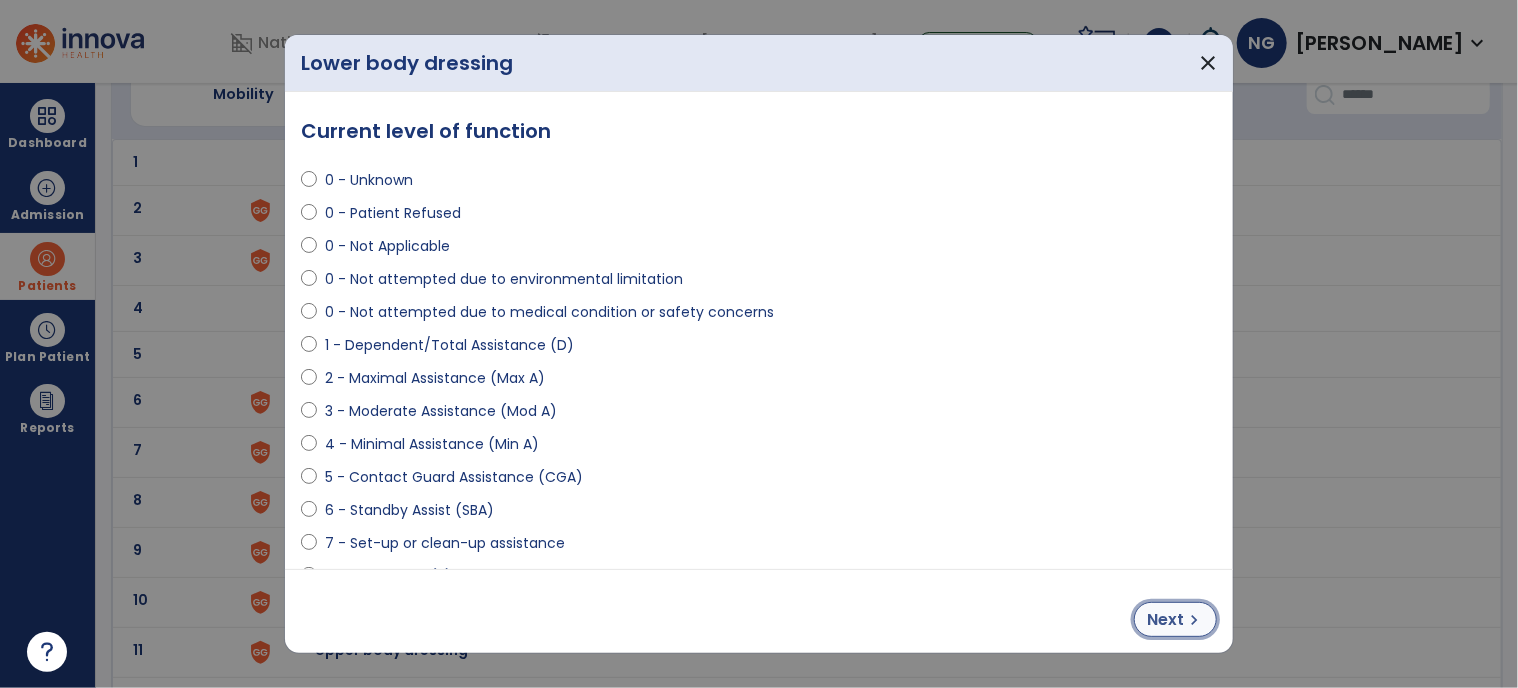 click on "Next" at bounding box center (1165, 620) 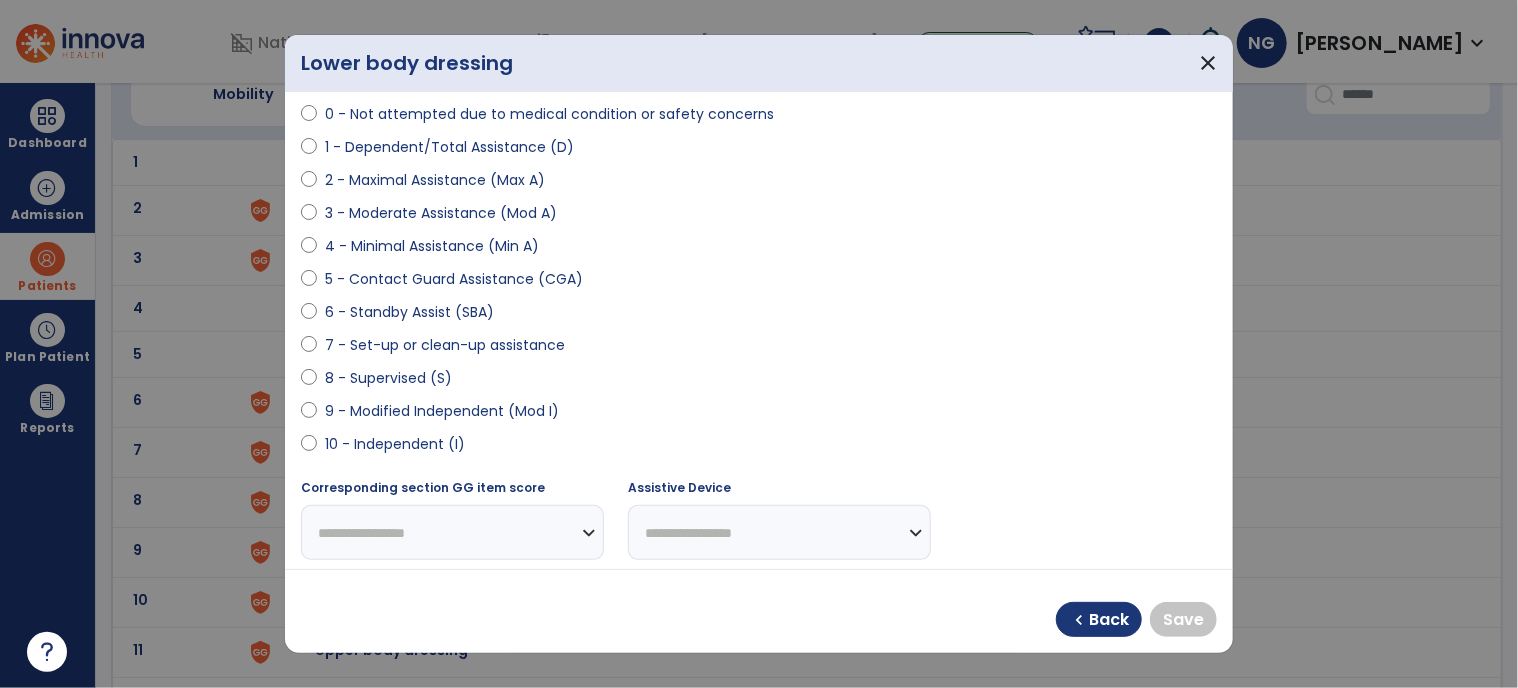 scroll, scrollTop: 200, scrollLeft: 0, axis: vertical 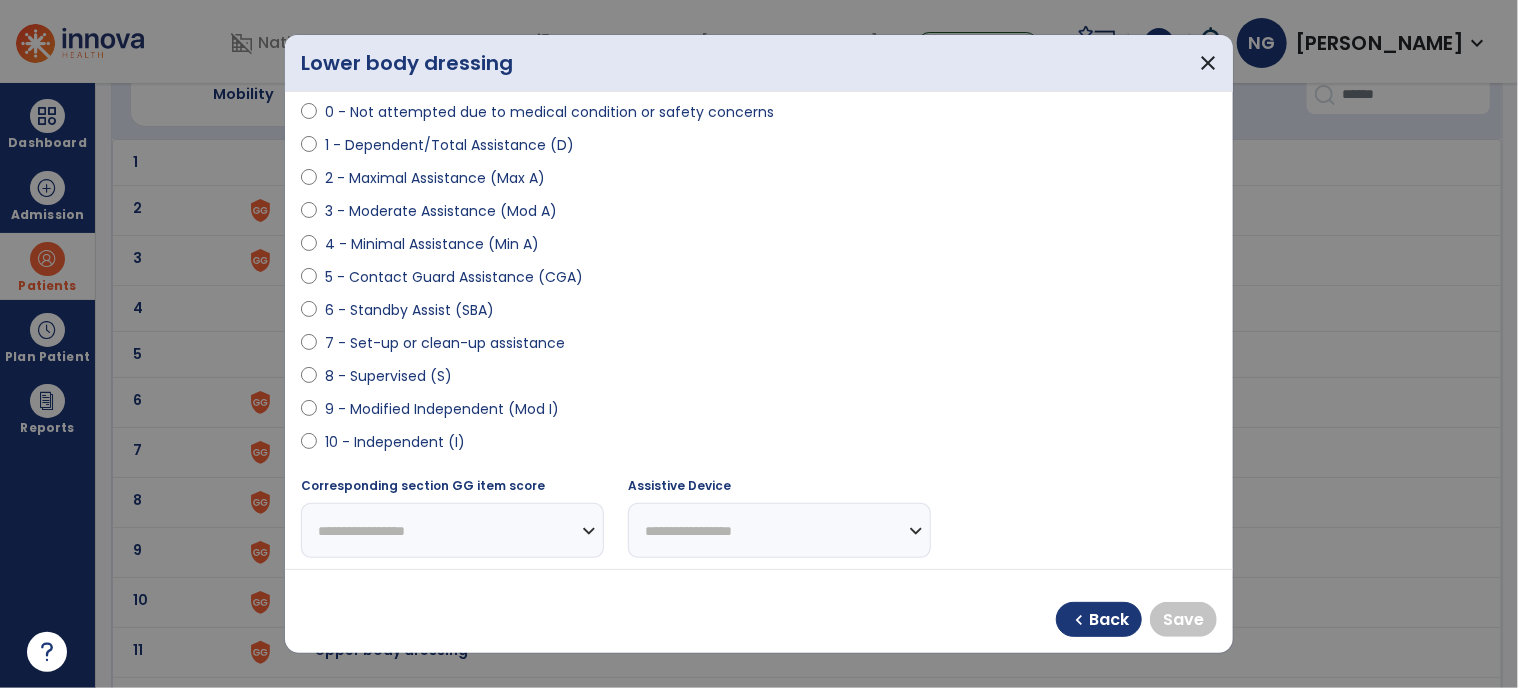 select on "**********" 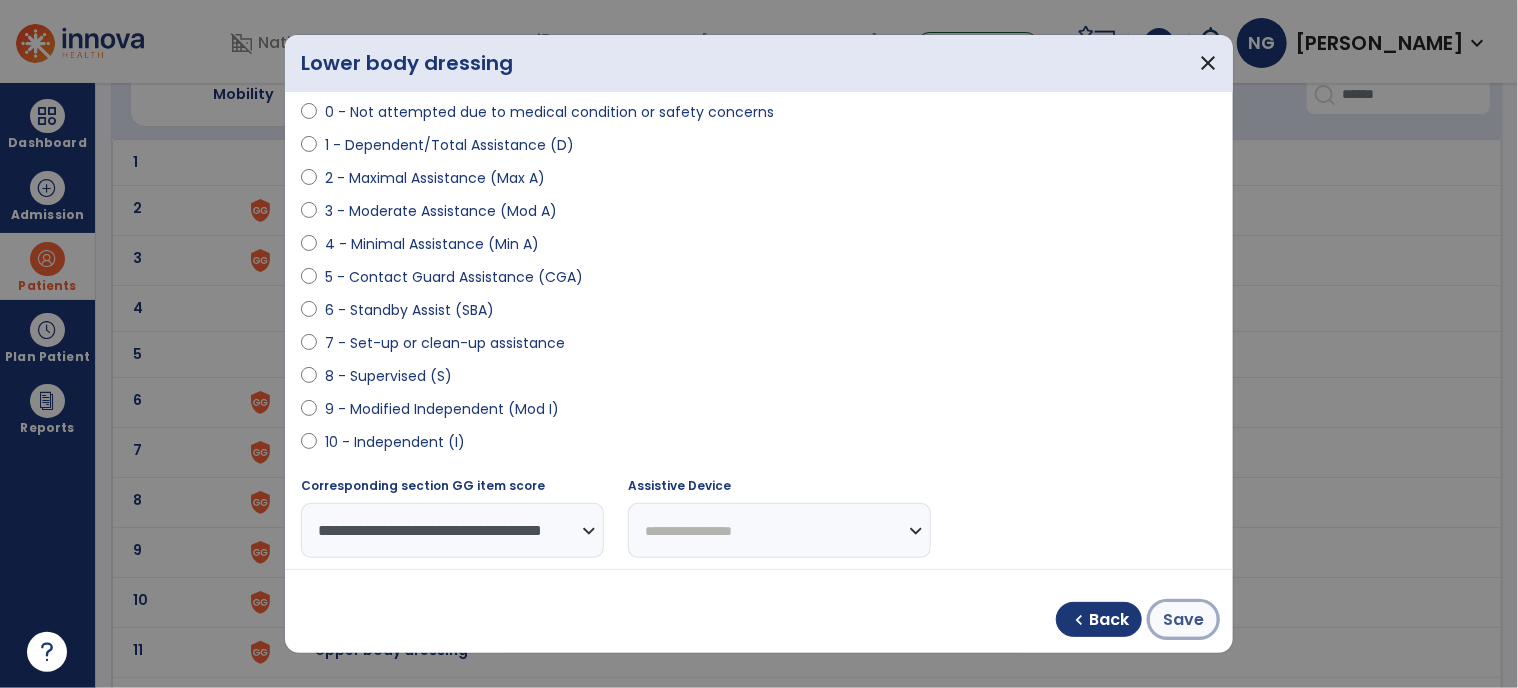 click on "Save" at bounding box center [1183, 620] 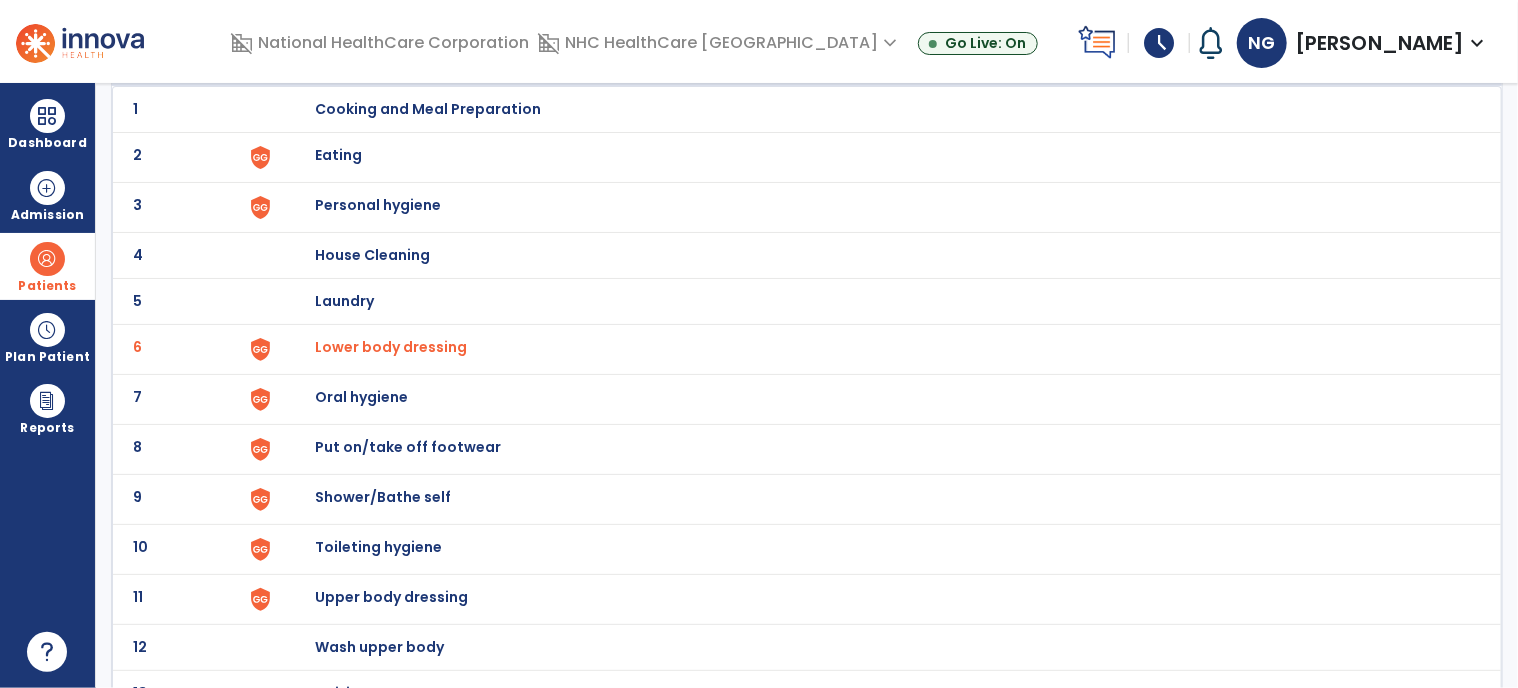 scroll, scrollTop: 179, scrollLeft: 0, axis: vertical 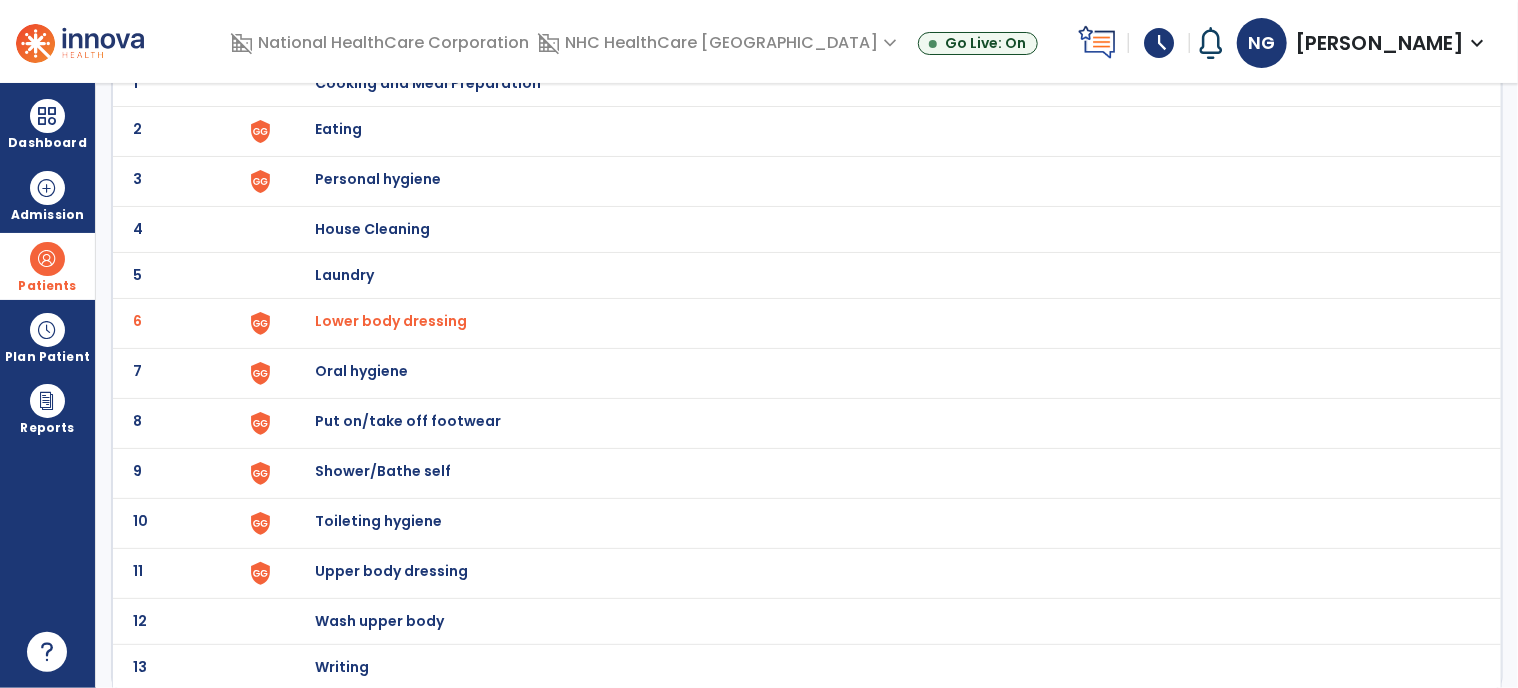 click on "Upper body dressing" at bounding box center [428, 83] 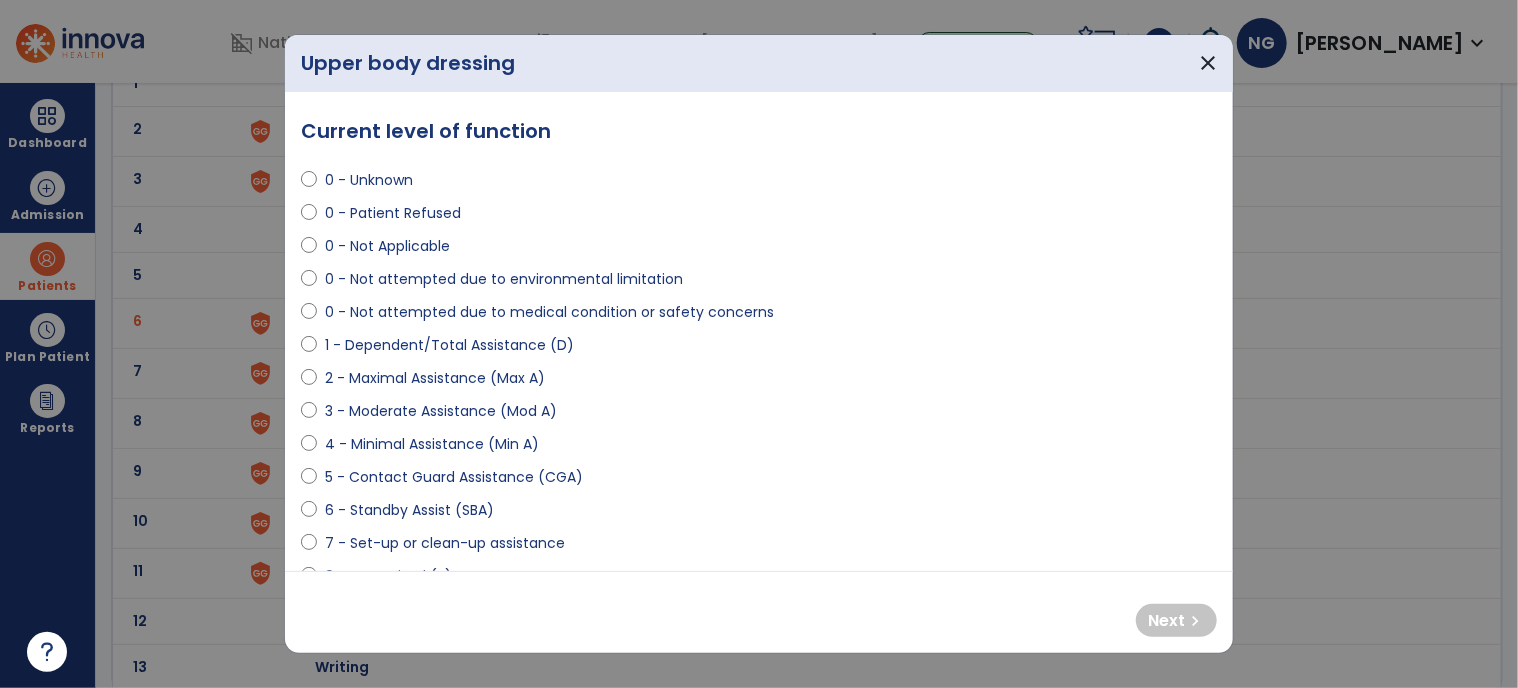 select on "**********" 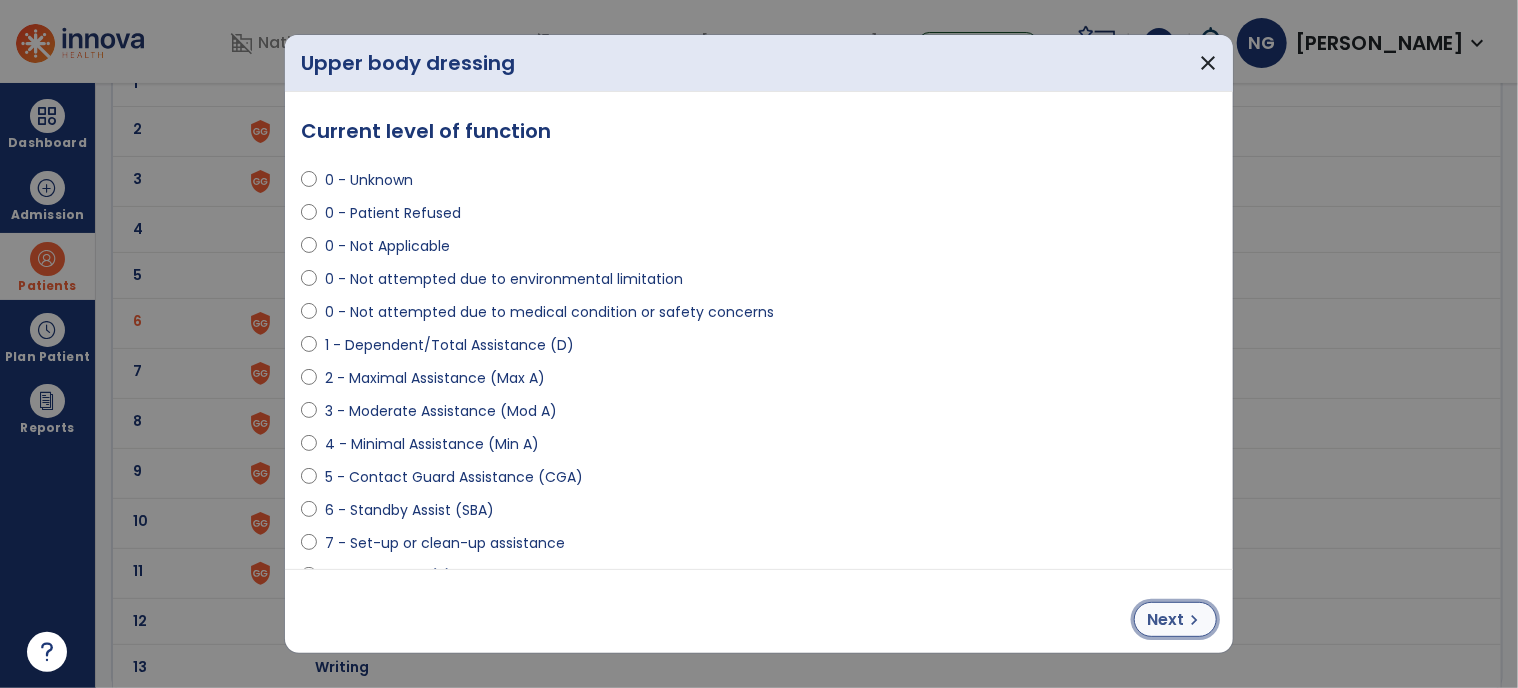 click on "Next" at bounding box center (1165, 620) 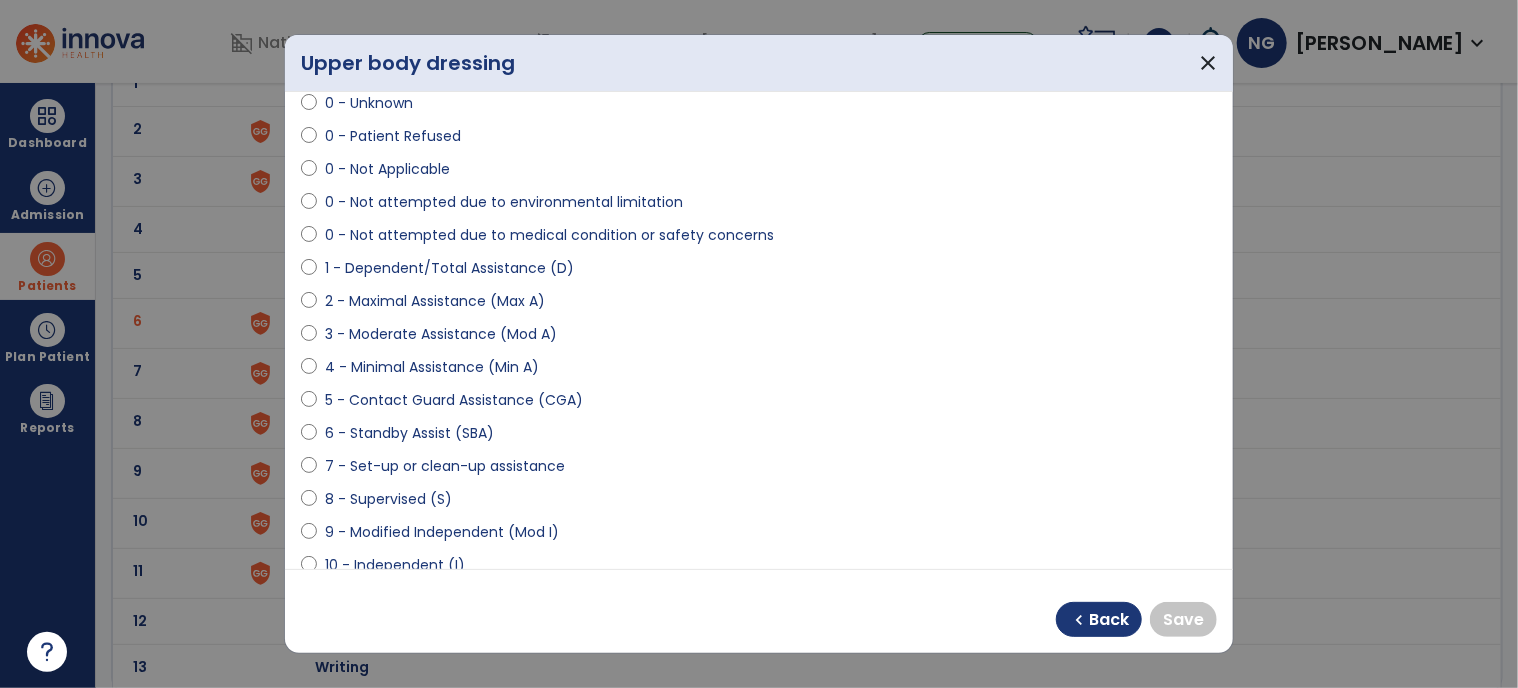 scroll, scrollTop: 200, scrollLeft: 0, axis: vertical 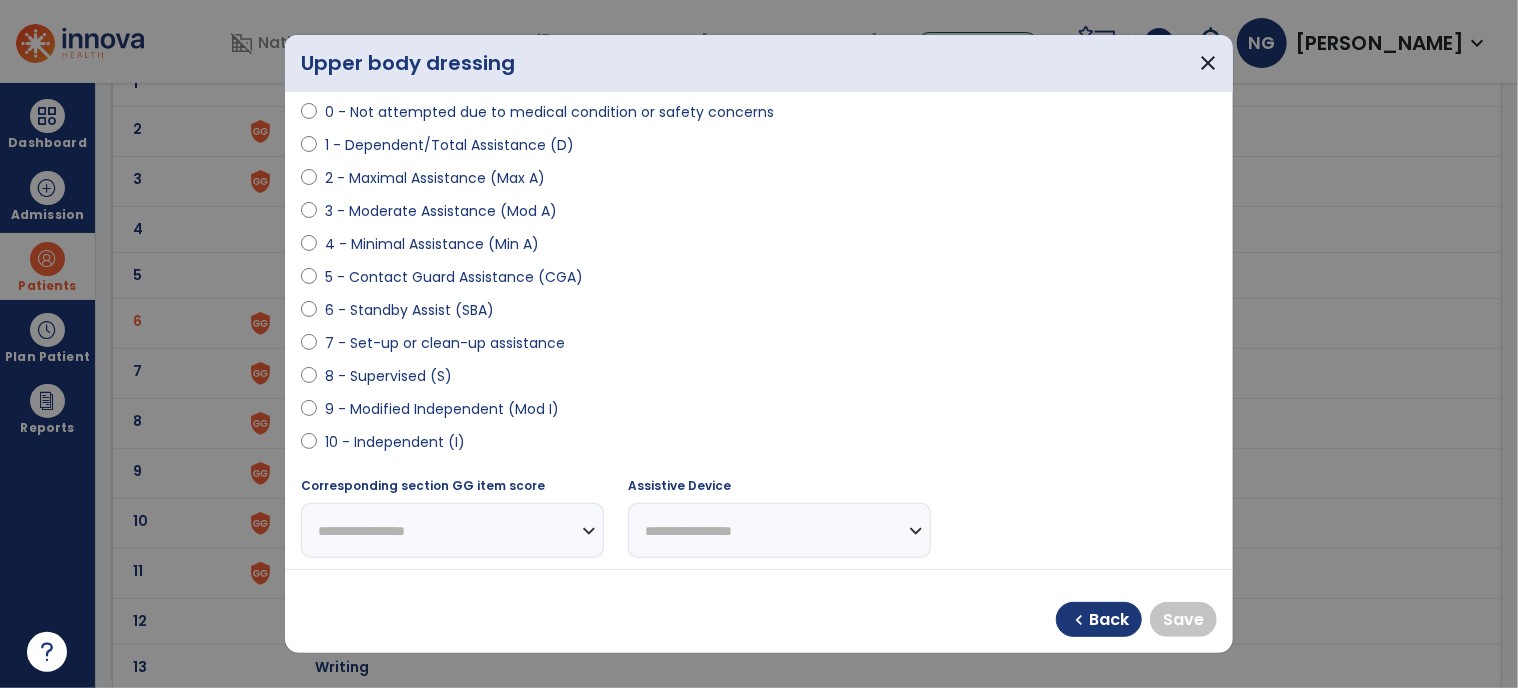 select on "**********" 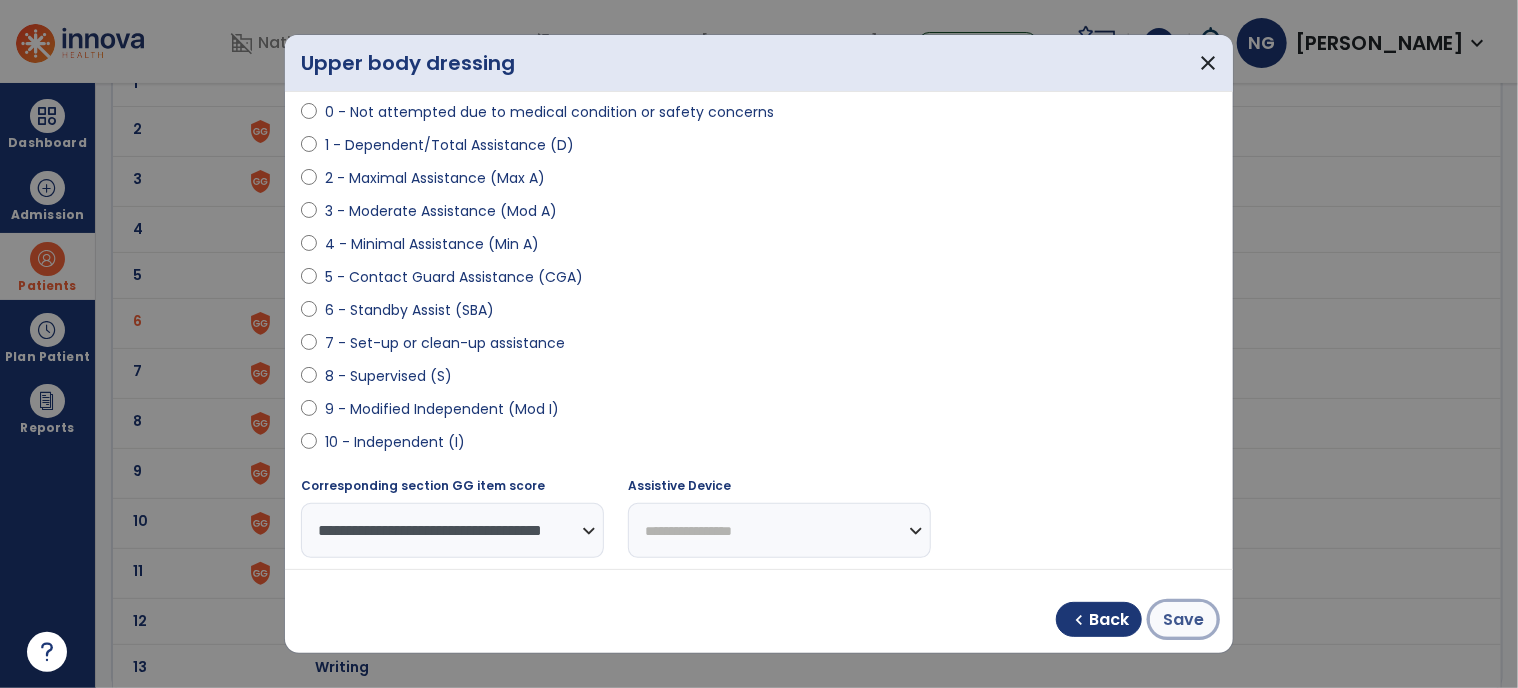 click on "Save" at bounding box center (1183, 620) 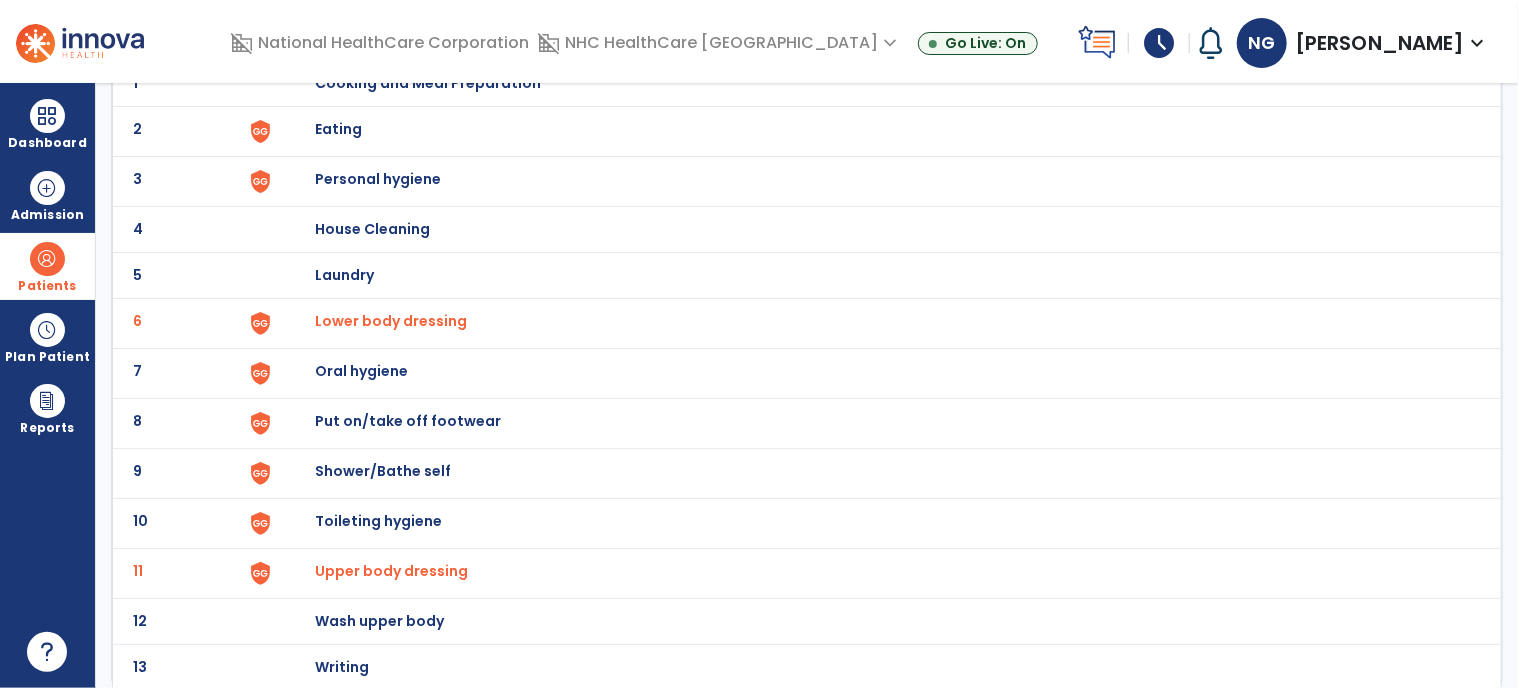 click on "Toileting hygiene" at bounding box center (428, 83) 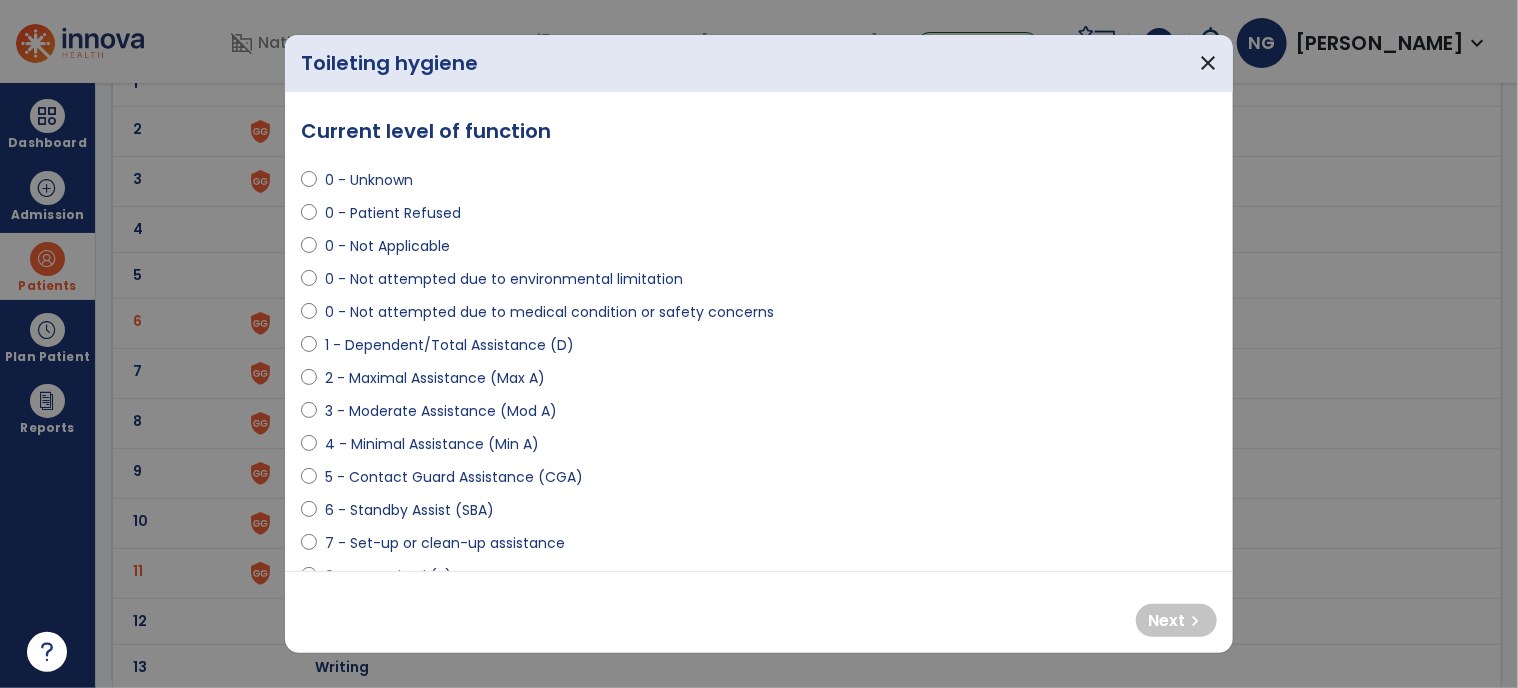 select on "**********" 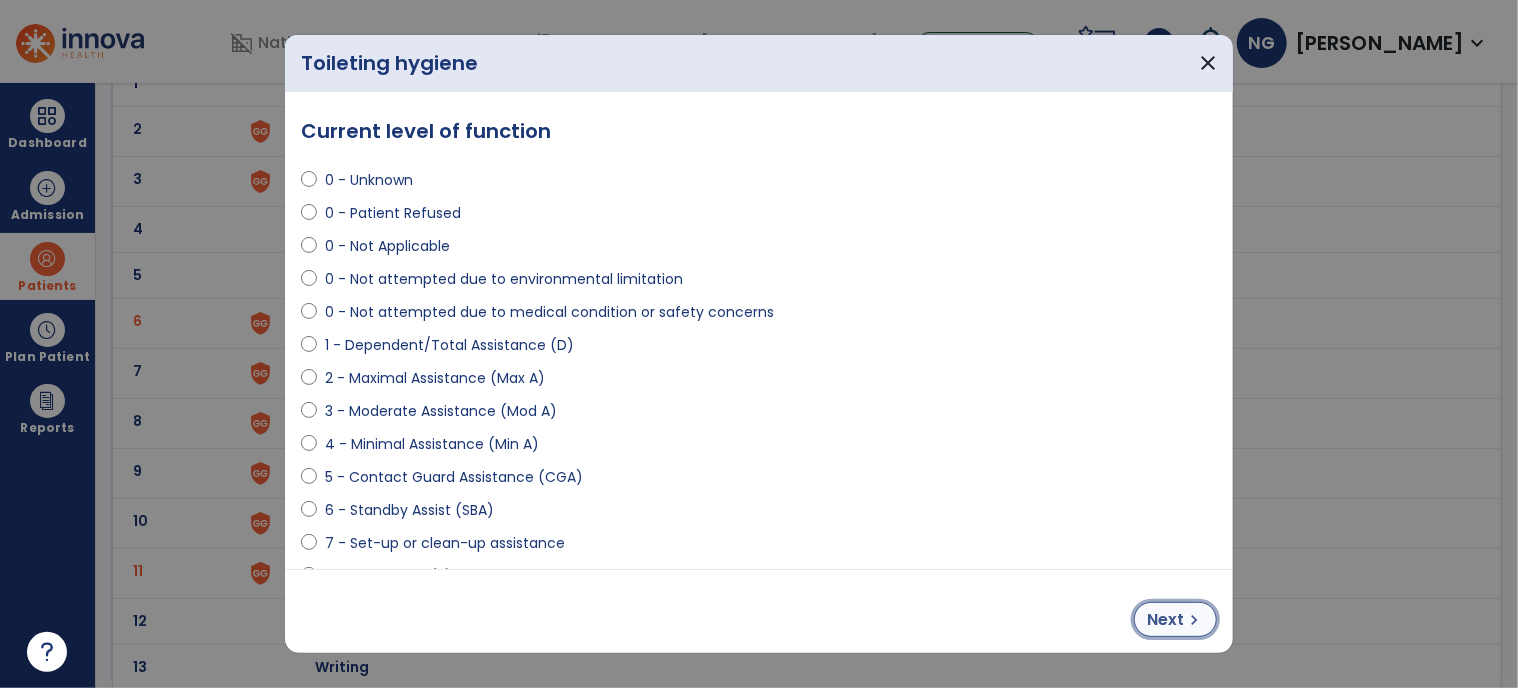 click on "Next" at bounding box center [1165, 620] 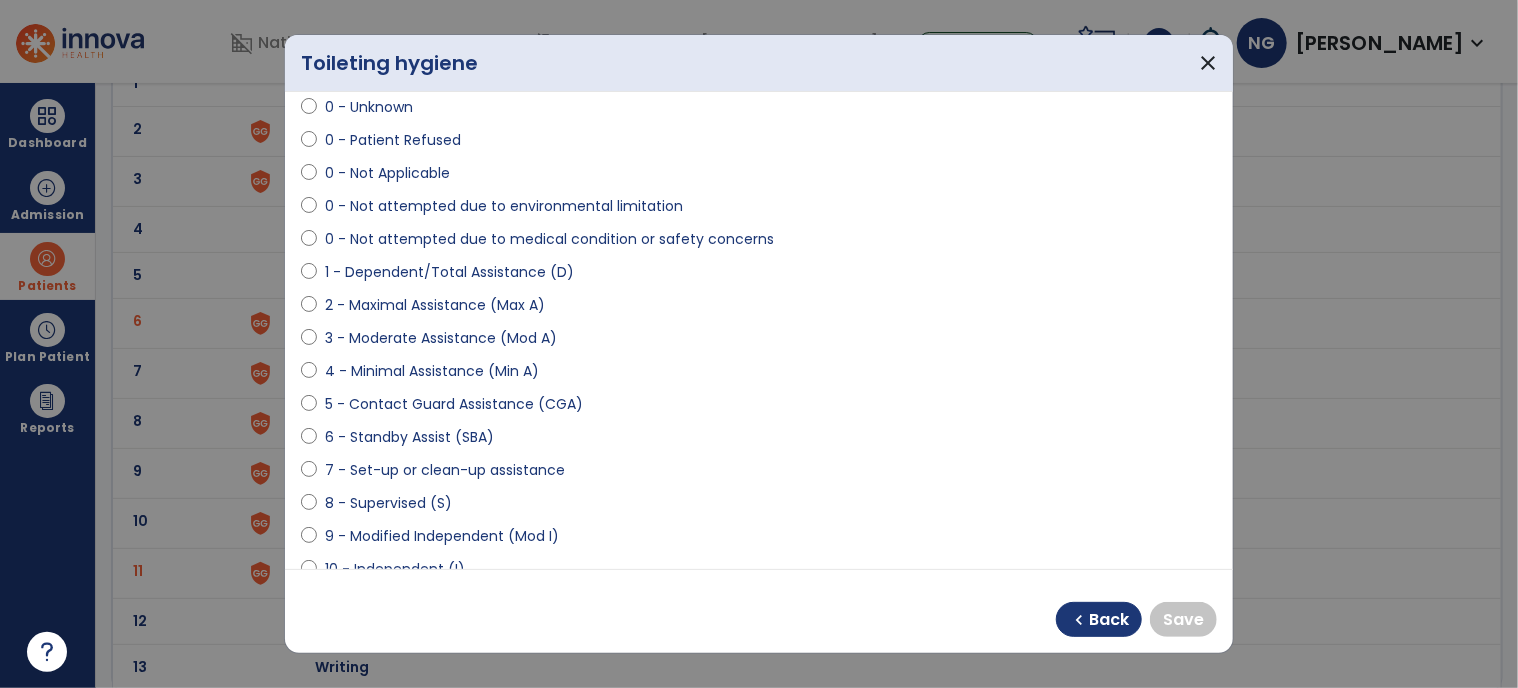 scroll, scrollTop: 200, scrollLeft: 0, axis: vertical 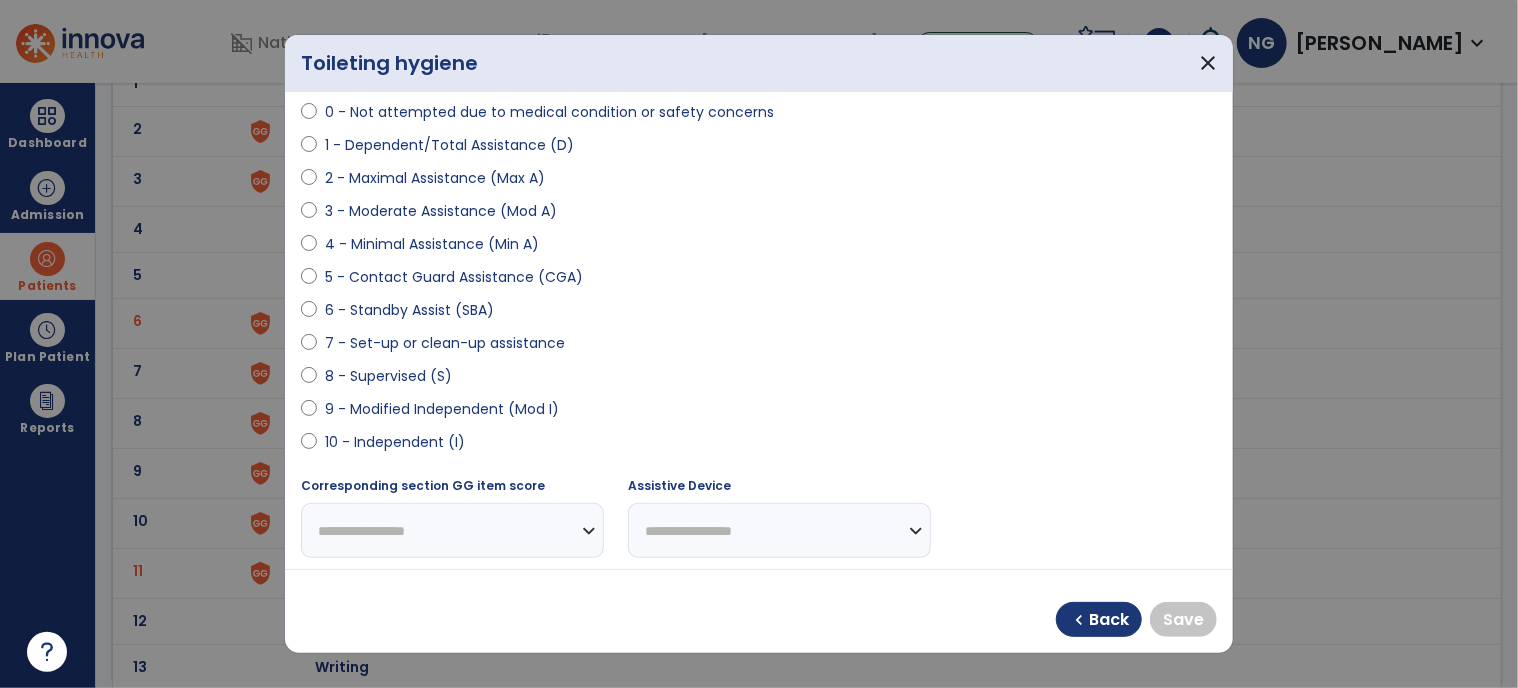 select on "**********" 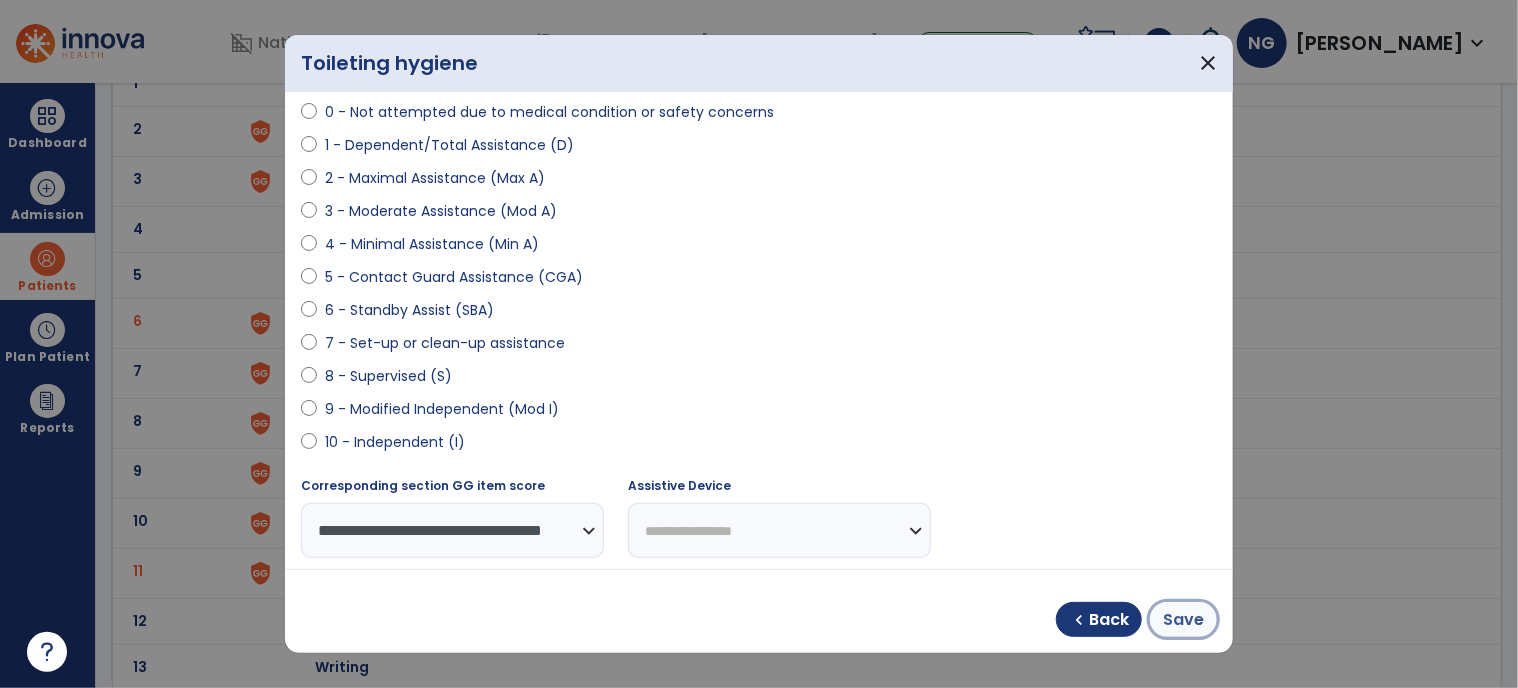 click on "Save" at bounding box center (1183, 620) 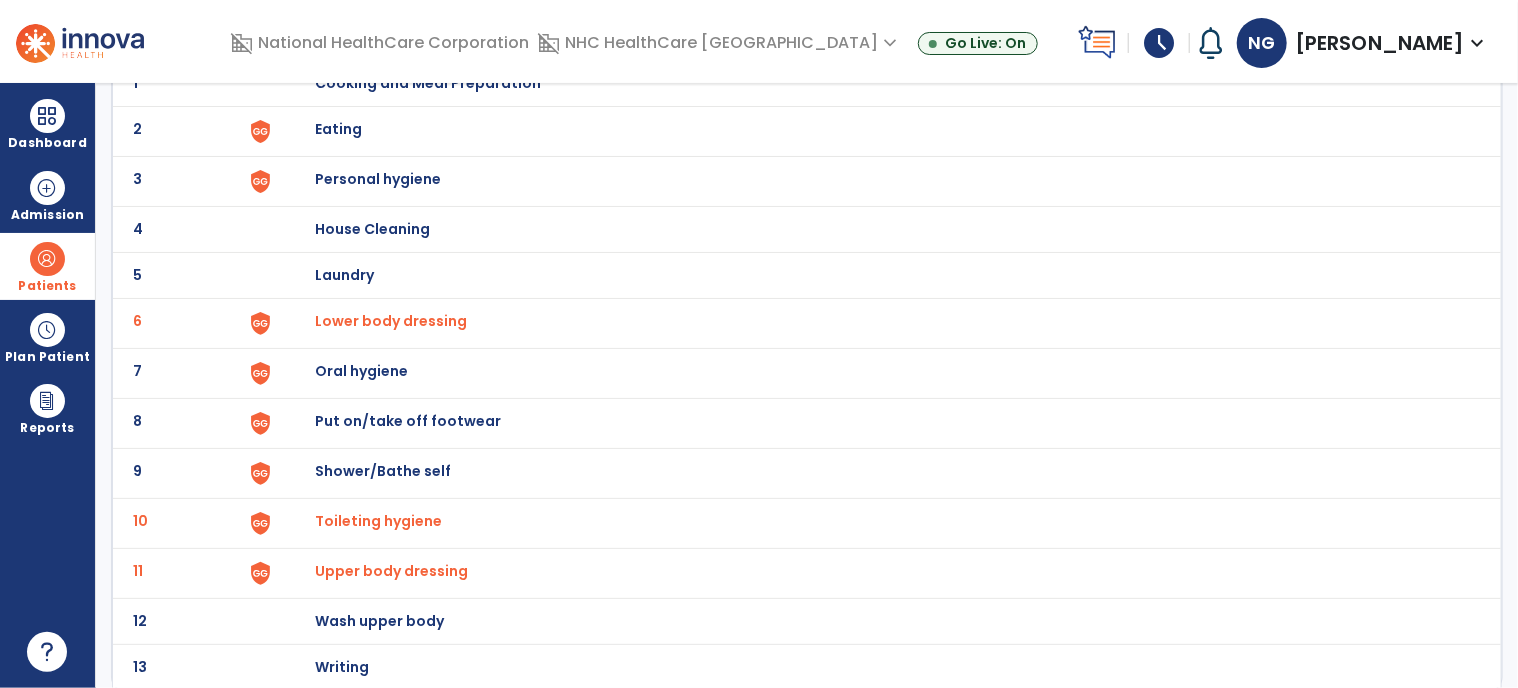 scroll, scrollTop: 0, scrollLeft: 0, axis: both 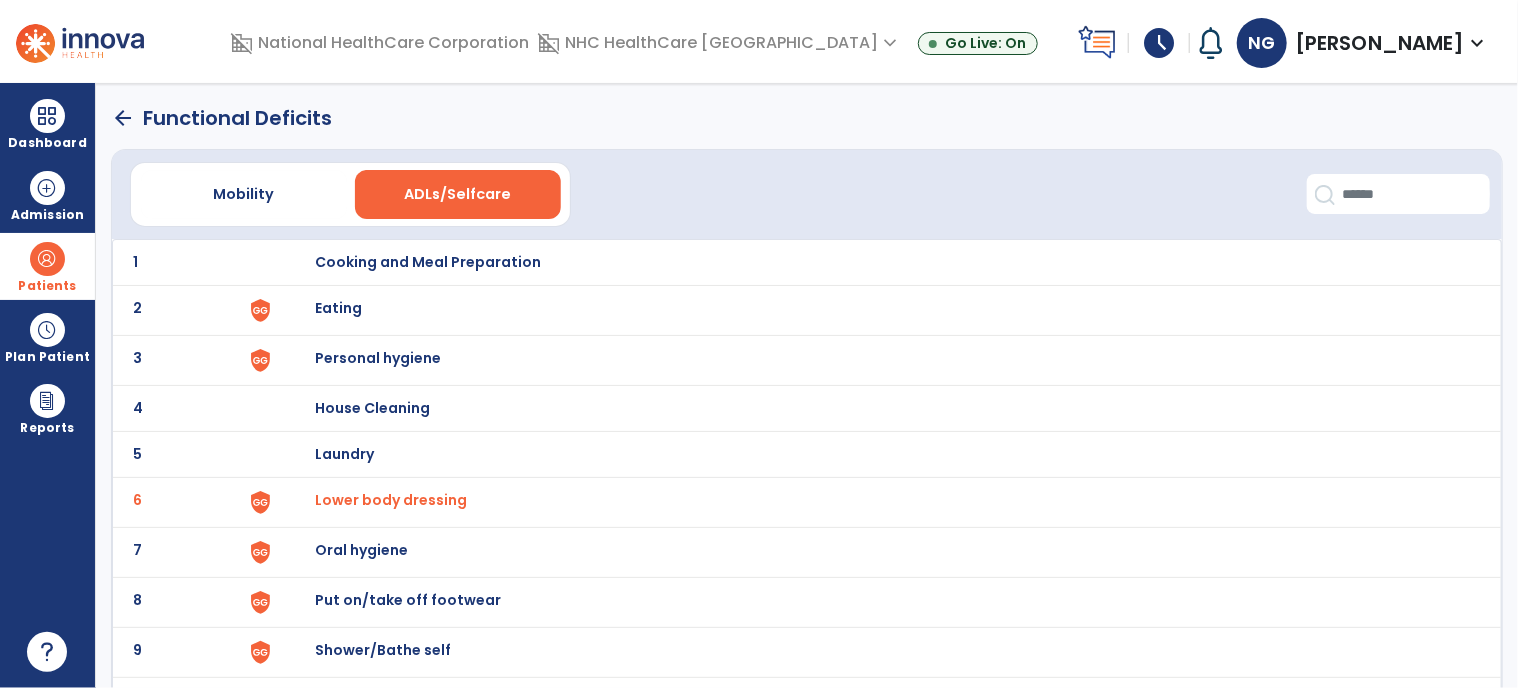 click on "arrow_back" 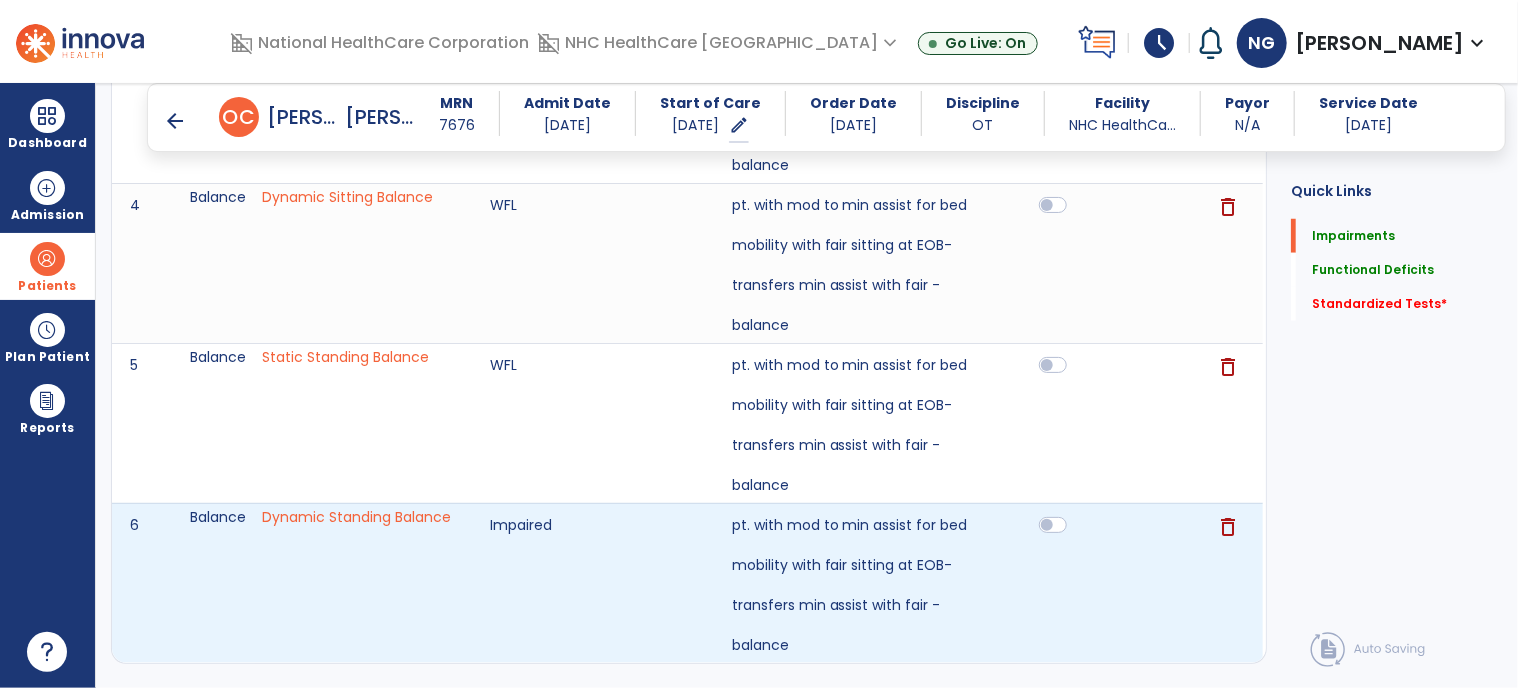scroll, scrollTop: 1346, scrollLeft: 0, axis: vertical 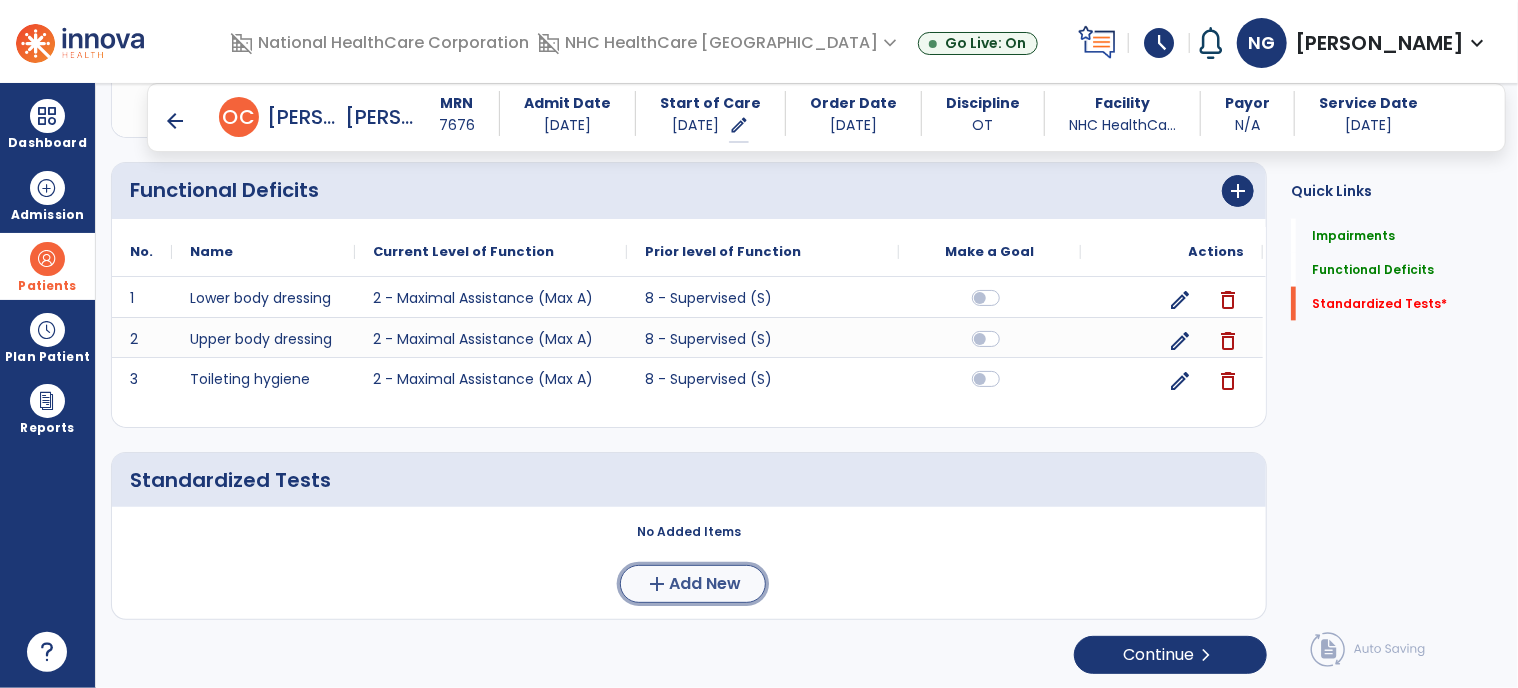 click on "add" 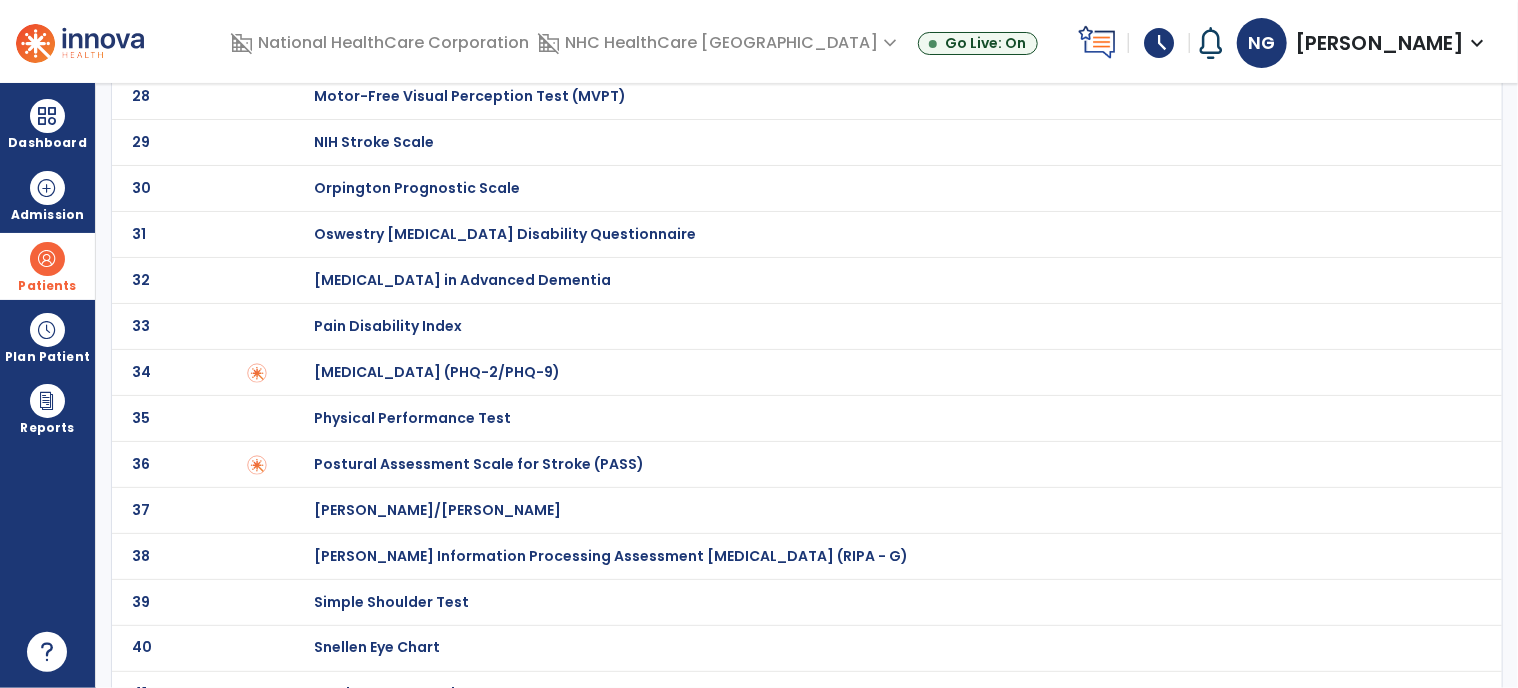 scroll, scrollTop: 0, scrollLeft: 0, axis: both 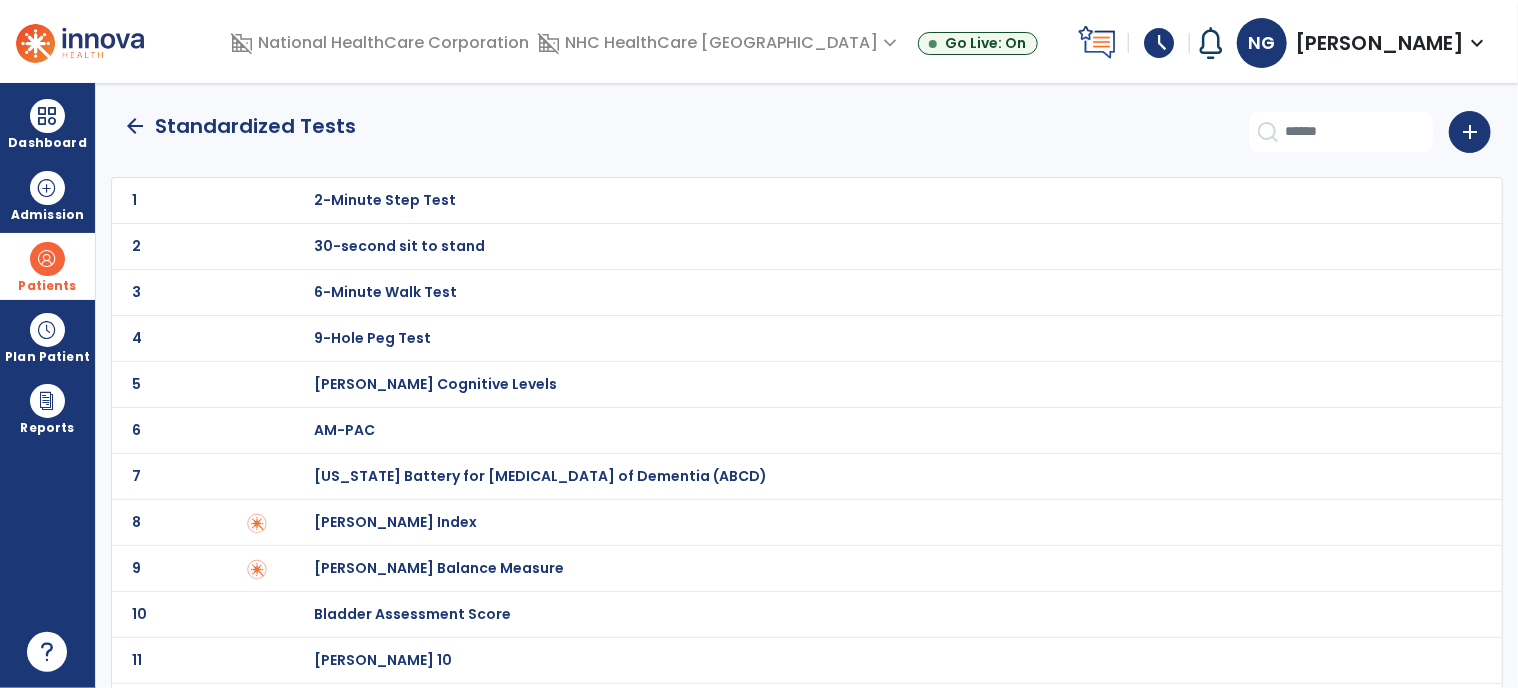 click on "[PERSON_NAME] Index" at bounding box center [385, 200] 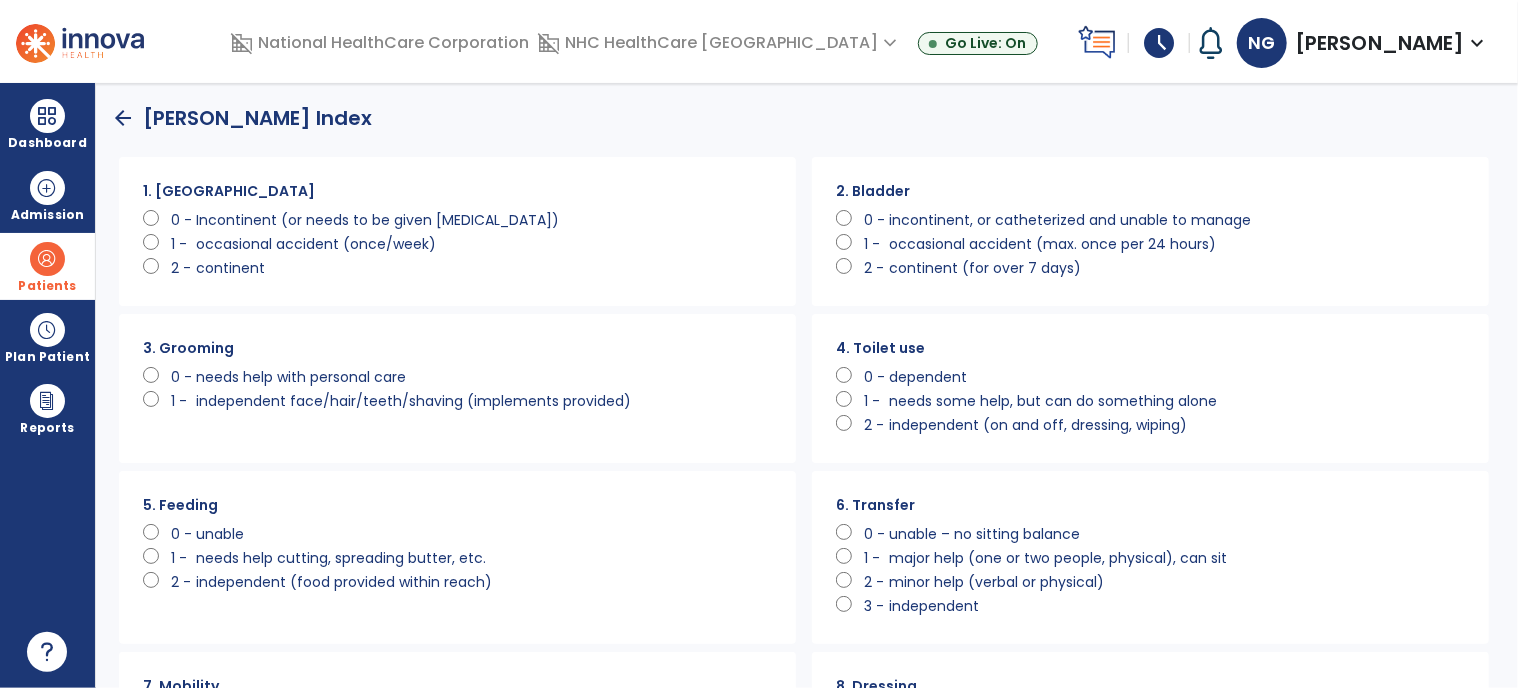 scroll, scrollTop: 0, scrollLeft: 0, axis: both 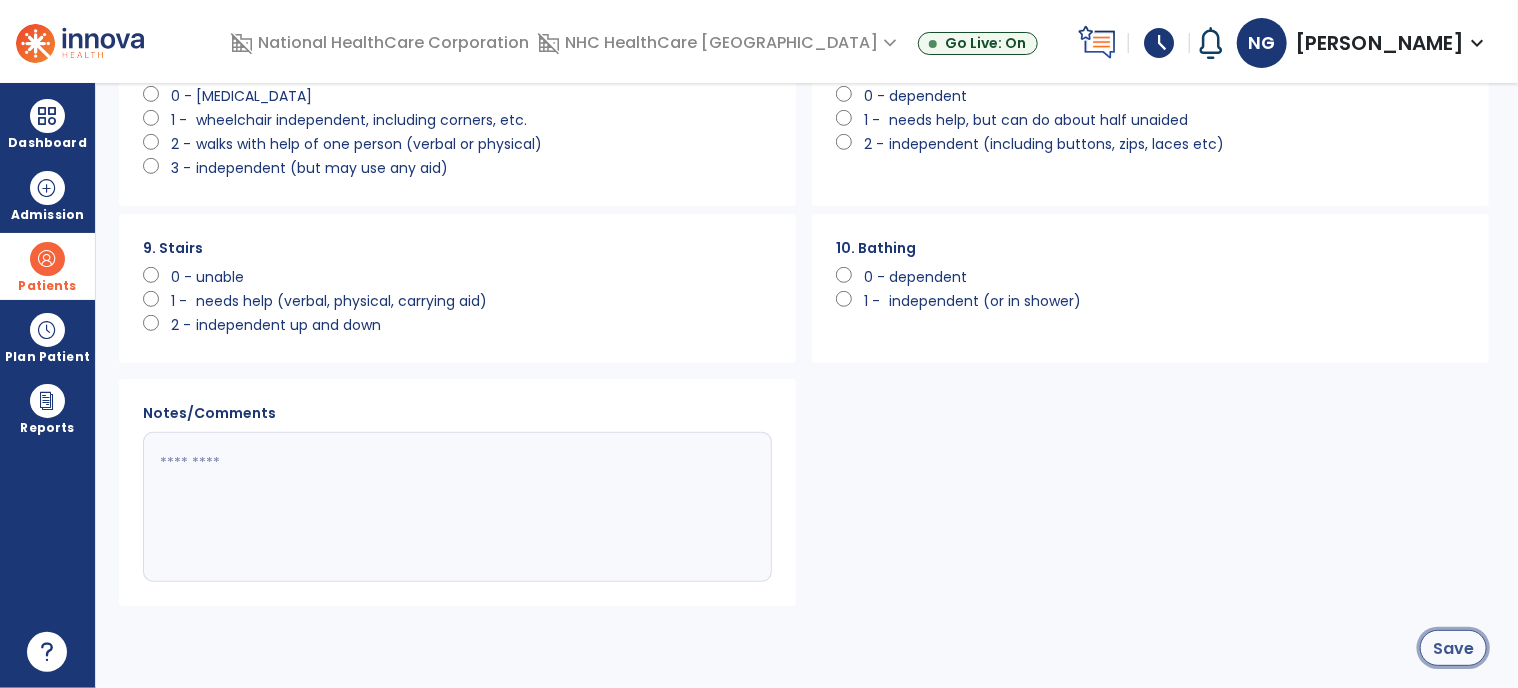 click on "Save" 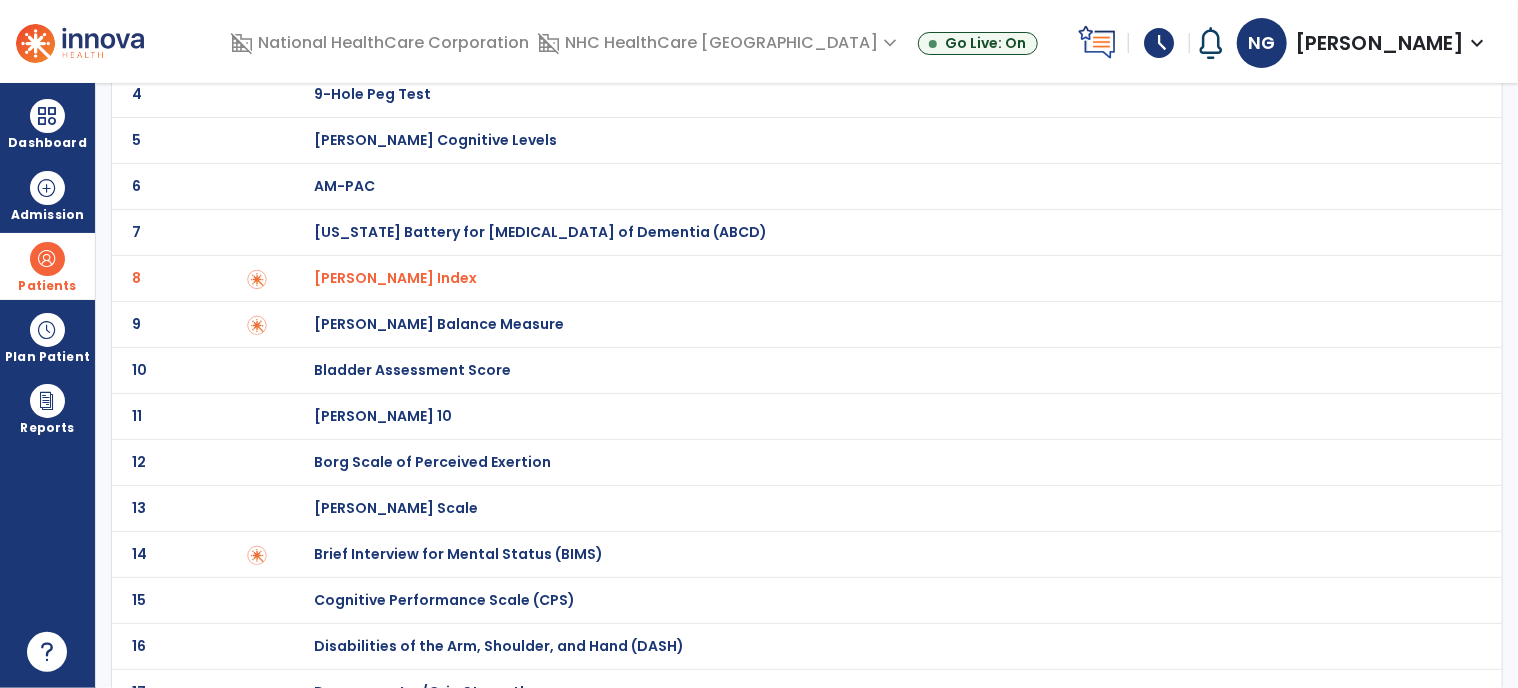 scroll, scrollTop: 0, scrollLeft: 0, axis: both 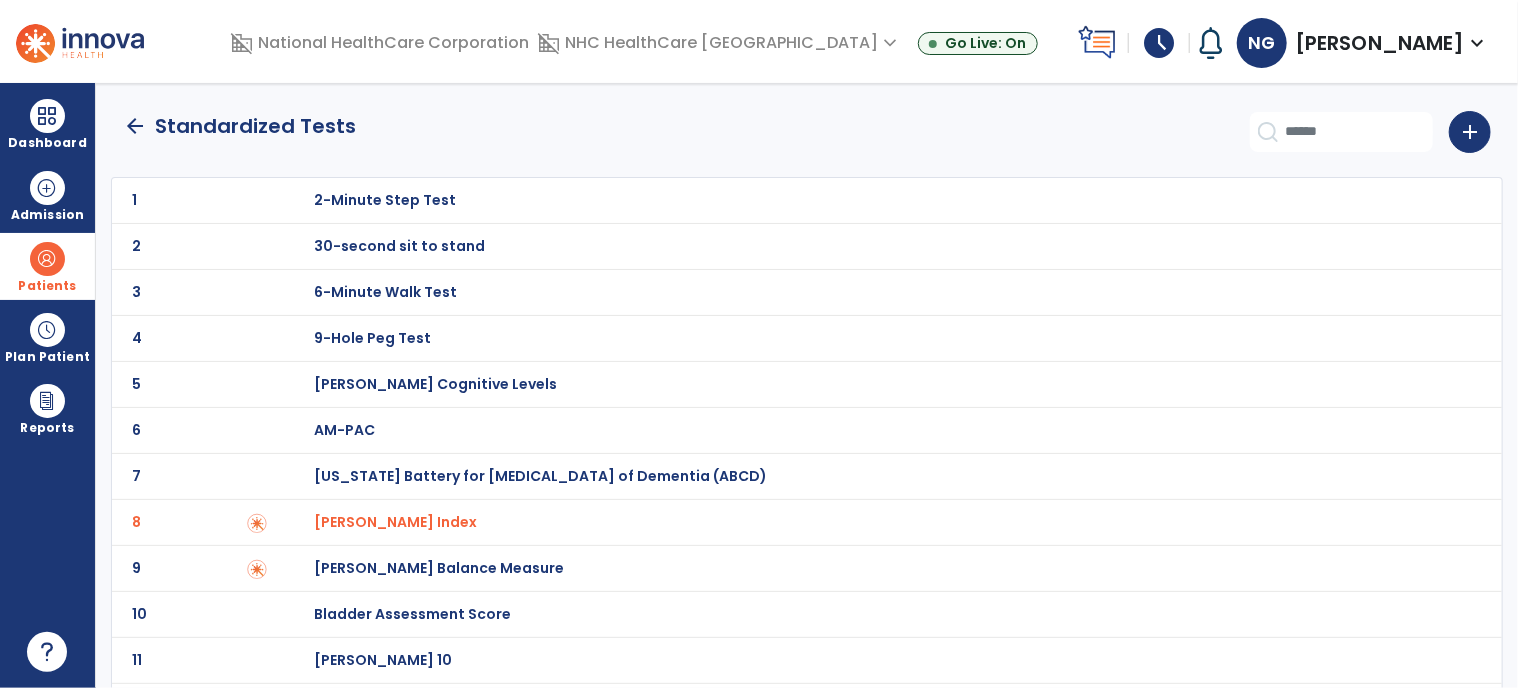 click on "arrow_back" 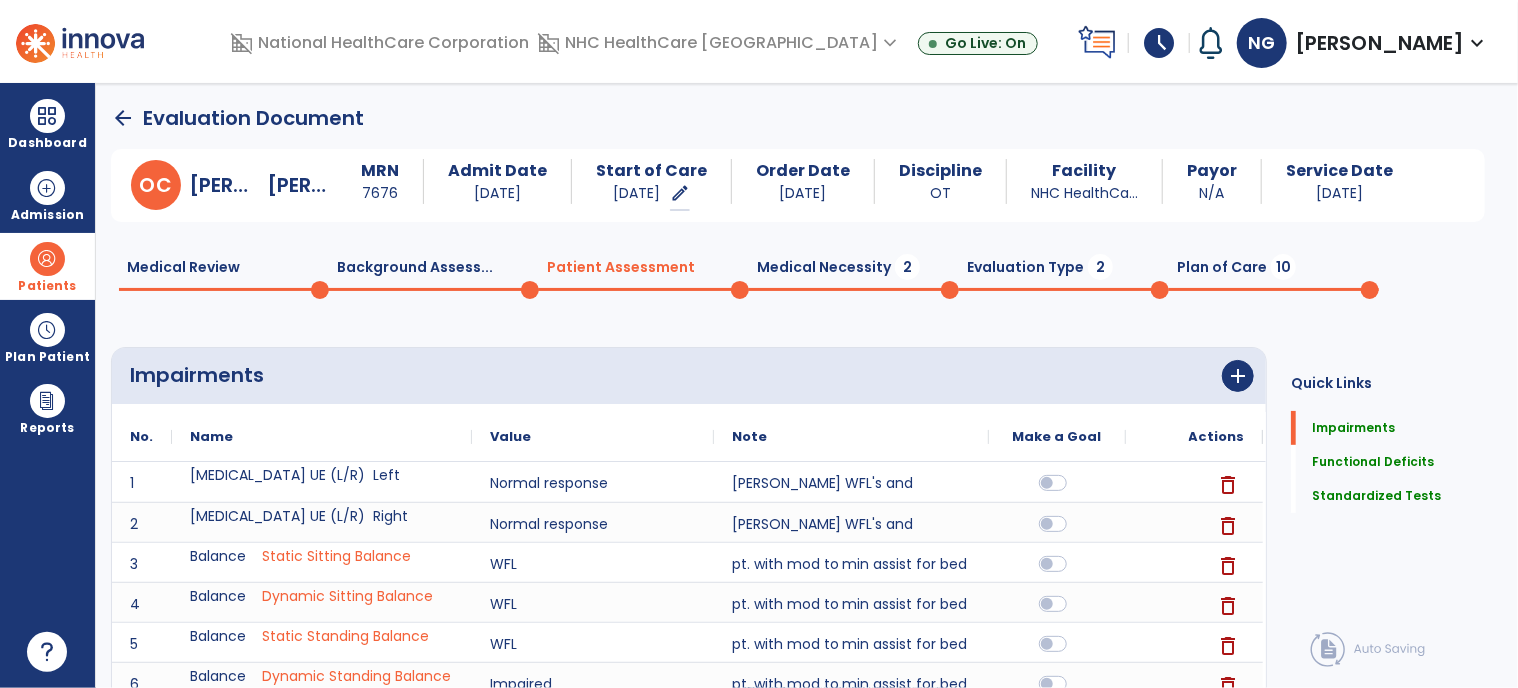 scroll, scrollTop: 20, scrollLeft: 0, axis: vertical 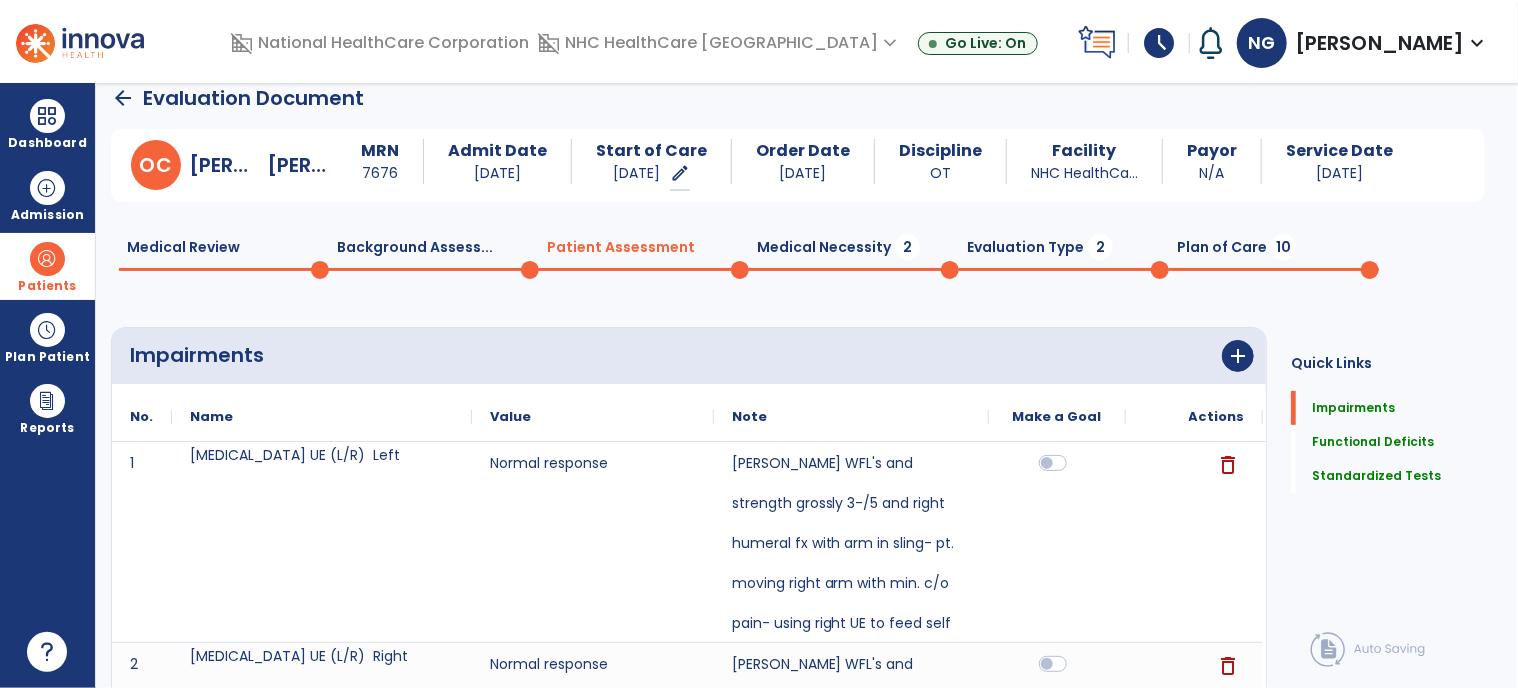 click on "Medical Necessity  2" 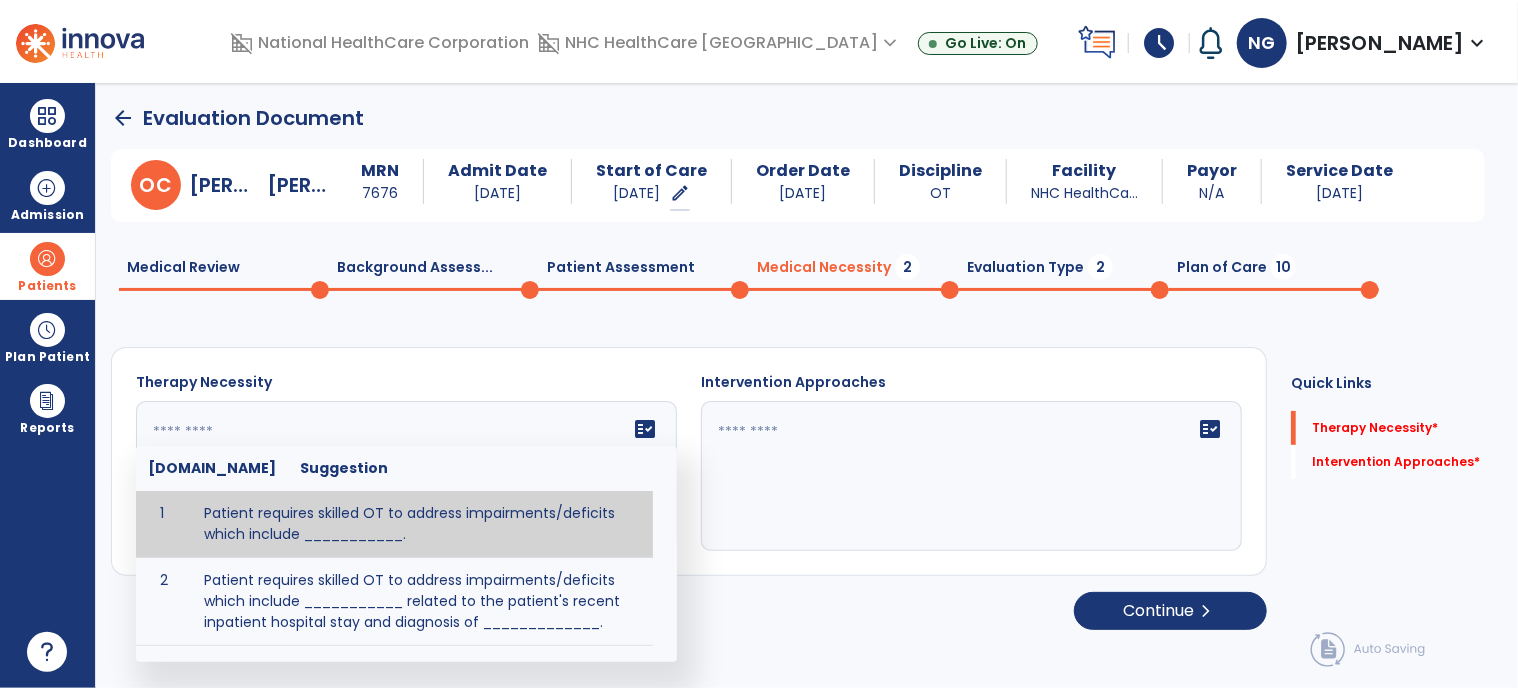 click on "fact_check  [DOMAIN_NAME] Suggestion 1 Patient requires skilled OT to address impairments/deficits which include ___________. 2 Patient requires skilled OT to address impairments/deficits which include ___________ related to the patient's recent inpatient hospital stay and diagnosis of _____________." 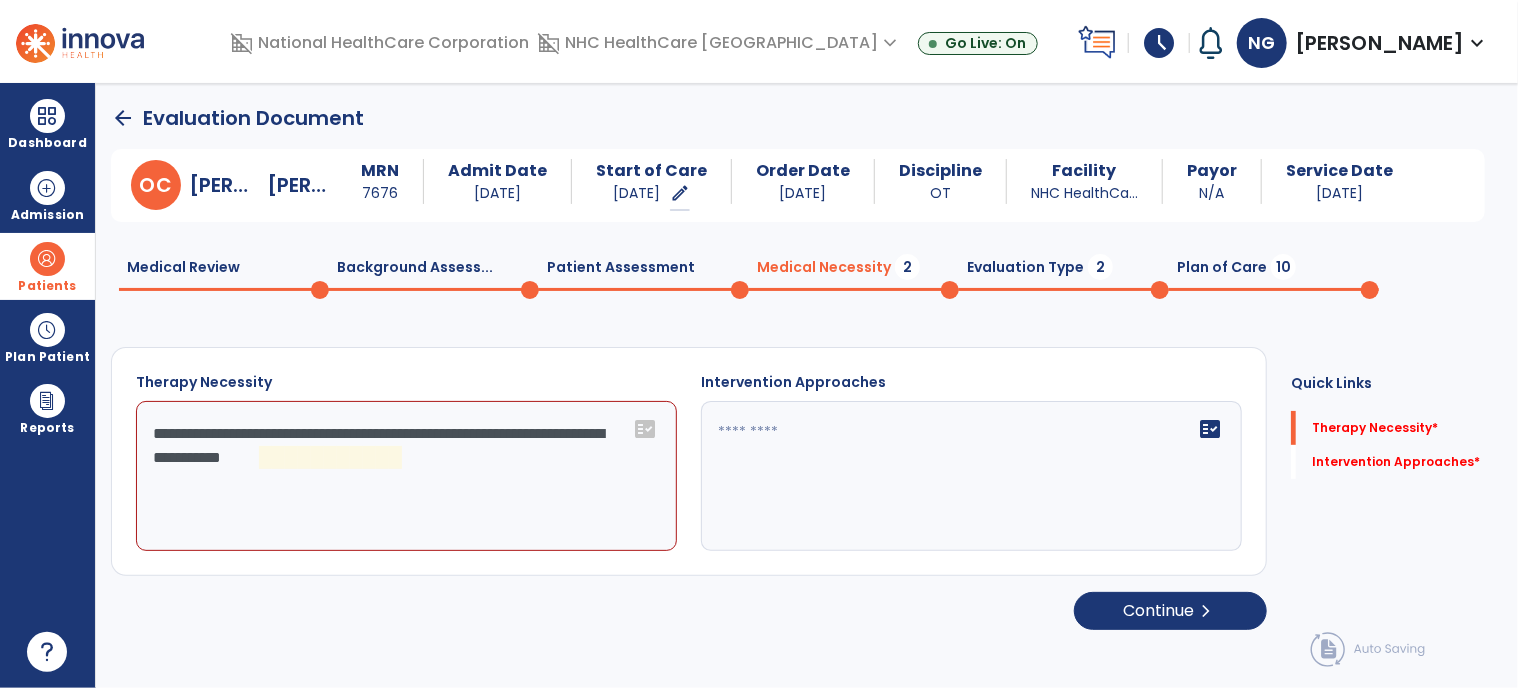 click on "**********" 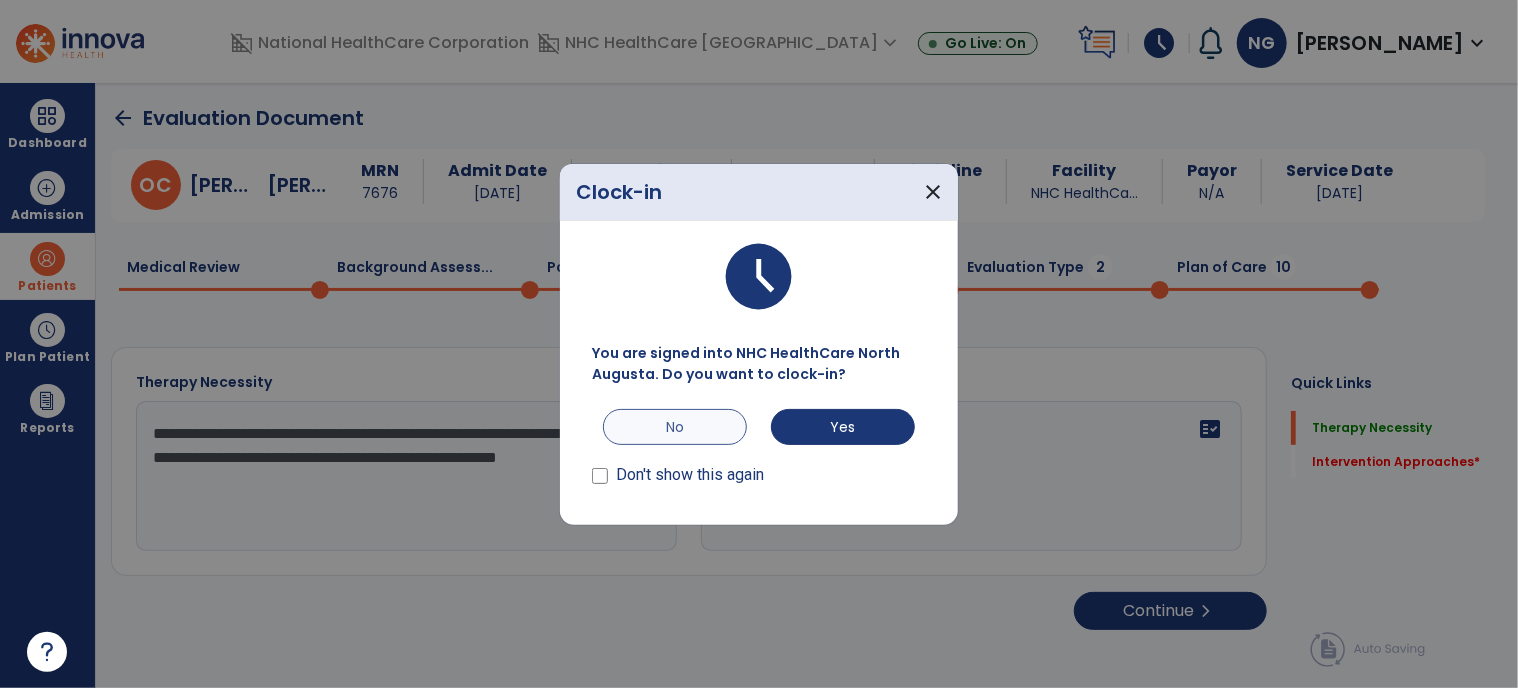 type on "**********" 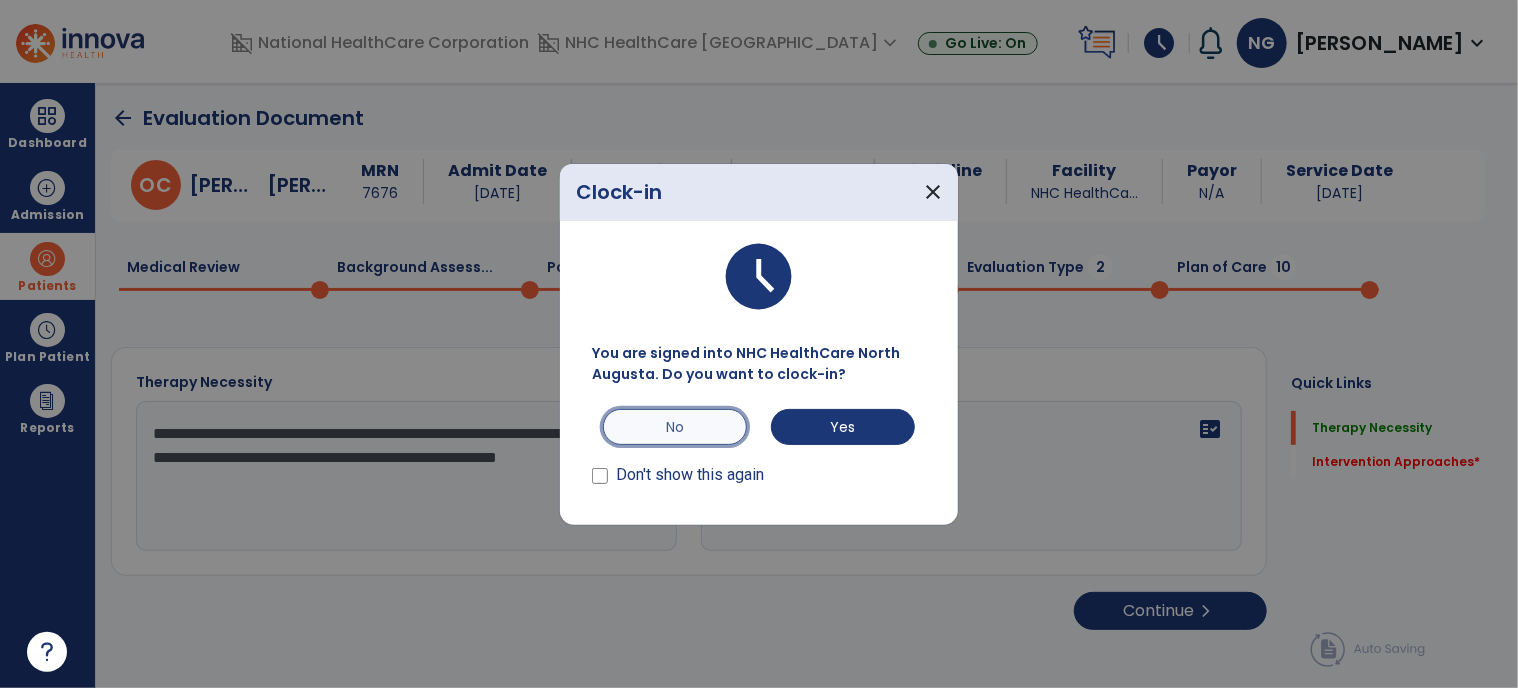 click on "No" at bounding box center [675, 427] 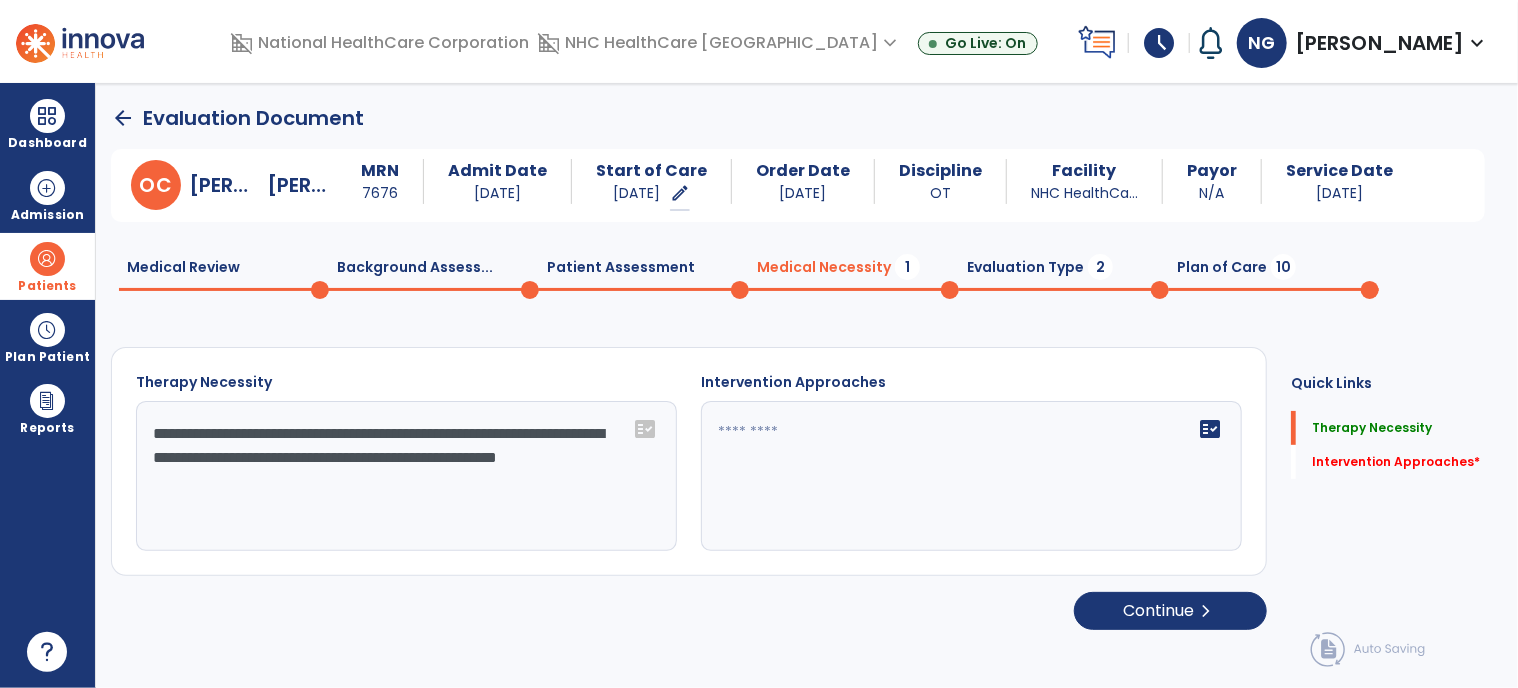 click 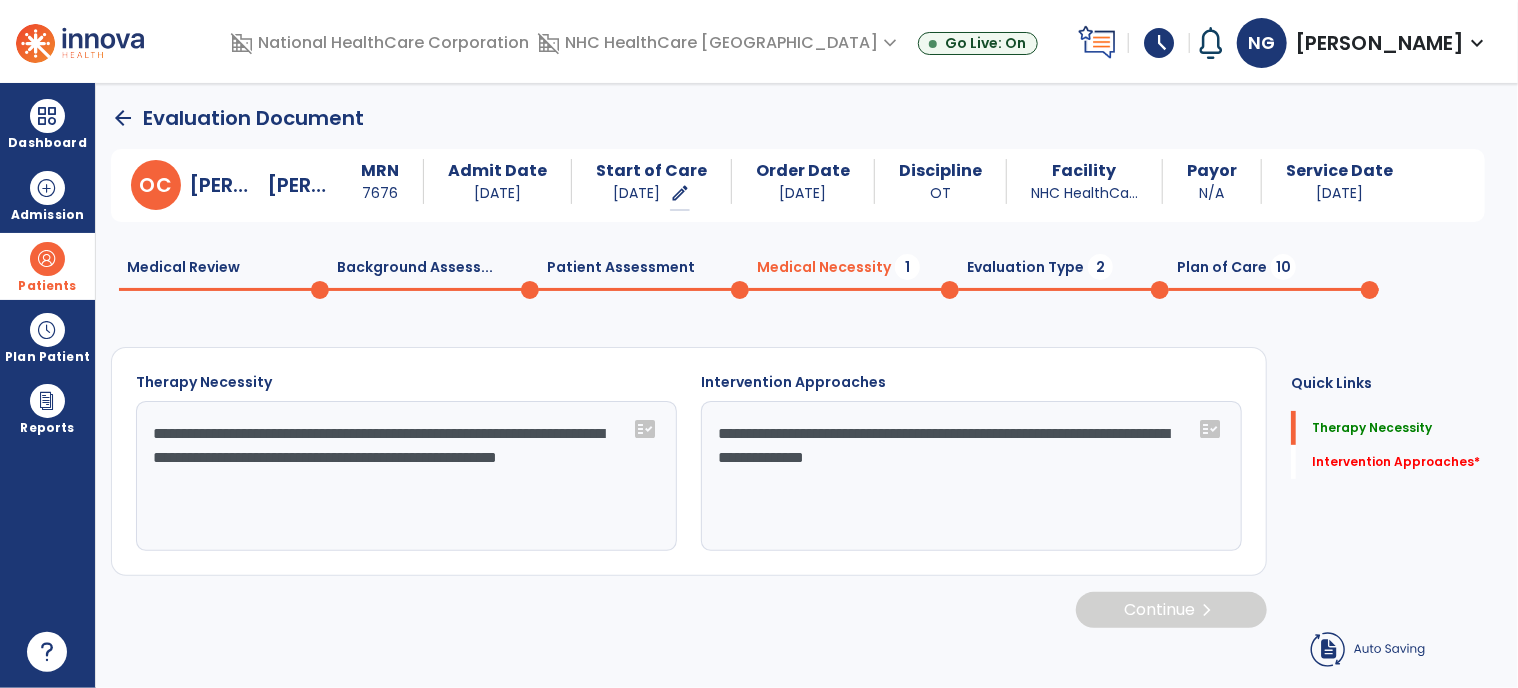 type on "**********" 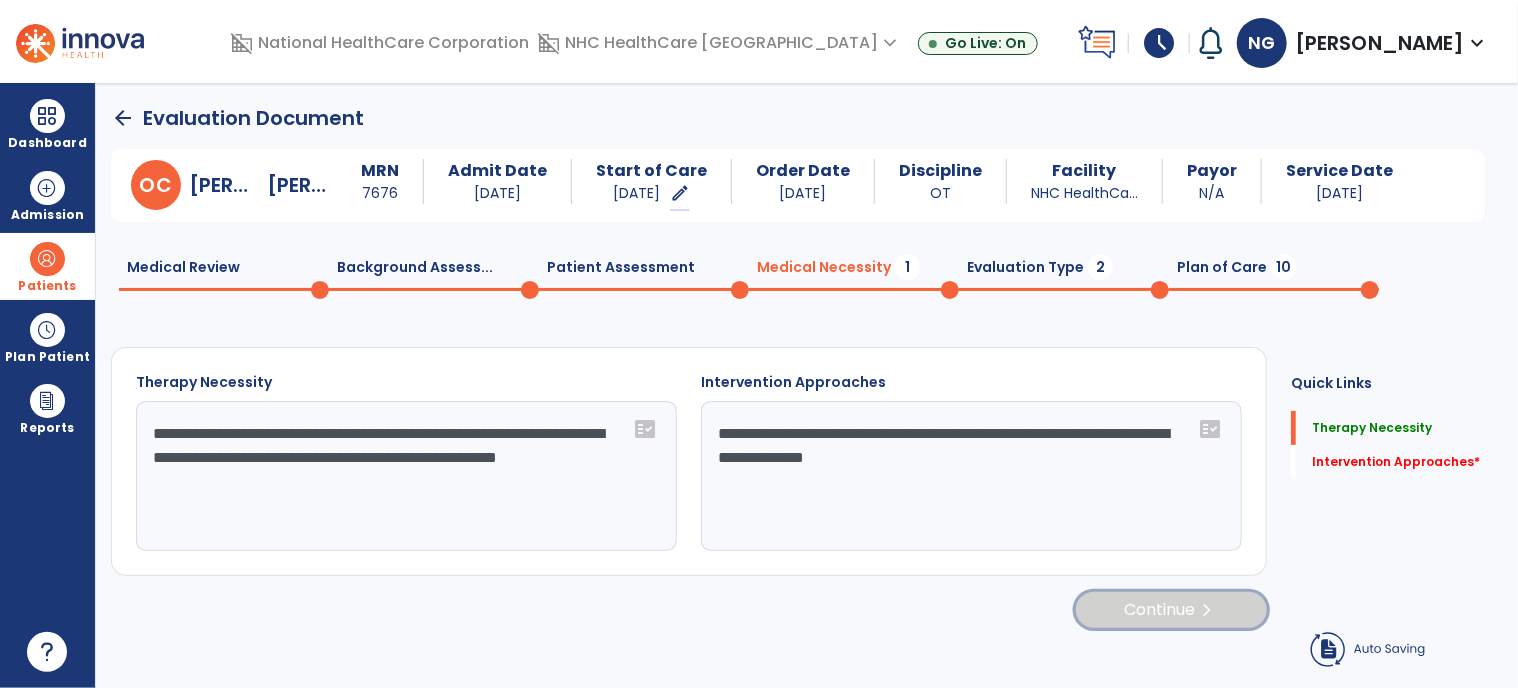 click on "Continue  chevron_right" 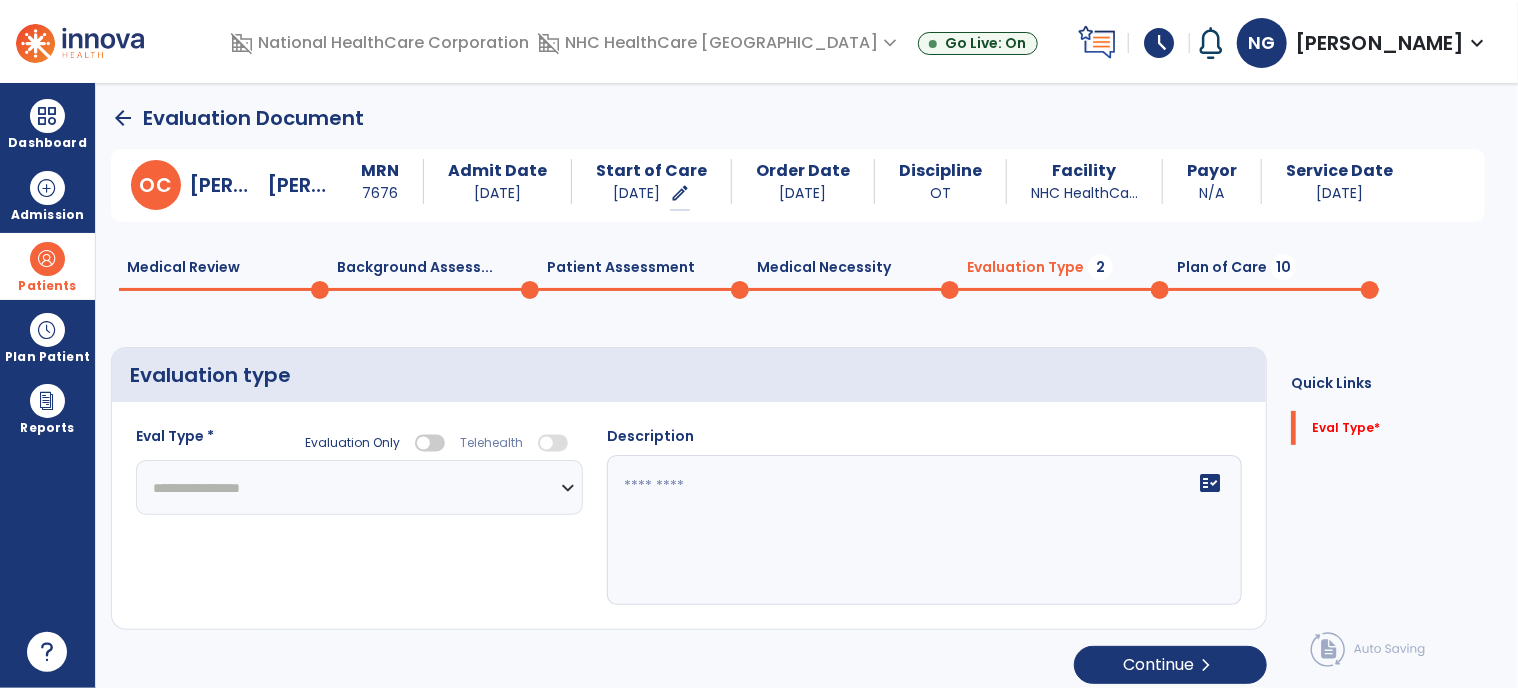 click on "**********" 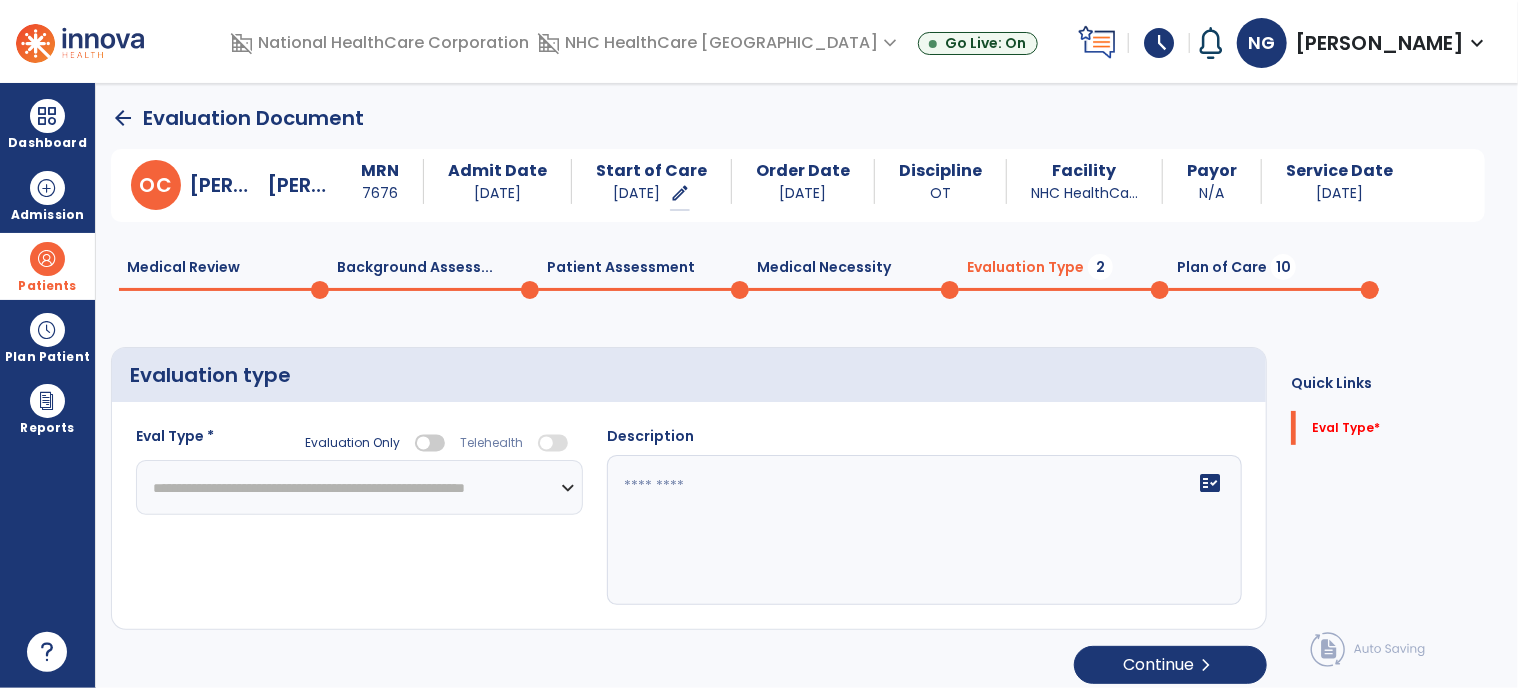click on "**********" 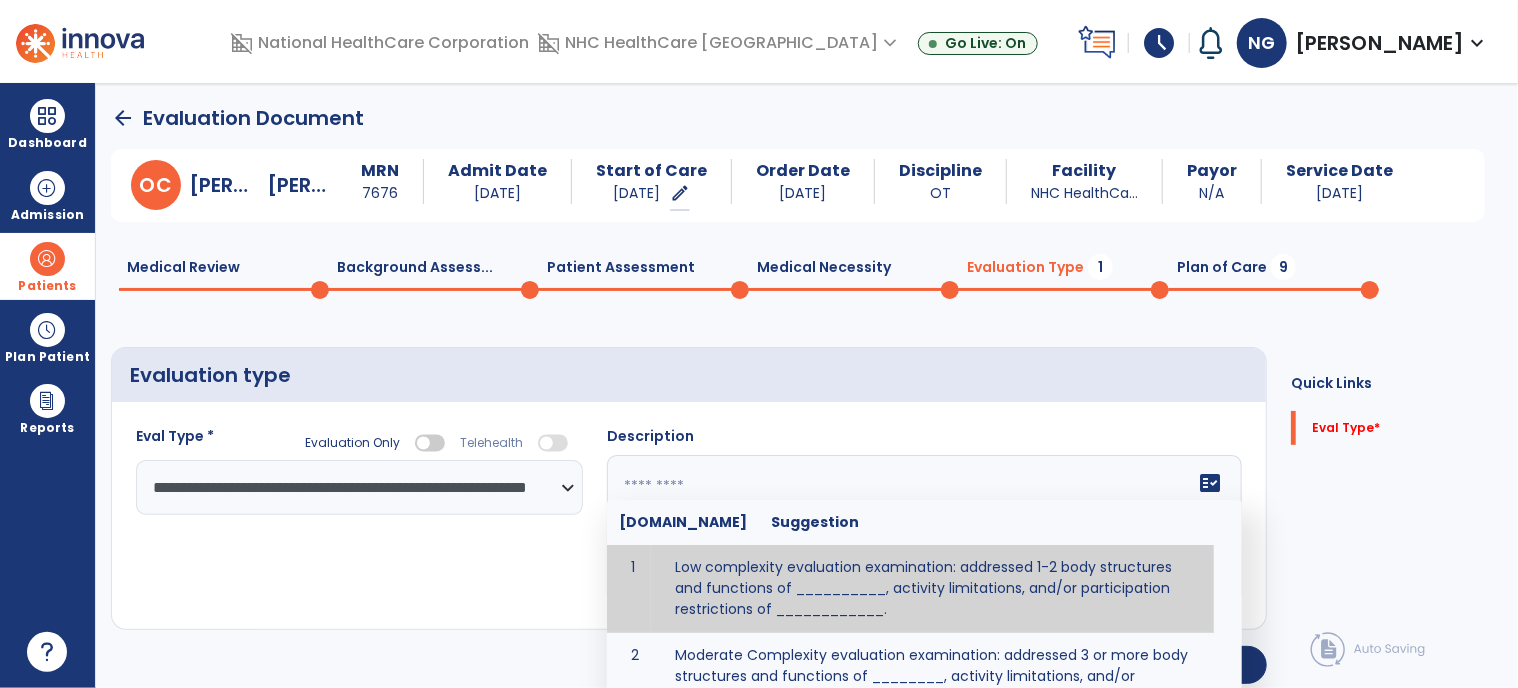 click on "fact_check  [DOMAIN_NAME] Suggestion 1 Low complexity evaluation examination: addressed 1-2 body structures and functions of __________, activity limitations, and/or participation restrictions of ____________. 2 Moderate Complexity evaluation examination: addressed 3 or more body structures and functions of ________, activity limitations, and/or participation restrictions of _______. 3 High Complexity evaluation examination: addressed 4 or more body structures and functions of _______, activity limitations, and/or participation restrictions of _________" 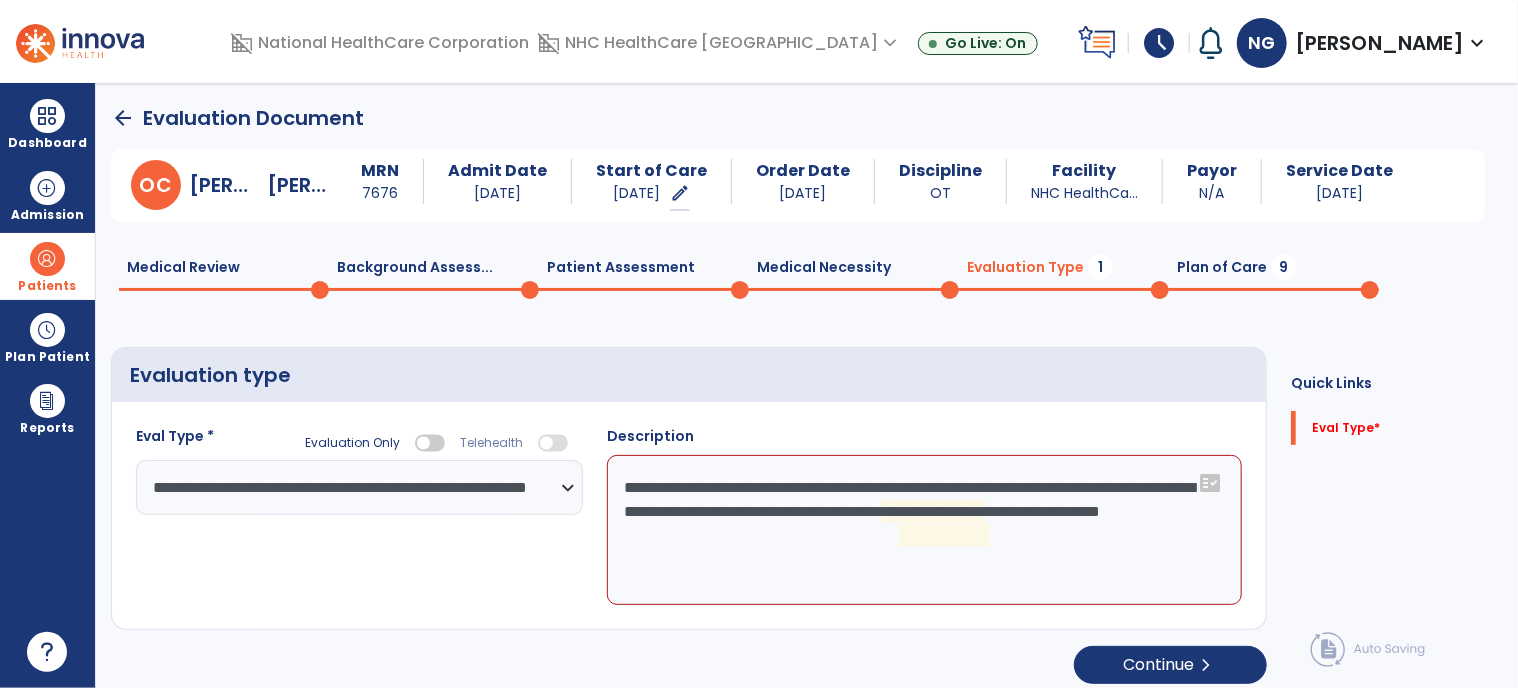 click on "**********" 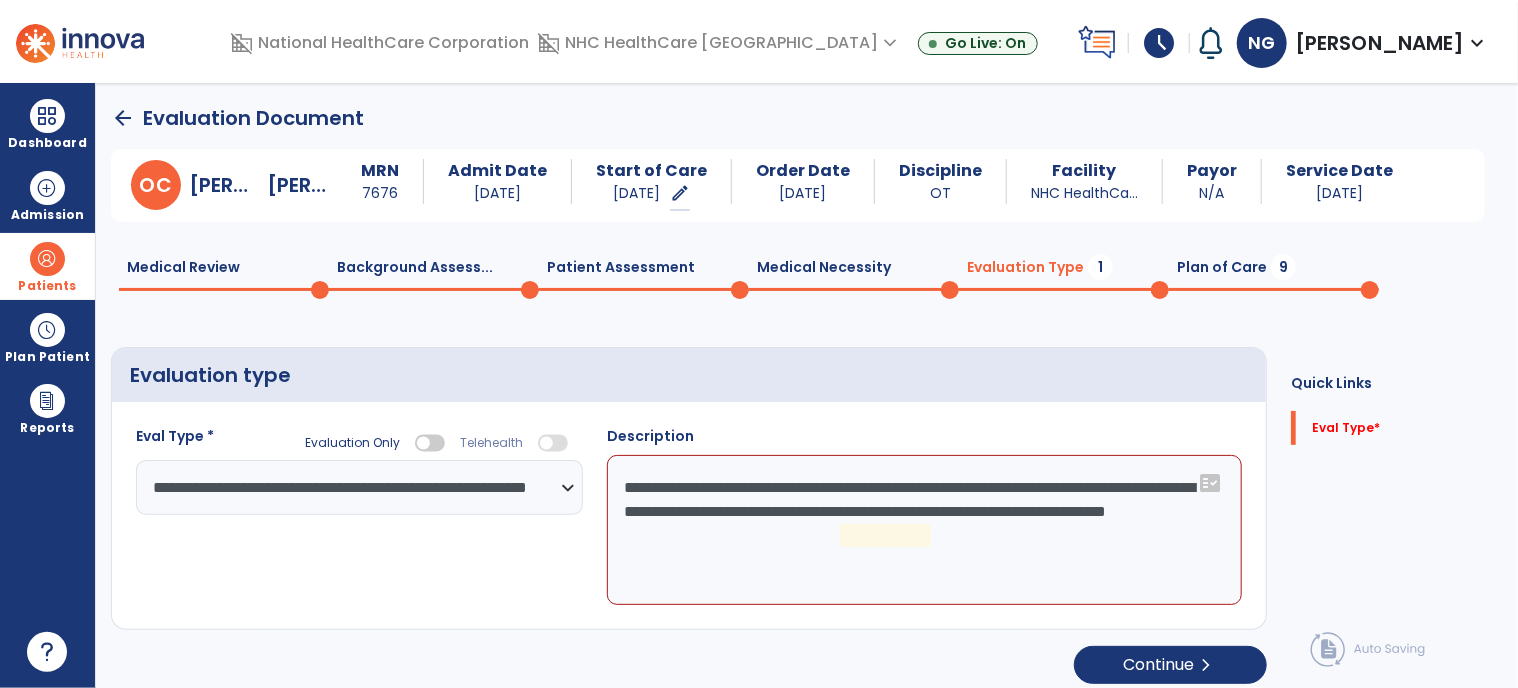 click on "**********" 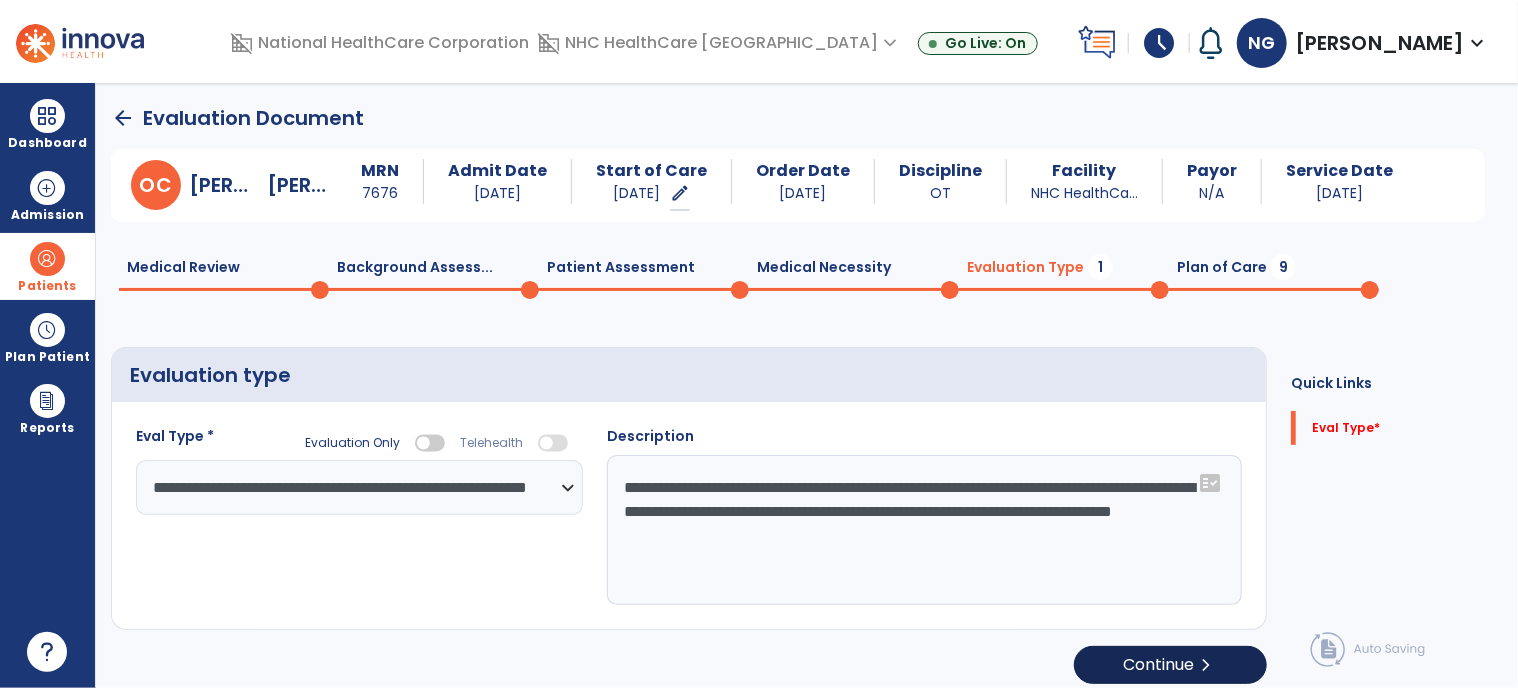 type on "**********" 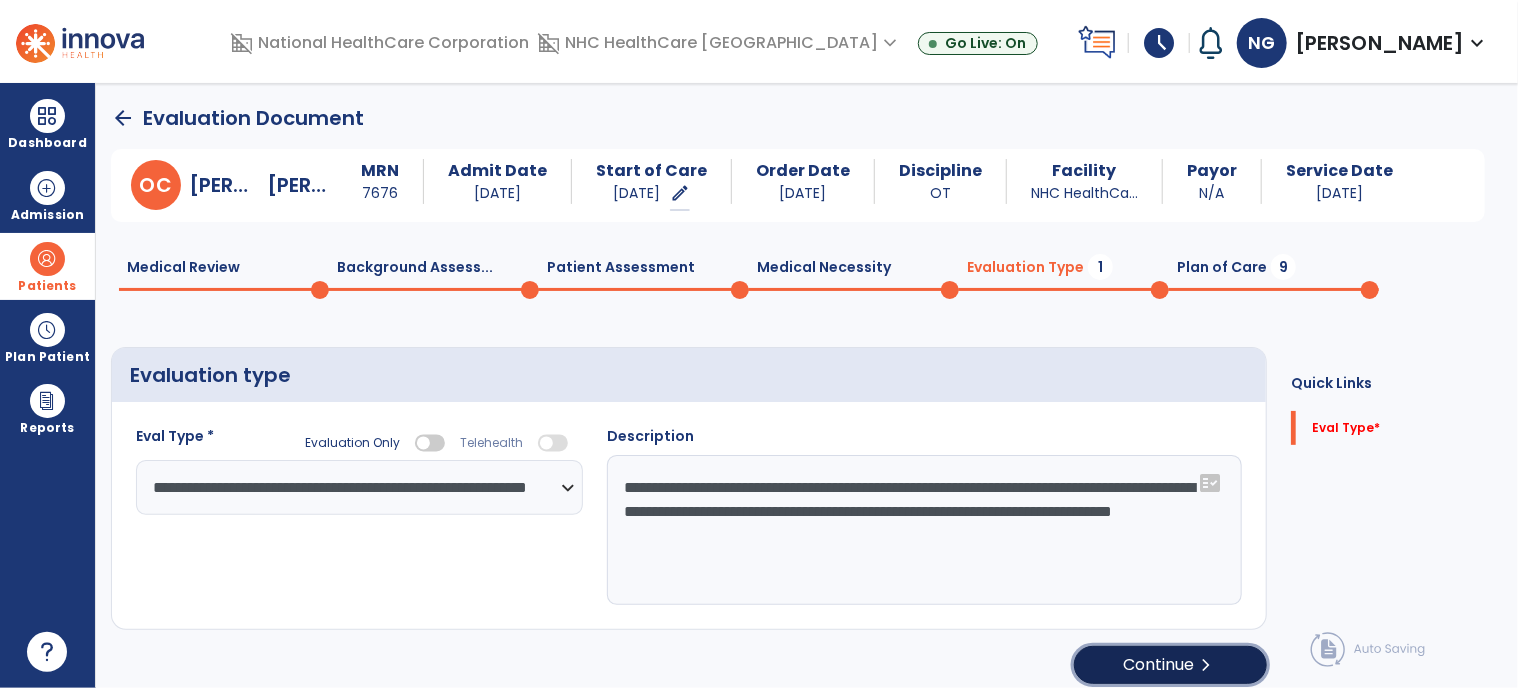 click on "Continue  chevron_right" 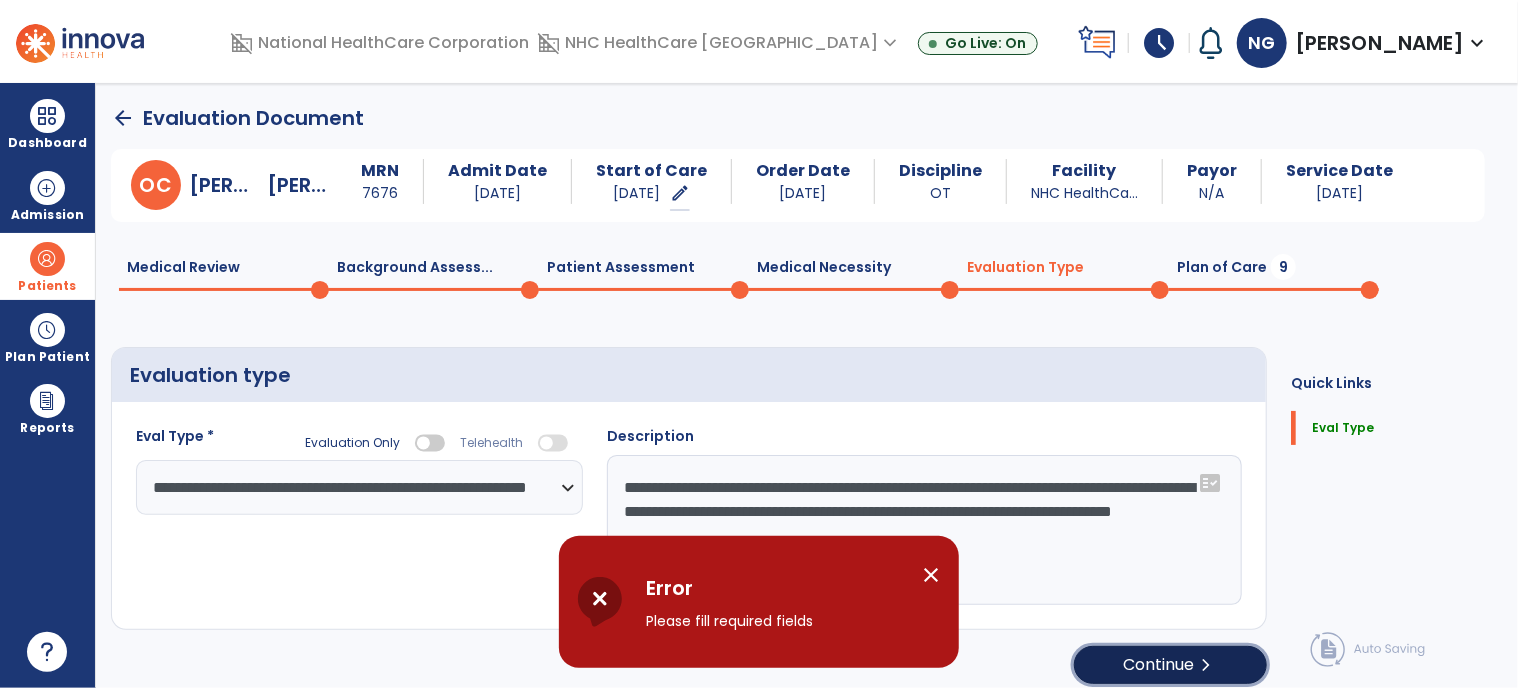 click on "Continue  chevron_right" 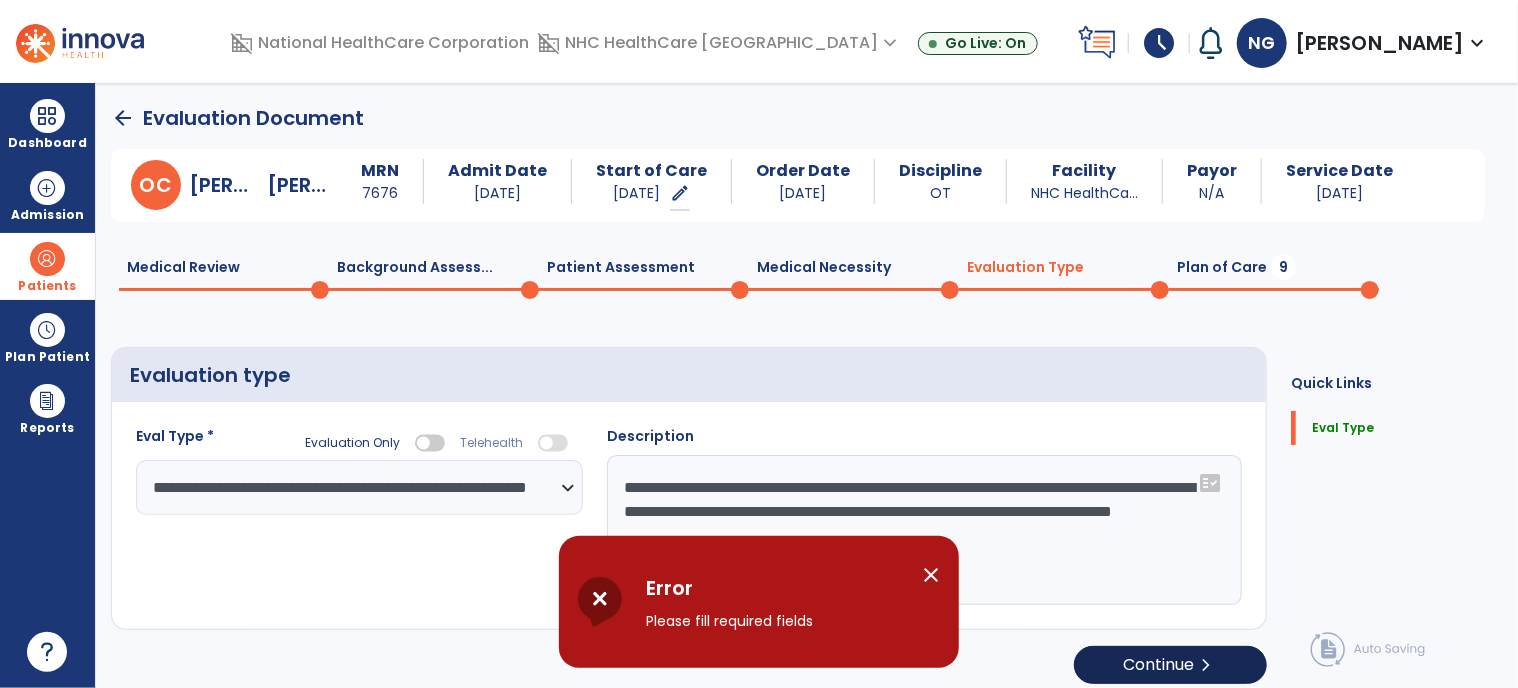 select on "*****" 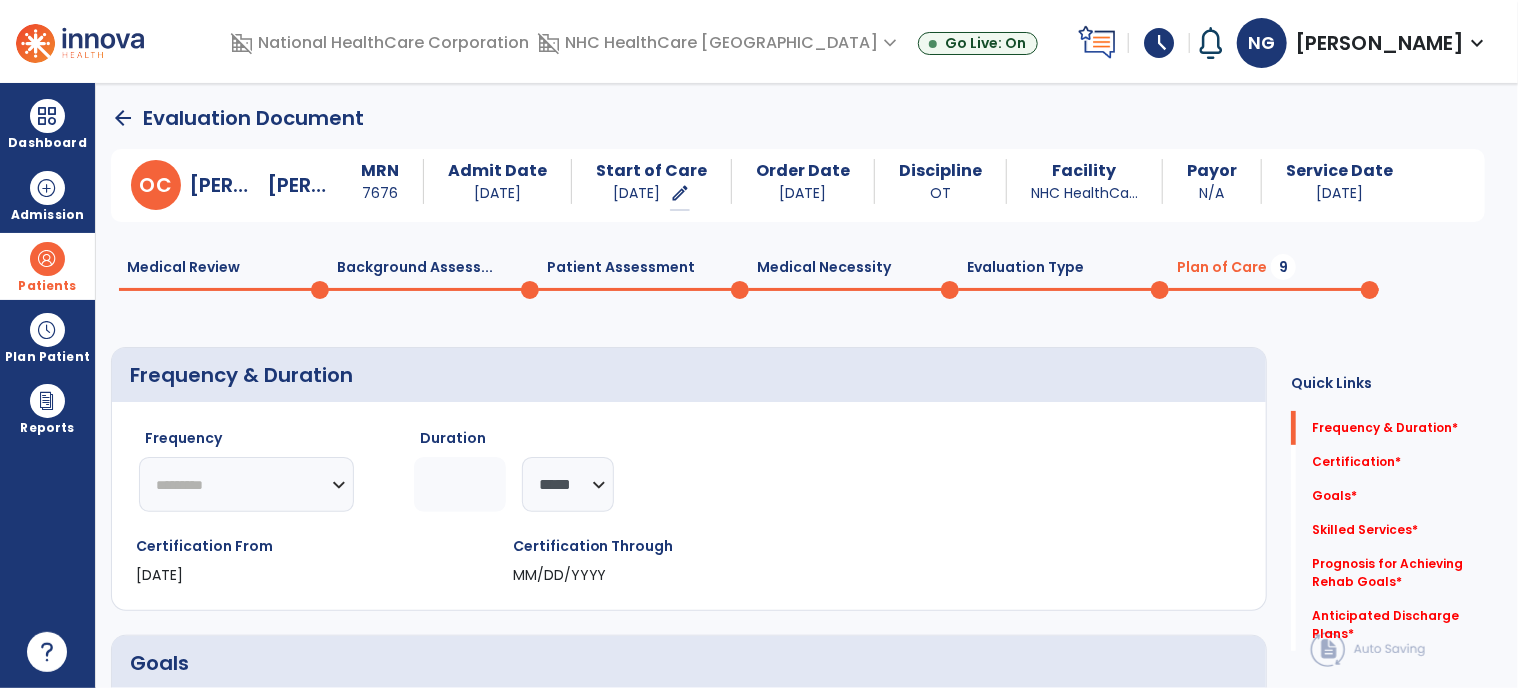 click on "********* ** ** ** ** ** ** **" 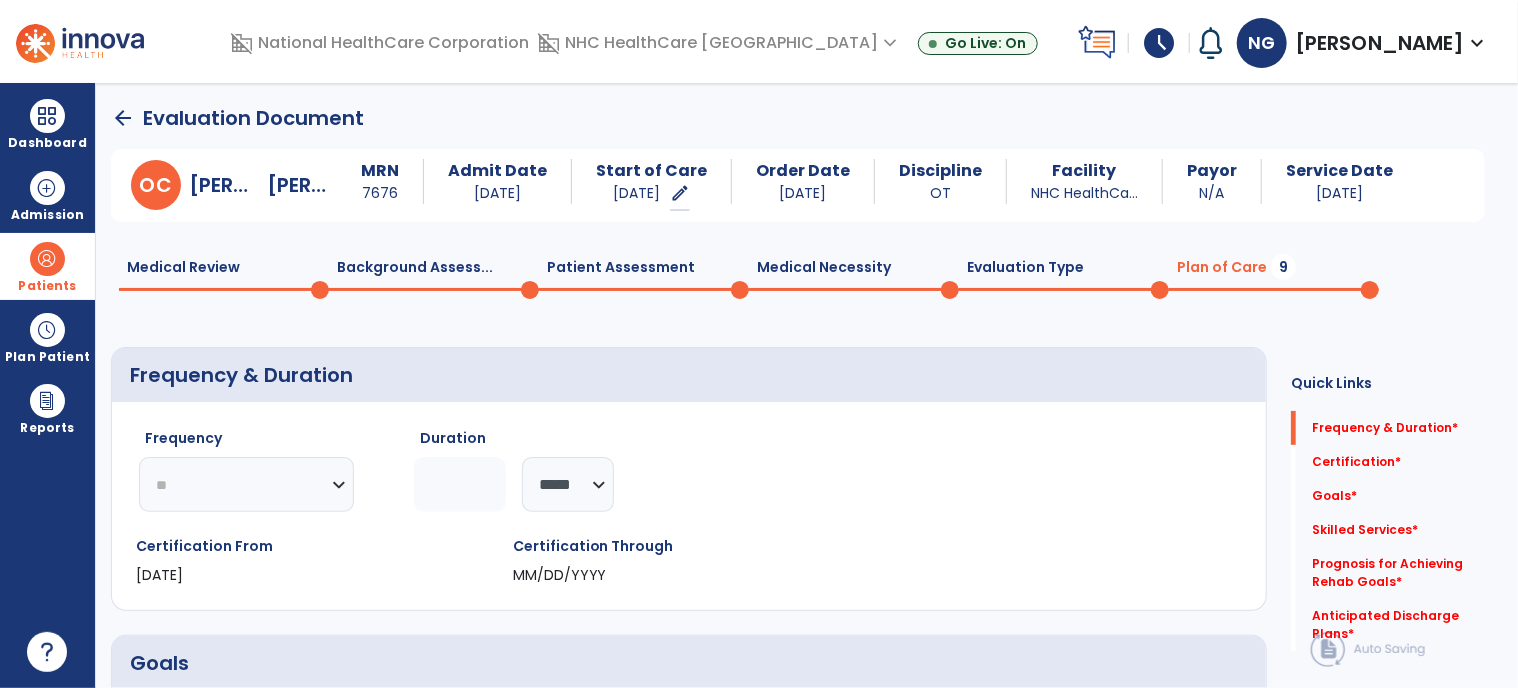 click on "********* ** ** ** ** ** ** **" 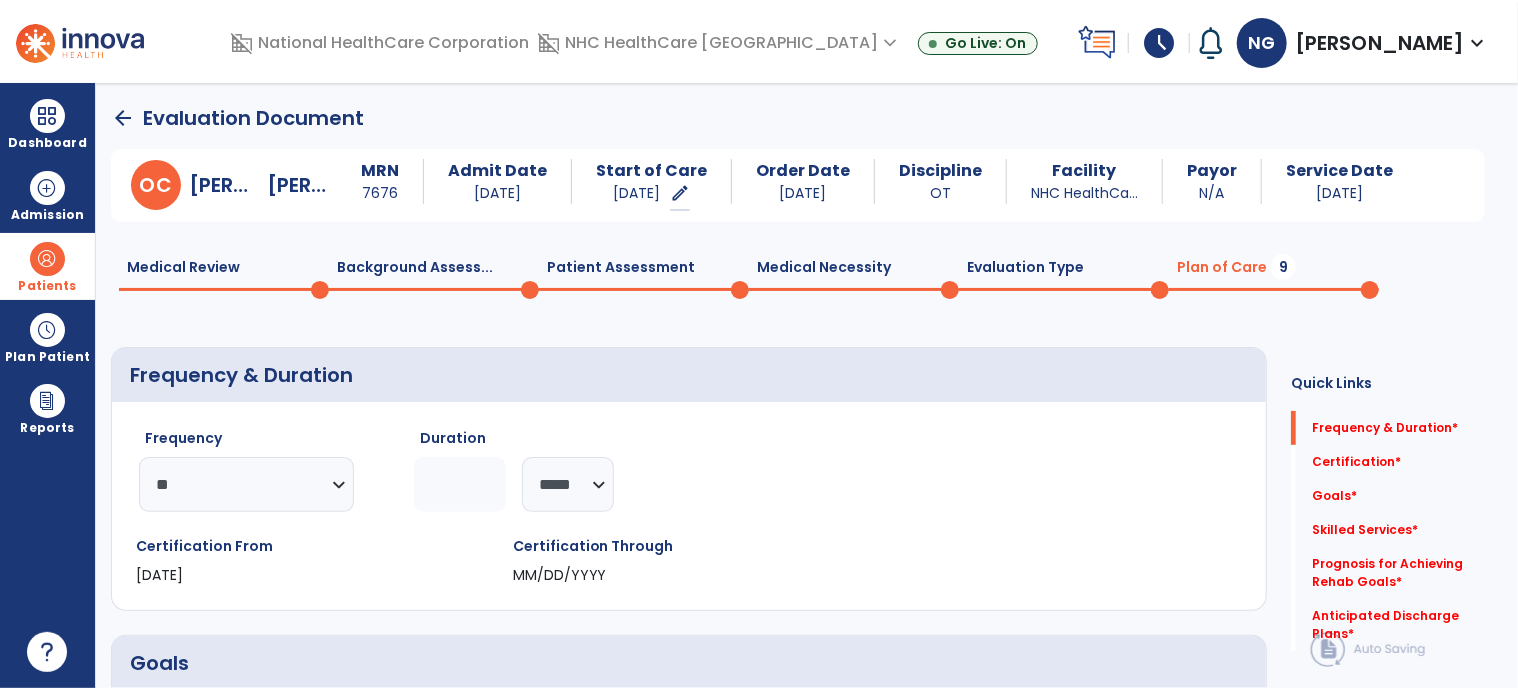 click 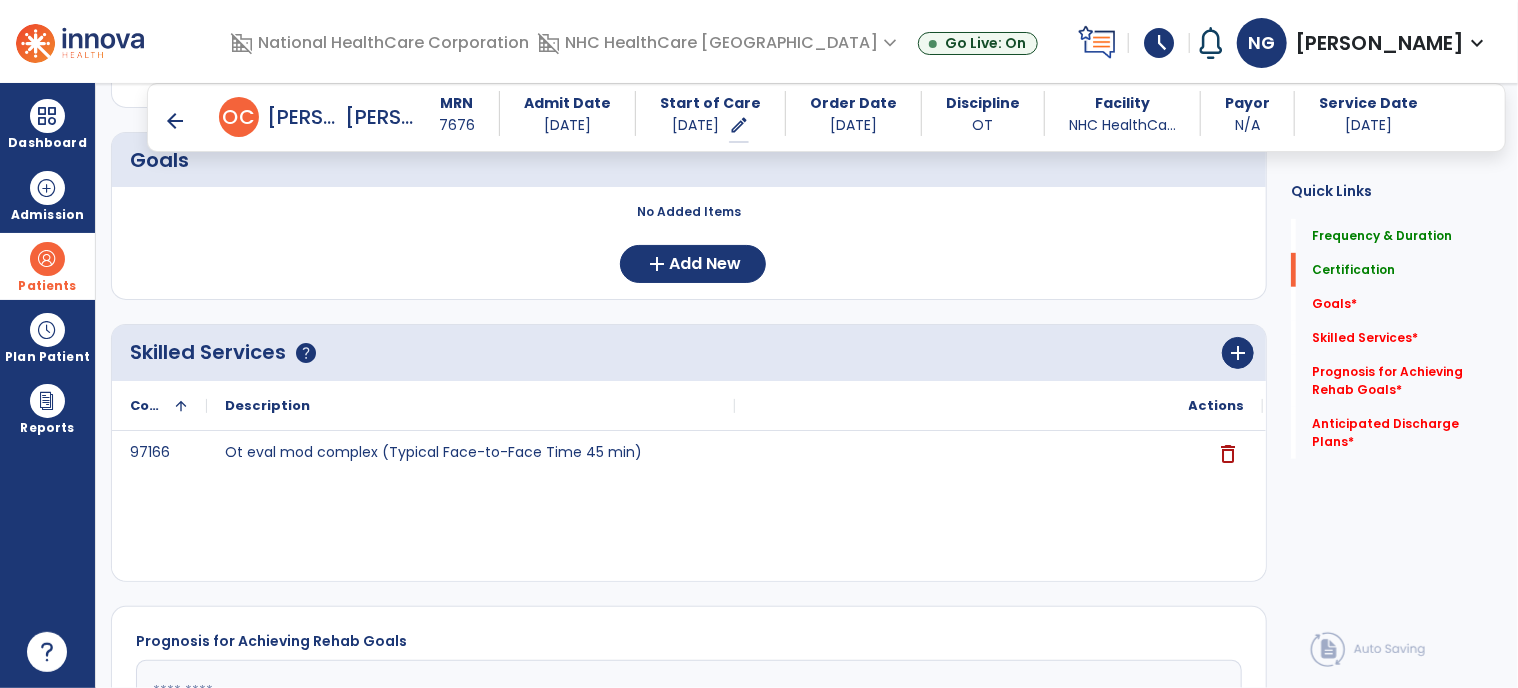 scroll, scrollTop: 500, scrollLeft: 0, axis: vertical 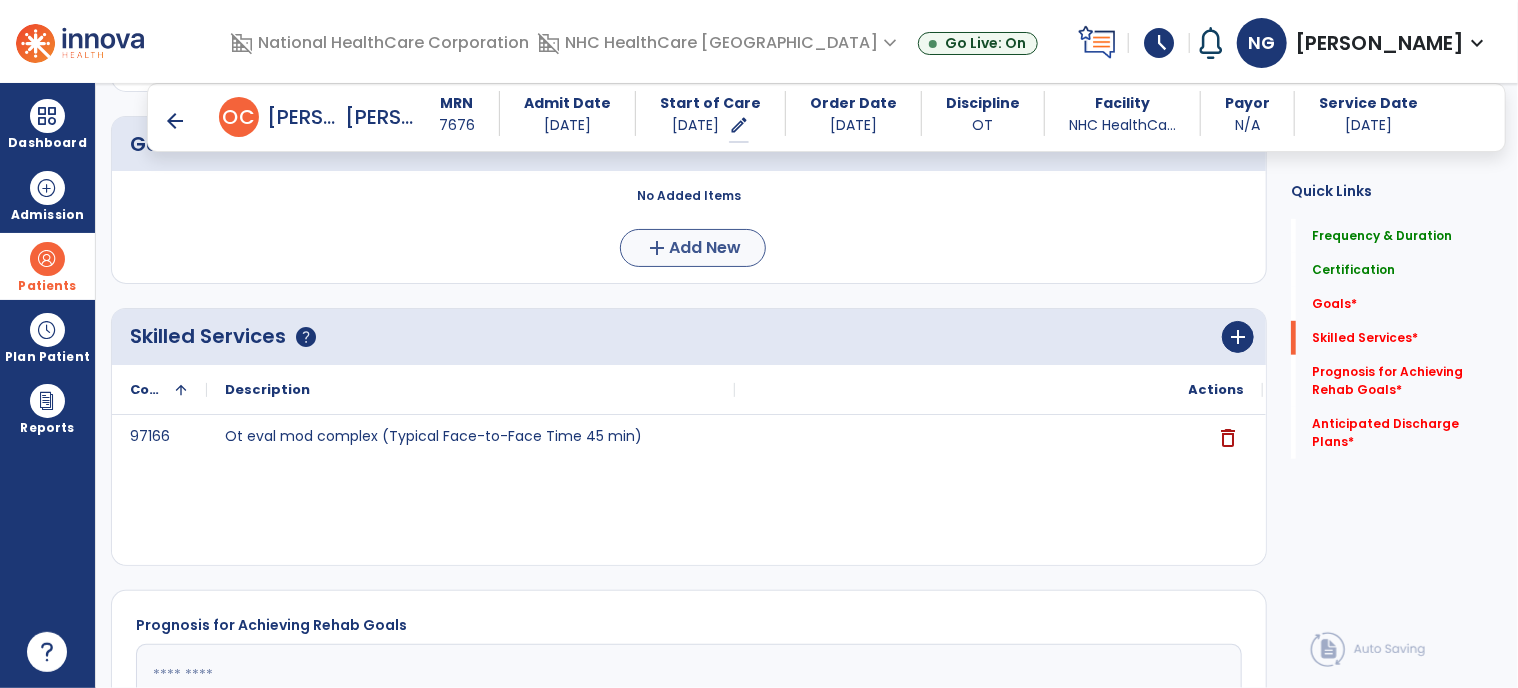 type on "**" 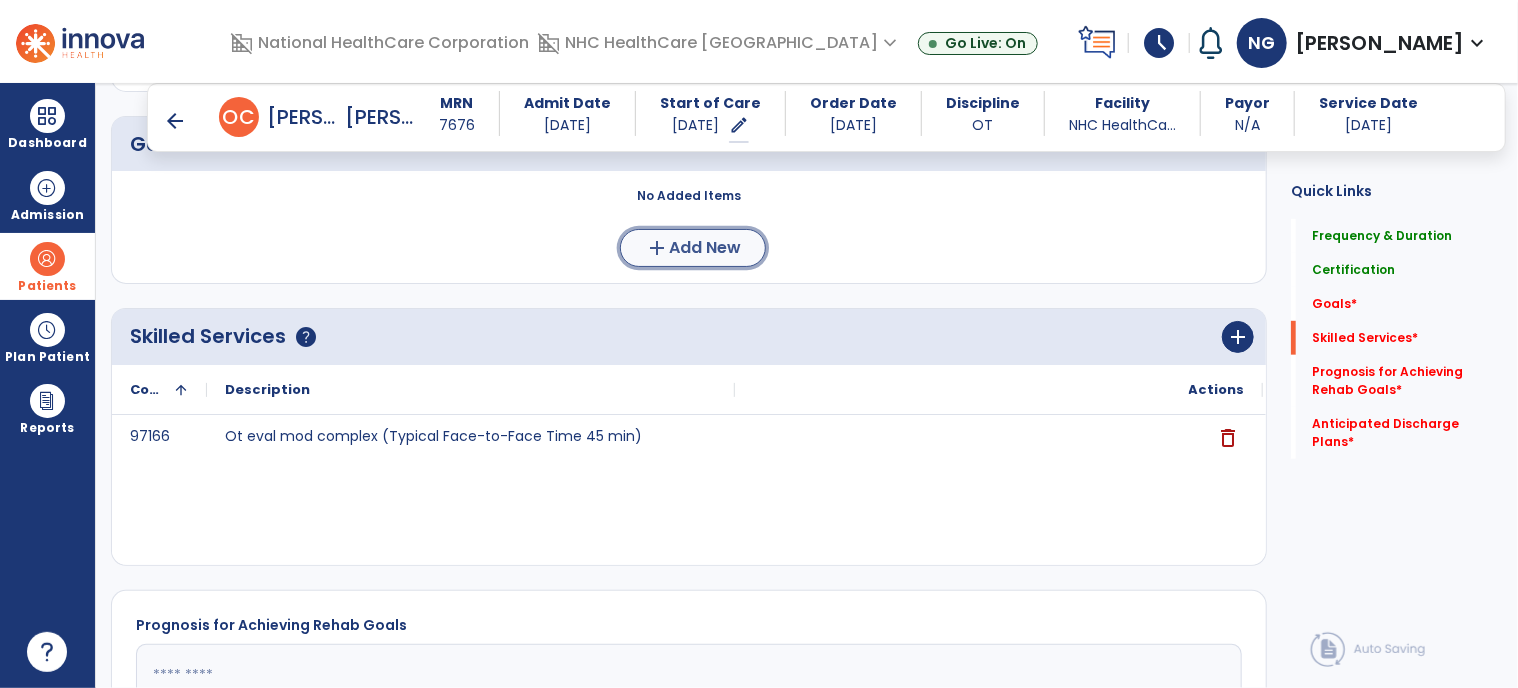 click on "Add New" at bounding box center (705, 248) 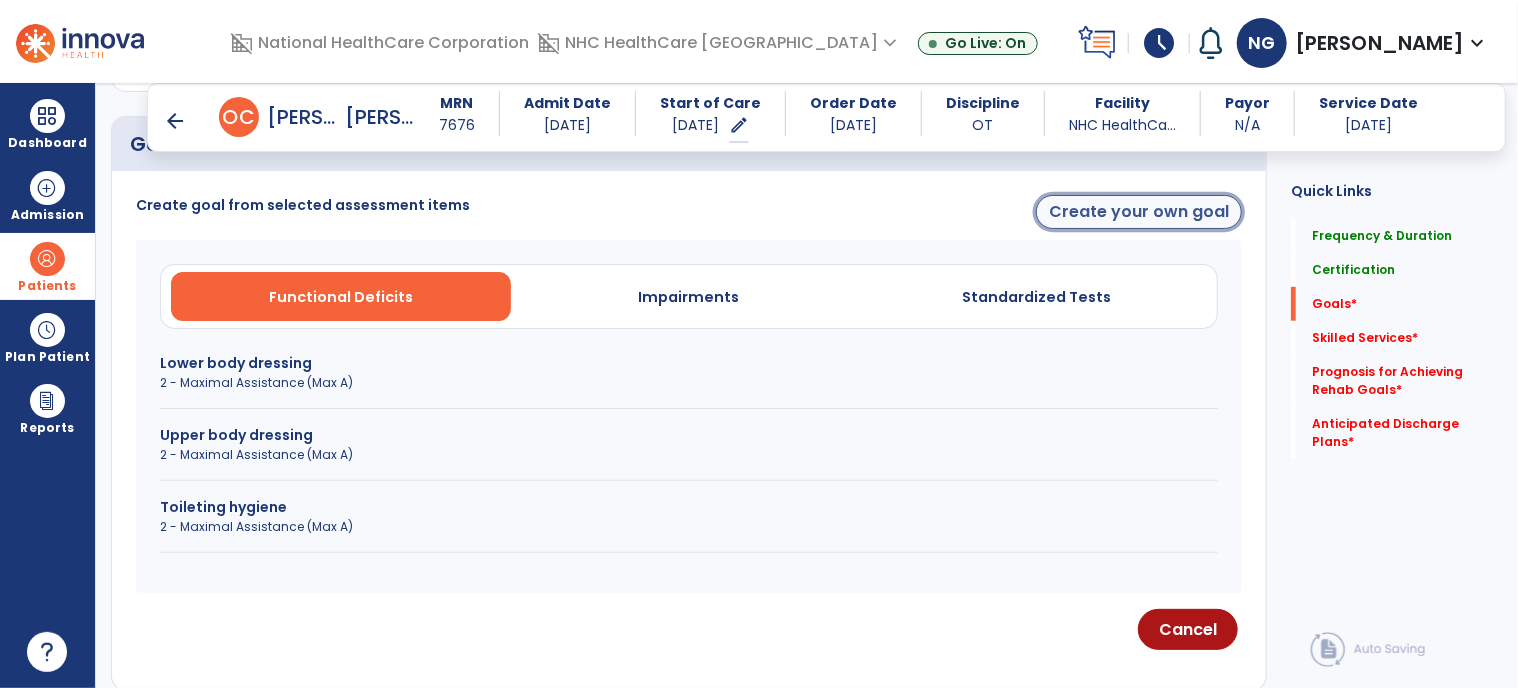 click on "Create your own goal" at bounding box center (1139, 212) 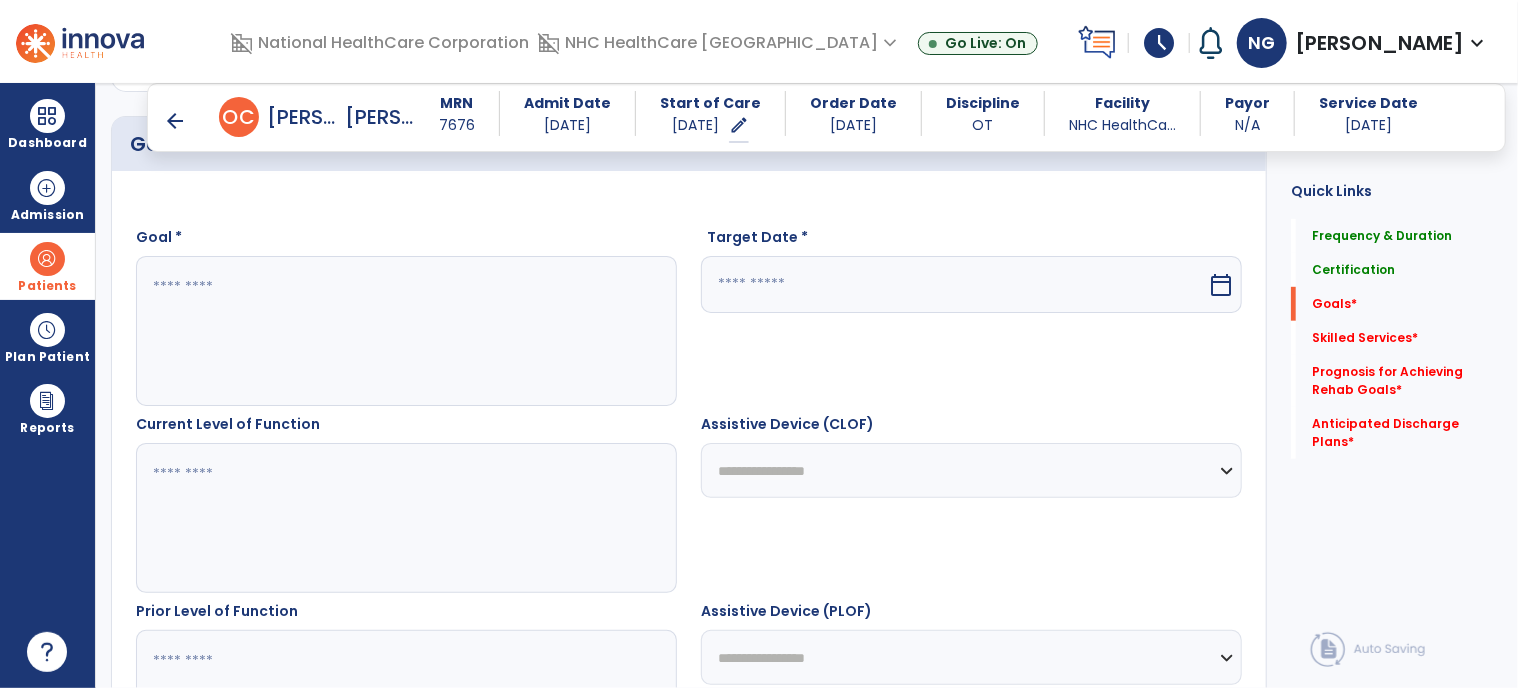 click at bounding box center [406, 331] 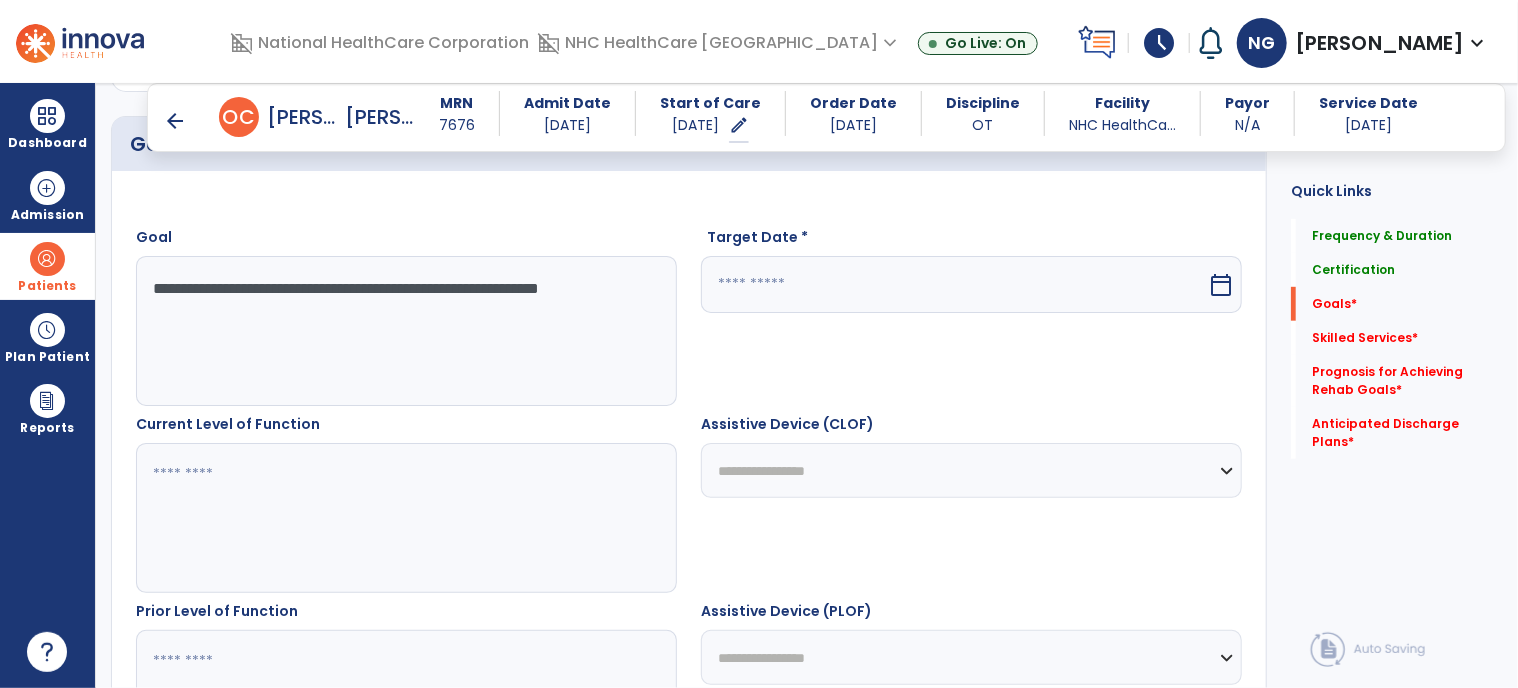 type on "**********" 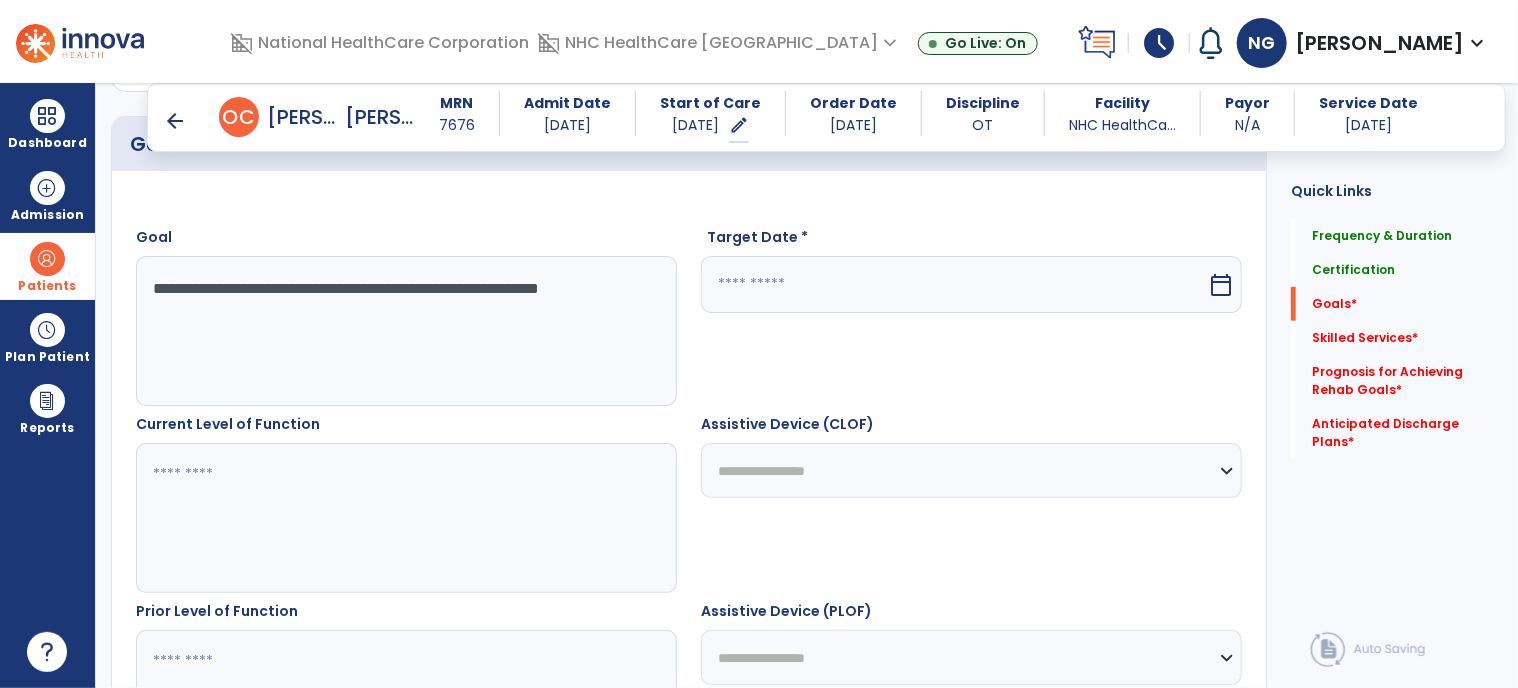 click at bounding box center [954, 284] 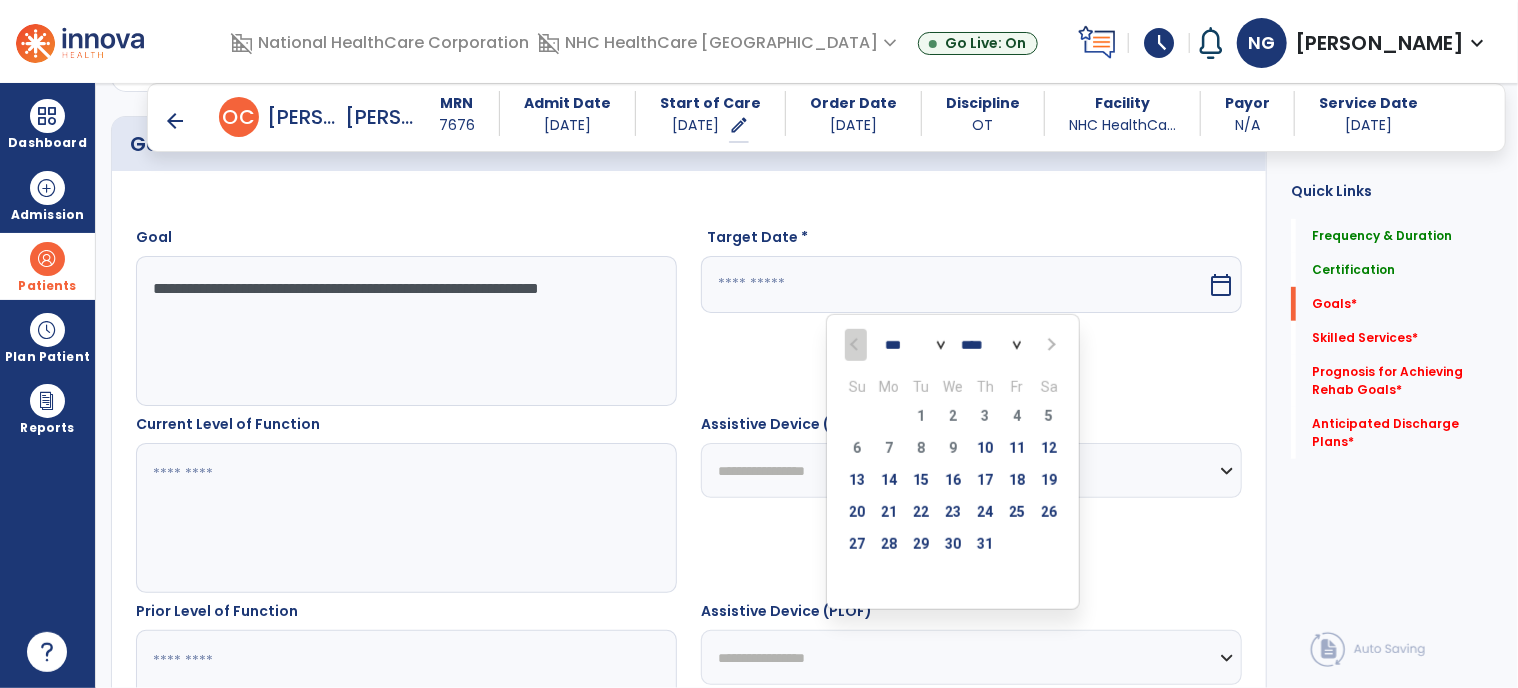 click at bounding box center [1049, 345] 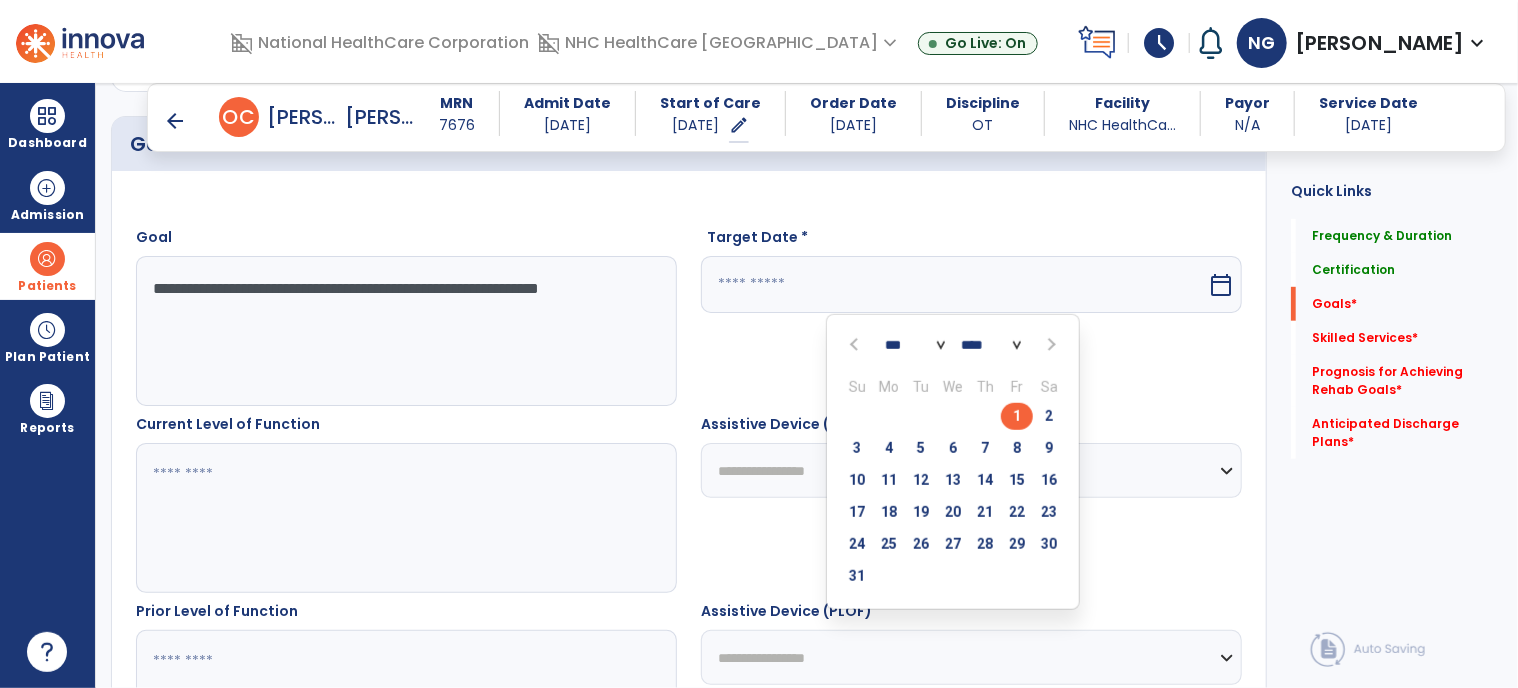 click on "1" at bounding box center (1017, 416) 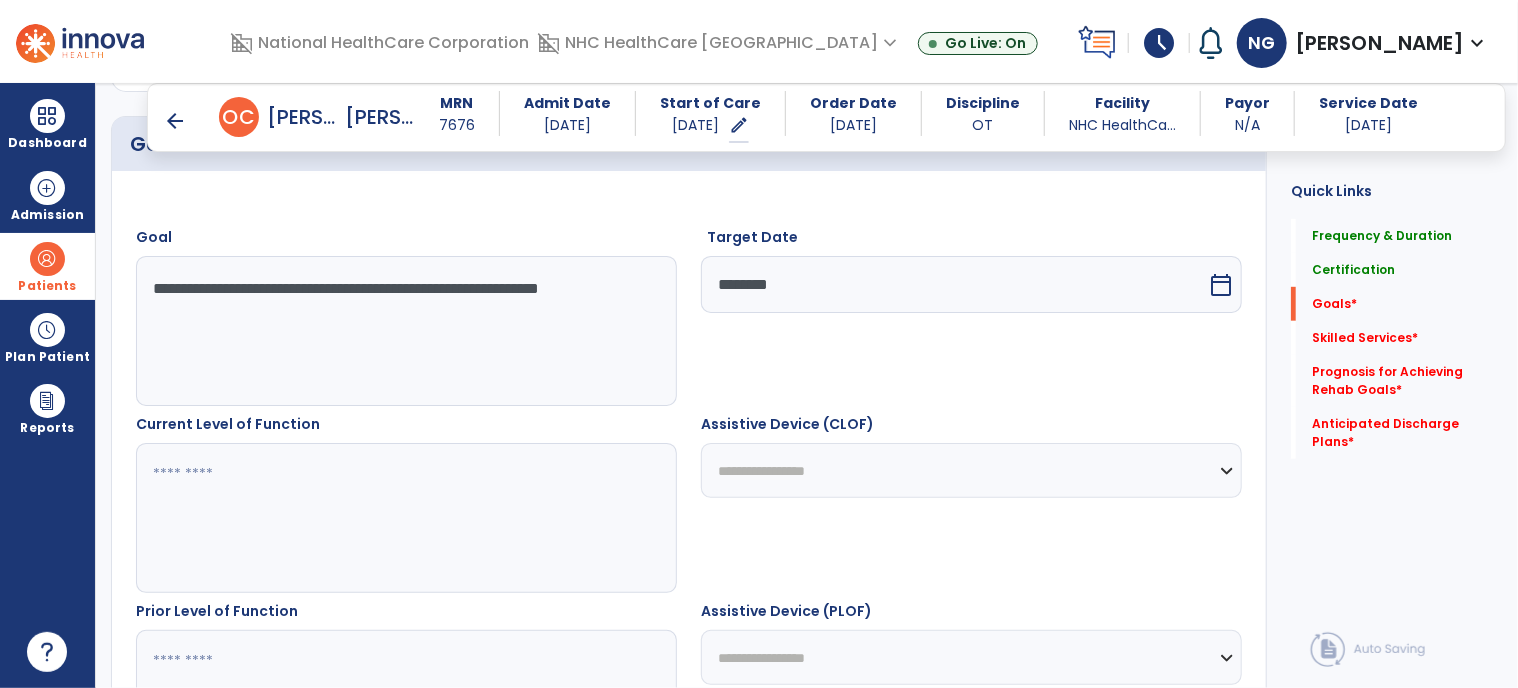click at bounding box center [406, 518] 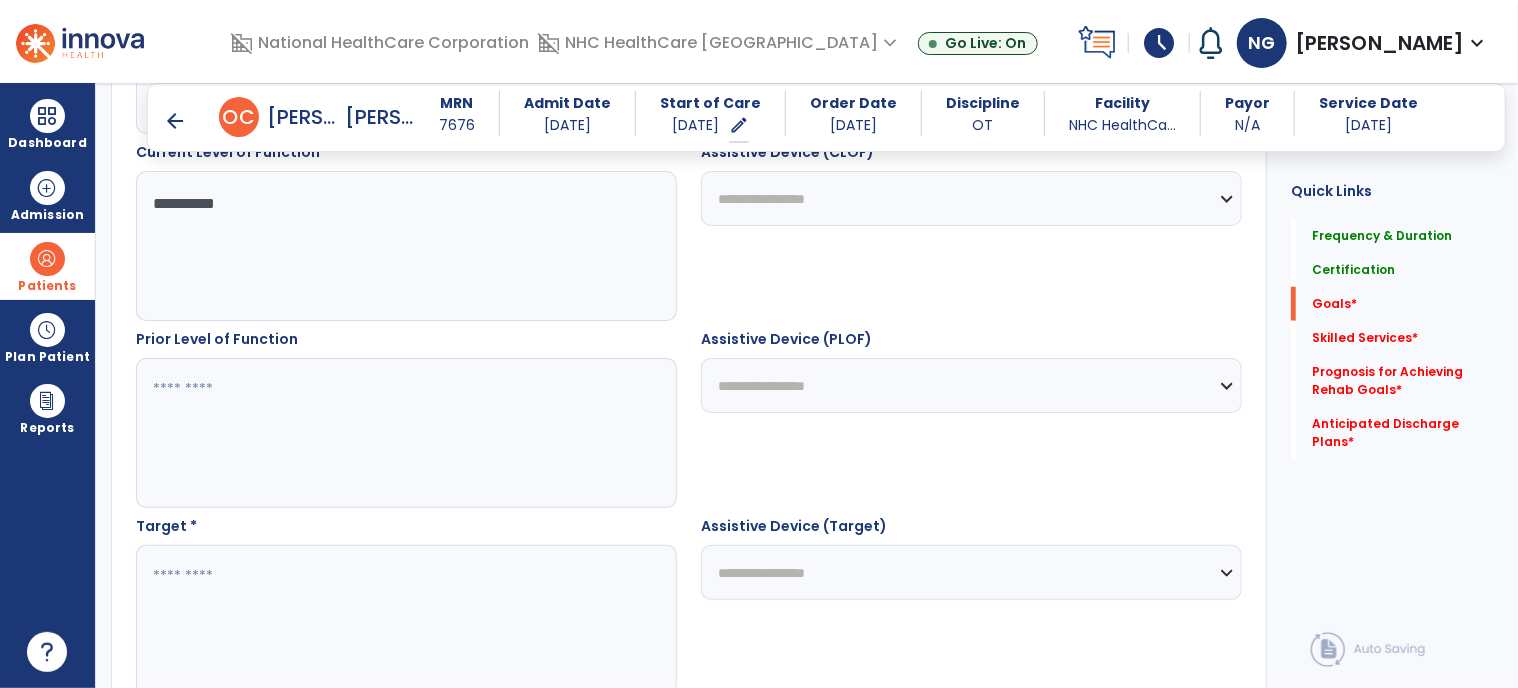 scroll, scrollTop: 800, scrollLeft: 0, axis: vertical 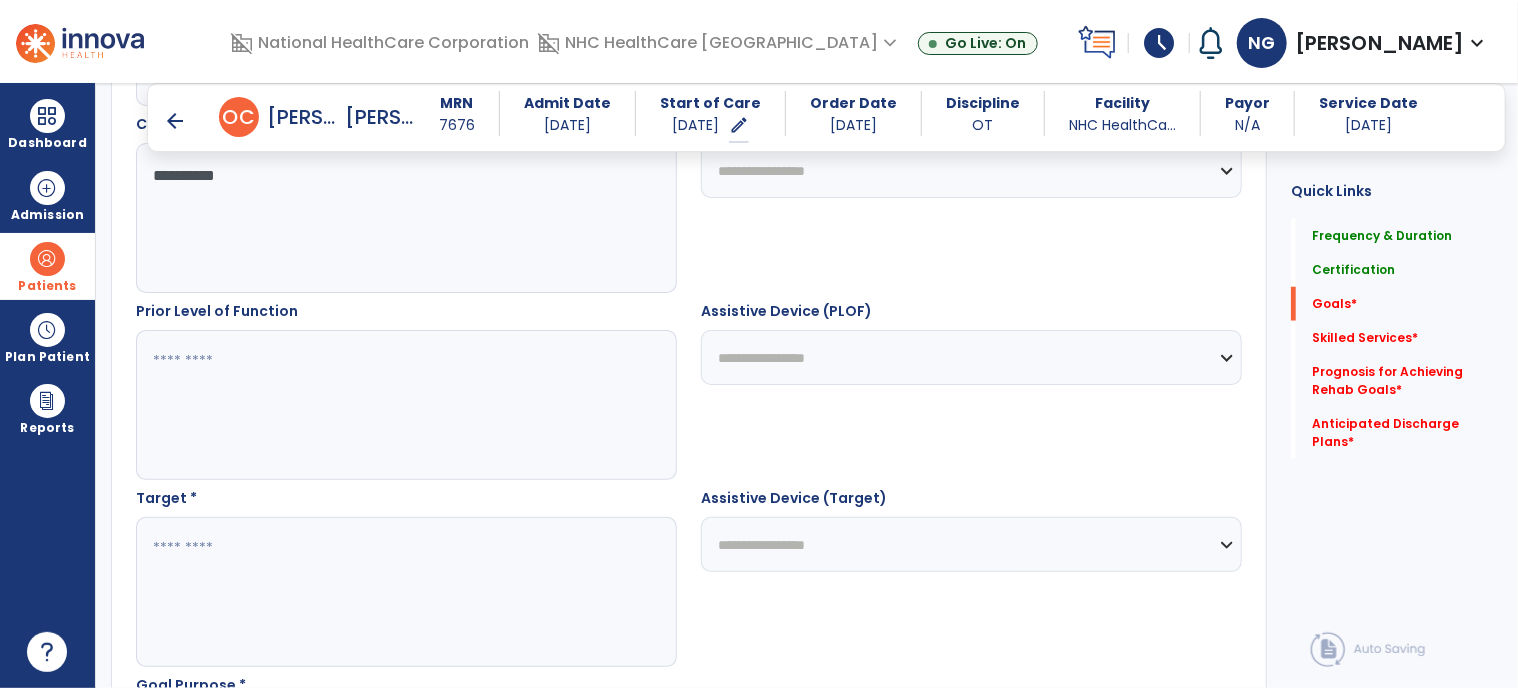type on "**********" 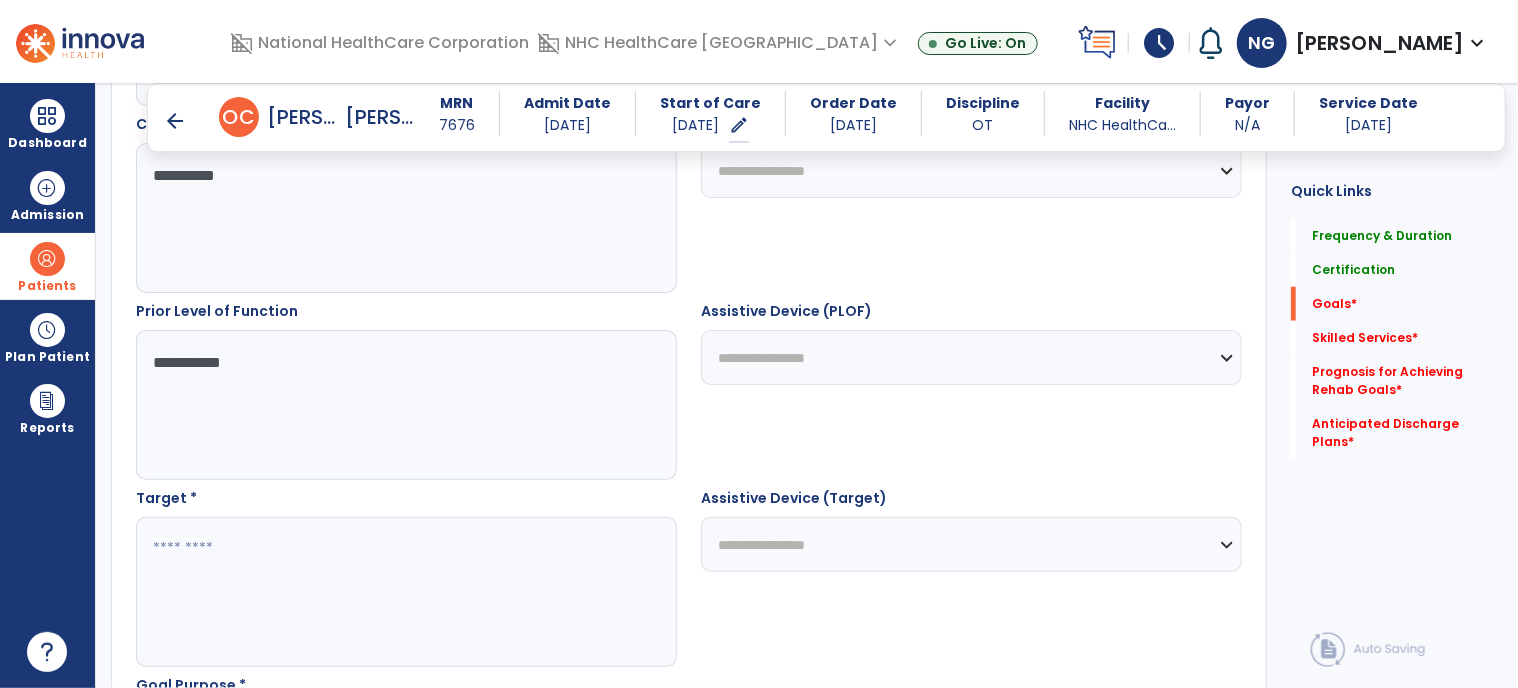 type on "**********" 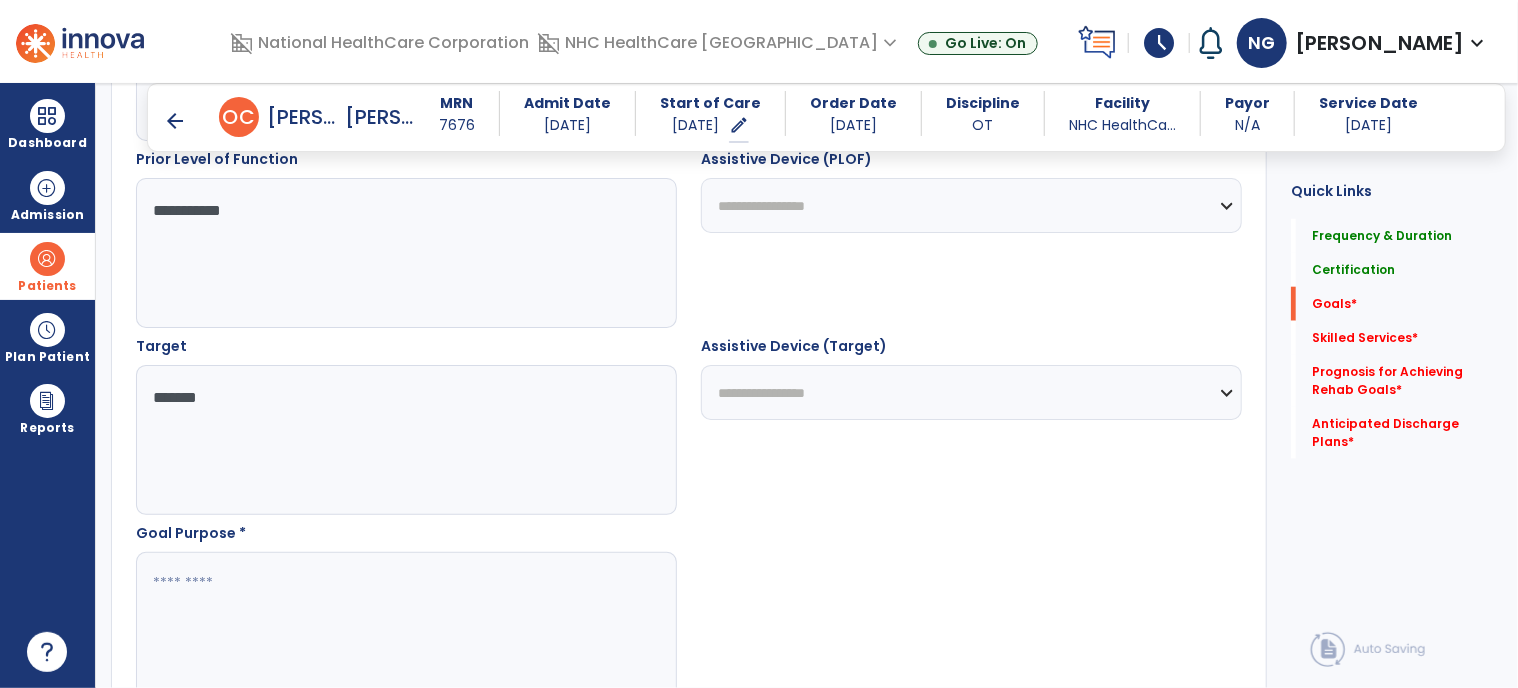scroll, scrollTop: 1000, scrollLeft: 0, axis: vertical 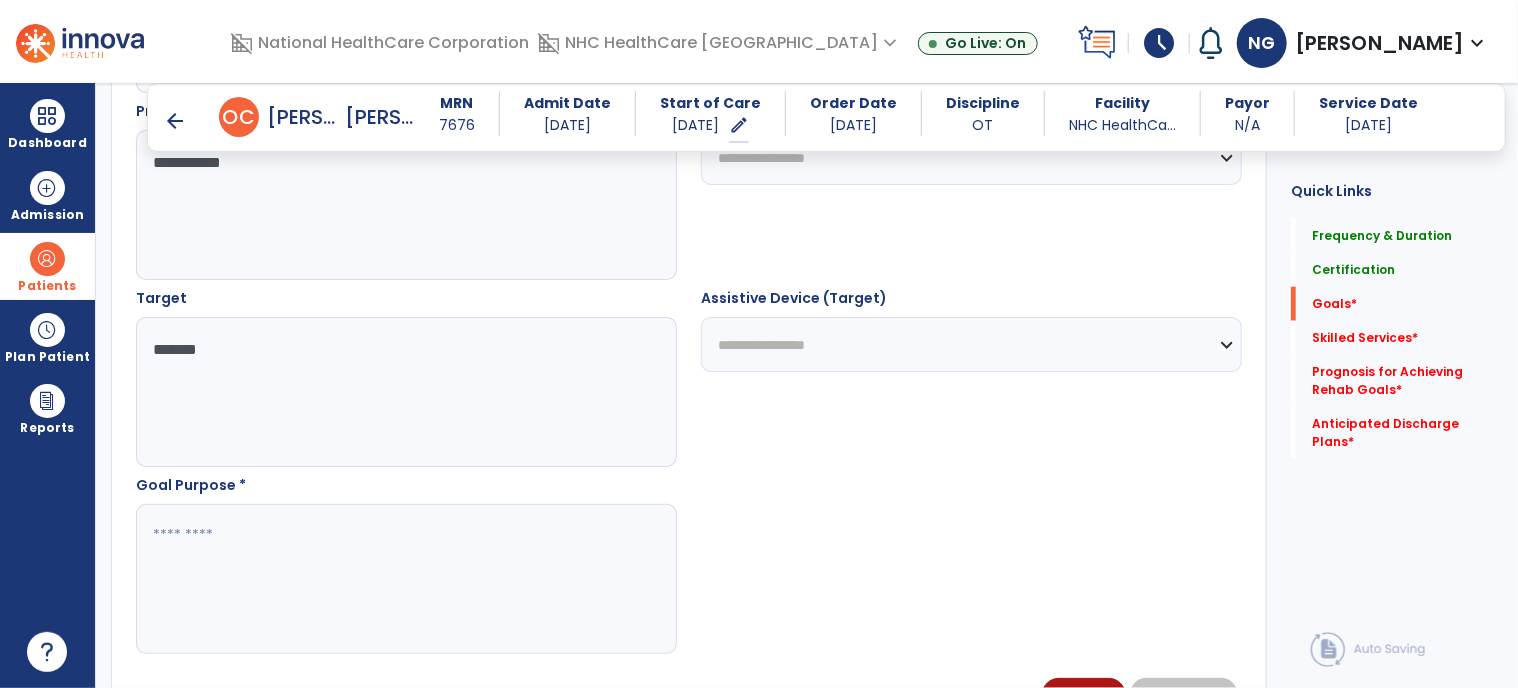 type on "*******" 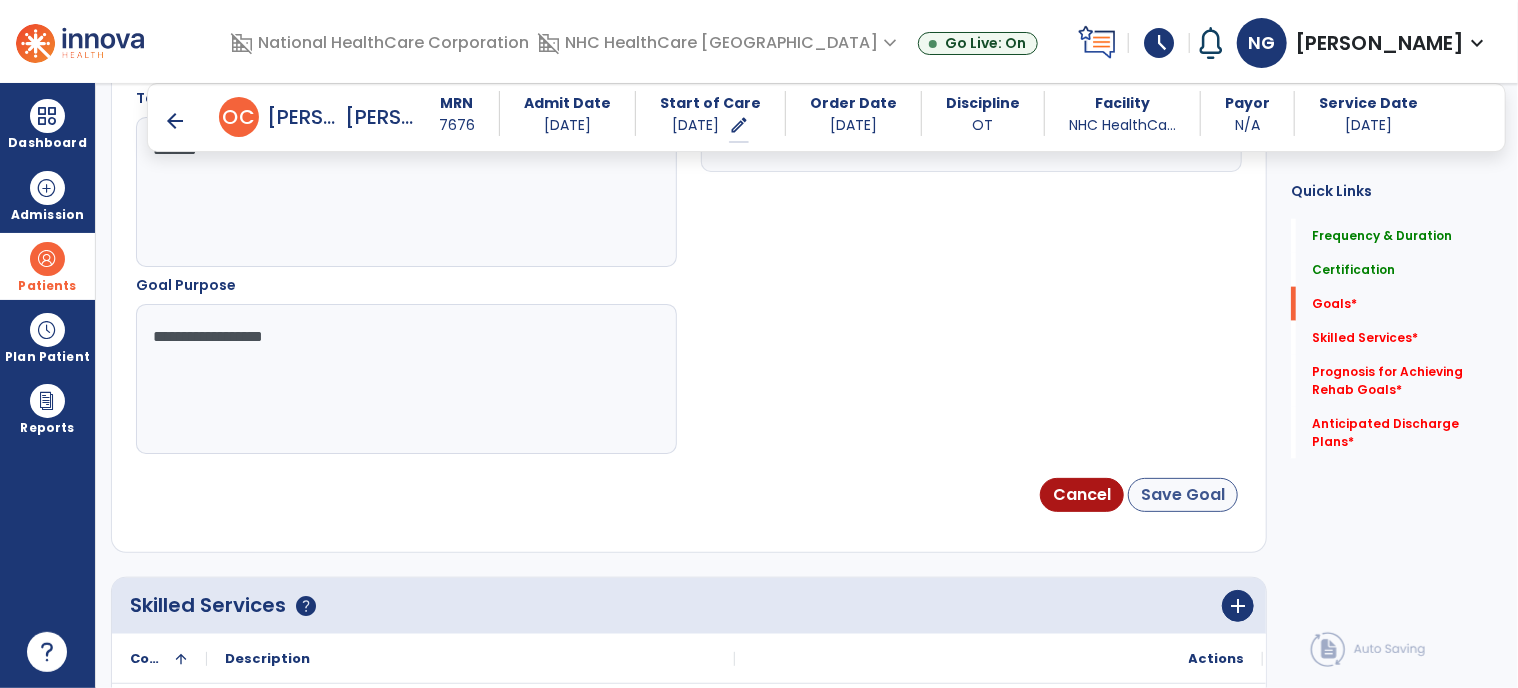 type on "**********" 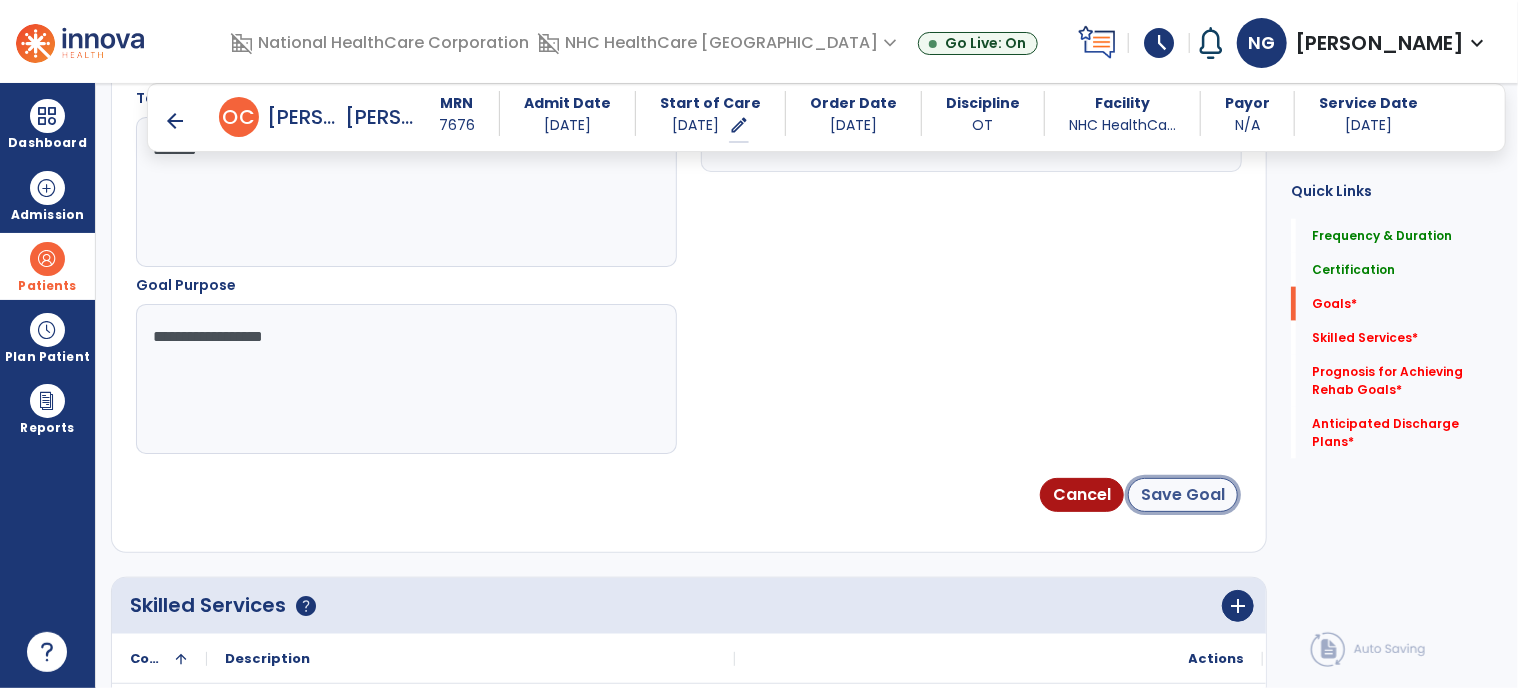 click on "Save Goal" at bounding box center [1183, 495] 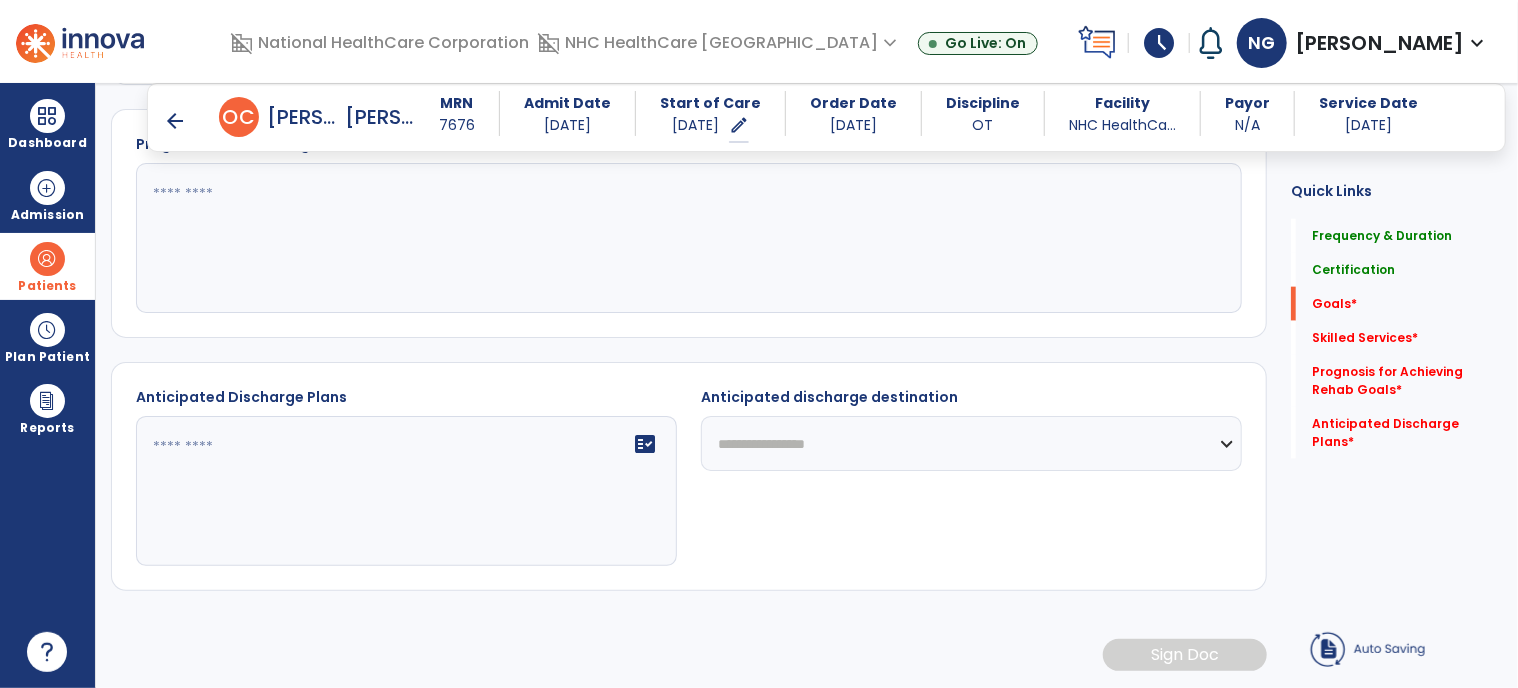 scroll, scrollTop: 124, scrollLeft: 0, axis: vertical 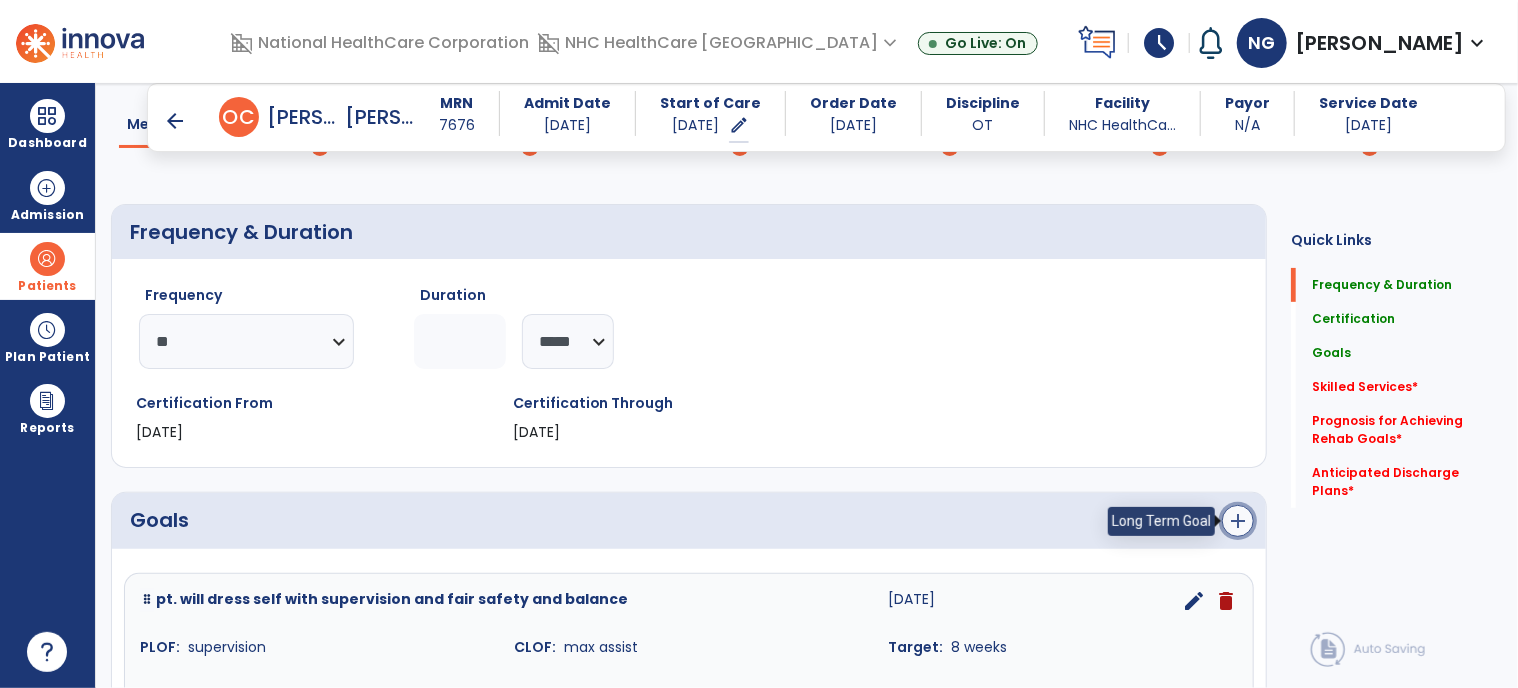 click on "add" at bounding box center [1238, 521] 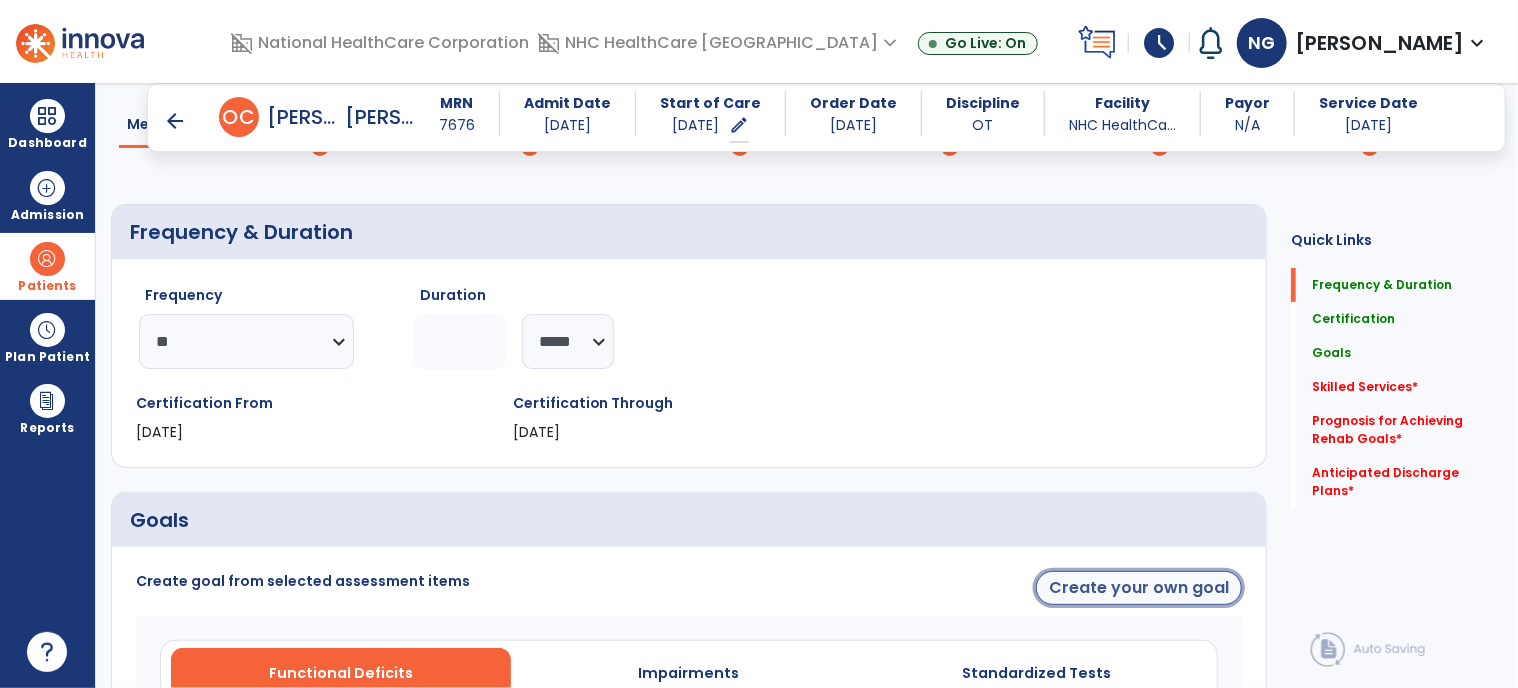 click on "Create your own goal" at bounding box center (1139, 588) 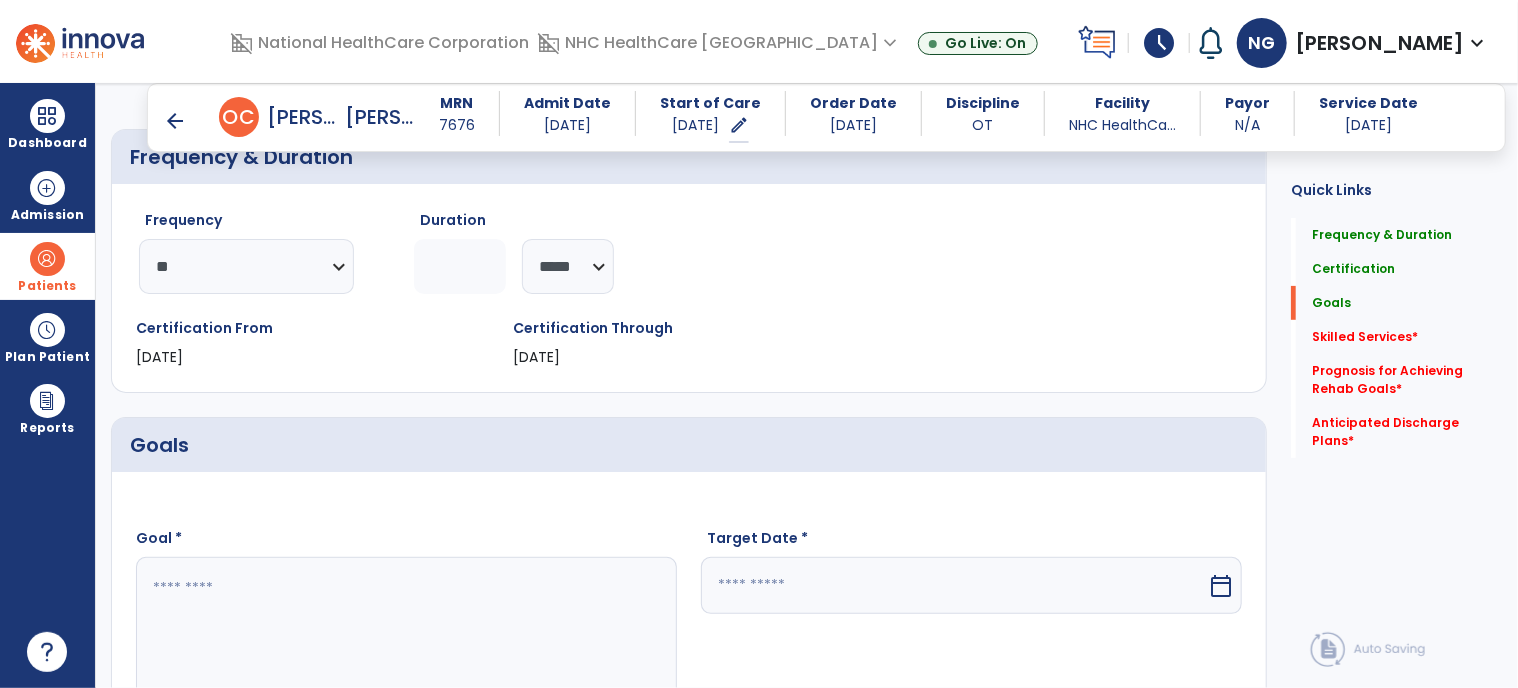 scroll, scrollTop: 324, scrollLeft: 0, axis: vertical 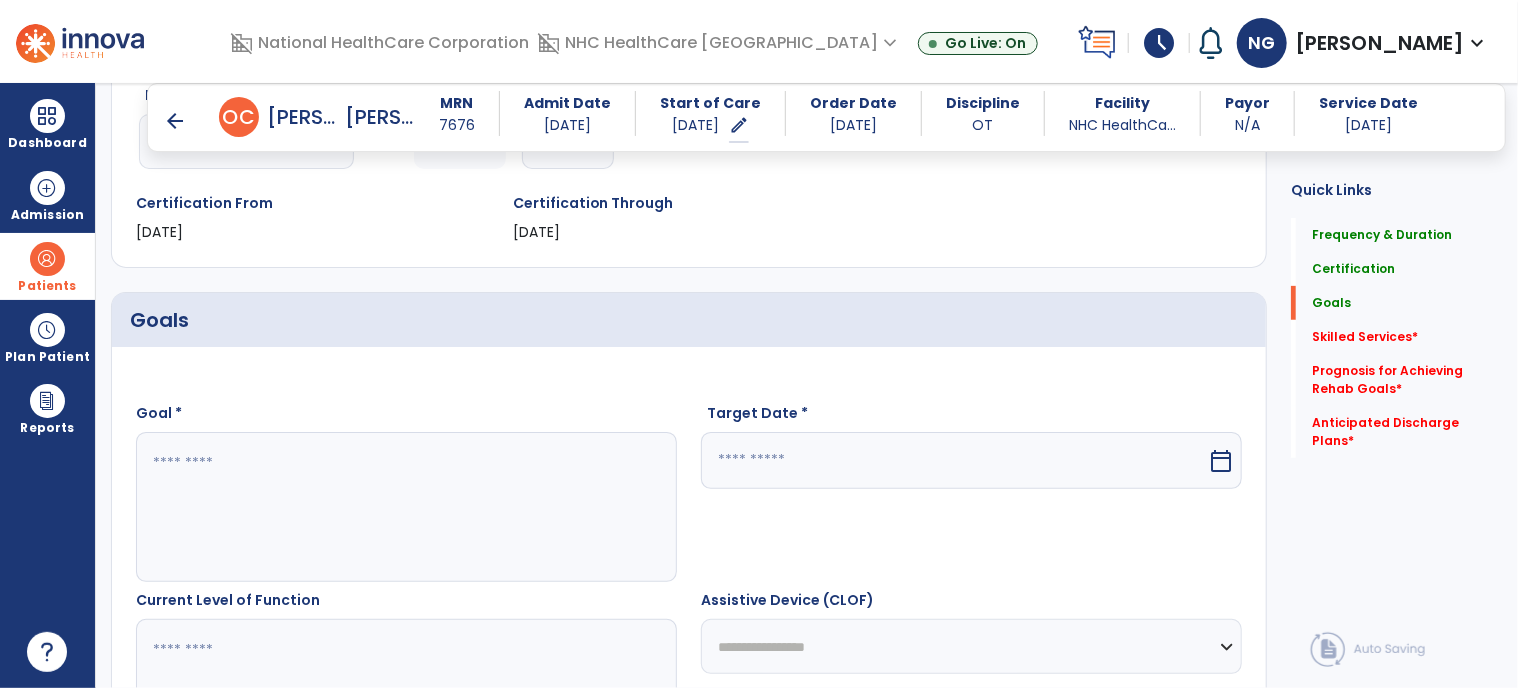 click at bounding box center (406, 507) 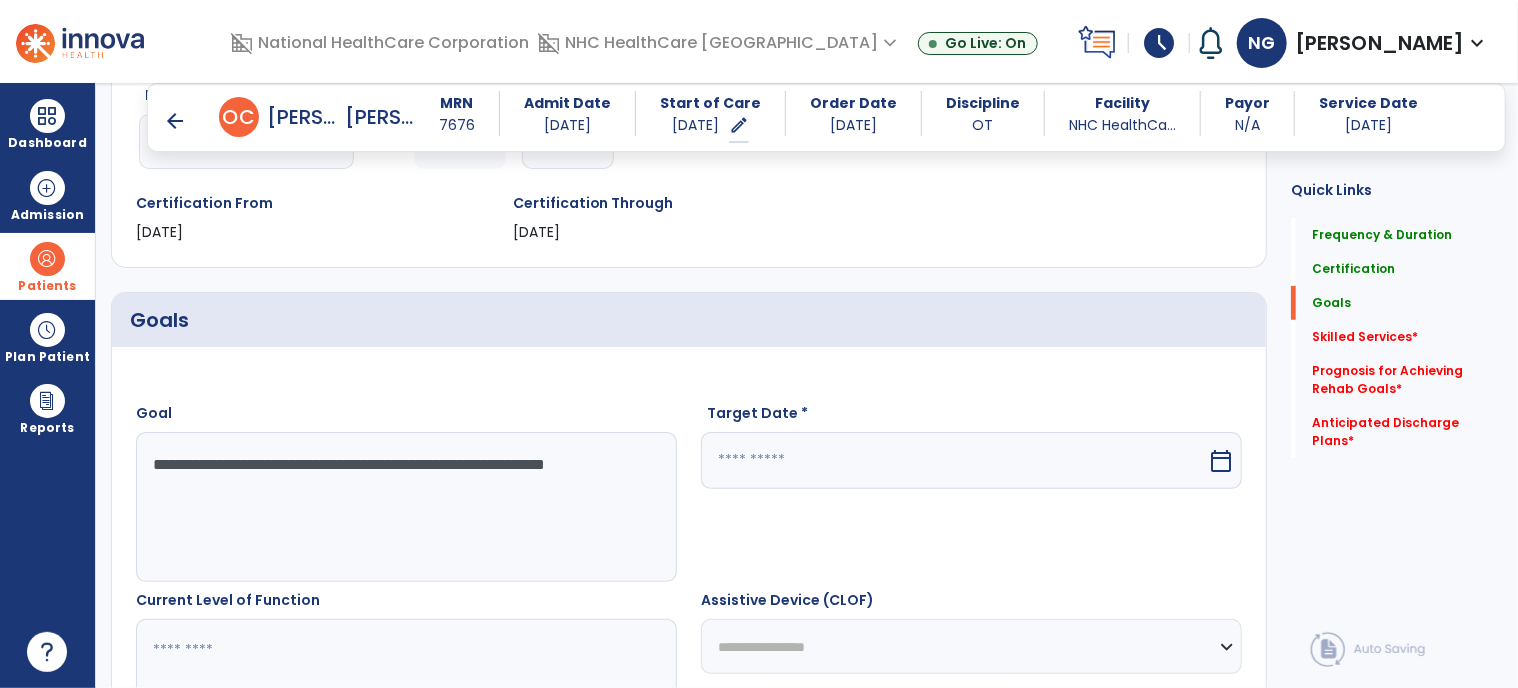 type on "**********" 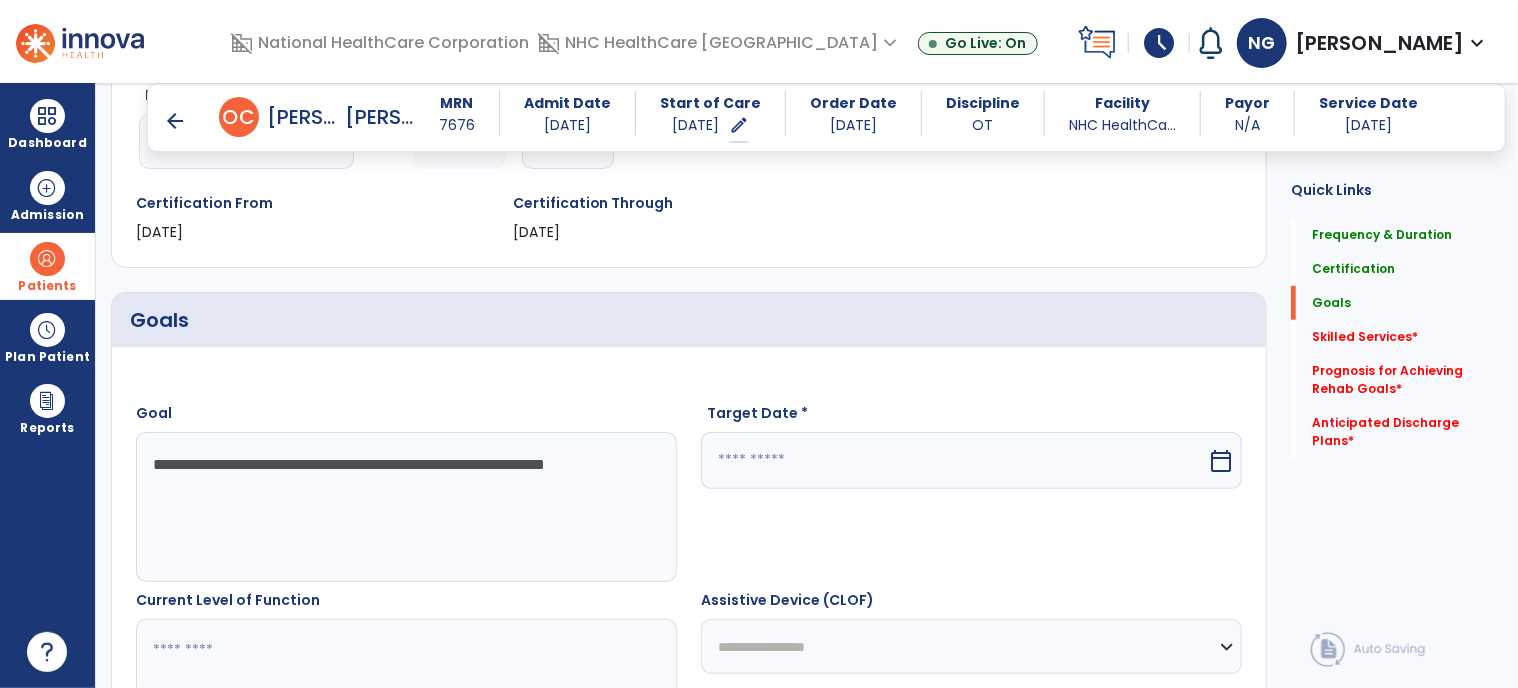 click at bounding box center [954, 460] 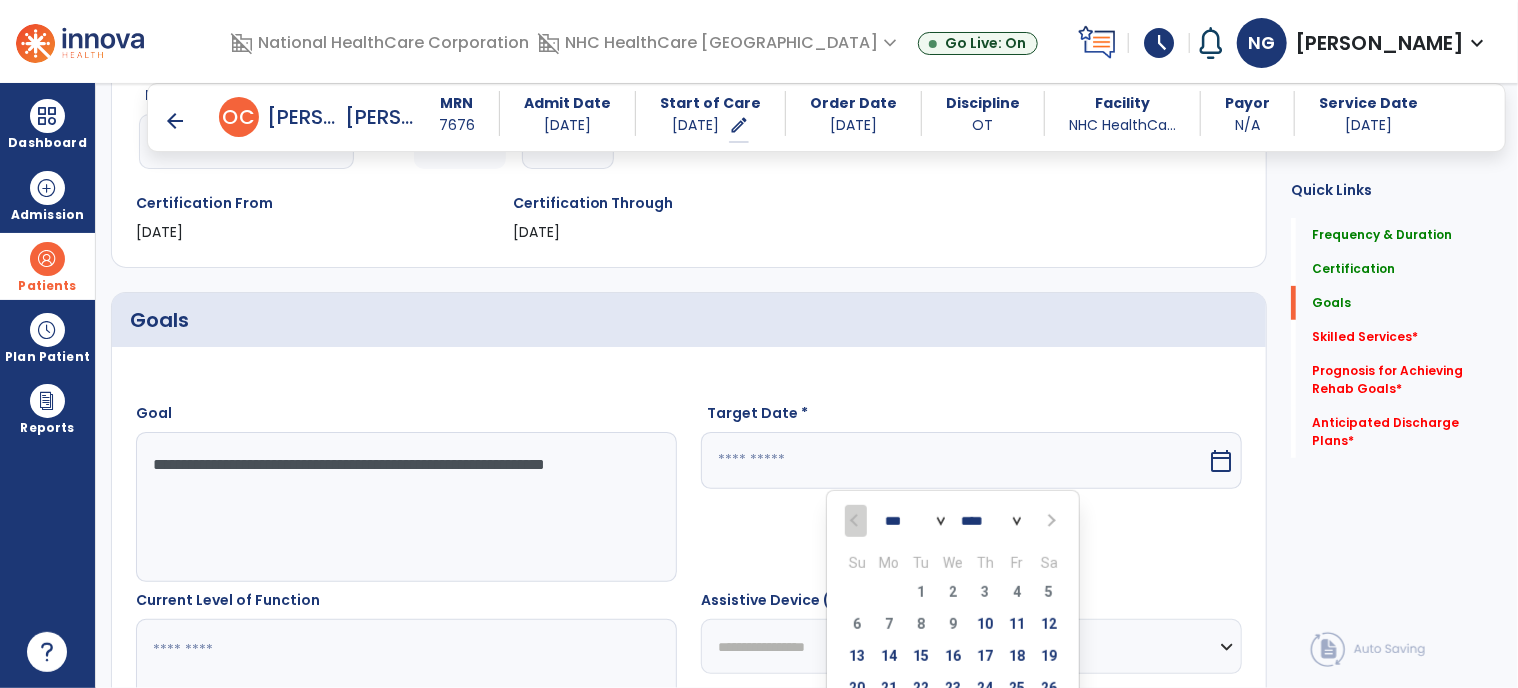 click at bounding box center [1049, 521] 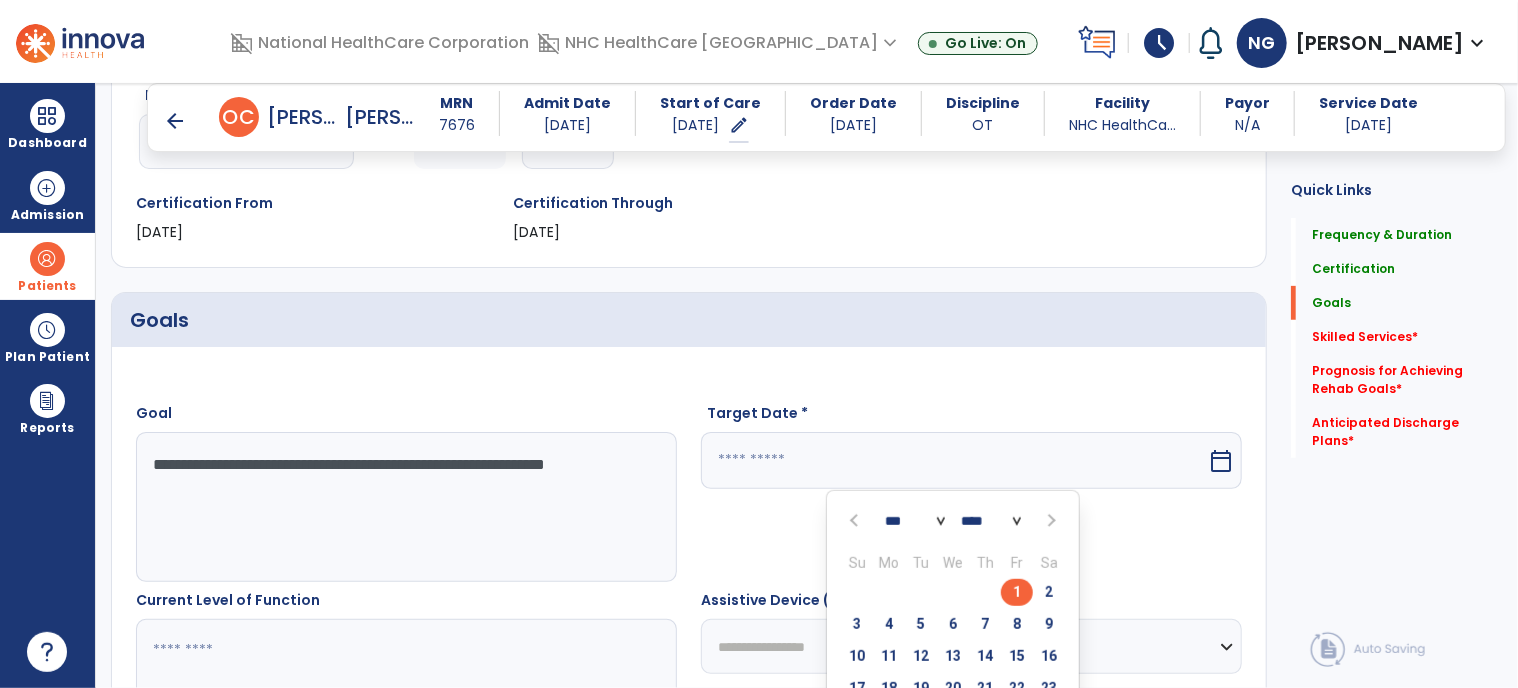 click on "1" at bounding box center (1017, 592) 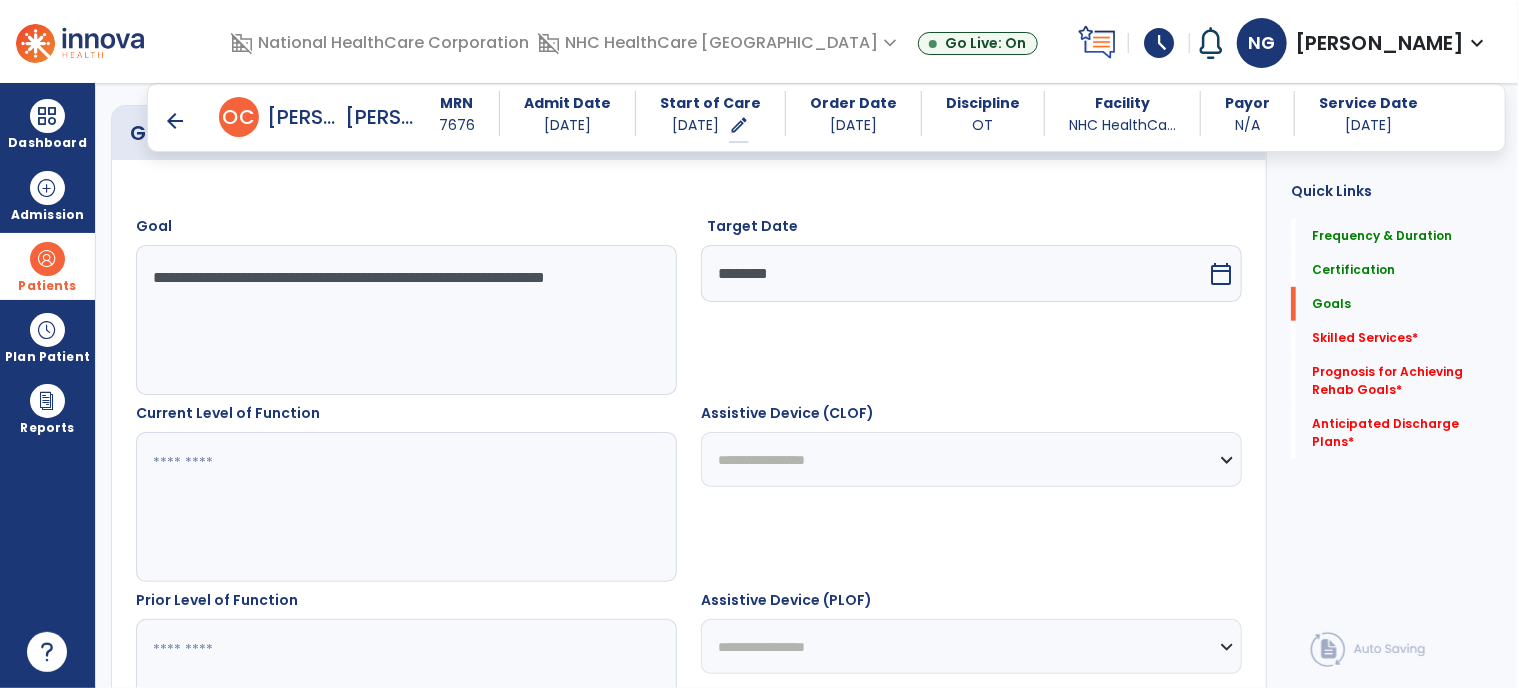 scroll, scrollTop: 524, scrollLeft: 0, axis: vertical 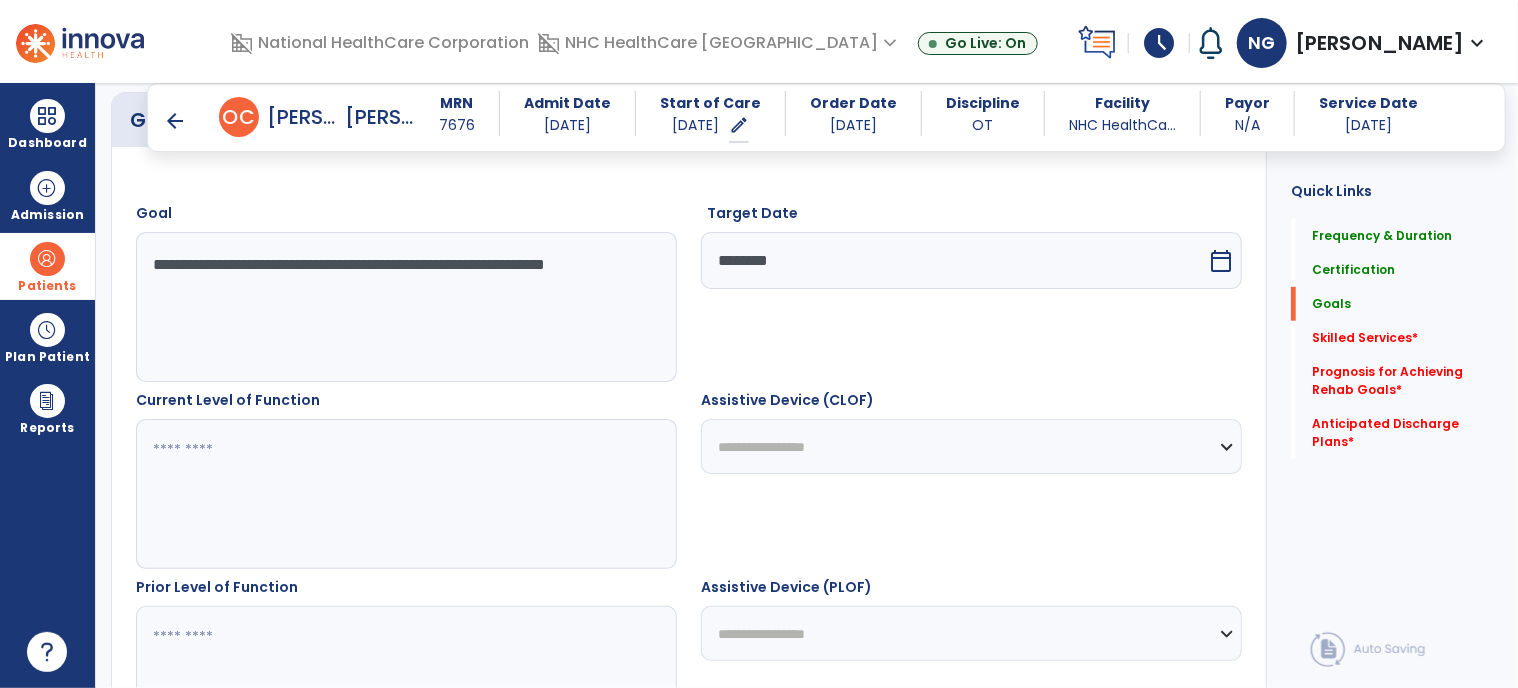 click at bounding box center (406, 494) 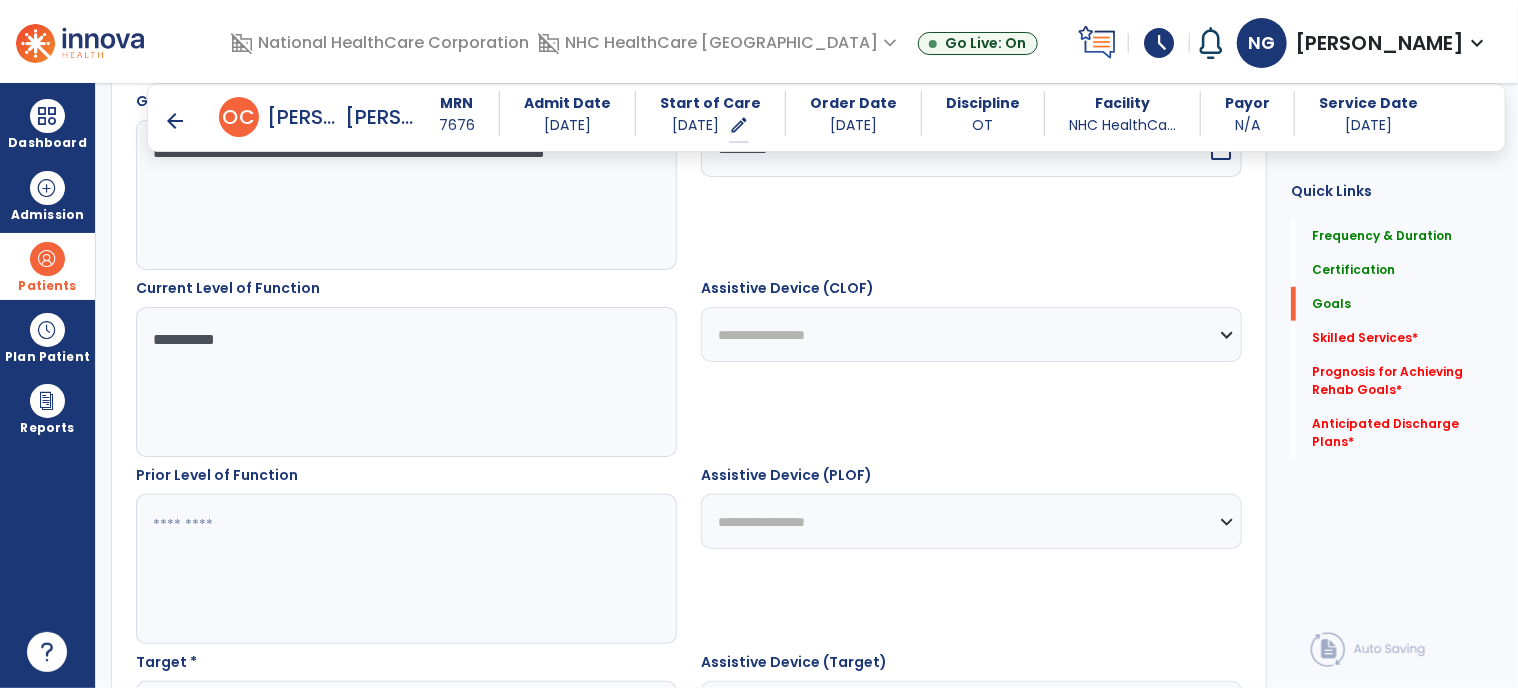 scroll, scrollTop: 824, scrollLeft: 0, axis: vertical 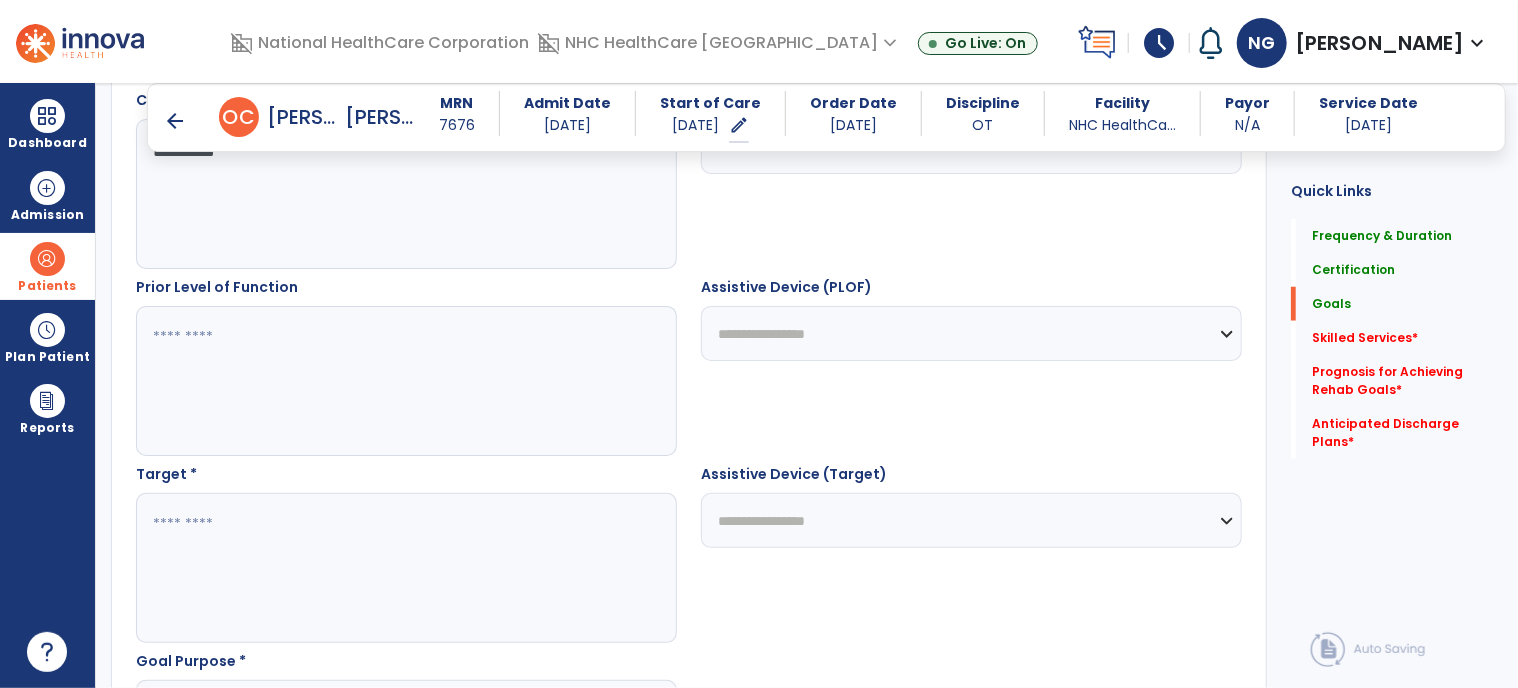 type on "**********" 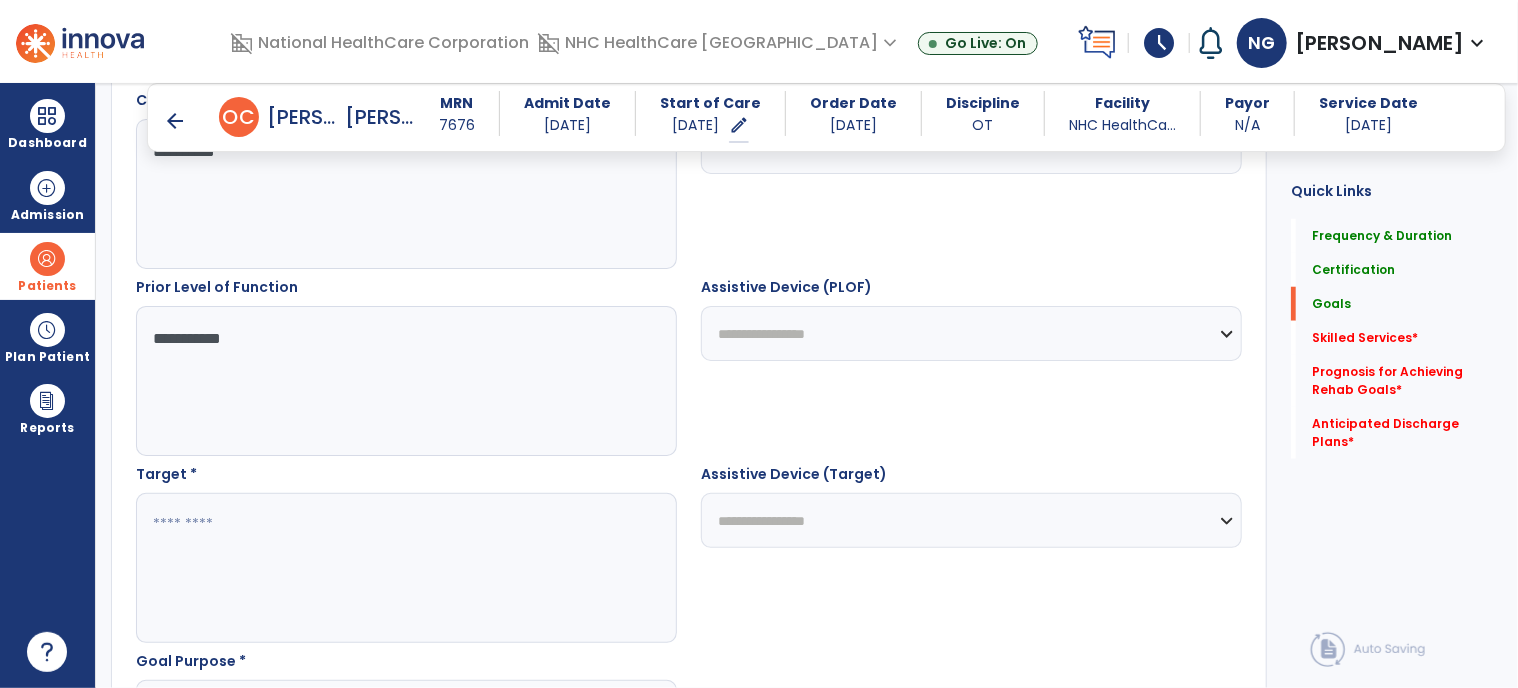 type on "**********" 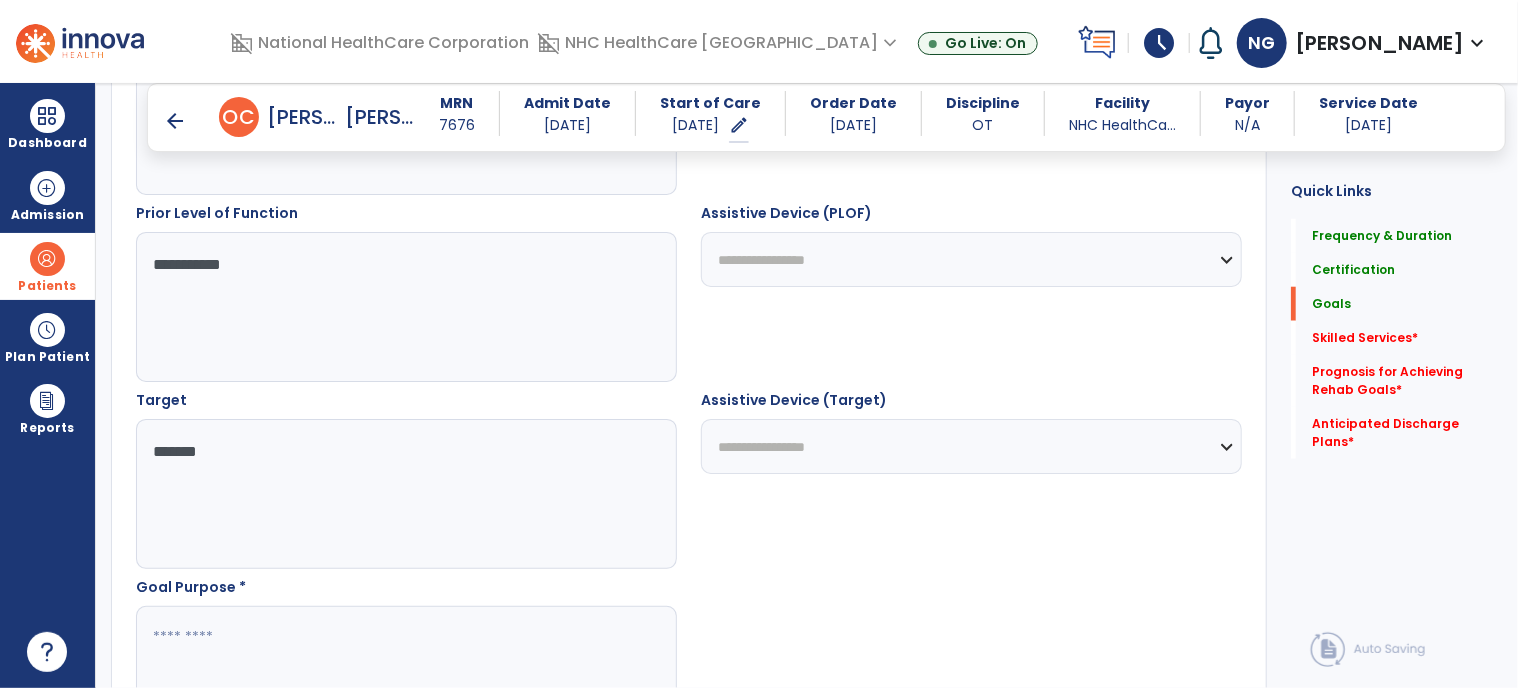 scroll, scrollTop: 1024, scrollLeft: 0, axis: vertical 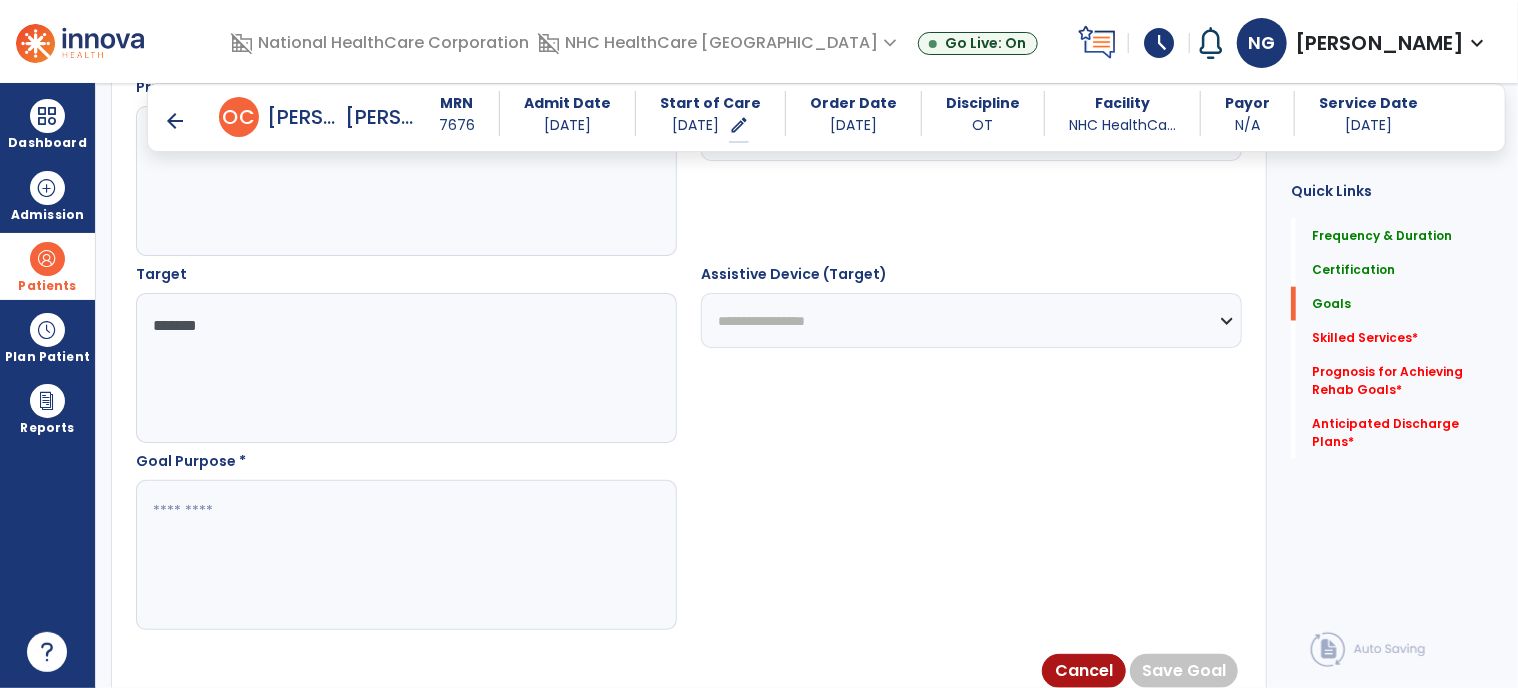 type on "*******" 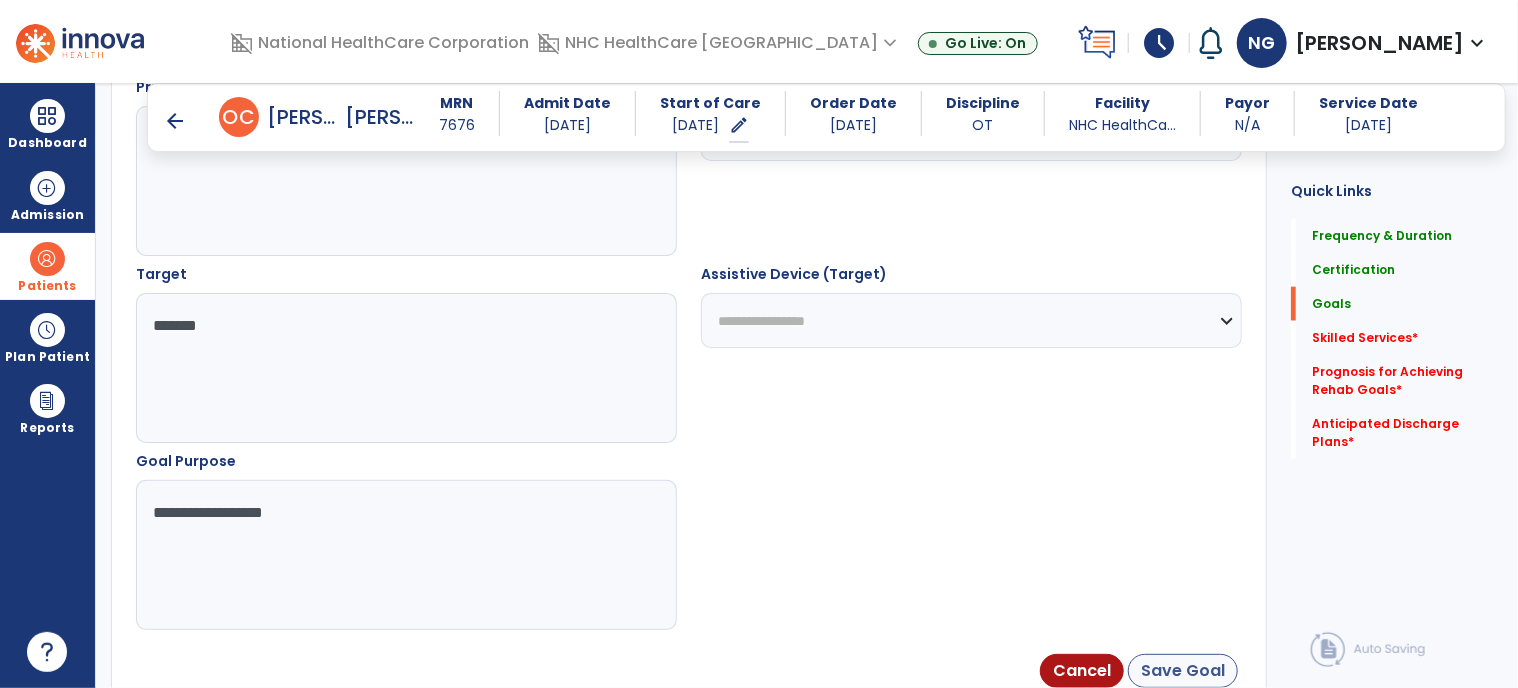 type on "**********" 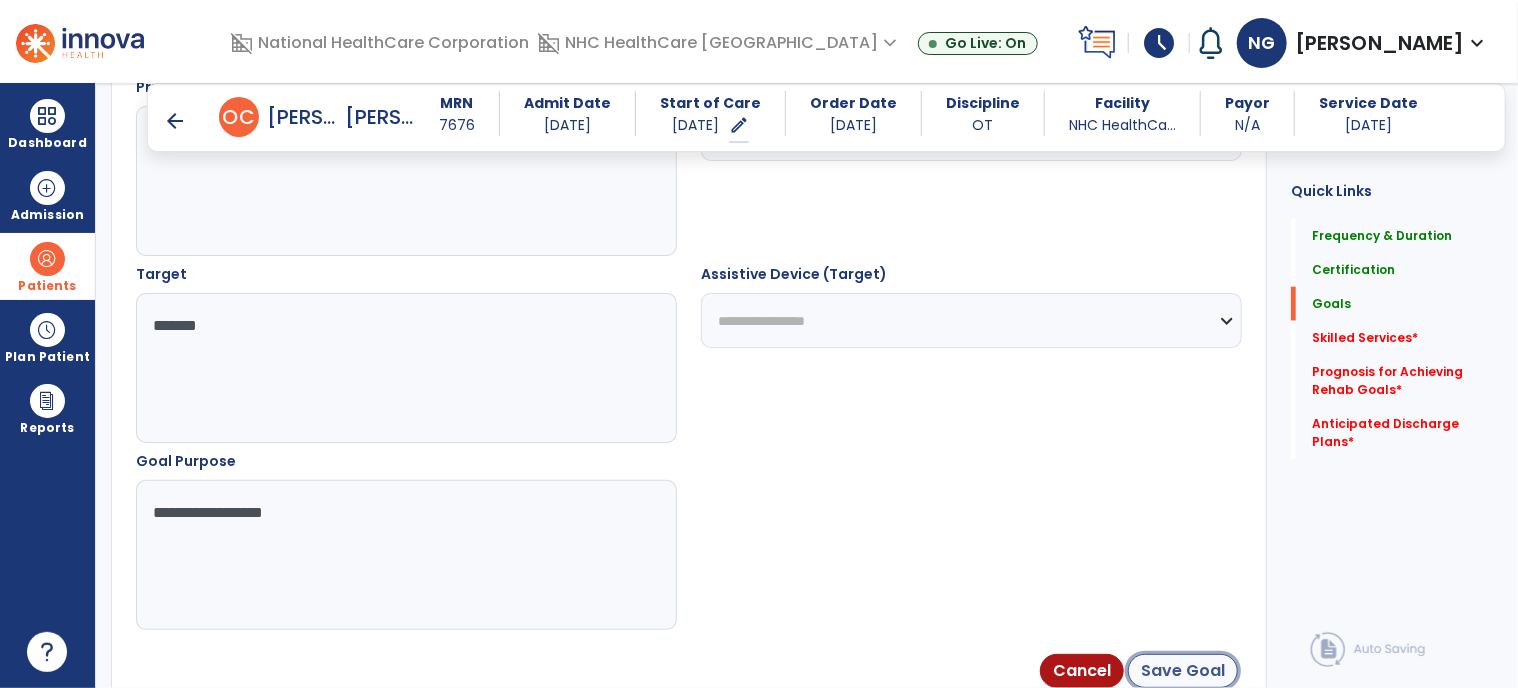 click on "Save Goal" at bounding box center (1183, 671) 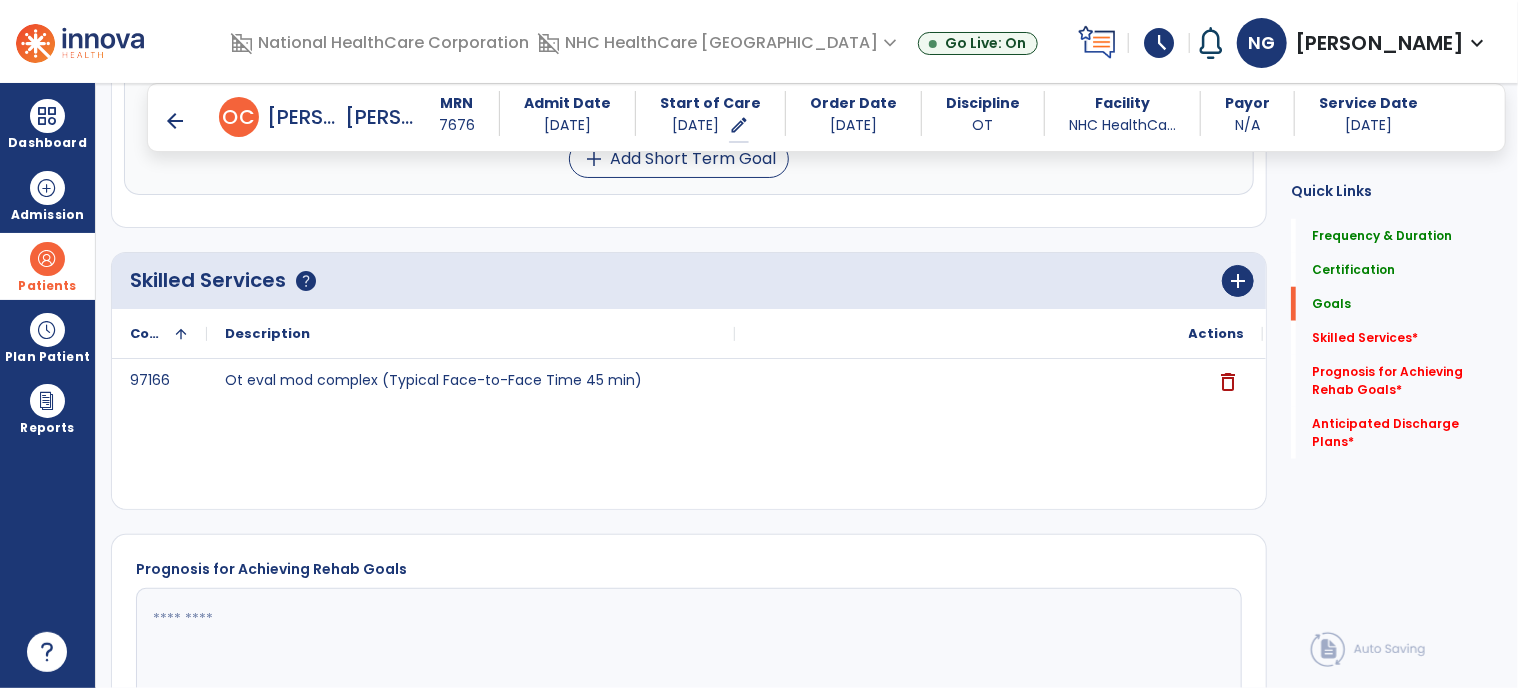 scroll, scrollTop: 727, scrollLeft: 0, axis: vertical 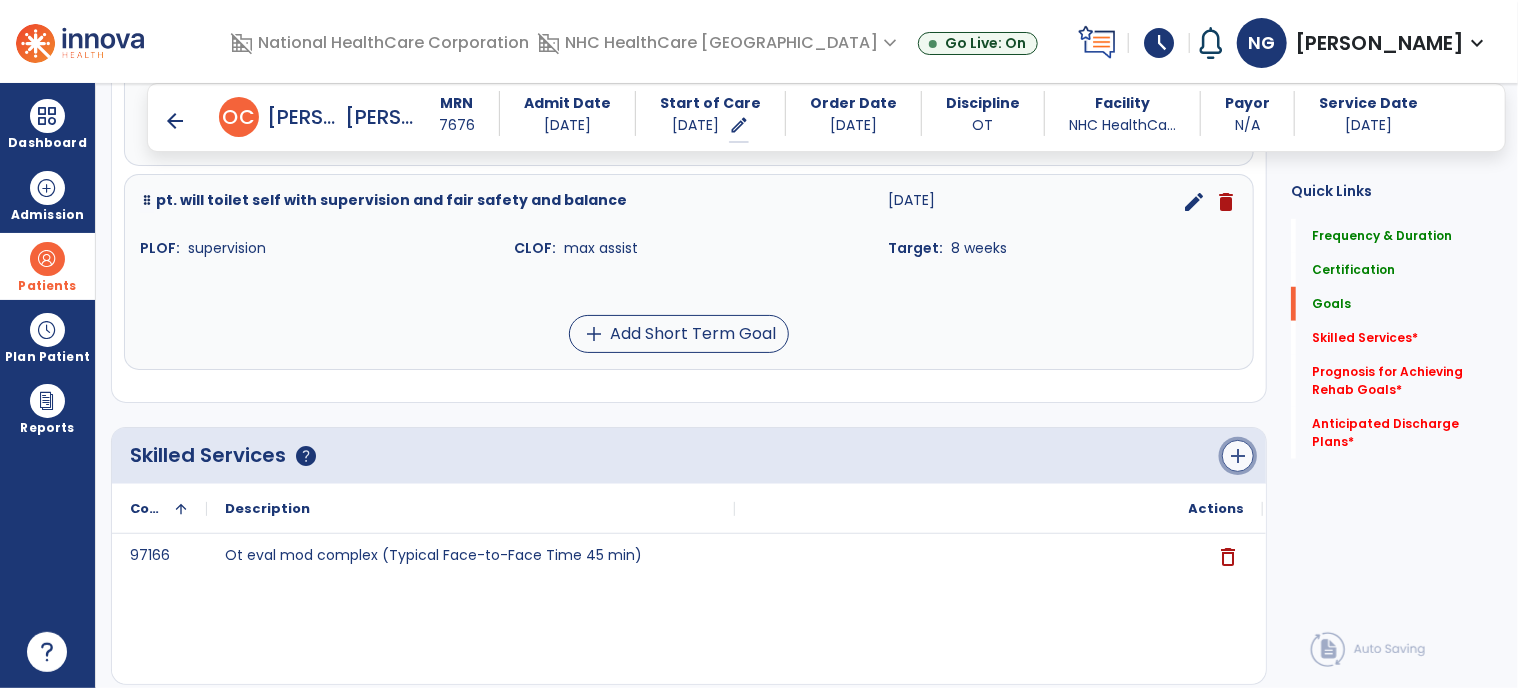click on "add" 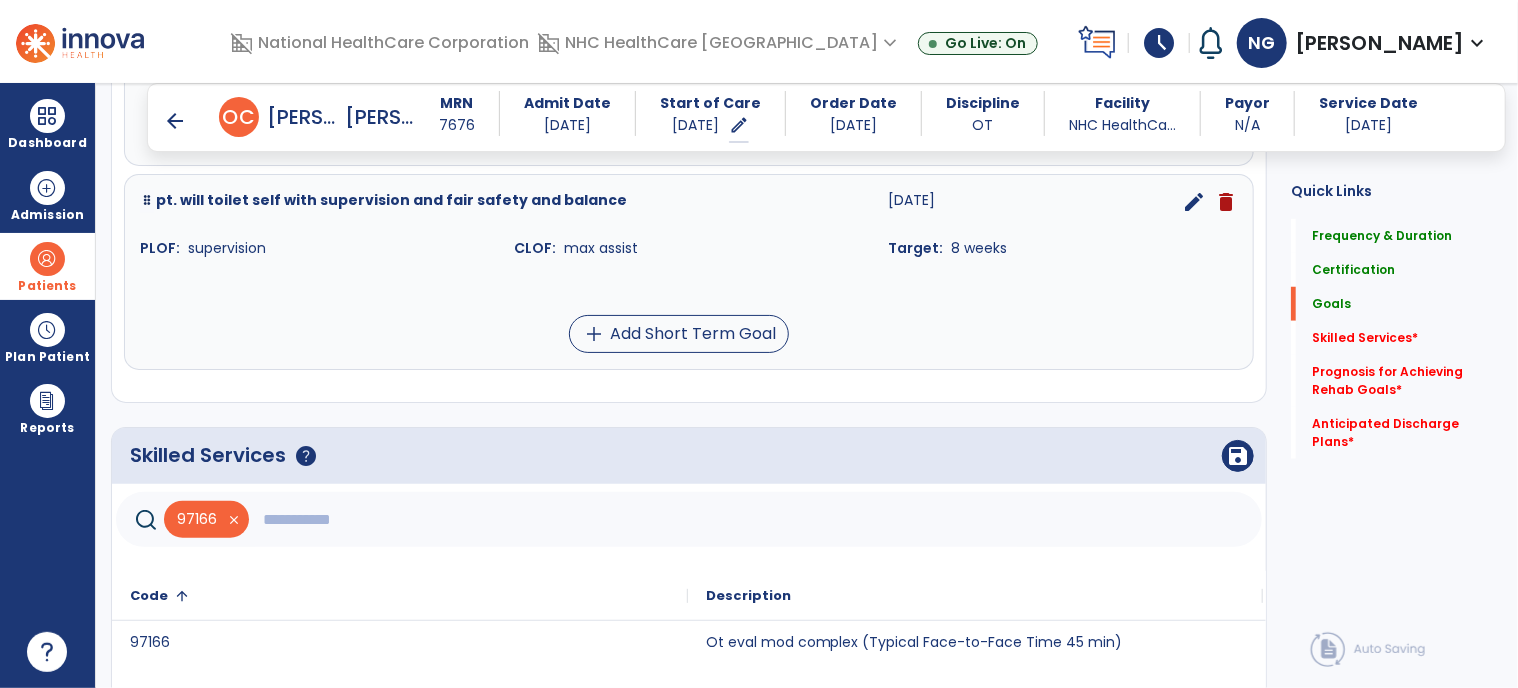 click 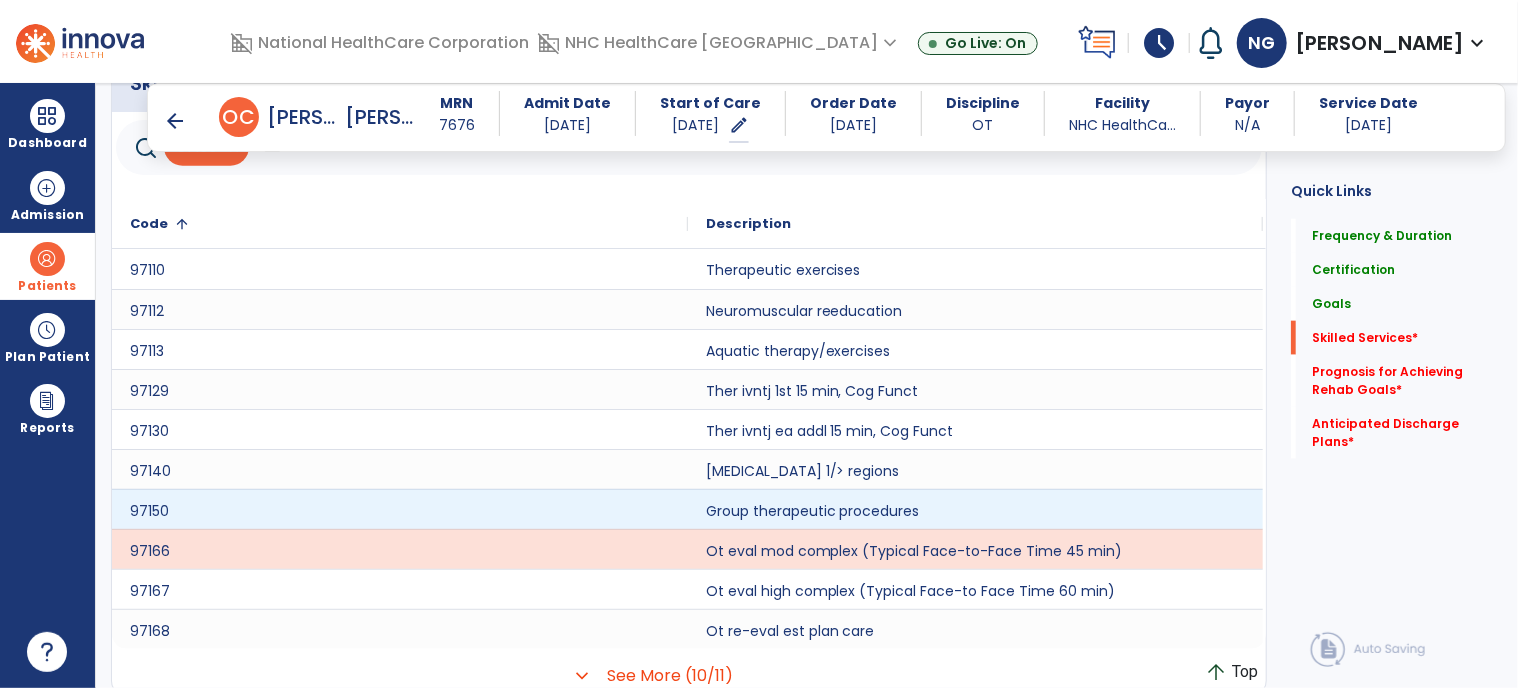 scroll, scrollTop: 1104, scrollLeft: 0, axis: vertical 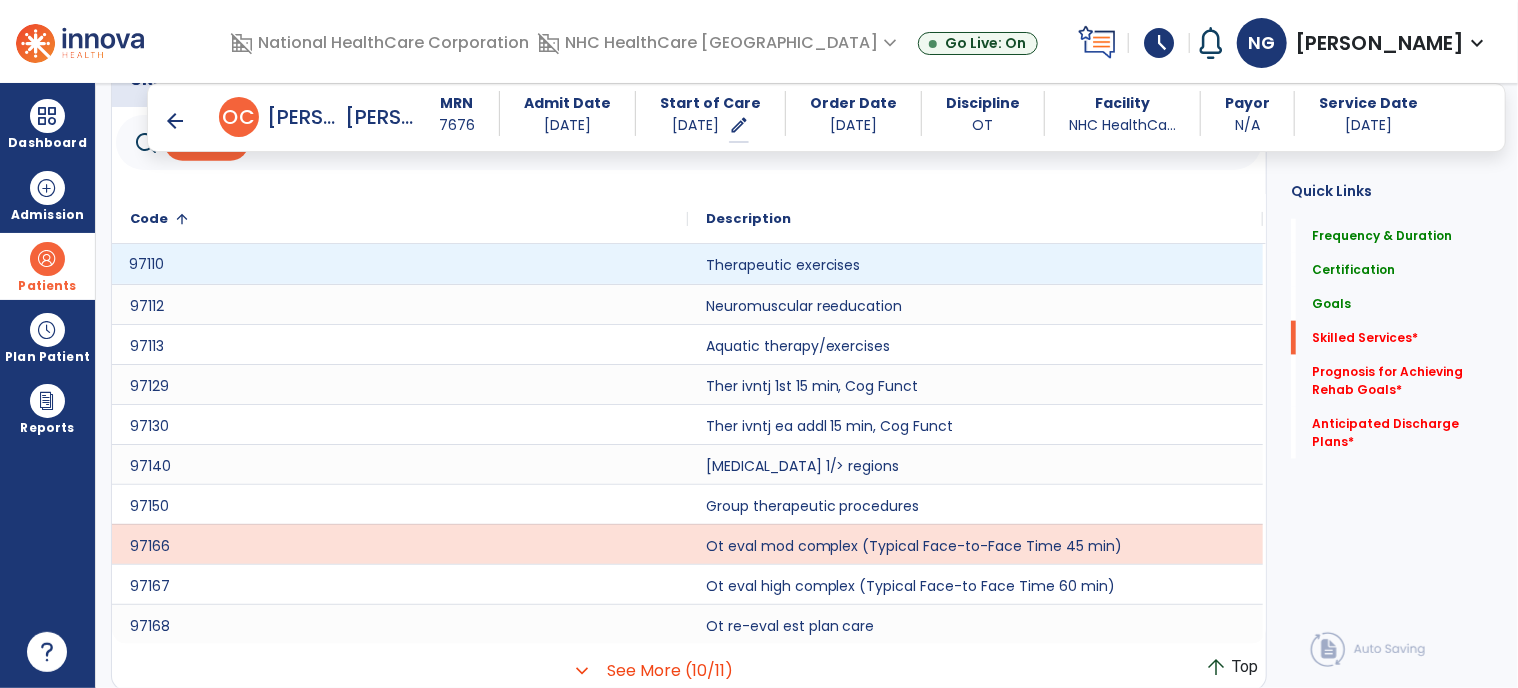 click on "97110" 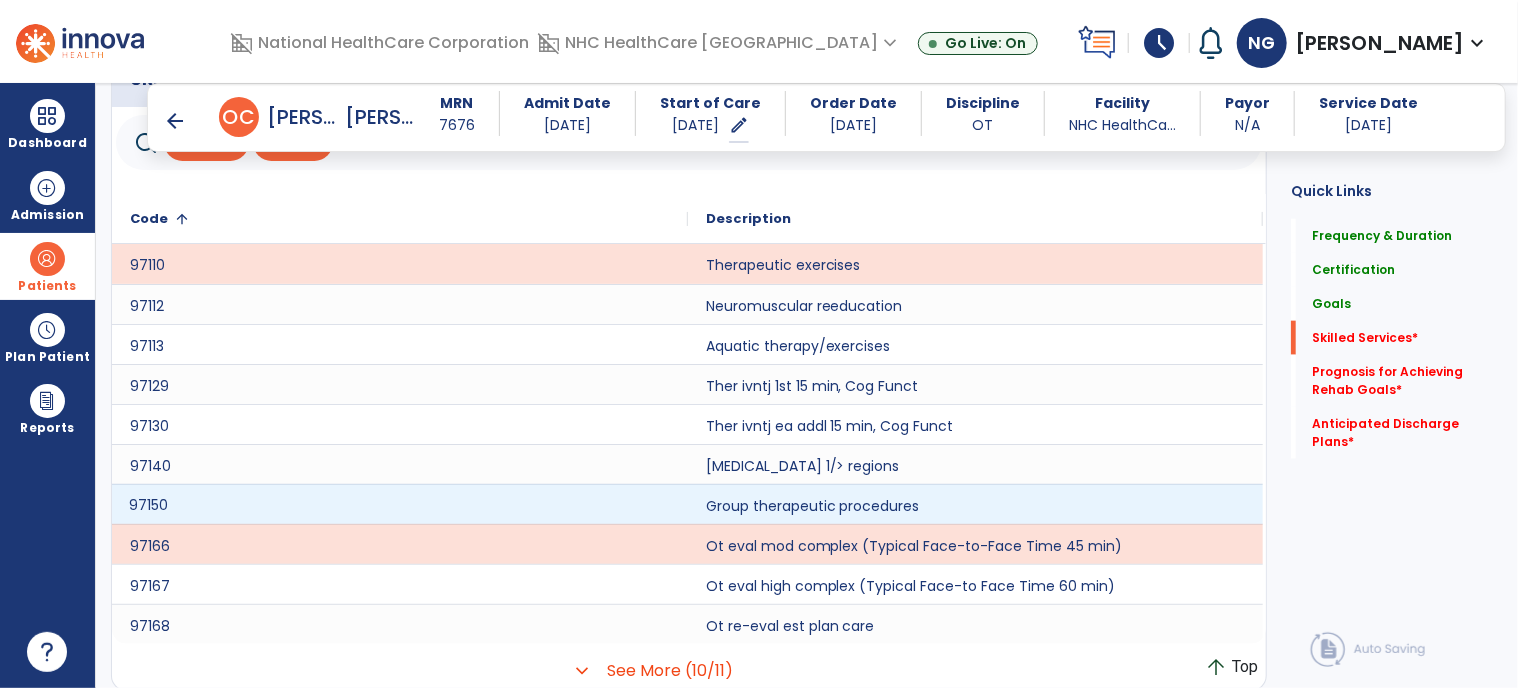 click on "97150" 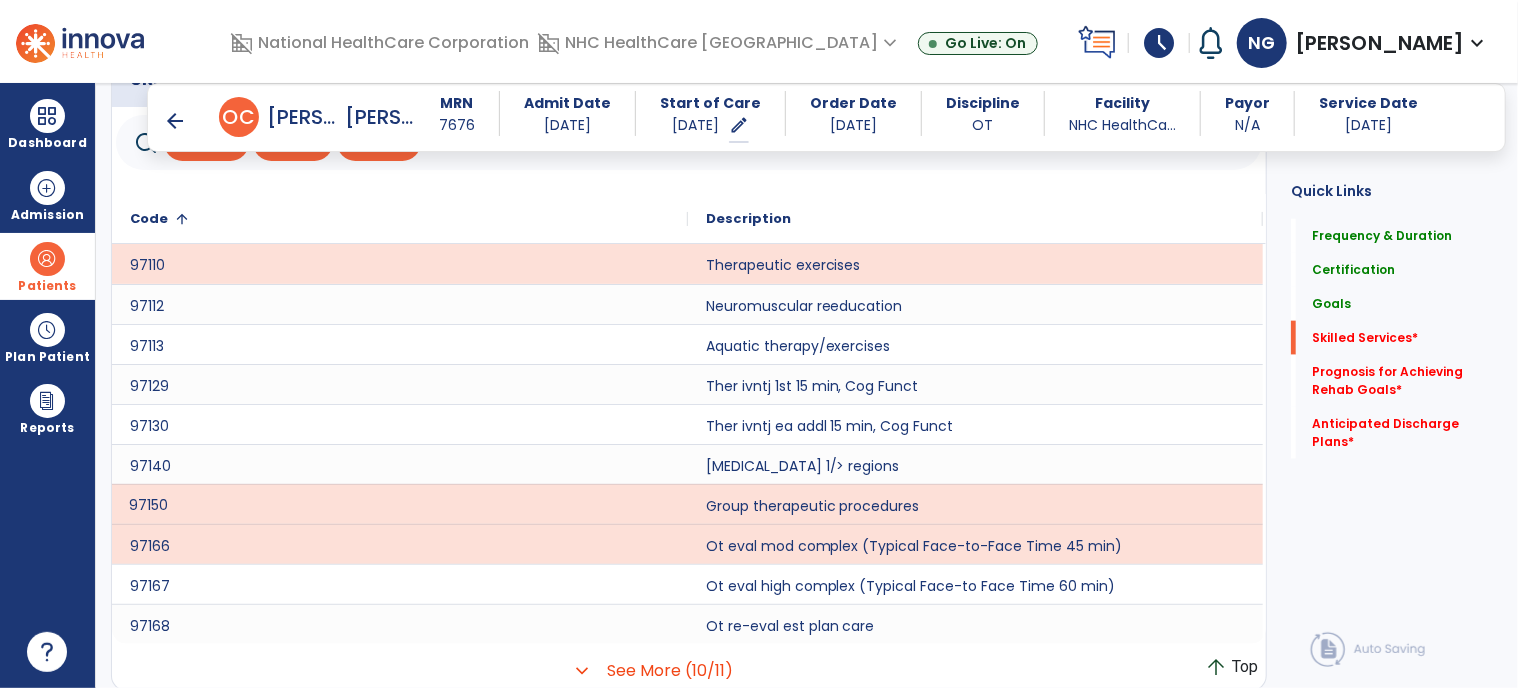 scroll, scrollTop: 904, scrollLeft: 0, axis: vertical 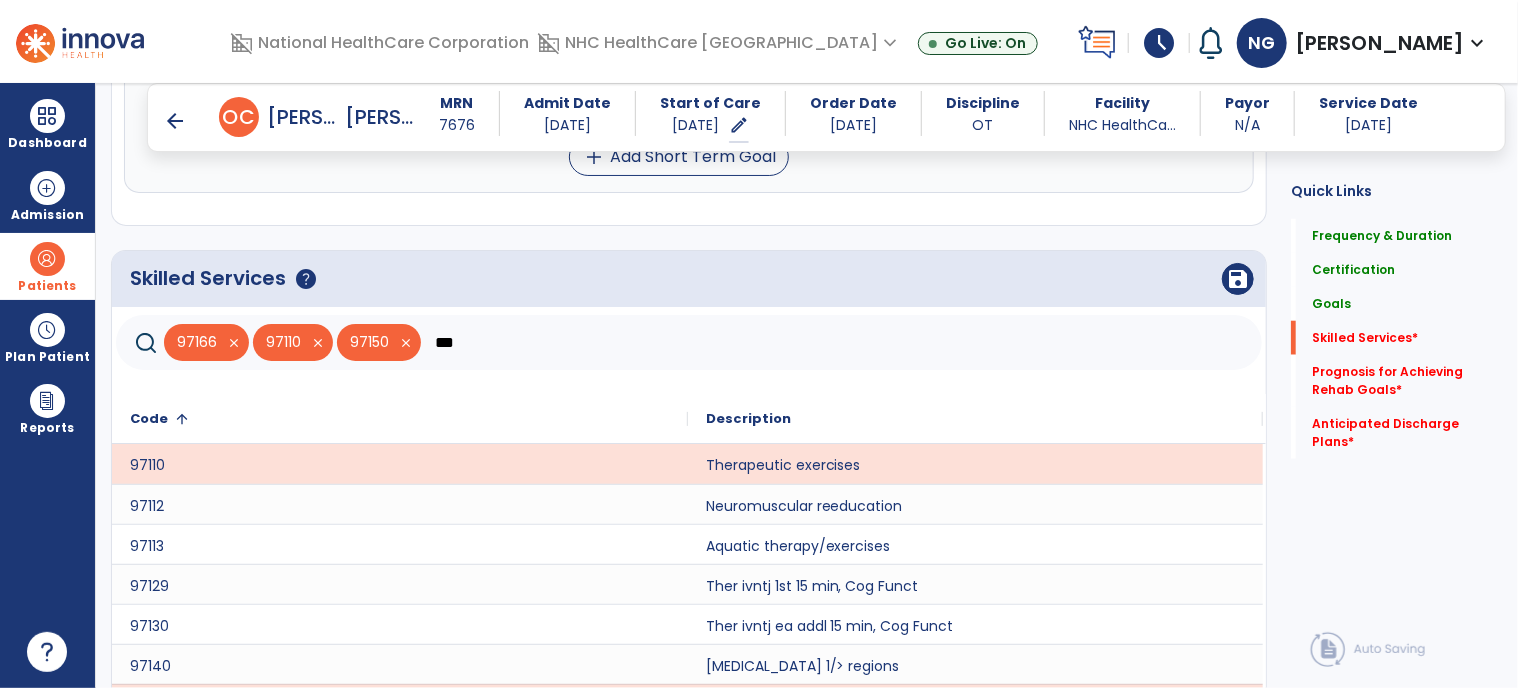 click on "***" 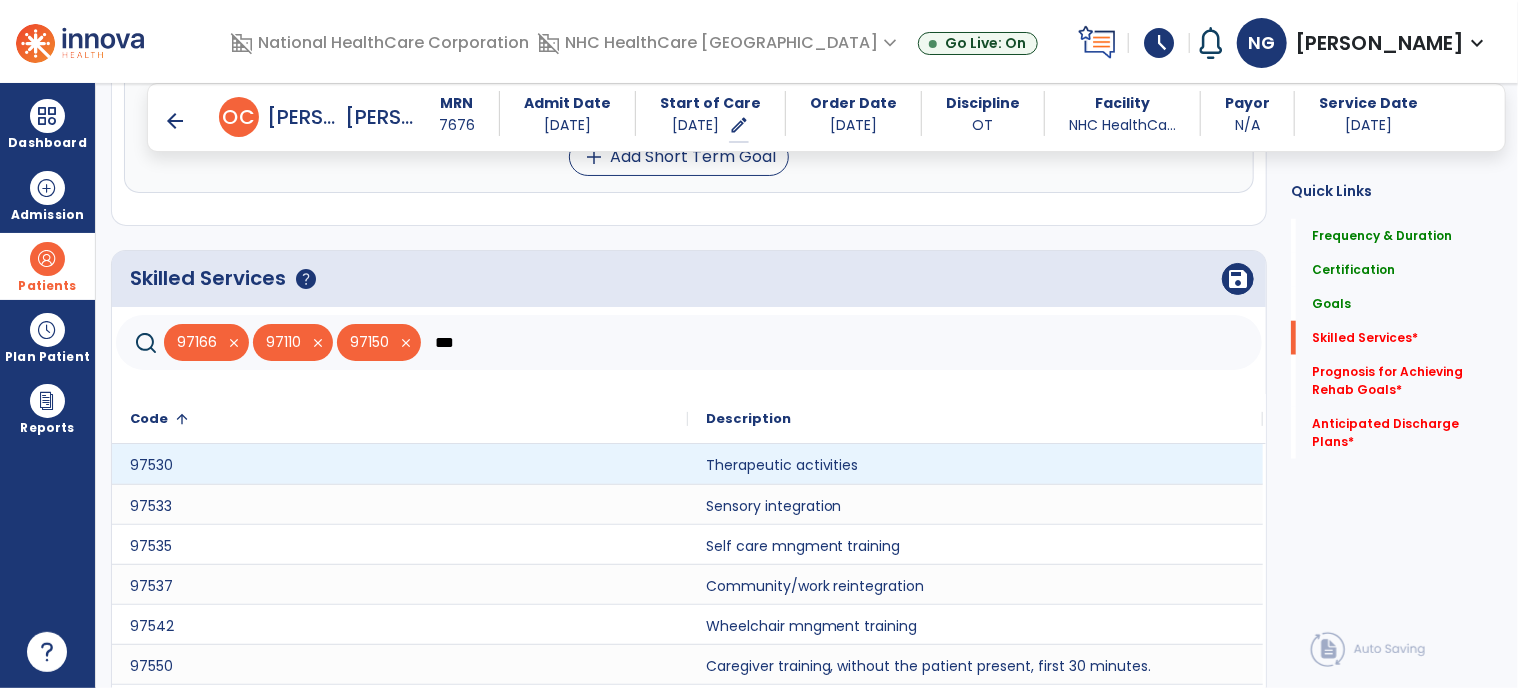 type on "***" 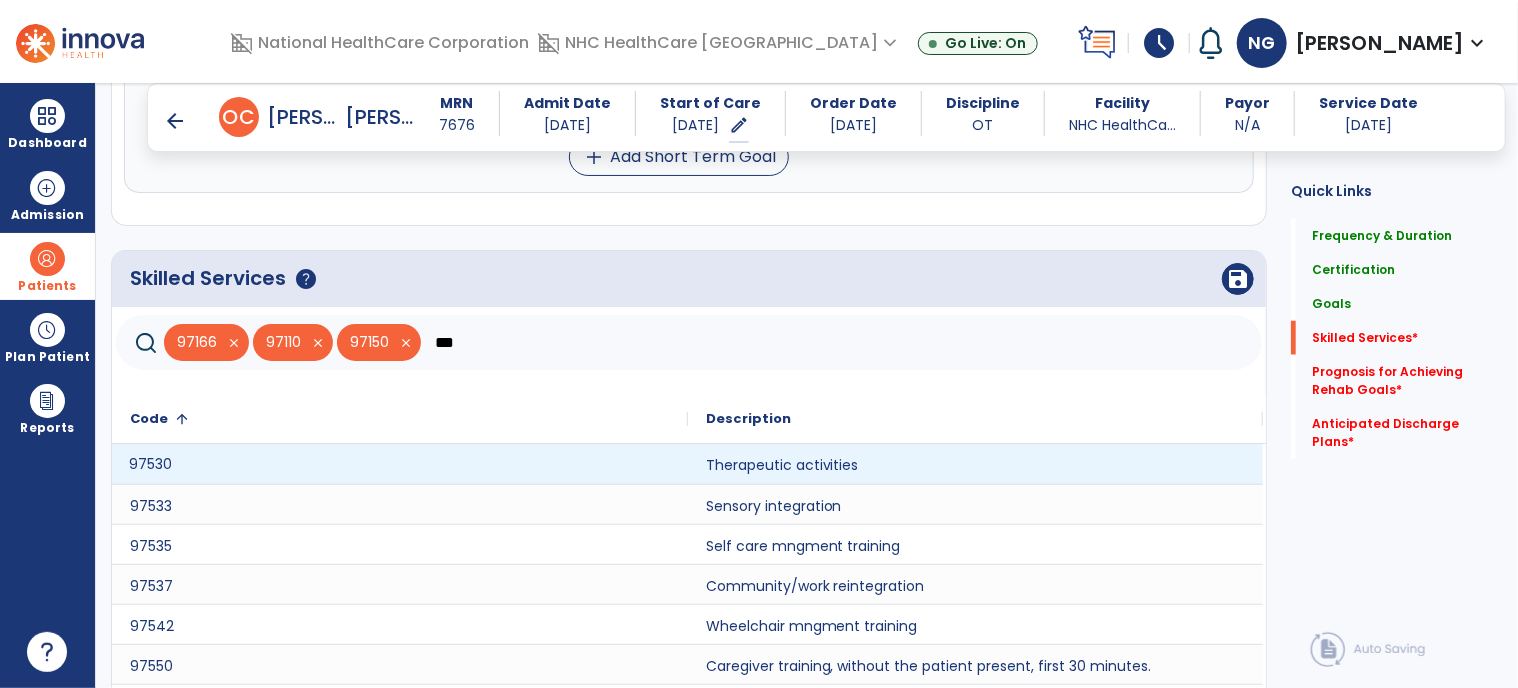 click on "97530" 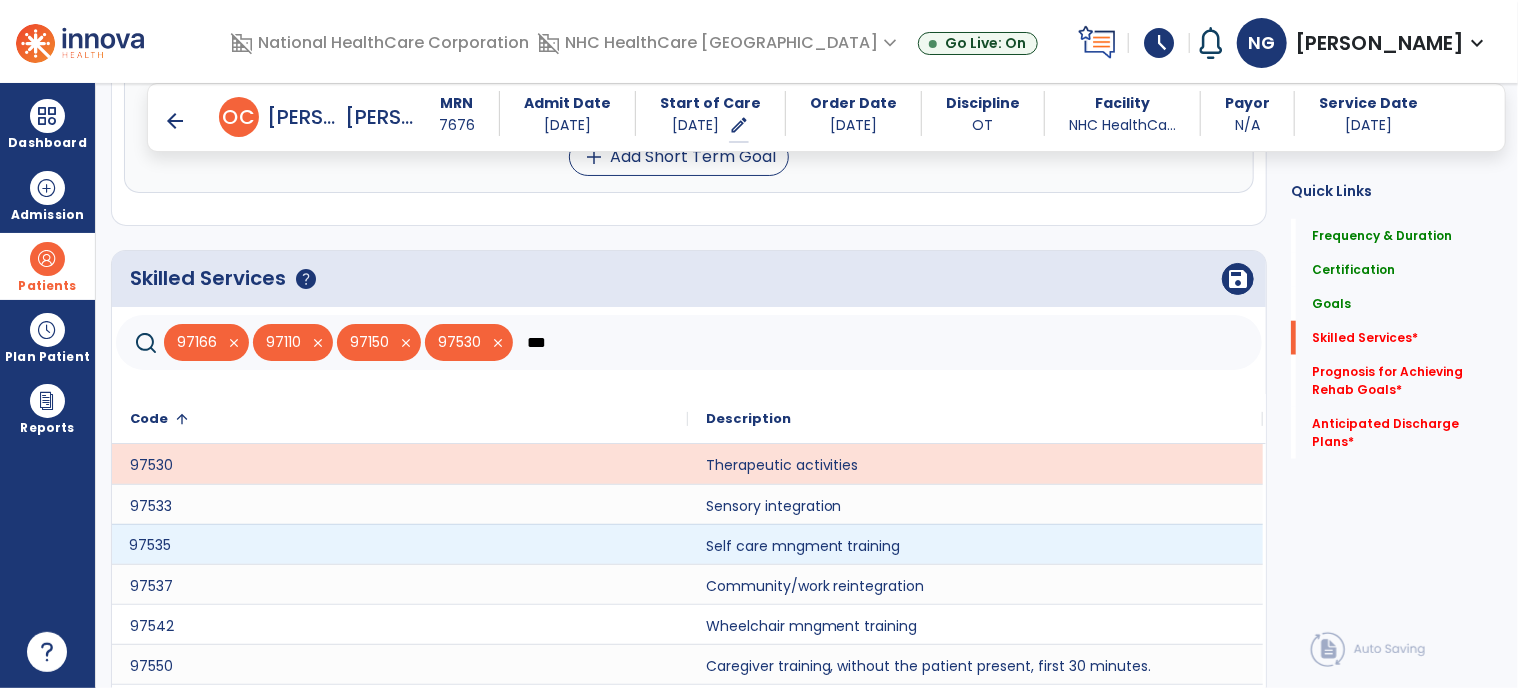 click on "97535" 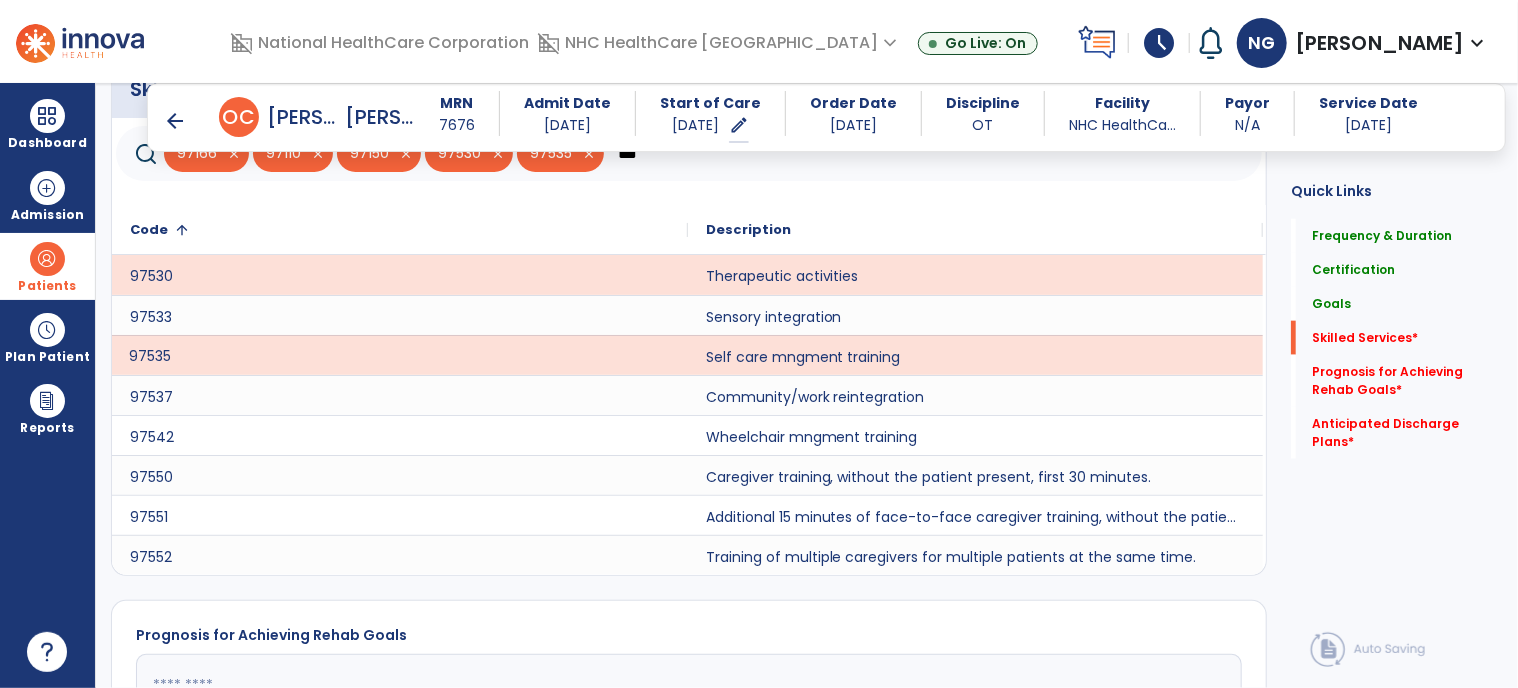 scroll, scrollTop: 1104, scrollLeft: 0, axis: vertical 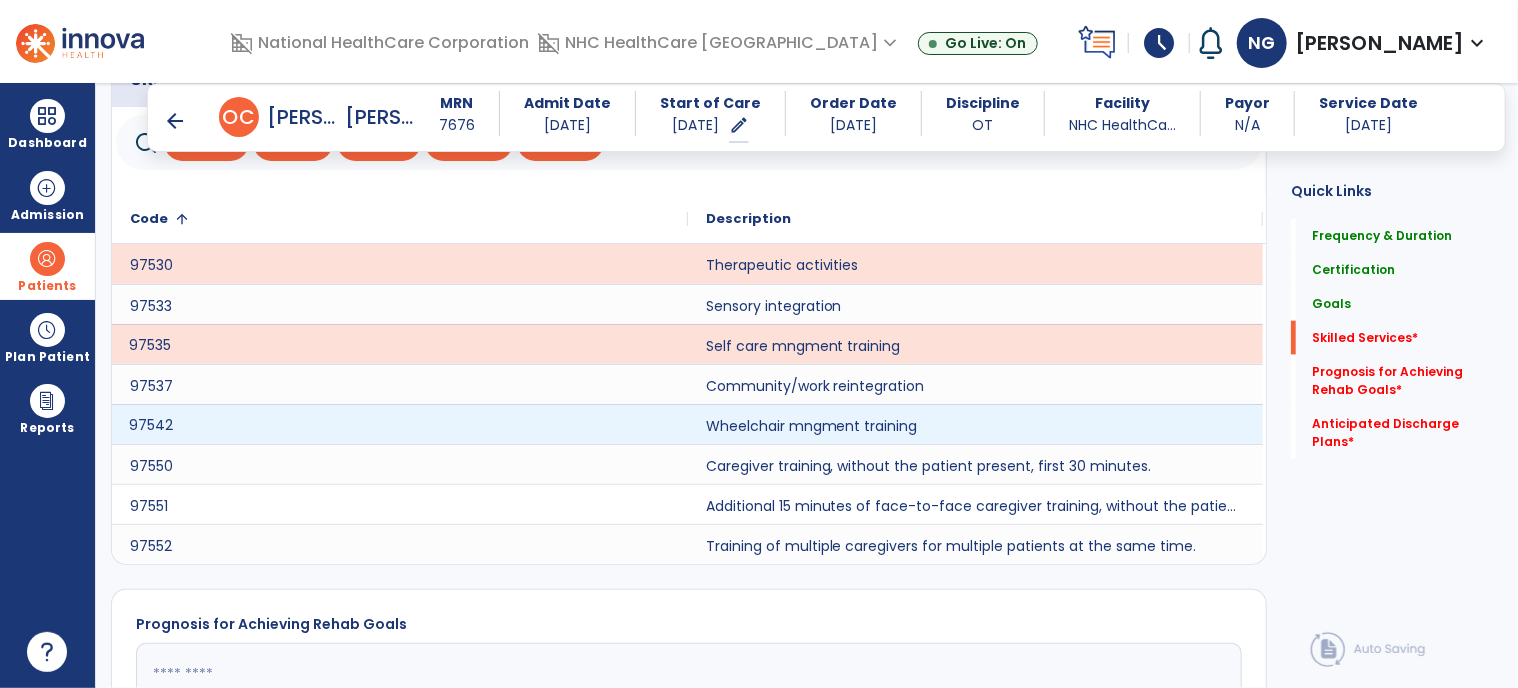 click on "97542" 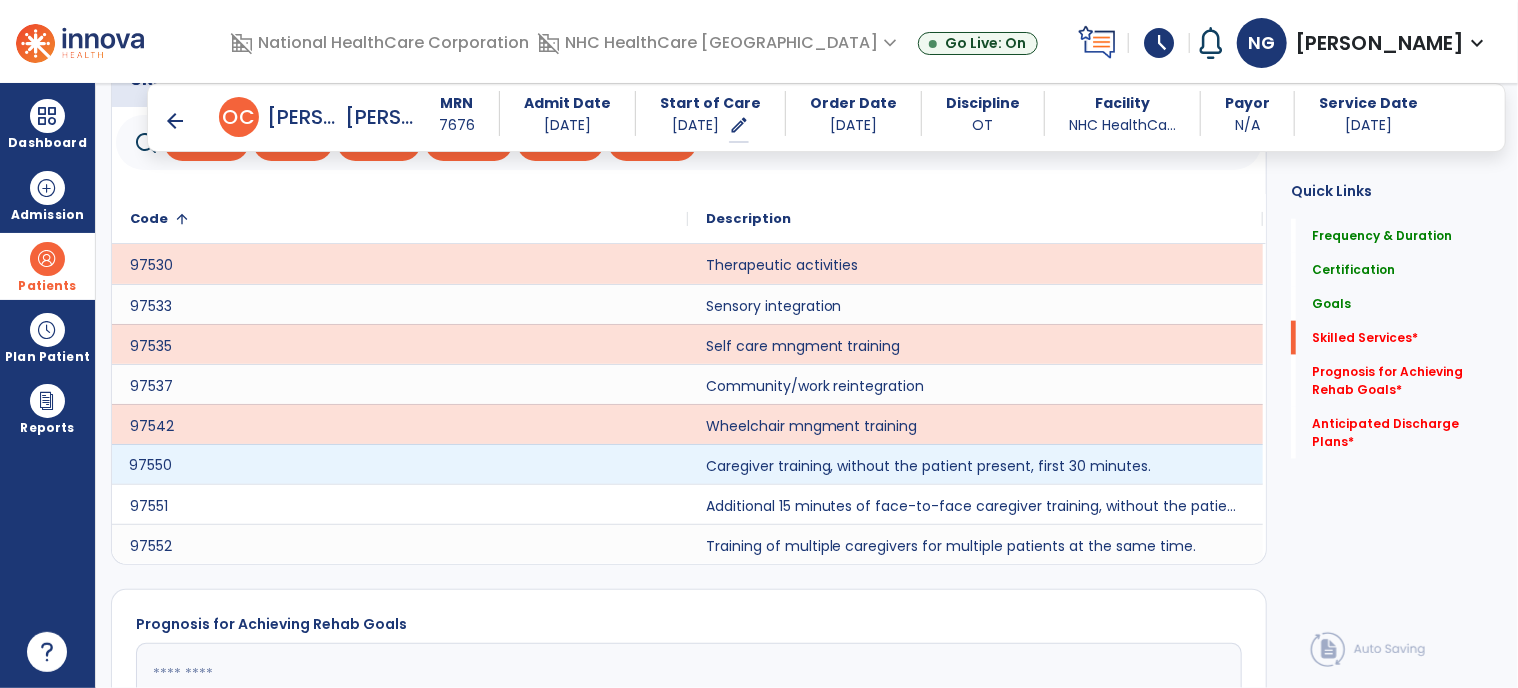 click on "97550" 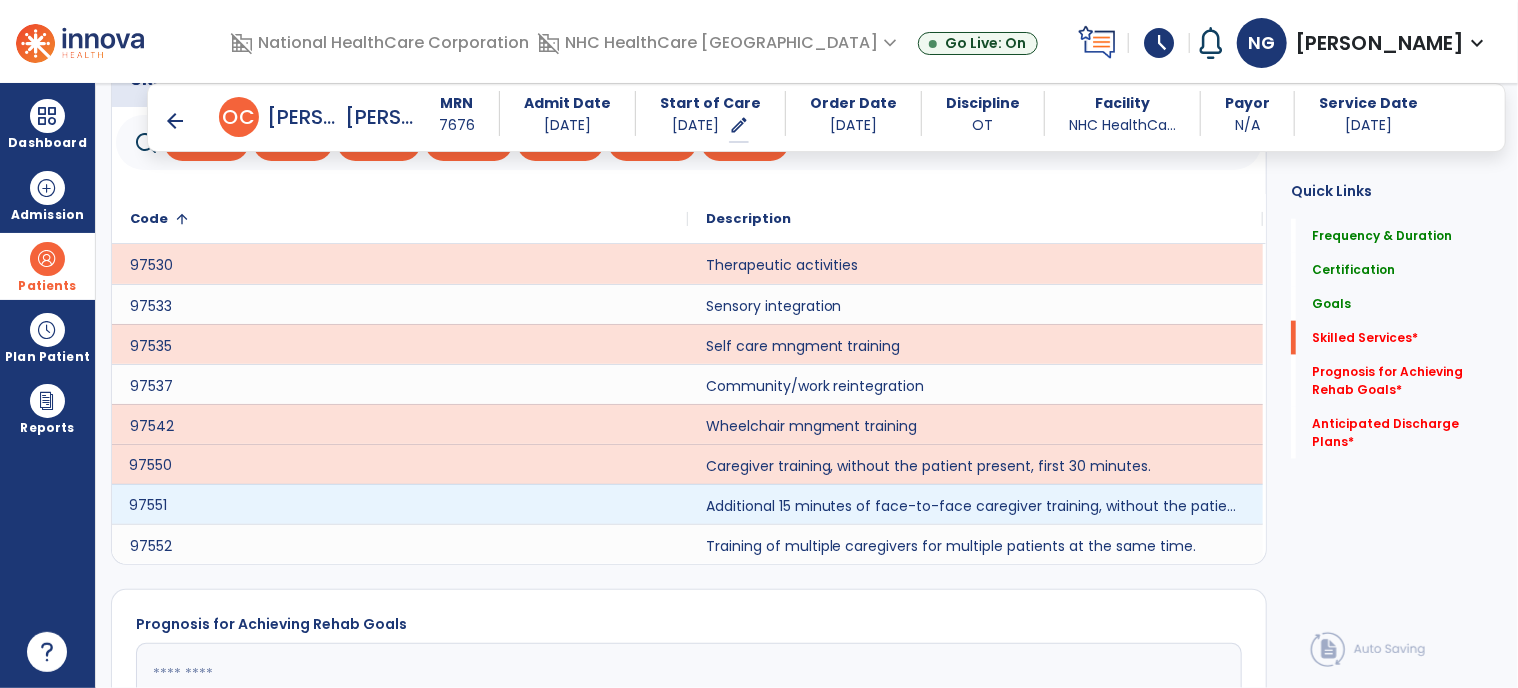 click on "97551" 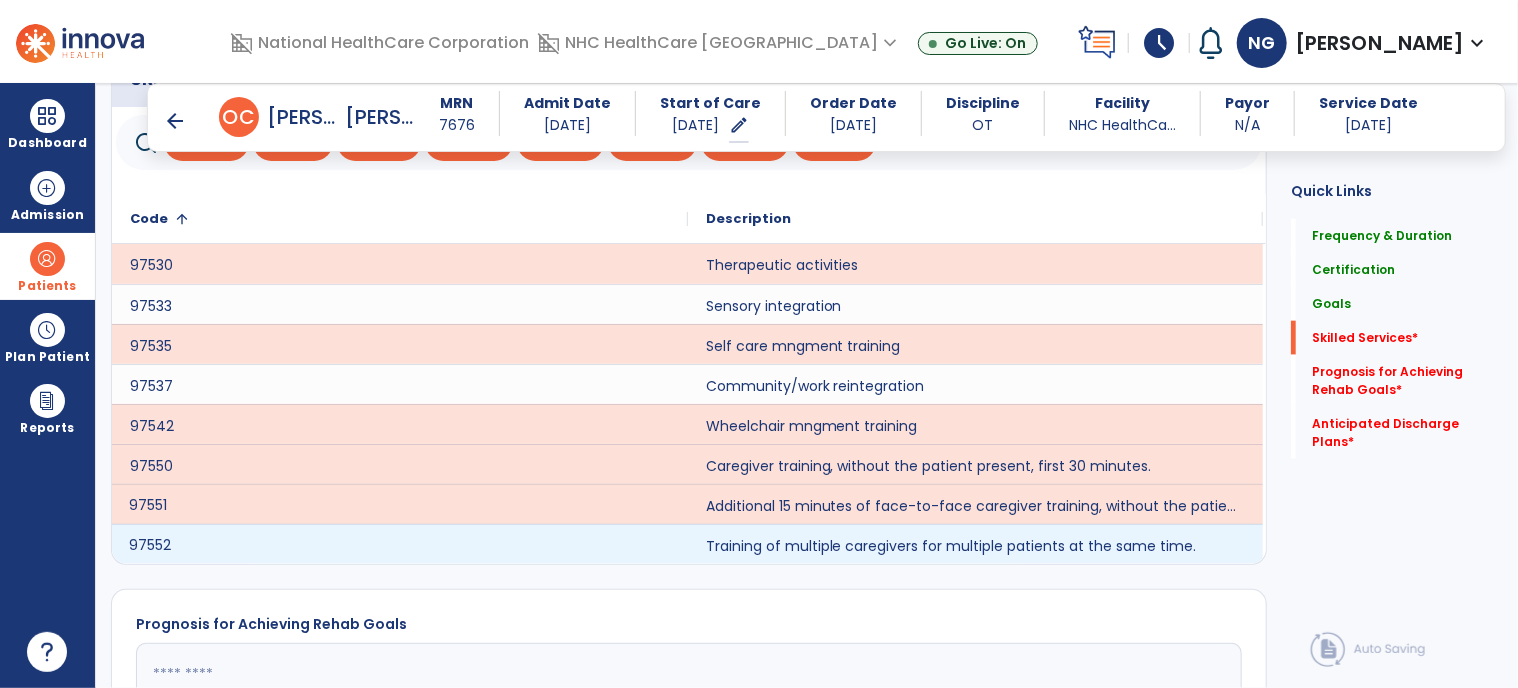 click on "97552" 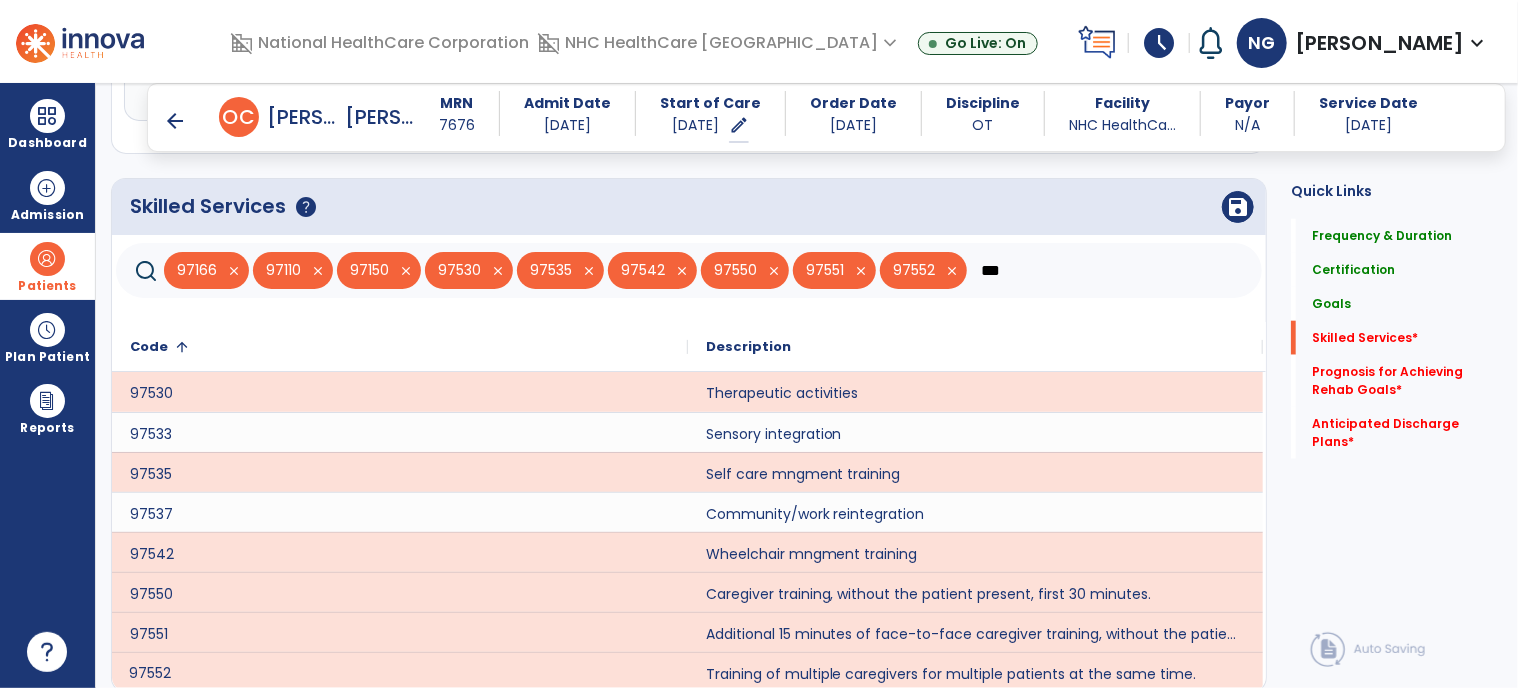 scroll, scrollTop: 904, scrollLeft: 0, axis: vertical 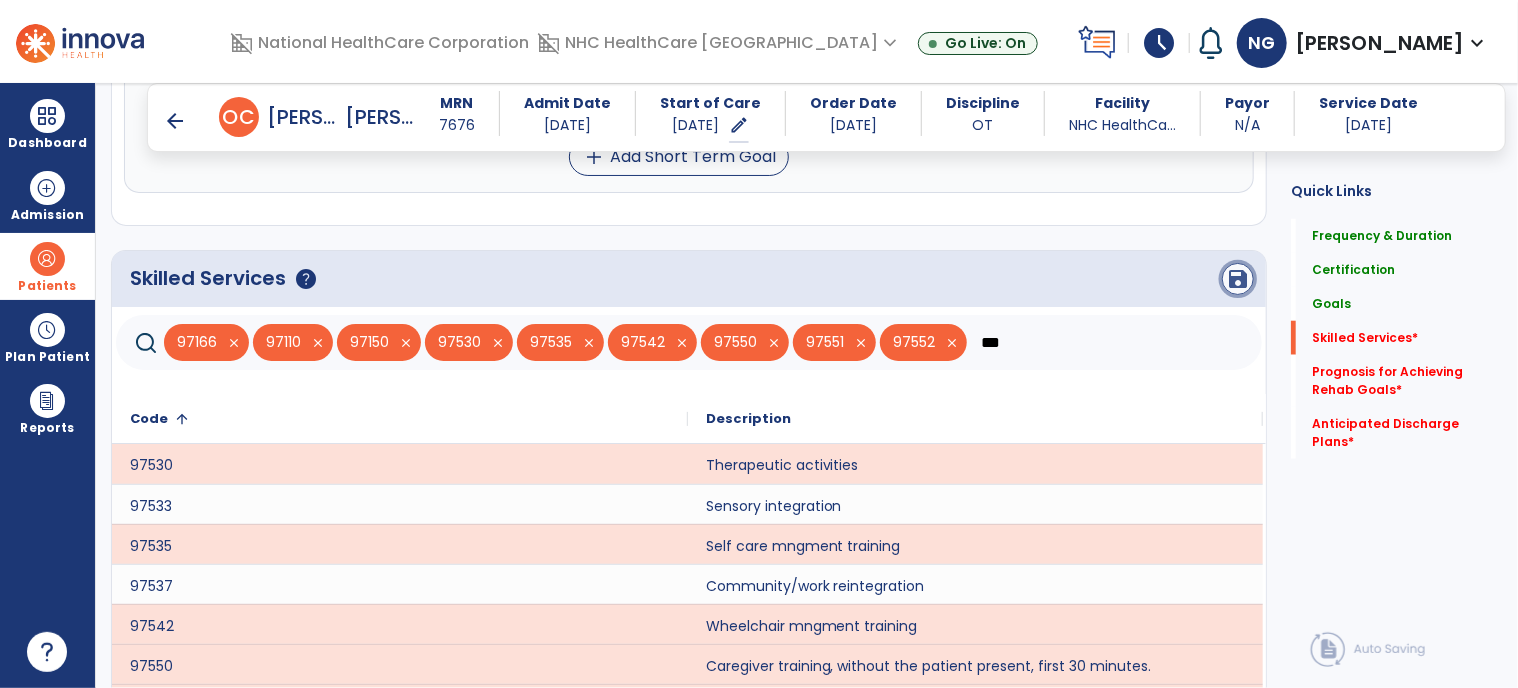 click on "save" 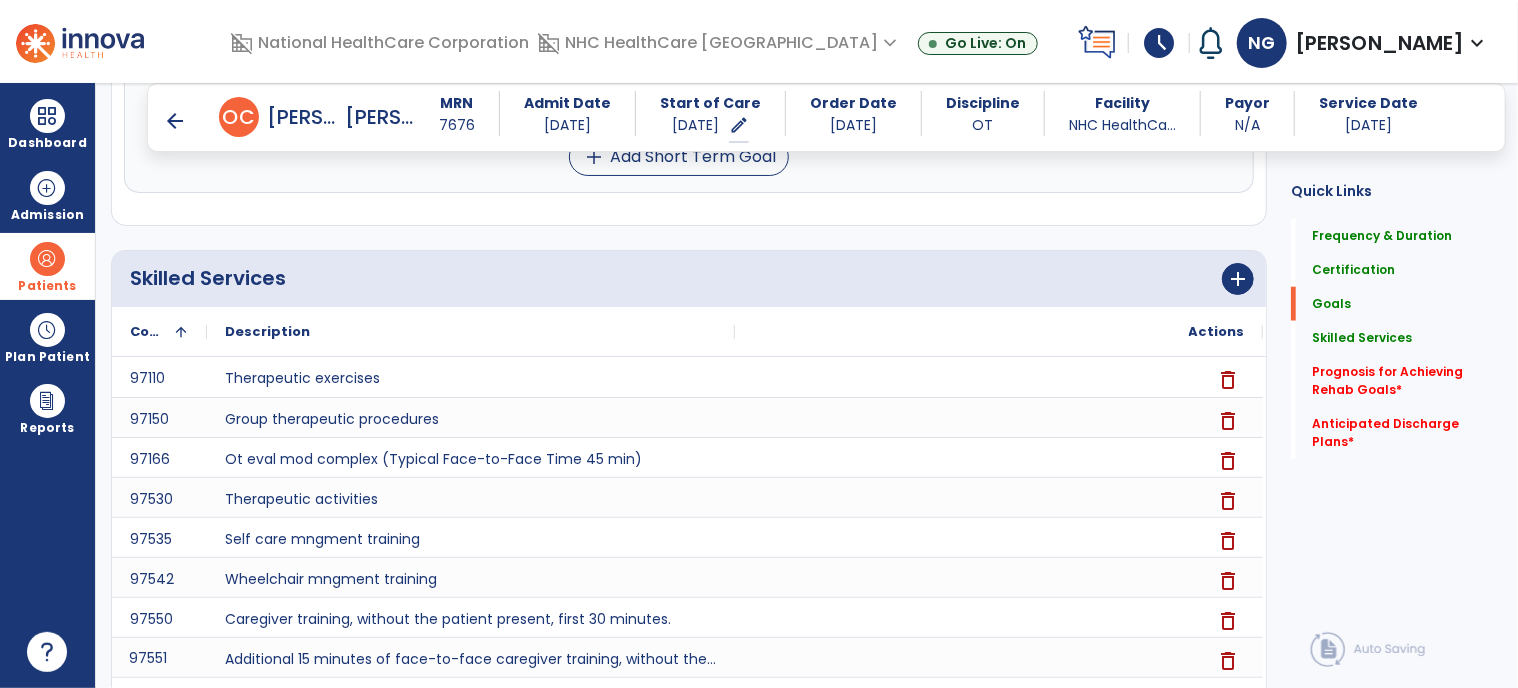 scroll, scrollTop: 498, scrollLeft: 0, axis: vertical 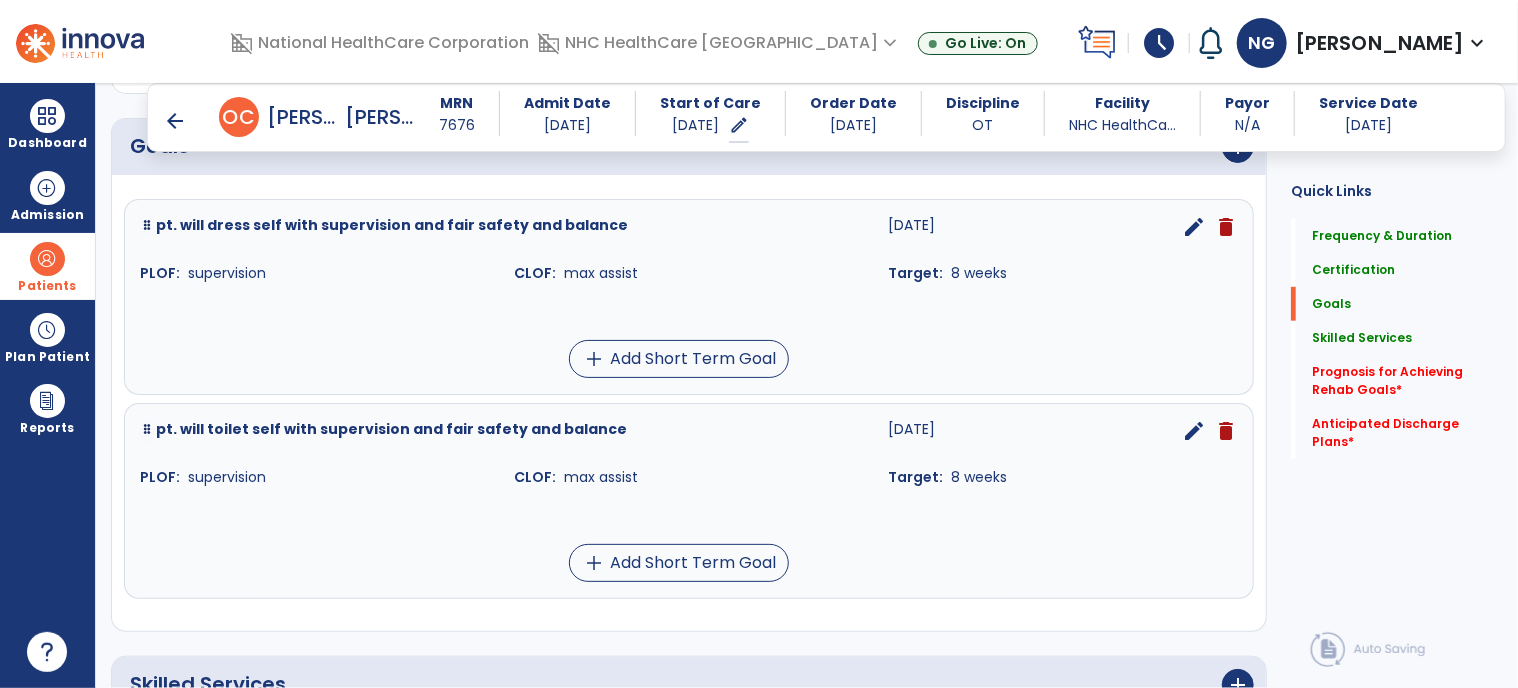 click on "arrow_back      O  C  [PERSON_NAME]  MRN 7676 Admit Date [DATE] Start of Care [DATE]   edit  ********* Order Date [DATE] Discipline OT Facility NHC HealthCa... Payor N/A Service Date [DATE]" at bounding box center (826, 117) 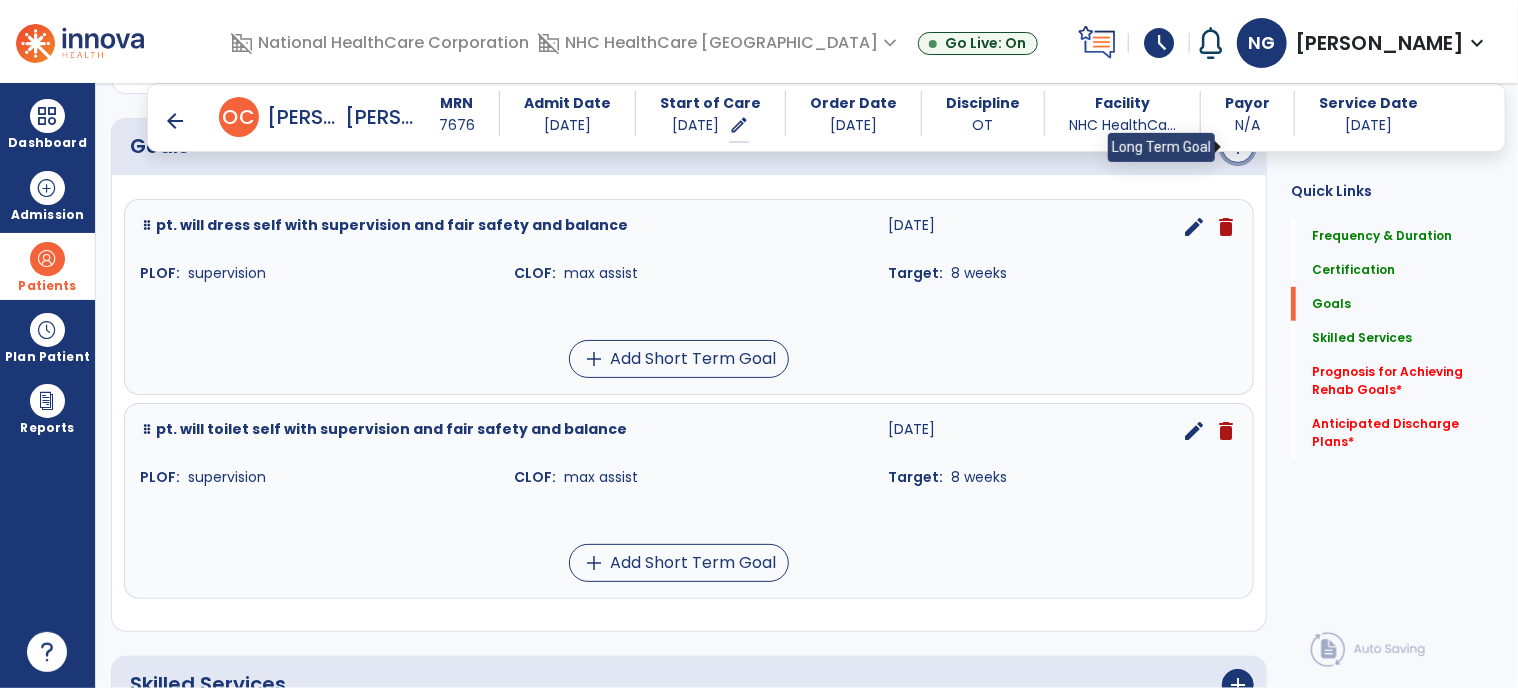 click on "add" at bounding box center [1238, 147] 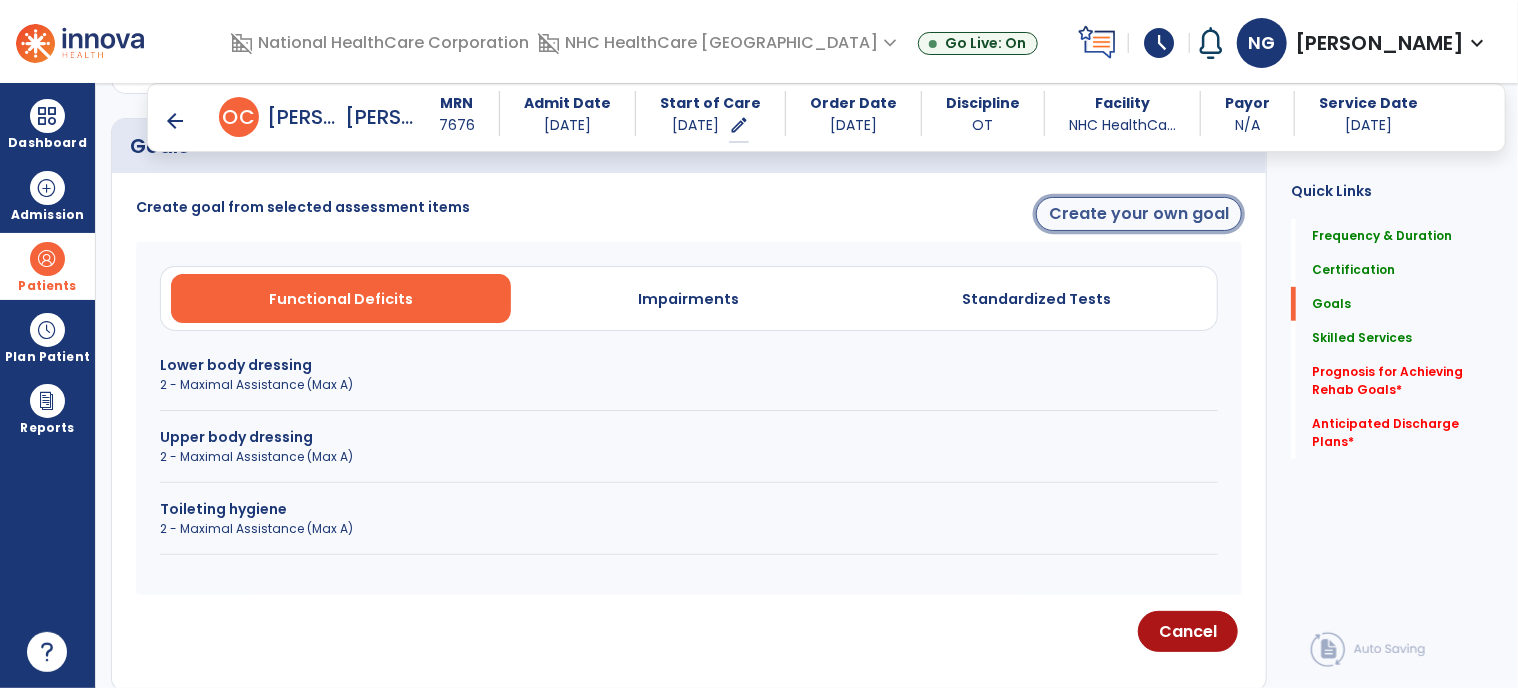 click on "Create your own goal" at bounding box center [1139, 214] 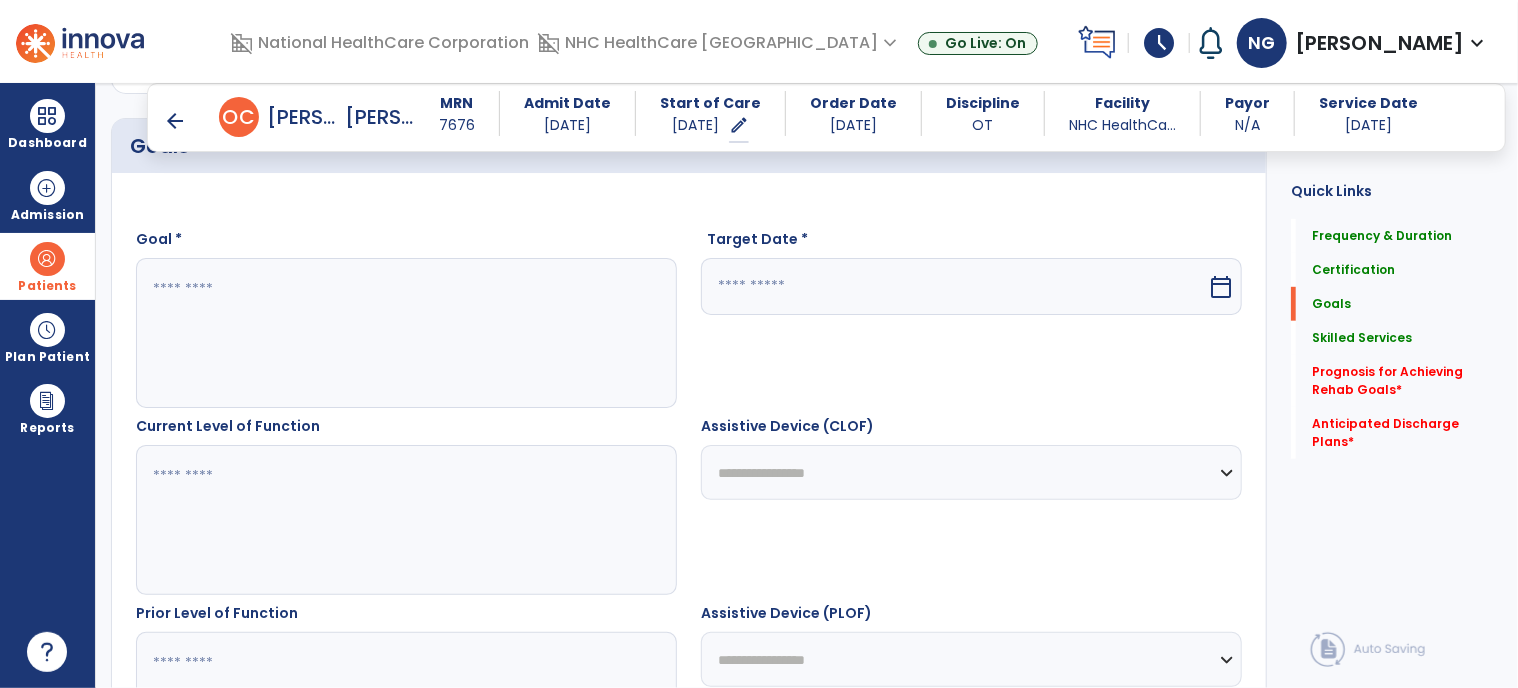 click at bounding box center (406, 333) 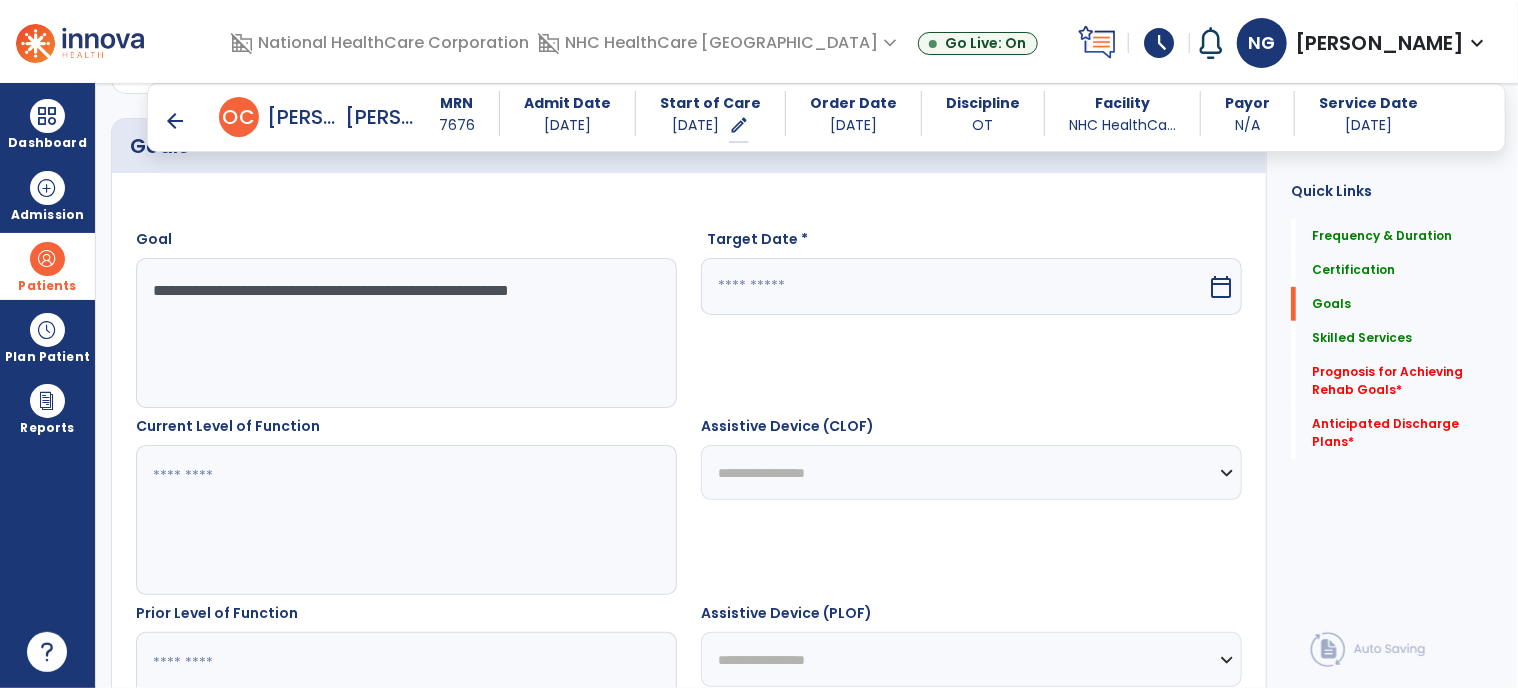 click on "**********" at bounding box center (406, 333) 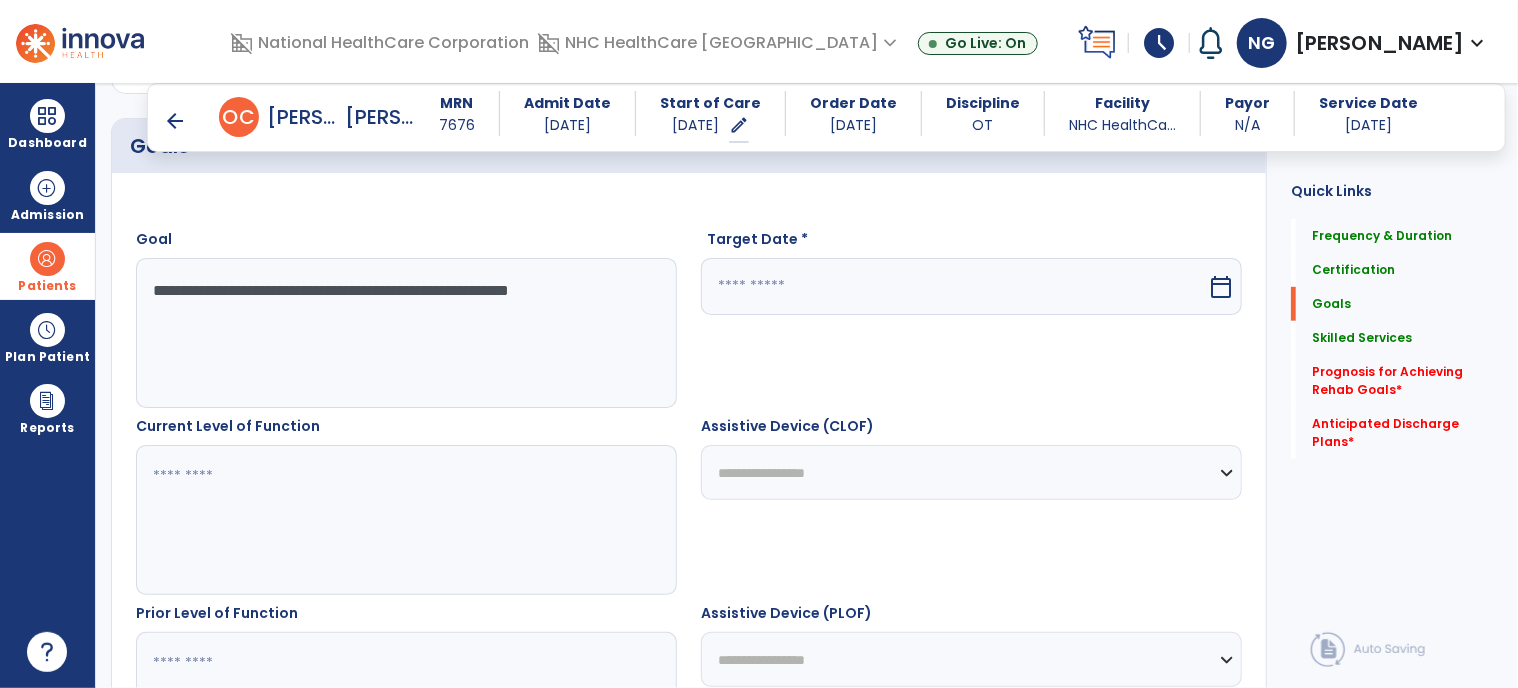click at bounding box center (954, 286) 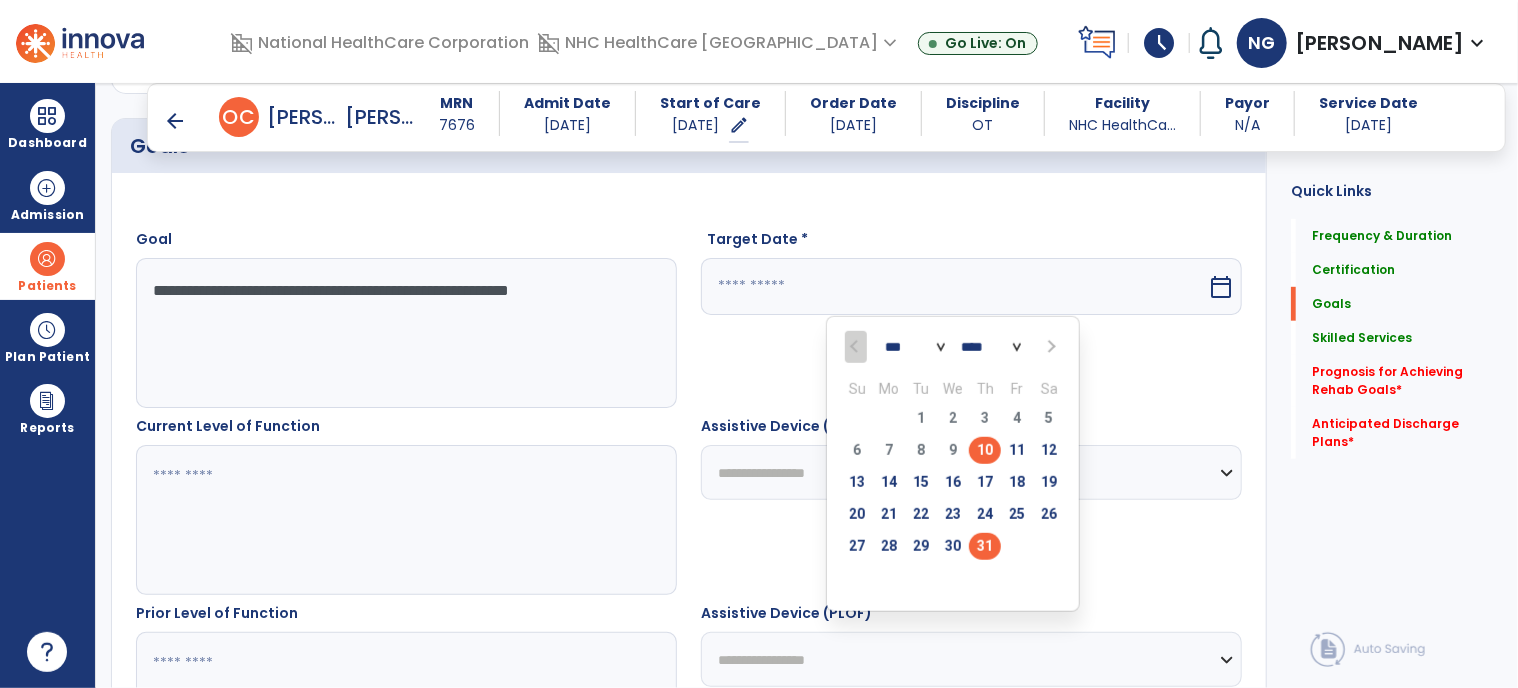 click on "31" at bounding box center [985, 546] 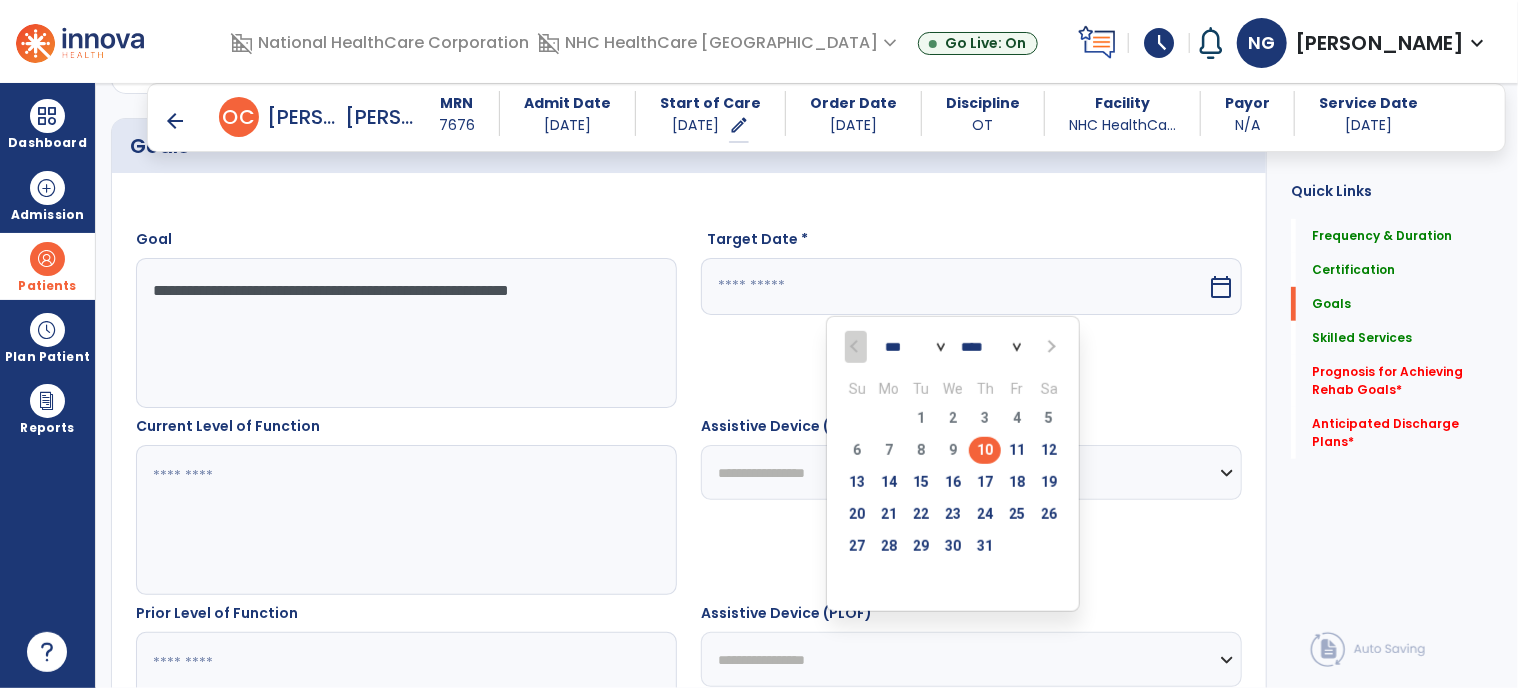 type on "*********" 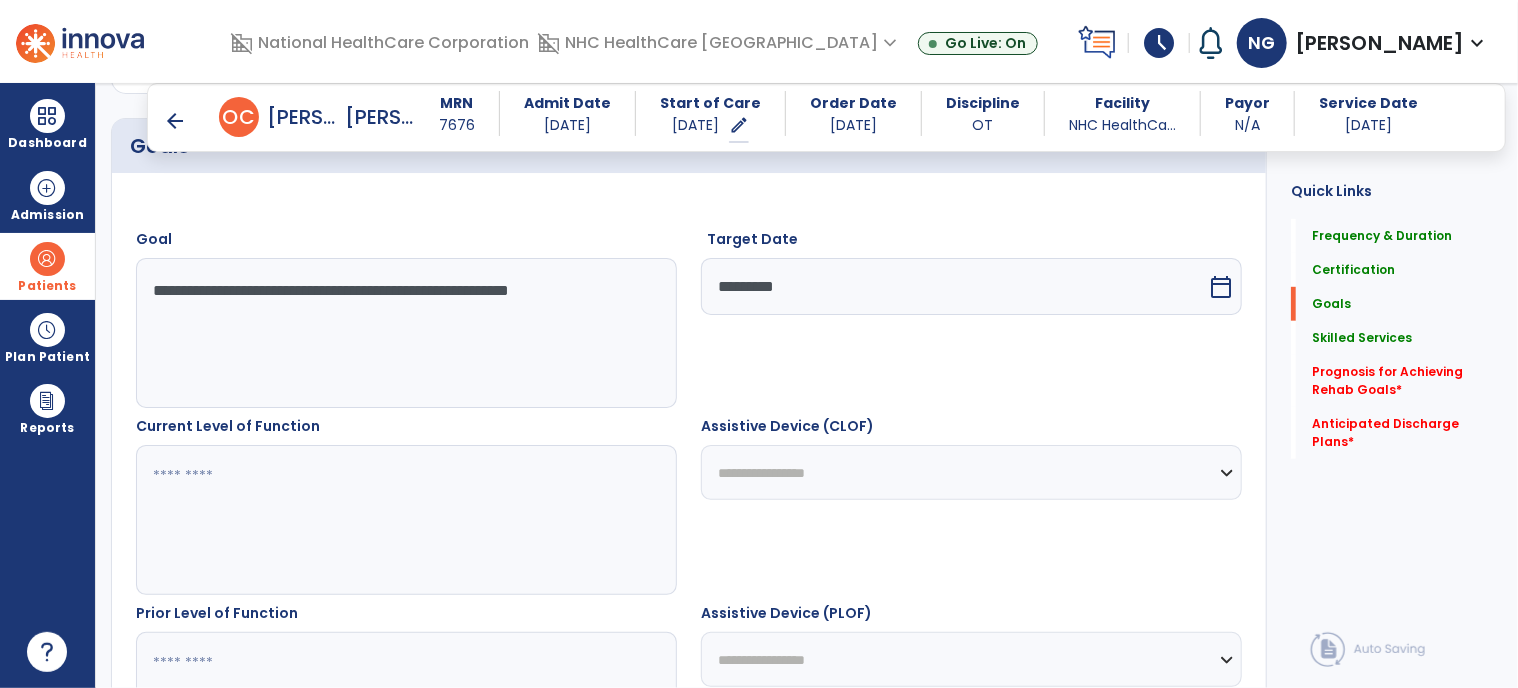 click at bounding box center (406, 520) 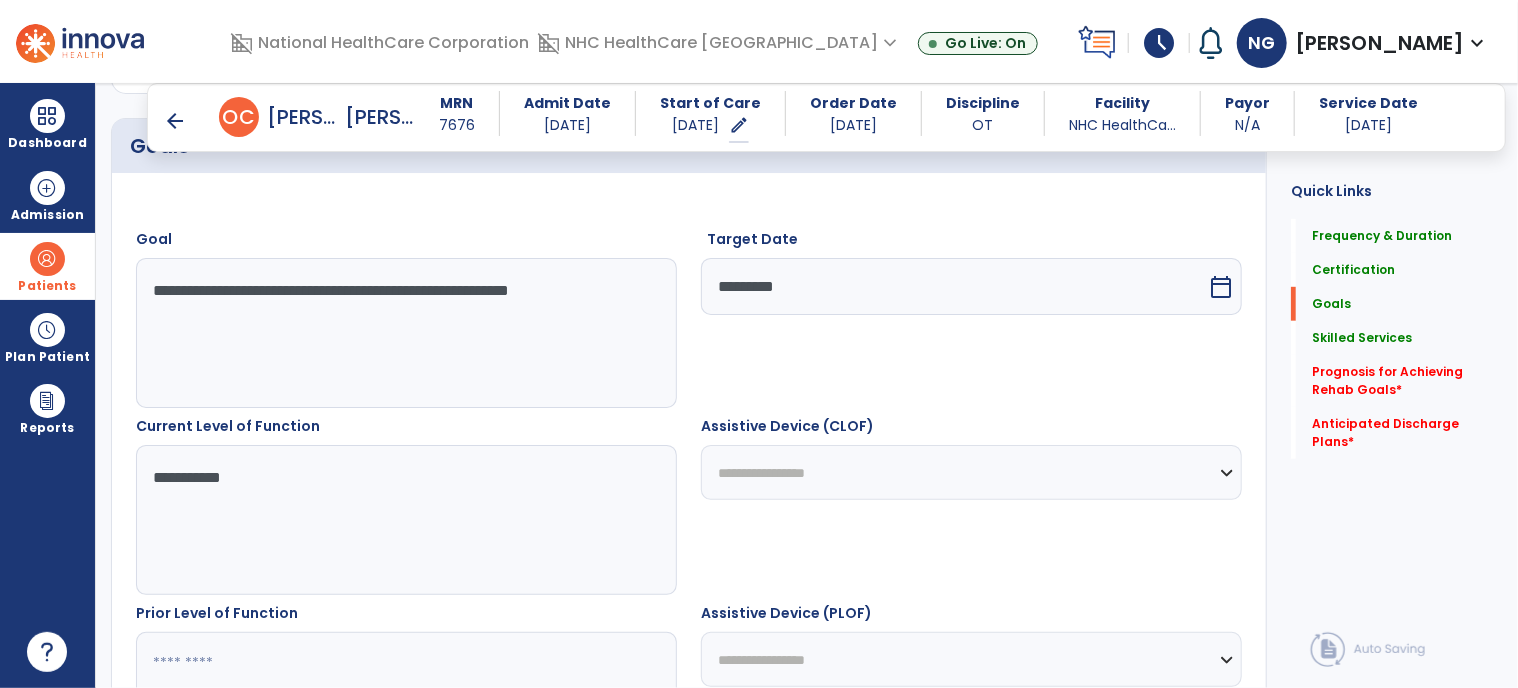 scroll, scrollTop: 598, scrollLeft: 0, axis: vertical 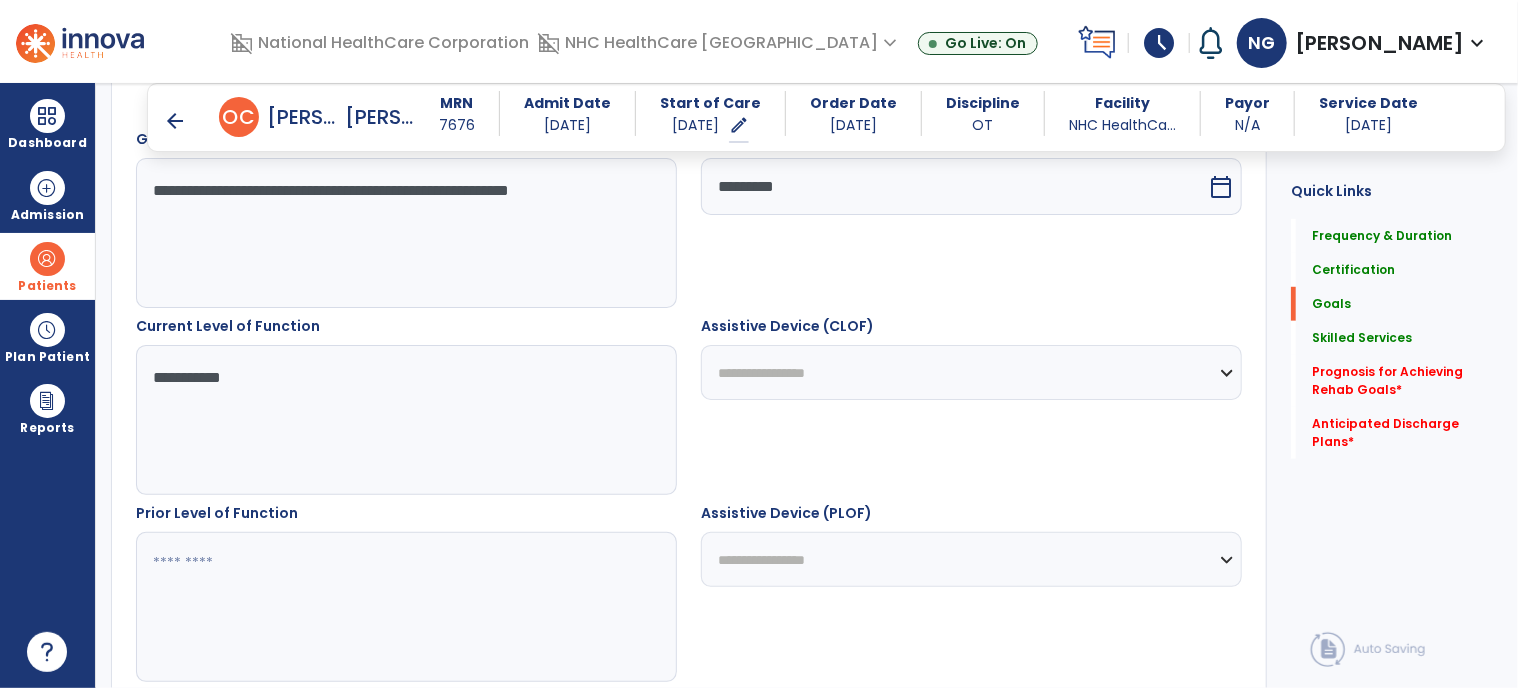 type on "**********" 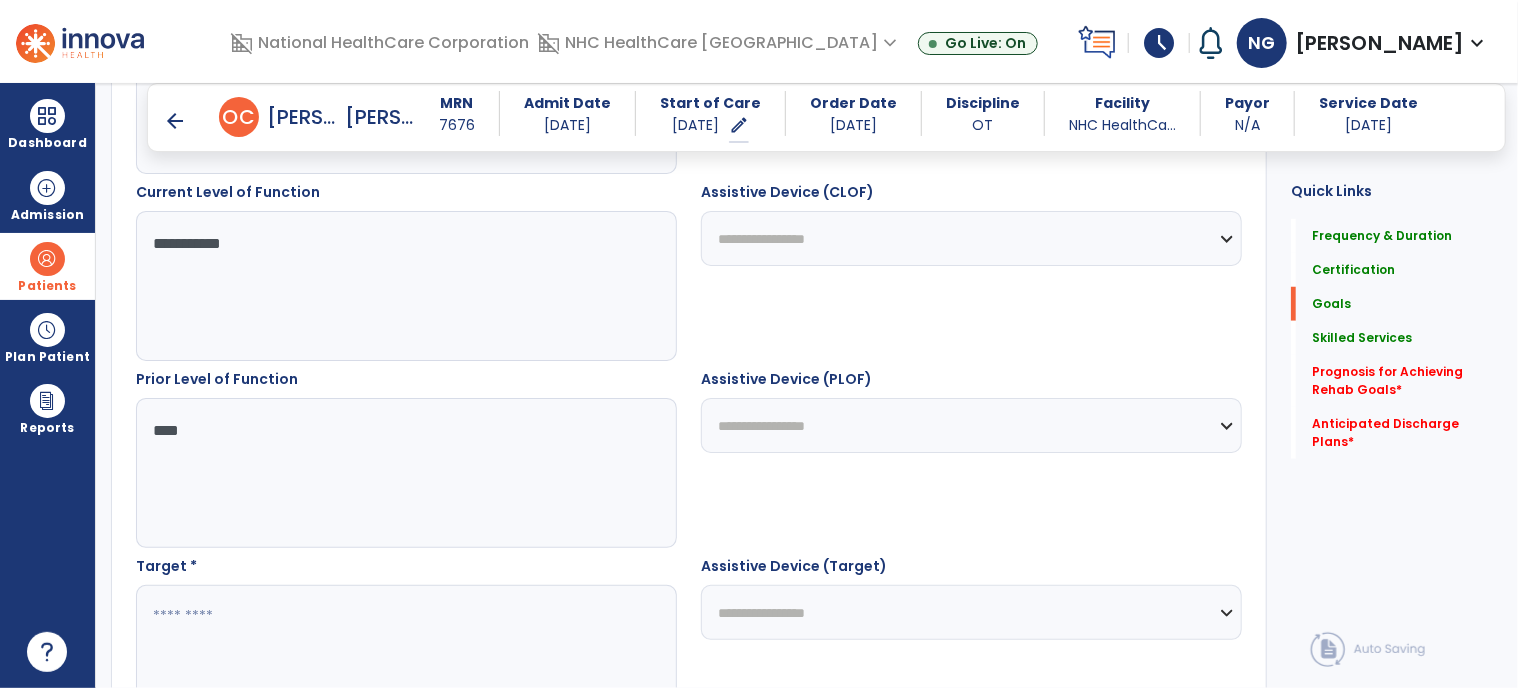 scroll, scrollTop: 998, scrollLeft: 0, axis: vertical 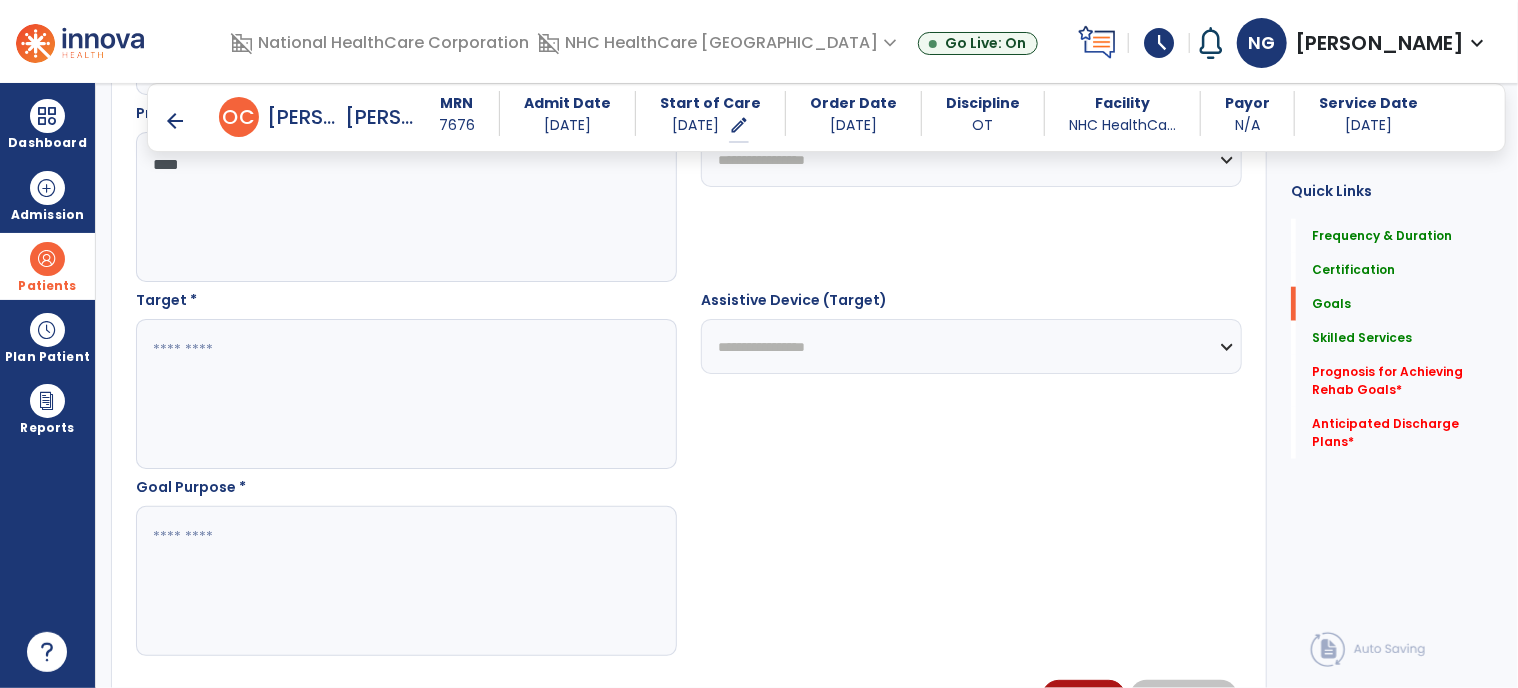 type on "****" 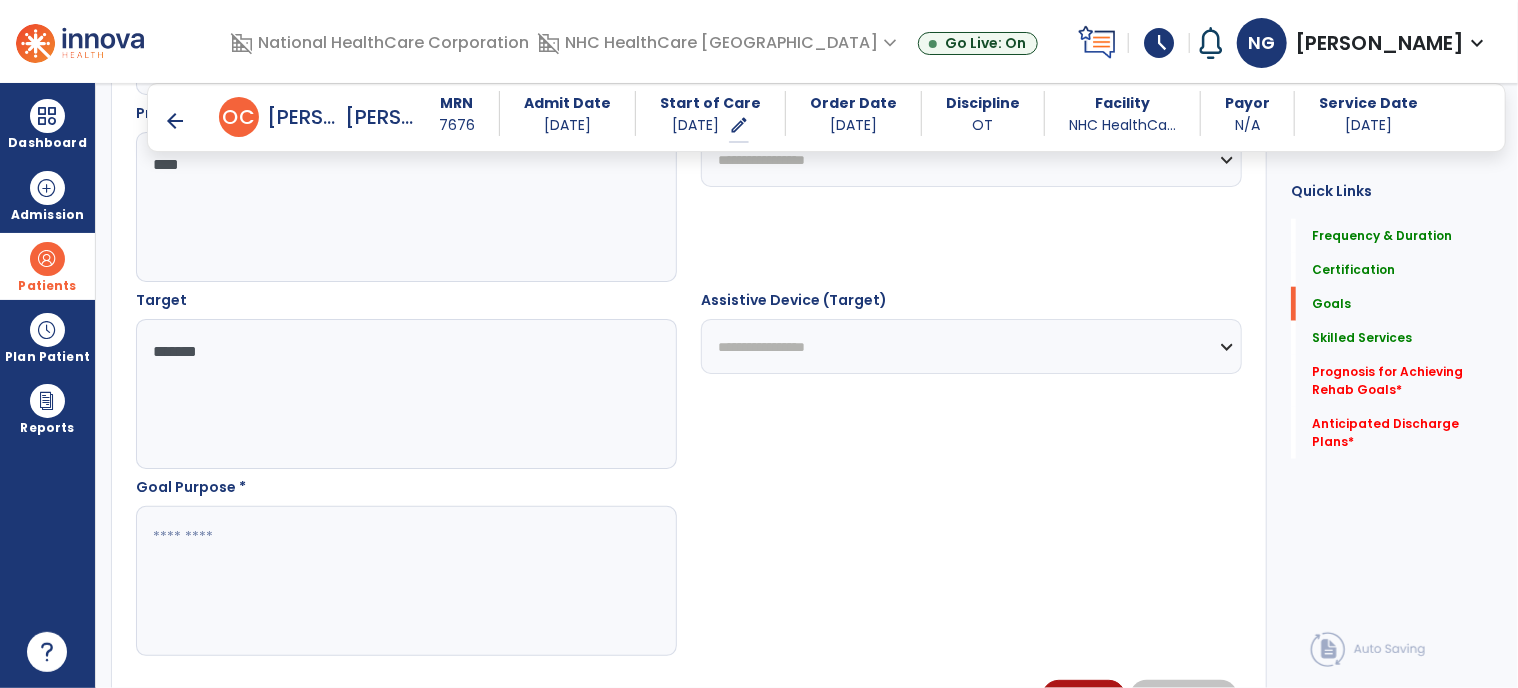 type on "*******" 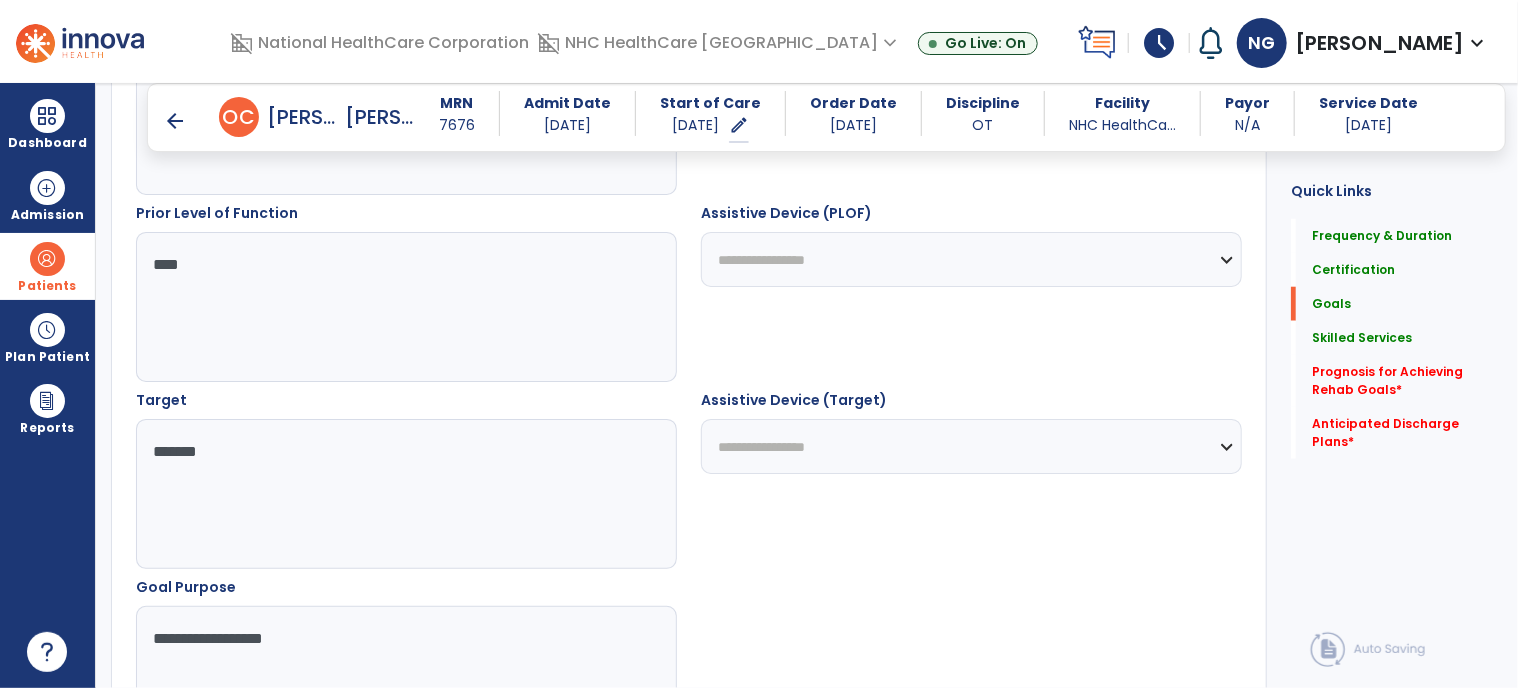 scroll, scrollTop: 598, scrollLeft: 0, axis: vertical 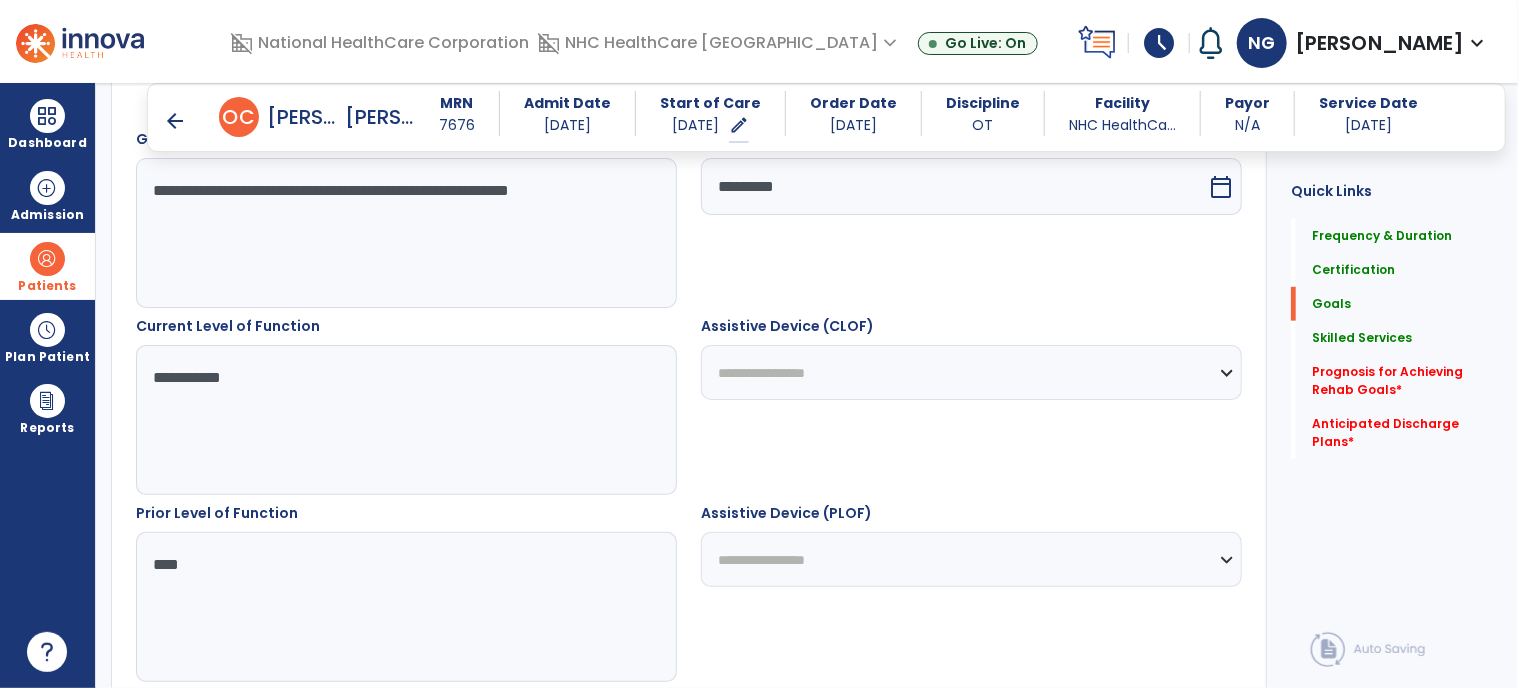type on "**********" 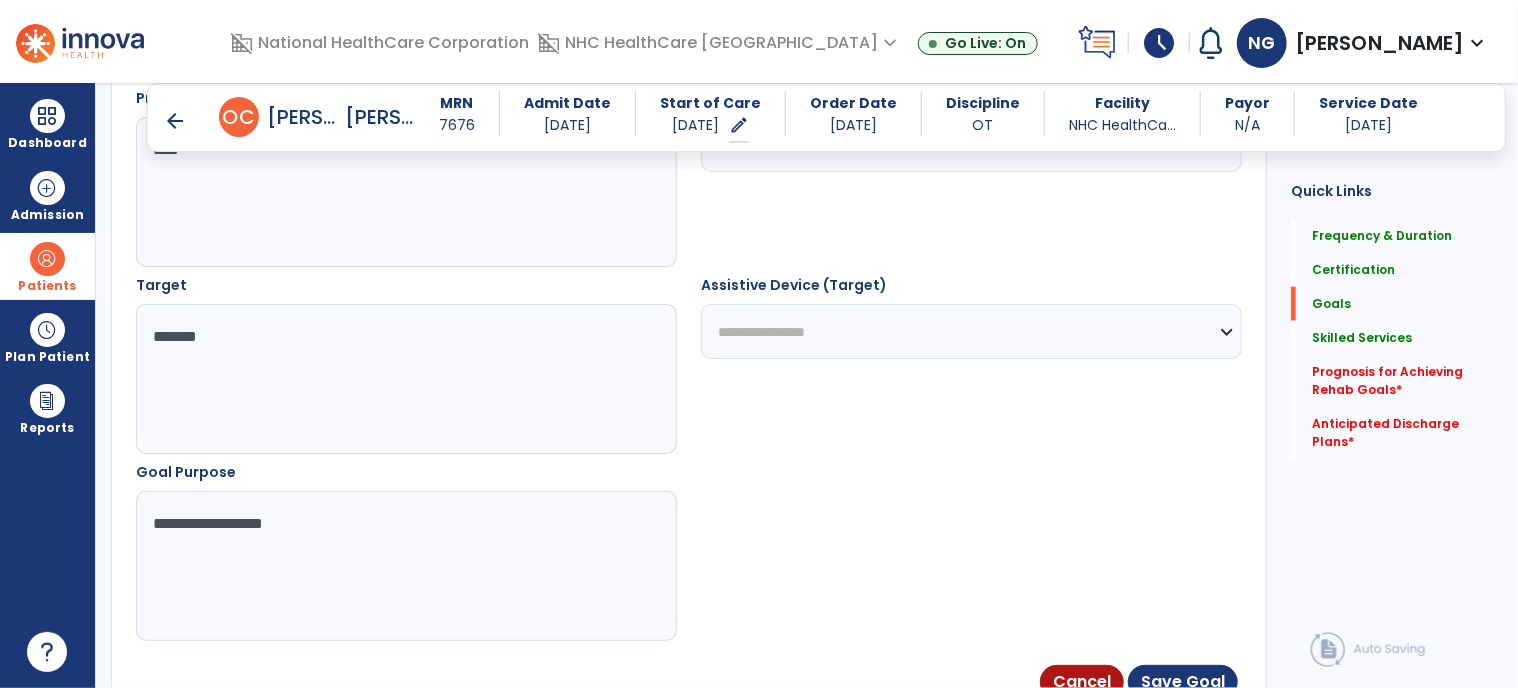 scroll, scrollTop: 1098, scrollLeft: 0, axis: vertical 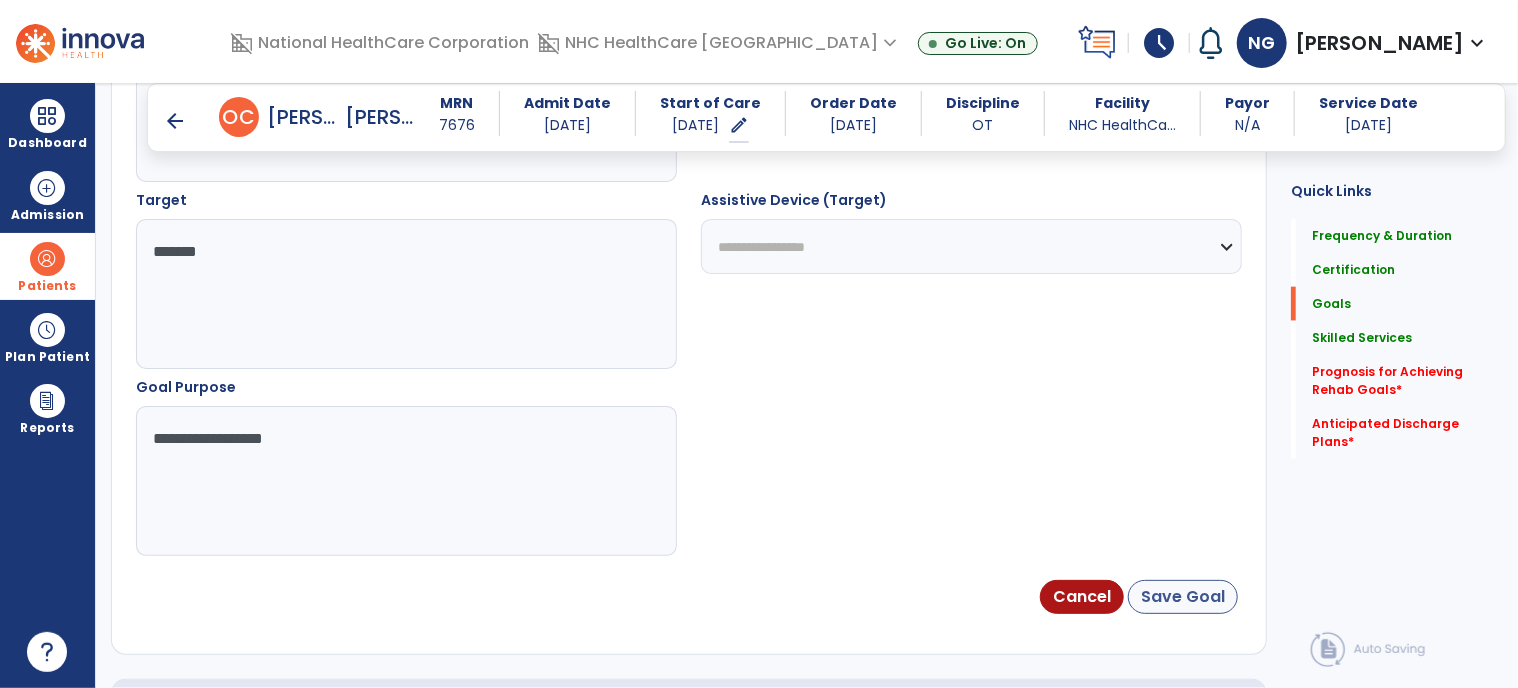 type on "**********" 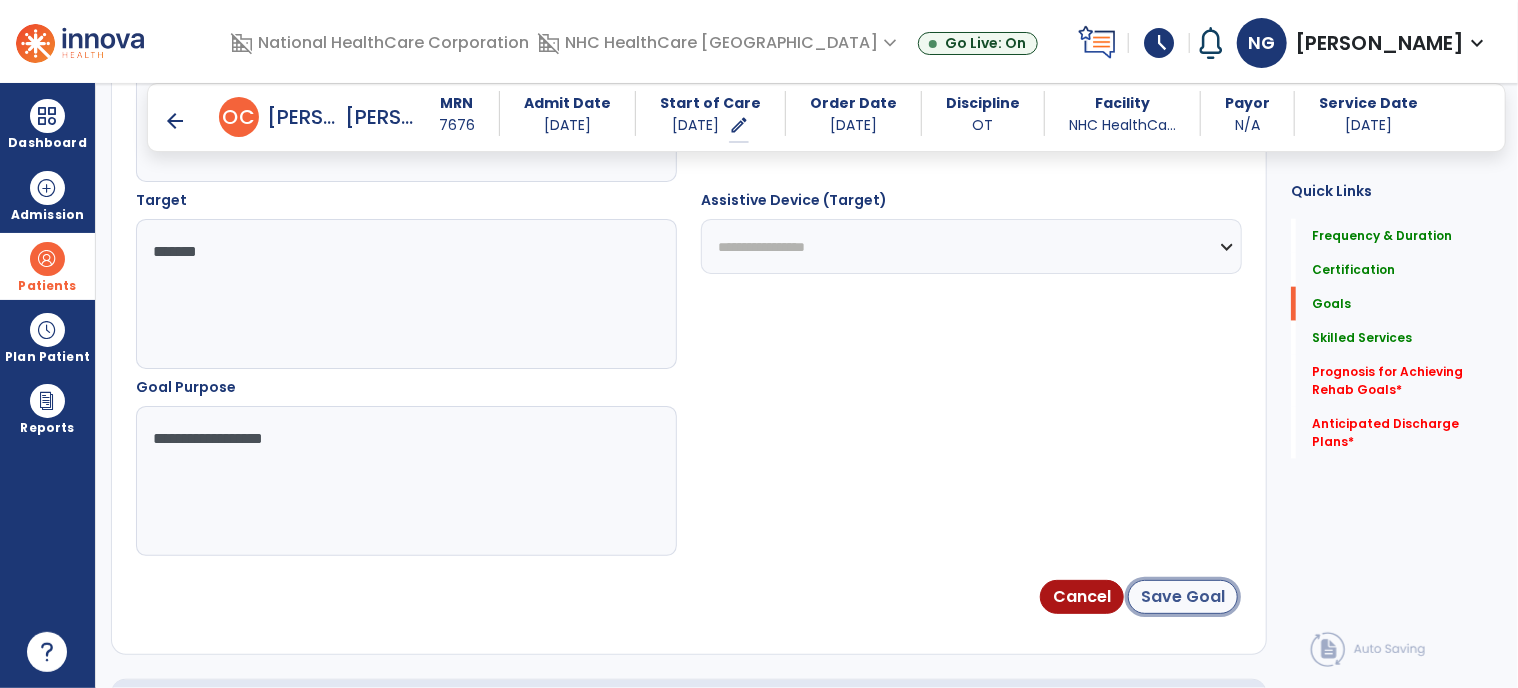 click on "Save Goal" at bounding box center [1183, 597] 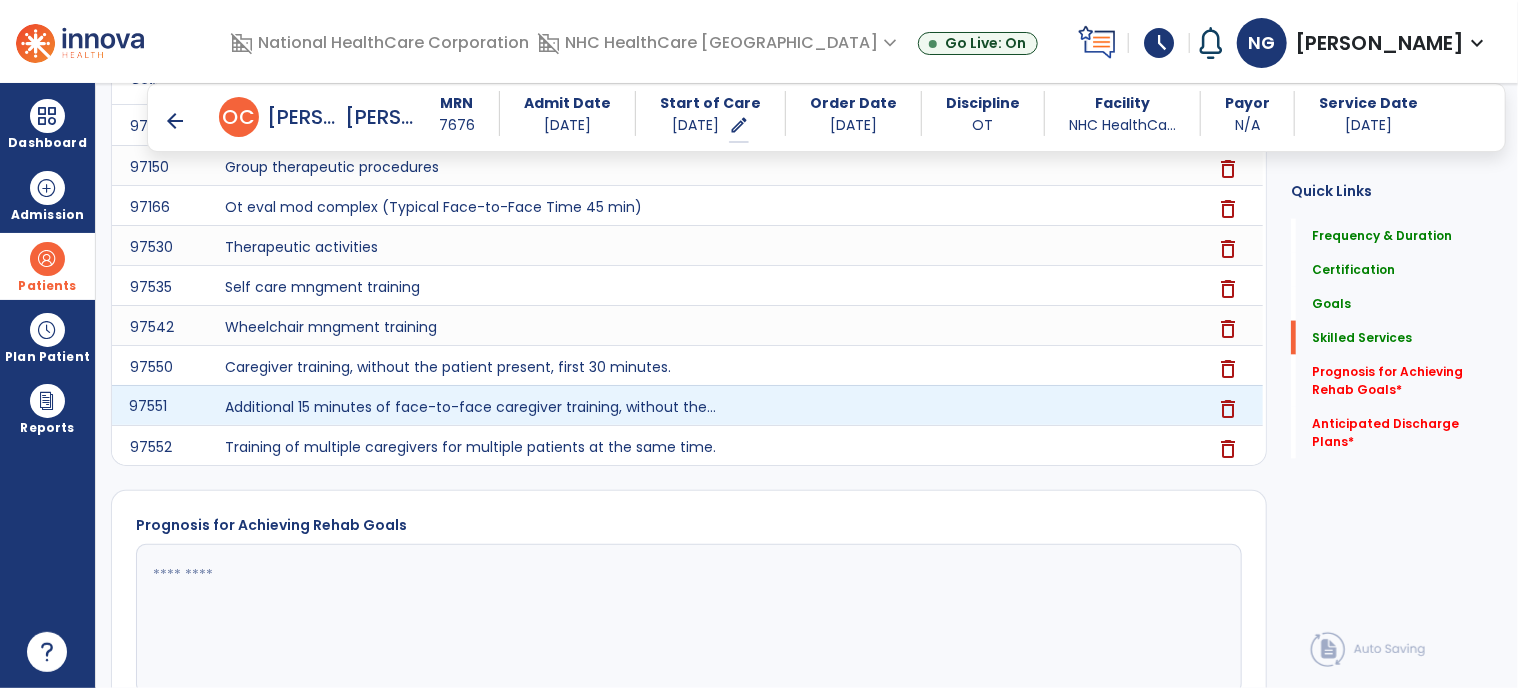 scroll, scrollTop: 1622, scrollLeft: 0, axis: vertical 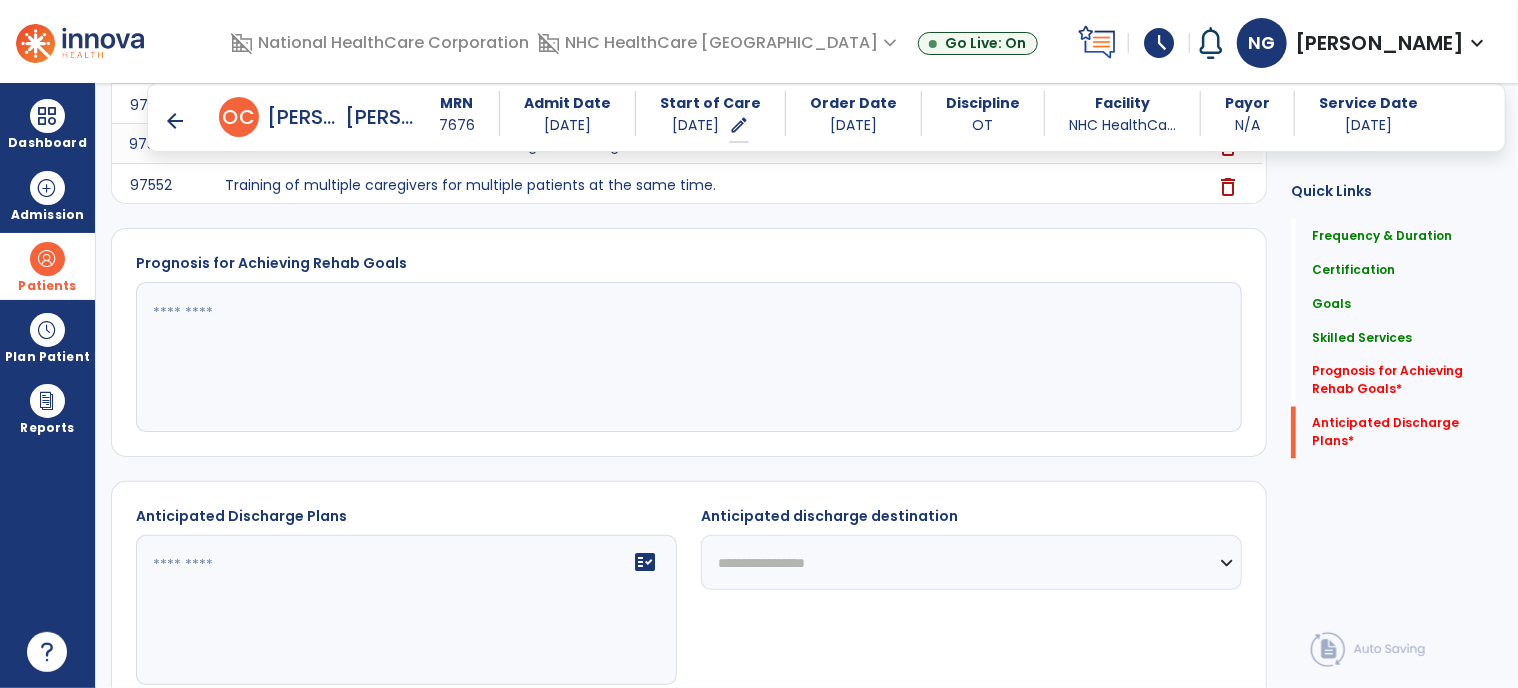 click on "Prognosis for Achieving Rehab Goals" 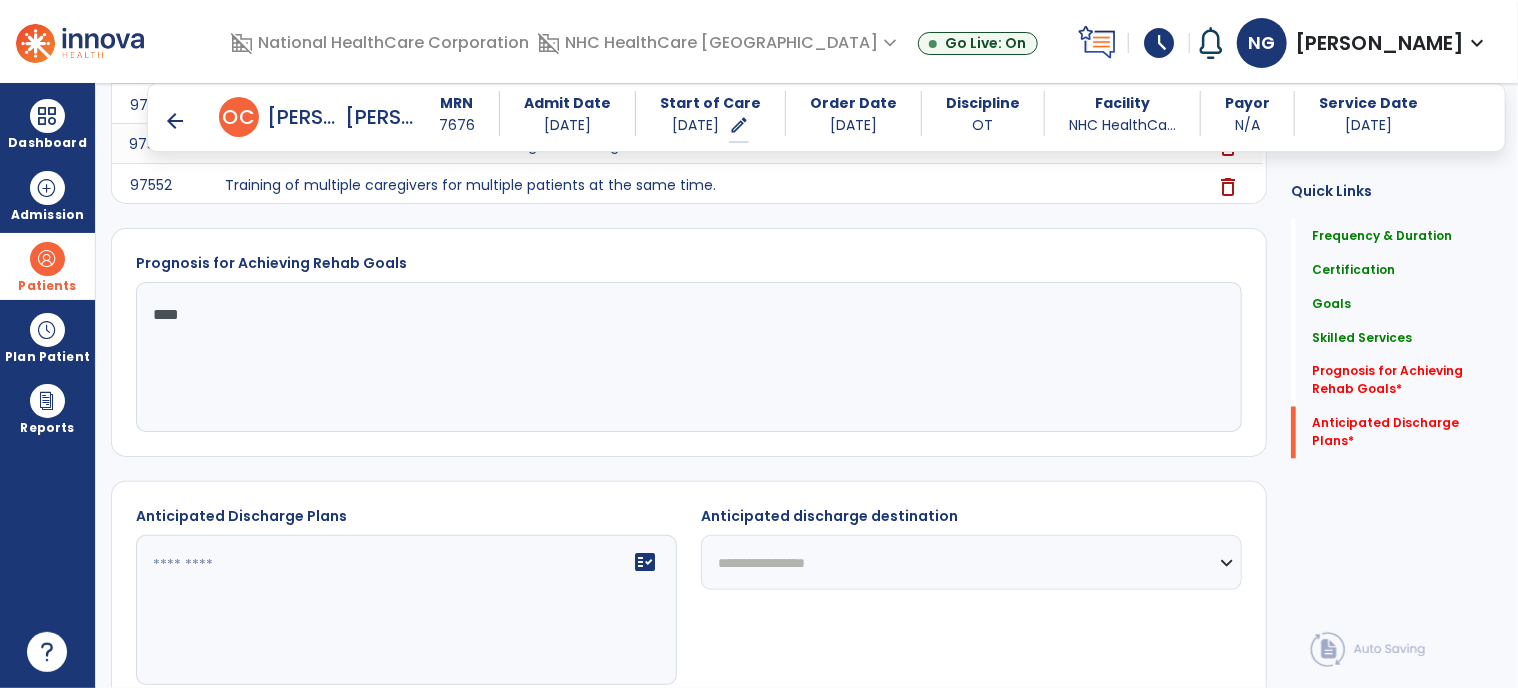 type on "****" 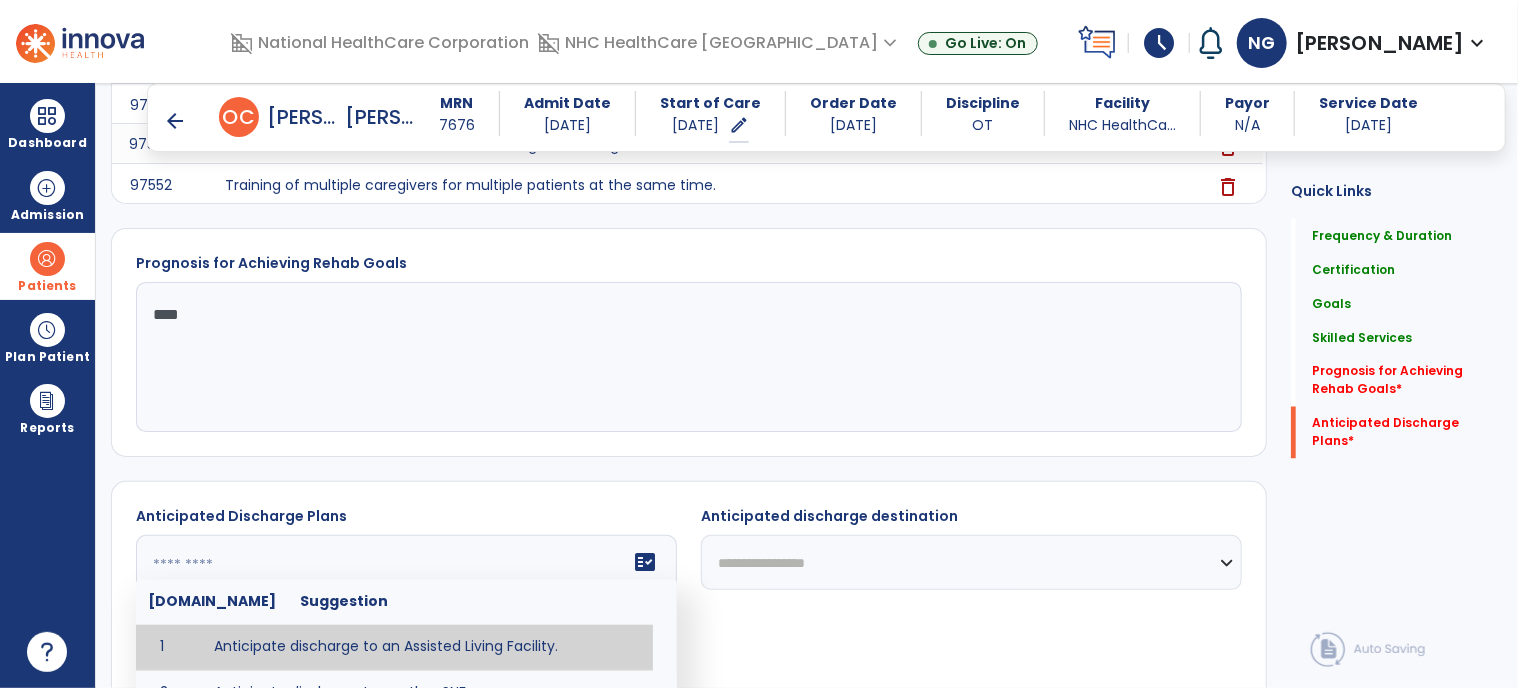 click 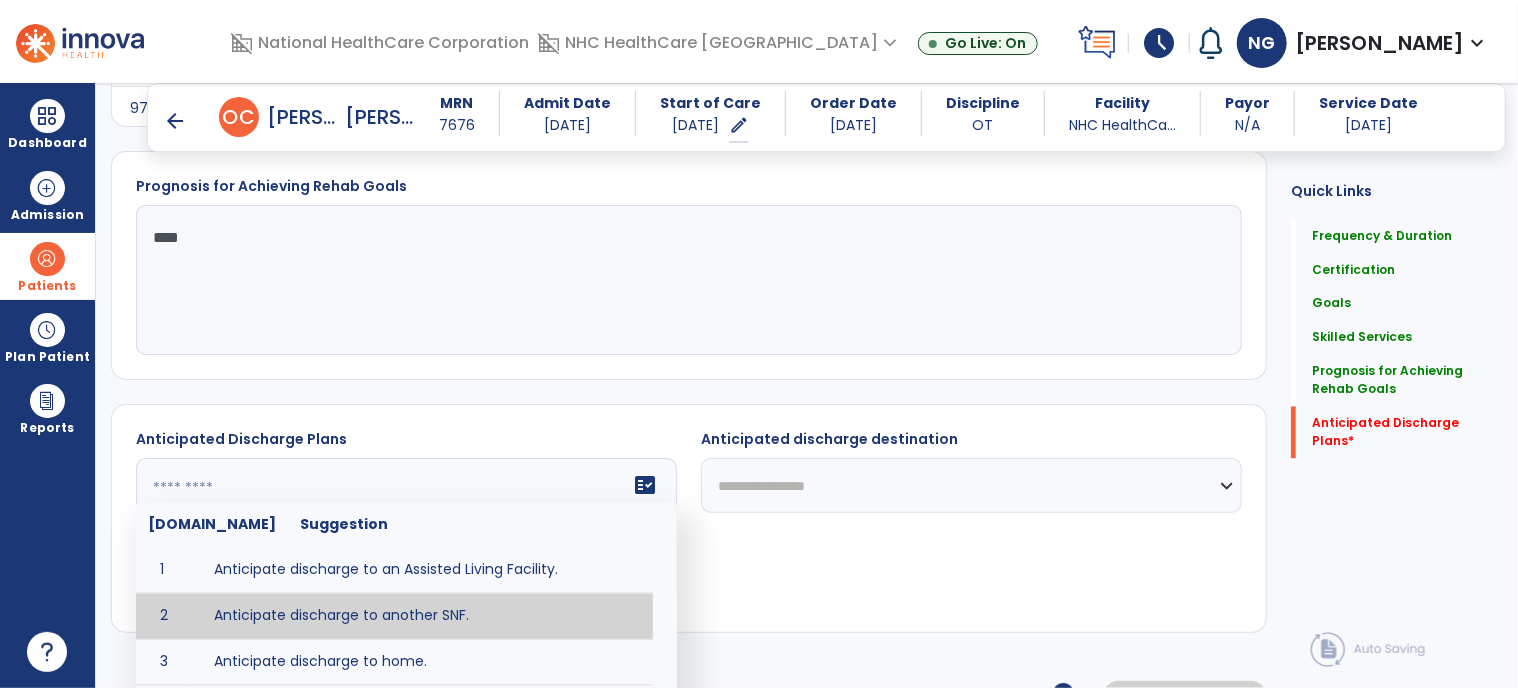 scroll, scrollTop: 1821, scrollLeft: 0, axis: vertical 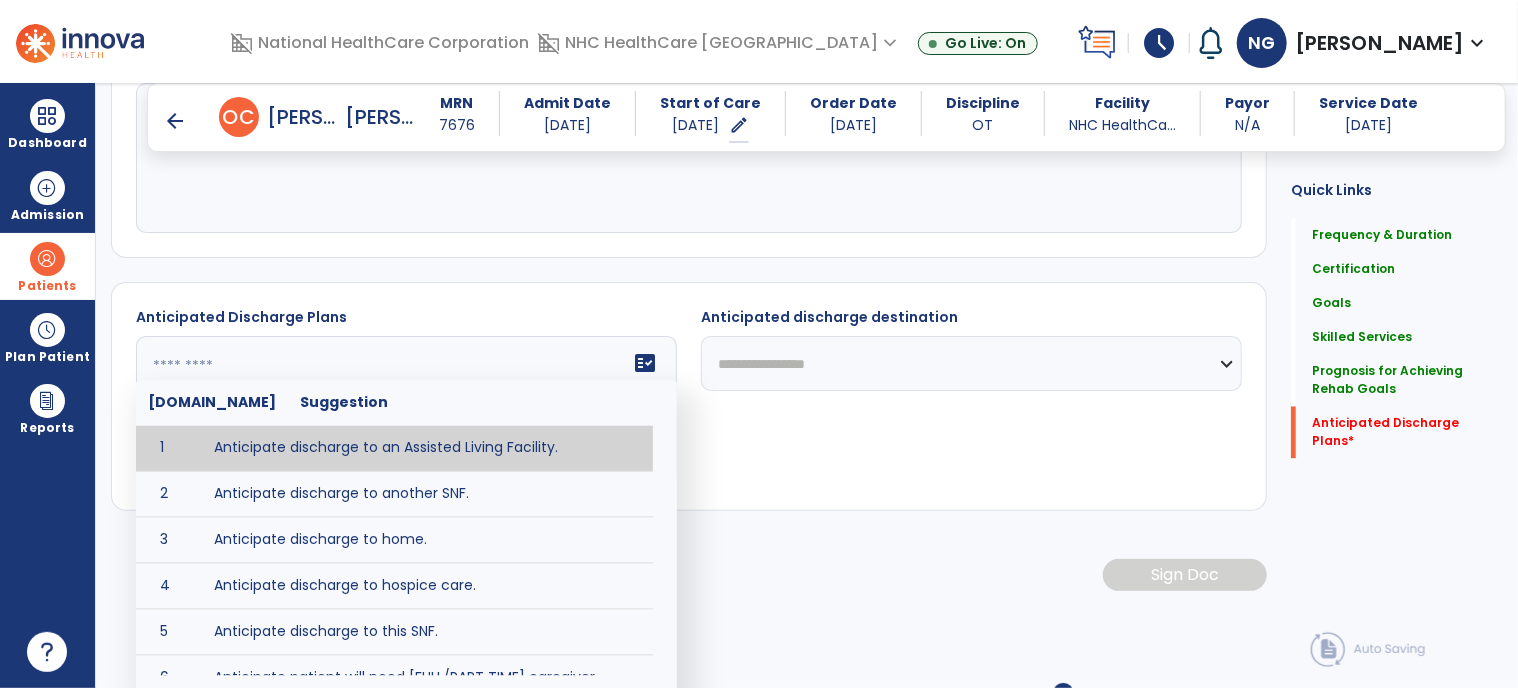 type on "**********" 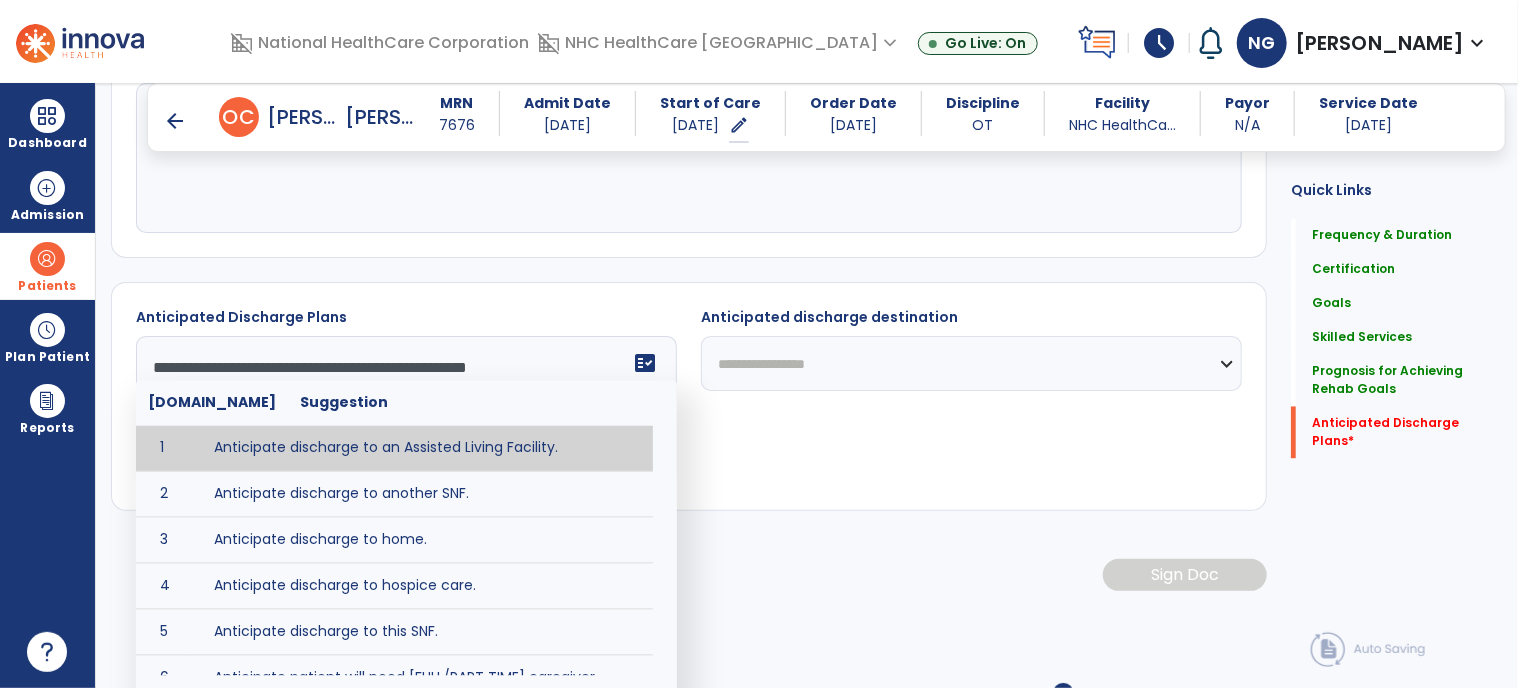 scroll, scrollTop: 1736, scrollLeft: 0, axis: vertical 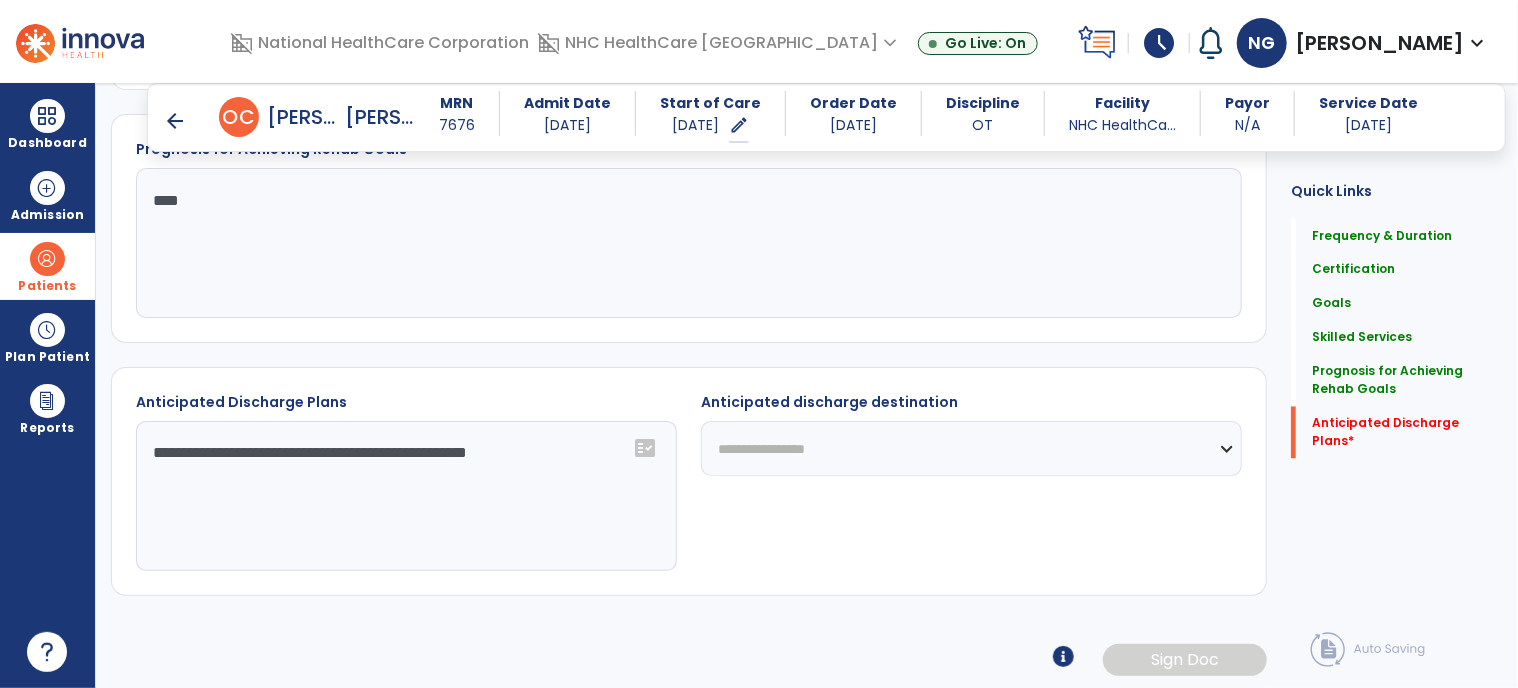 click on "**********" 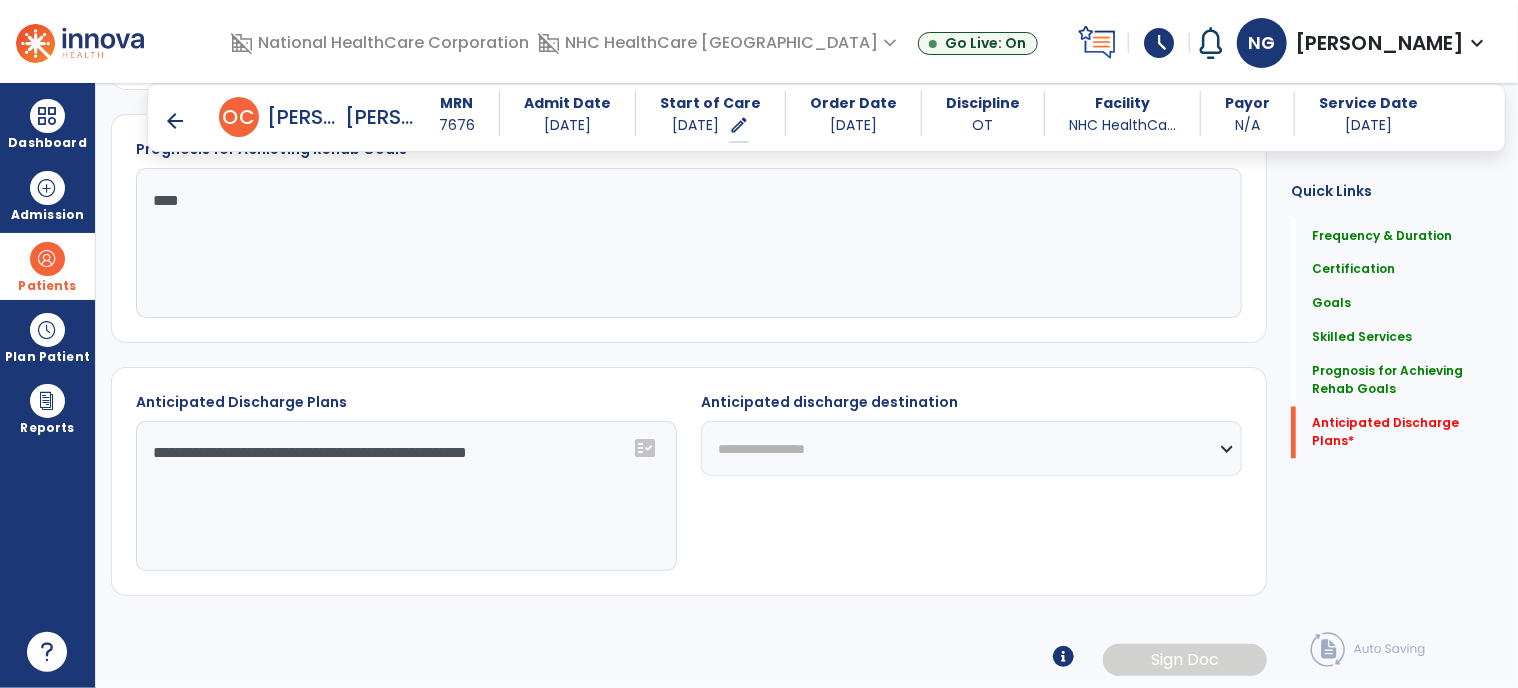select on "**********" 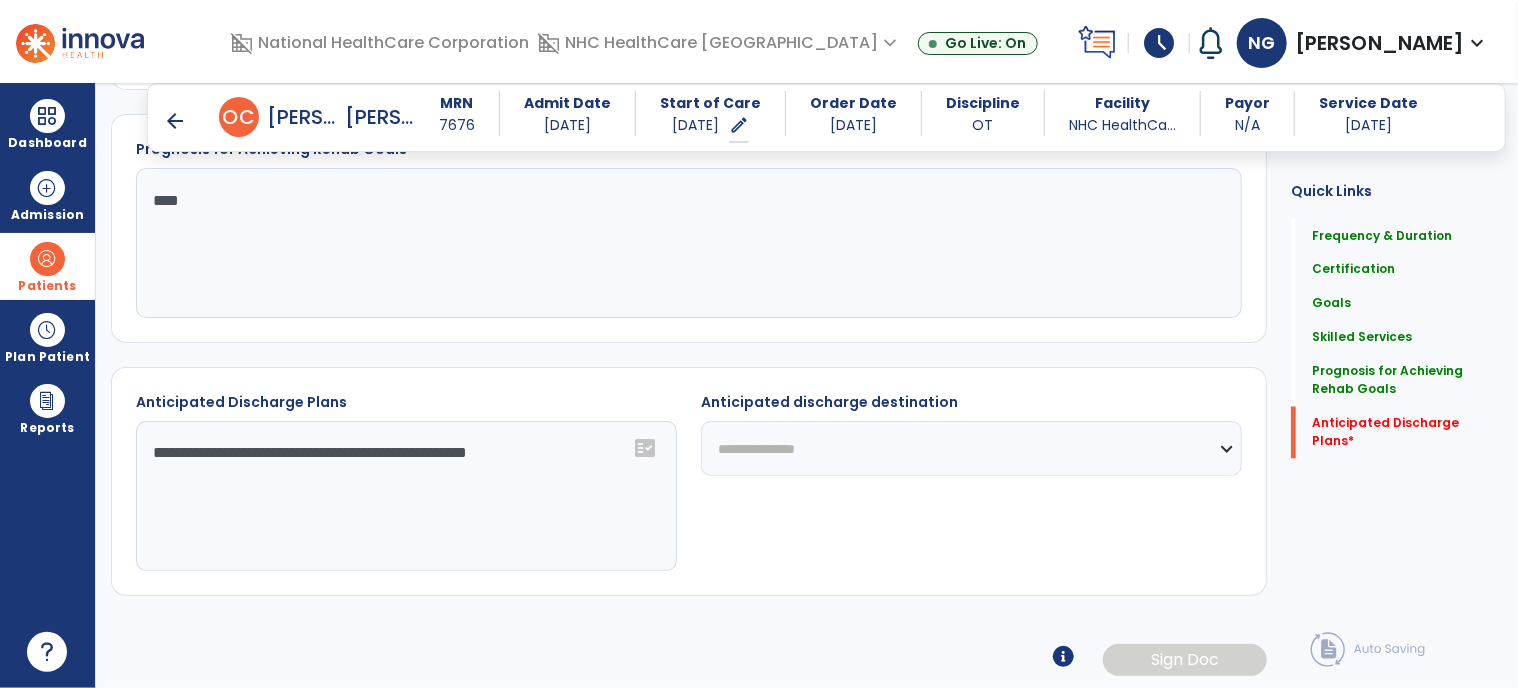 click on "**********" 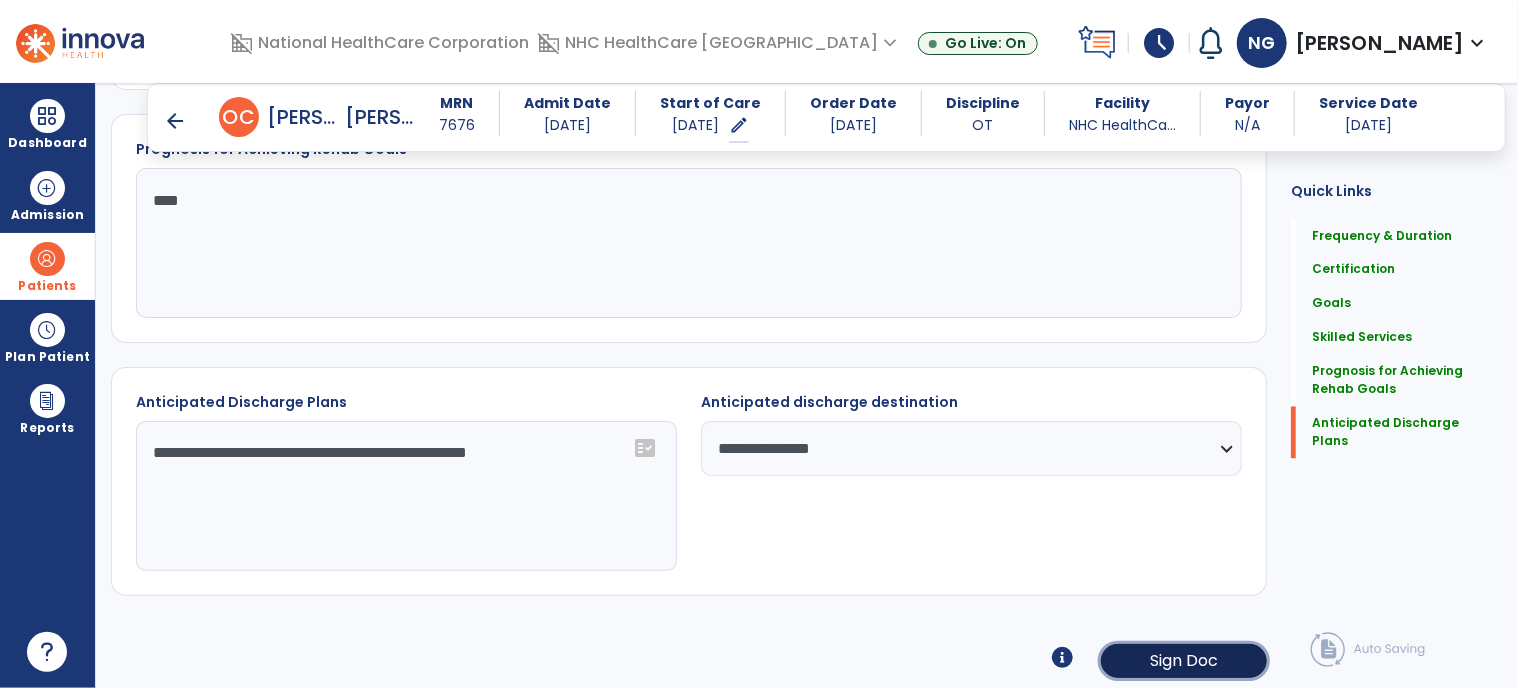 click on "Sign Doc" 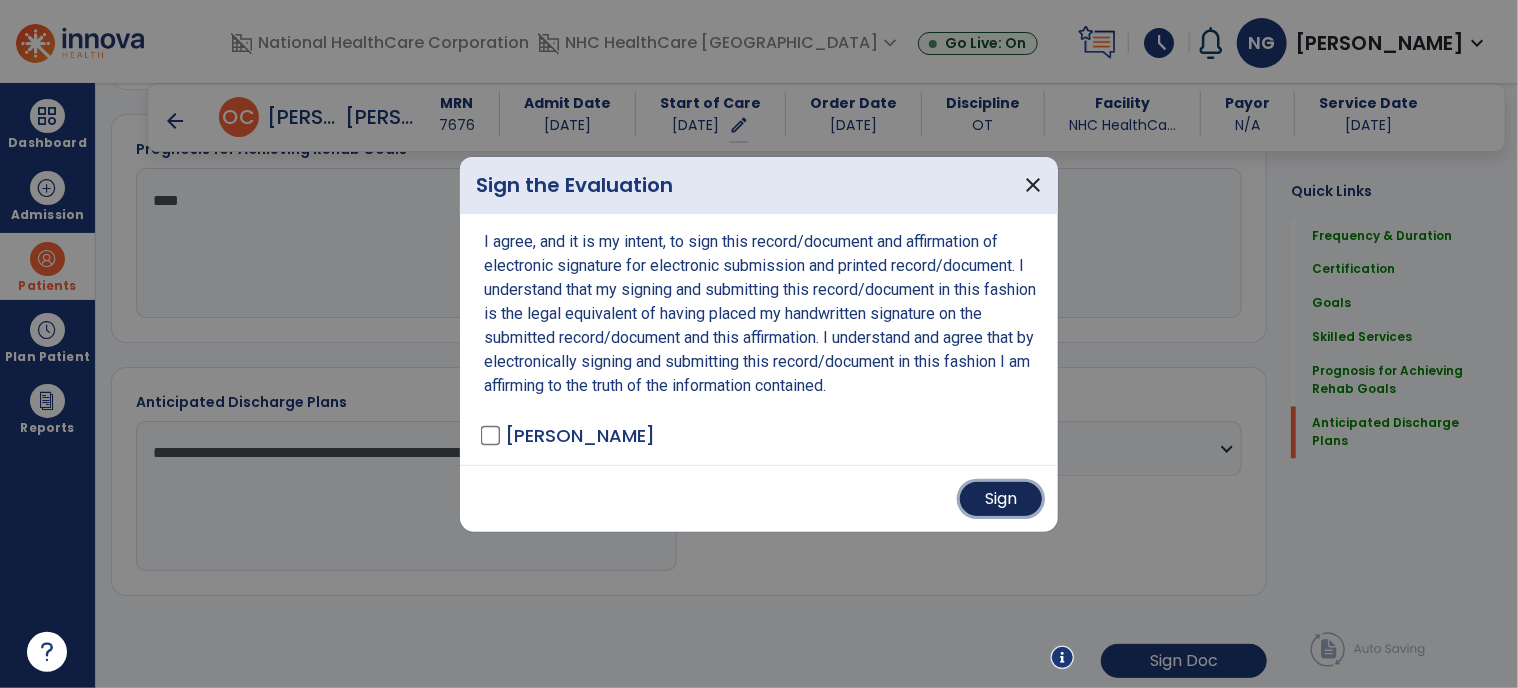 click on "Sign" at bounding box center [1001, 499] 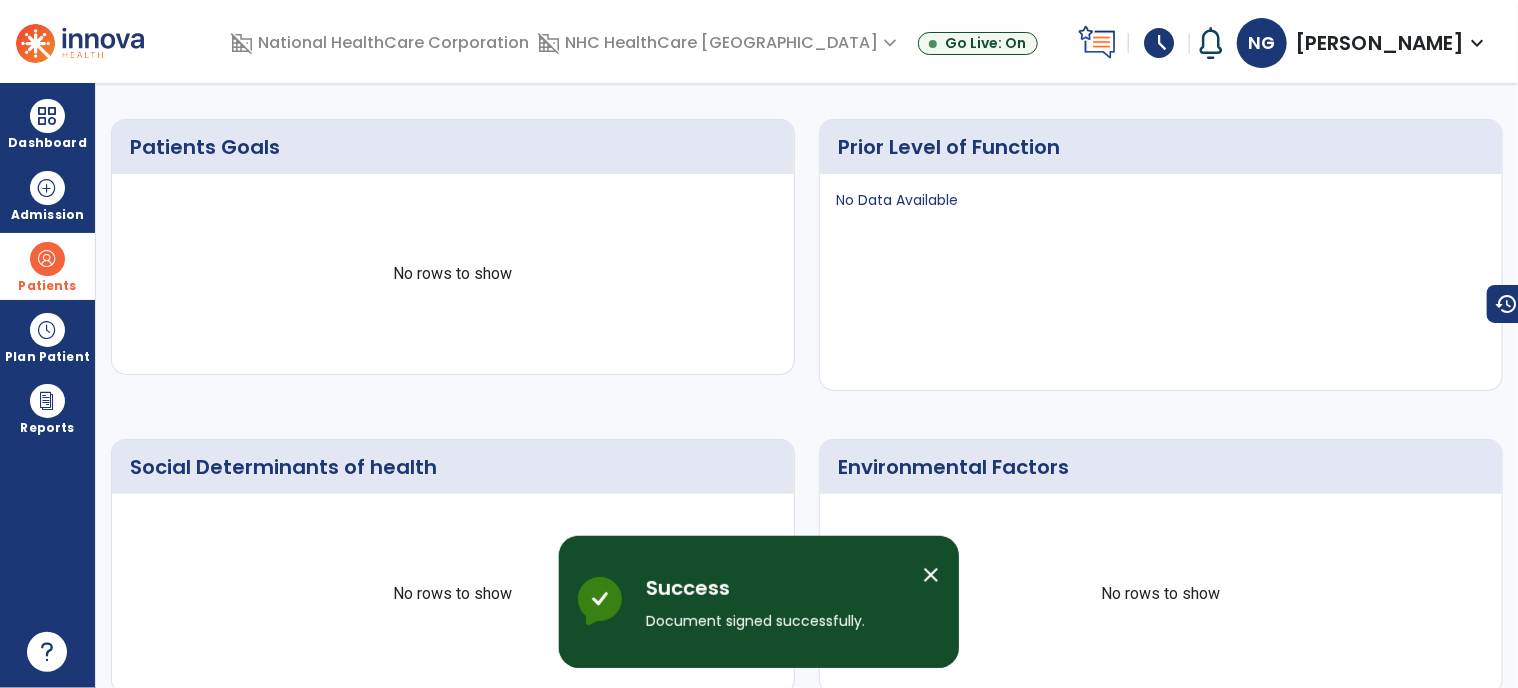 scroll, scrollTop: 0, scrollLeft: 0, axis: both 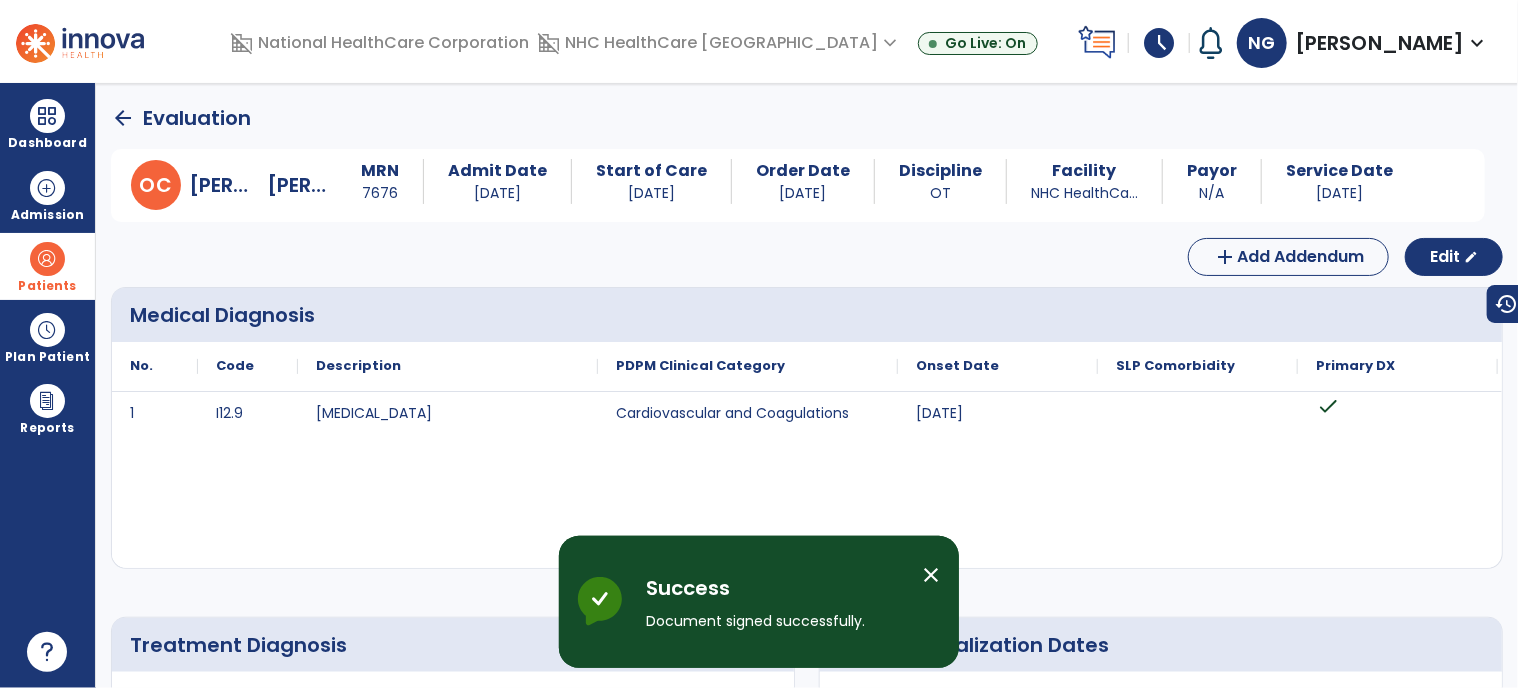 click on "arrow_back" 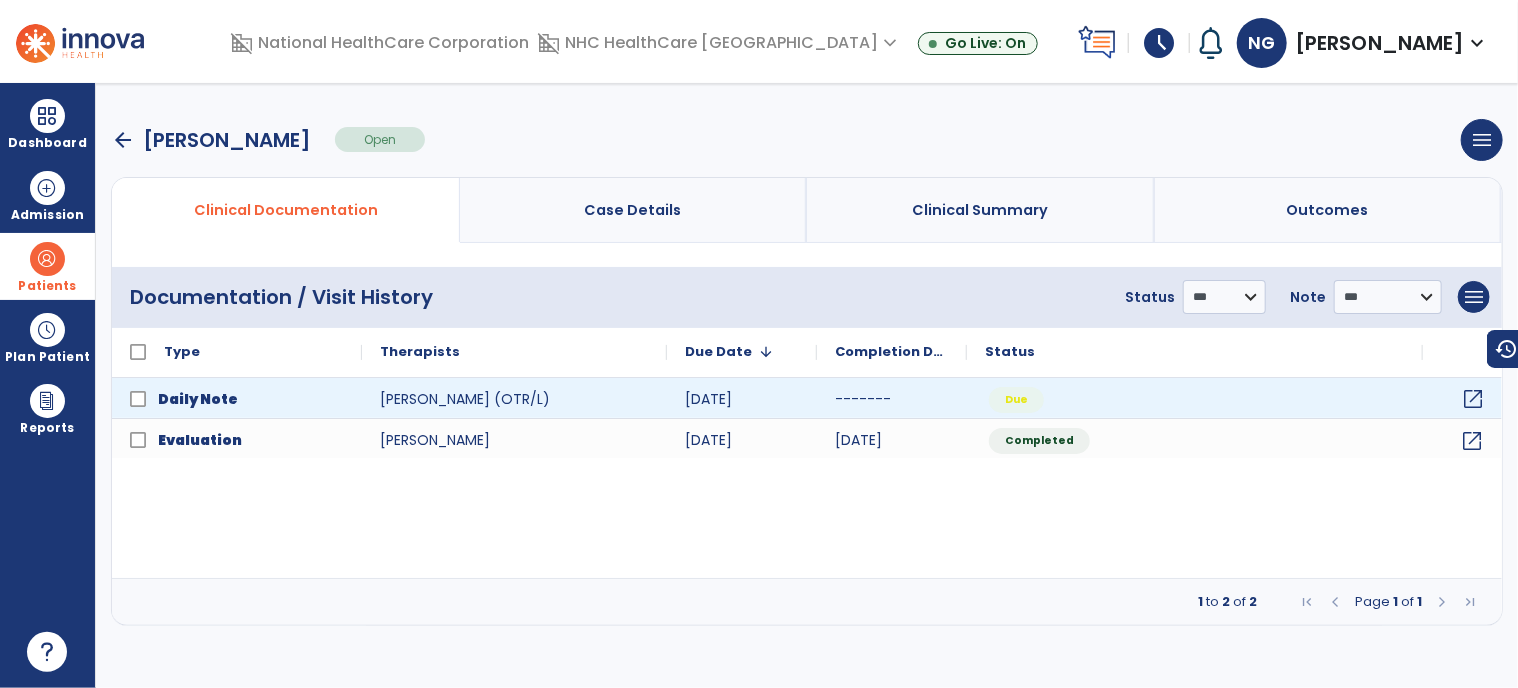 click on "open_in_new" 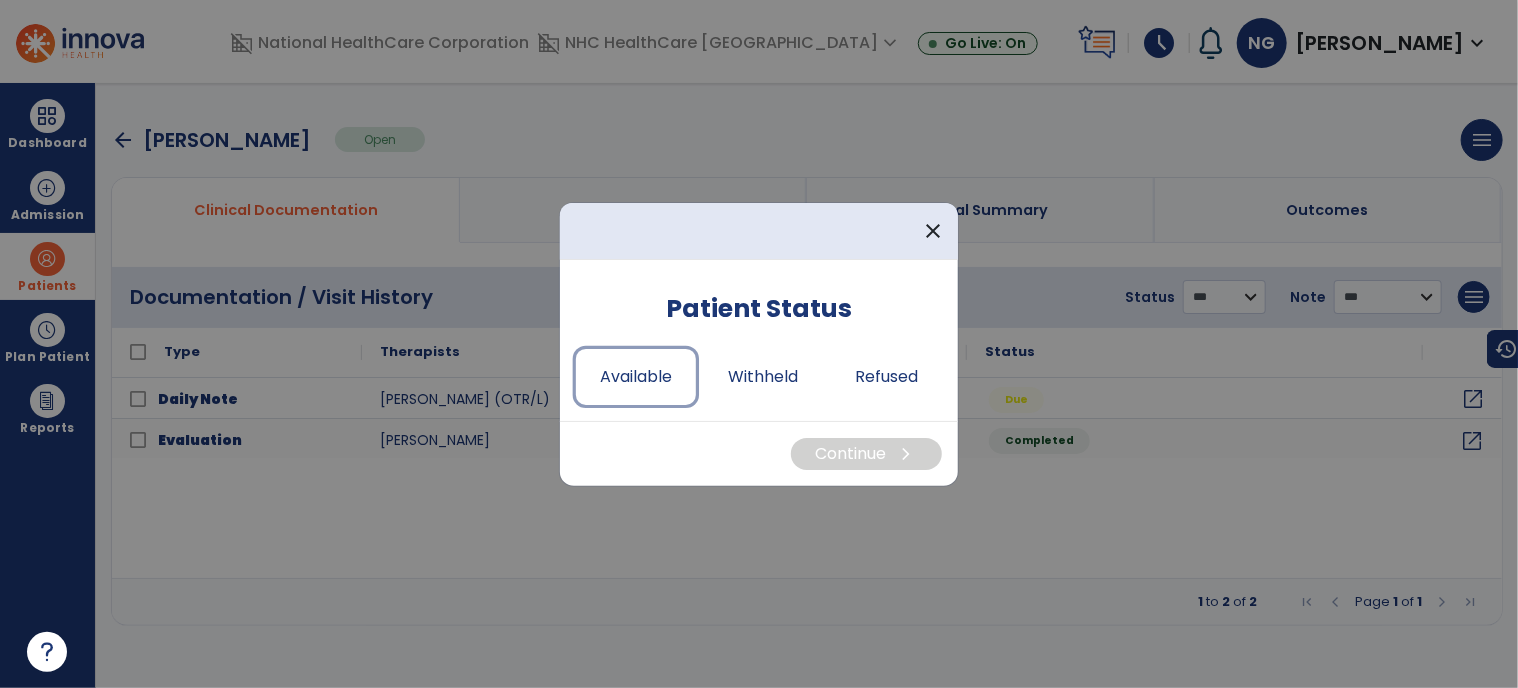 drag, startPoint x: 640, startPoint y: 372, endPoint x: 944, endPoint y: 495, distance: 327.94055 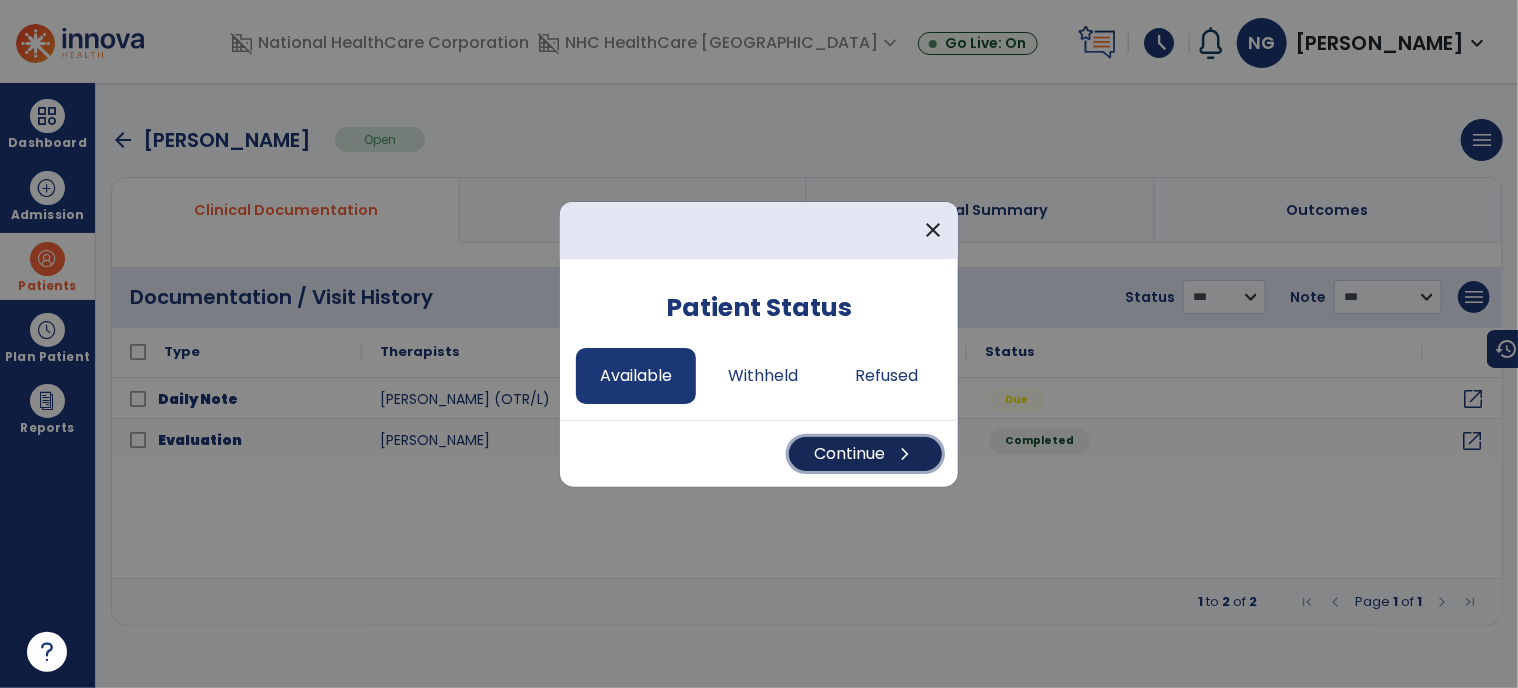 click on "chevron_right" at bounding box center (905, 454) 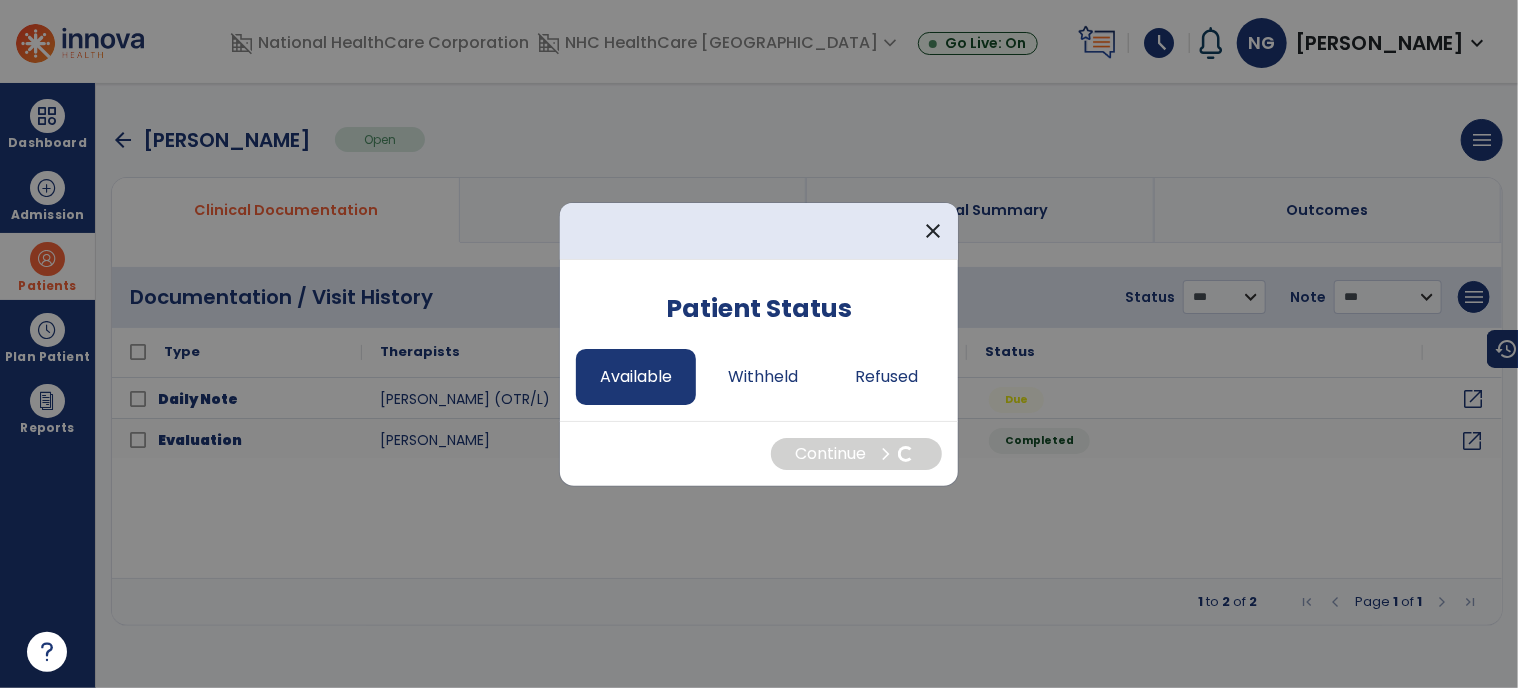 select on "*" 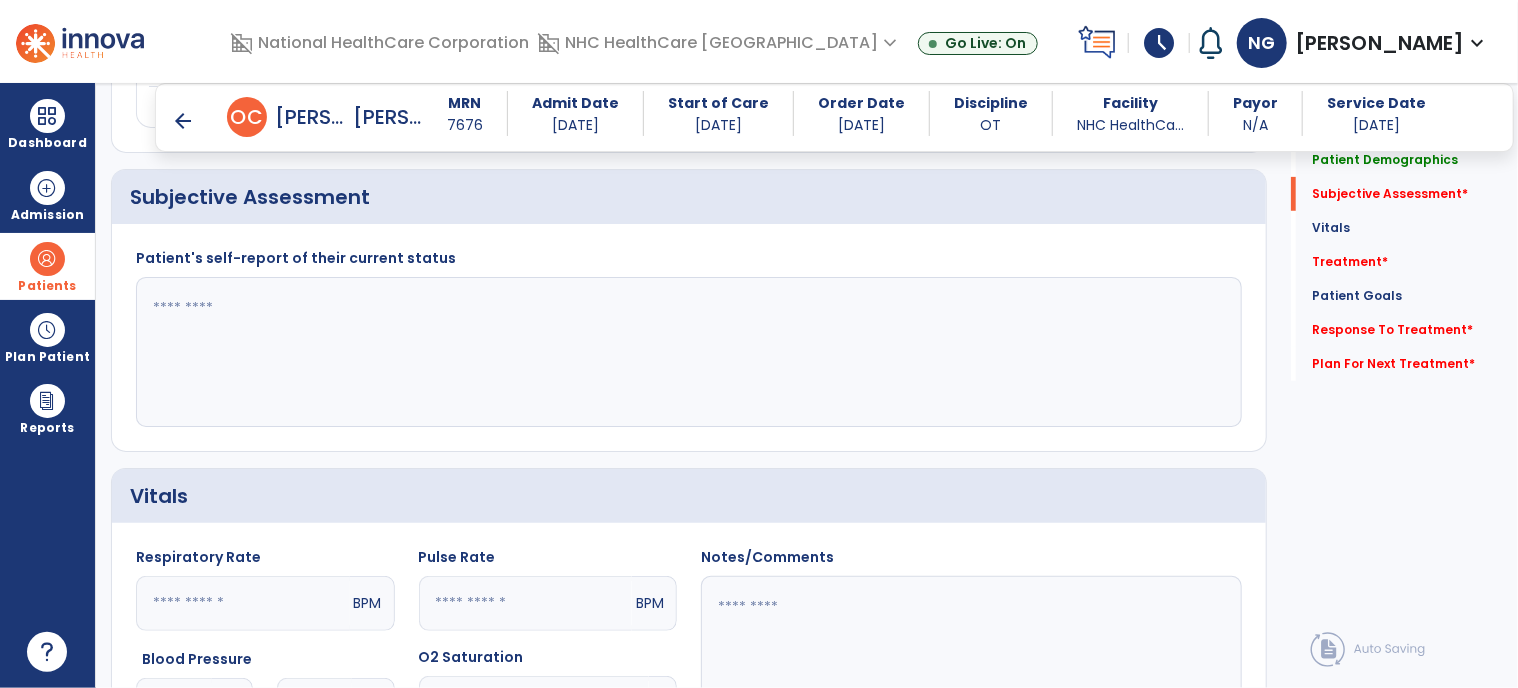 scroll, scrollTop: 400, scrollLeft: 0, axis: vertical 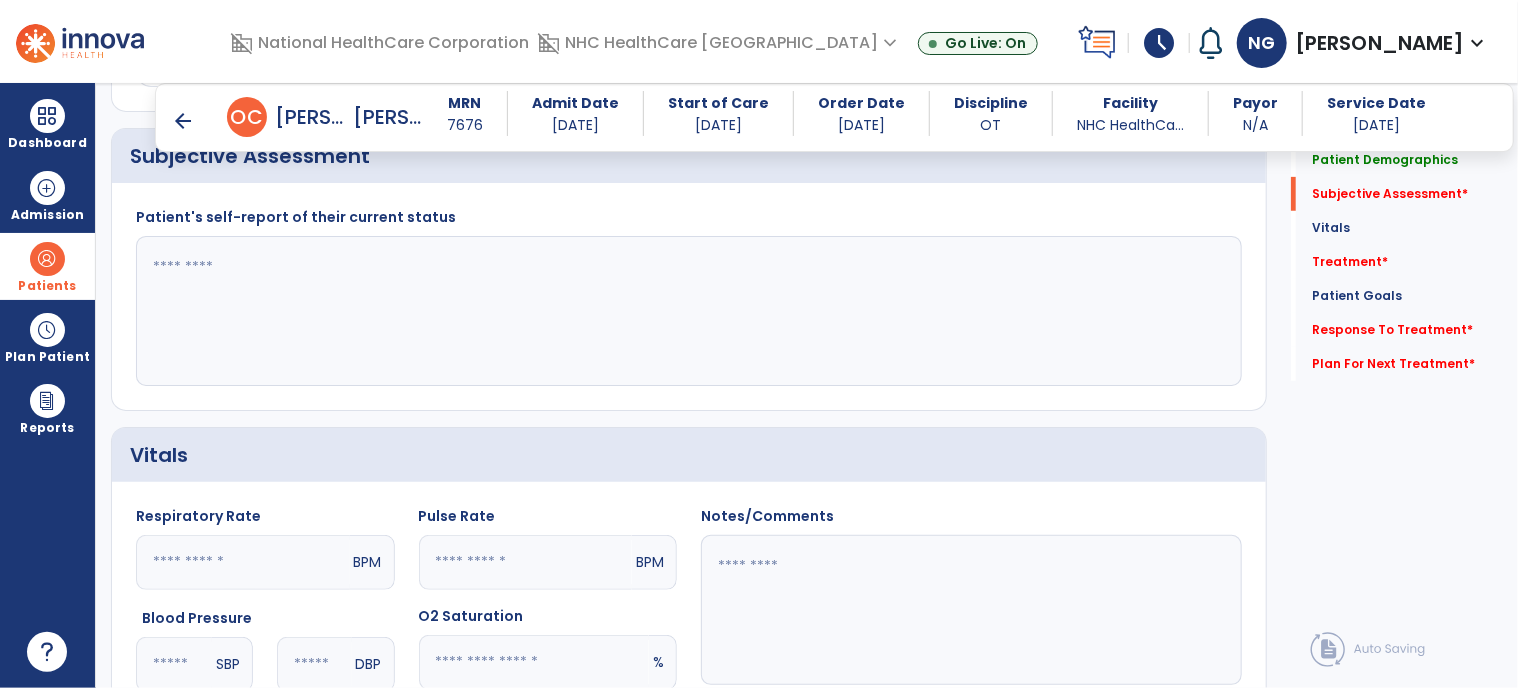 click 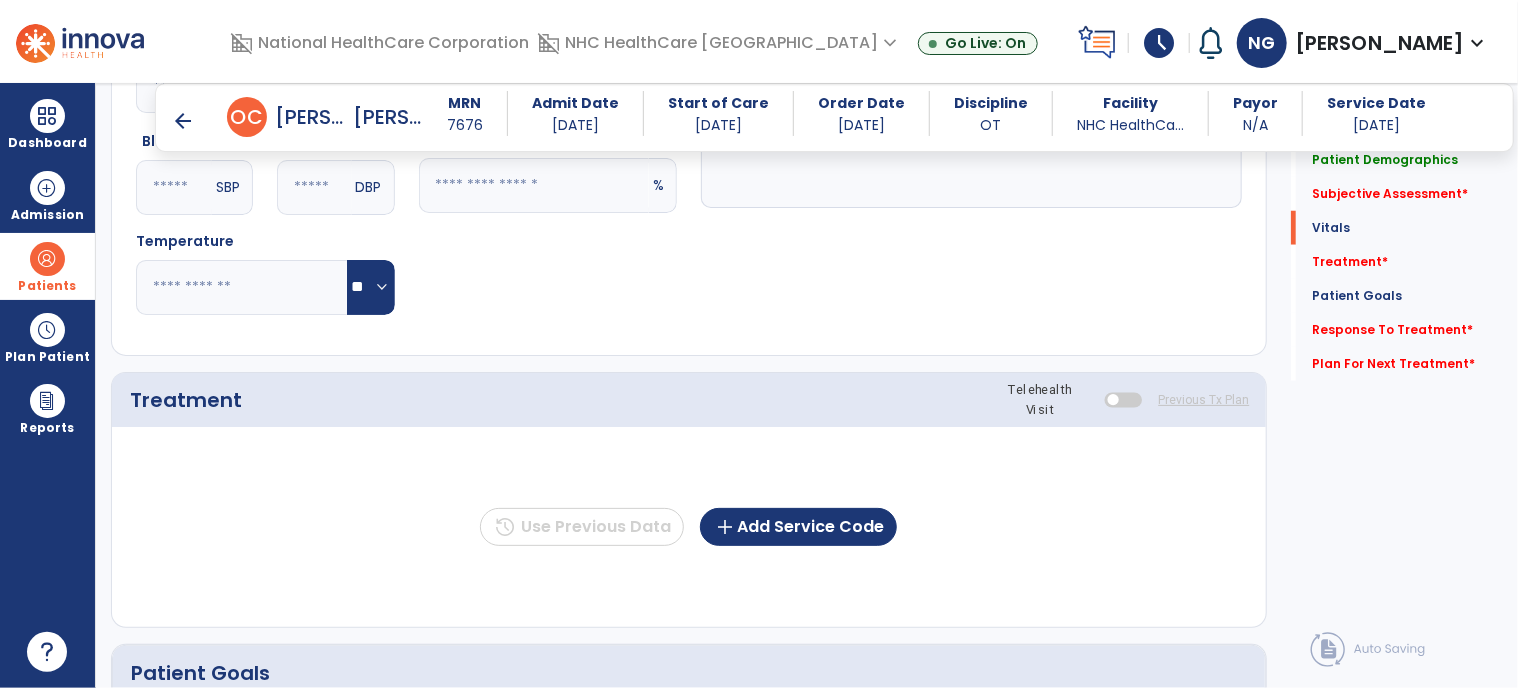 scroll, scrollTop: 900, scrollLeft: 0, axis: vertical 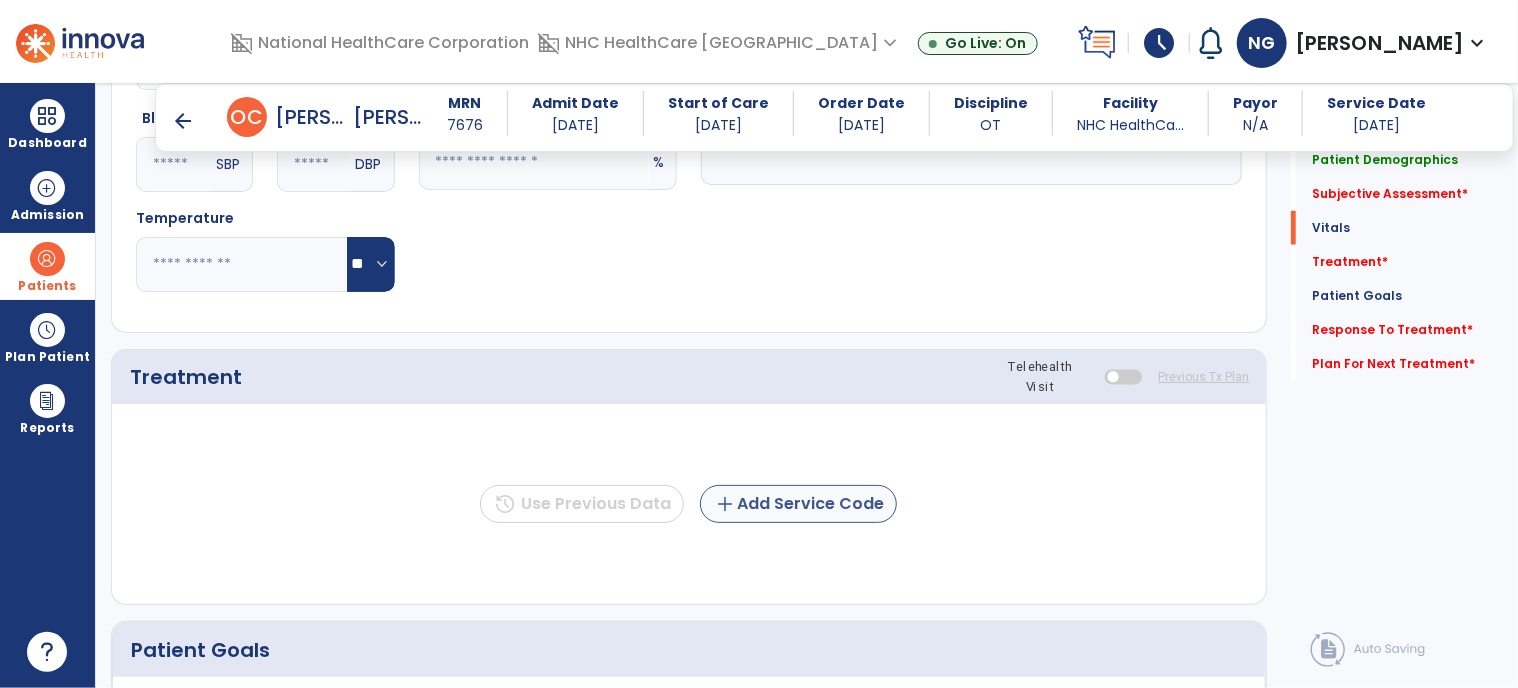 type on "**********" 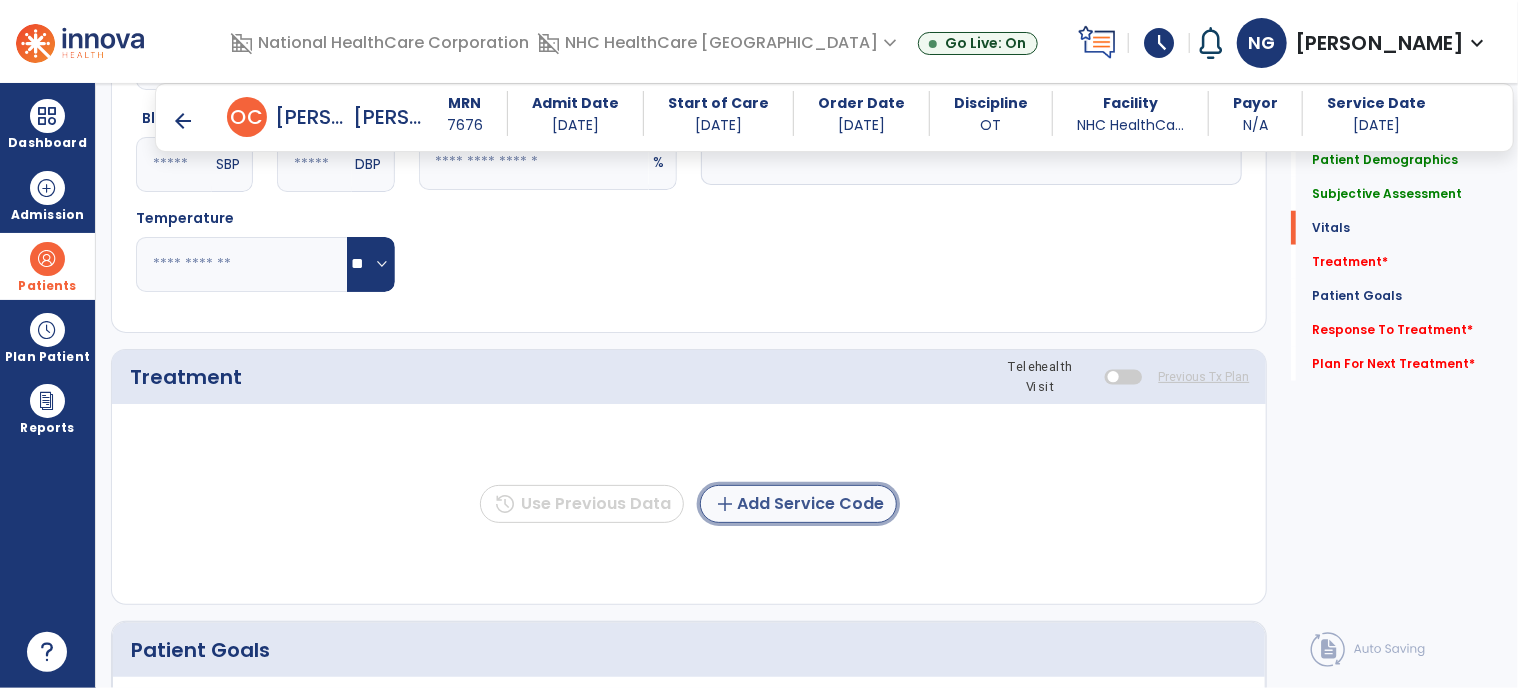 click on "add" 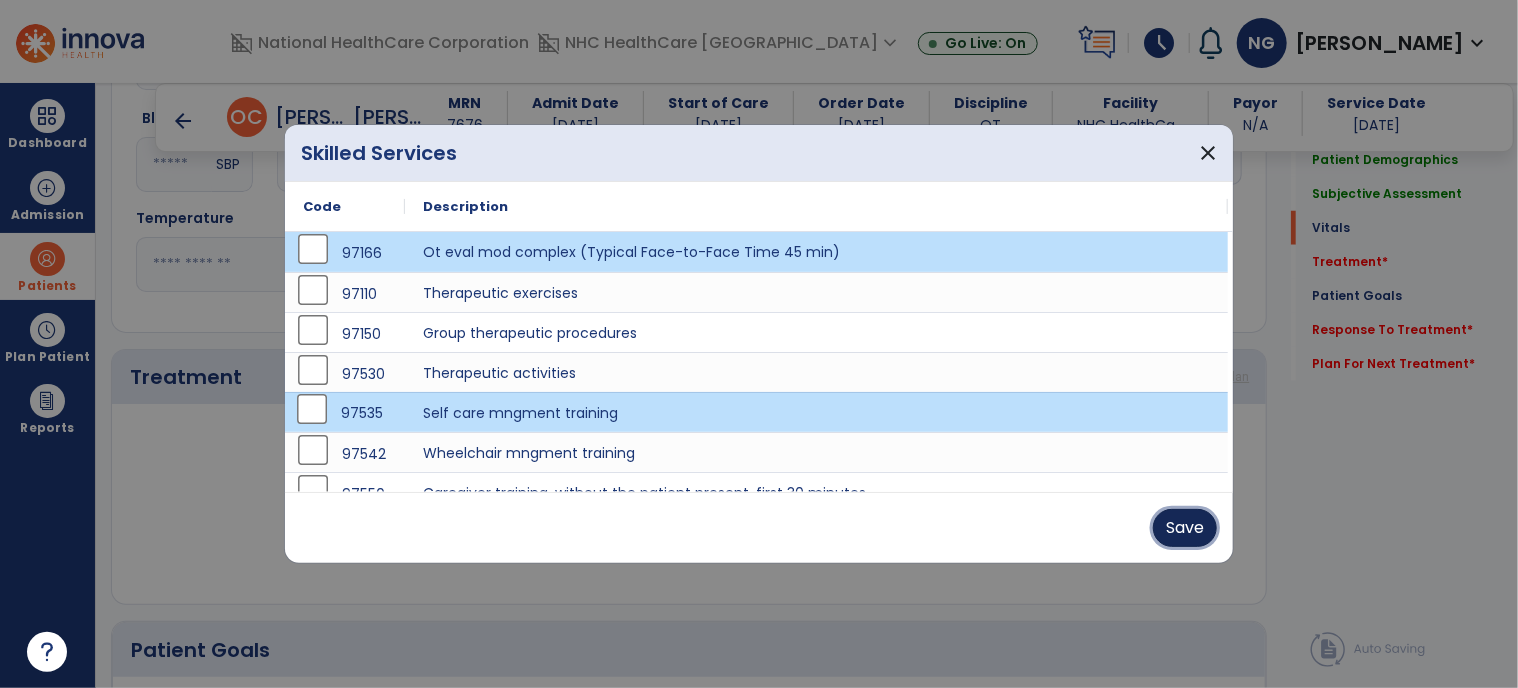 click on "Save" at bounding box center [1185, 528] 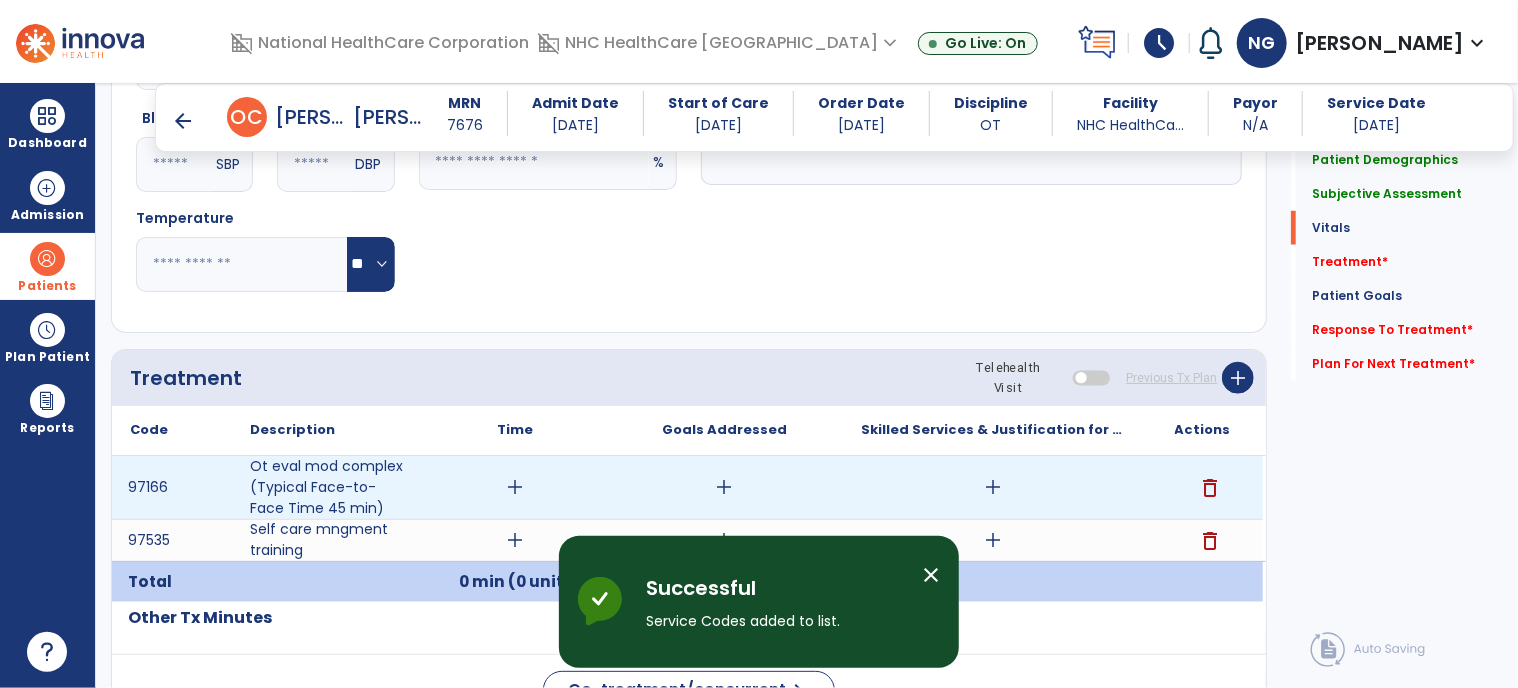 click on "add" at bounding box center (515, 487) 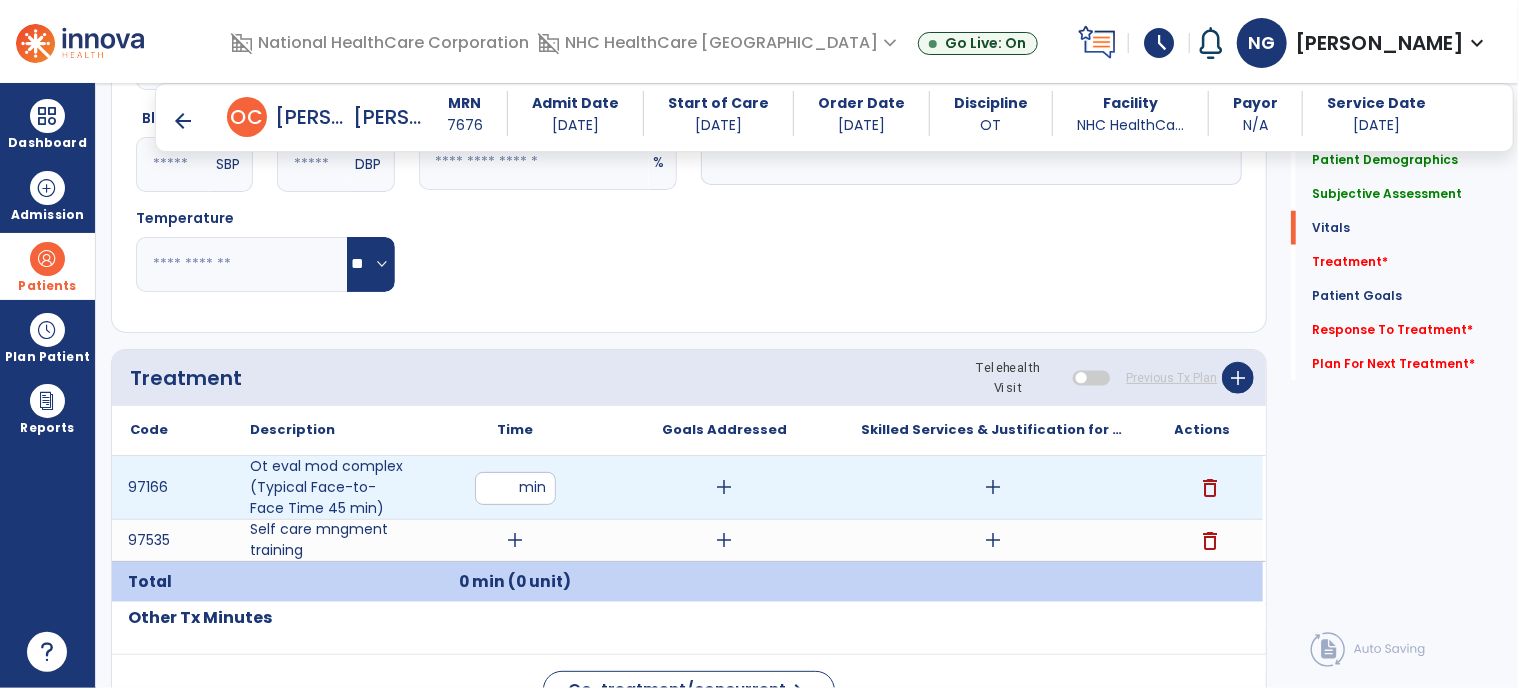 type on "**" 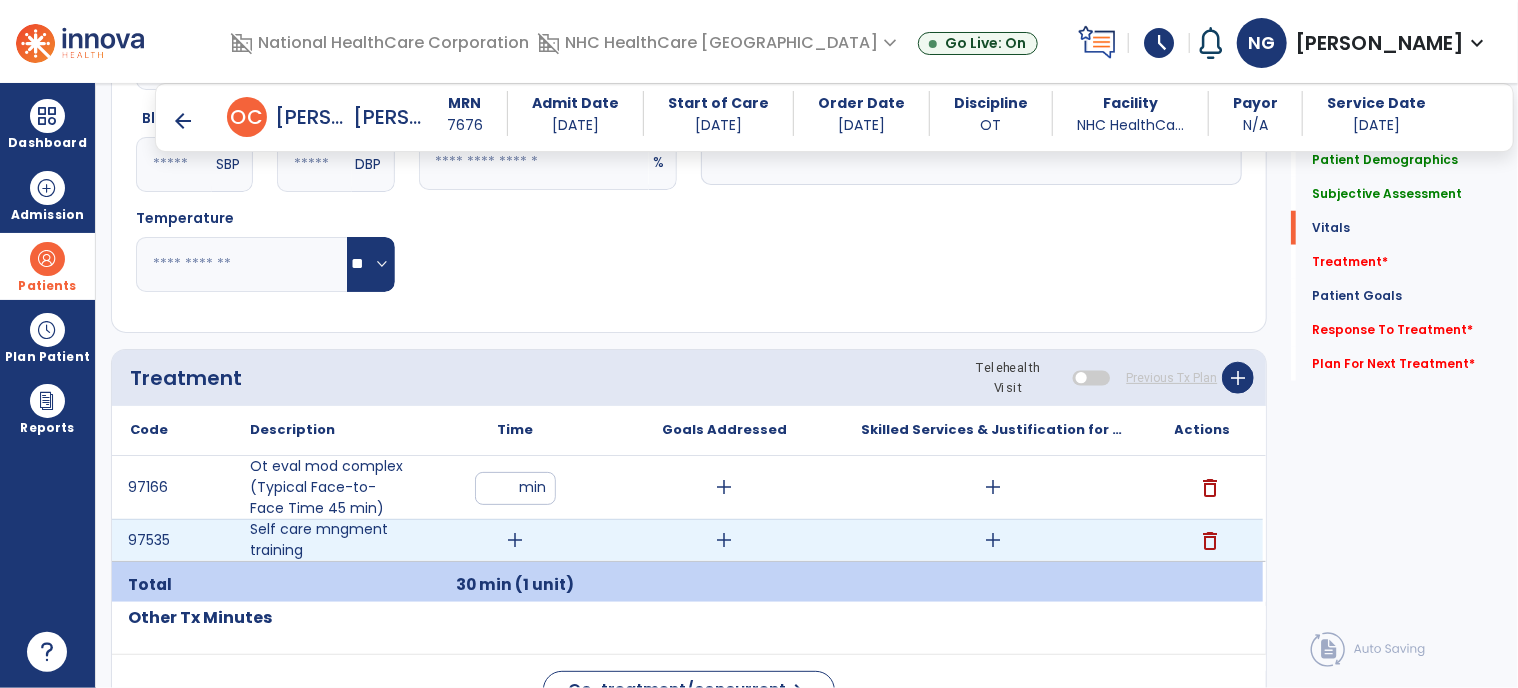 click on "add" at bounding box center (515, 540) 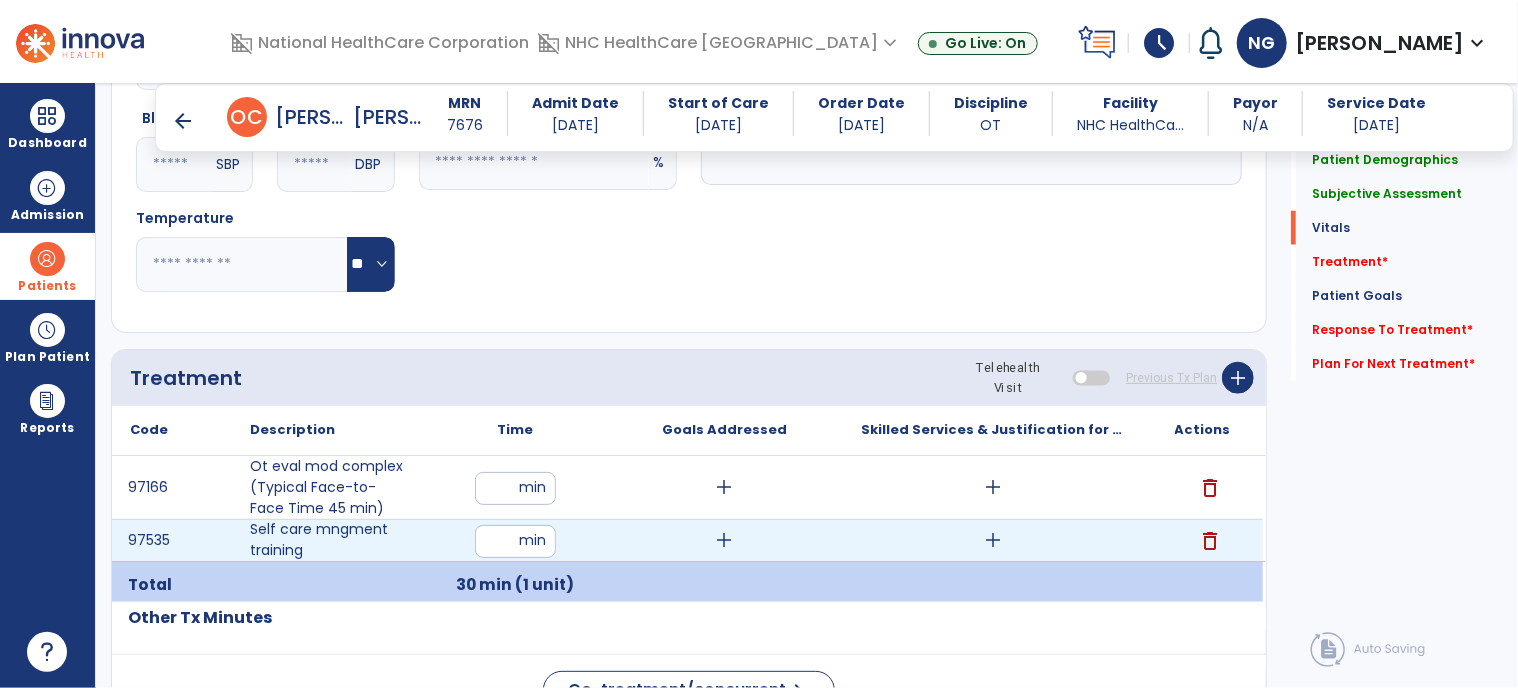 type on "**" 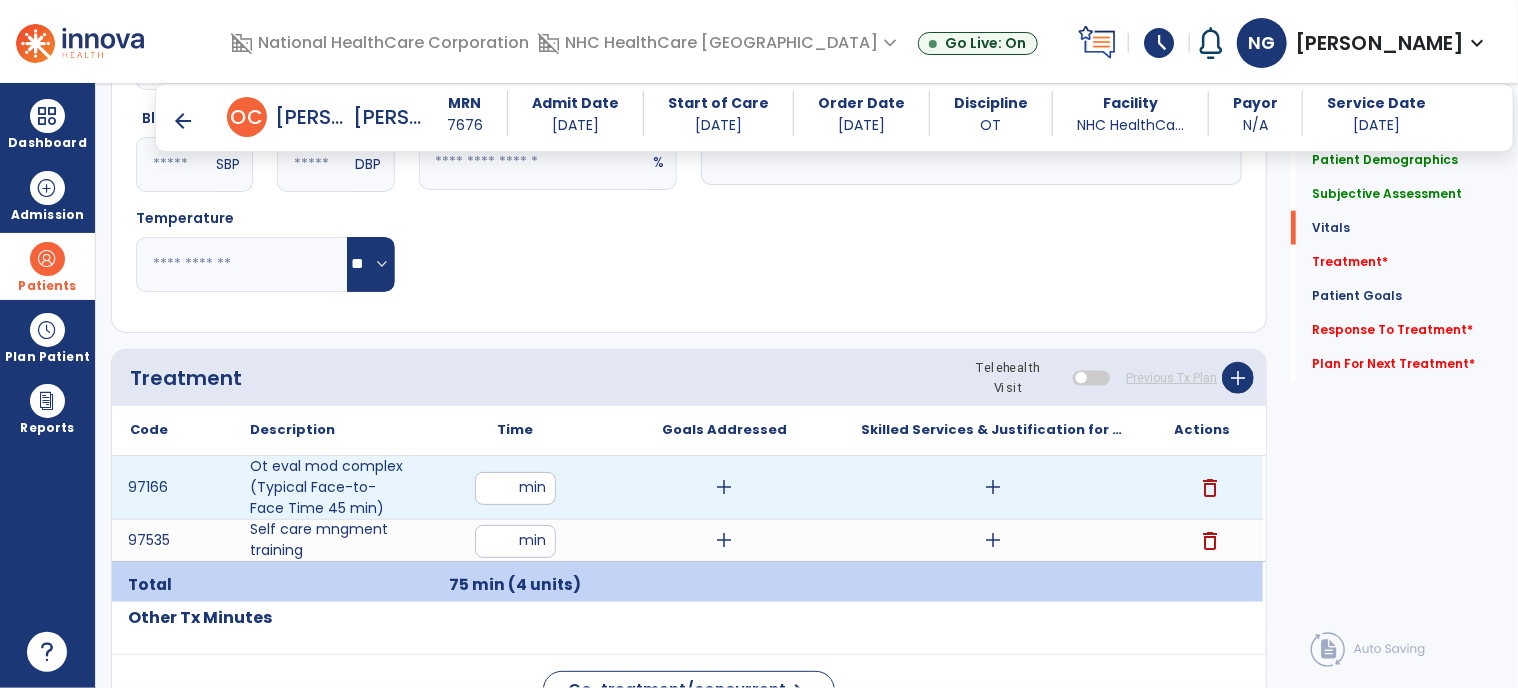 click on "add" at bounding box center [724, 487] 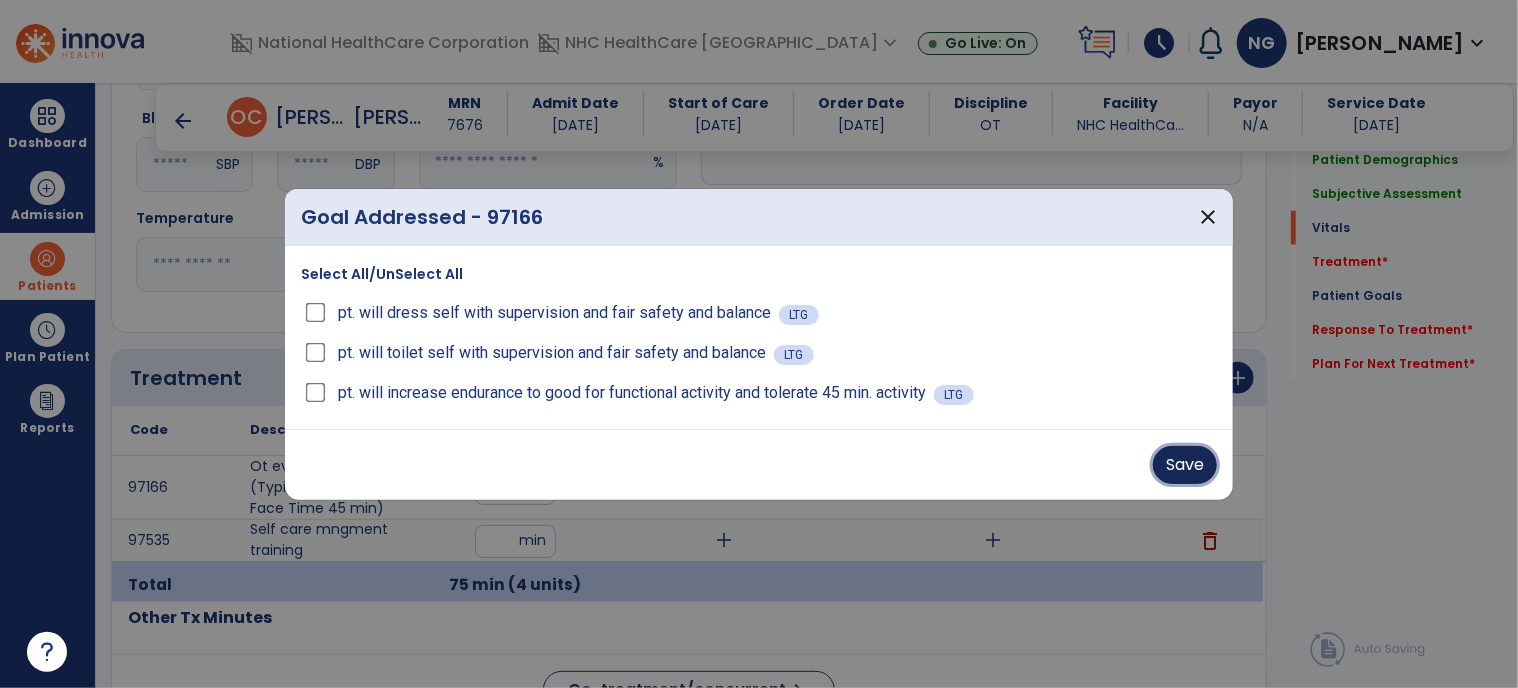 click on "Save" at bounding box center (1185, 465) 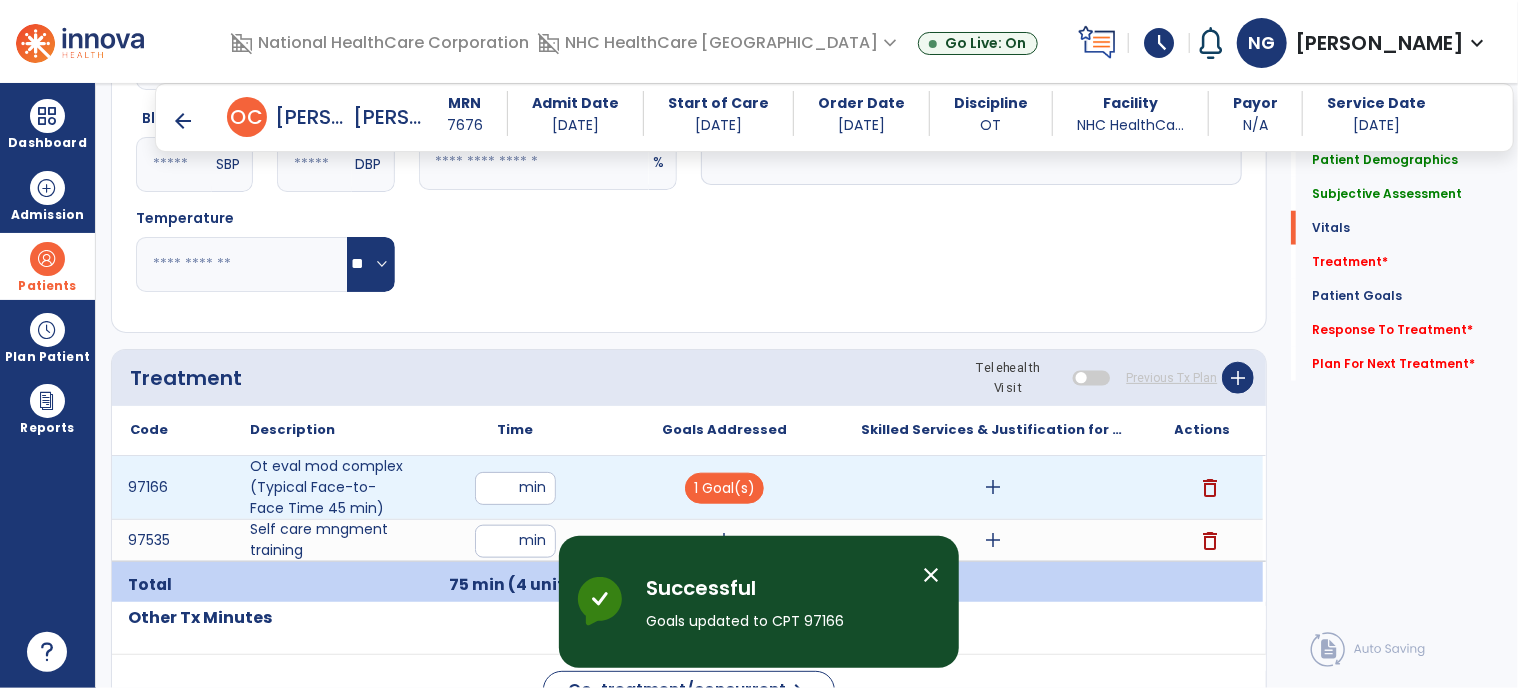 click on "add" at bounding box center (993, 487) 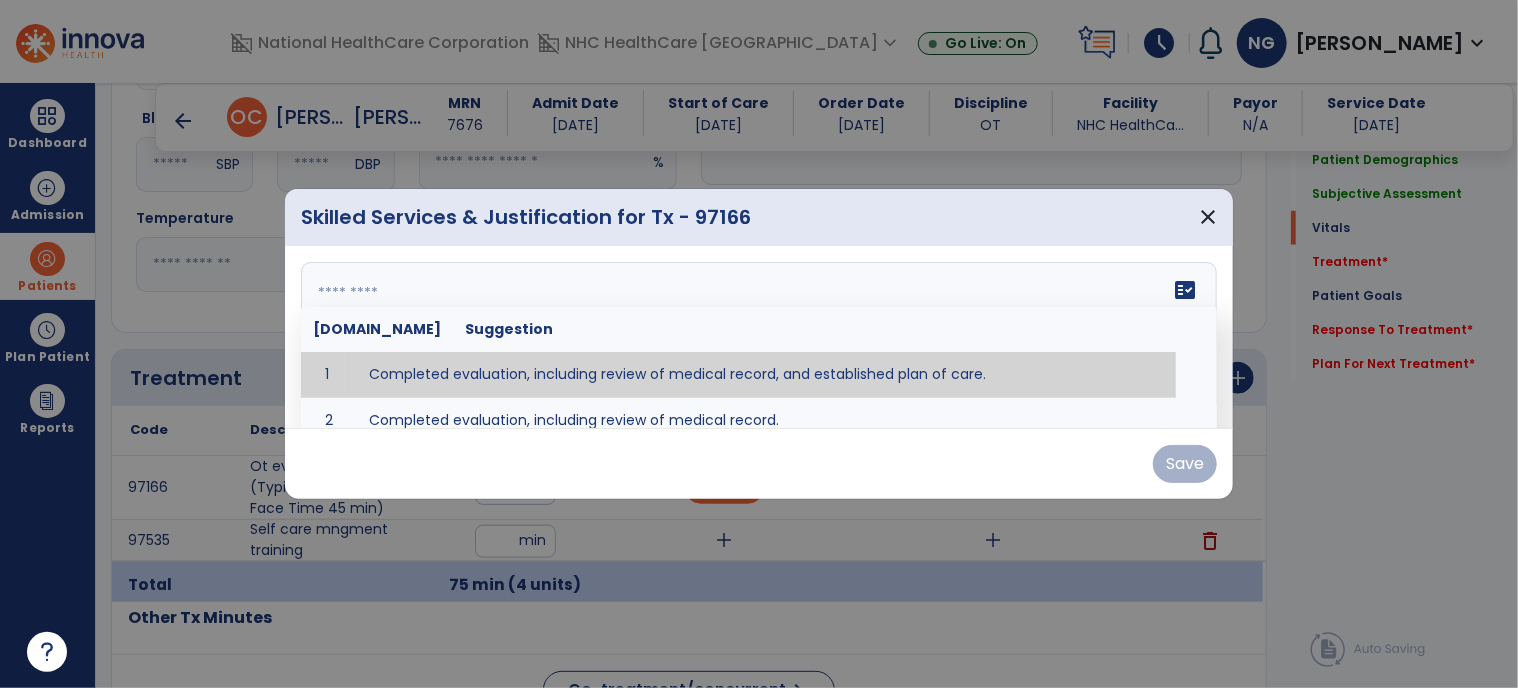 click on "fact_check  [DOMAIN_NAME] Suggestion 1 Completed evaluation, including review of medical record, and established plan of care. 2 Completed evaluation, including review of medical record." at bounding box center [759, 337] 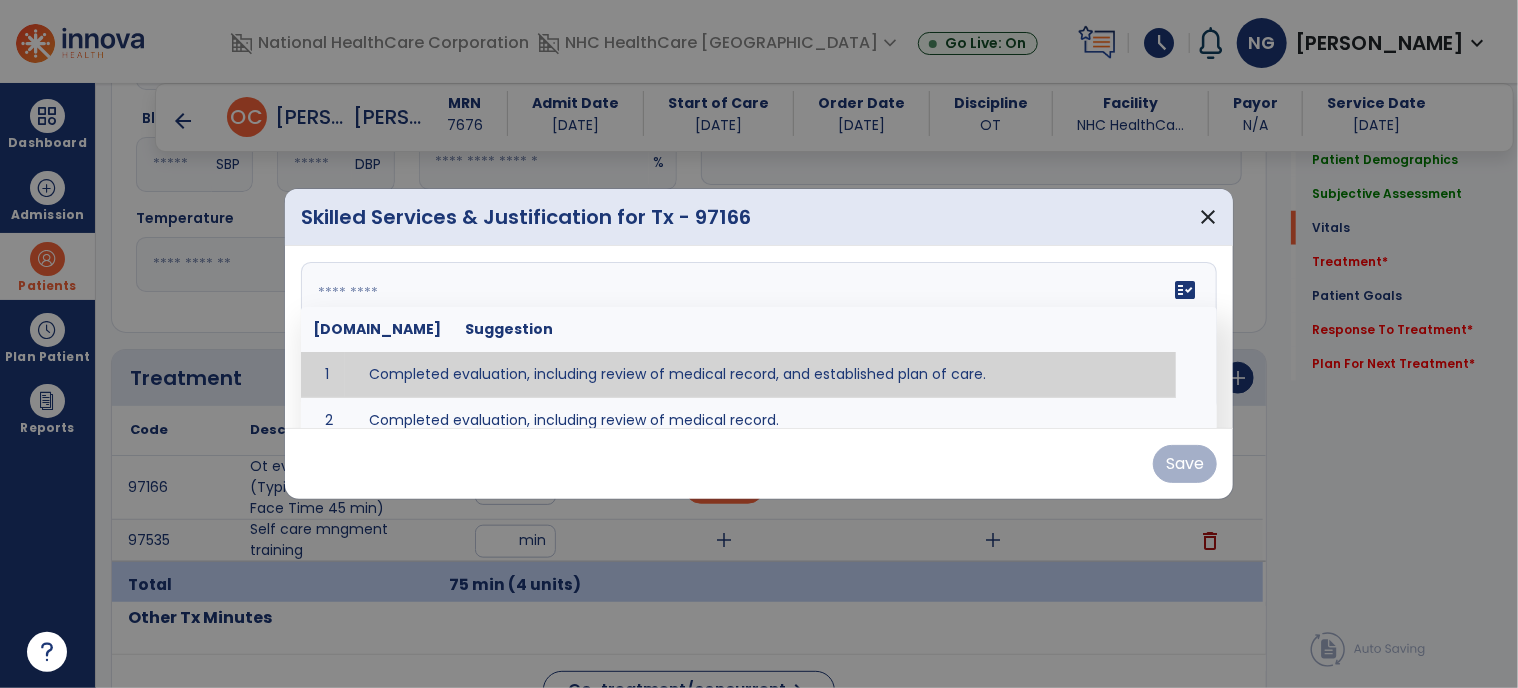 type on "**********" 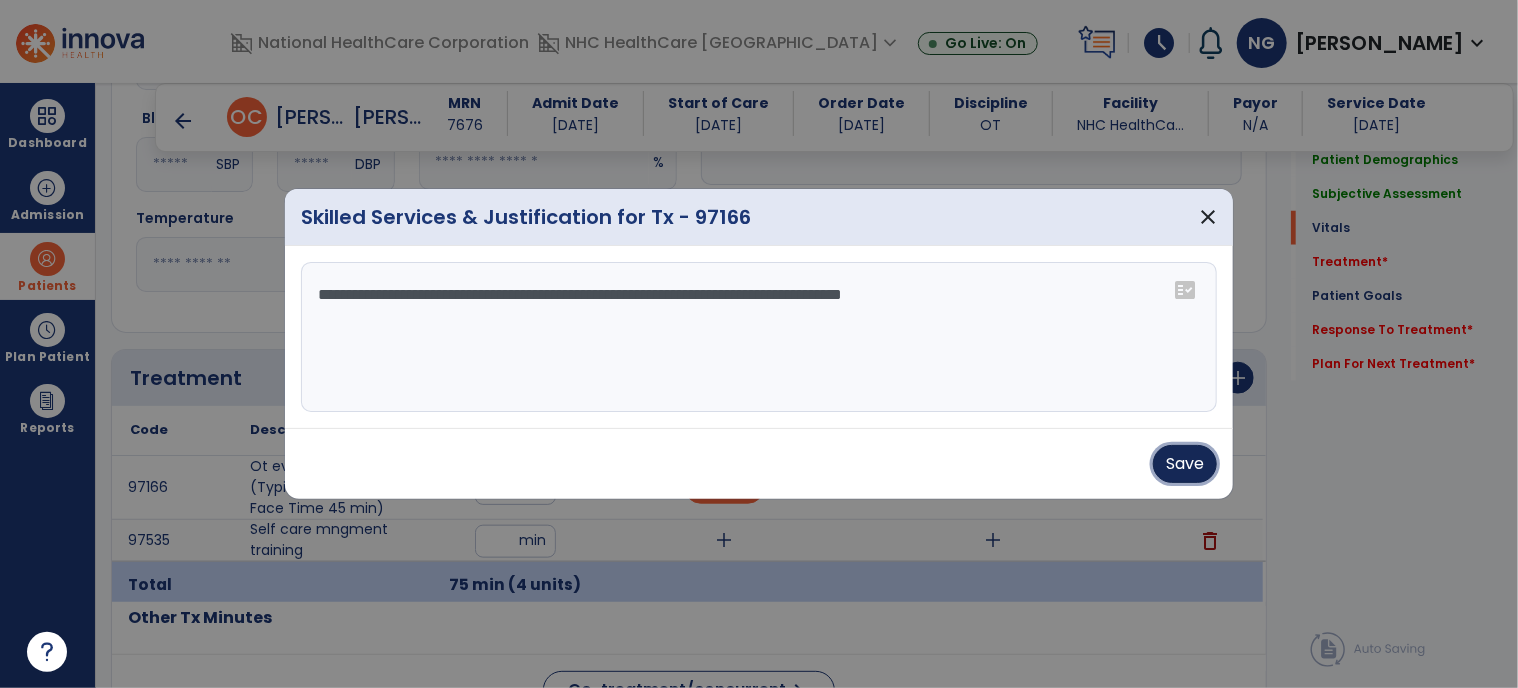 click on "Save" at bounding box center [1185, 464] 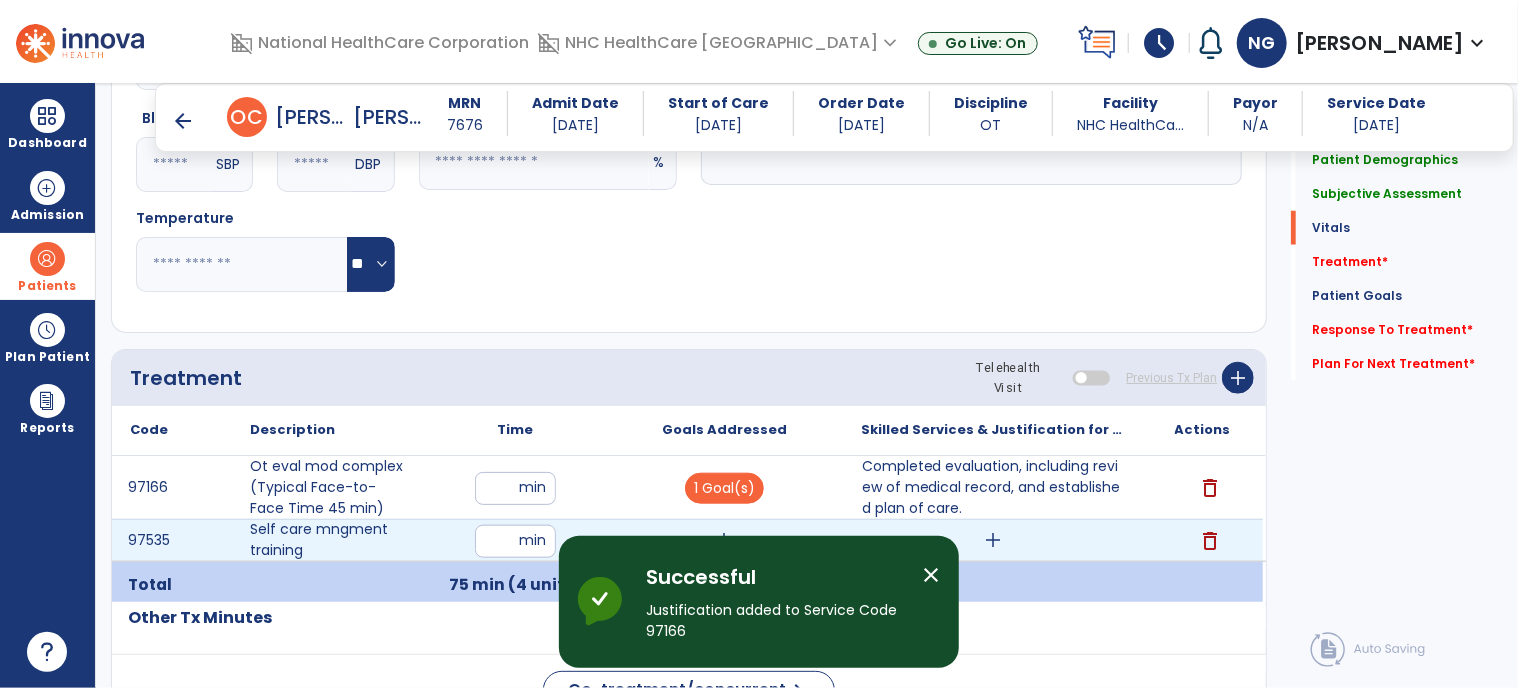 click on "add" at bounding box center (724, 540) 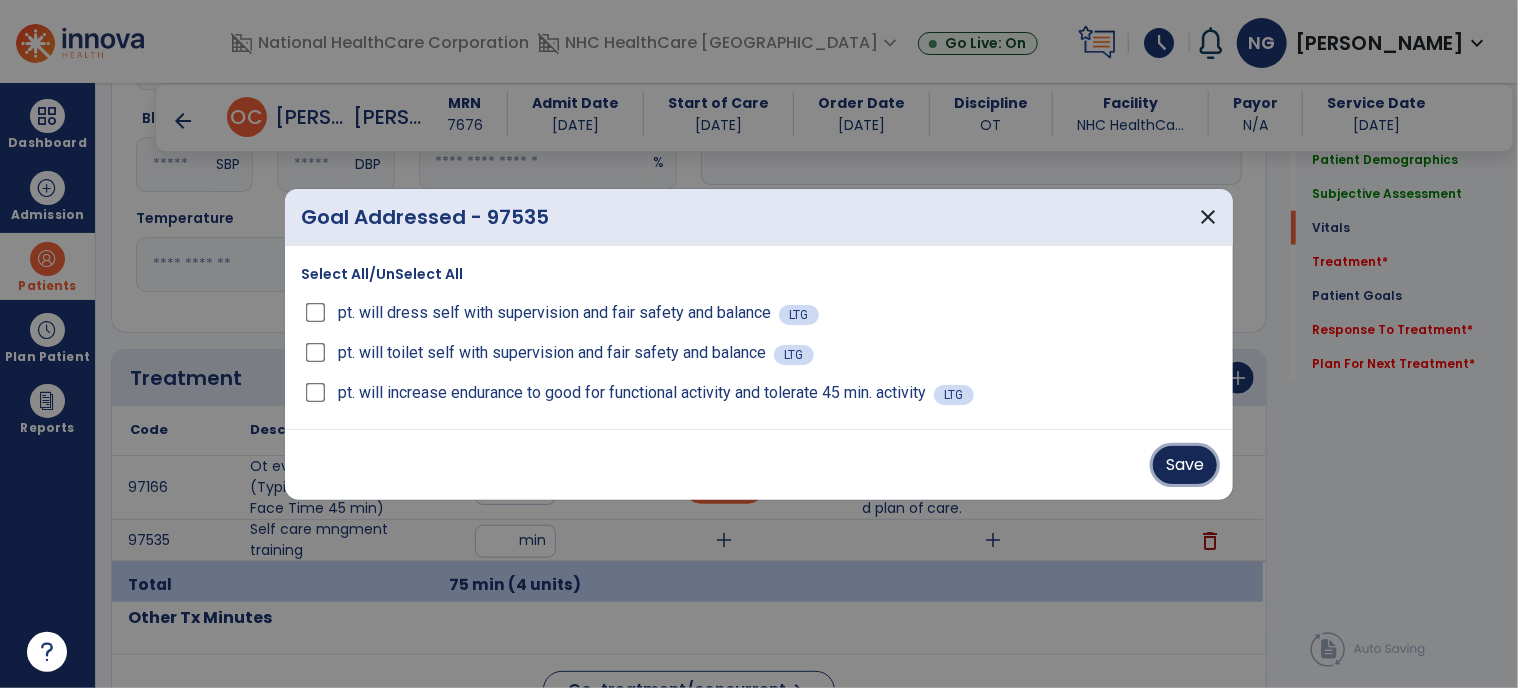 click on "Save" at bounding box center (1185, 465) 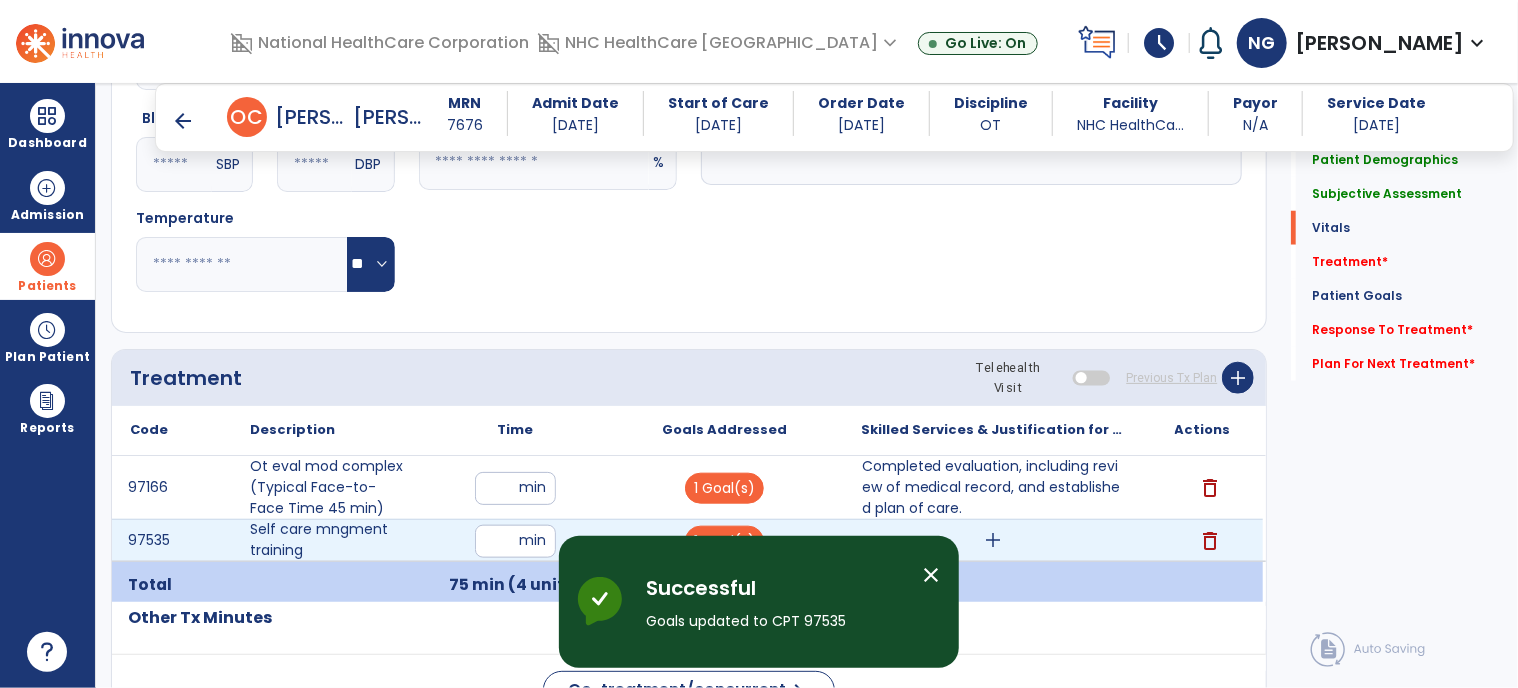 click on "add" at bounding box center [993, 540] 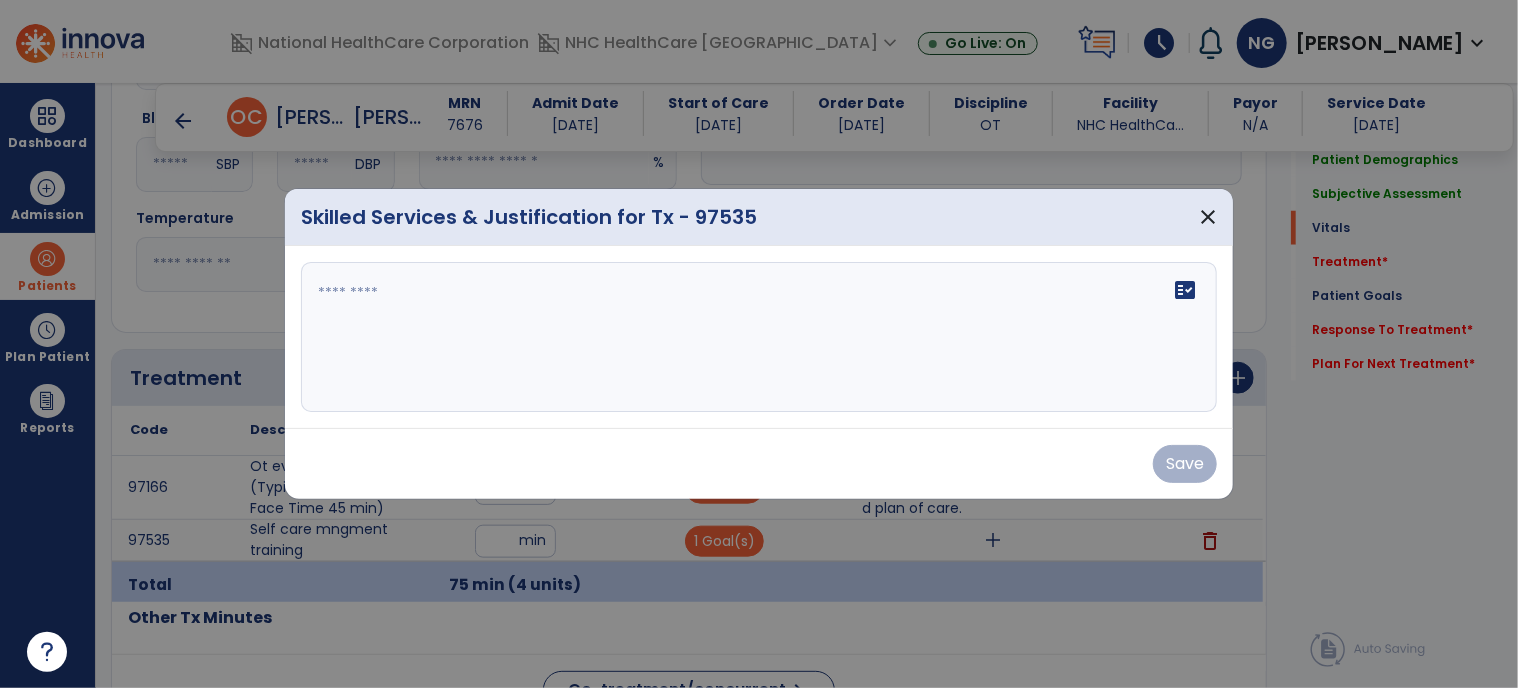 click on "fact_check" at bounding box center (759, 337) 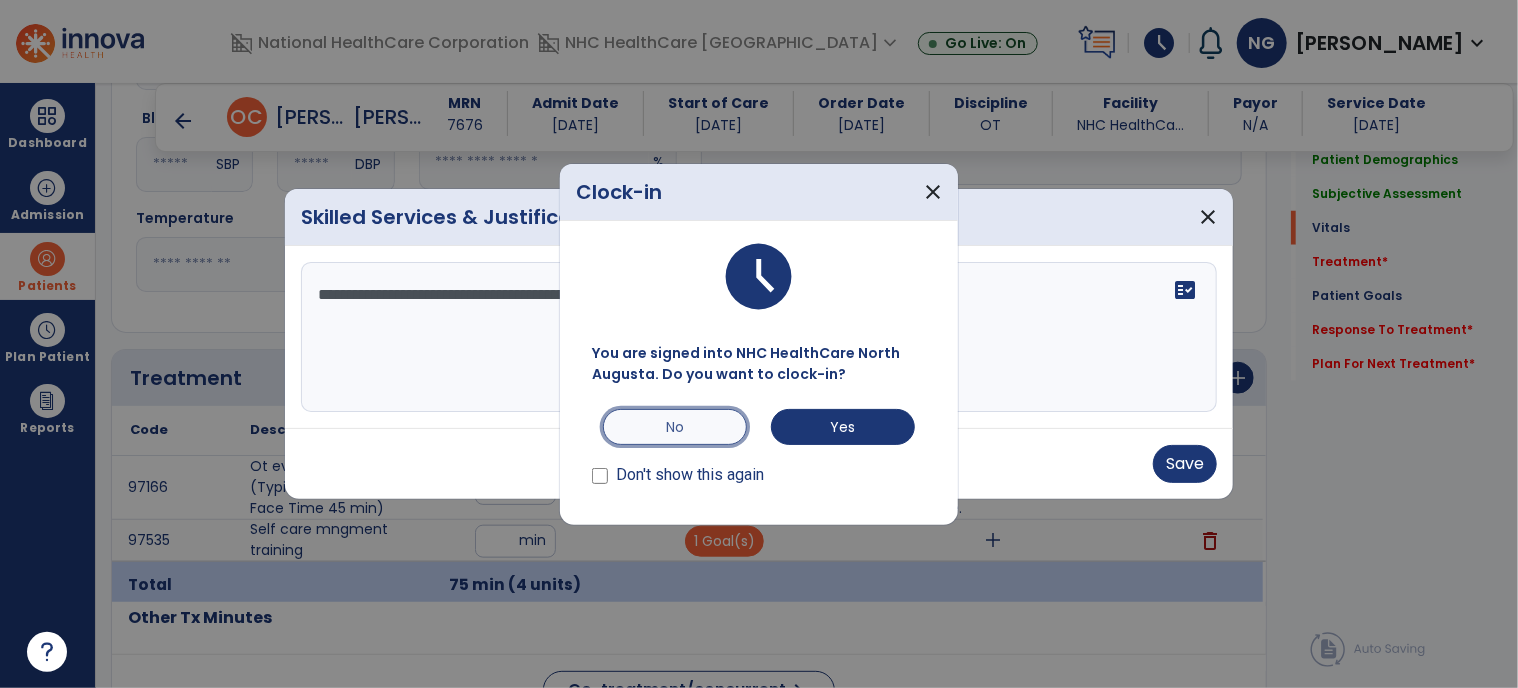 click on "No" at bounding box center (675, 427) 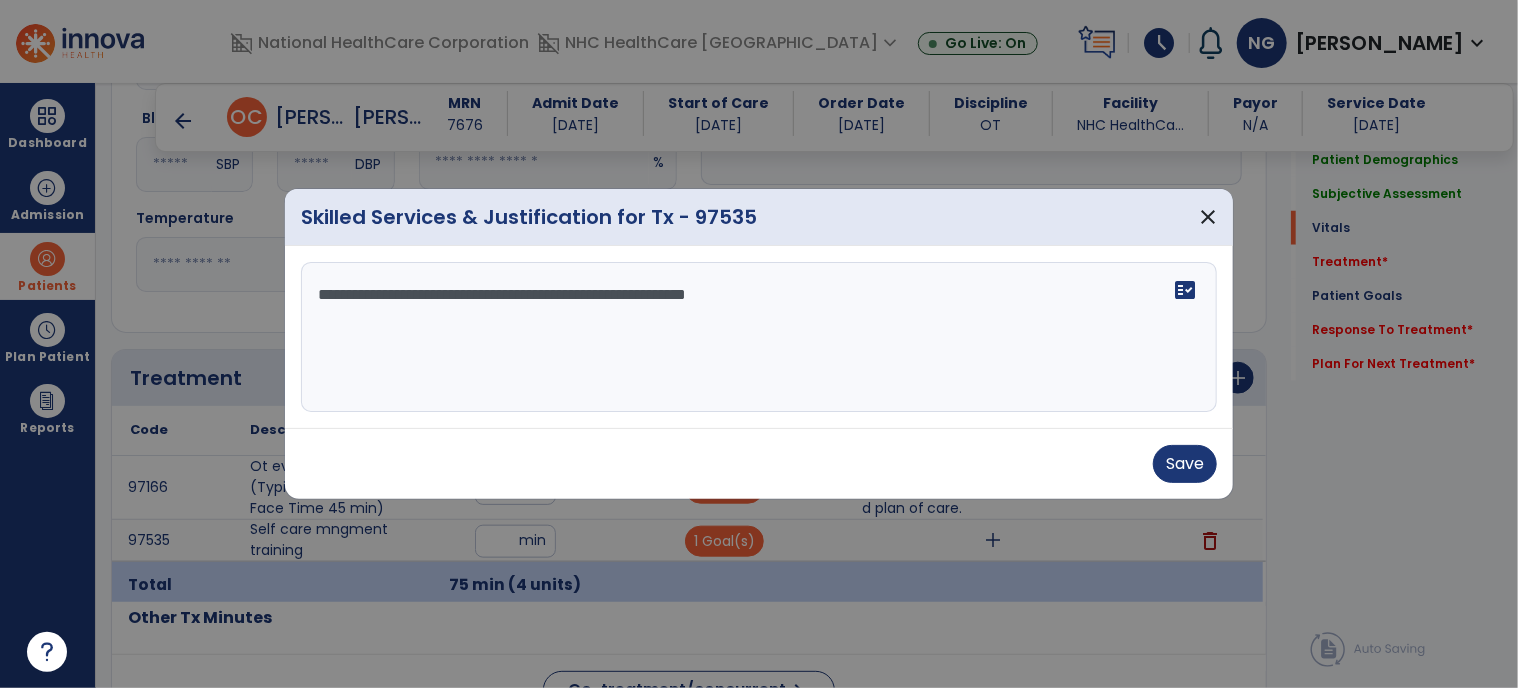 click on "**********" at bounding box center [759, 337] 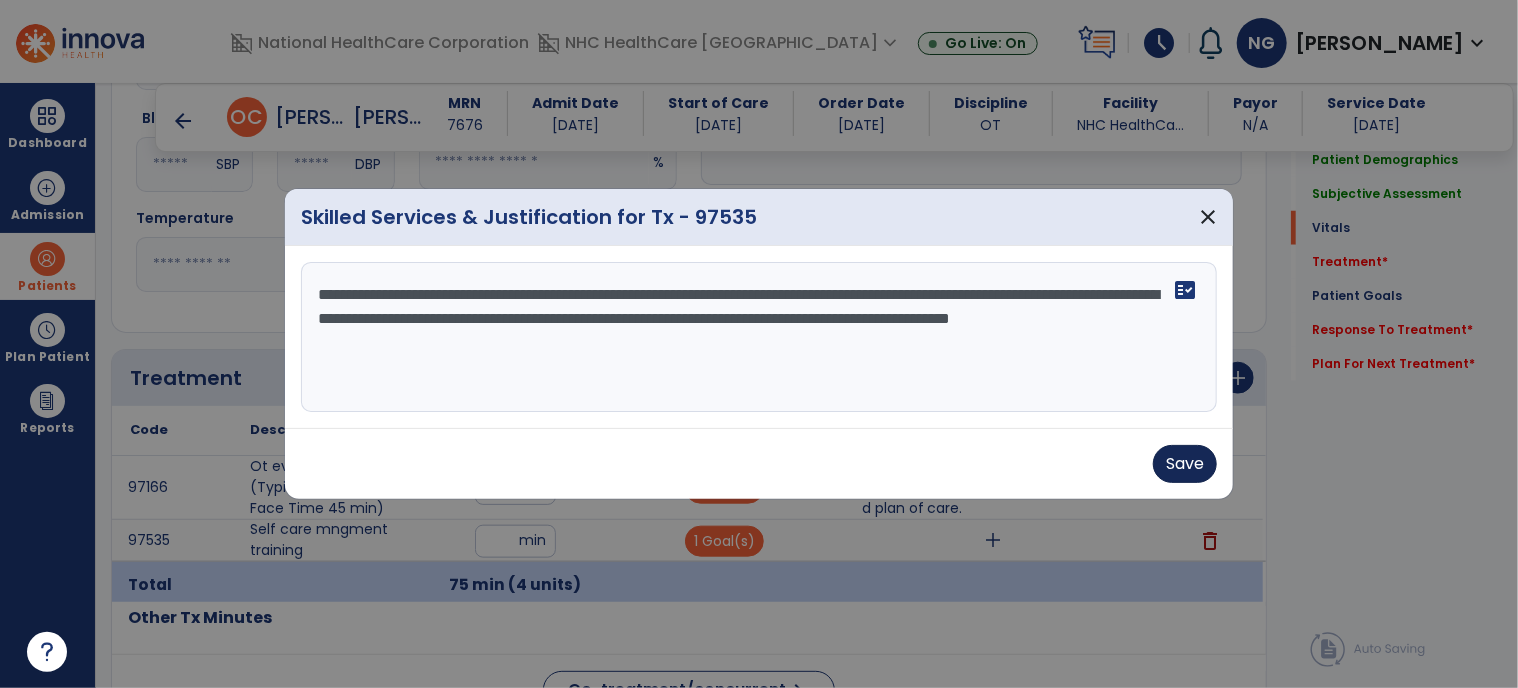 type on "**********" 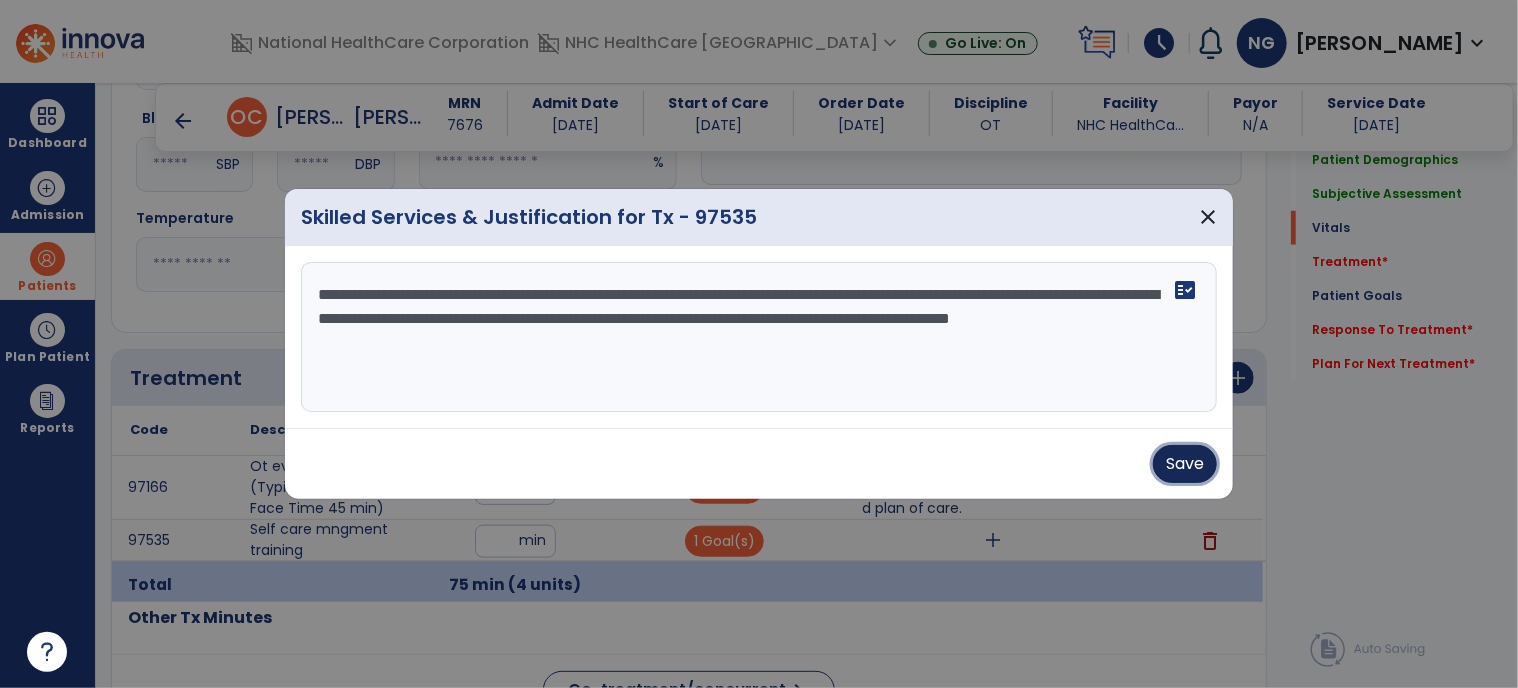 click on "Save" at bounding box center (1185, 464) 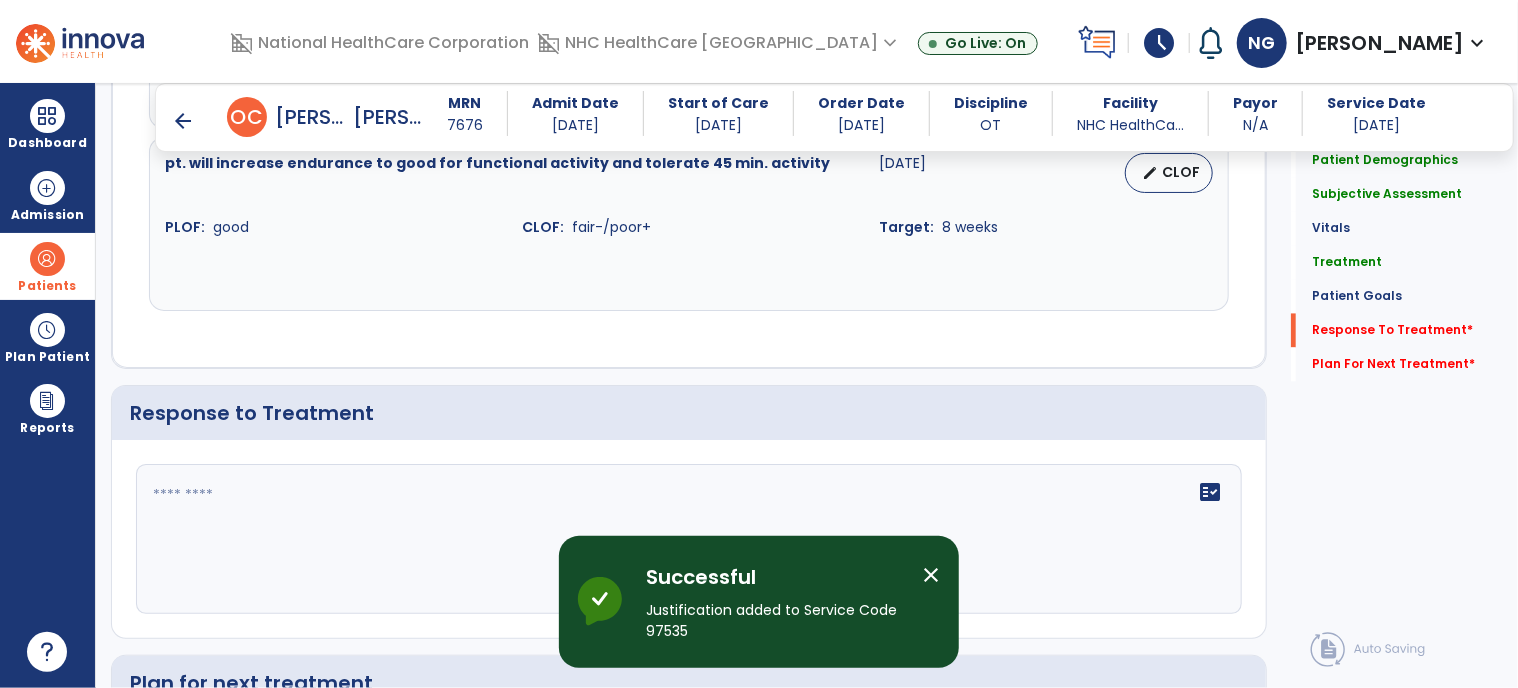 scroll, scrollTop: 2100, scrollLeft: 0, axis: vertical 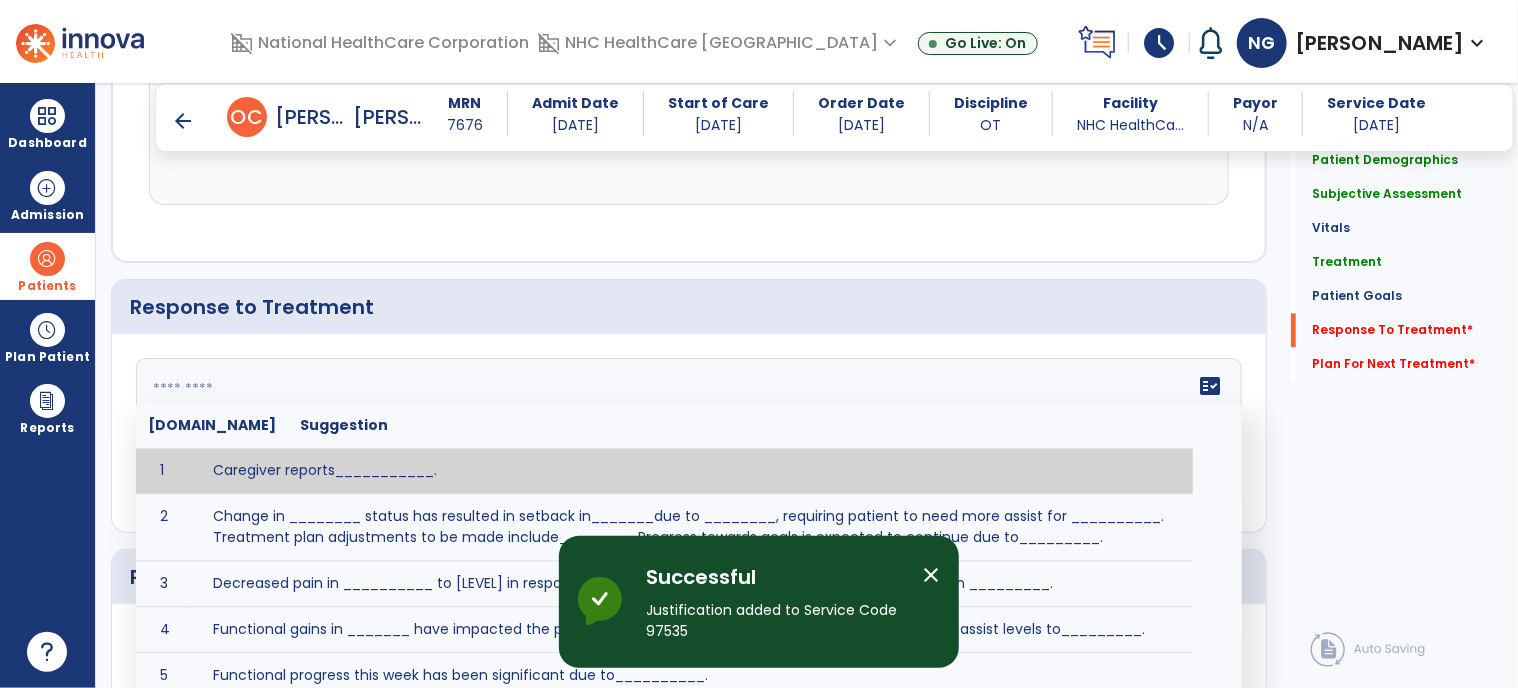 click on "fact_check  [DOMAIN_NAME] Suggestion 1 Caregiver reports___________. 2 Change in ________ status has resulted in setback in_______due to ________, requiring patient to need more assist for __________.   Treatment plan adjustments to be made include________.  Progress towards goals is expected to continue due to_________. 3 Decreased pain in __________ to [LEVEL] in response to [MODALITY/TREATMENT] allows for improvement in _________. 4 Functional gains in _______ have impacted the patient's ability to perform_________ with a reduction in assist levels to_________. 5 Functional progress this week has been significant due to__________. 6 Gains in ________ have improved the patient's ability to perform ______with decreased levels of assist to___________. 7 Improvement in ________allows patient to tolerate higher levels of challenges in_________. 8 Pain in [AREA] has decreased to [LEVEL] in response to [TREATMENT/MODALITY], allowing fore ease in completing__________. 9 10 11 12 13 14 15 16 17 18 19 20 21" 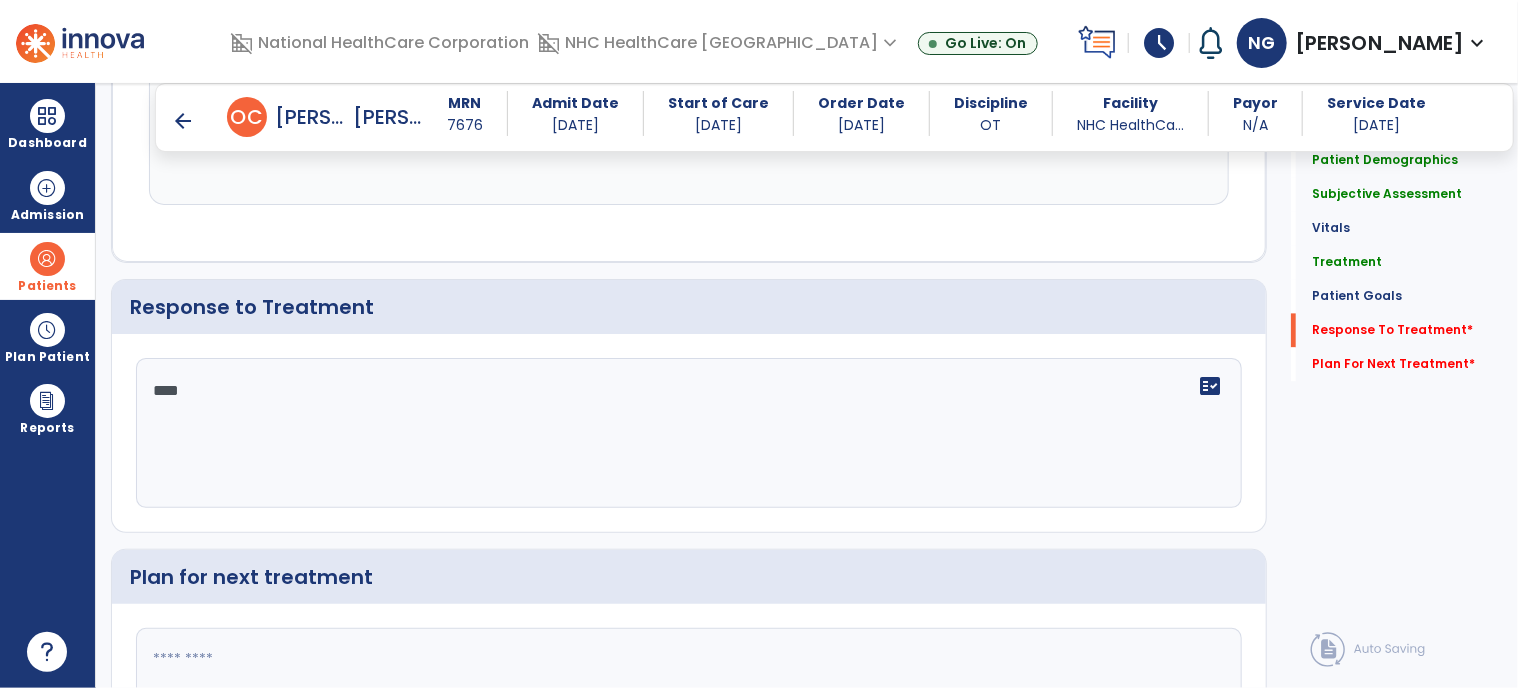 type on "****" 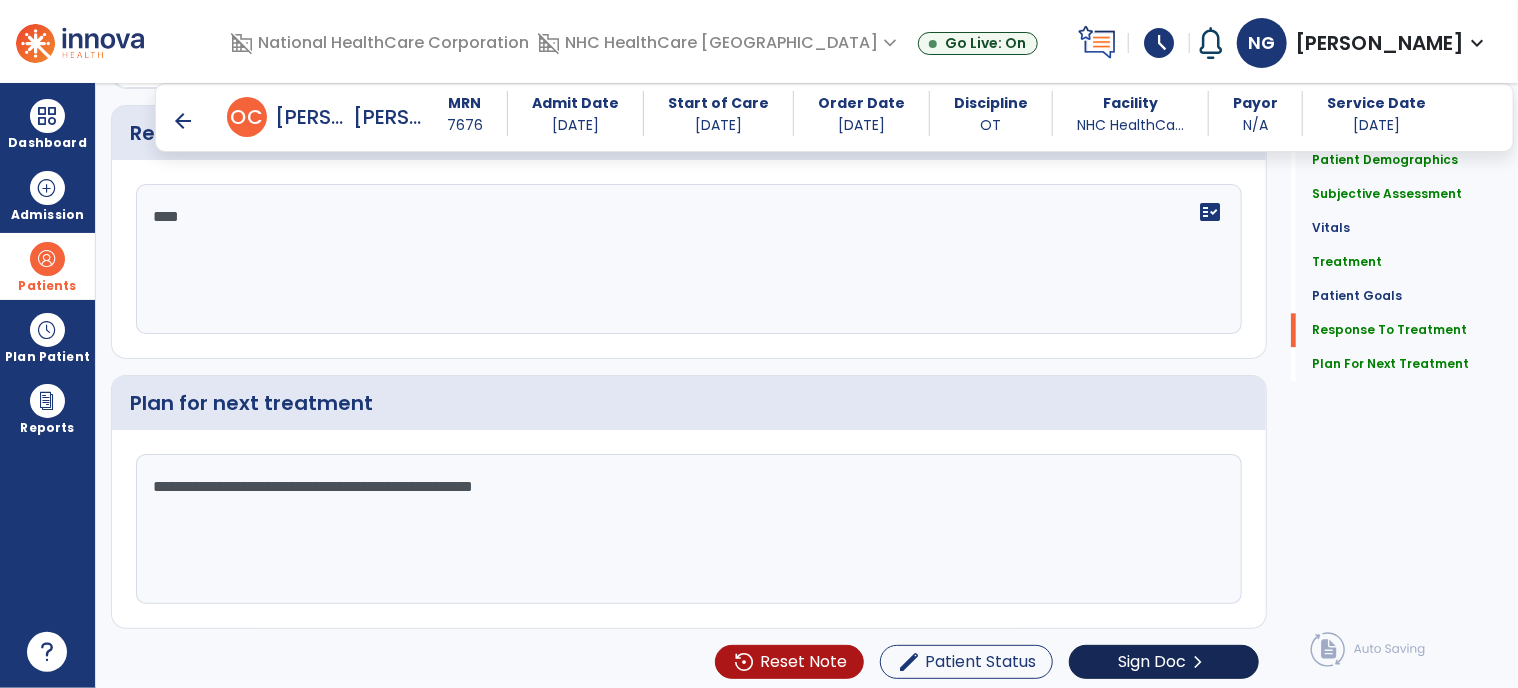 scroll, scrollTop: 2274, scrollLeft: 0, axis: vertical 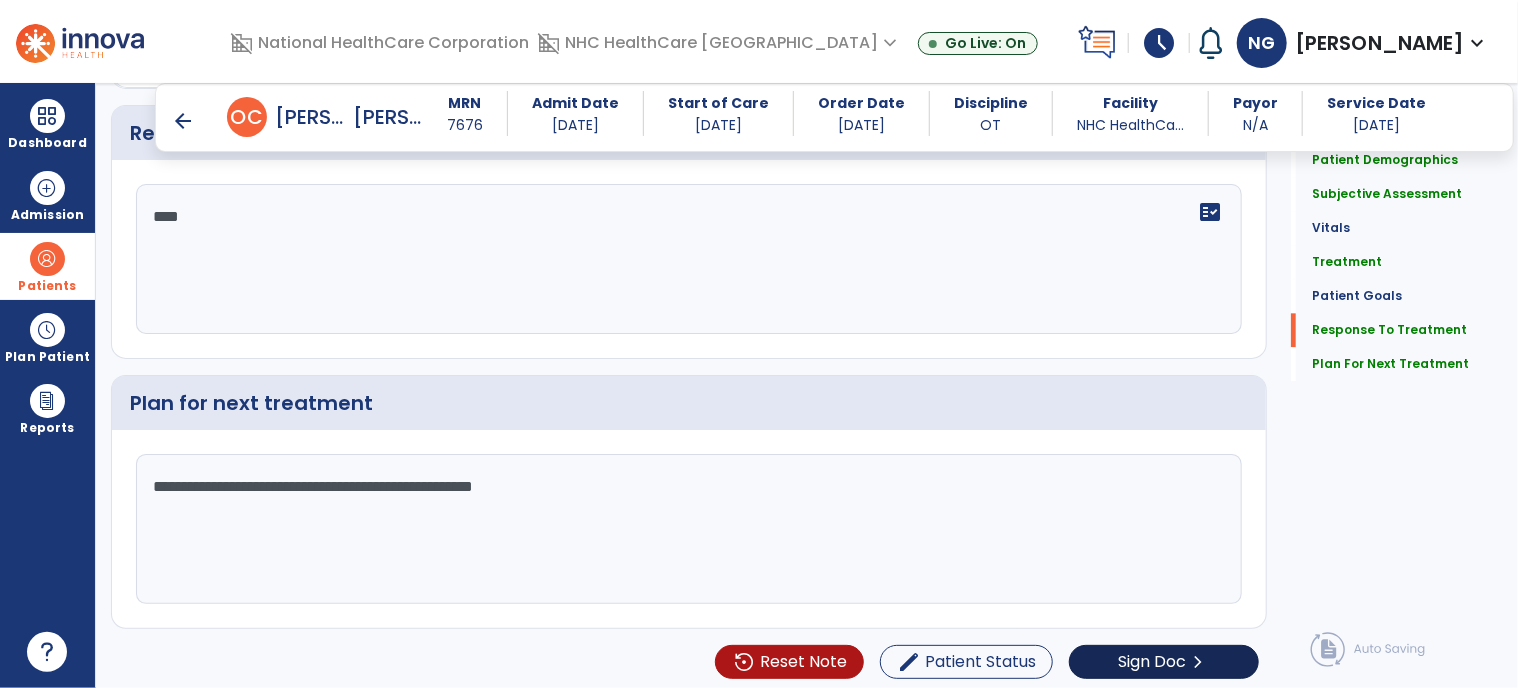 type on "**********" 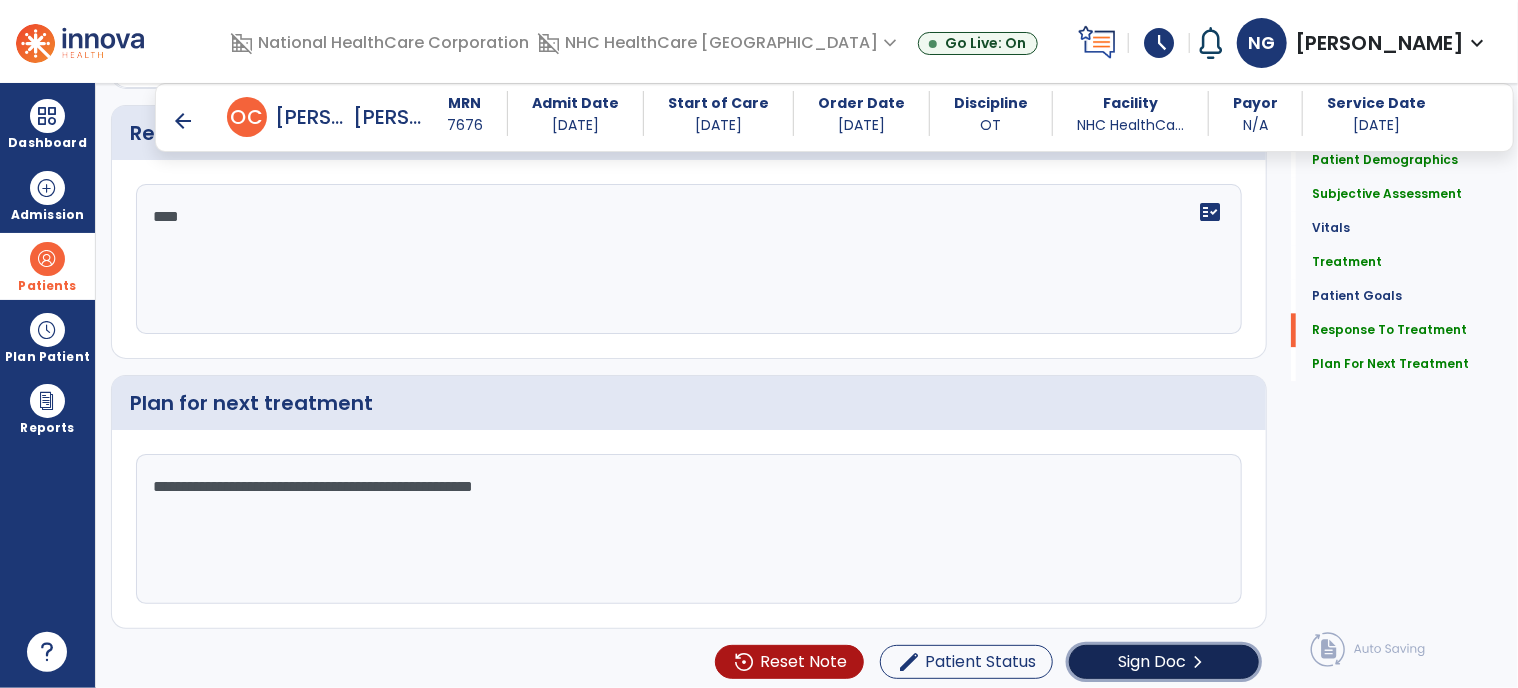 click on "Sign Doc" 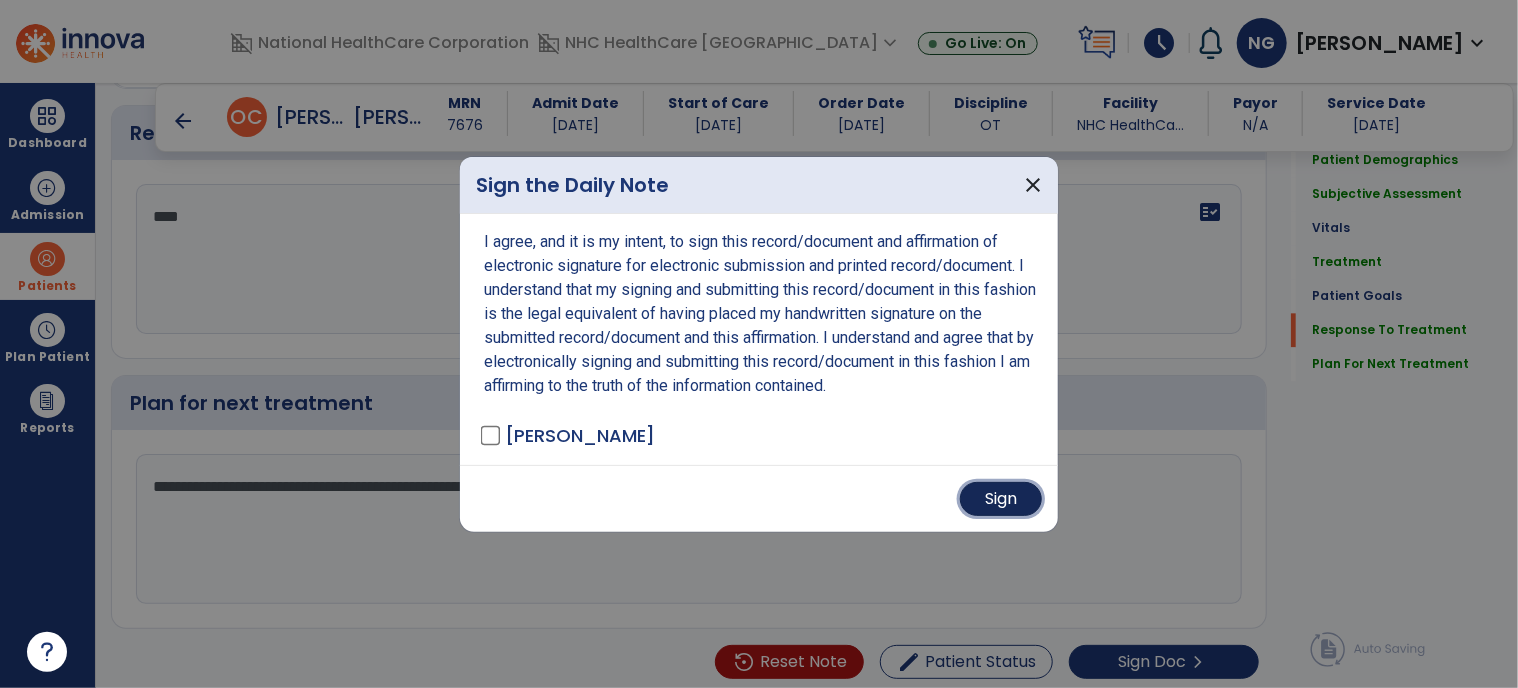 click on "Sign" at bounding box center (1001, 499) 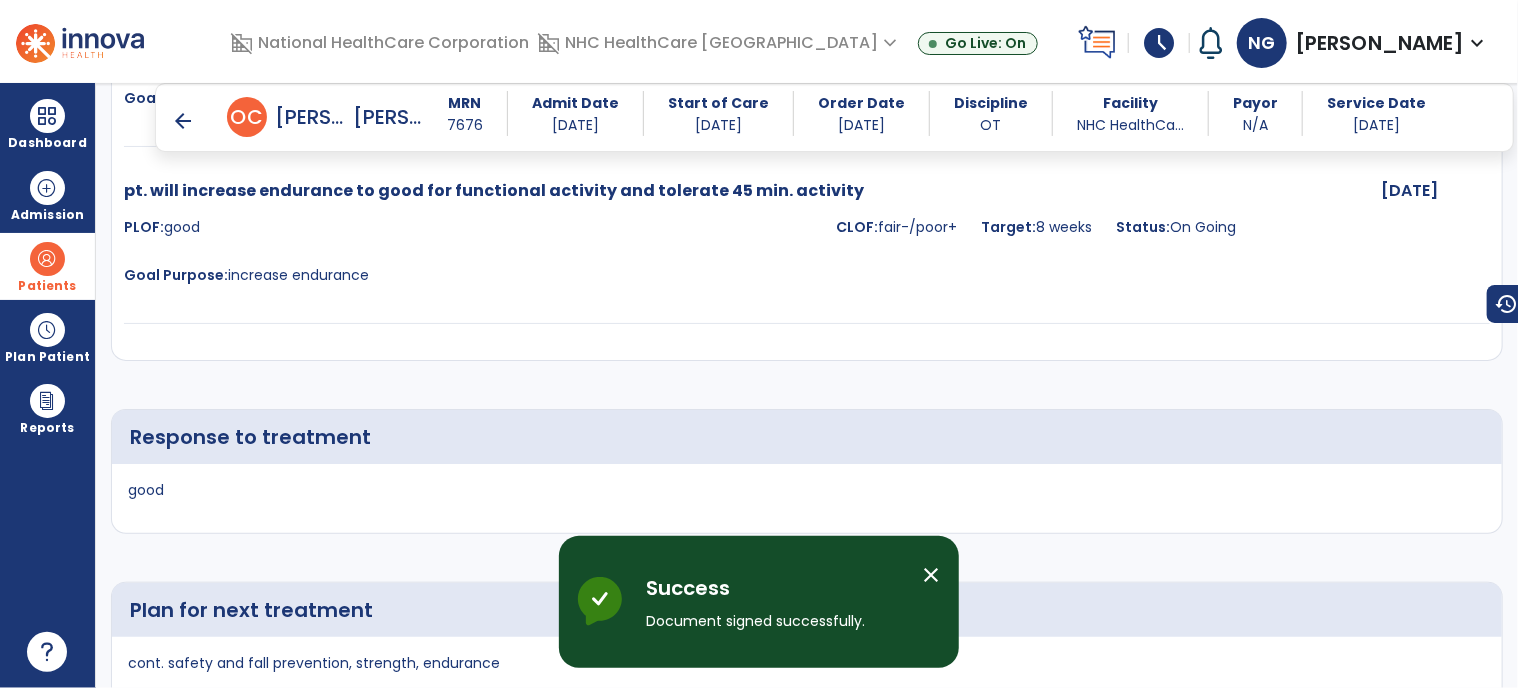scroll, scrollTop: 2784, scrollLeft: 0, axis: vertical 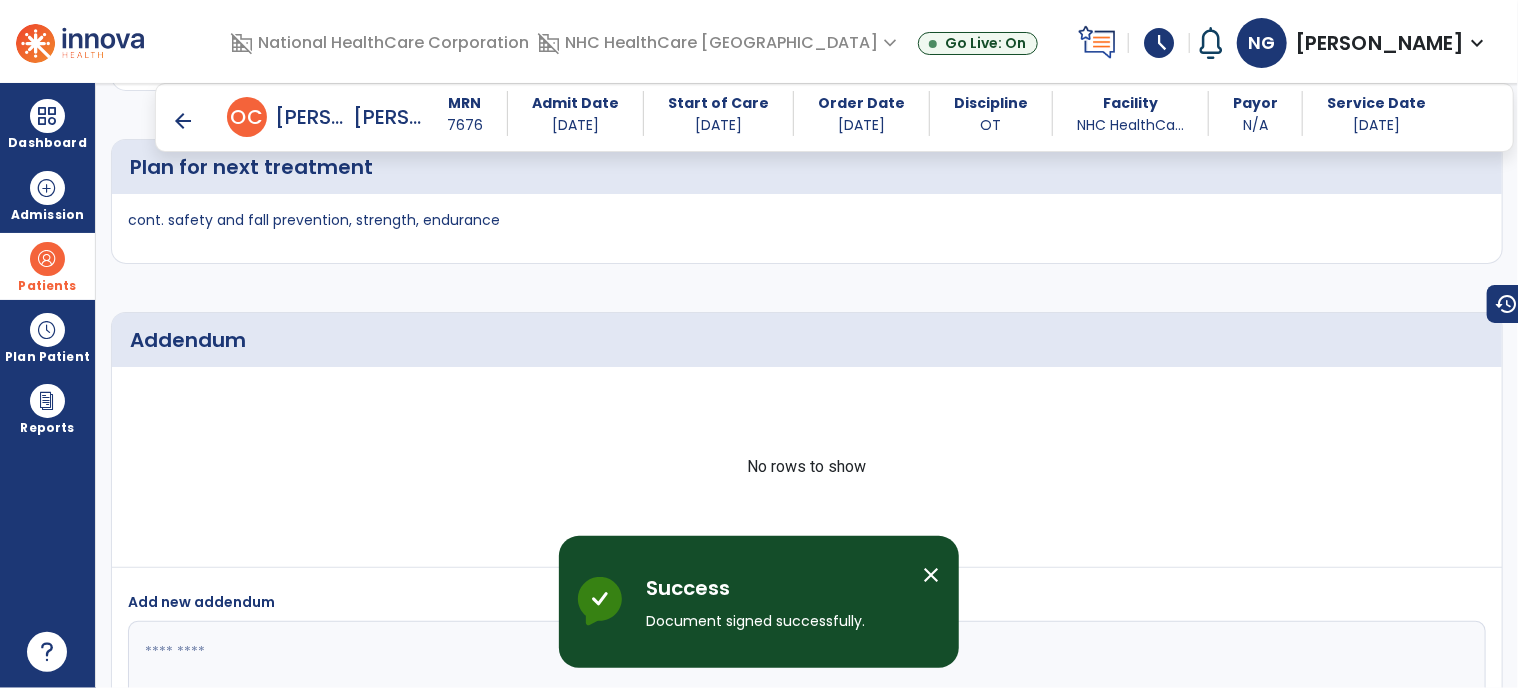 click on "arrow_back" at bounding box center (183, 121) 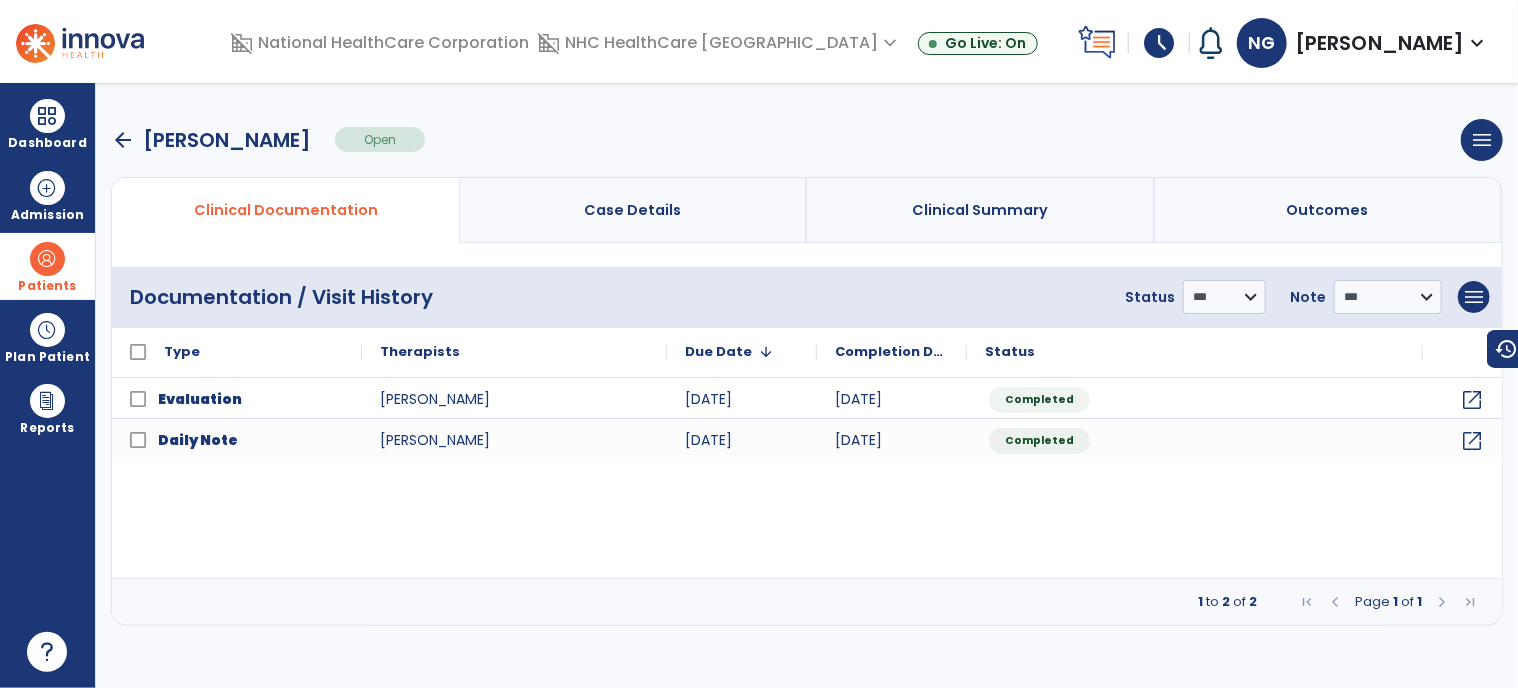 click on "arrow_back" at bounding box center (123, 140) 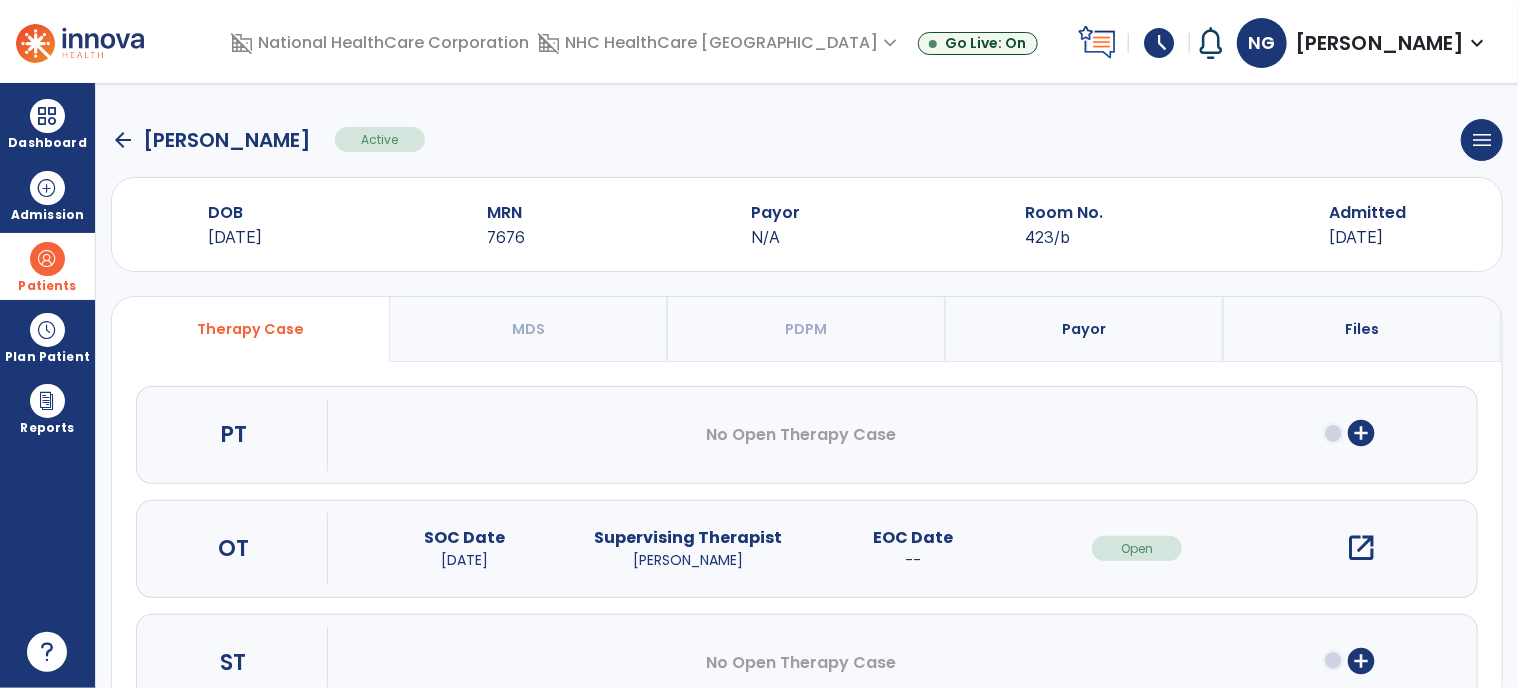 click on "arrow_back" 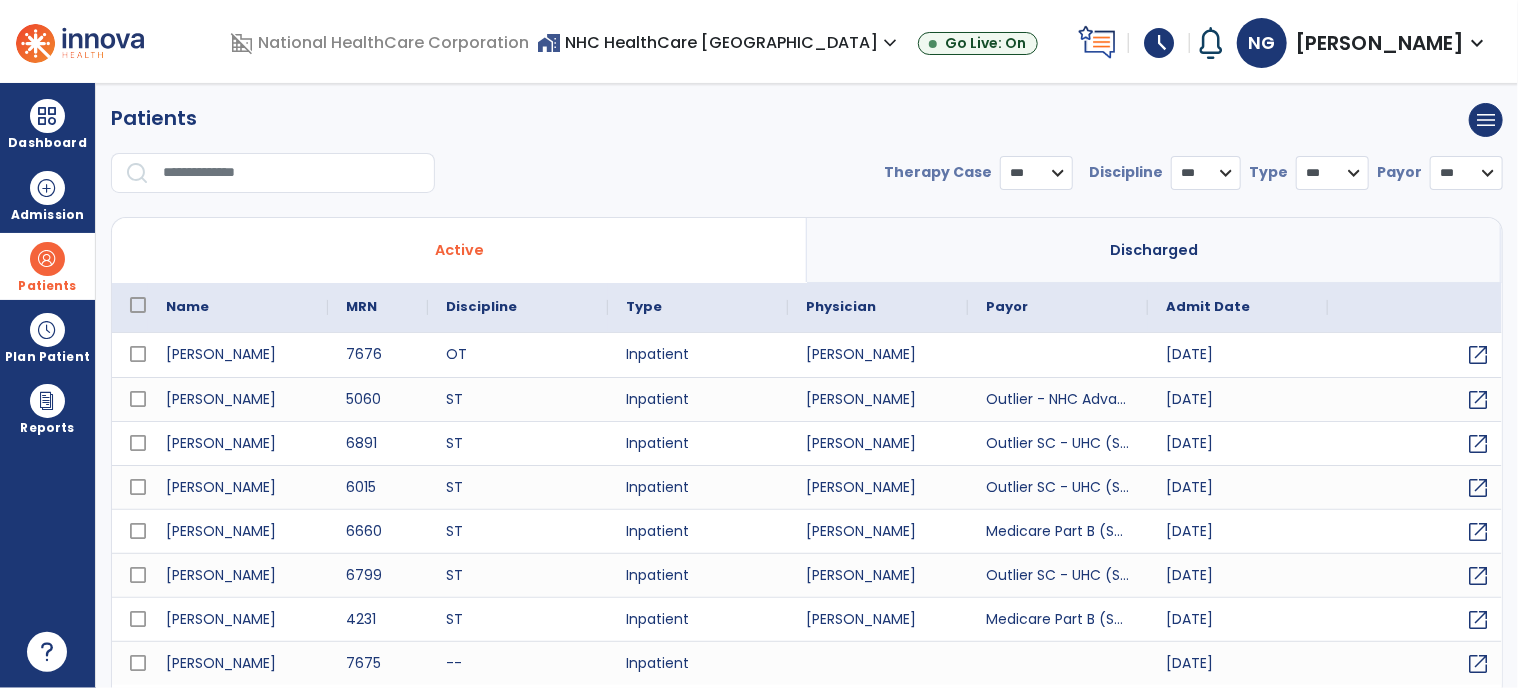 select on "***" 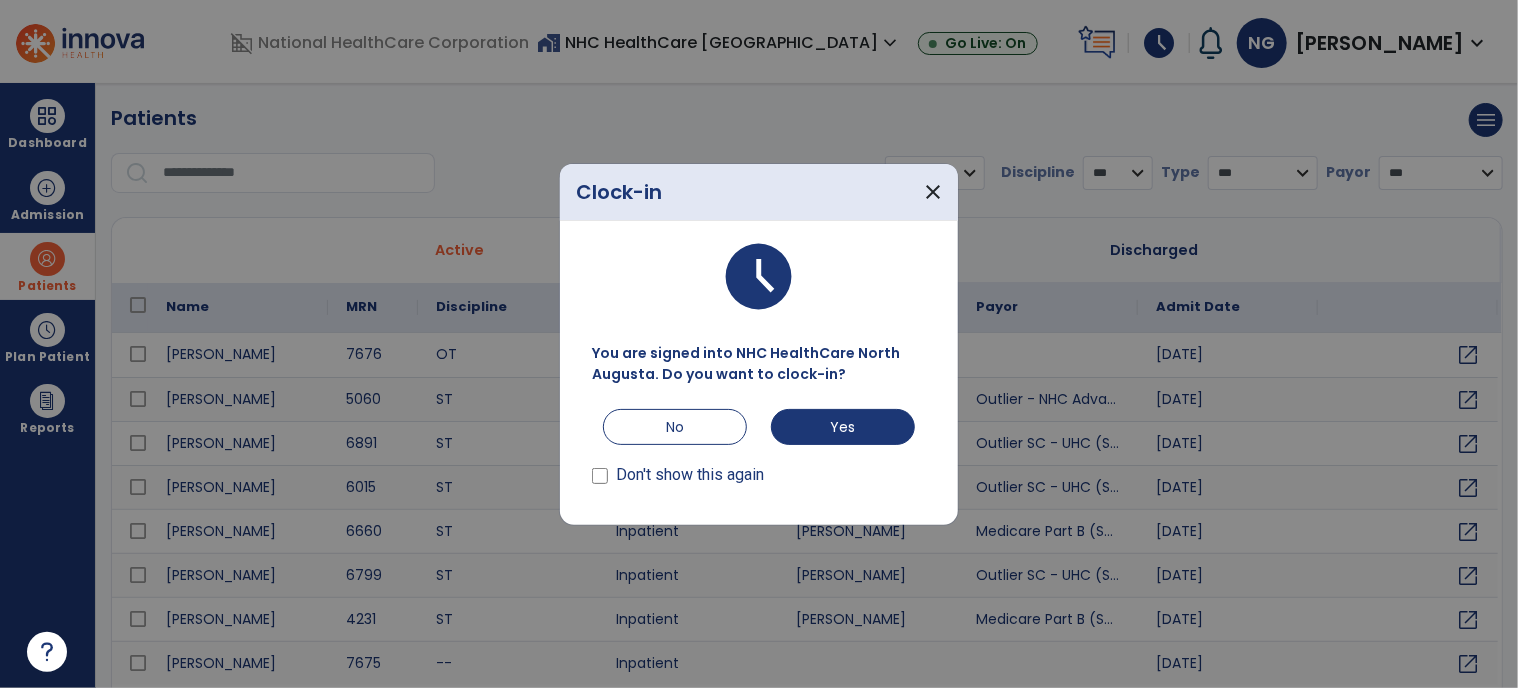 click on "You are signed into NHC HealthCare North Augusta. Do you want to clock-in?   No   Yes      Don't show this again" at bounding box center (759, 416) 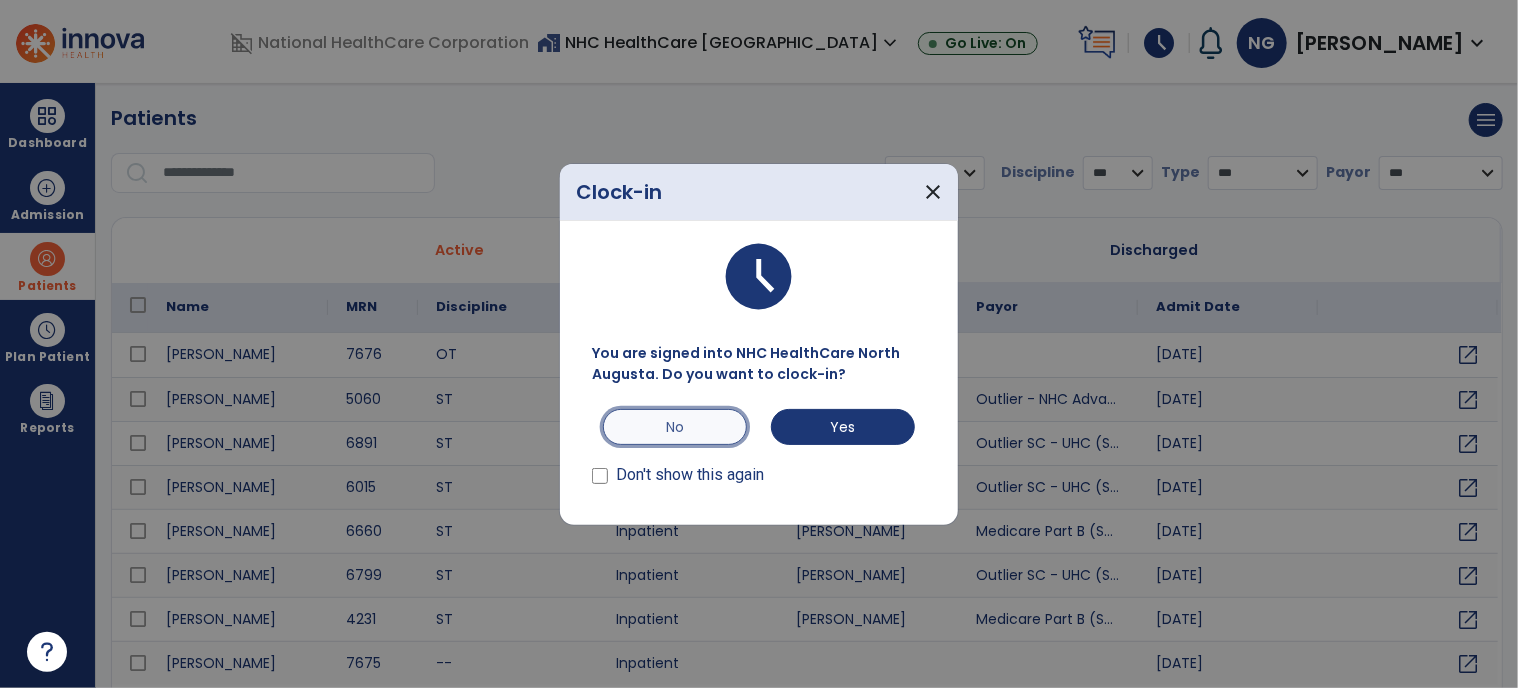 click on "No" at bounding box center (675, 427) 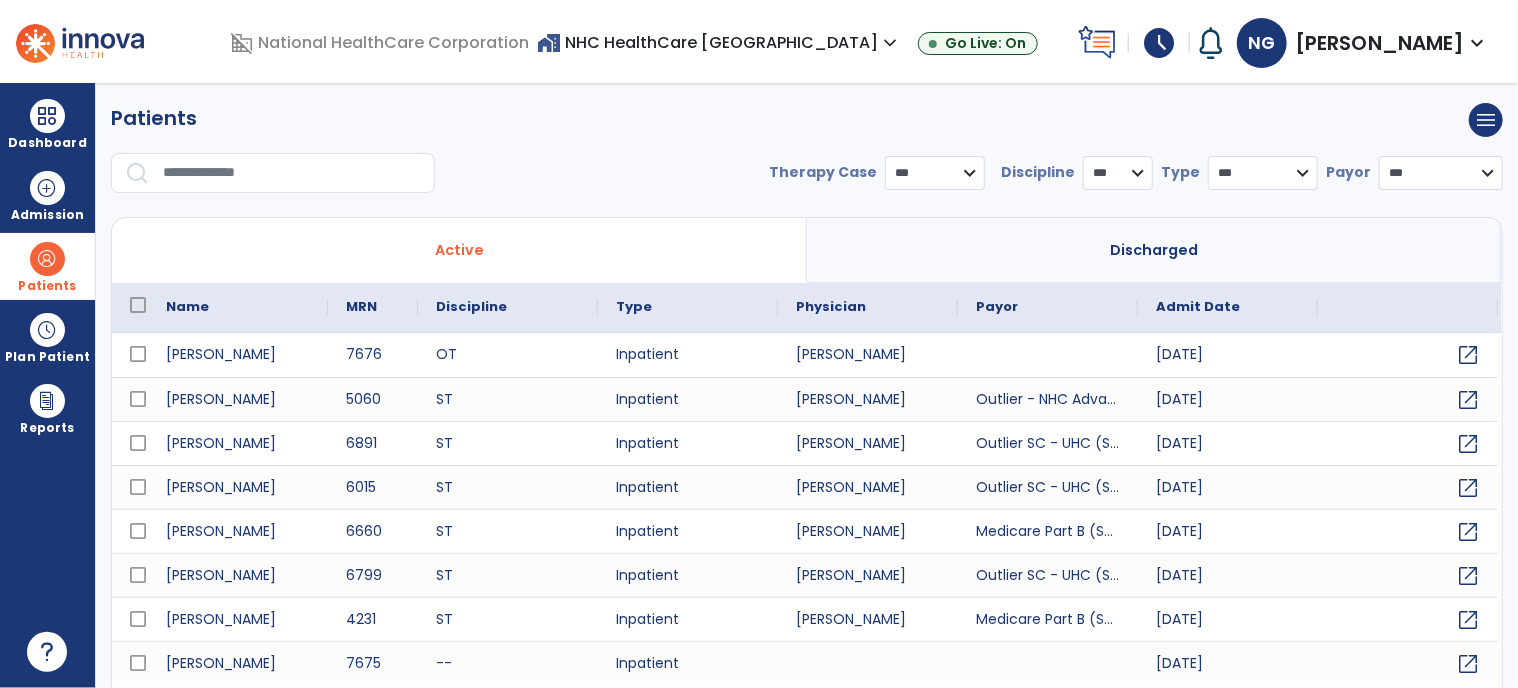 click at bounding box center [292, 173] 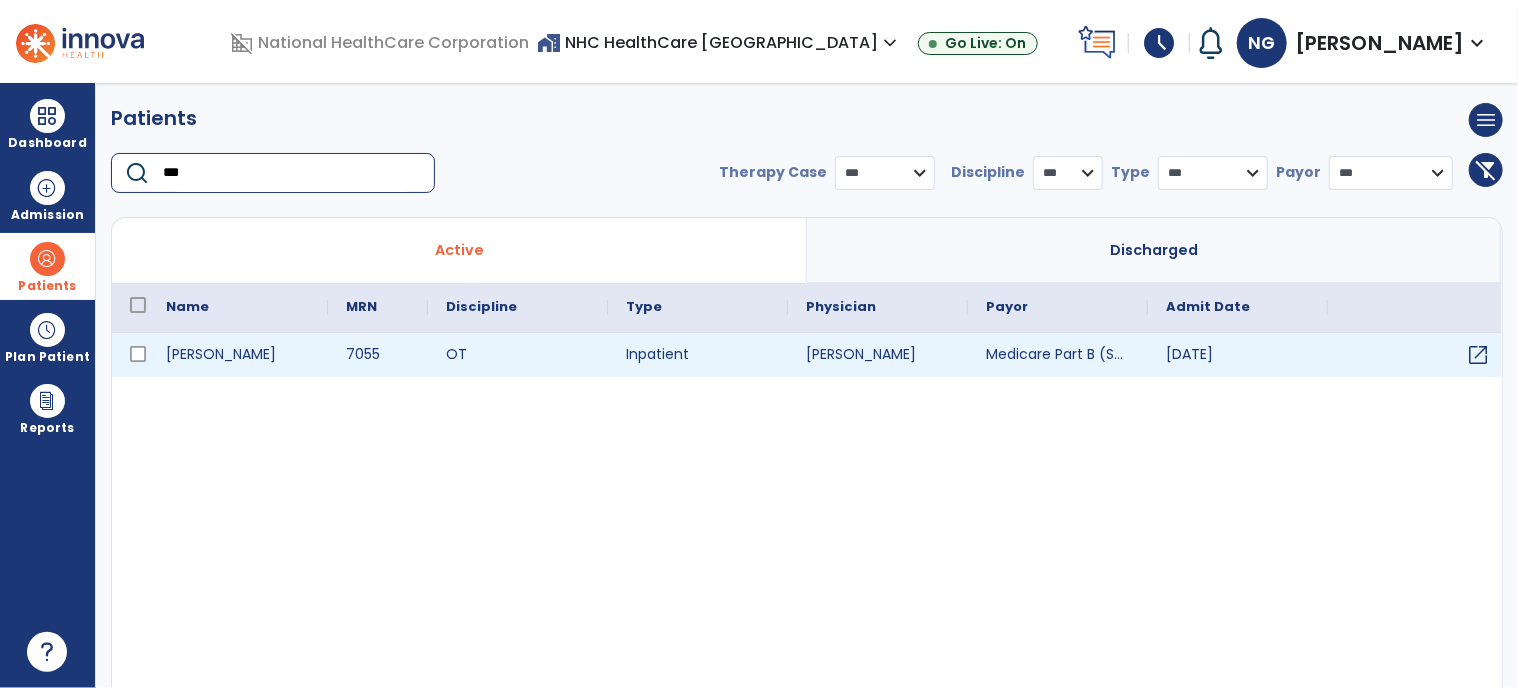 type on "***" 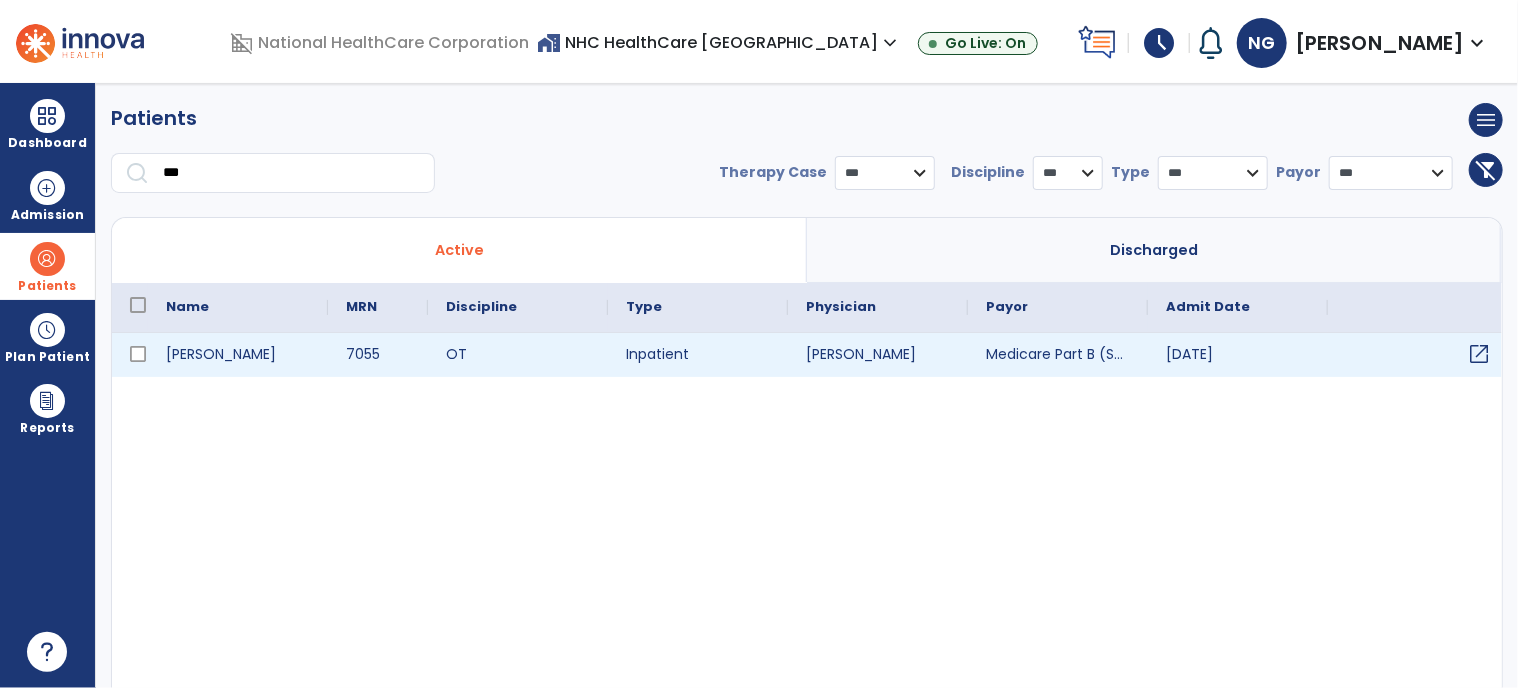 click on "open_in_new" at bounding box center [1479, 354] 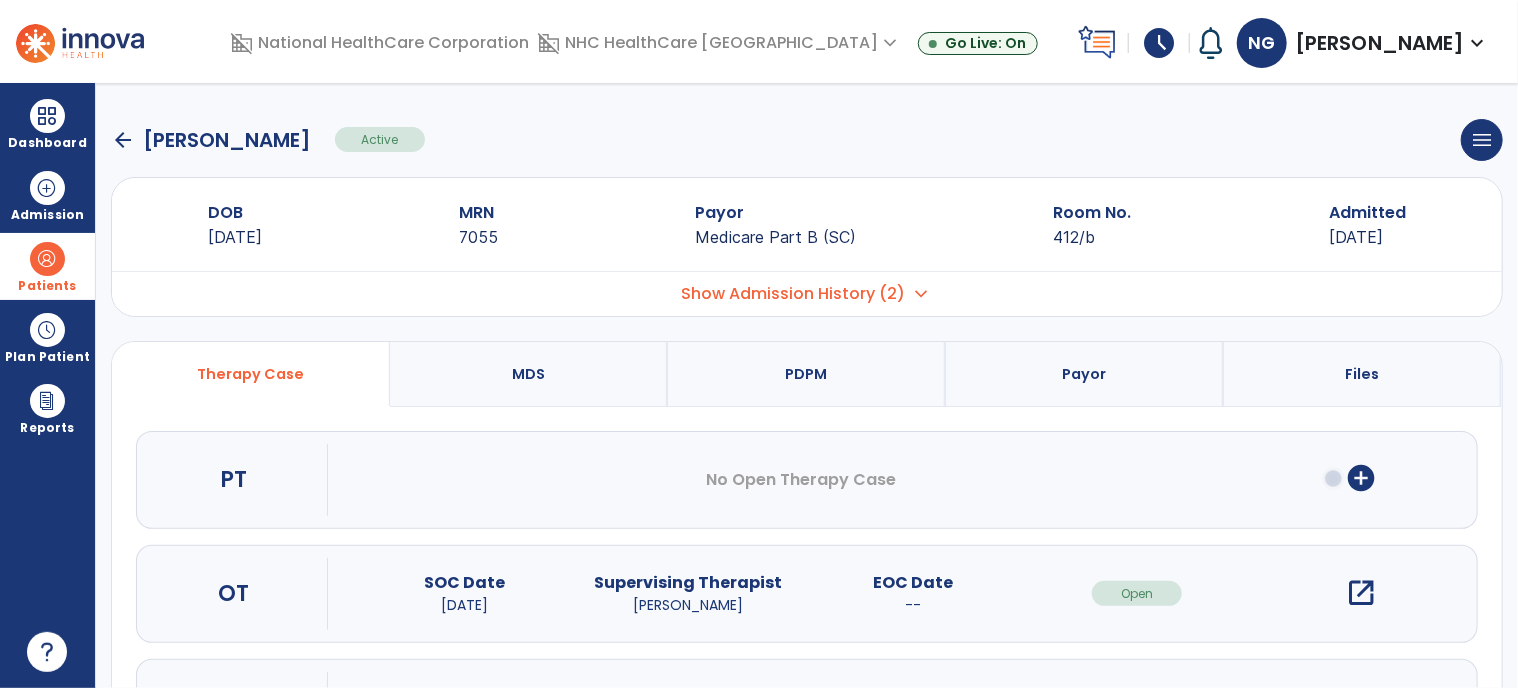 click on "open_in_new" at bounding box center (1362, 593) 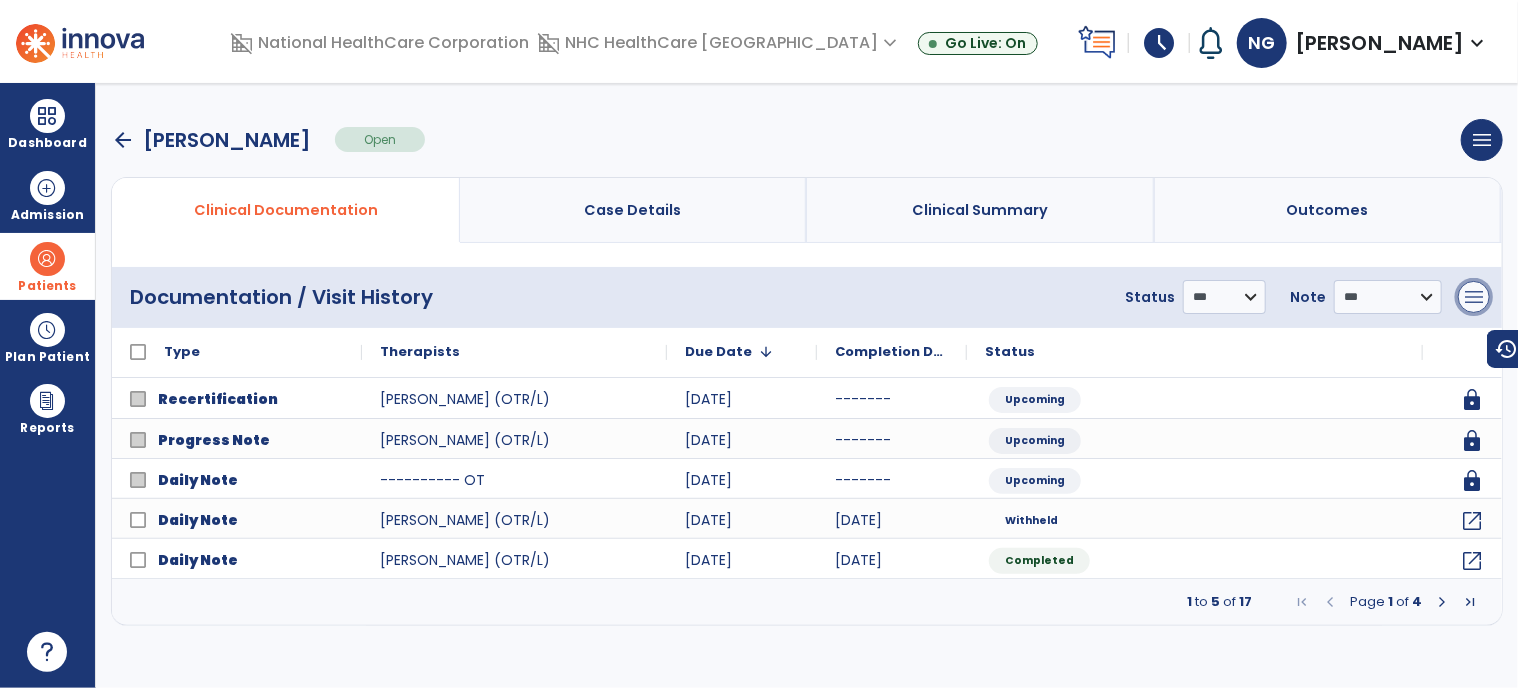 click on "menu" at bounding box center (1474, 297) 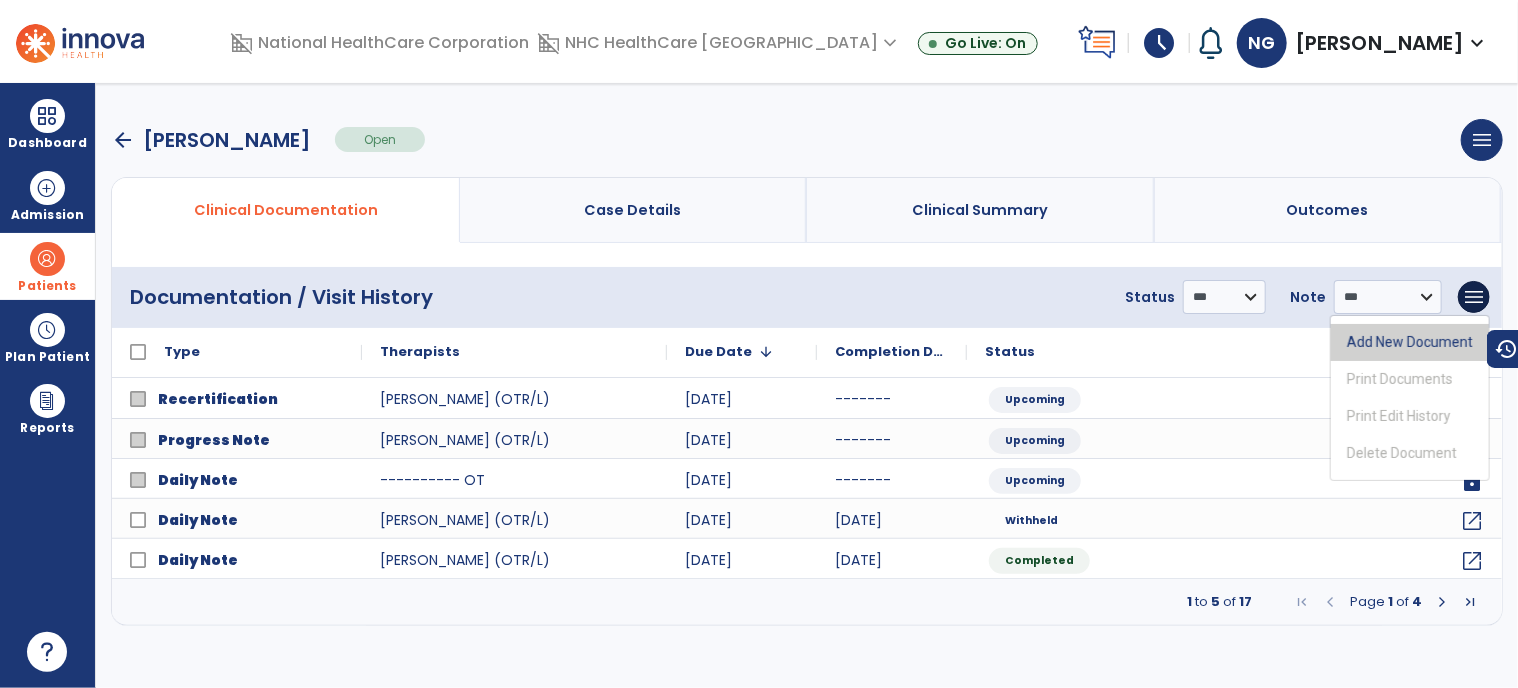 click on "Add New Document" at bounding box center [1410, 342] 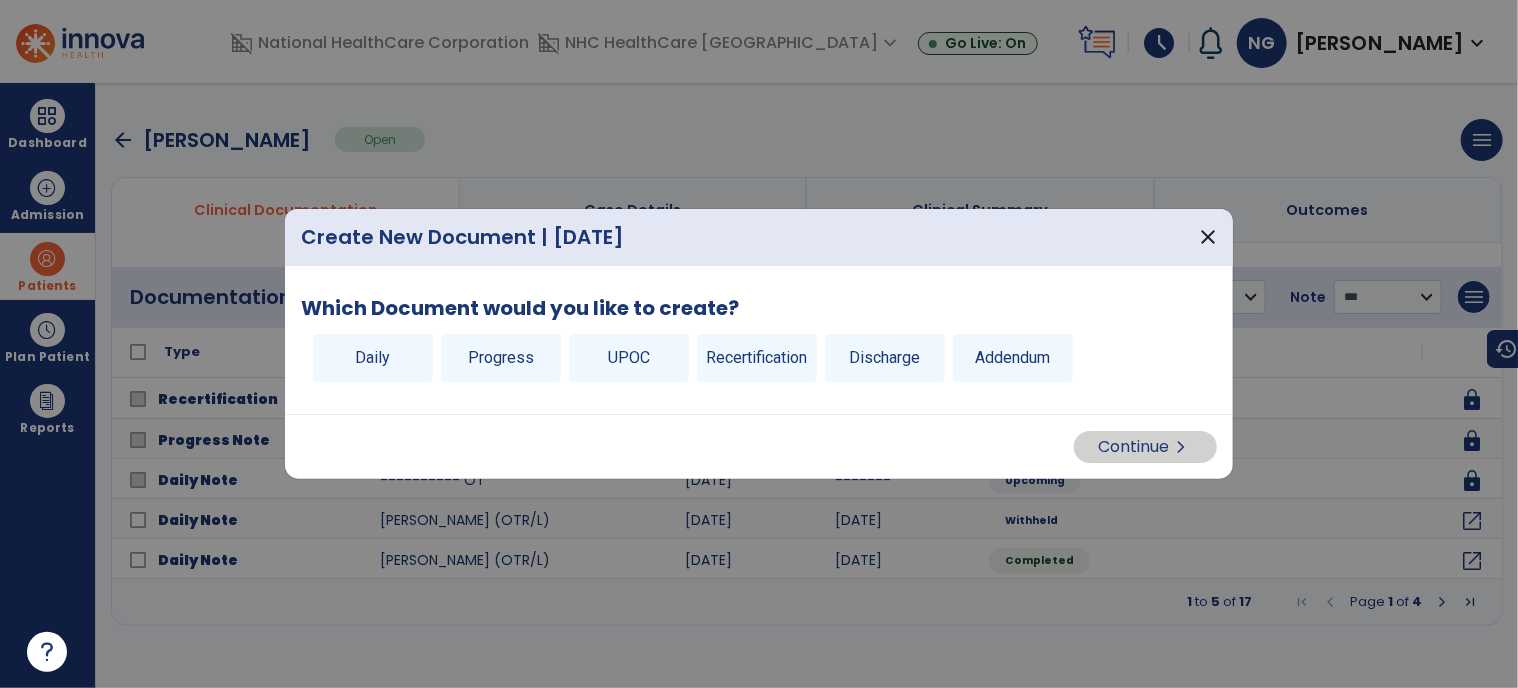 click on "Discharge" at bounding box center [885, 358] 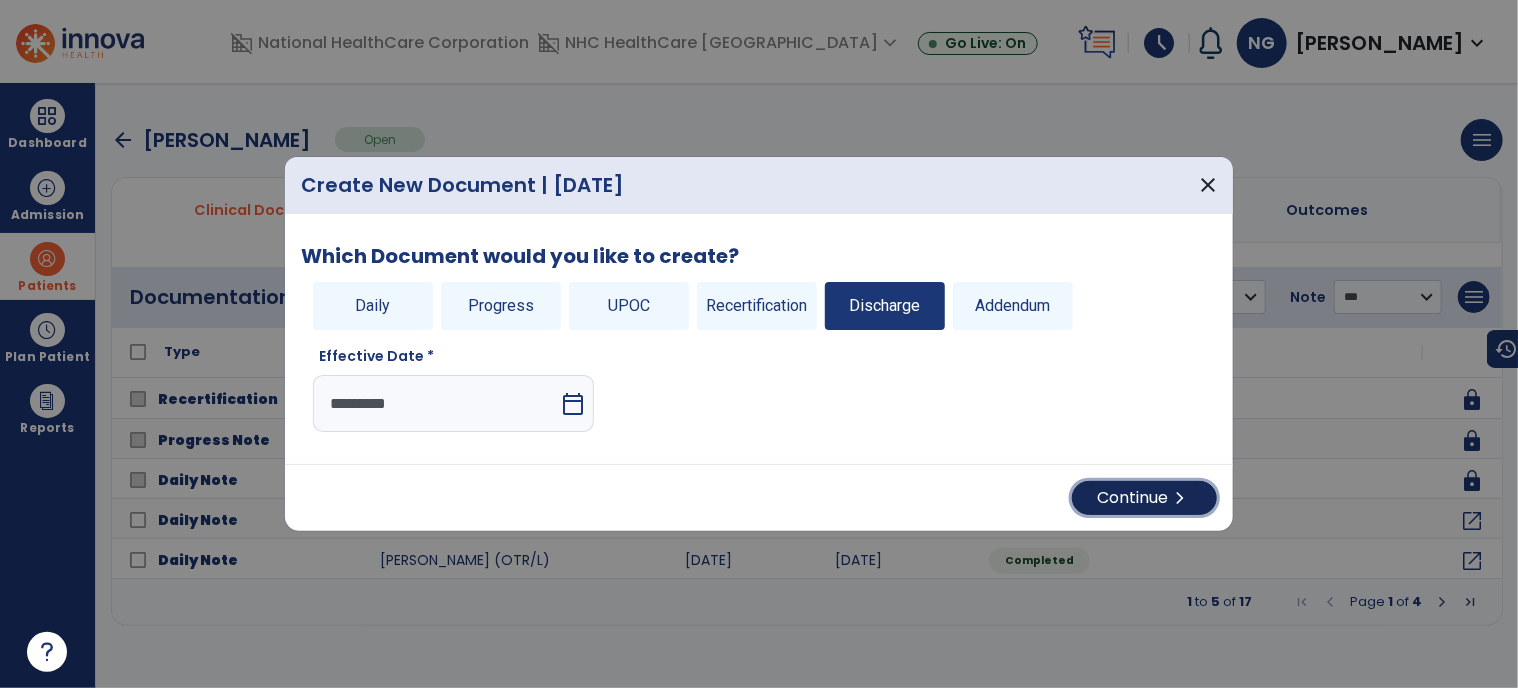 click on "Continue   chevron_right" at bounding box center (1144, 498) 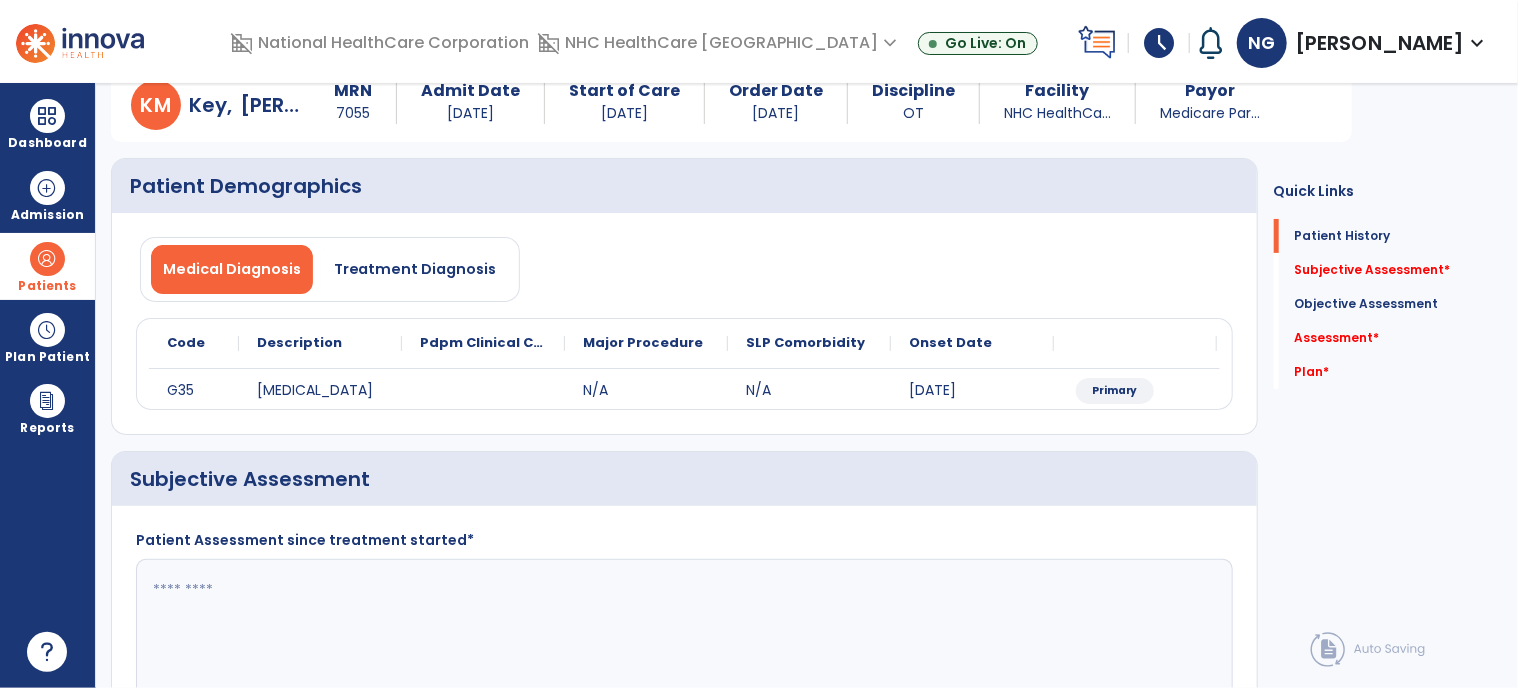 scroll, scrollTop: 200, scrollLeft: 0, axis: vertical 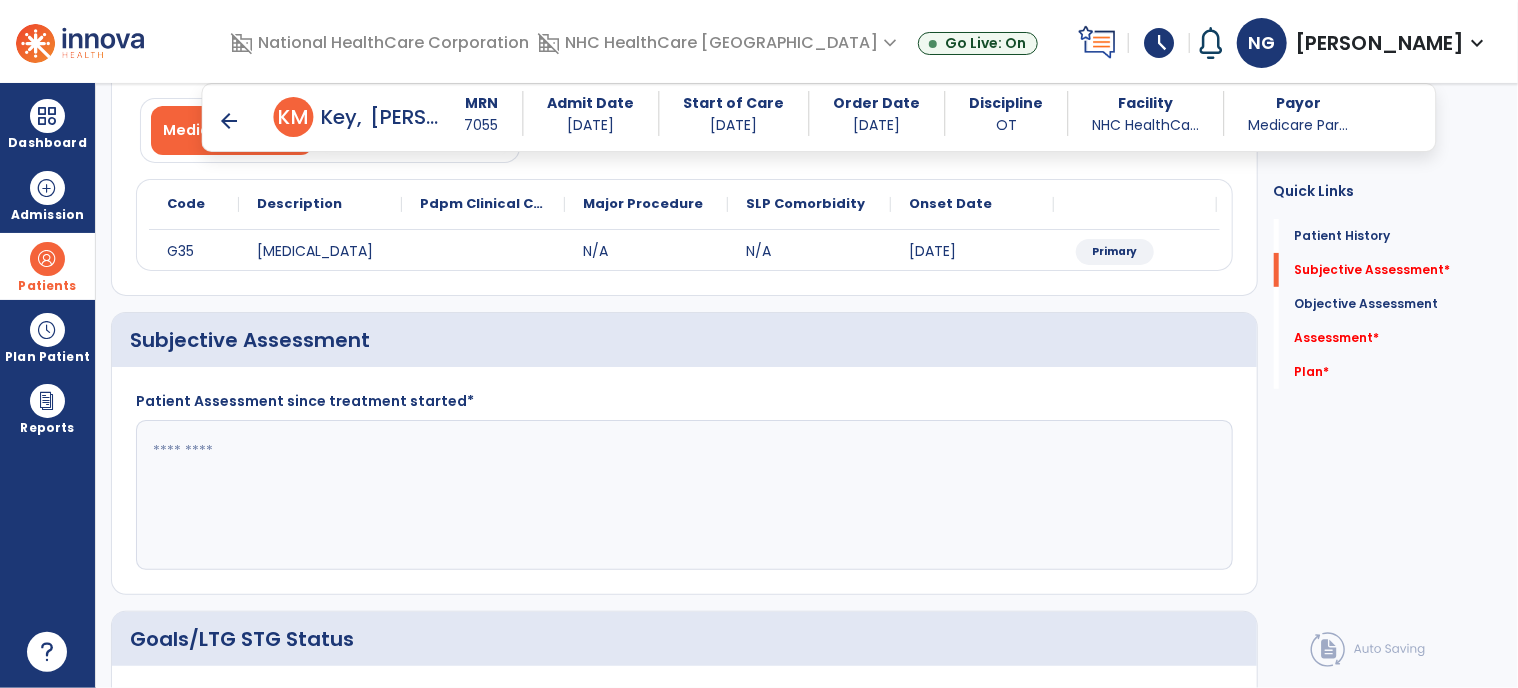 click 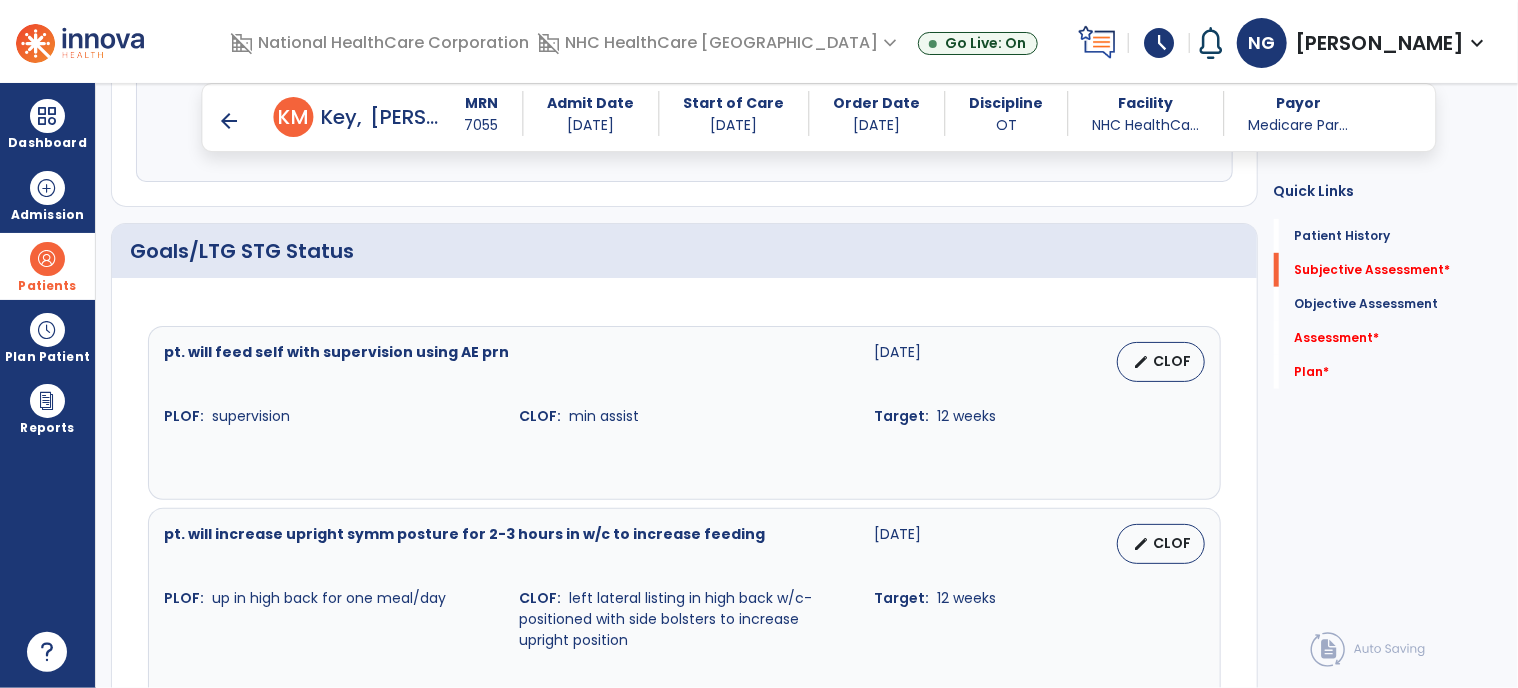 scroll, scrollTop: 600, scrollLeft: 0, axis: vertical 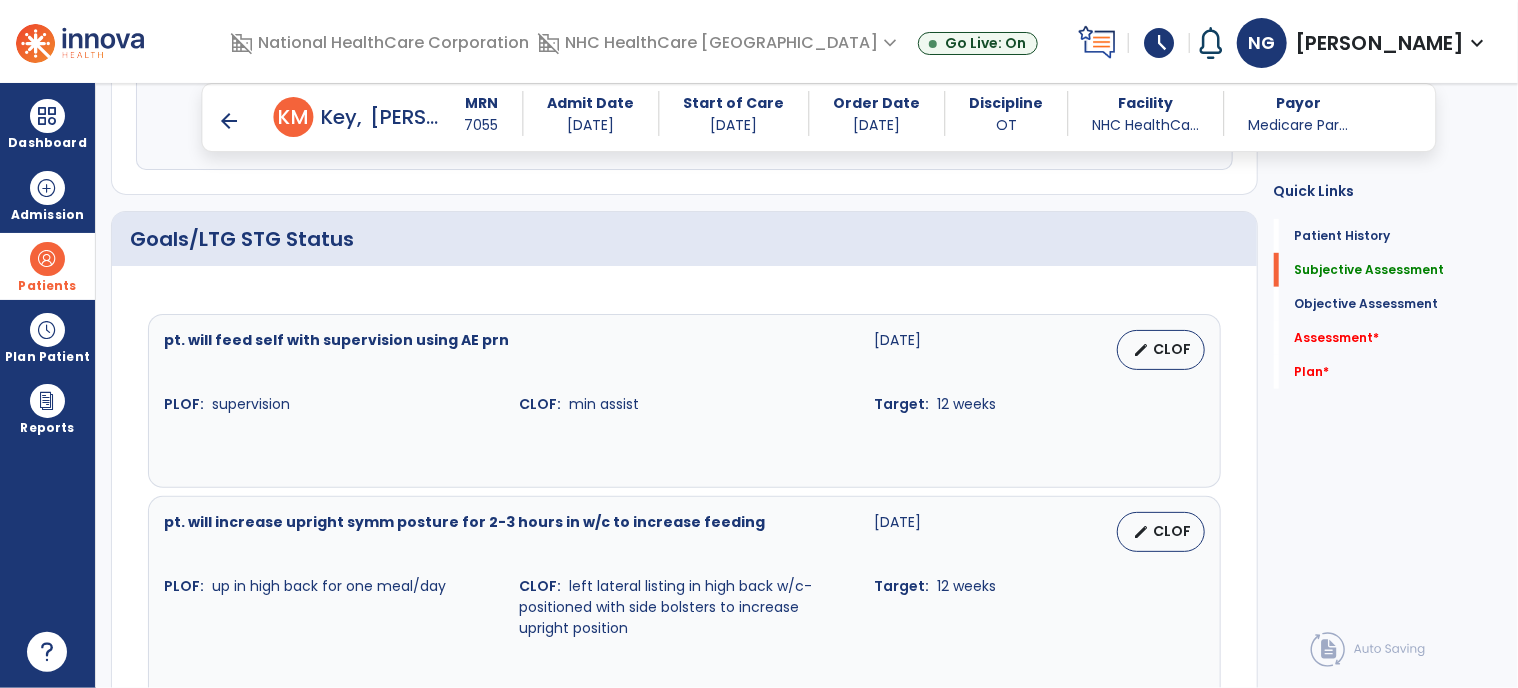 type on "*" 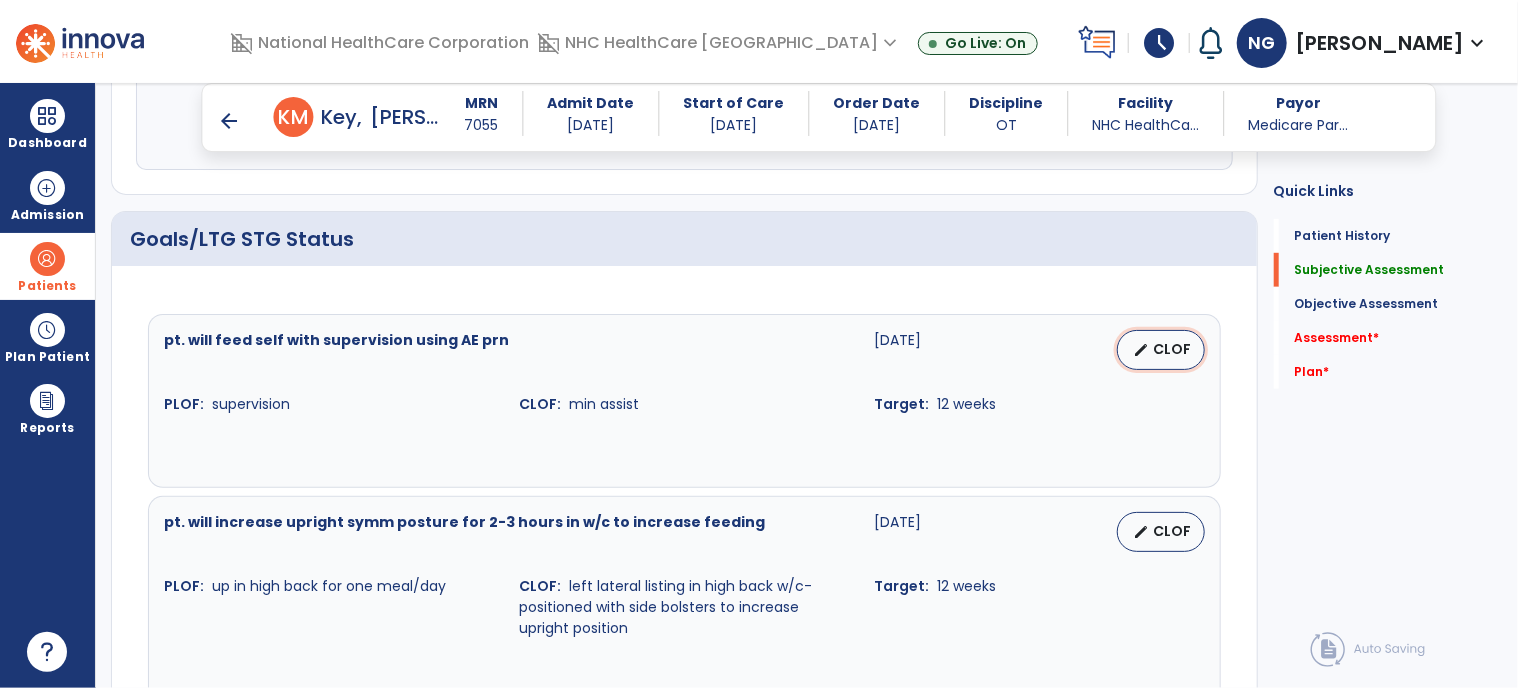 click on "edit" at bounding box center (1142, 350) 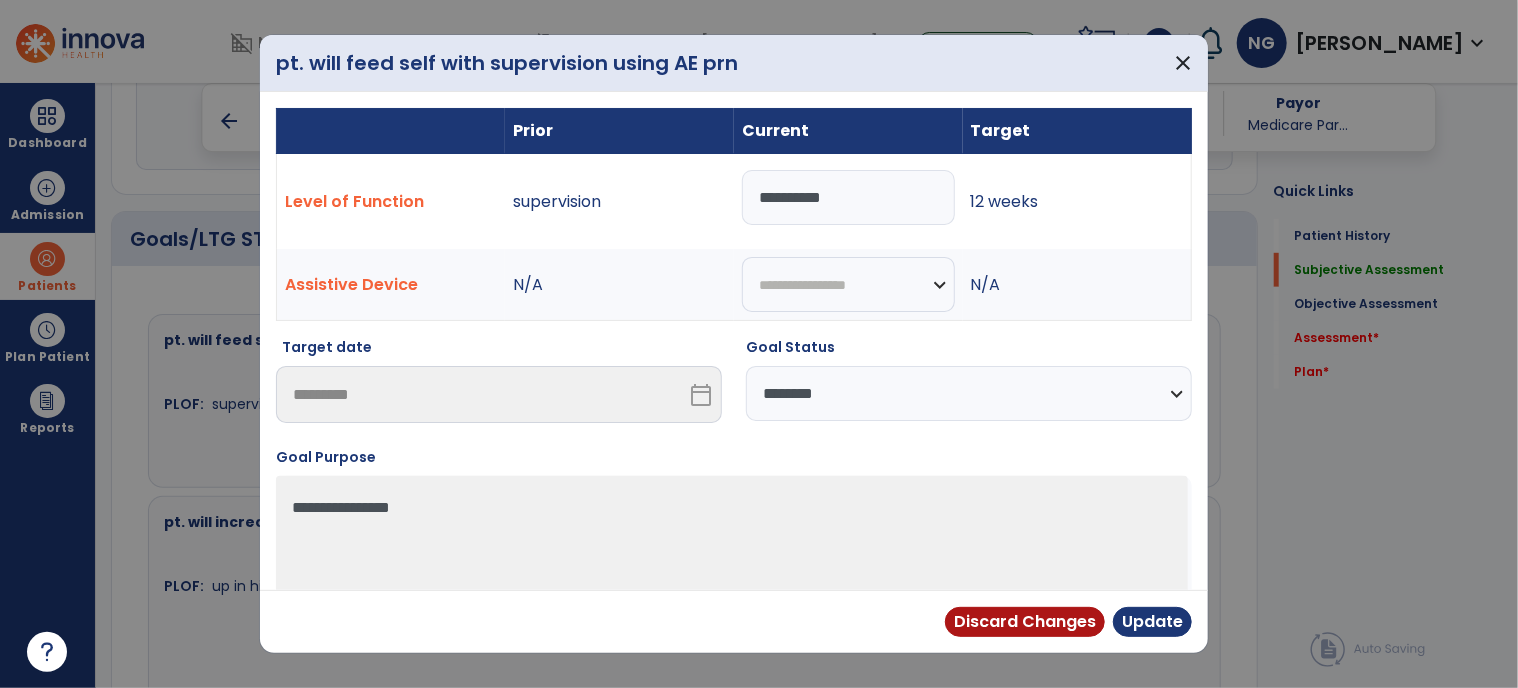click on "**********" at bounding box center [848, 197] 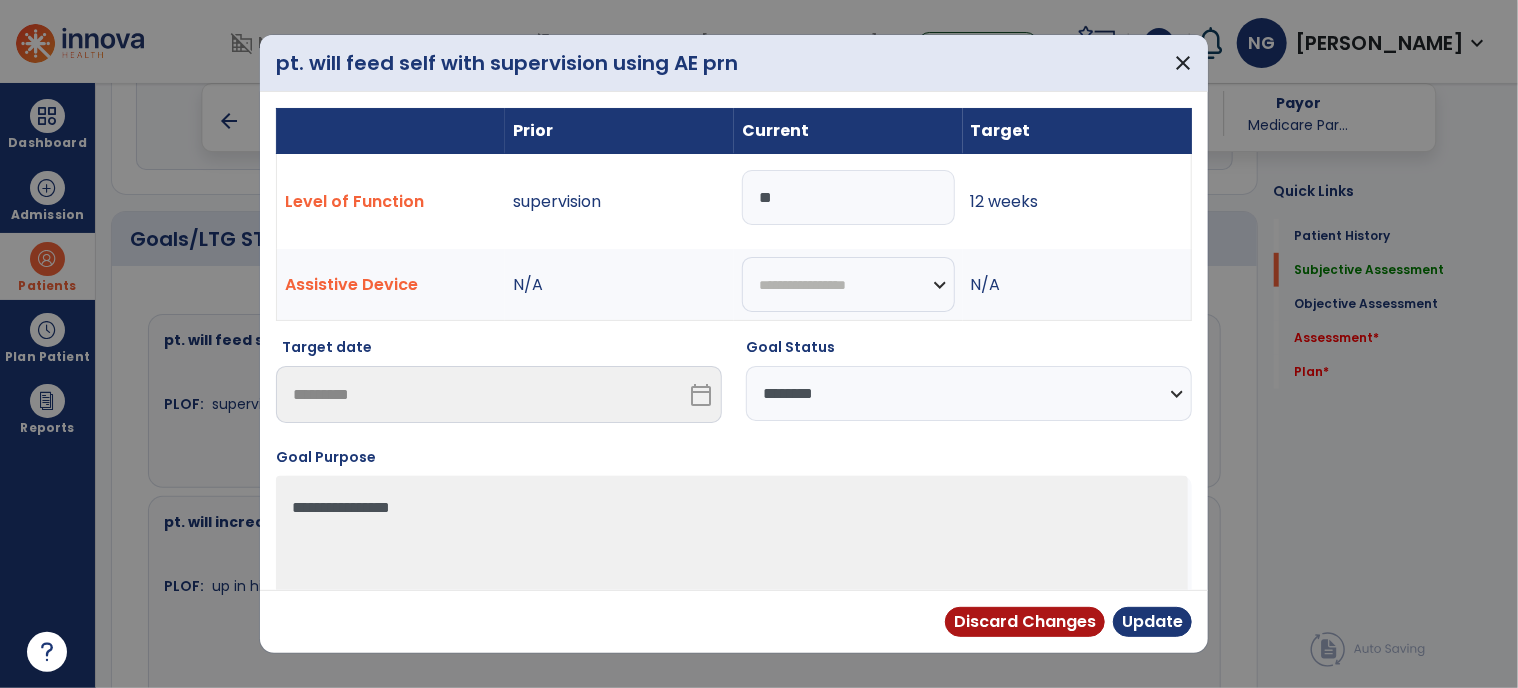type on "*" 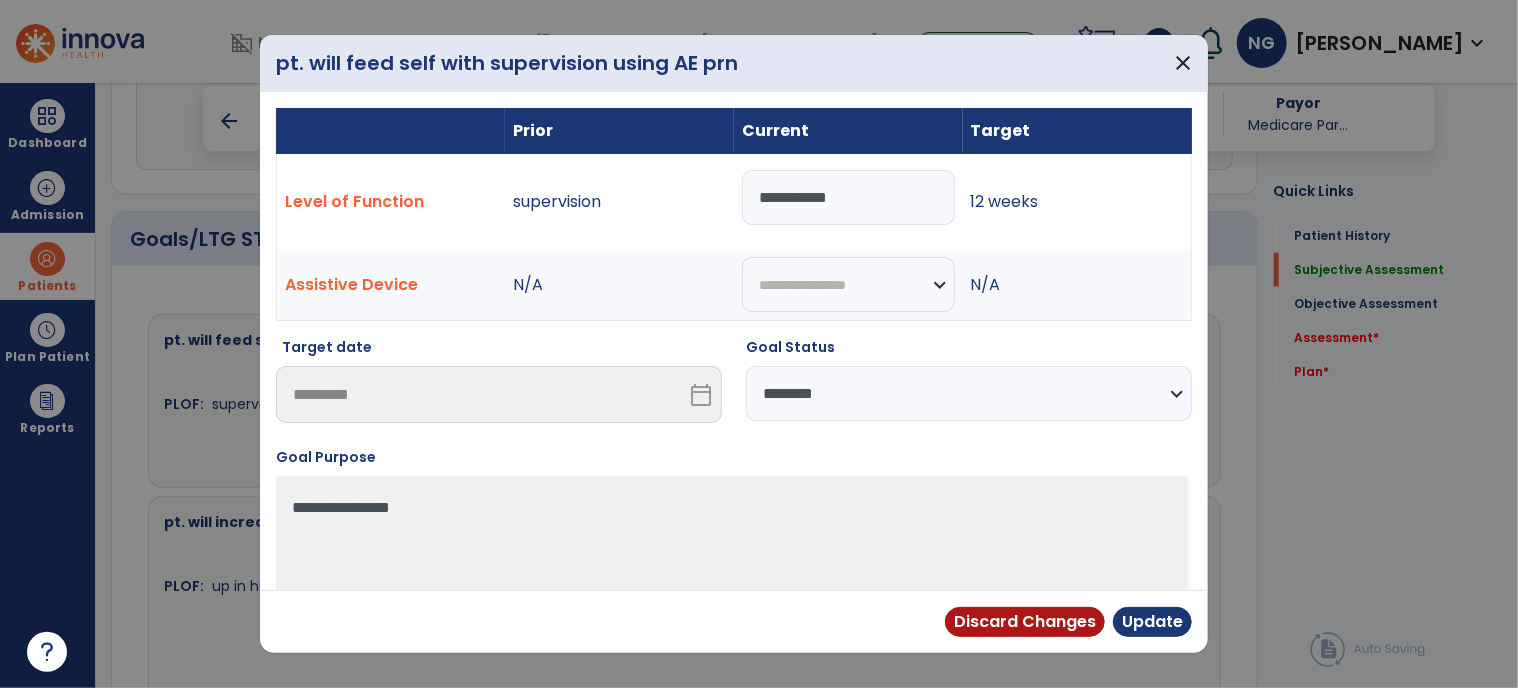 type on "**********" 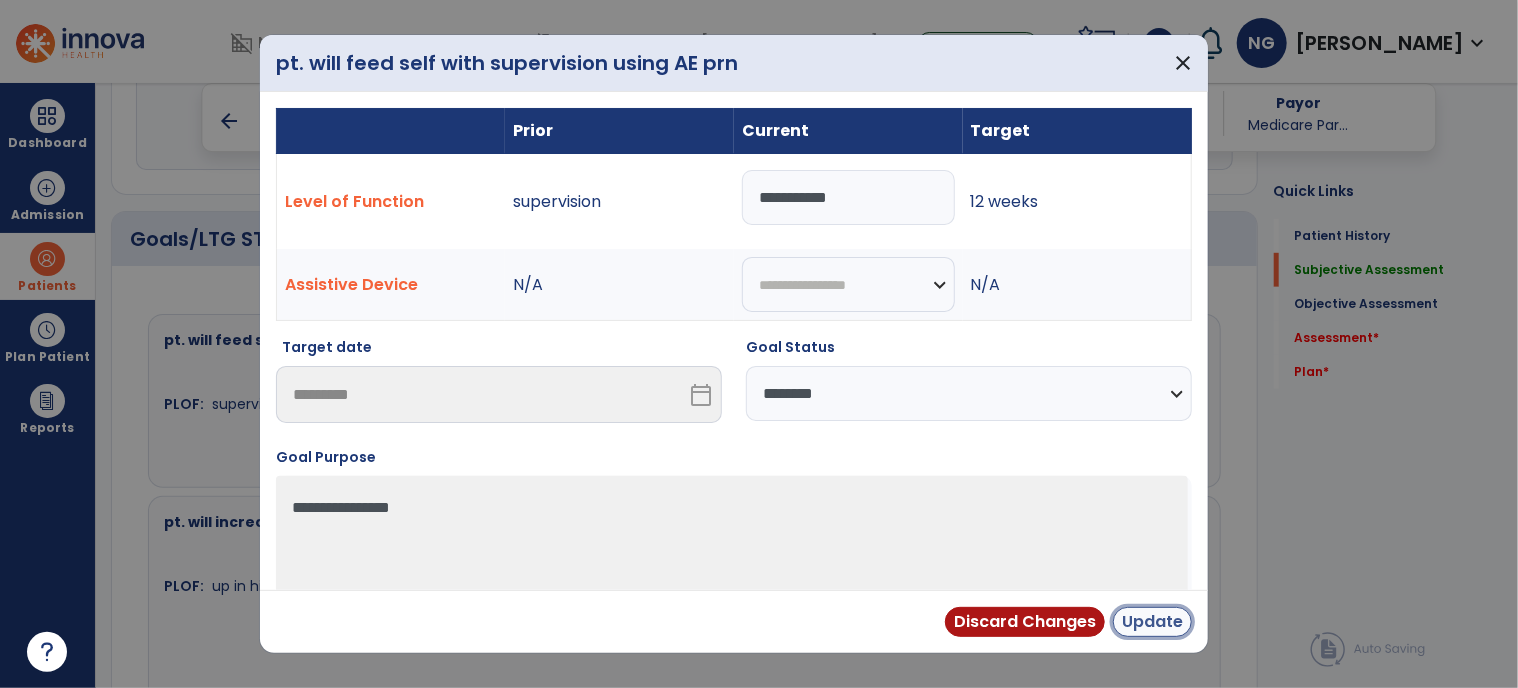 click on "Update" at bounding box center [1152, 622] 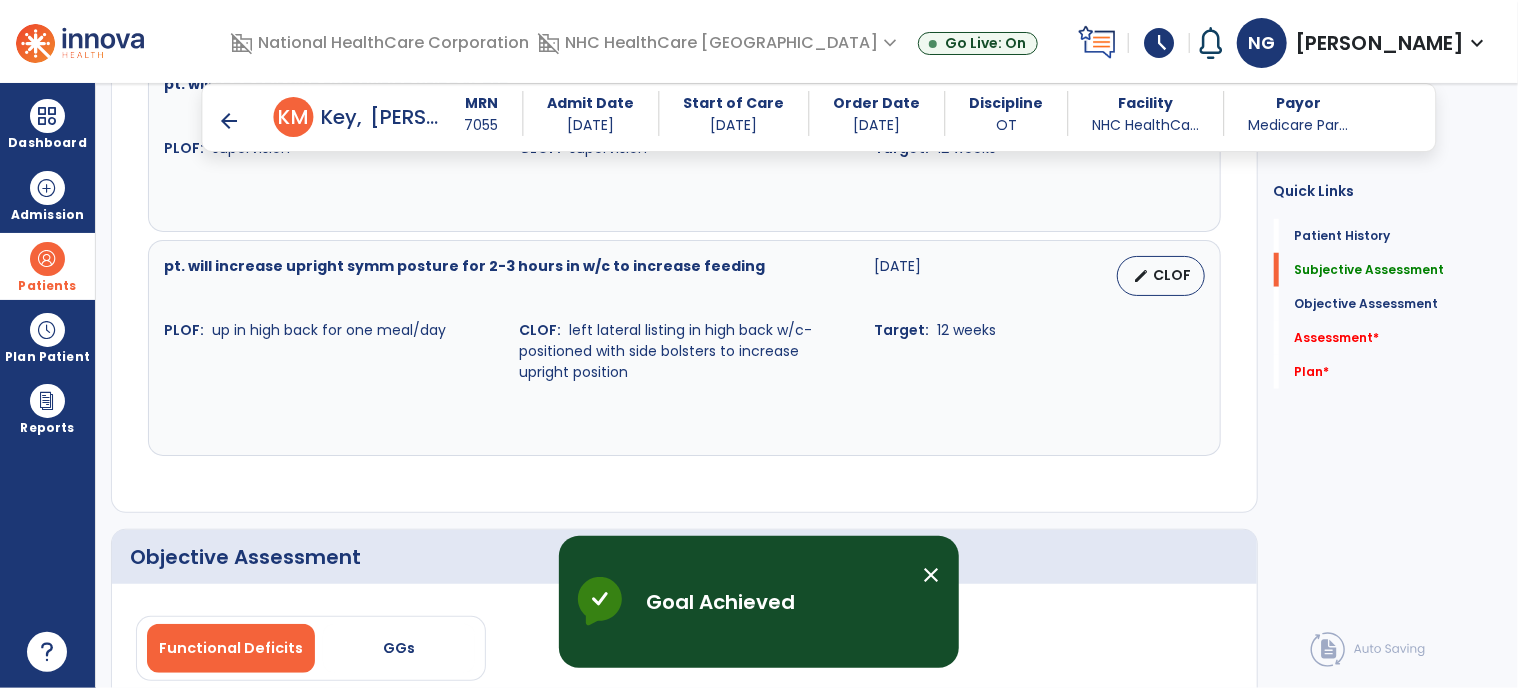 scroll, scrollTop: 900, scrollLeft: 0, axis: vertical 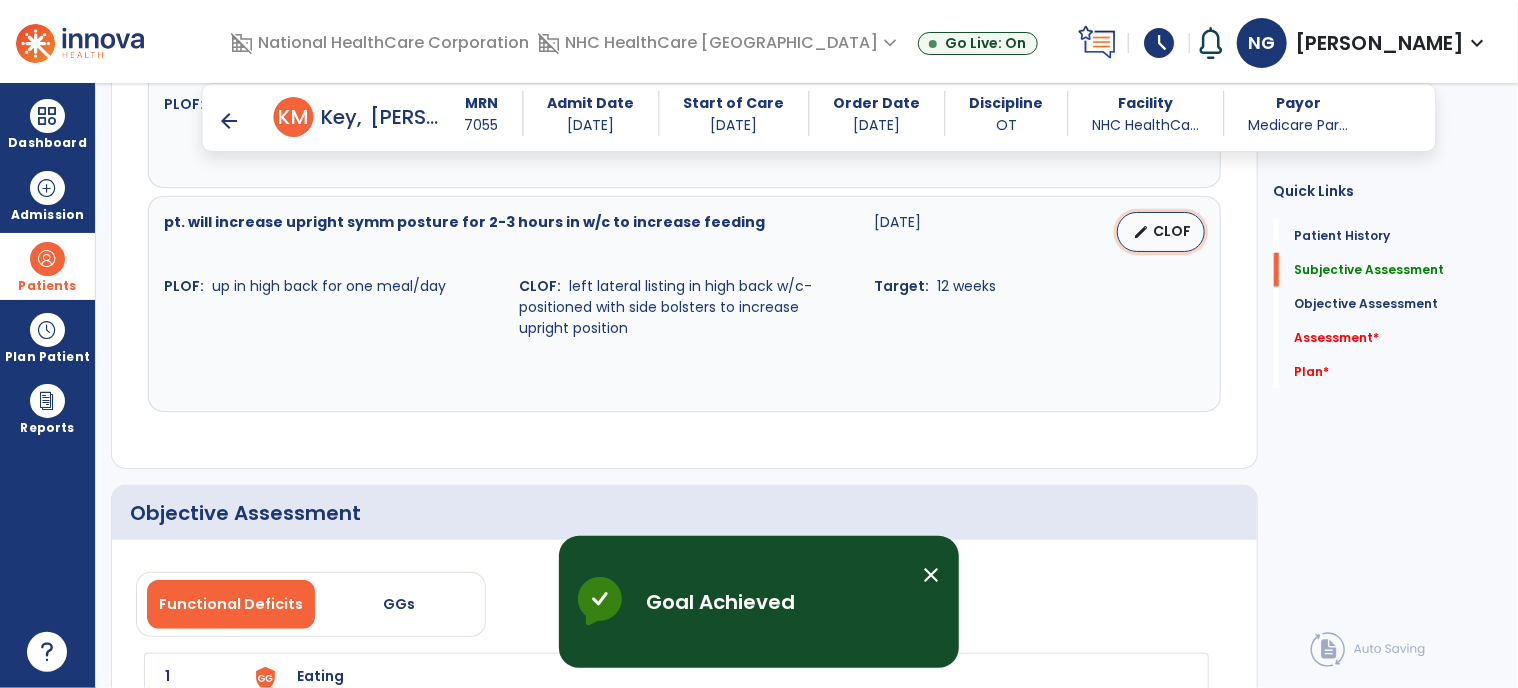 click on "edit" at bounding box center (1142, 232) 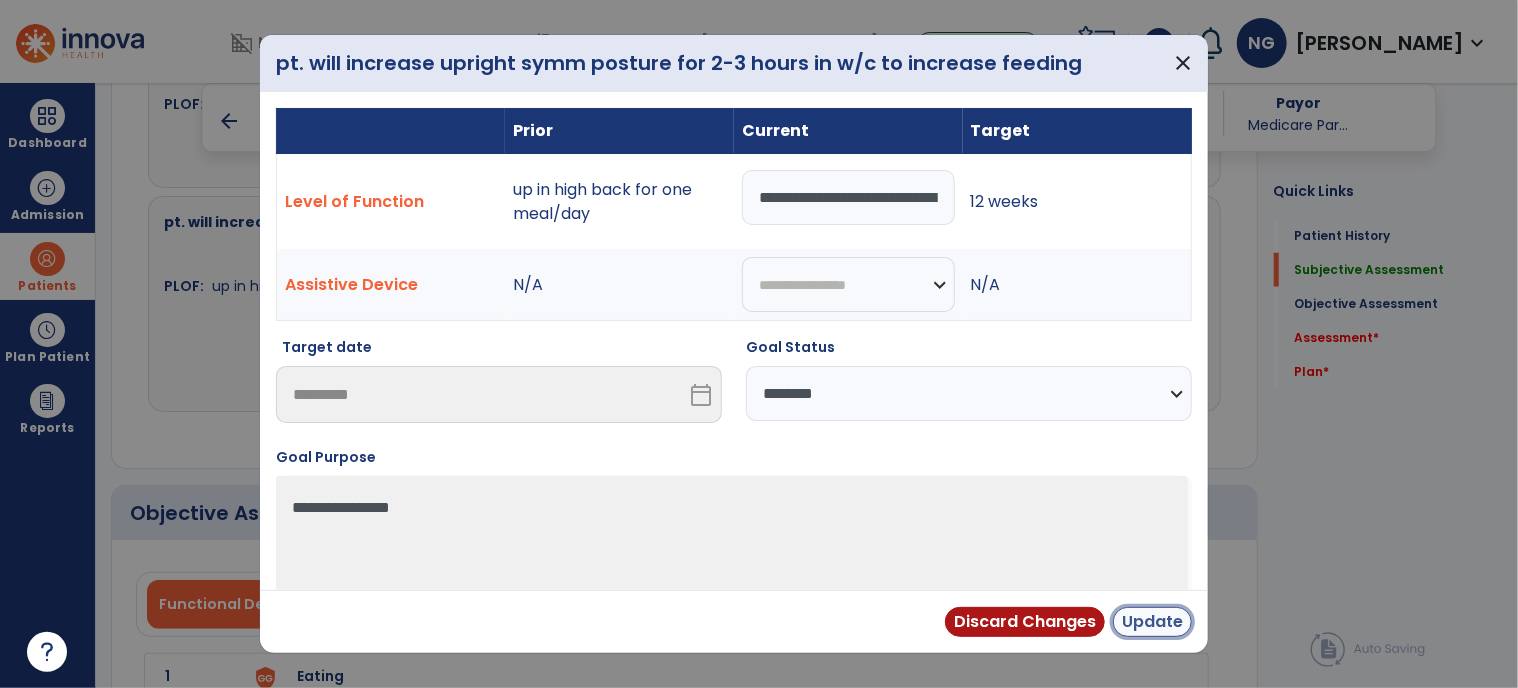 click on "Update" at bounding box center (1152, 622) 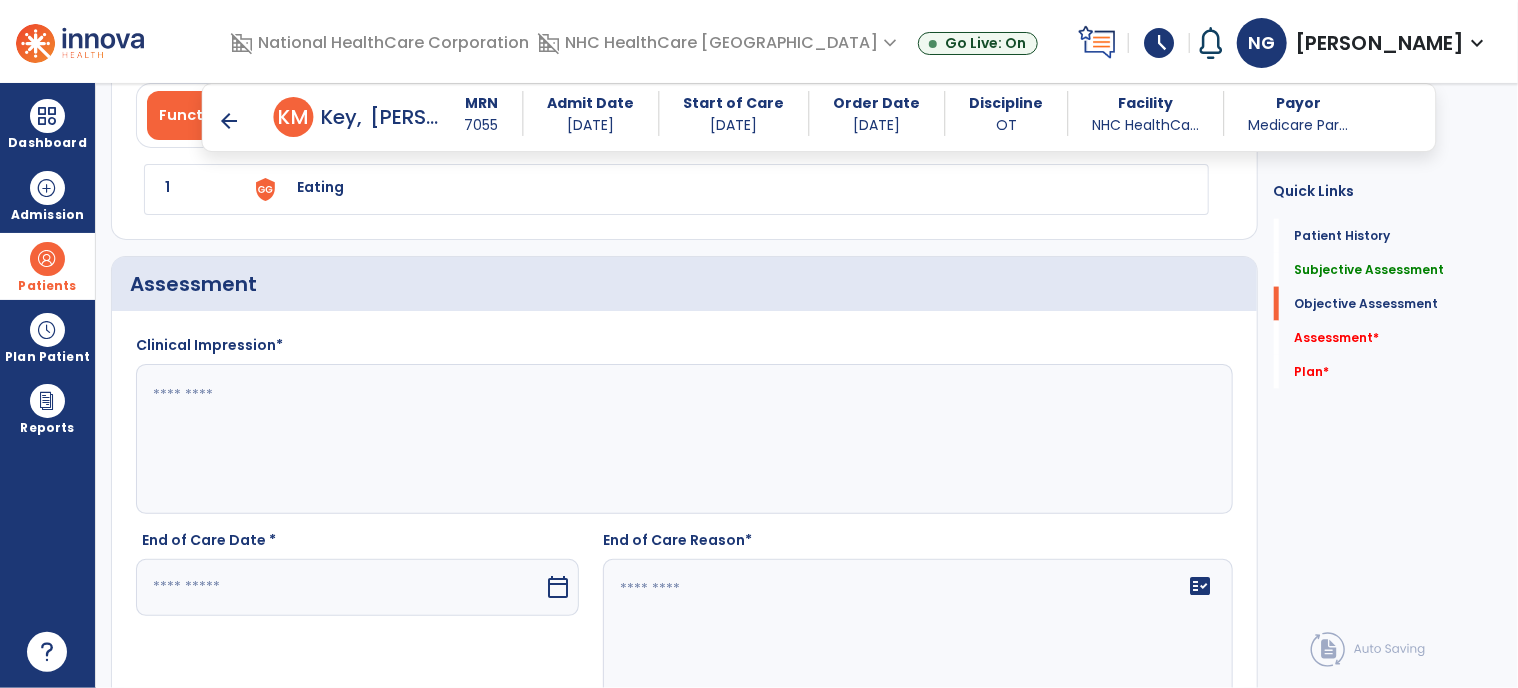 scroll, scrollTop: 1400, scrollLeft: 0, axis: vertical 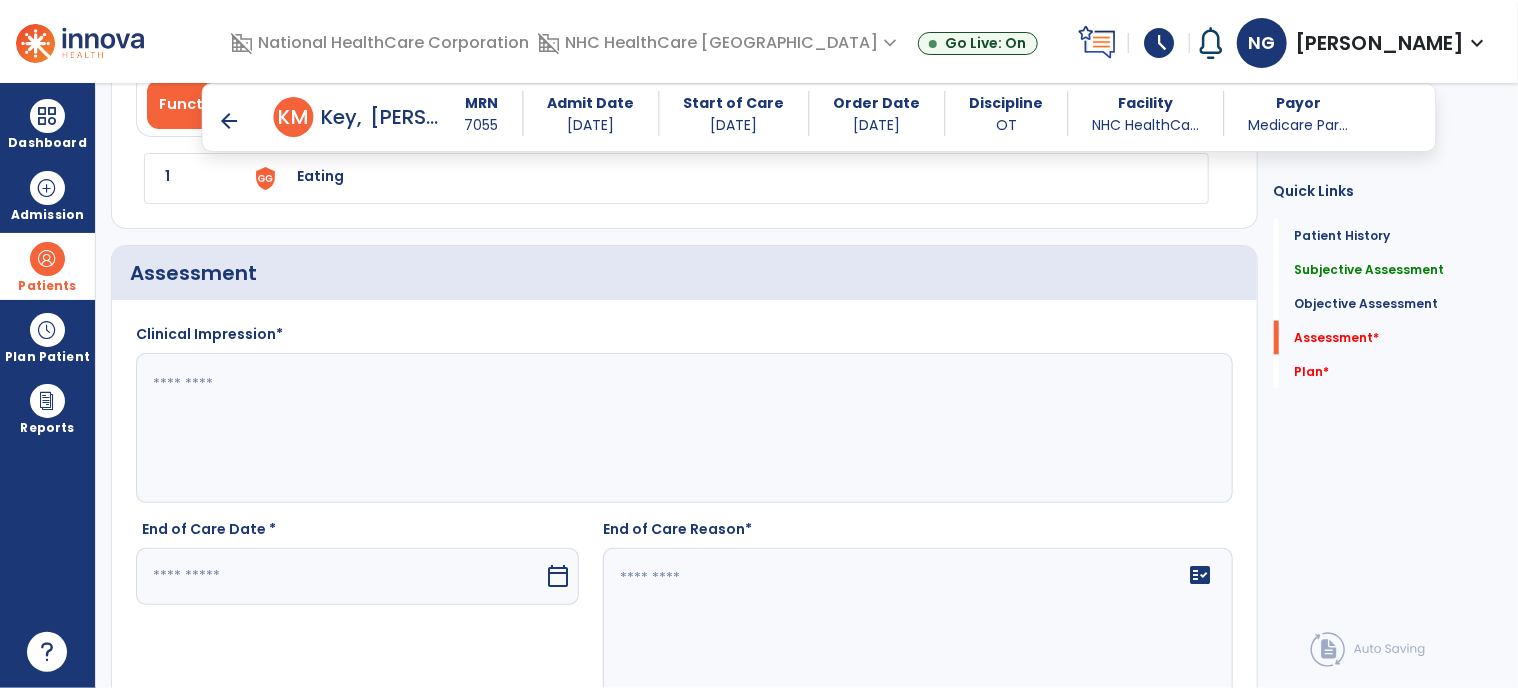 click 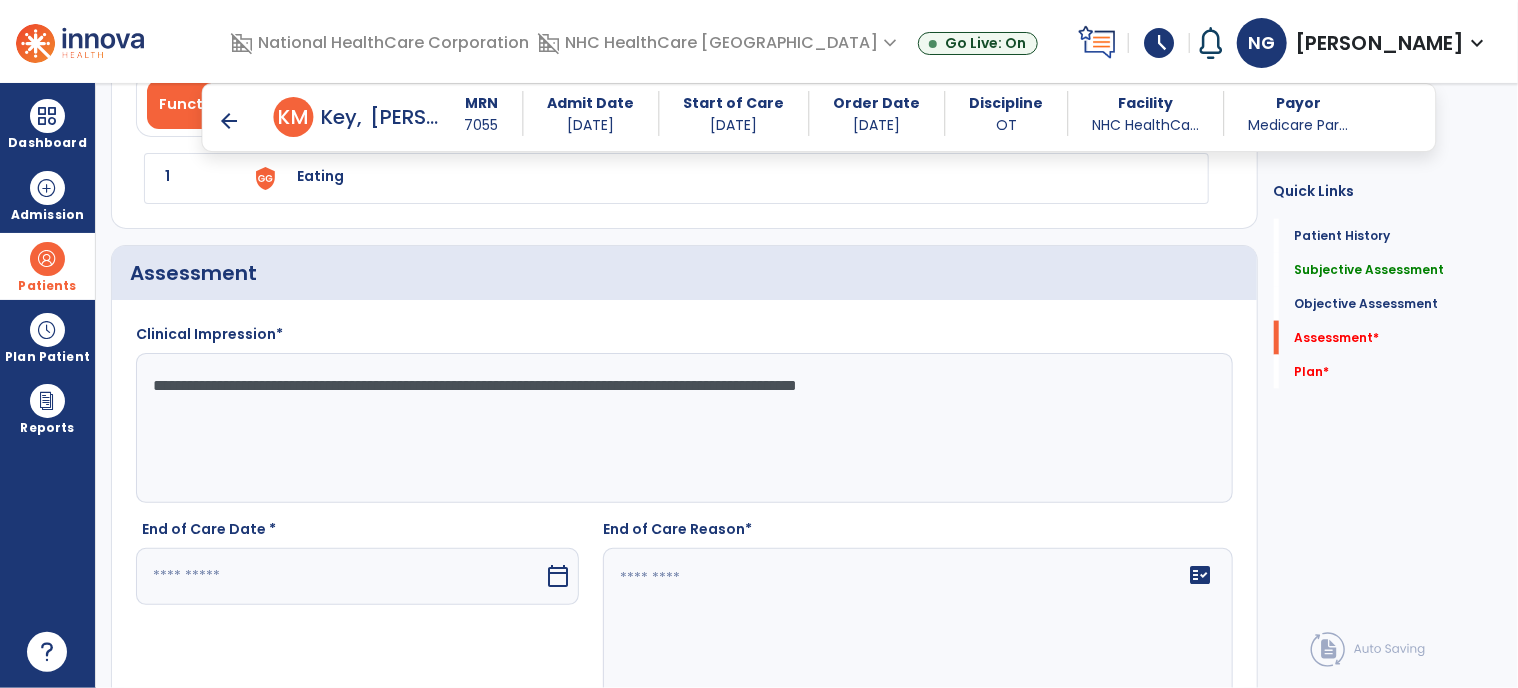 type on "**********" 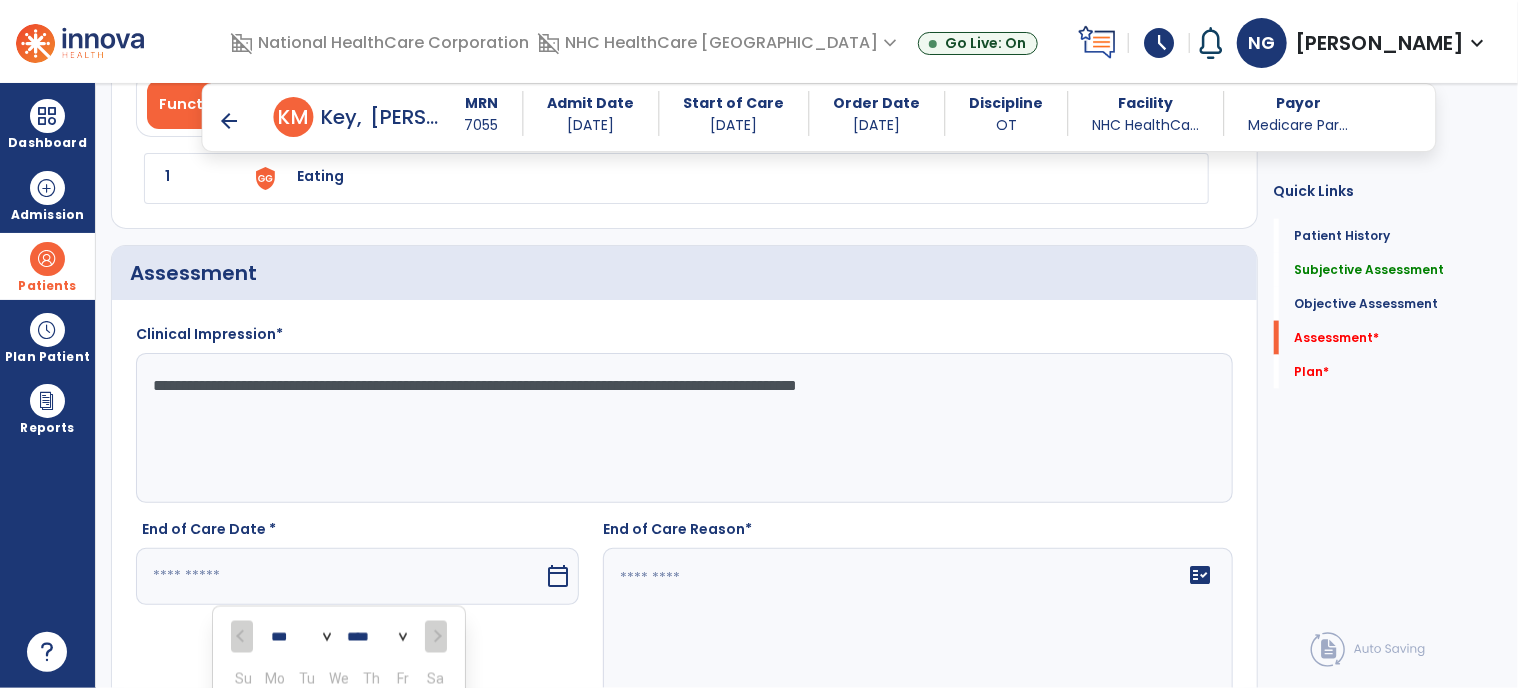 scroll, scrollTop: 1752, scrollLeft: 0, axis: vertical 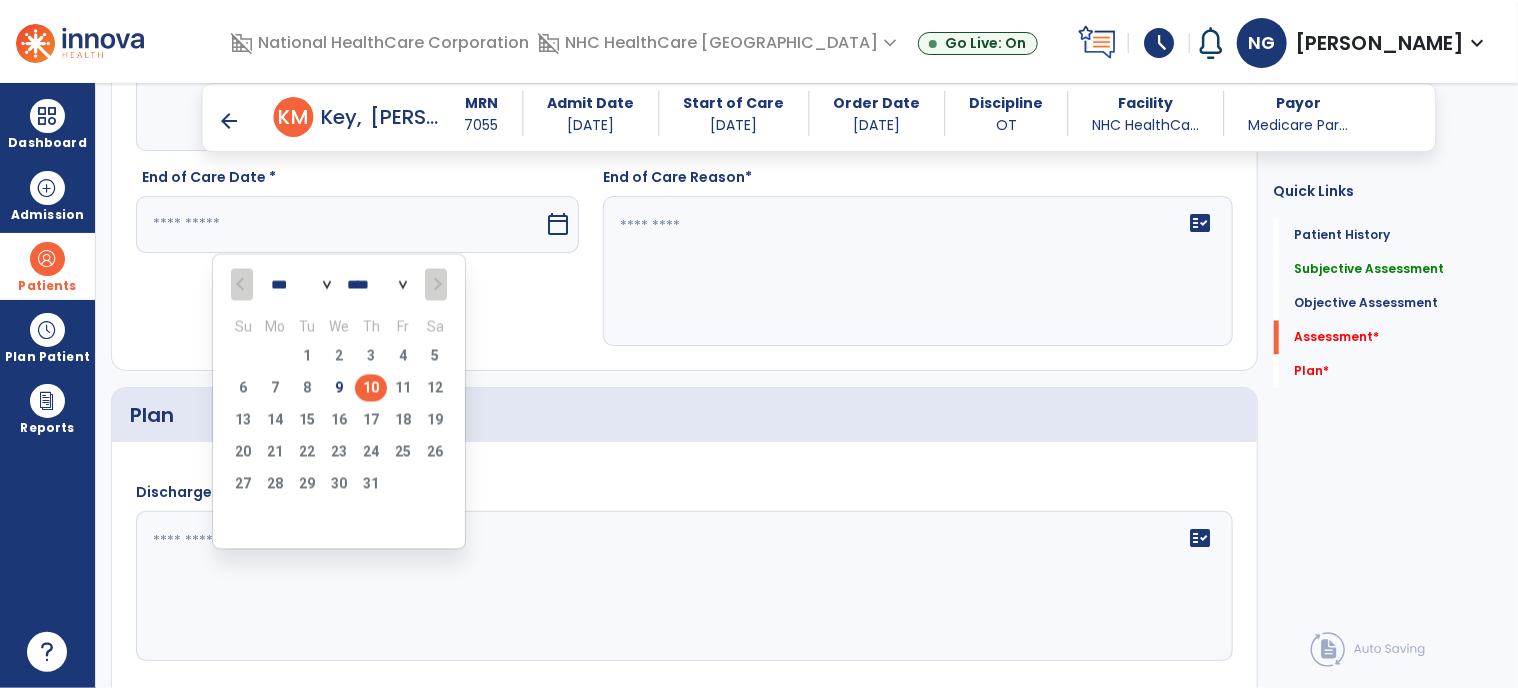 click on "10" at bounding box center [371, 388] 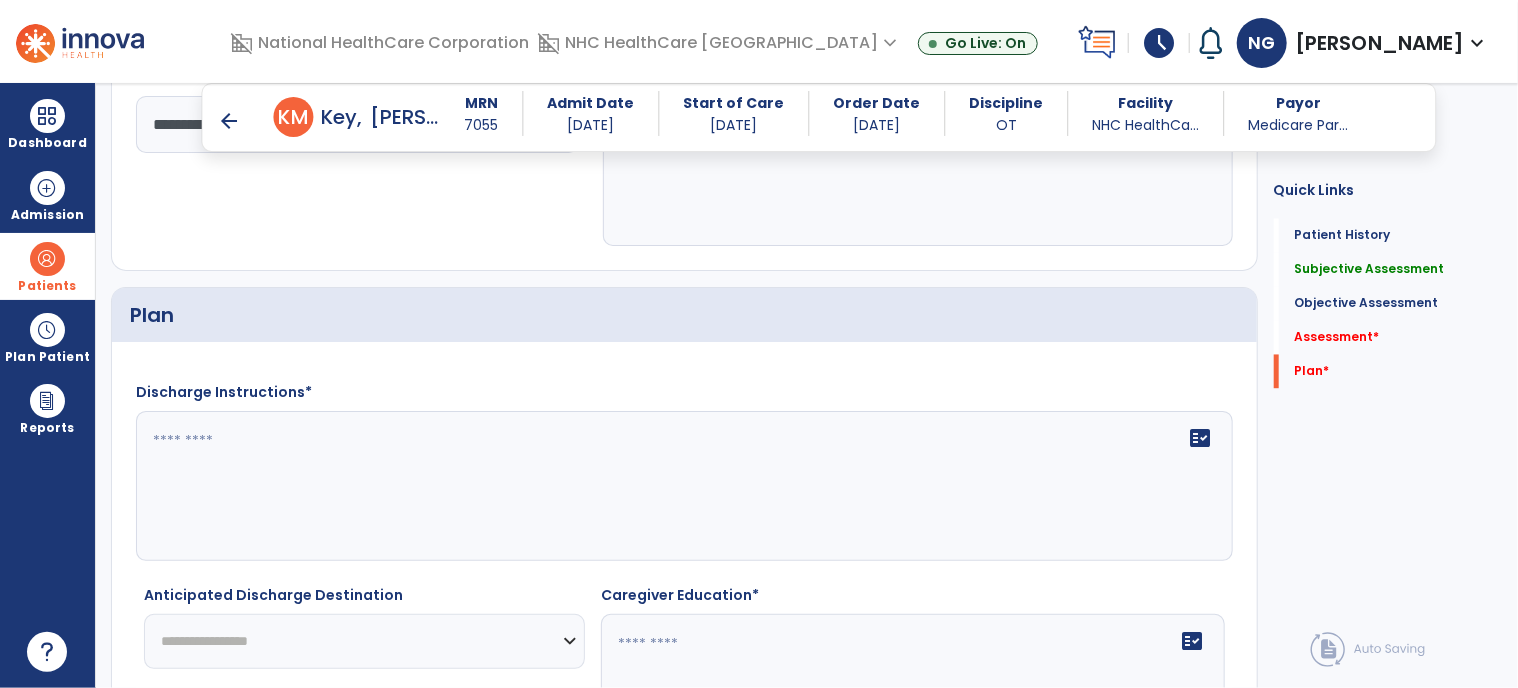 scroll, scrollTop: 1752, scrollLeft: 0, axis: vertical 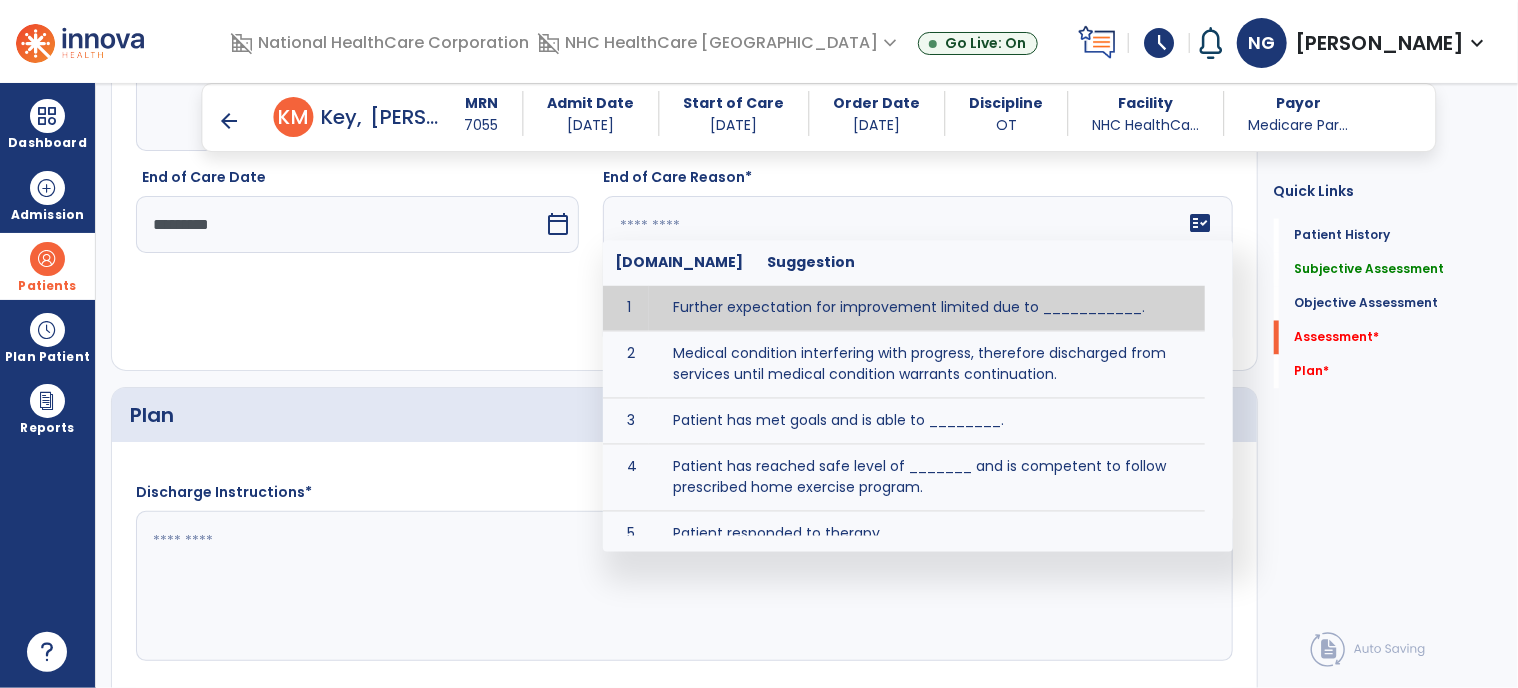 click on "fact_check  [DOMAIN_NAME] Suggestion 1 Further expectation for improvement limited due to ___________. 2 Medical condition interfering with progress, therefore discharged from services until medical condition warrants continuation. 3 Patient has met goals and is able to ________. 4 Patient has reached safe level of _______ and is competent to follow prescribed home exercise program. 5 Patient responded to therapy ____________. 6 Unexpected facility discharge - patient continues to warrant further therapy and will be re-screened upon readmission. 7 Unstable medical condition makes continued services inappropriate at this time." 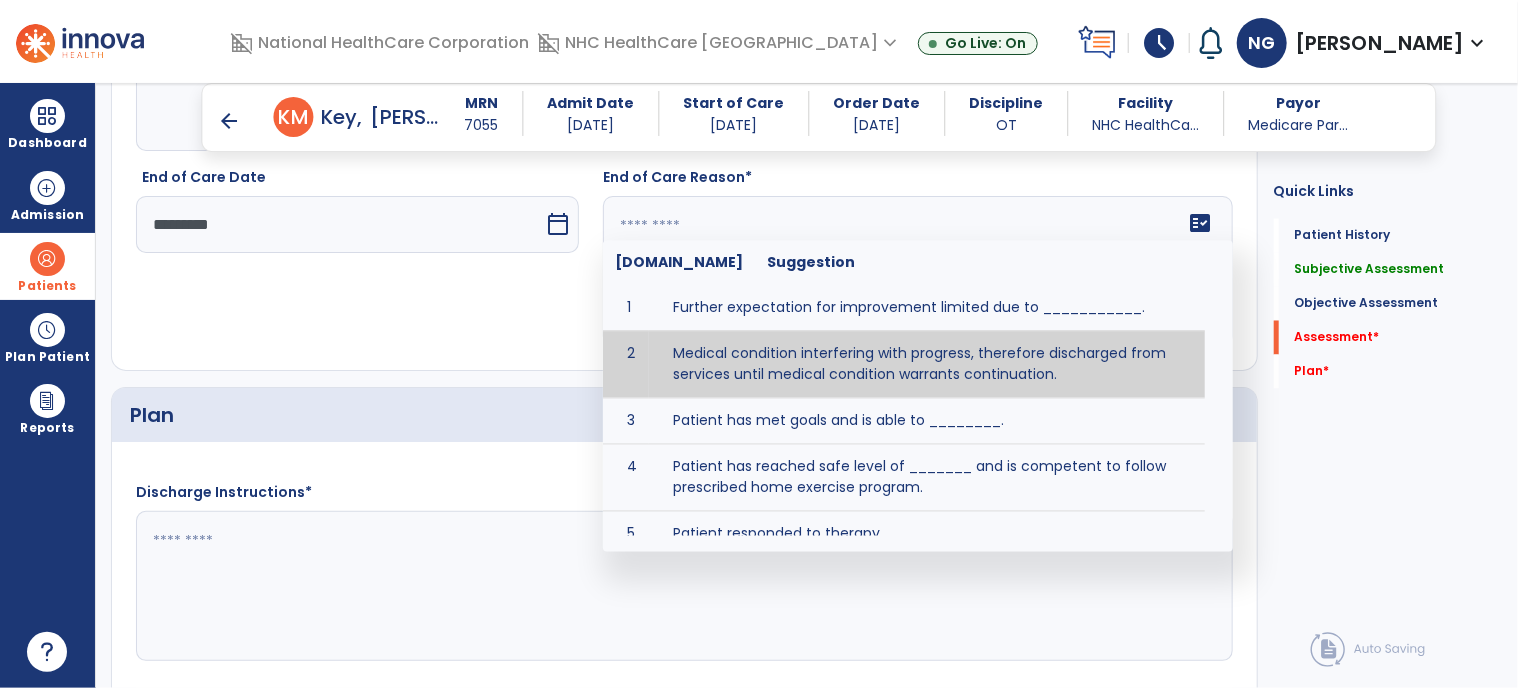 type on "**********" 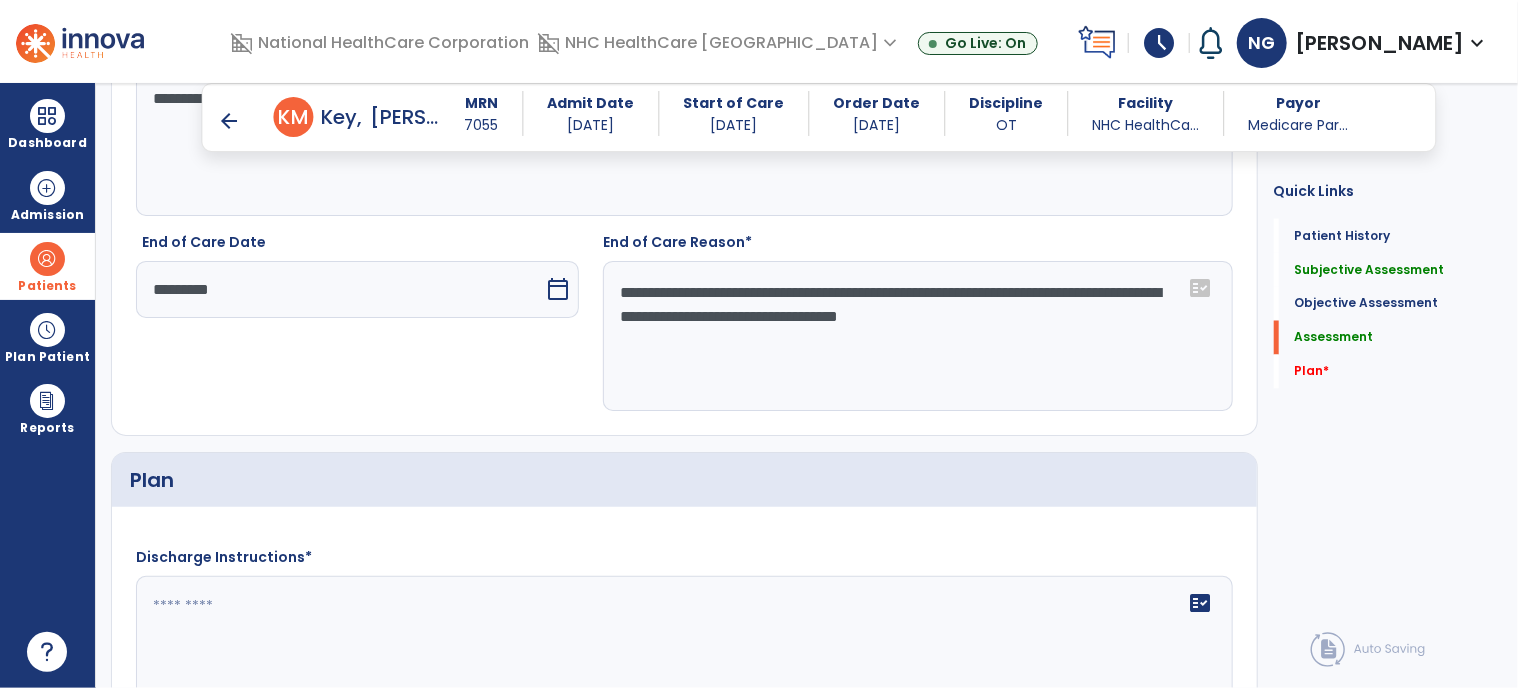 scroll, scrollTop: 1652, scrollLeft: 0, axis: vertical 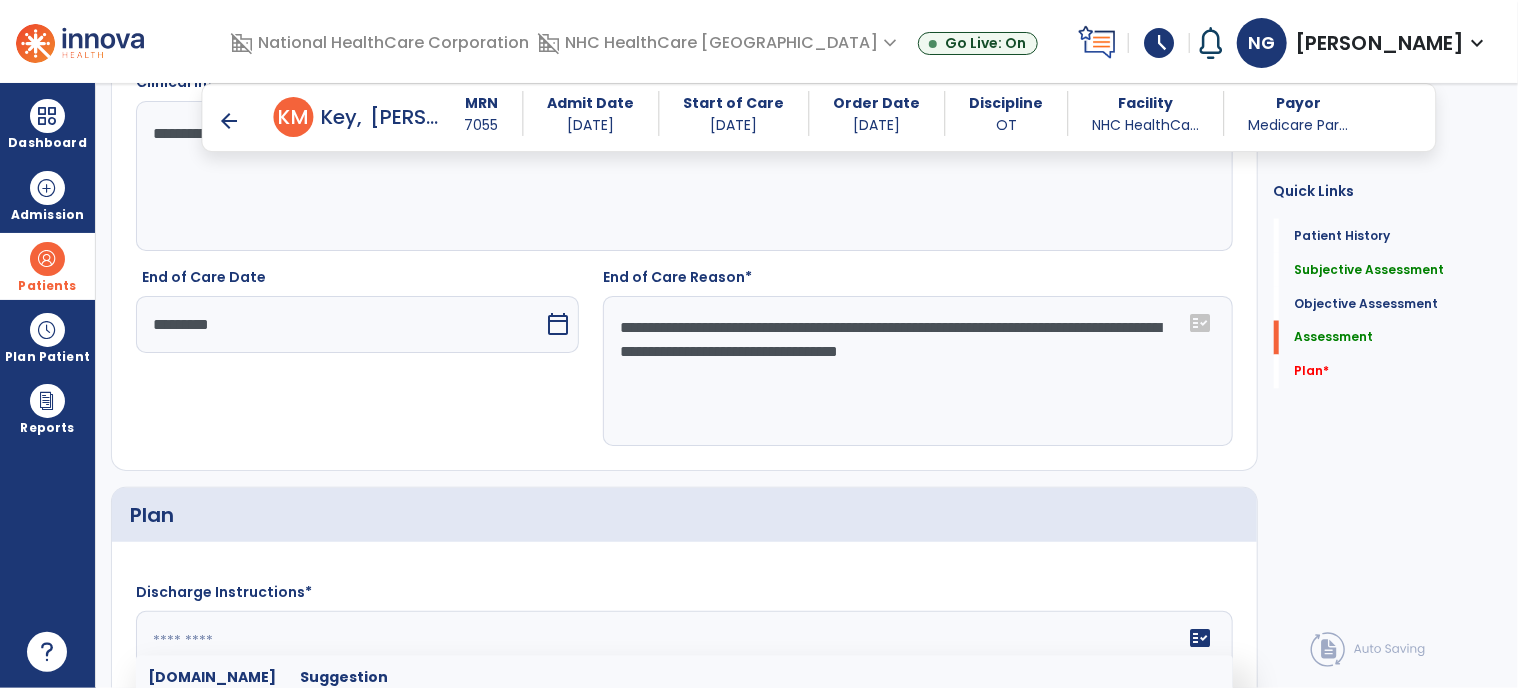 click 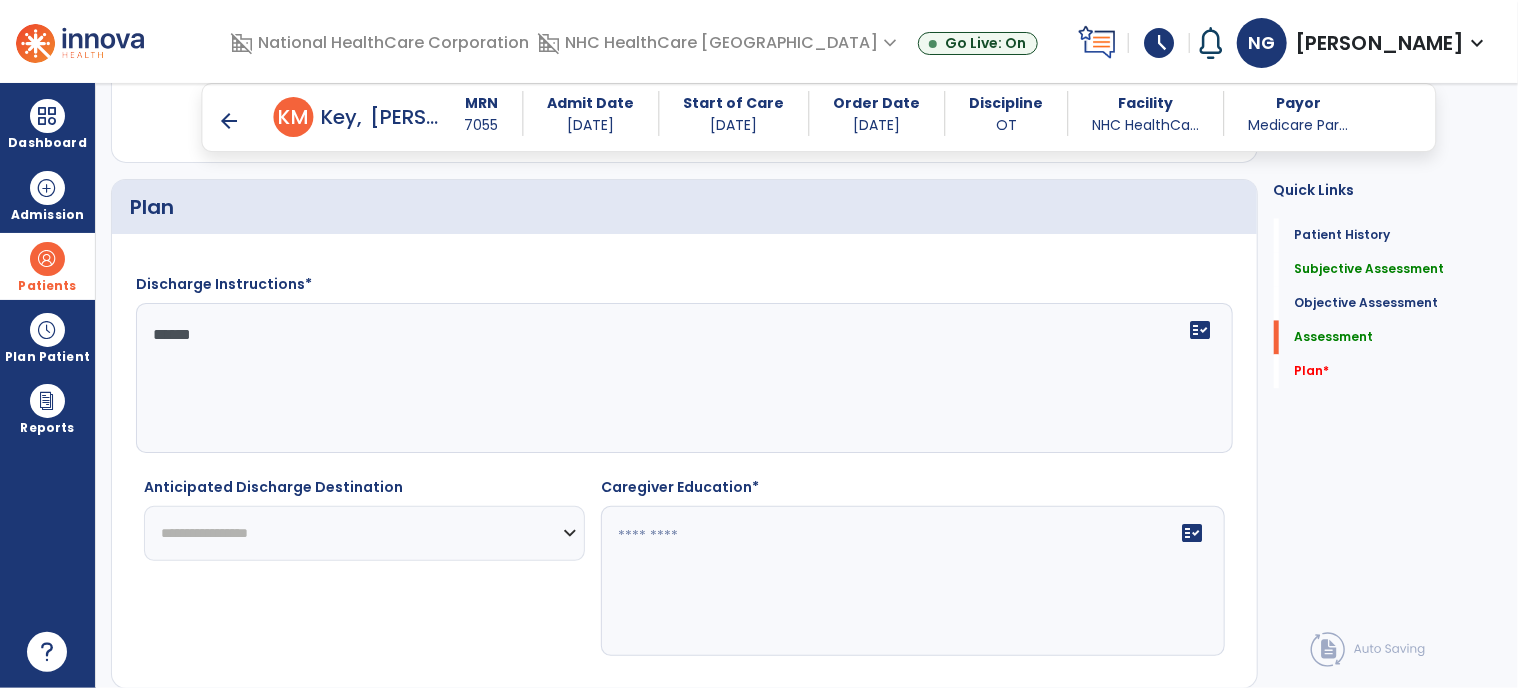 scroll, scrollTop: 2026, scrollLeft: 0, axis: vertical 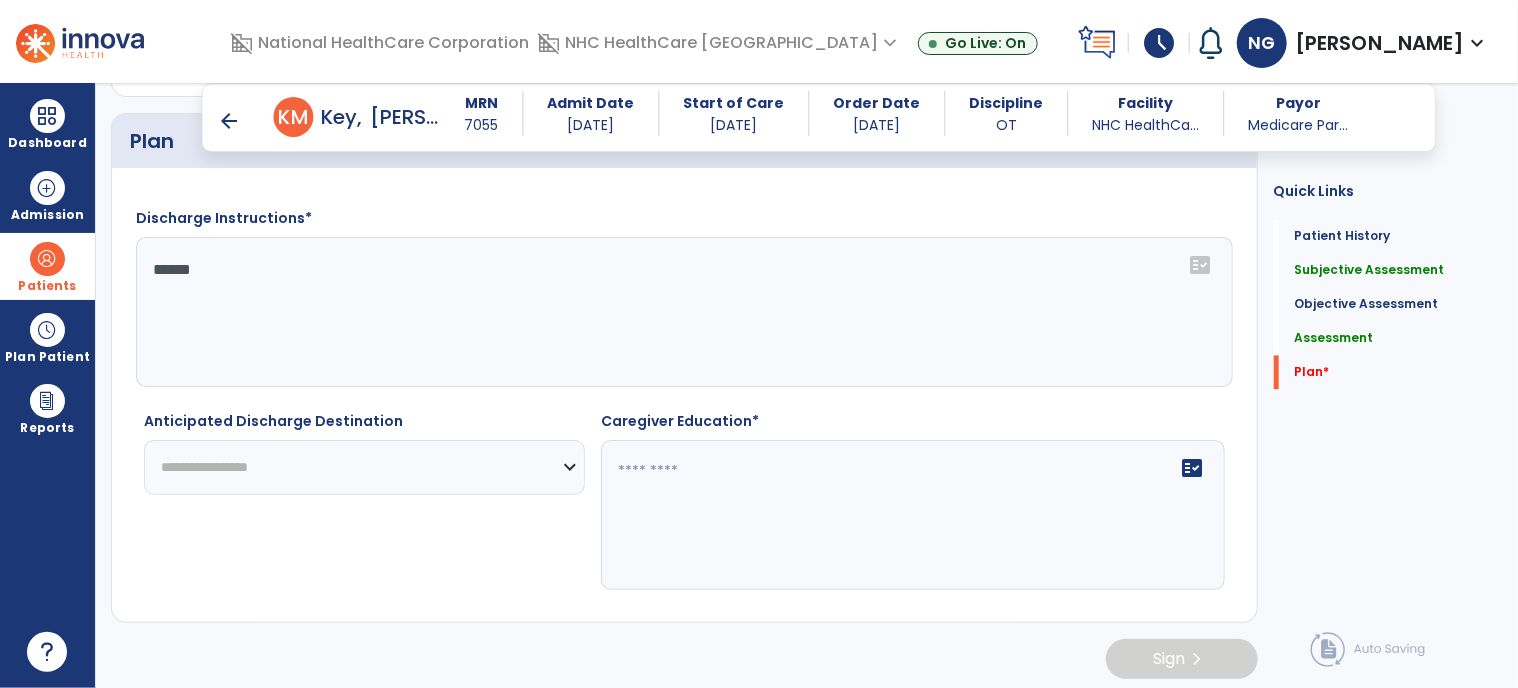 type on "******" 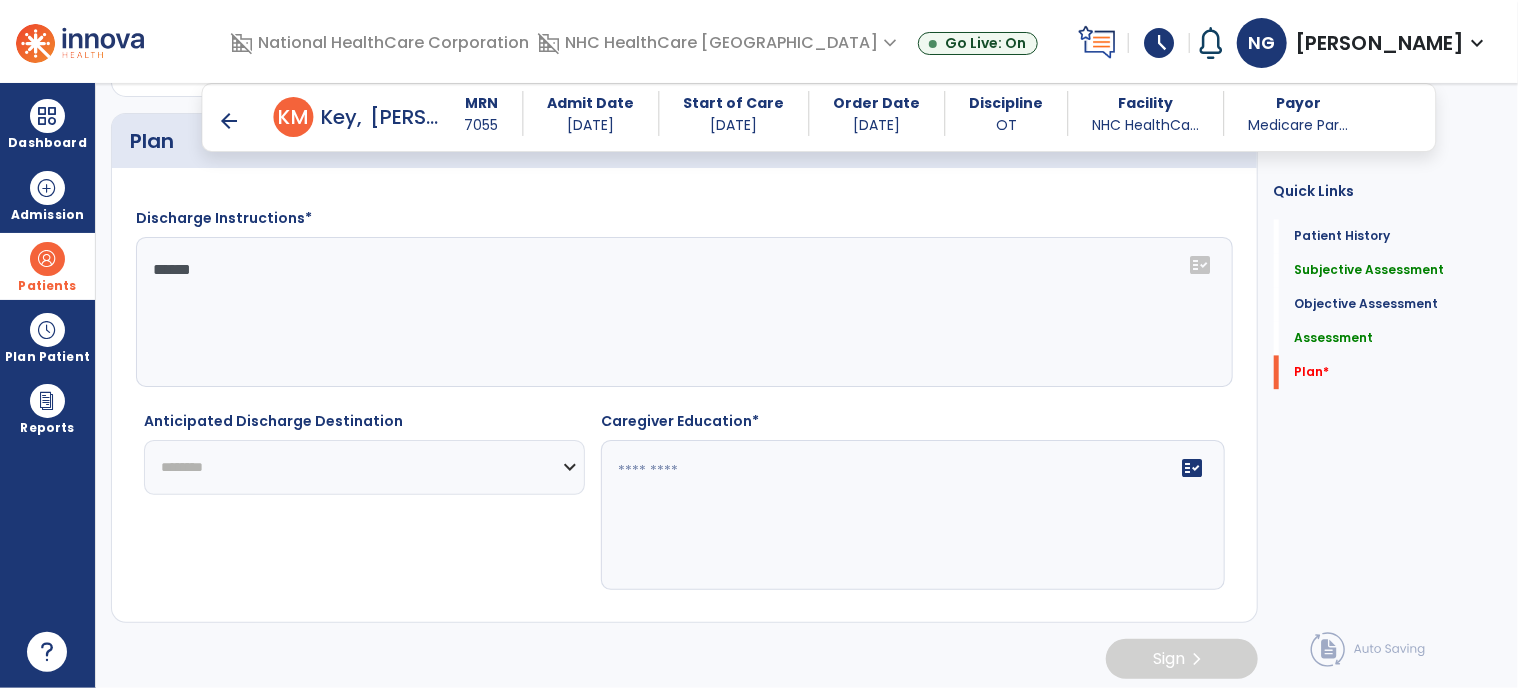 click on "**********" 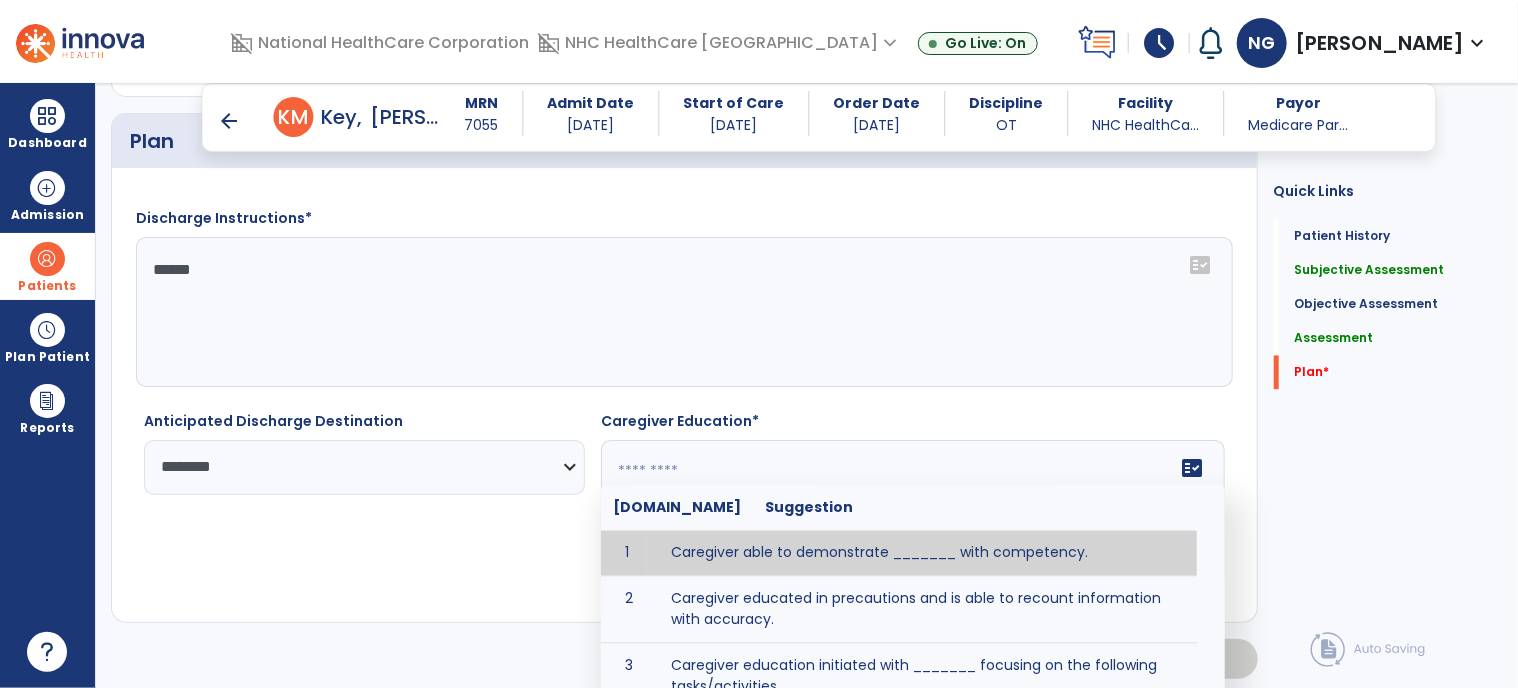 click 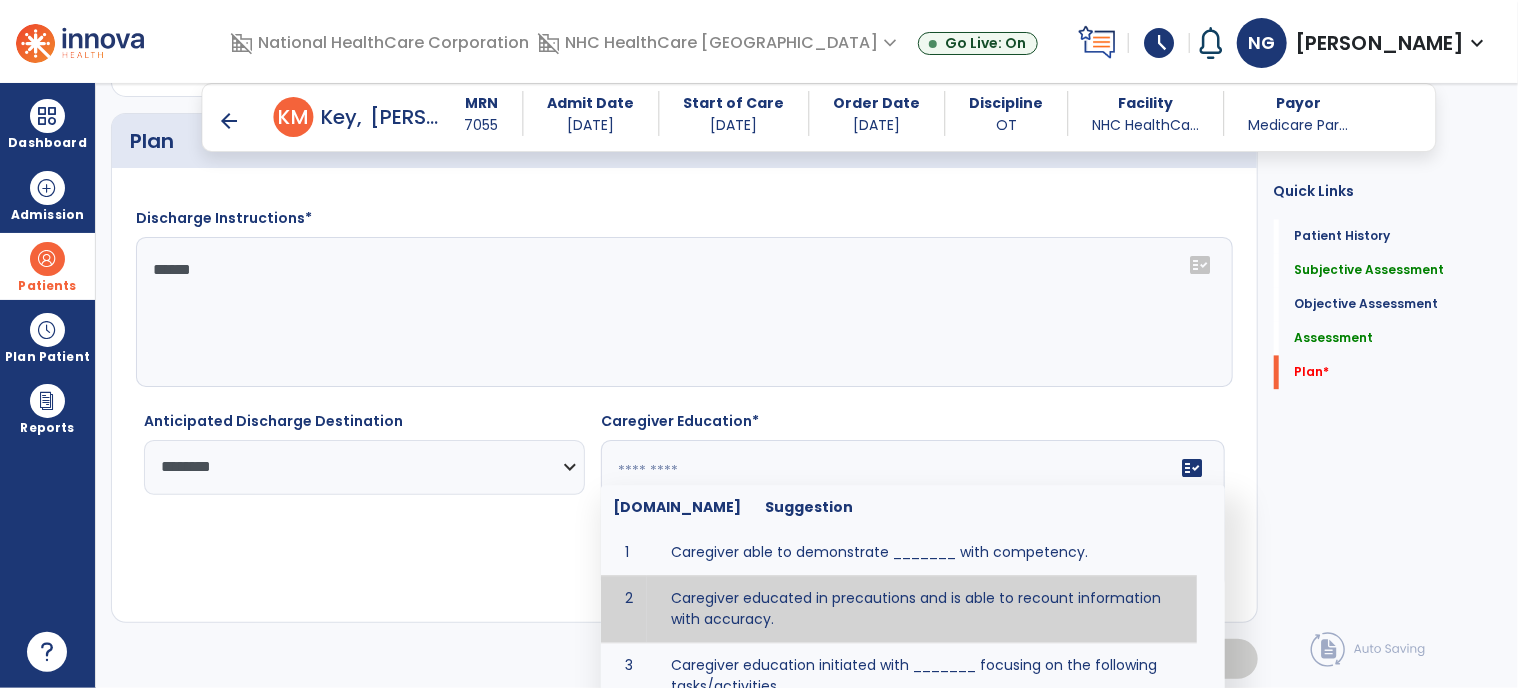 type on "**********" 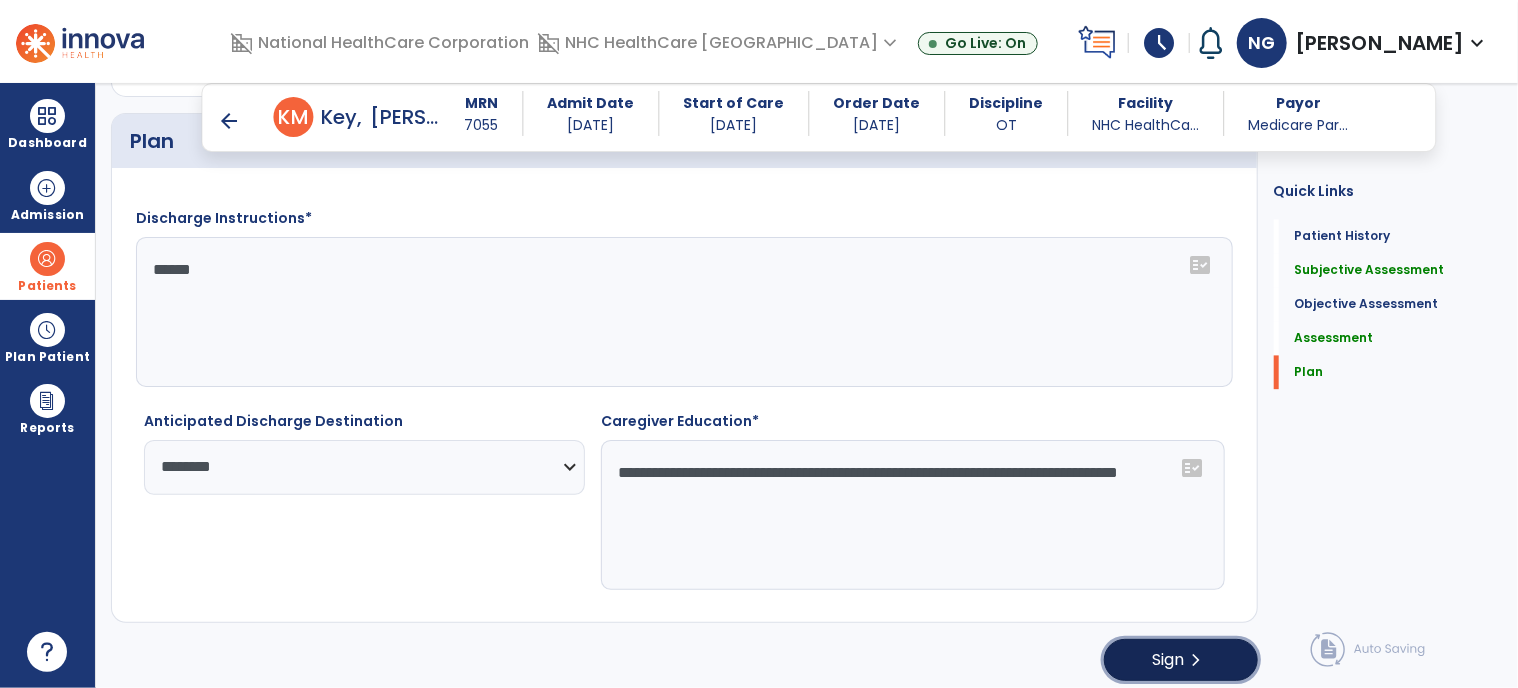 click on "Sign  chevron_right" 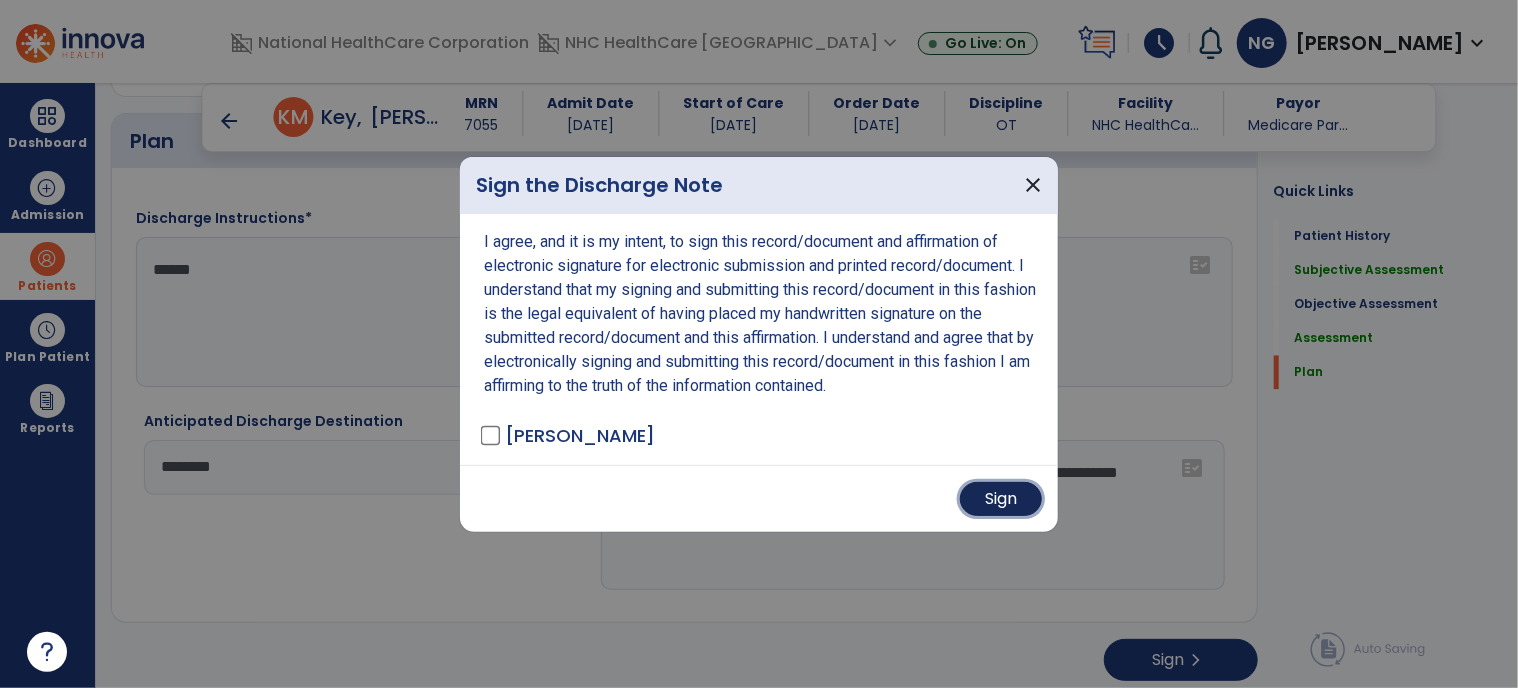 click on "Sign" at bounding box center (1001, 499) 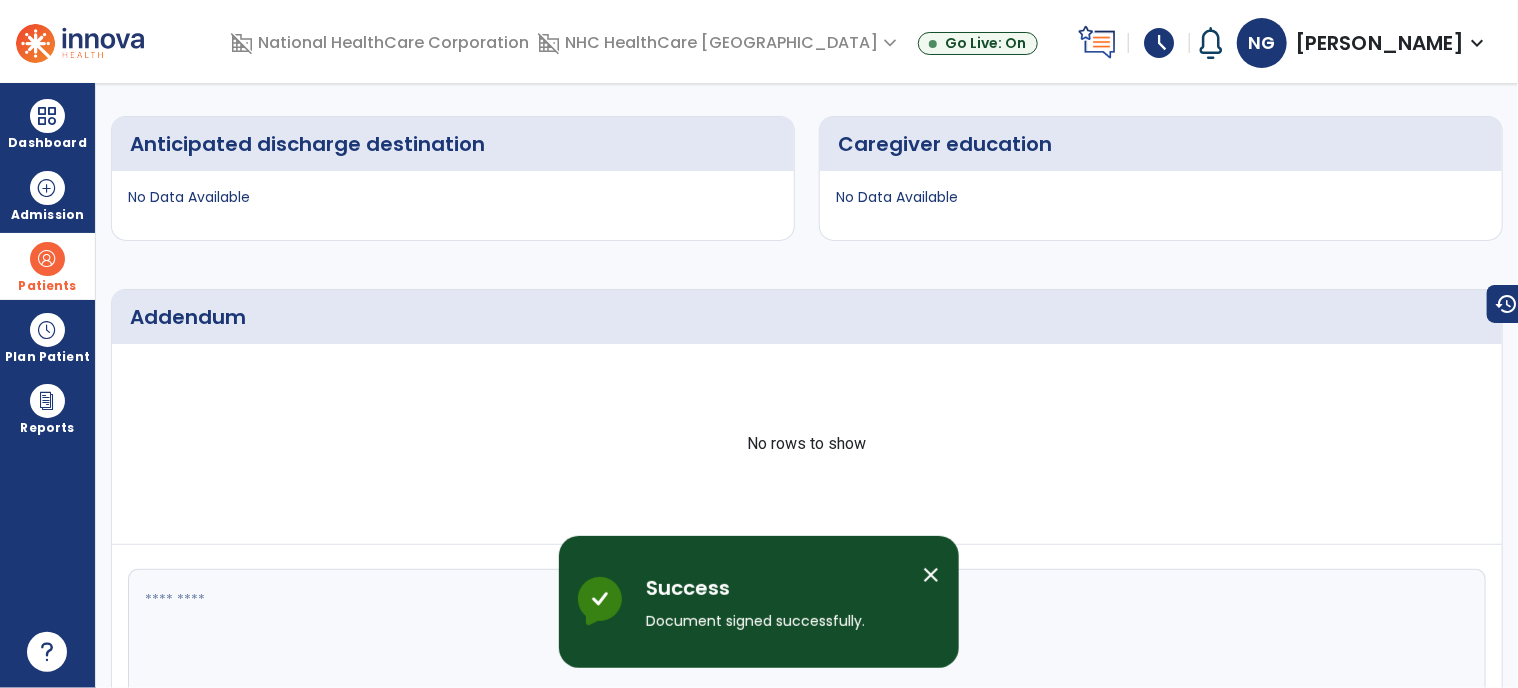 scroll, scrollTop: 0, scrollLeft: 0, axis: both 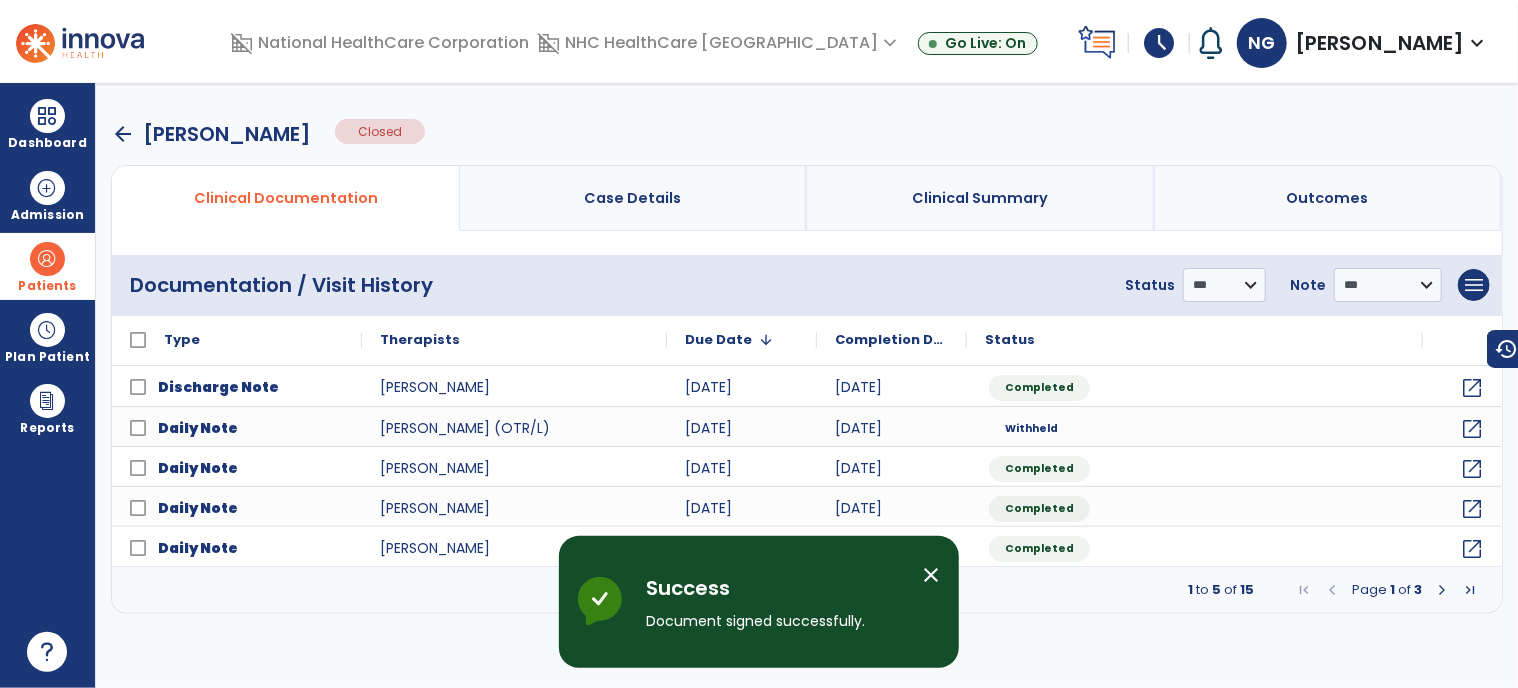 click on "arrow_back" at bounding box center [123, 134] 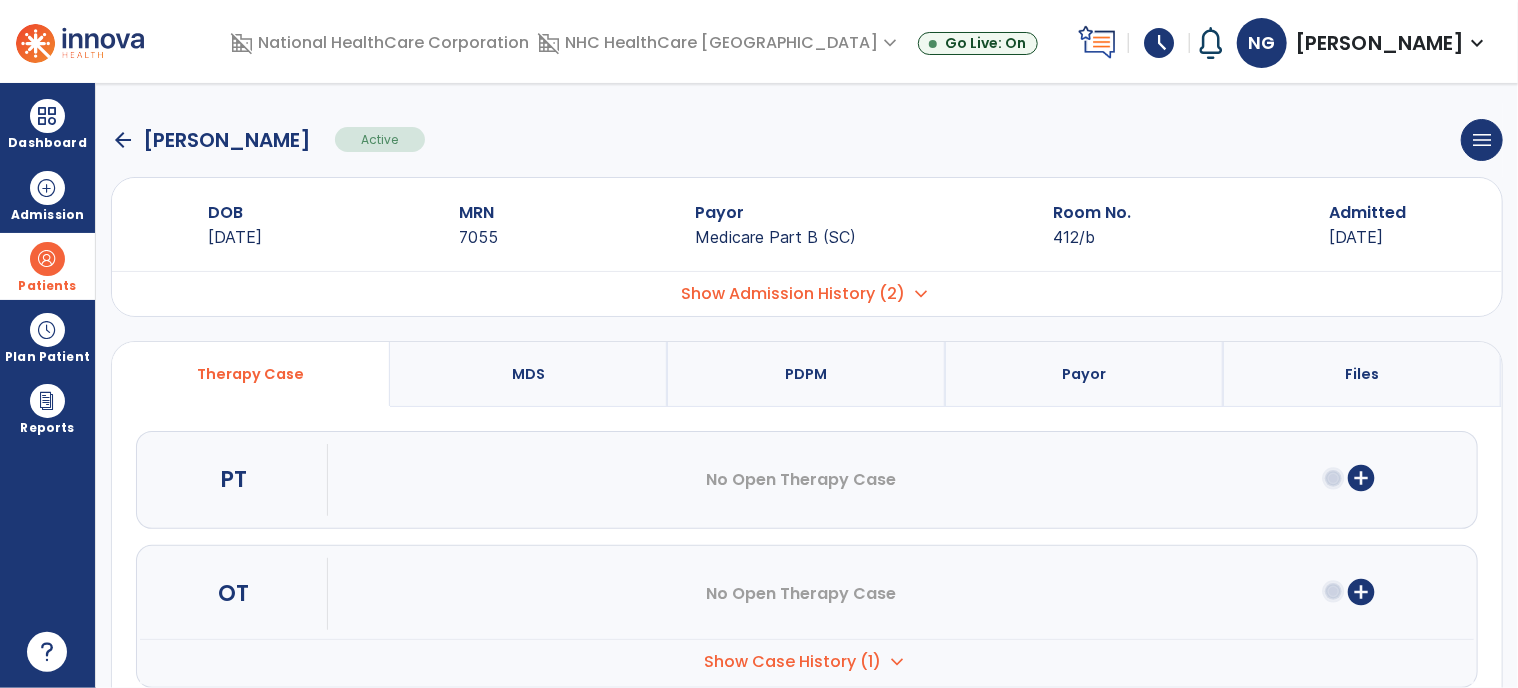 click on "arrow_back" 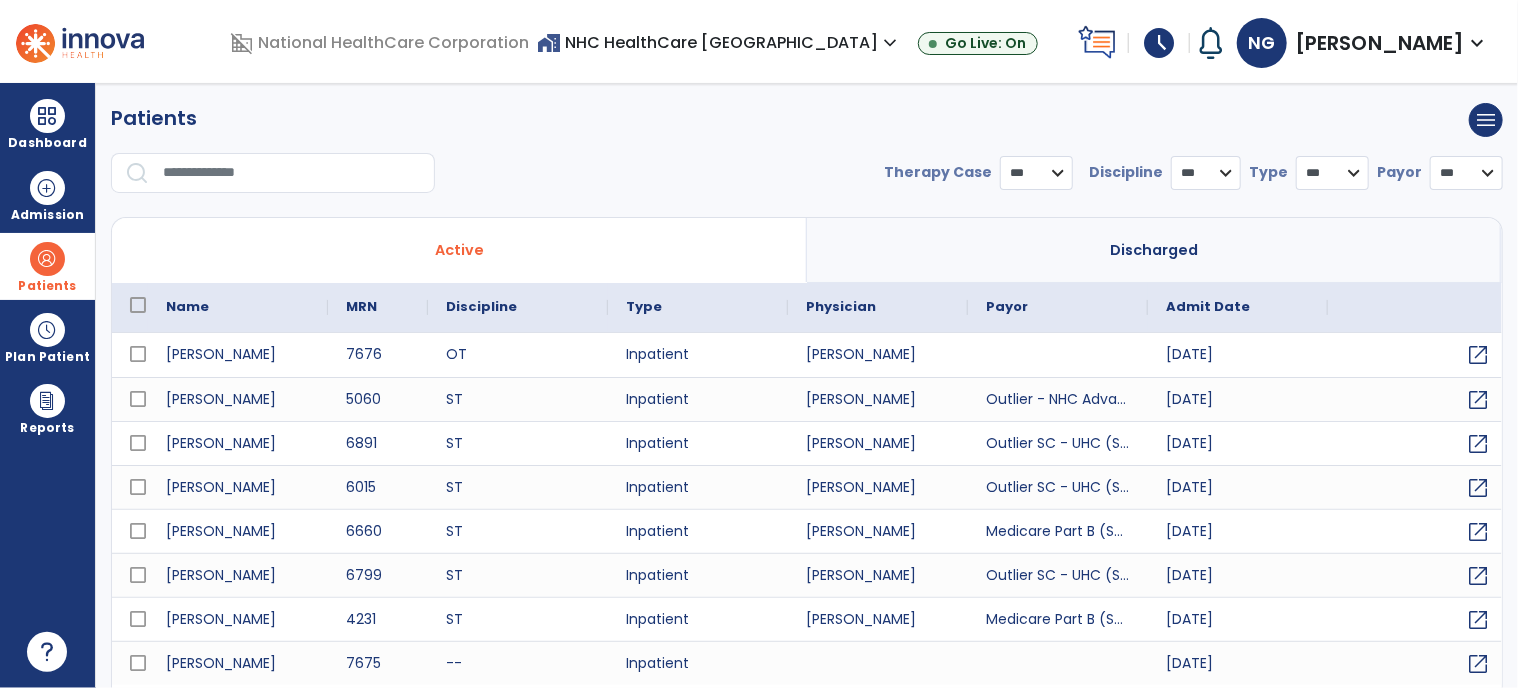 select on "***" 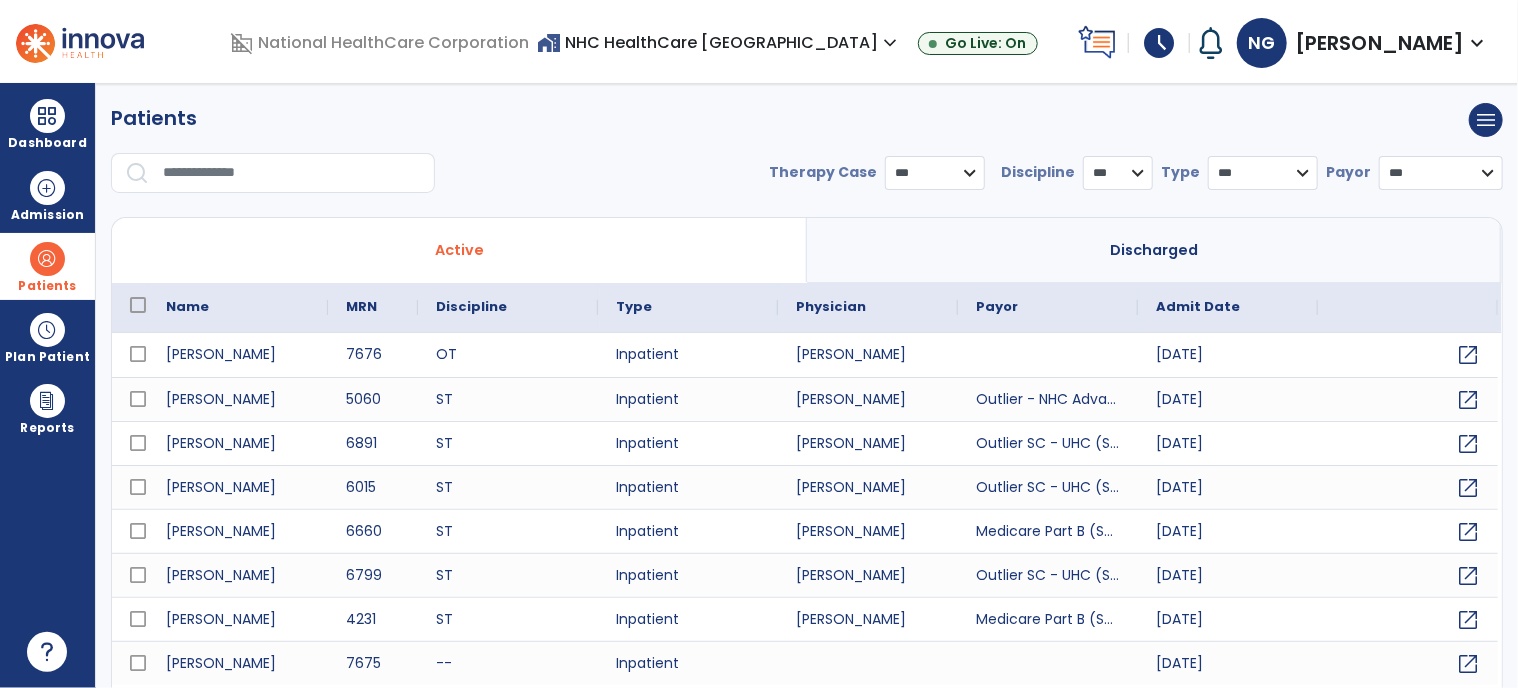 click at bounding box center (292, 173) 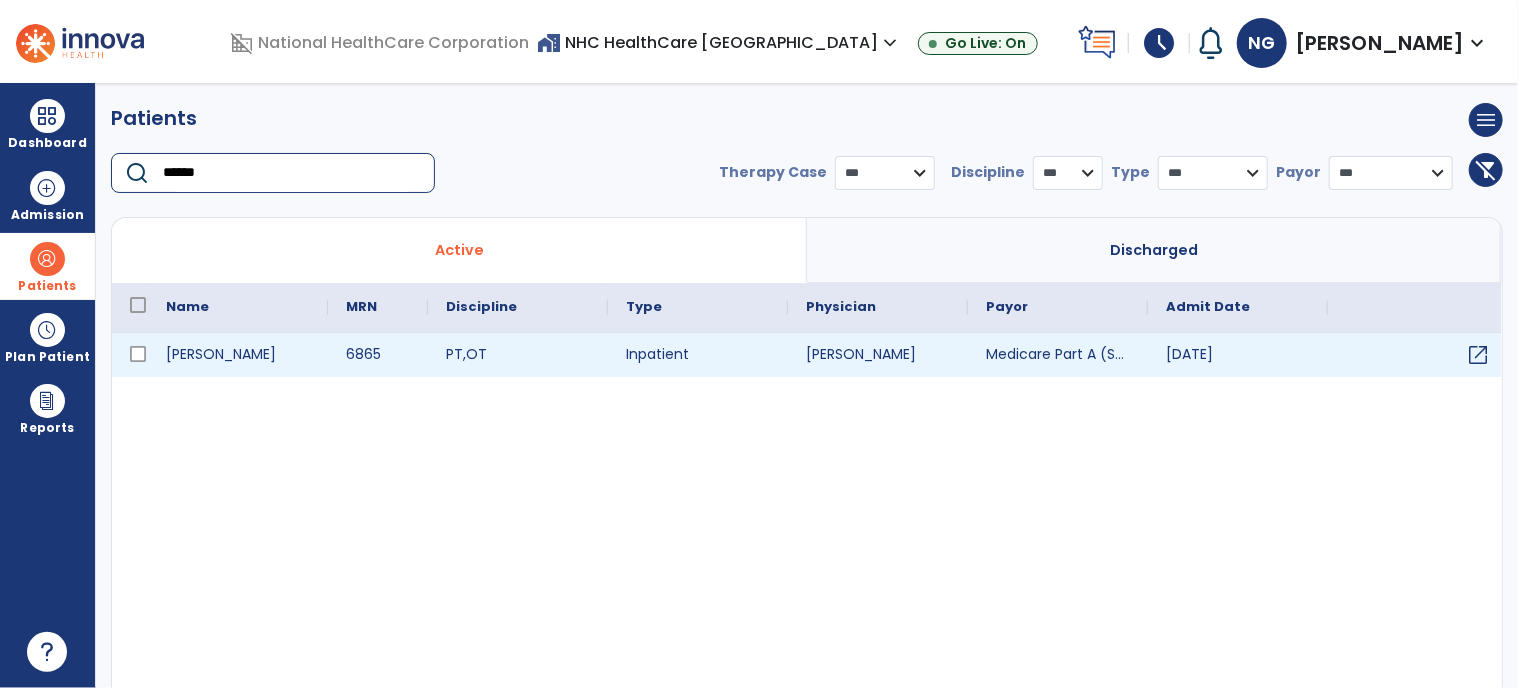 type on "******" 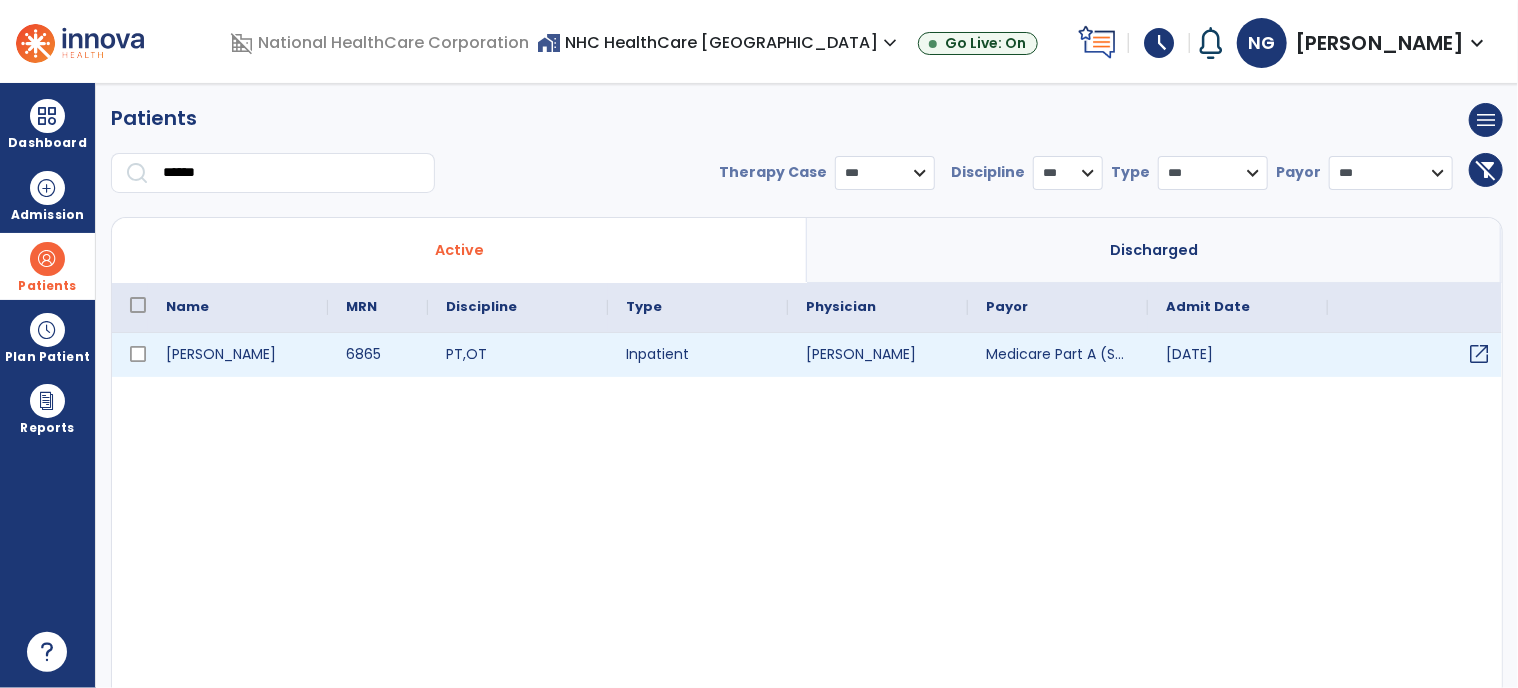 click on "open_in_new" at bounding box center (1479, 354) 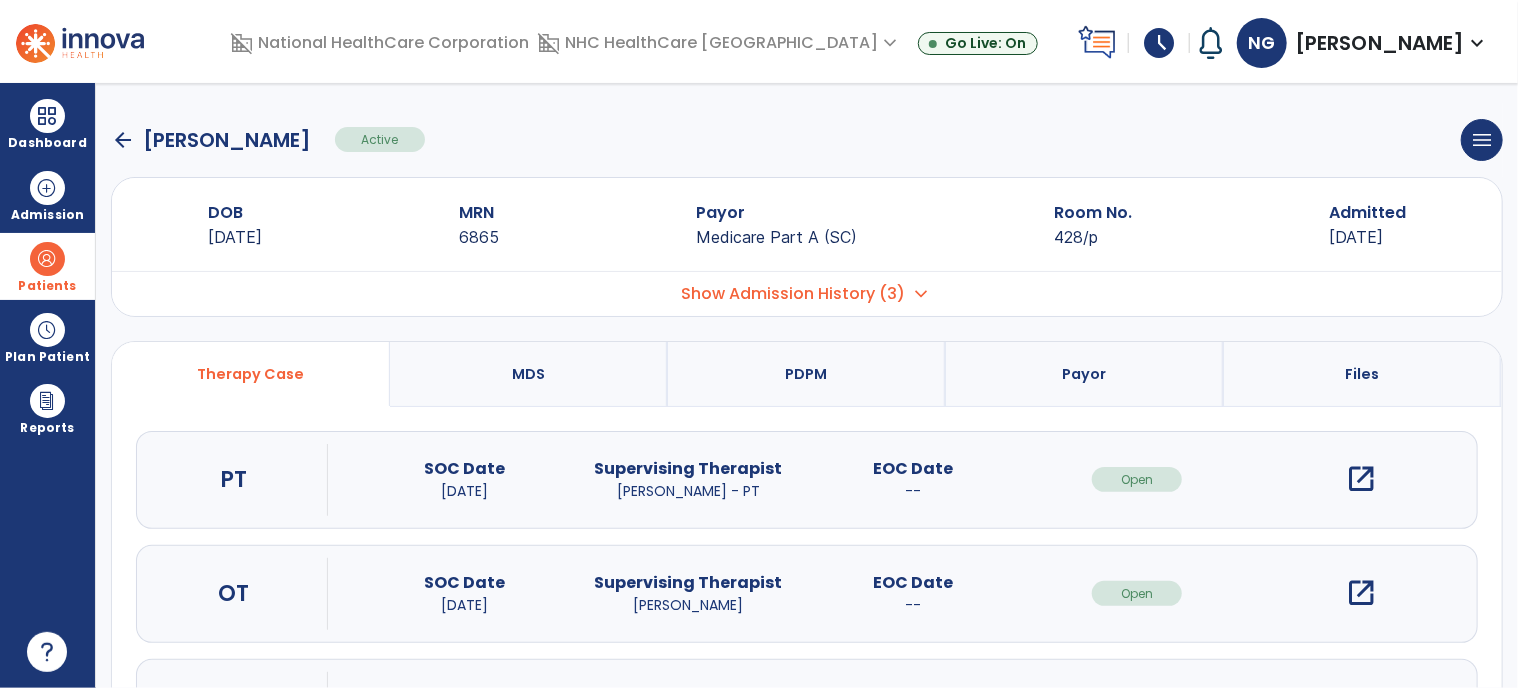 click on "open_in_new" at bounding box center [1362, 593] 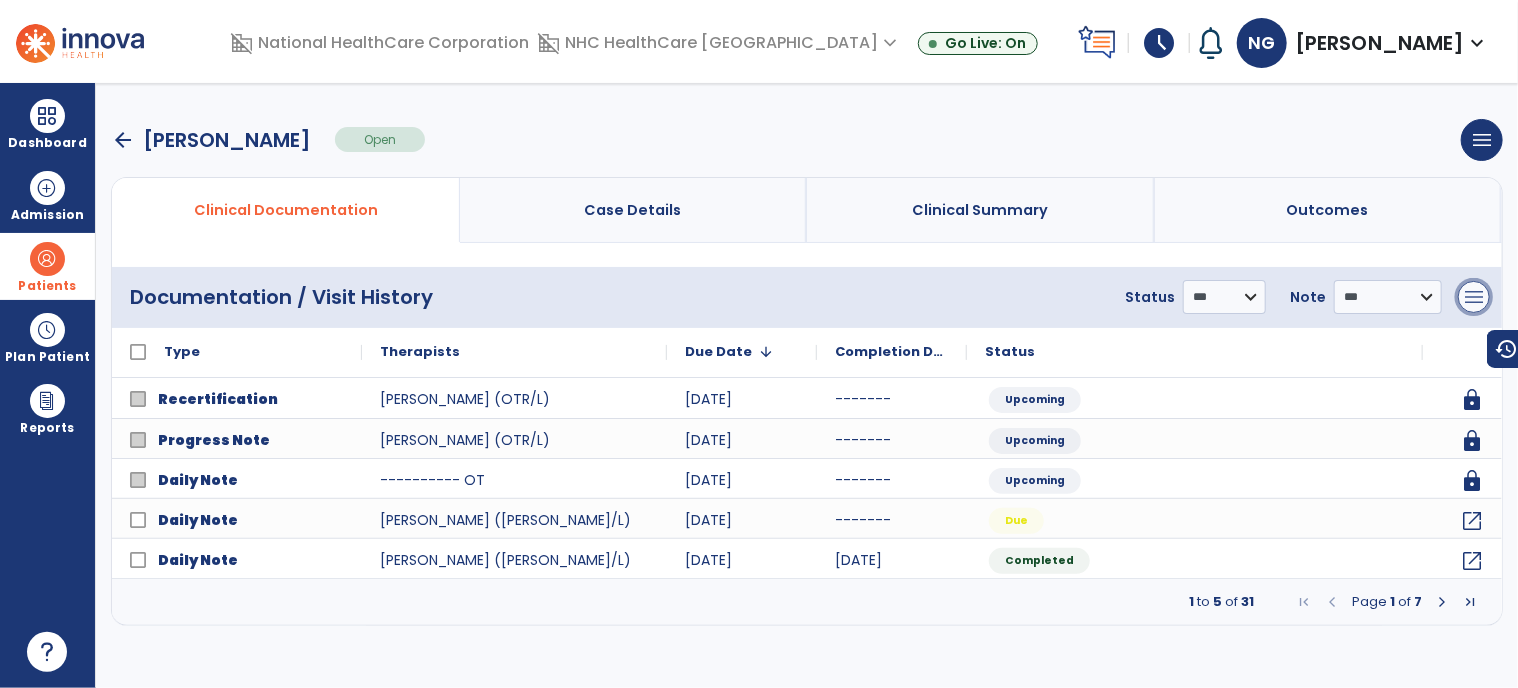 click on "menu" at bounding box center (1474, 297) 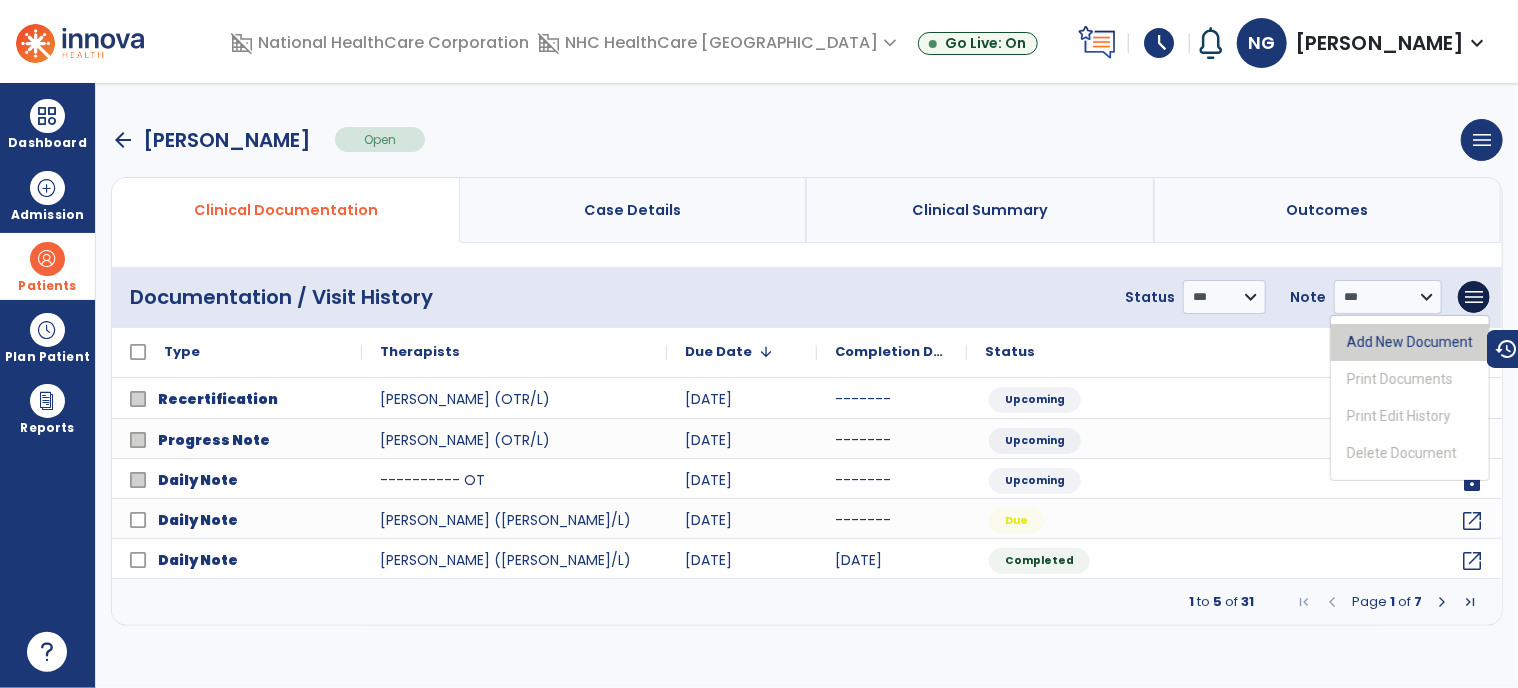 click on "Add New Document" at bounding box center (1410, 342) 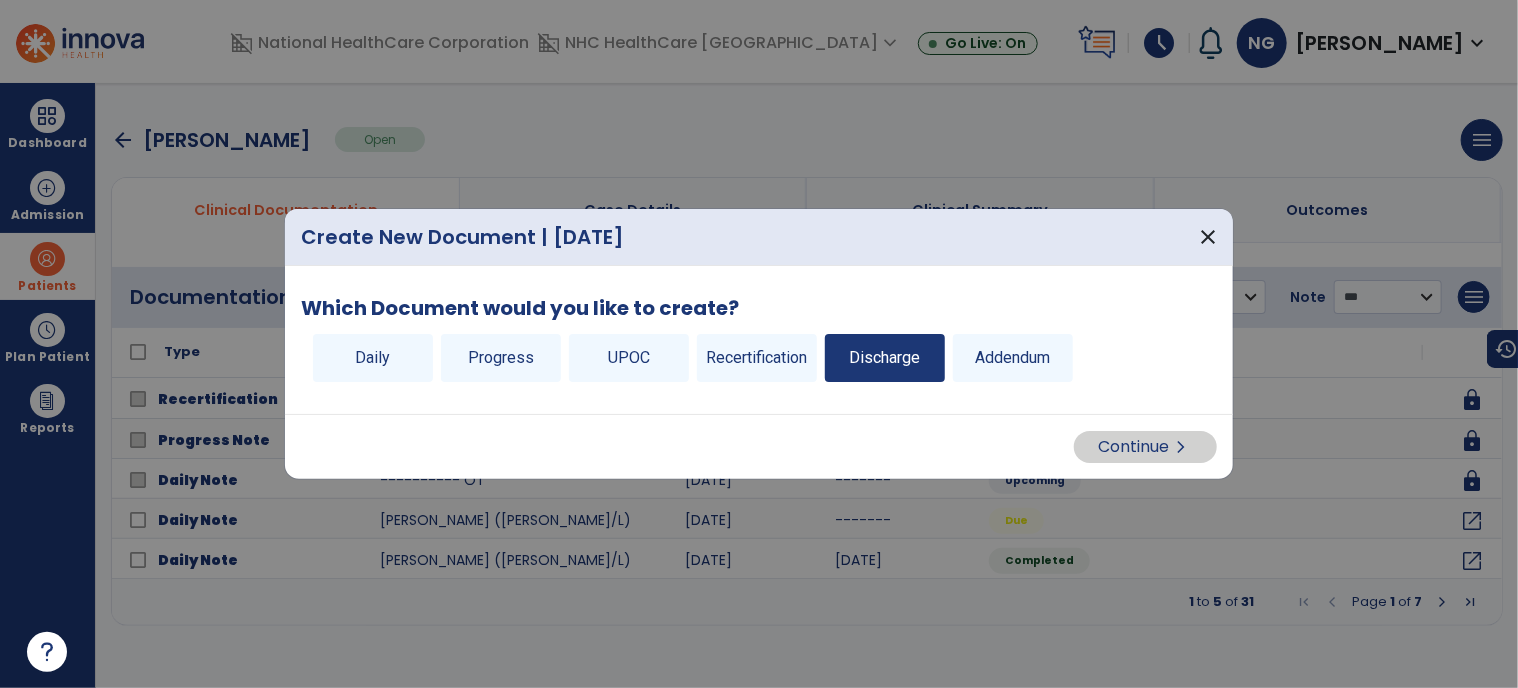 click on "Discharge" at bounding box center (885, 358) 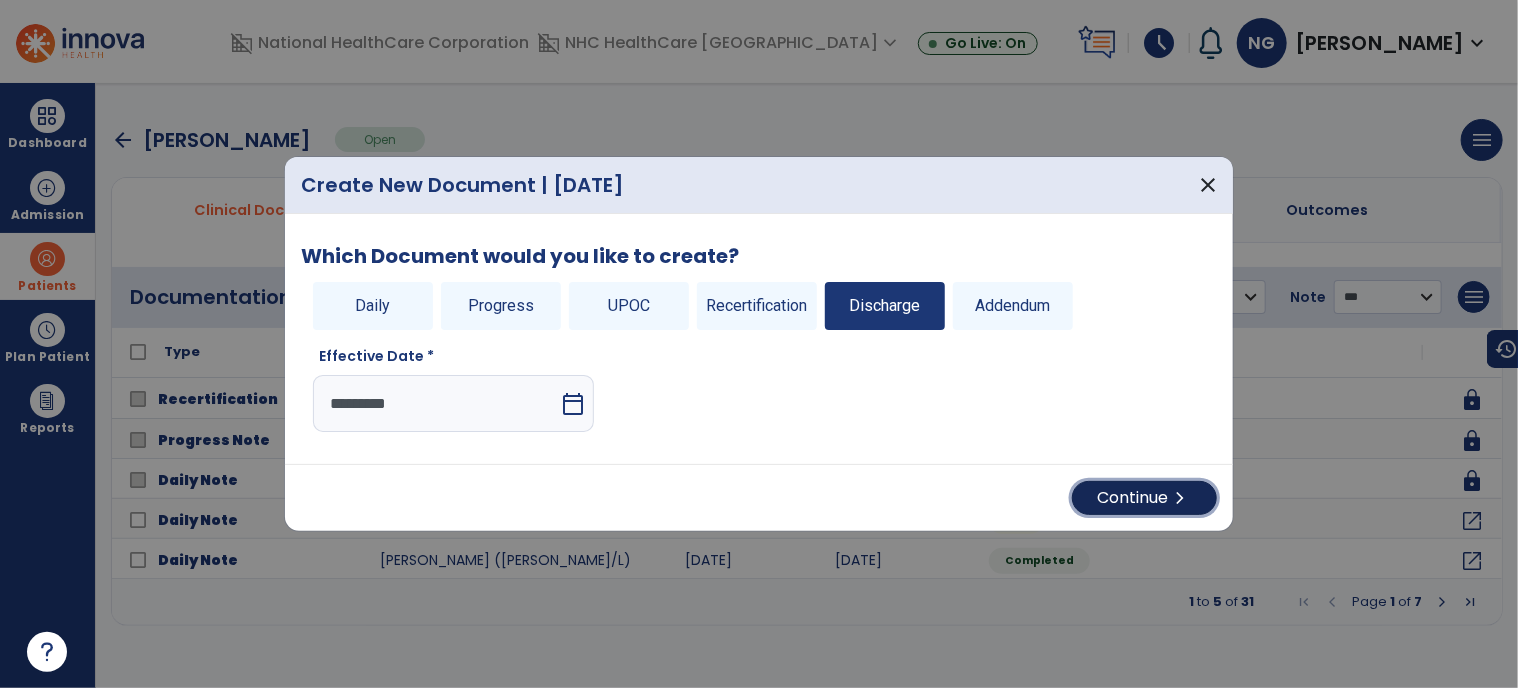 click on "Continue   chevron_right" at bounding box center [1144, 498] 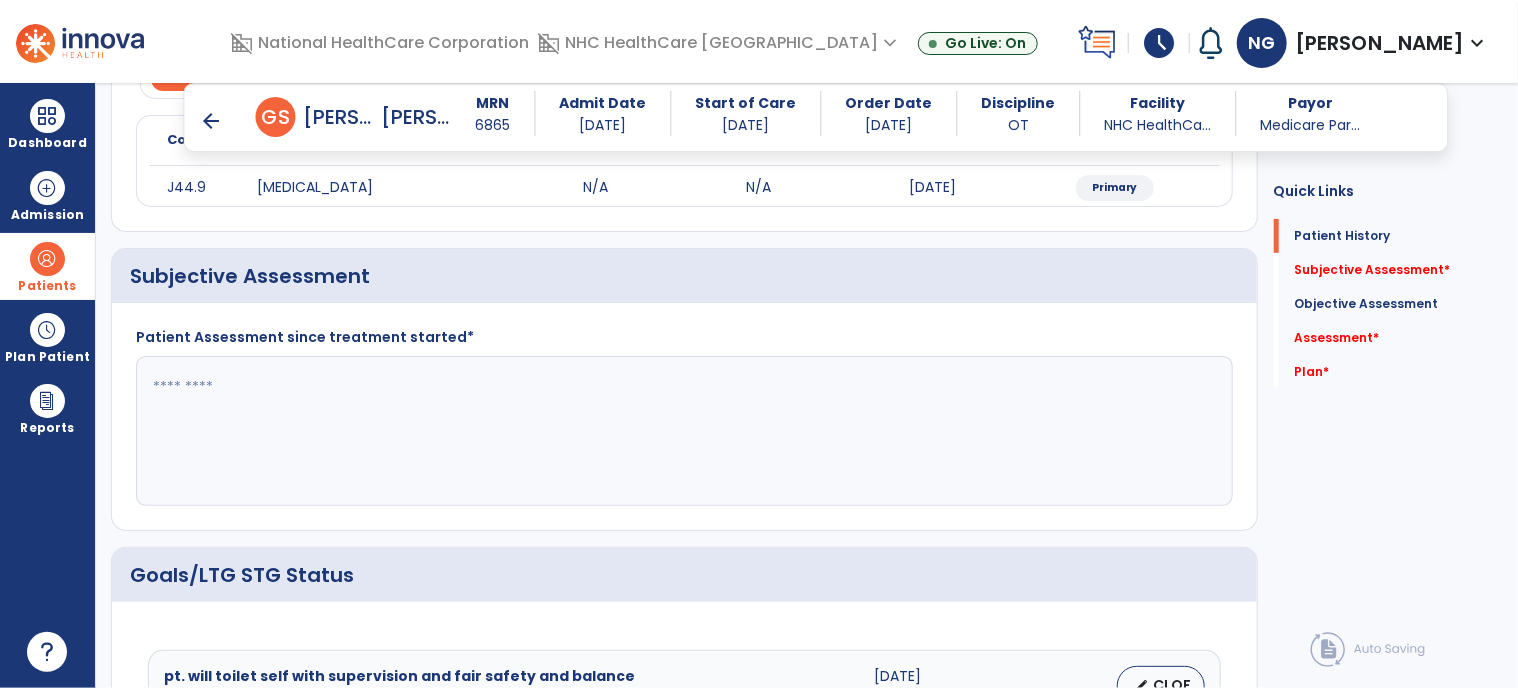scroll, scrollTop: 300, scrollLeft: 0, axis: vertical 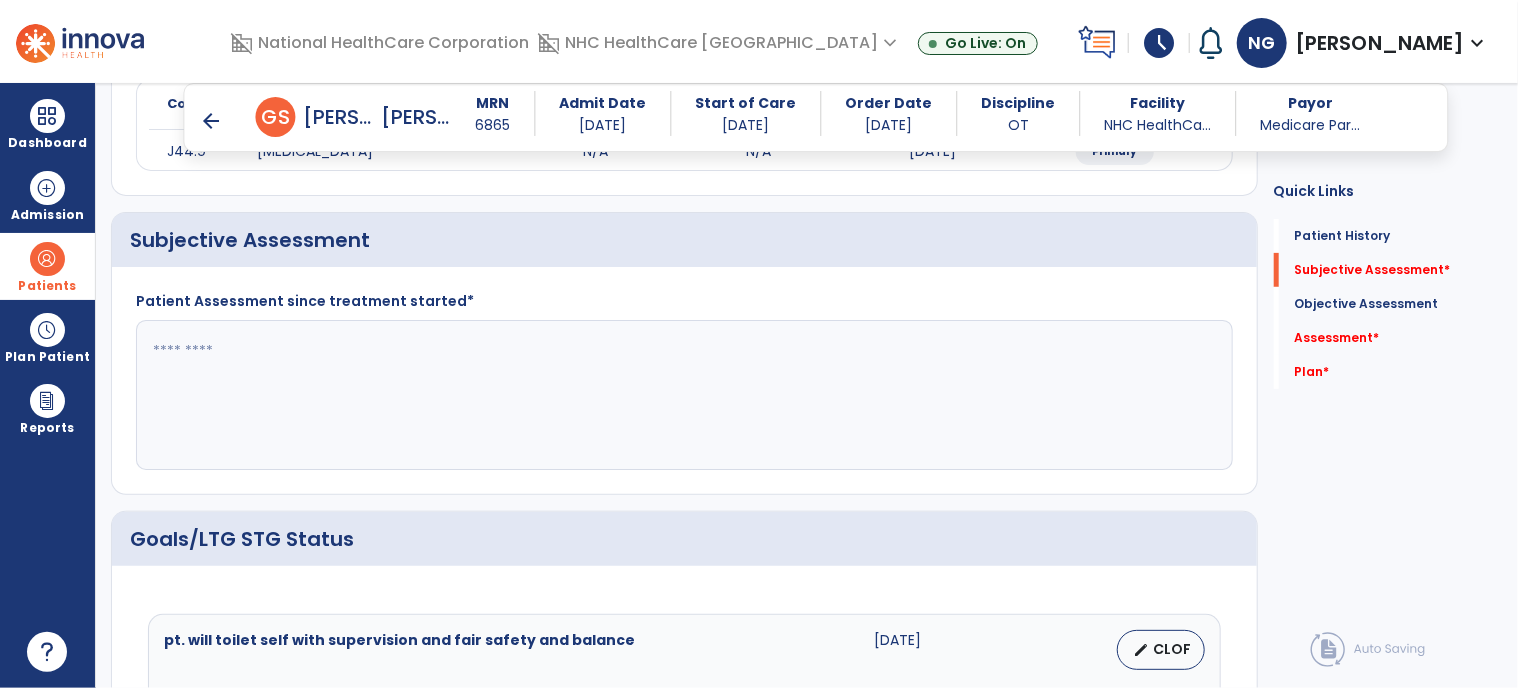 click 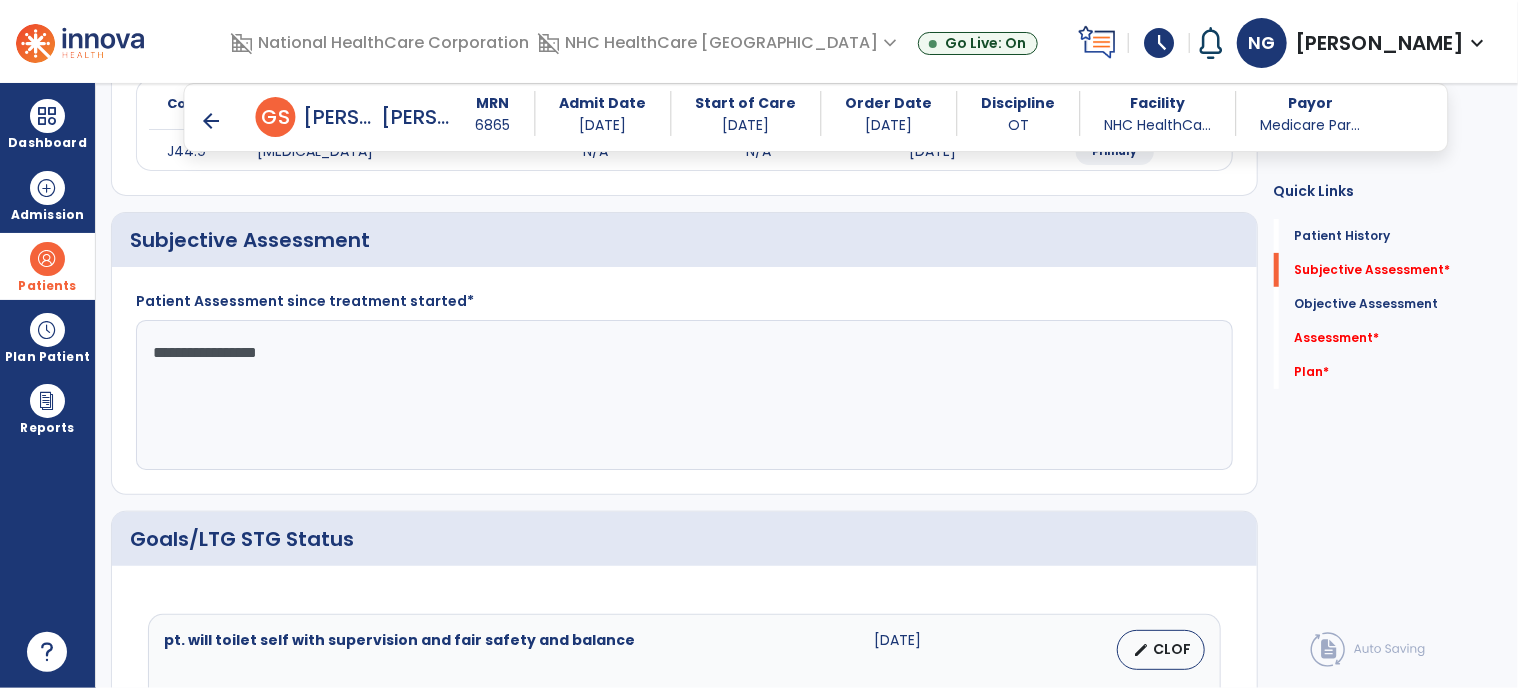 scroll, scrollTop: 600, scrollLeft: 0, axis: vertical 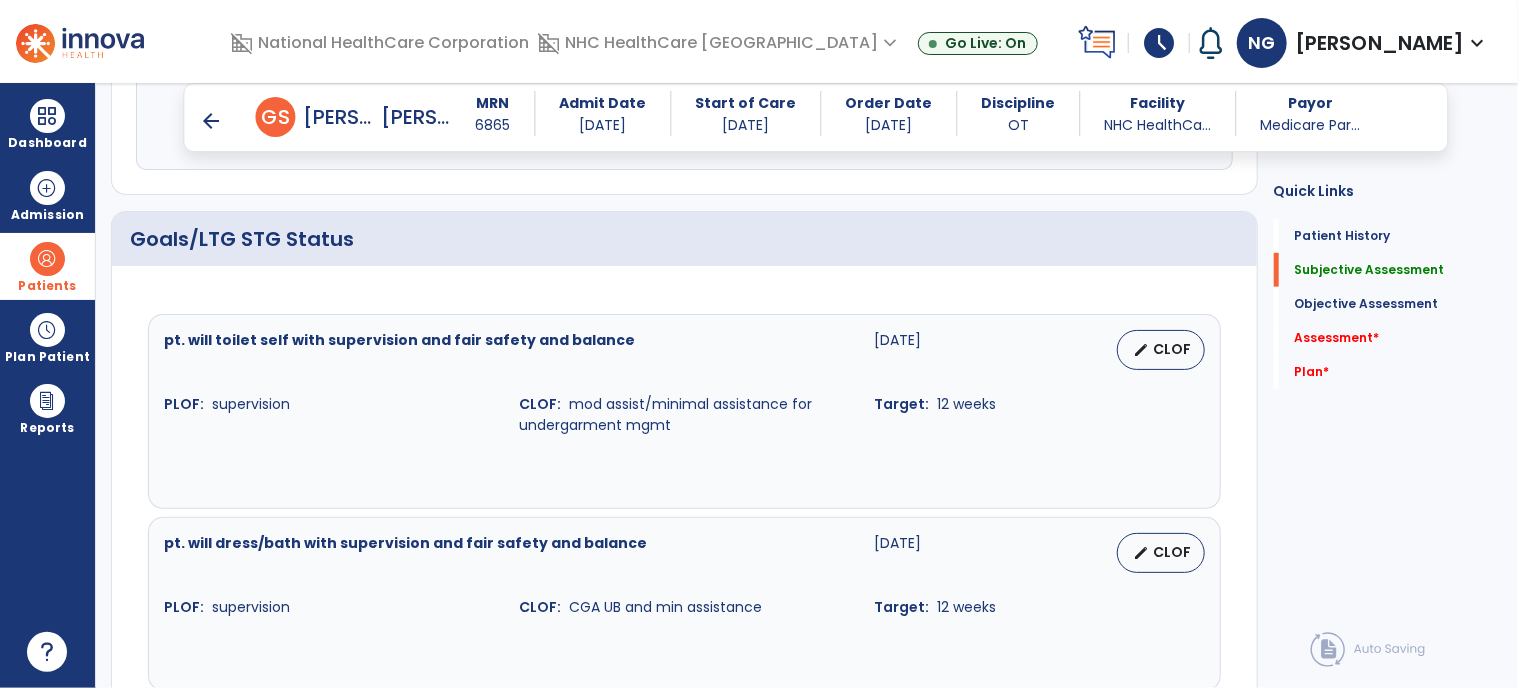 type on "**********" 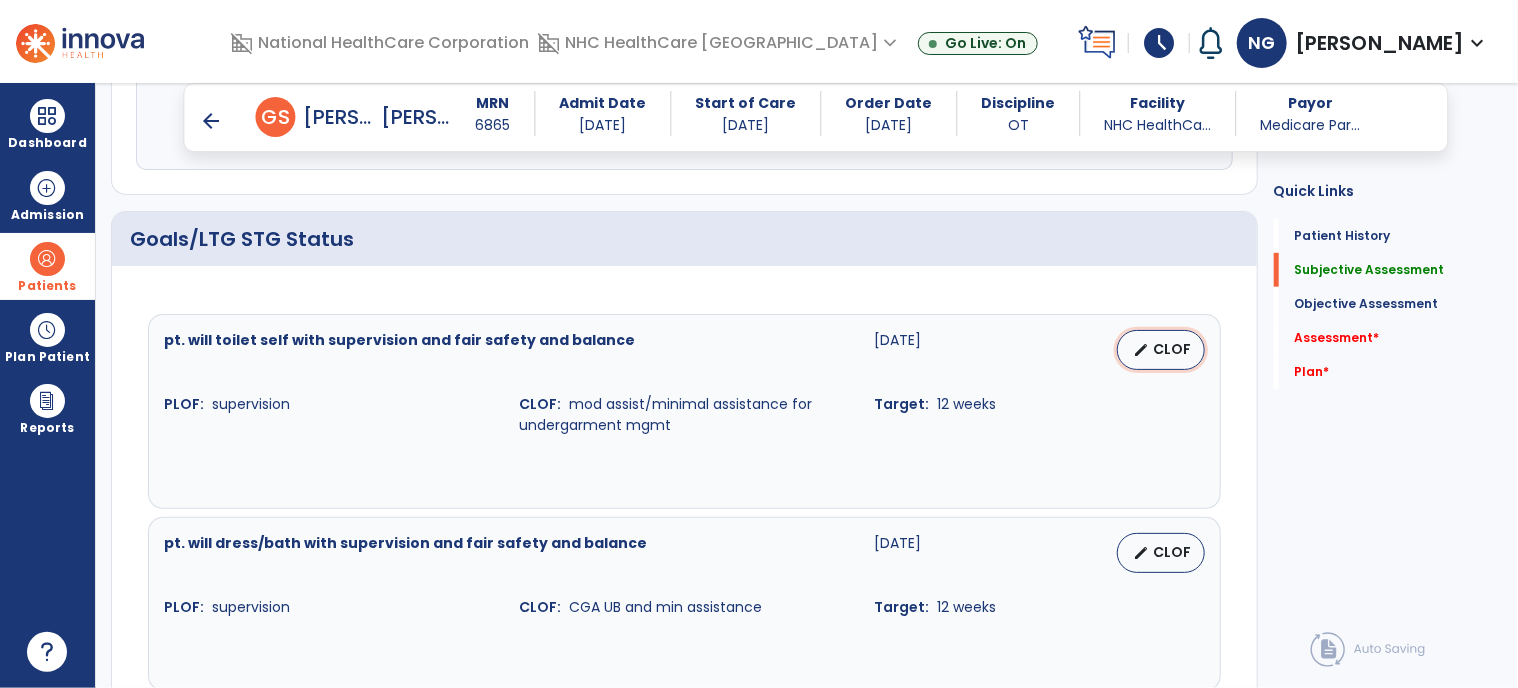 click on "edit" at bounding box center (1142, 350) 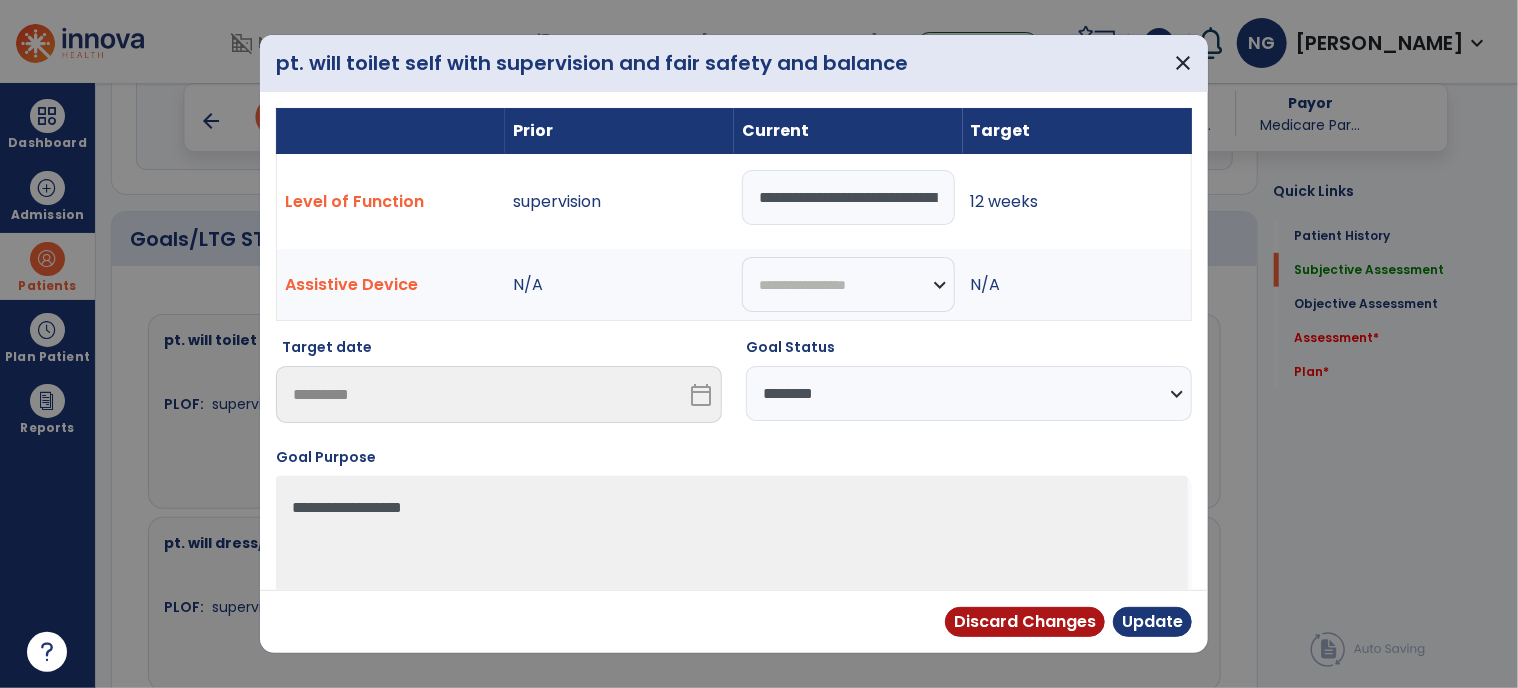 click on "**********" at bounding box center (848, 197) 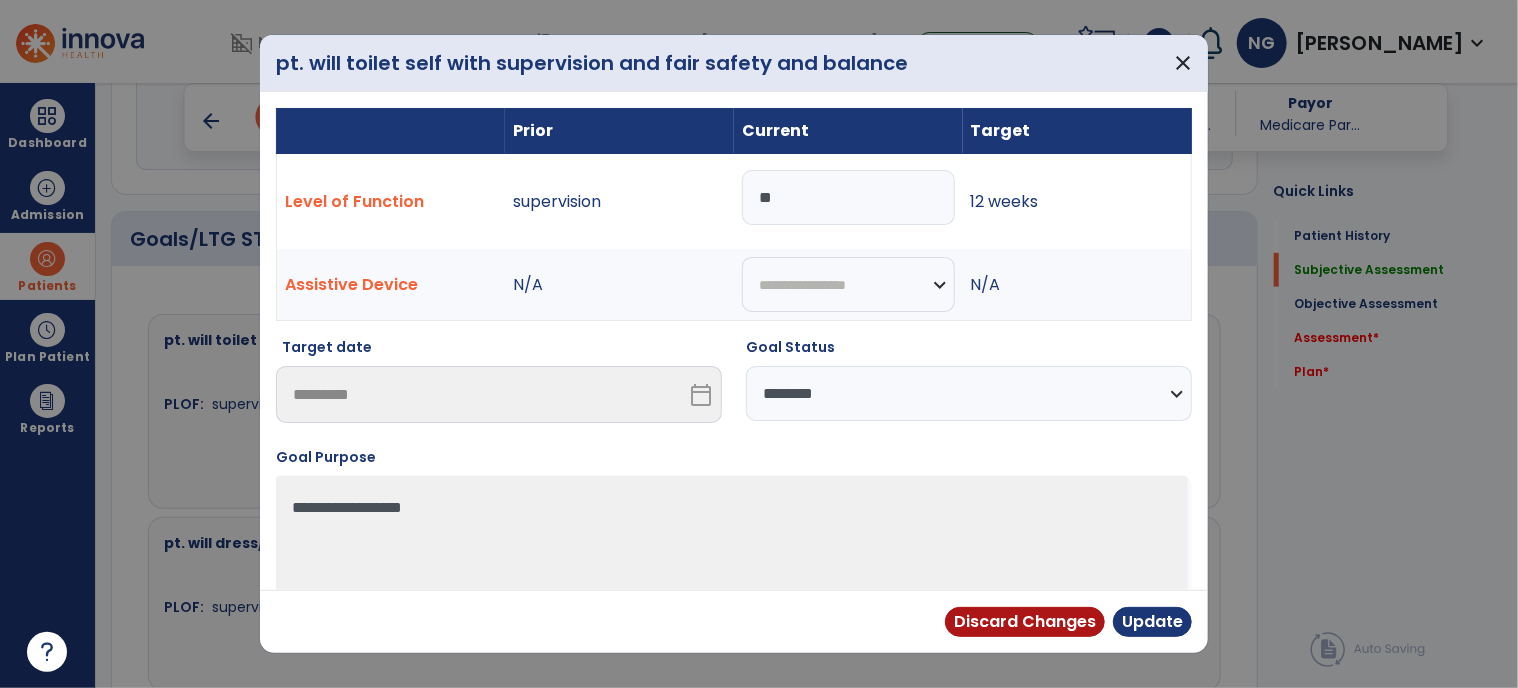 type on "*" 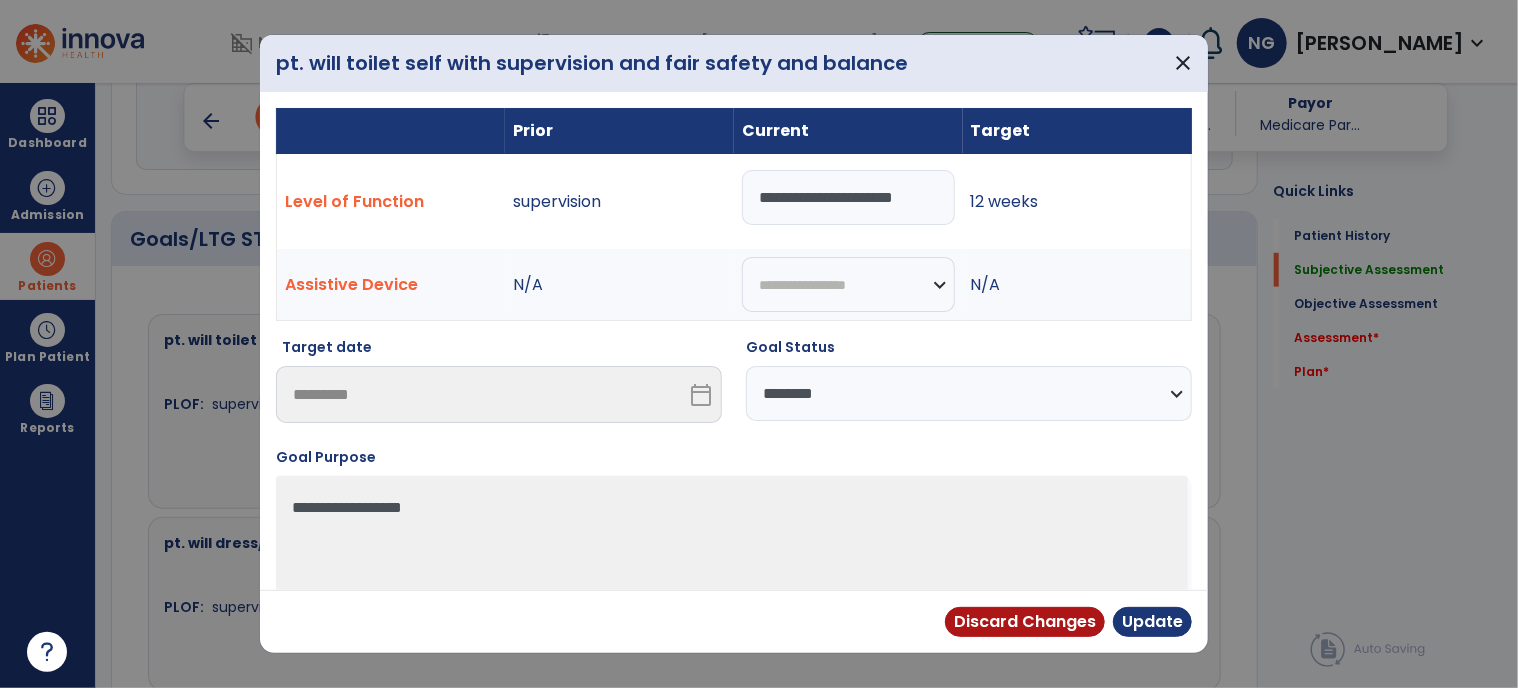 scroll, scrollTop: 0, scrollLeft: 0, axis: both 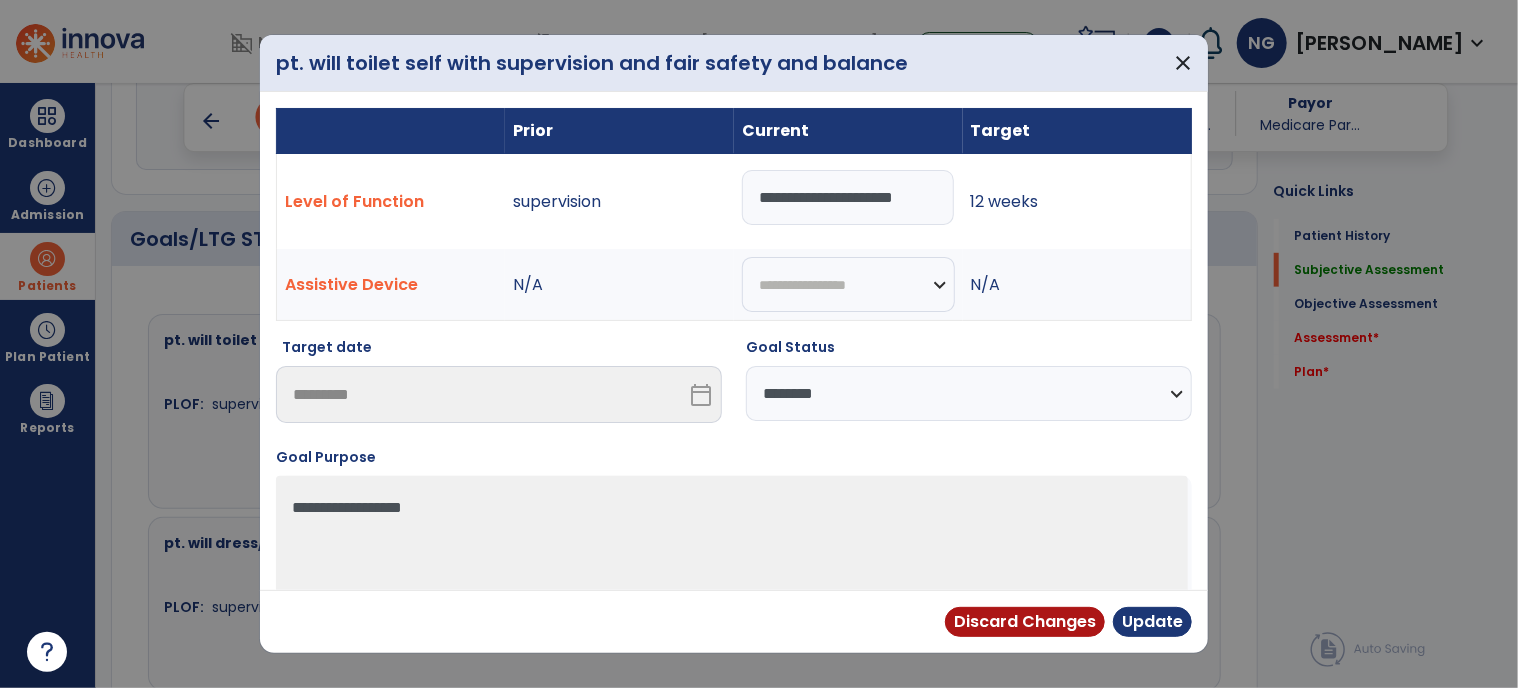 type on "**********" 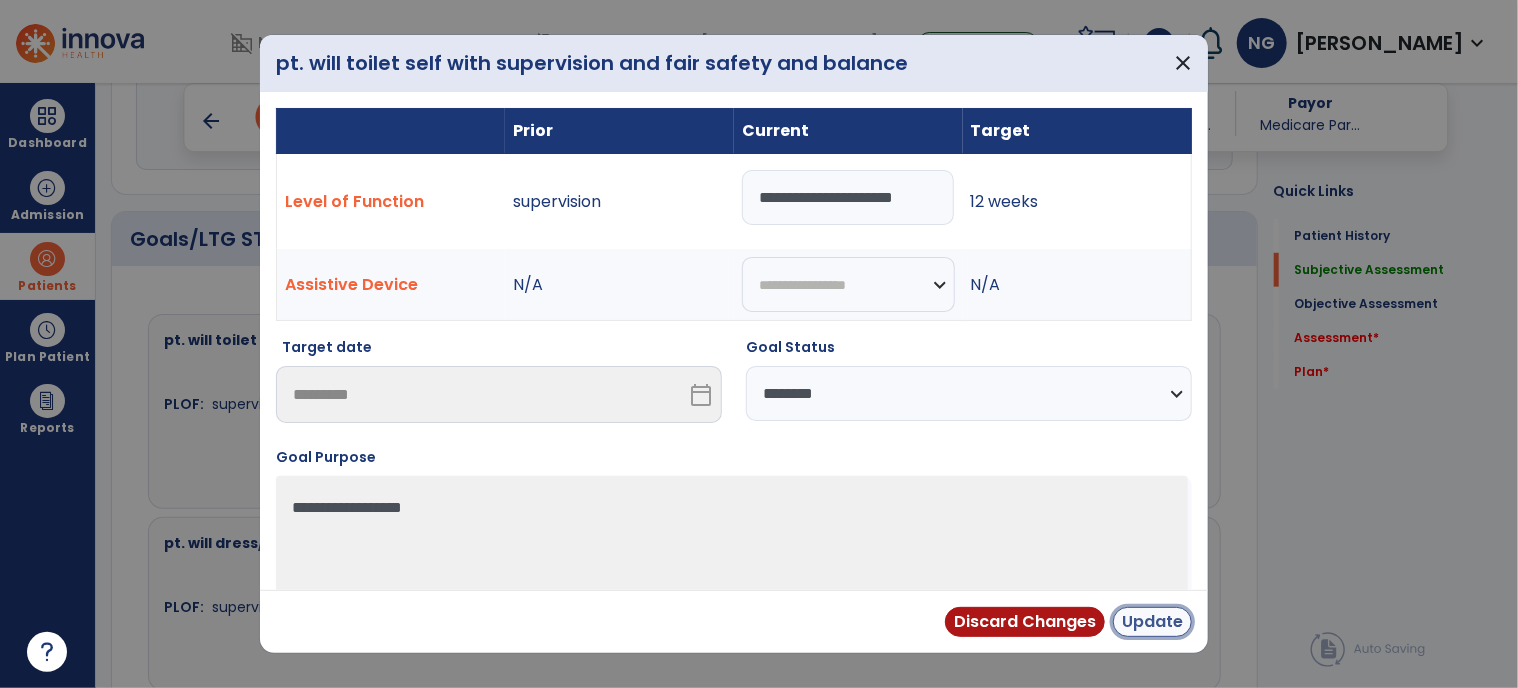 click on "Update" at bounding box center (1152, 622) 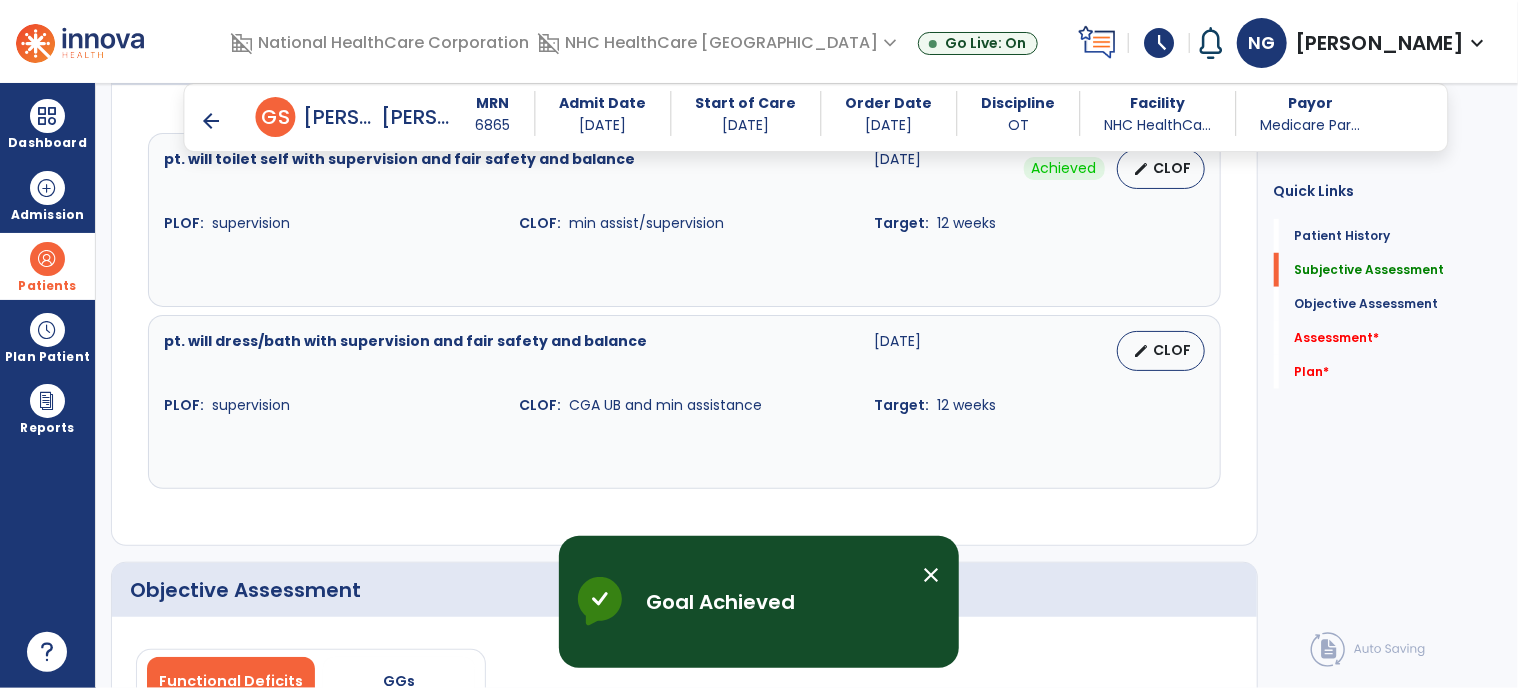 scroll, scrollTop: 800, scrollLeft: 0, axis: vertical 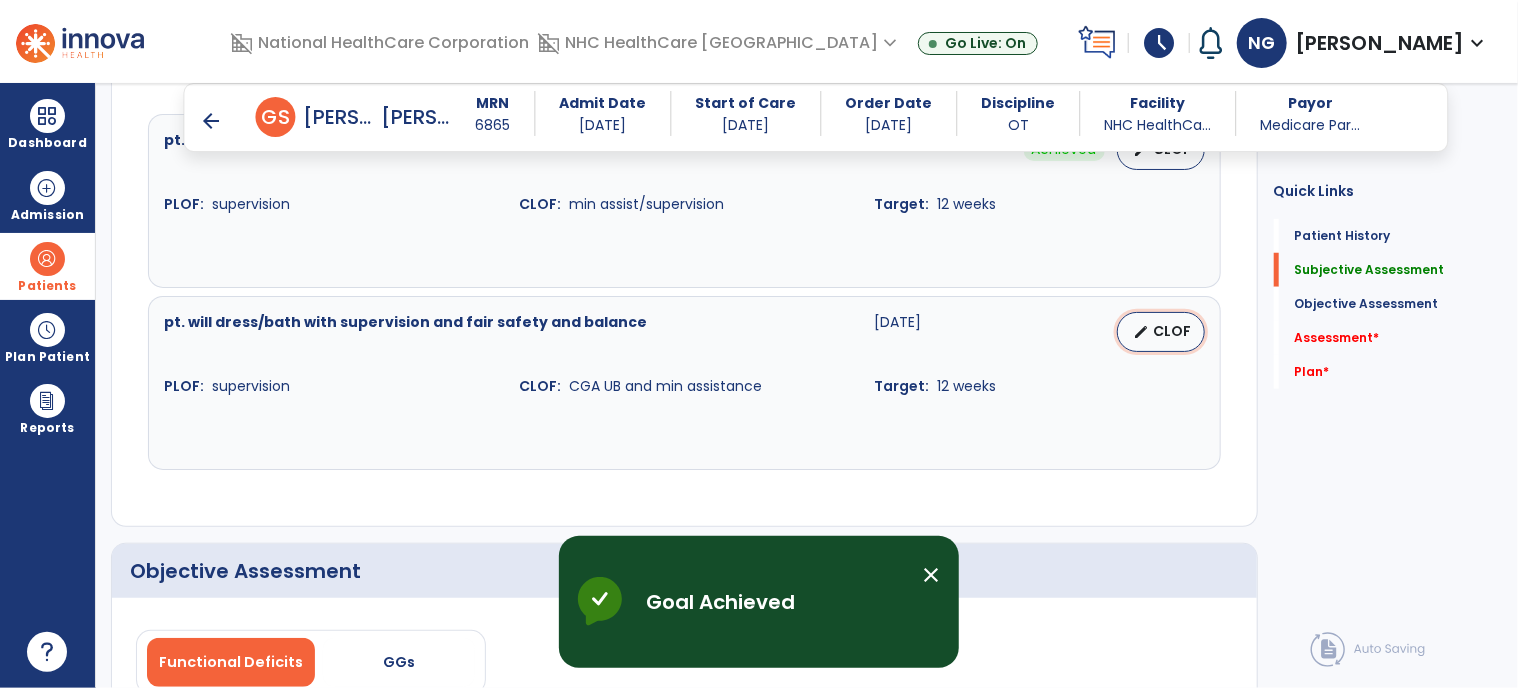 click on "edit   CLOF" at bounding box center [1161, 332] 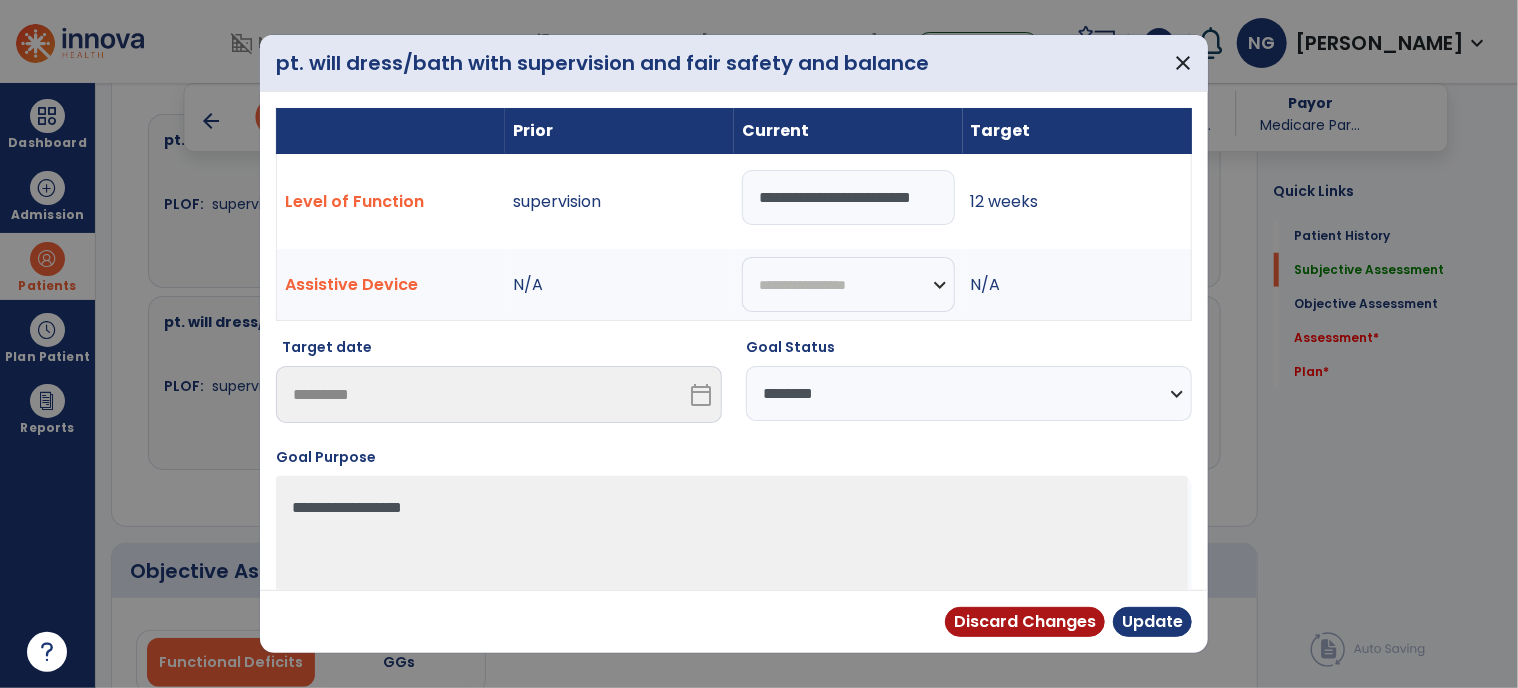 click on "**********" at bounding box center (969, 393) 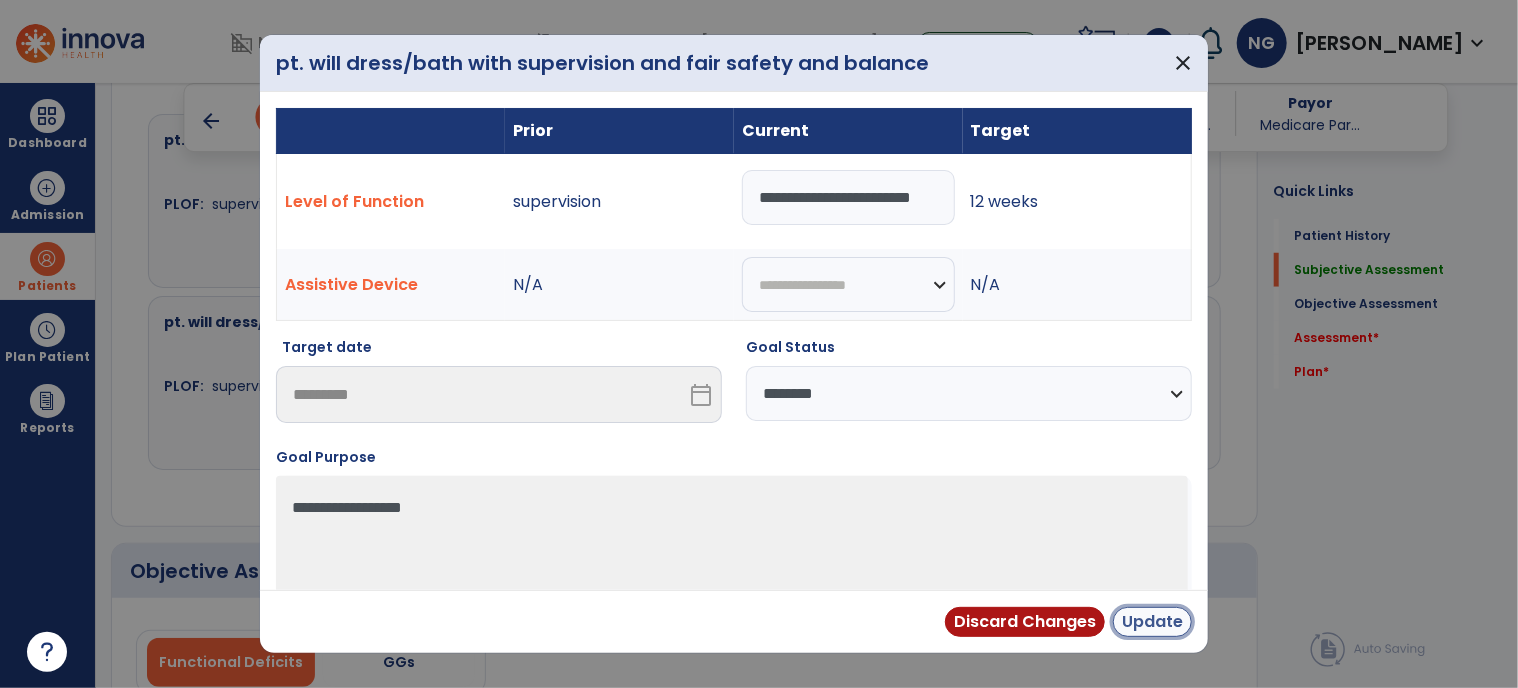 click on "Update" at bounding box center (1152, 622) 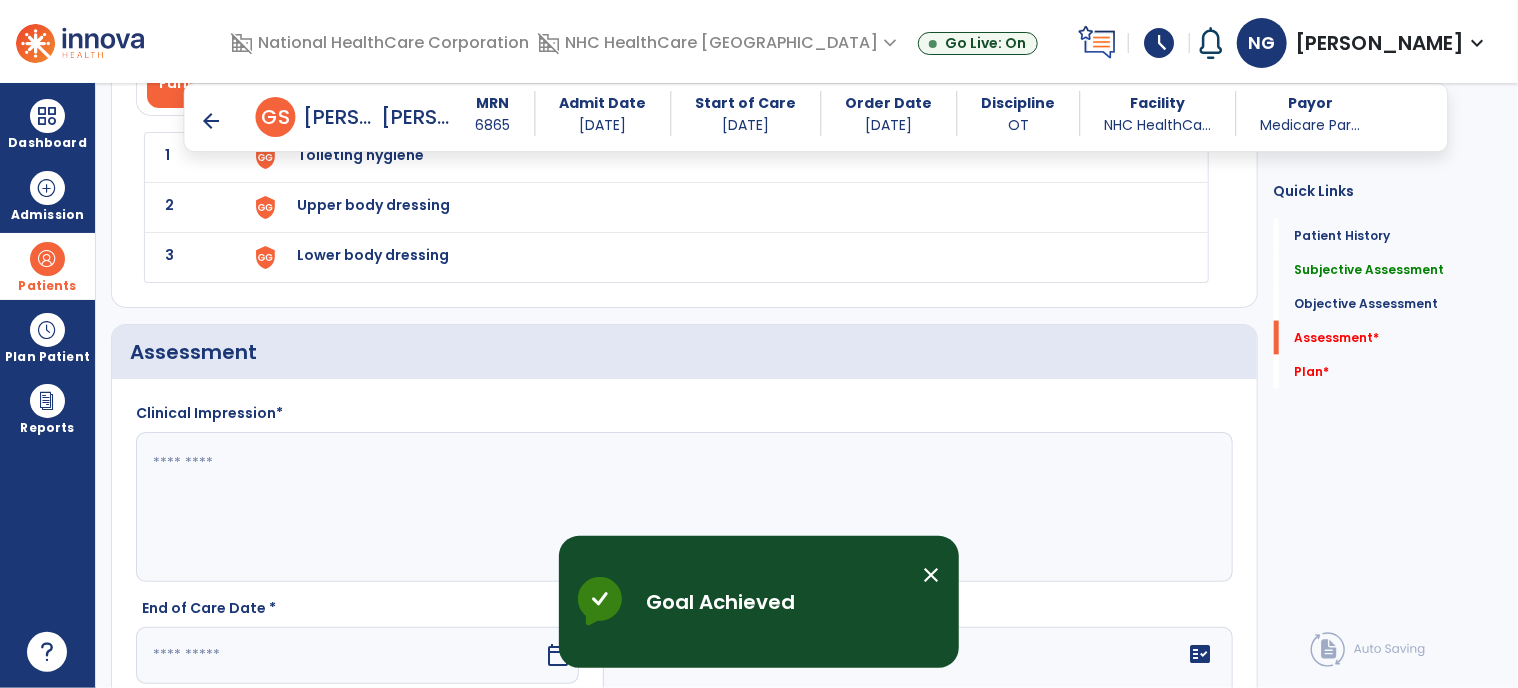 scroll, scrollTop: 1400, scrollLeft: 0, axis: vertical 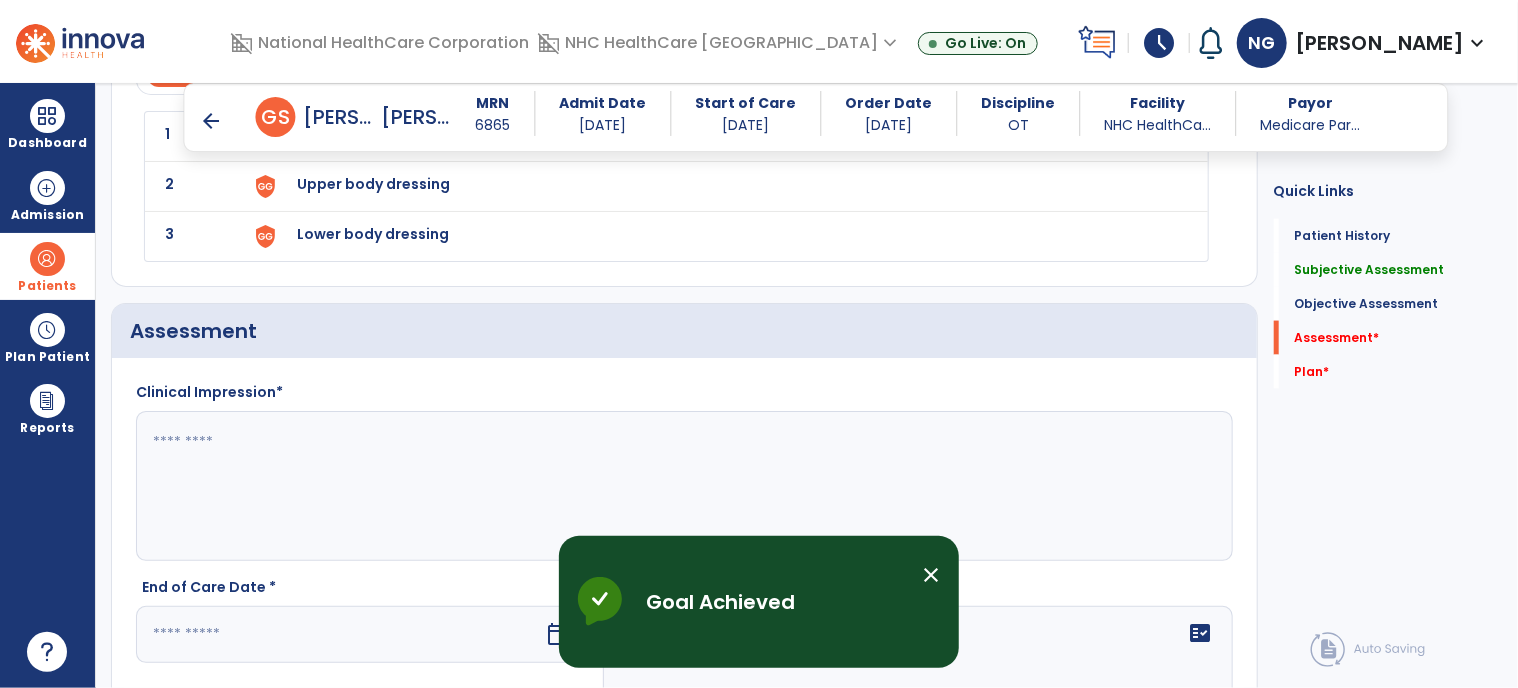 click 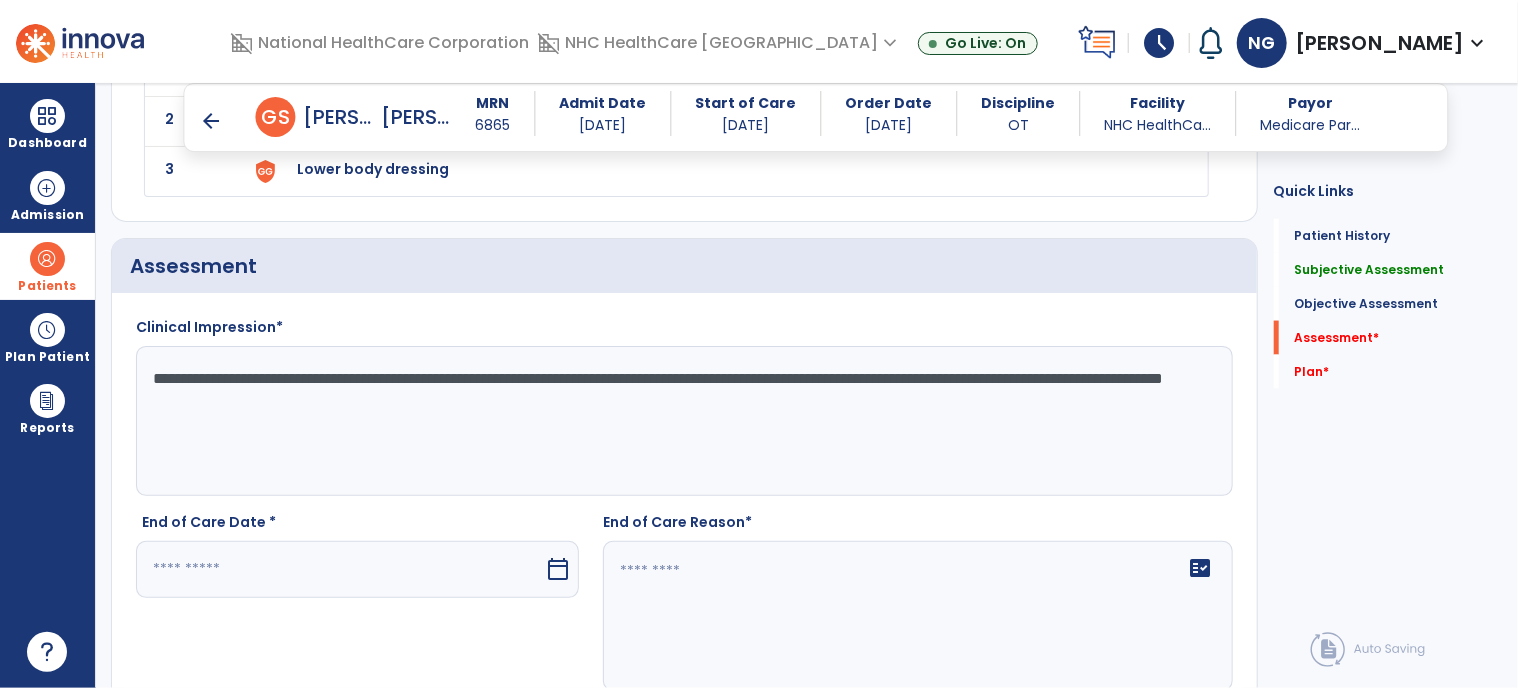 scroll, scrollTop: 1500, scrollLeft: 0, axis: vertical 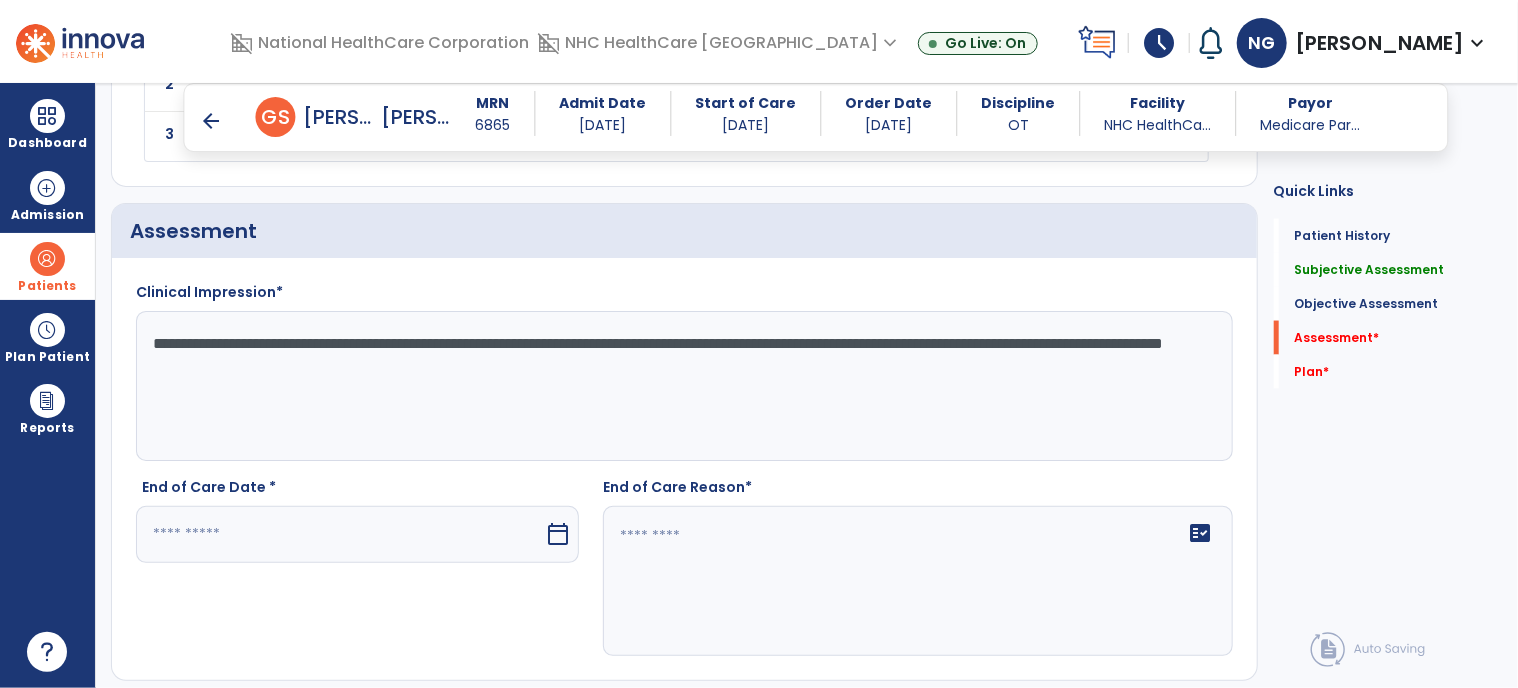 type on "**********" 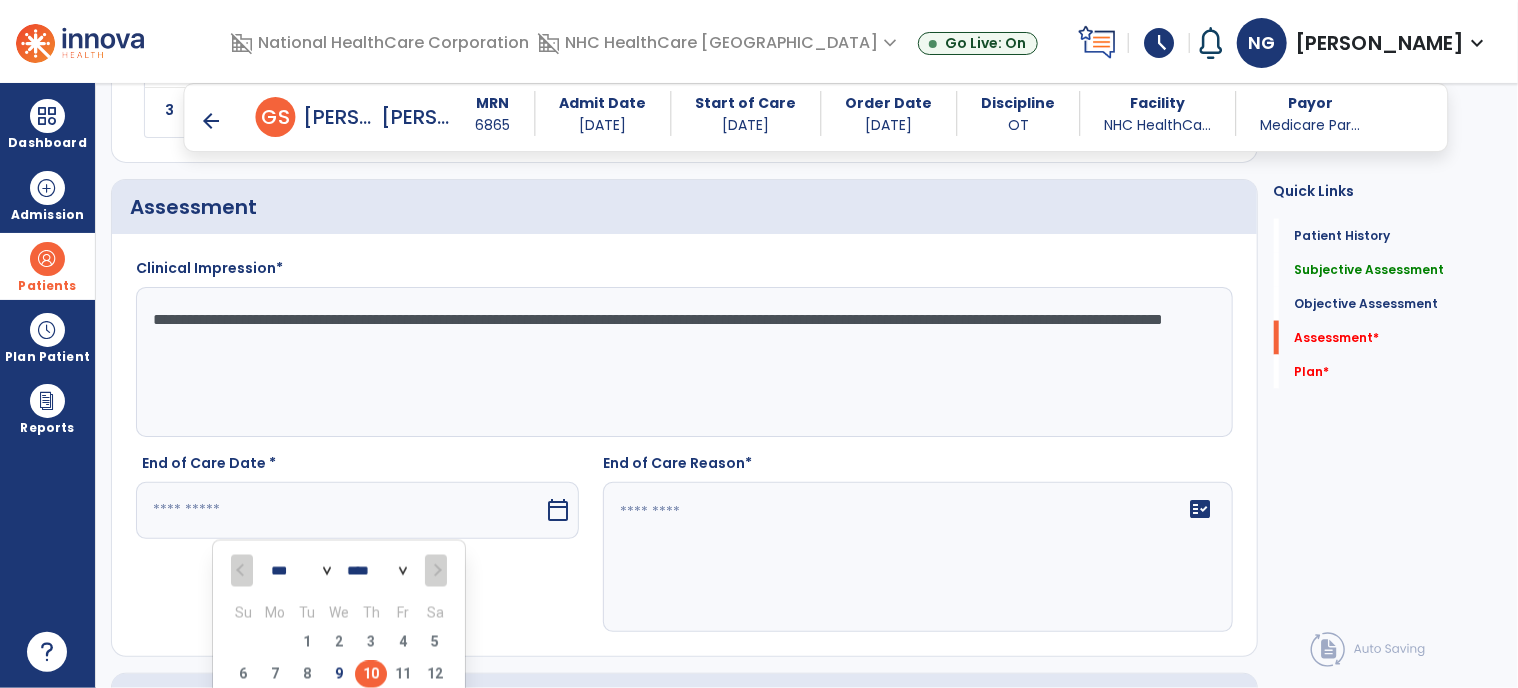 click on "10" at bounding box center (371, 674) 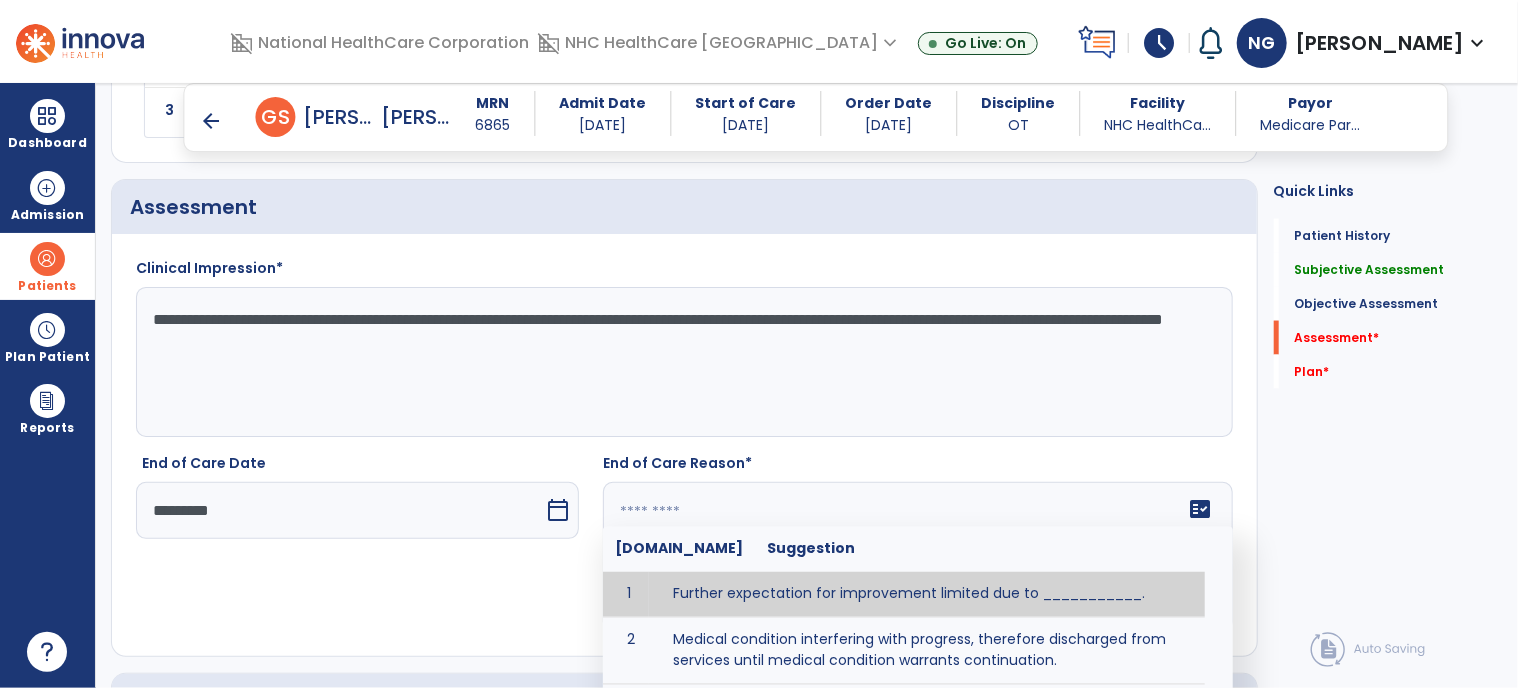 click on "fact_check  [DOMAIN_NAME] Suggestion 1 Further expectation for improvement limited due to ___________. 2 Medical condition interfering with progress, therefore discharged from services until medical condition warrants continuation. 3 Patient has met goals and is able to ________. 4 Patient has reached safe level of _______ and is competent to follow prescribed home exercise program. 5 Patient responded to therapy ____________. 6 Unexpected facility discharge - patient continues to warrant further therapy and will be re-screened upon readmission. 7 Unstable medical condition makes continued services inappropriate at this time." 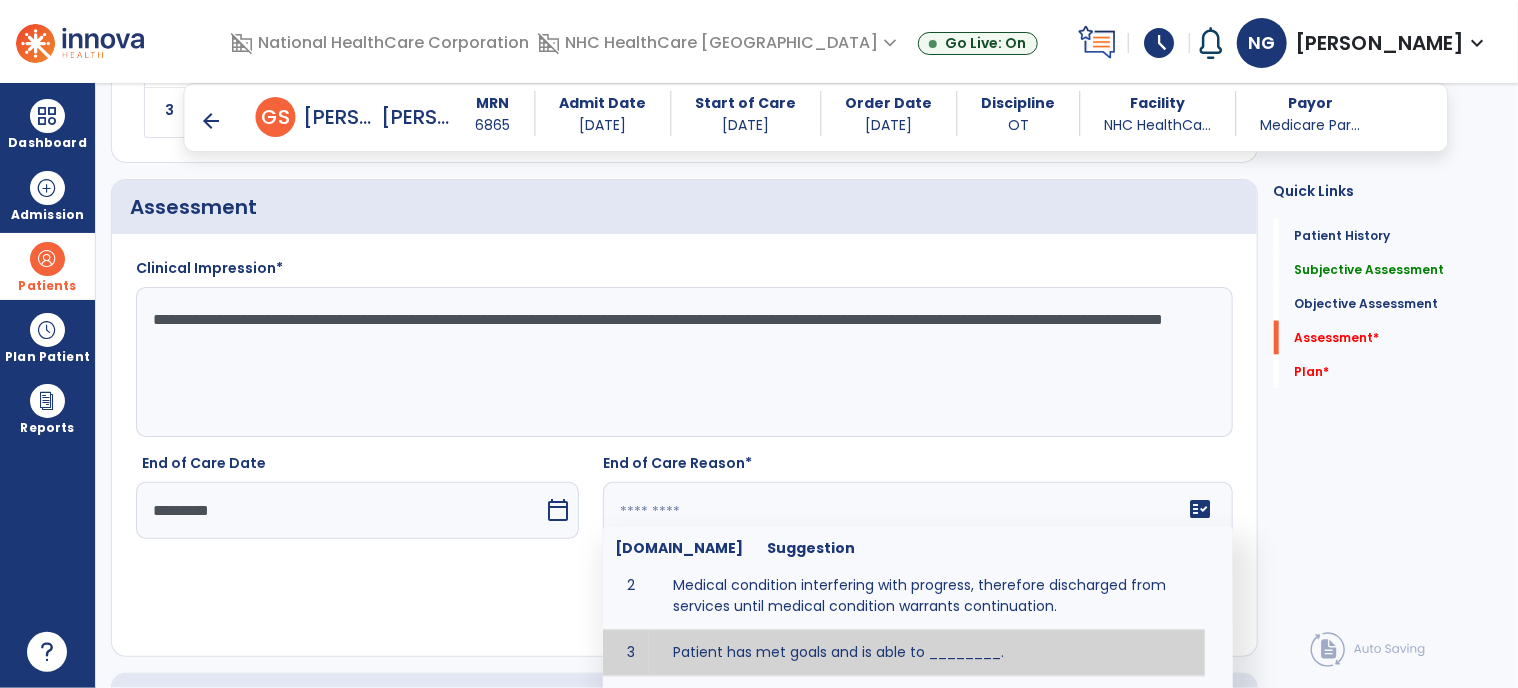 scroll, scrollTop: 154, scrollLeft: 0, axis: vertical 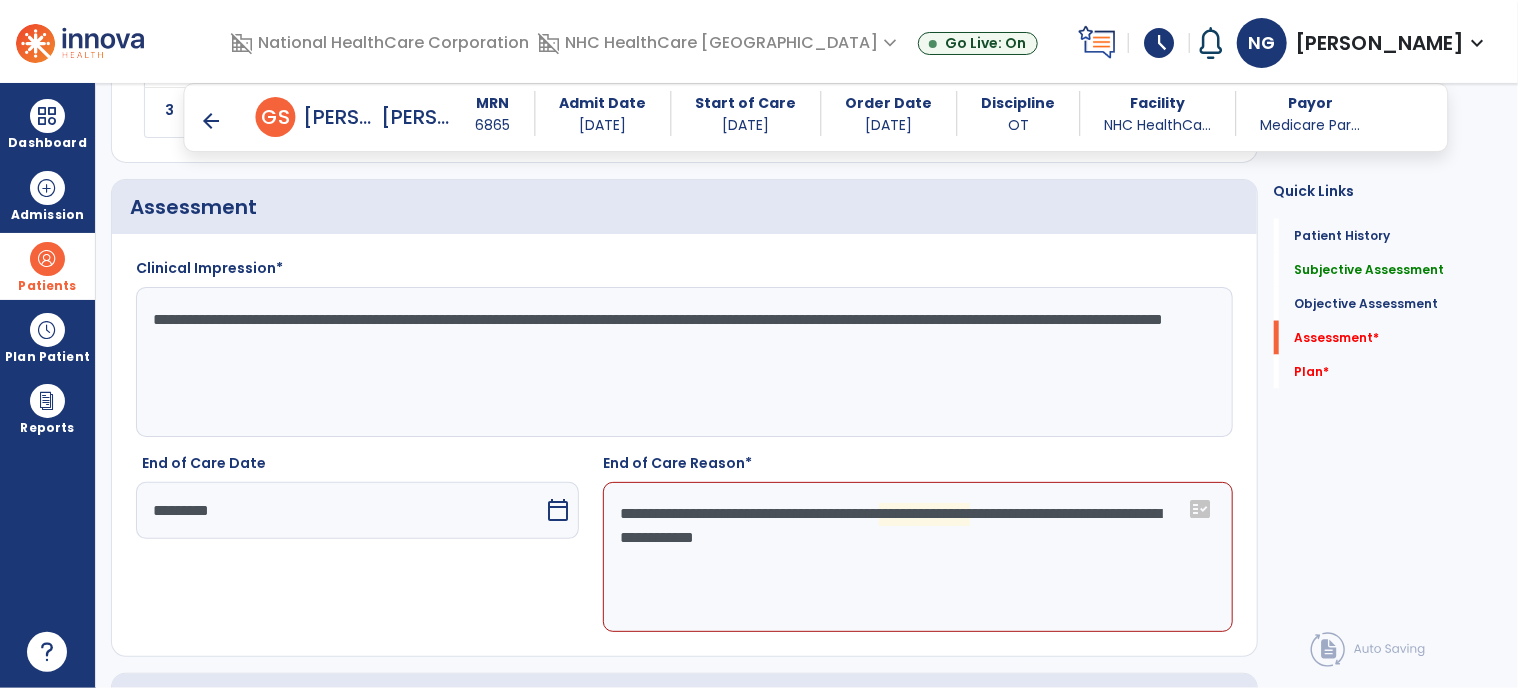click on "**********" 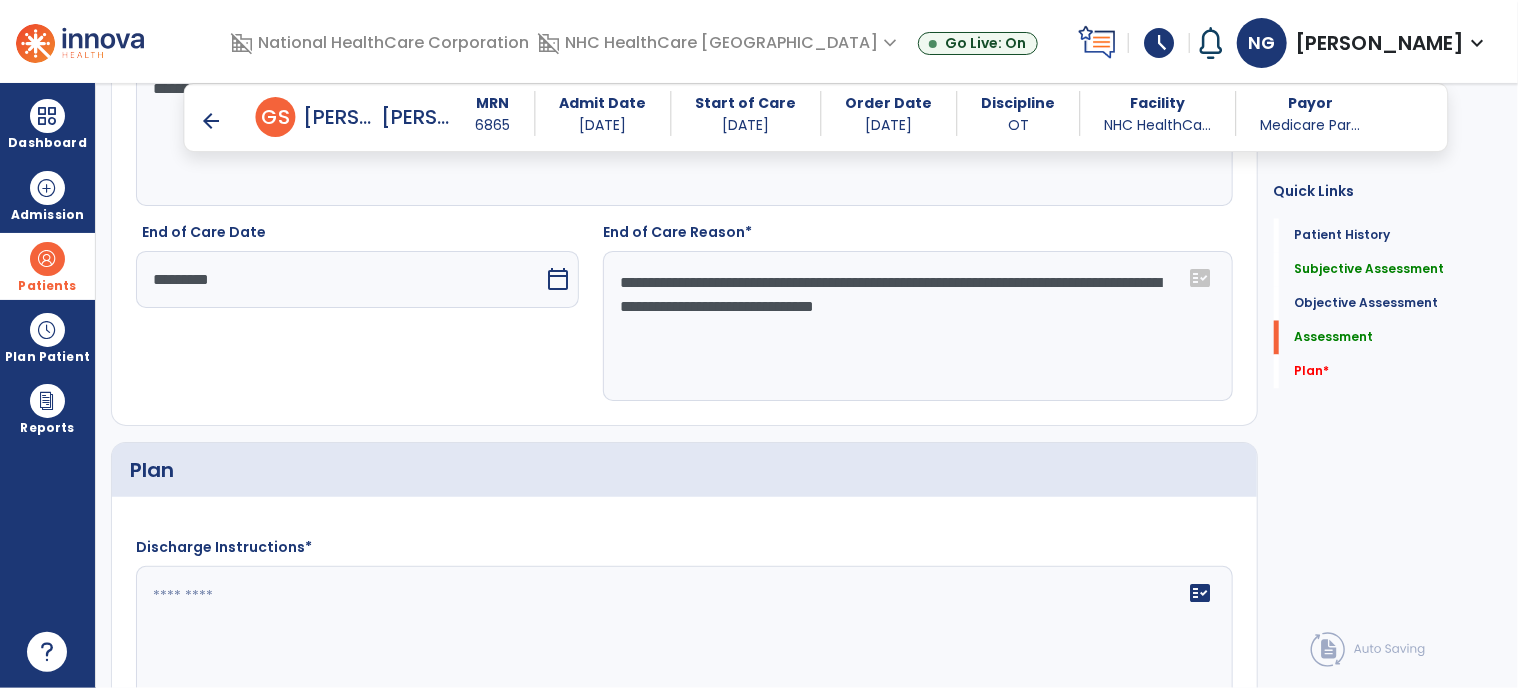 scroll, scrollTop: 1824, scrollLeft: 0, axis: vertical 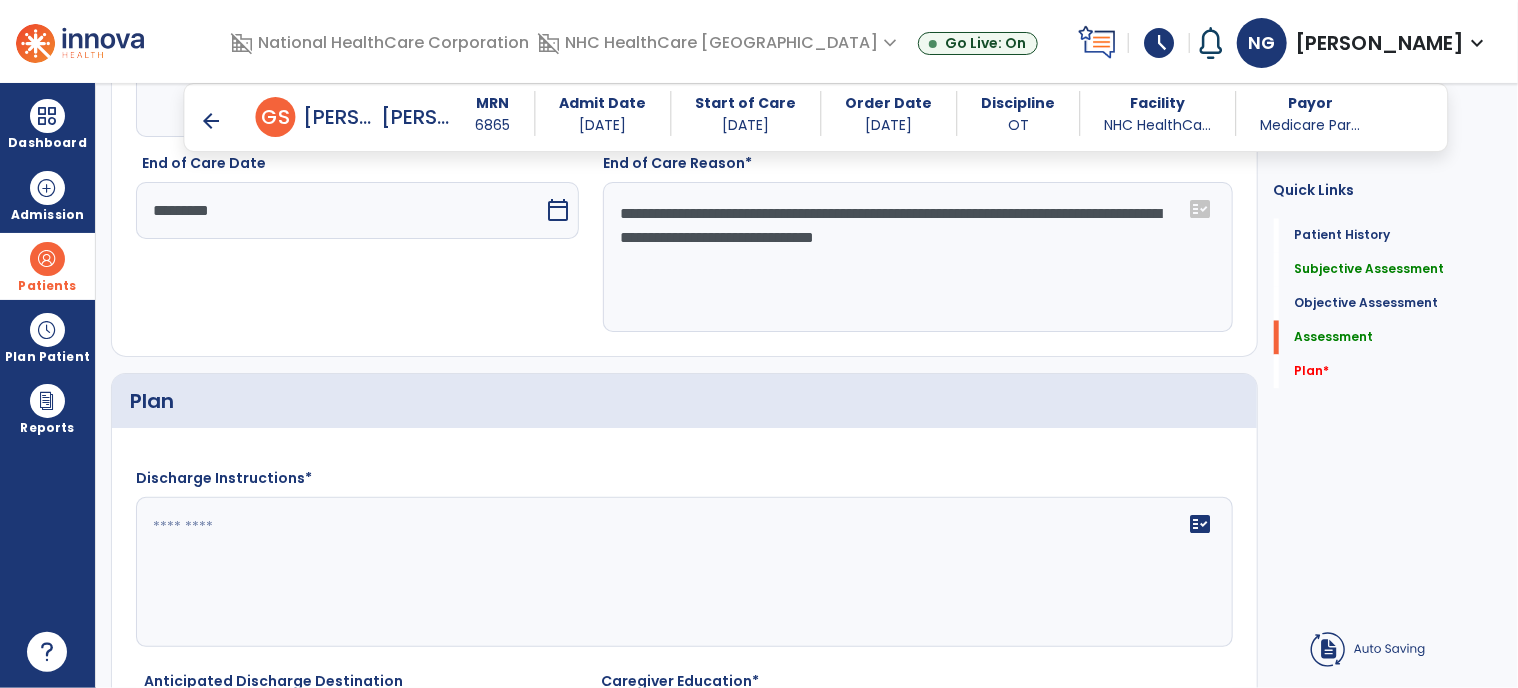 type on "**********" 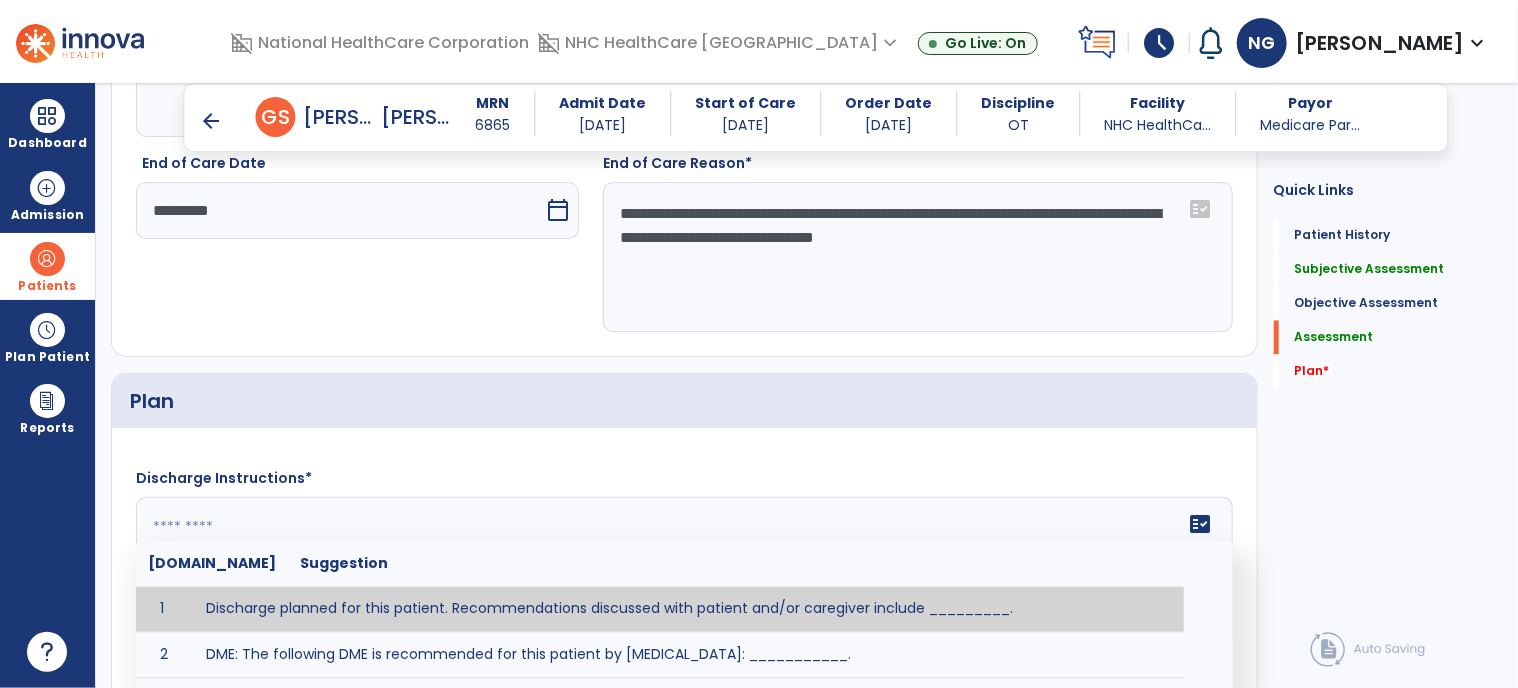 click on "fact_check  [DOMAIN_NAME] Suggestion 1 Discharge planned for this patient. Recommendations discussed with patient and/or caregiver include _________. 2 DME: The following DME is recommended for this patient by [MEDICAL_DATA]: ___________. 3 Patient discharged to _________ with recommendations including _________. 4 Patient discharged unexpectedly to __________. Recommendations include ____________." 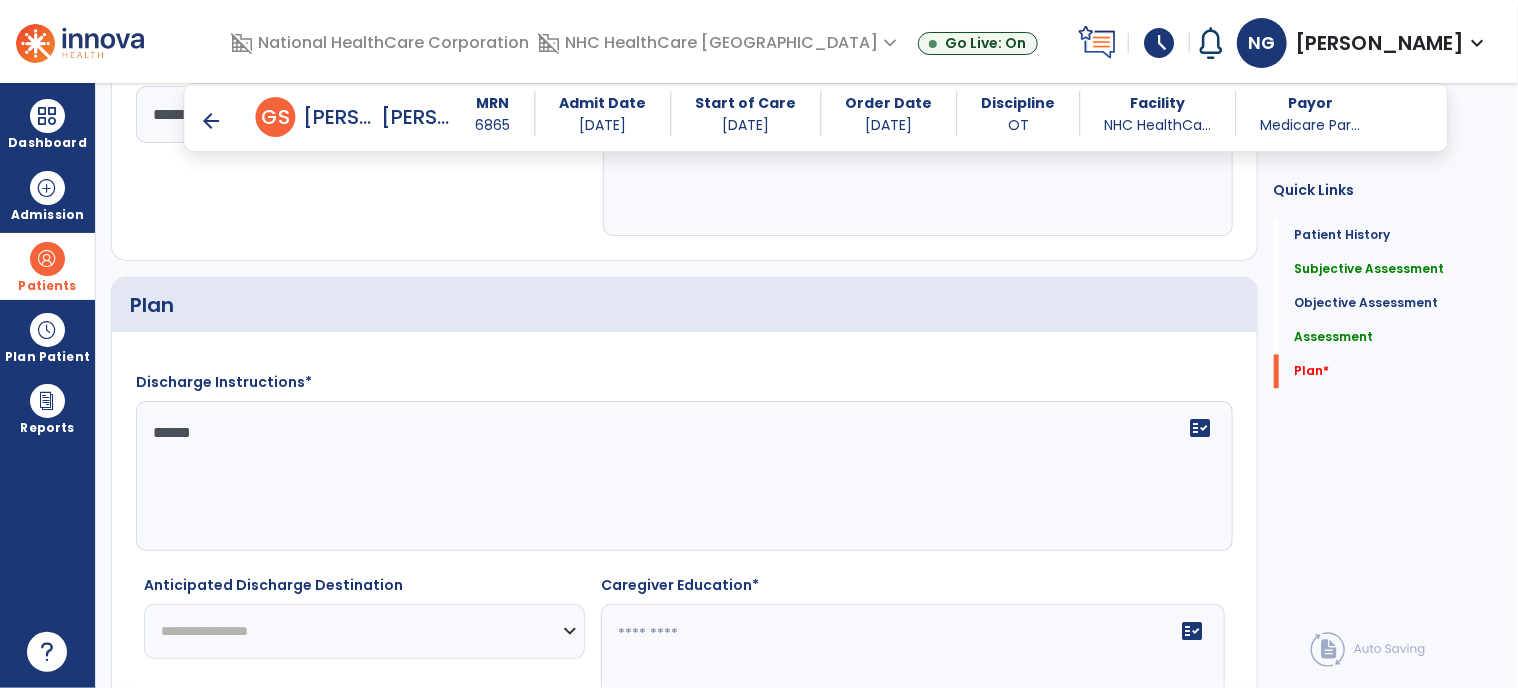 scroll, scrollTop: 2084, scrollLeft: 0, axis: vertical 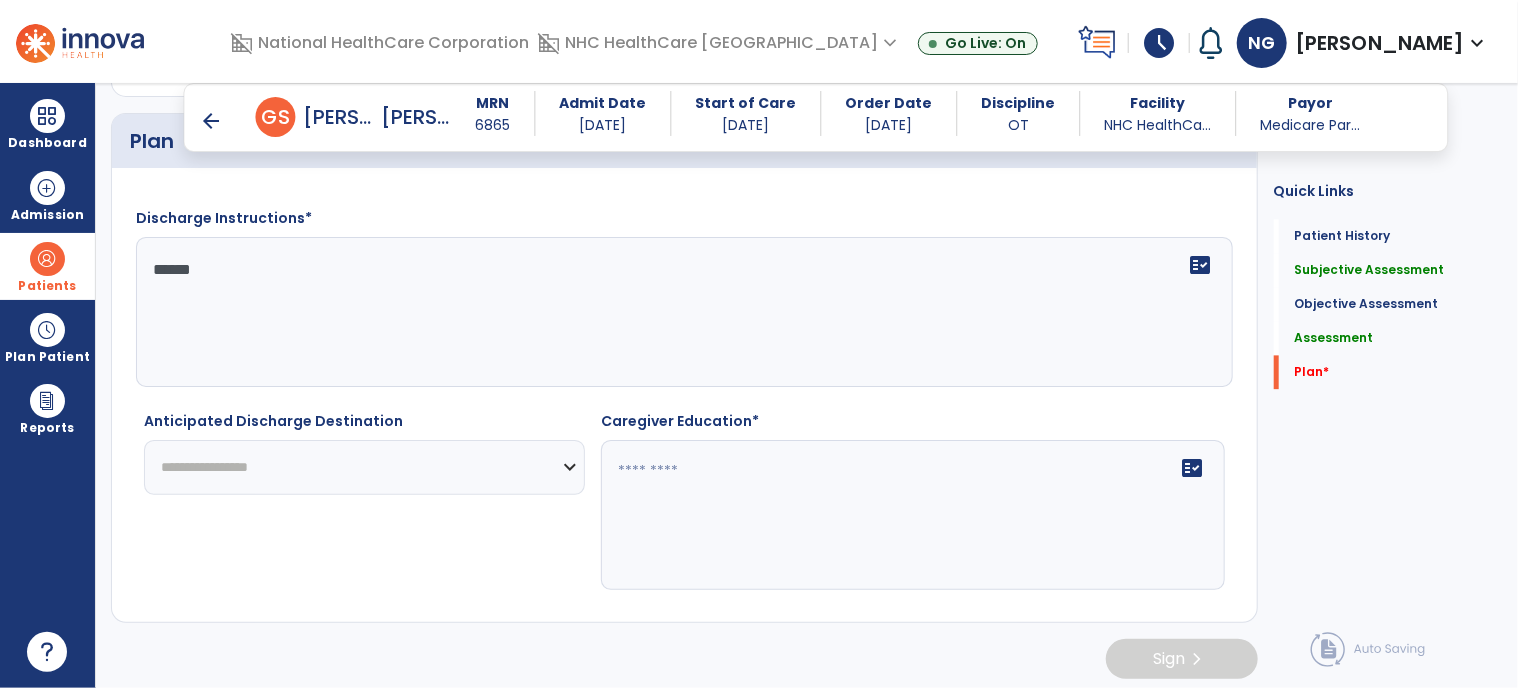type on "******" 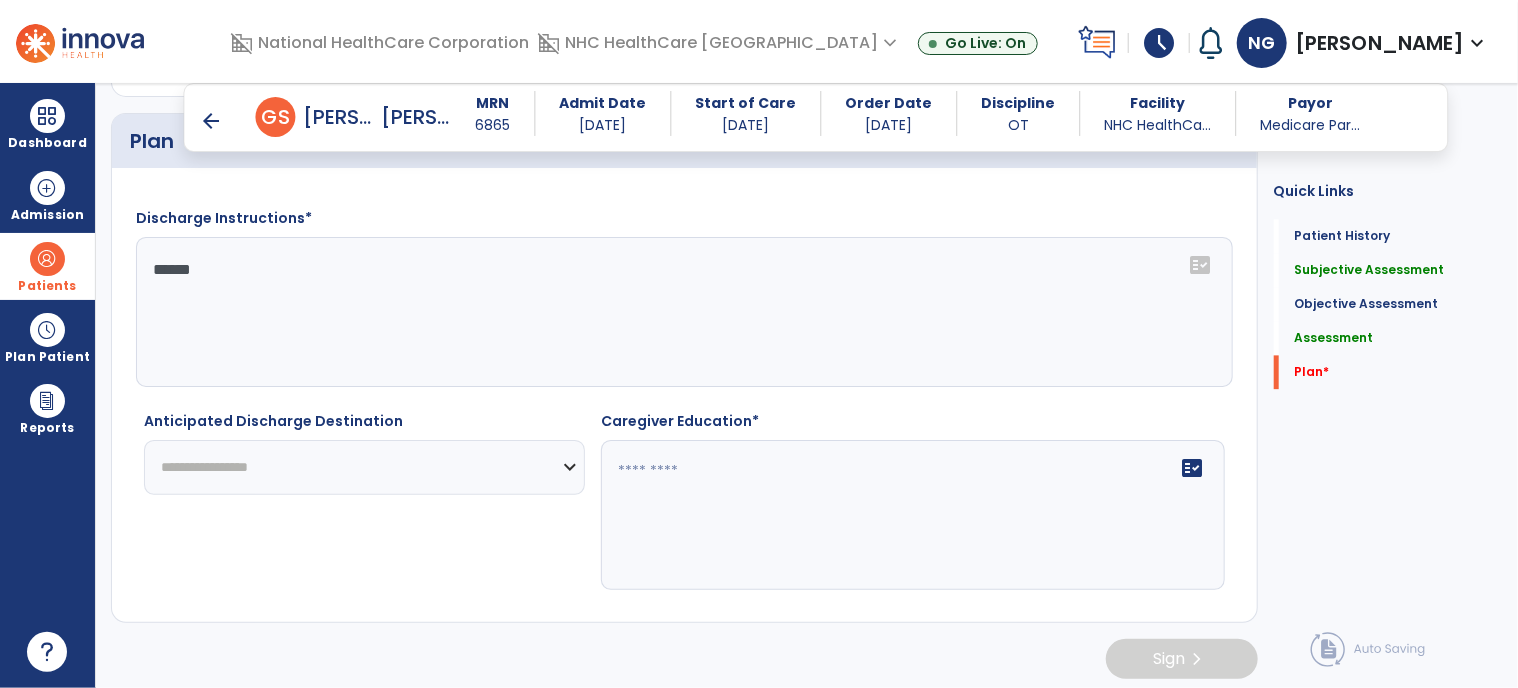 select on "***" 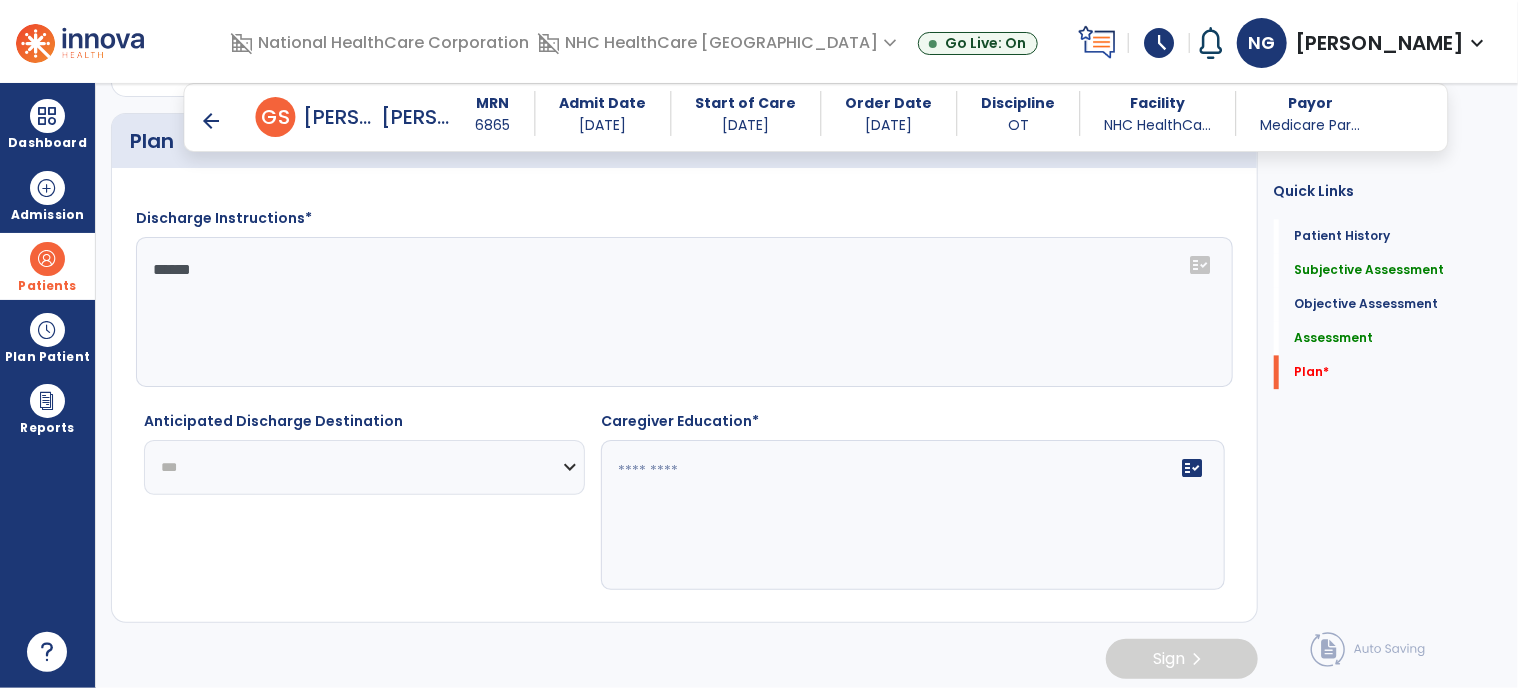 click on "**********" 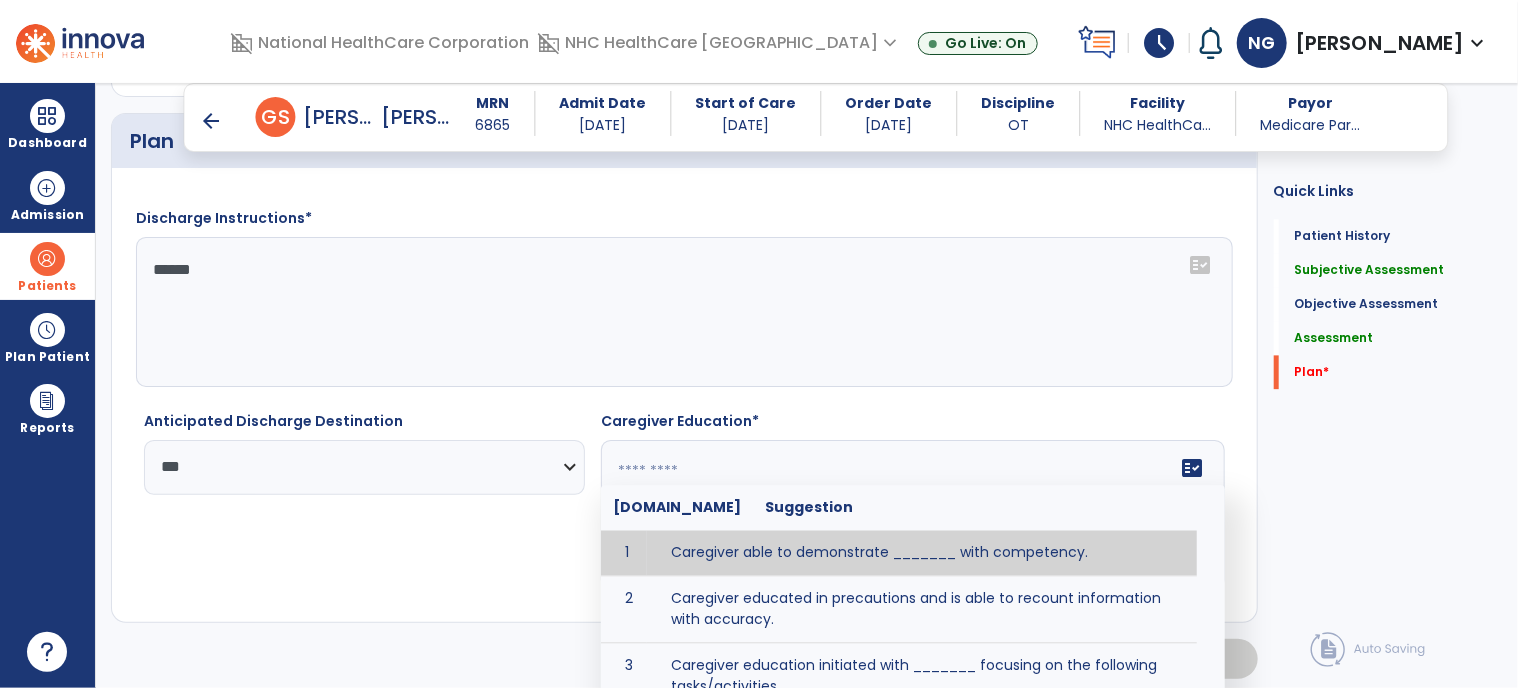 click on "fact_check  [DOMAIN_NAME] Suggestion 1 Caregiver able to demonstrate _______ with competency. 2 Caregiver educated in precautions and is able to recount information with accuracy. 3 Caregiver education initiated with _______ focusing on the following tasks/activities __________. 4 Home exercise program initiated with caregiver focusing on __________. 5 Patient educated in precautions and is able to recount information with [VALUE]% accuracy." 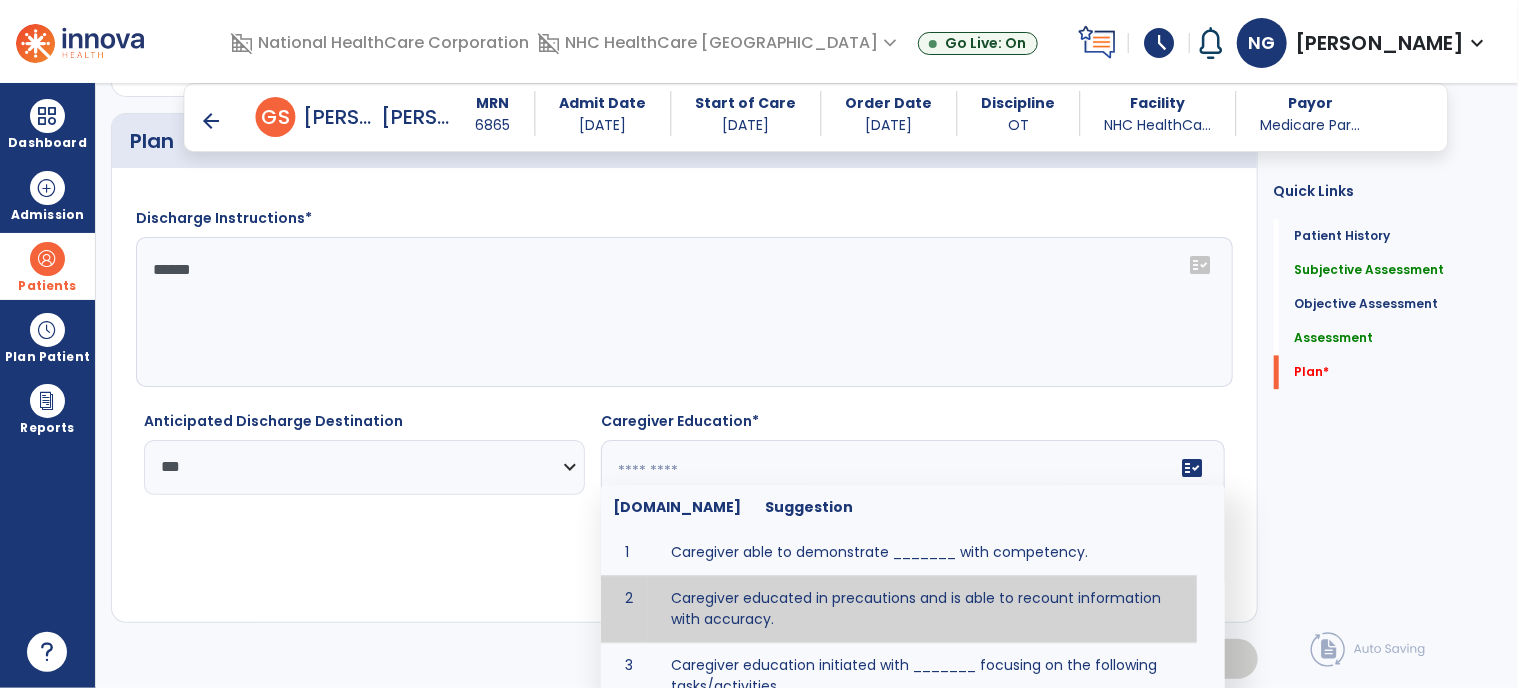 type on "**********" 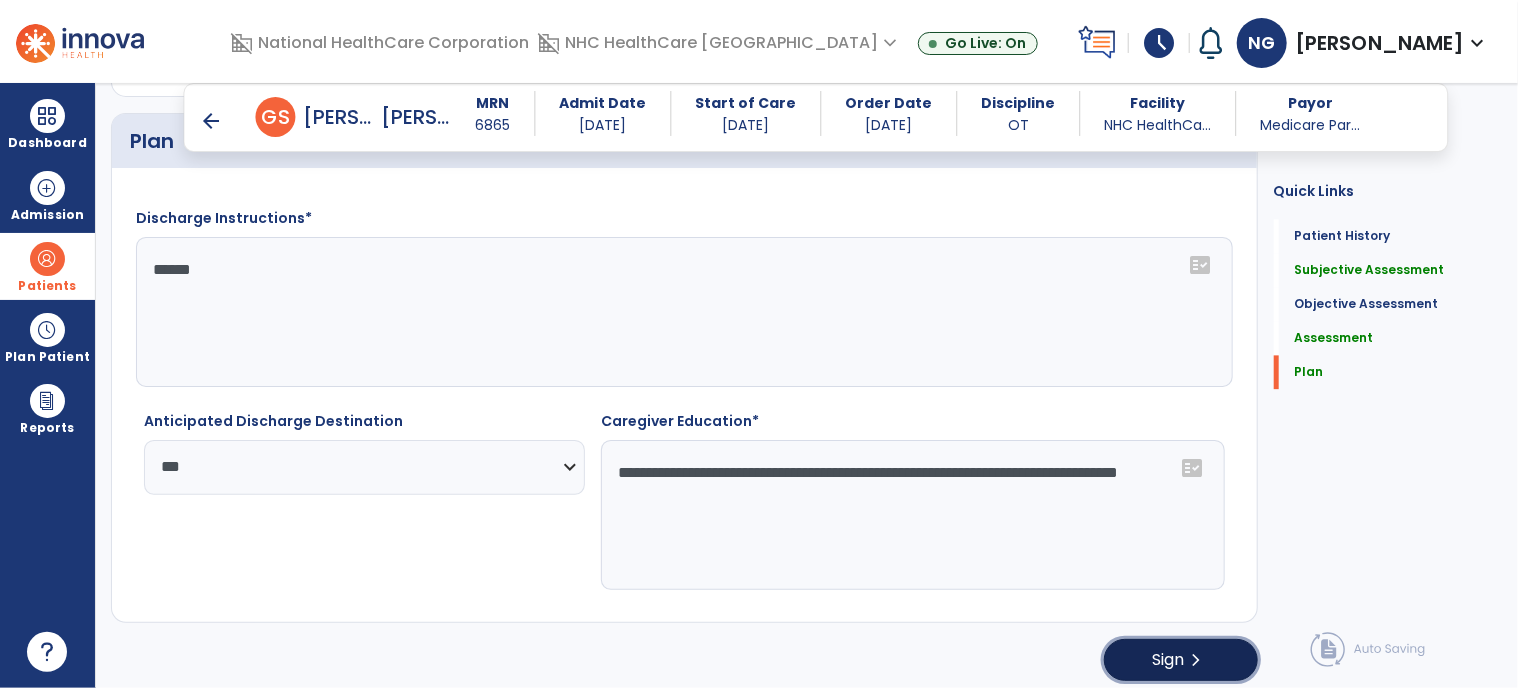 click on "chevron_right" 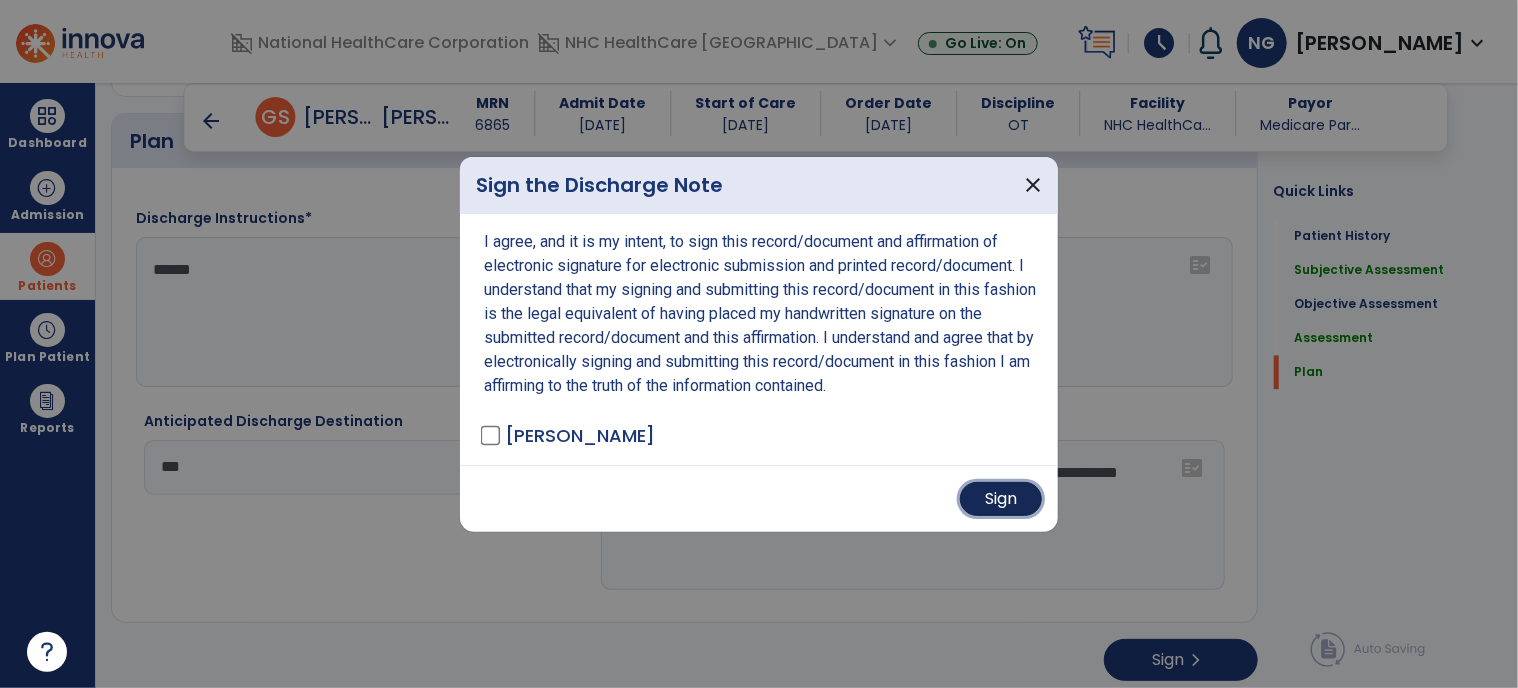 click on "Sign" at bounding box center (1001, 499) 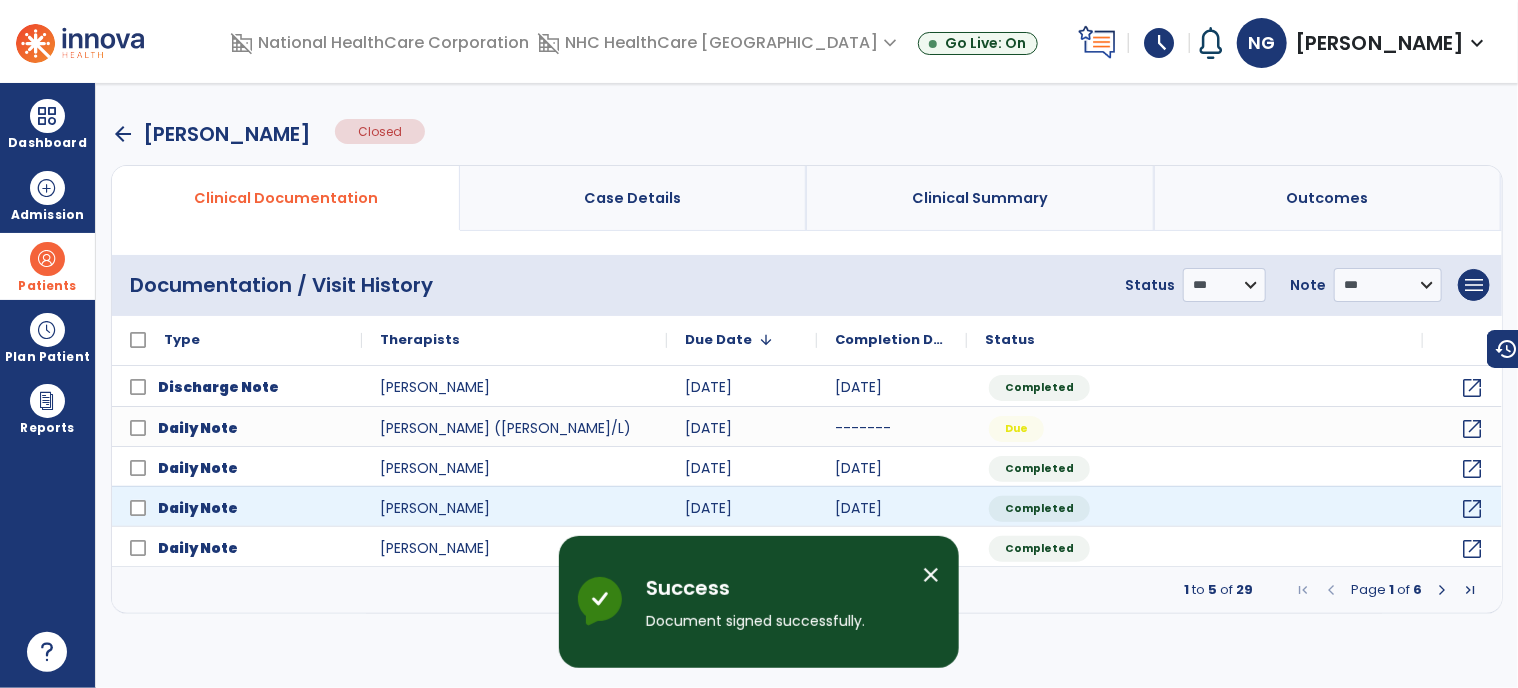 scroll, scrollTop: 0, scrollLeft: 0, axis: both 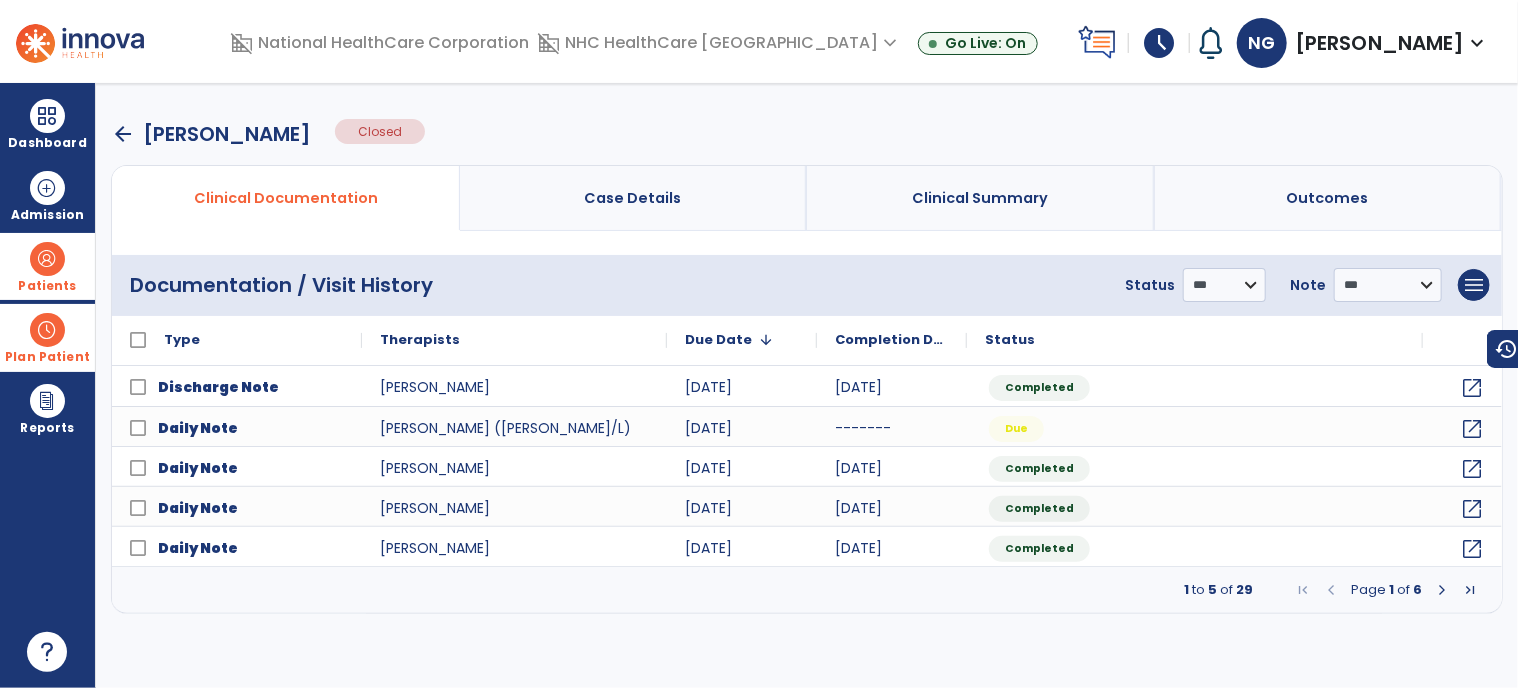 click at bounding box center (47, 330) 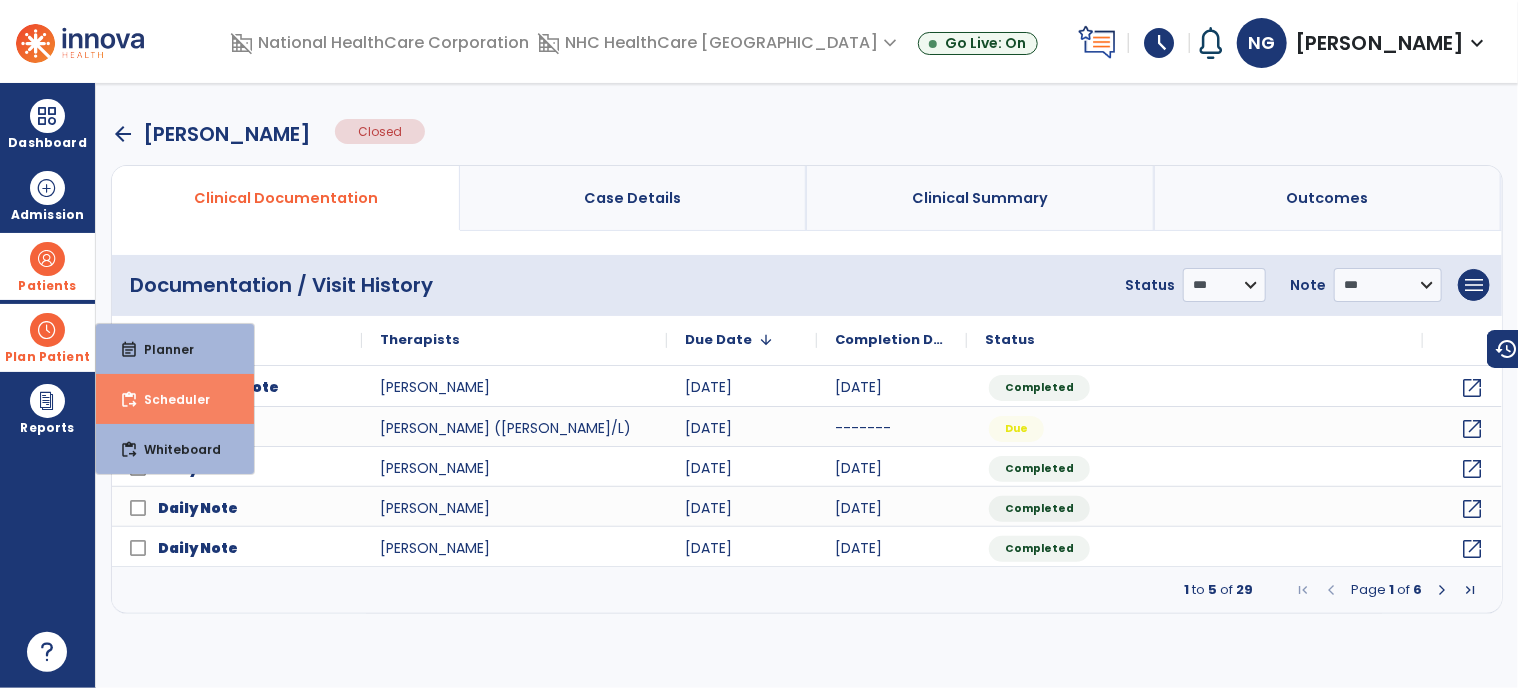 click on "Scheduler" at bounding box center [169, 399] 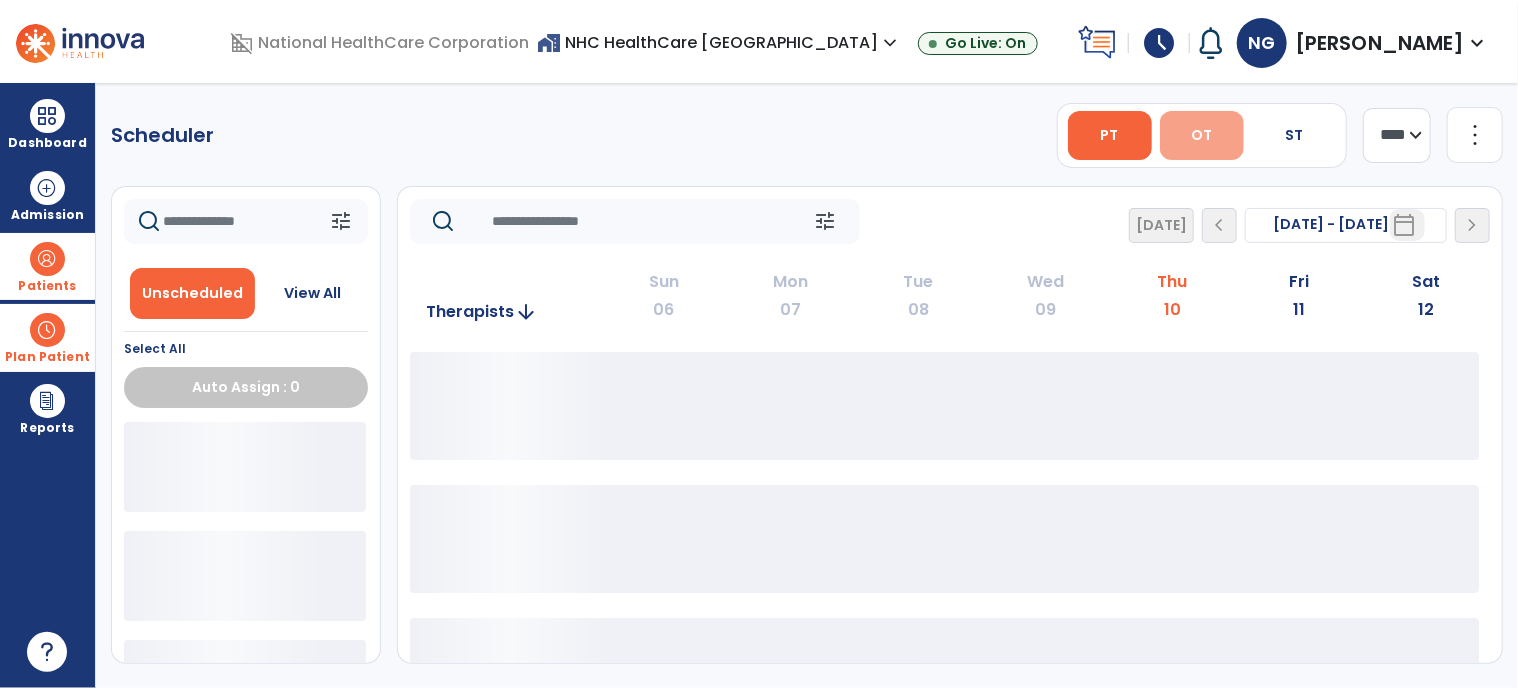 click on "OT" at bounding box center (1202, 135) 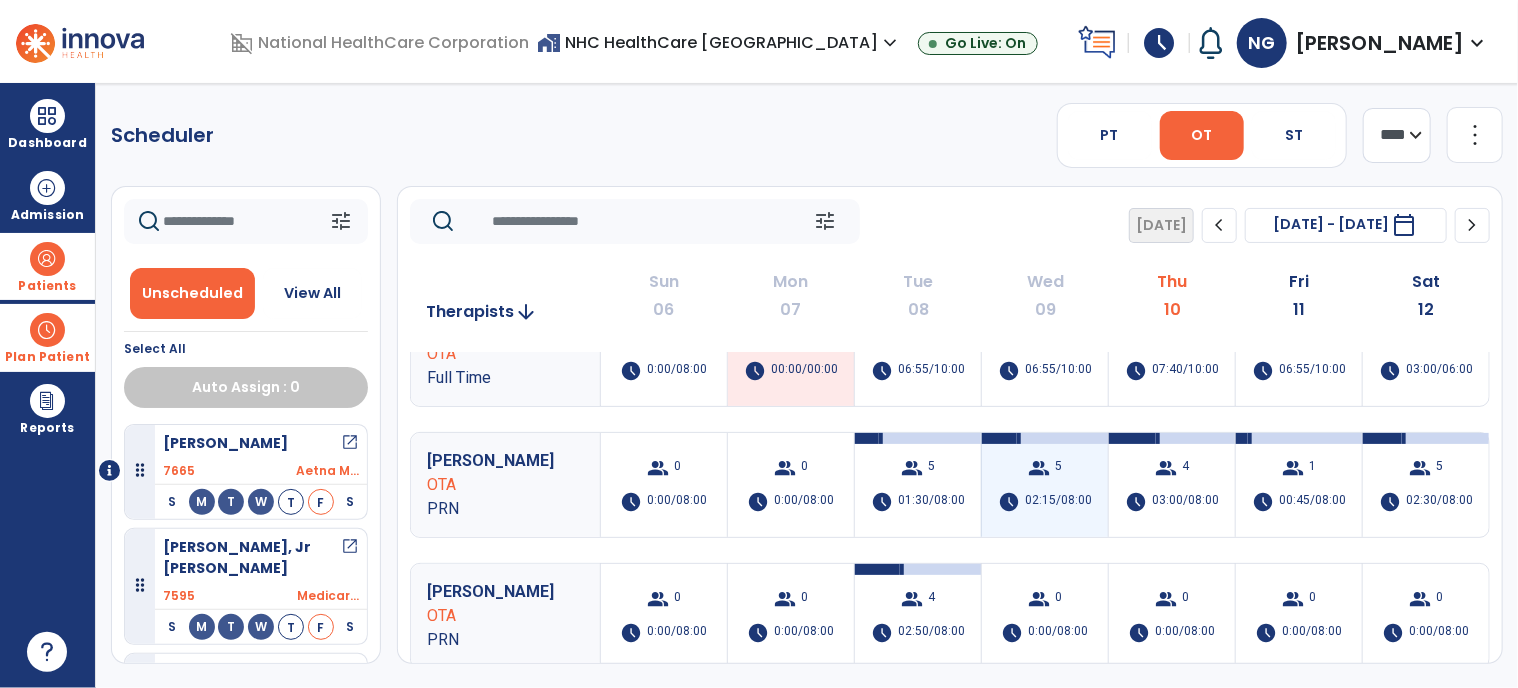 scroll, scrollTop: 500, scrollLeft: 0, axis: vertical 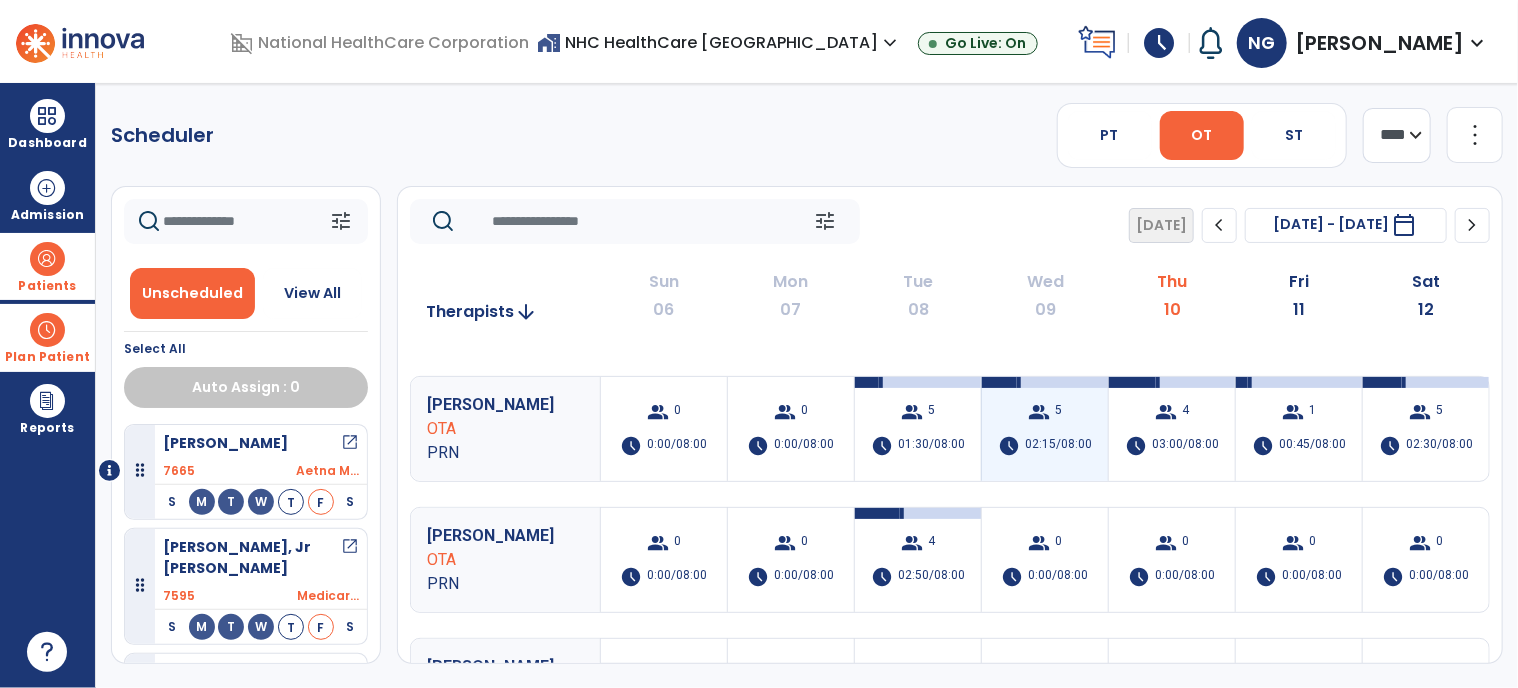 click on "02:15/08:00" at bounding box center (1058, 446) 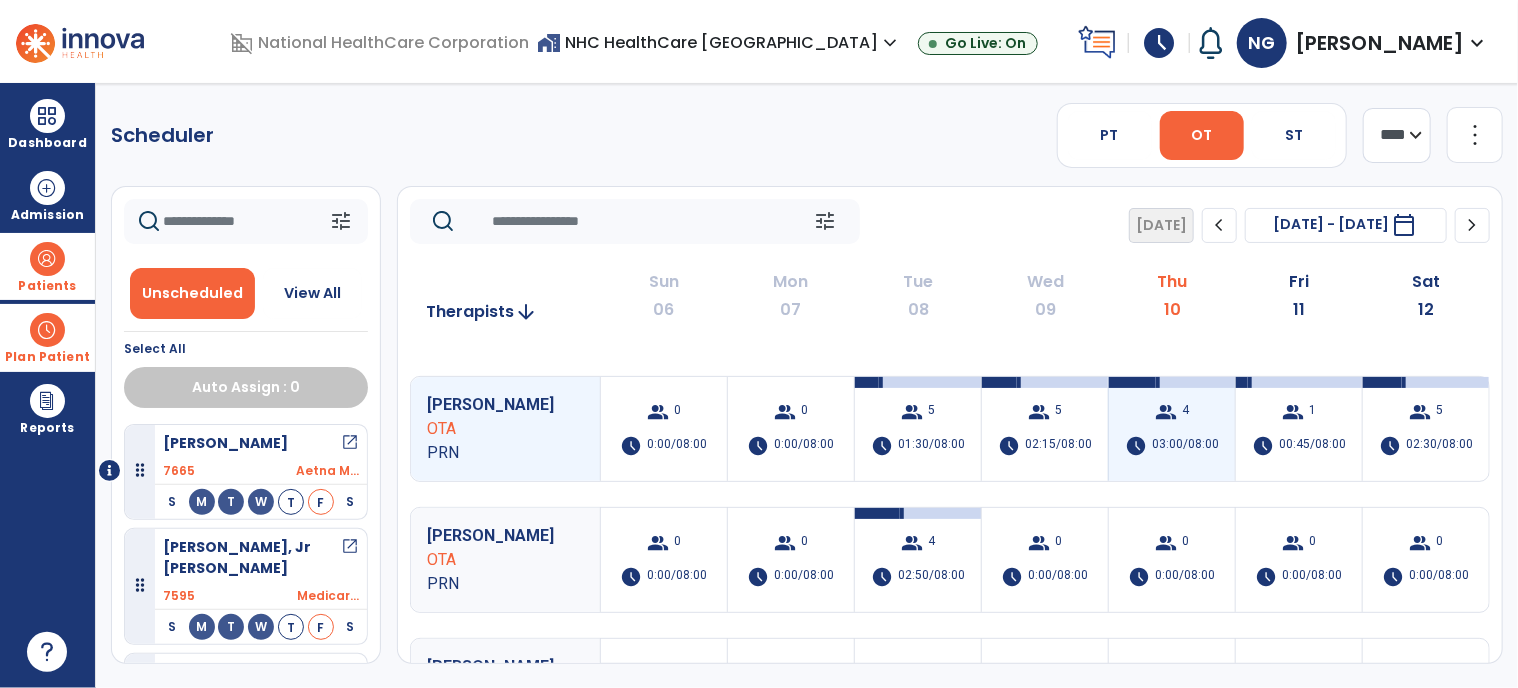 click on "group  4  schedule  03:00/08:00" at bounding box center [1172, 429] 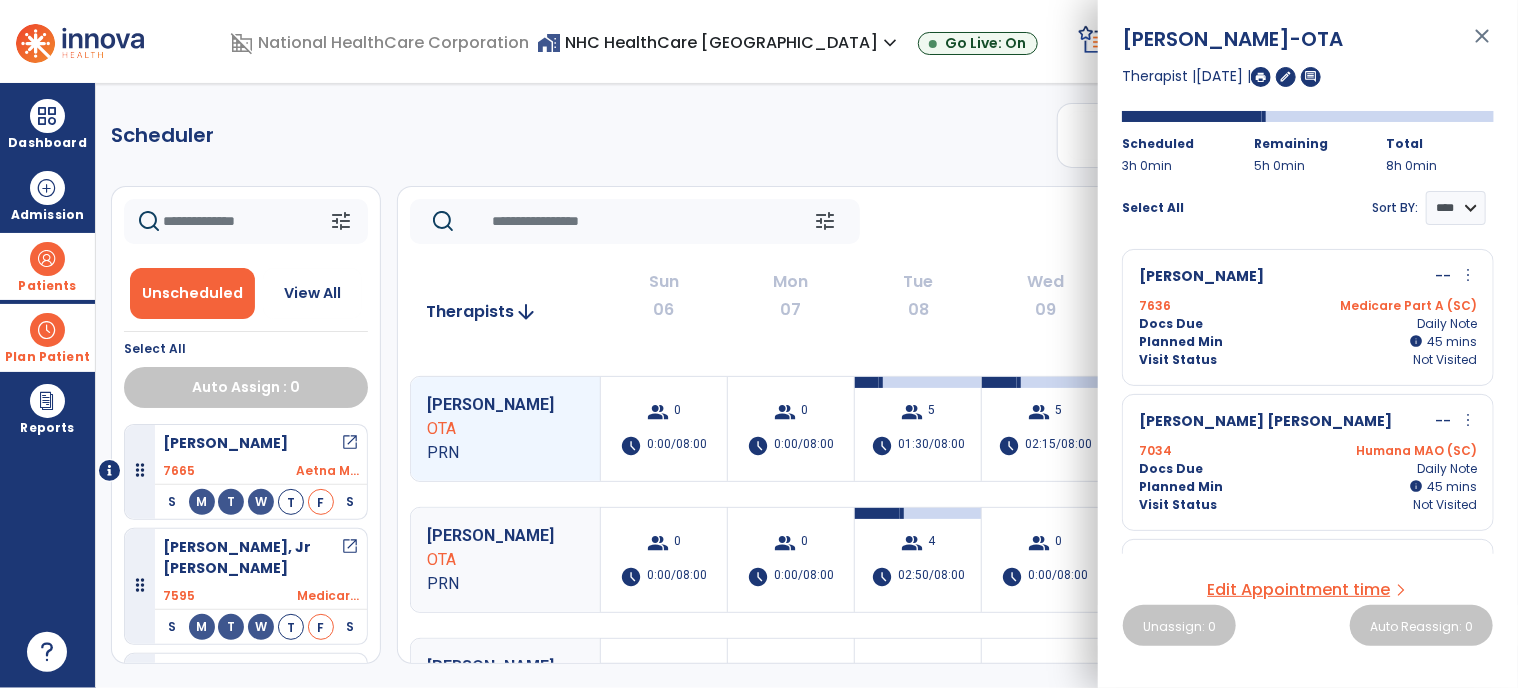 click on "close" at bounding box center (1482, 45) 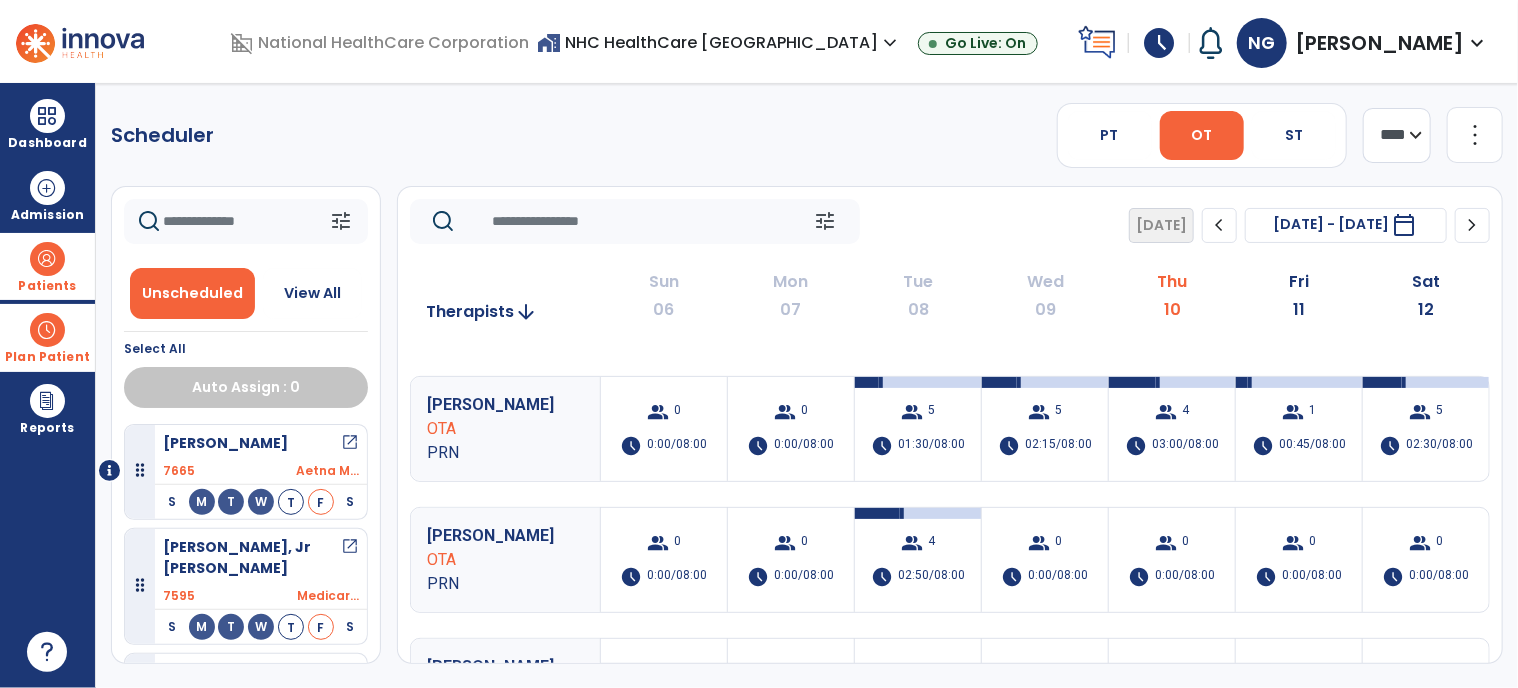 click at bounding box center (47, 259) 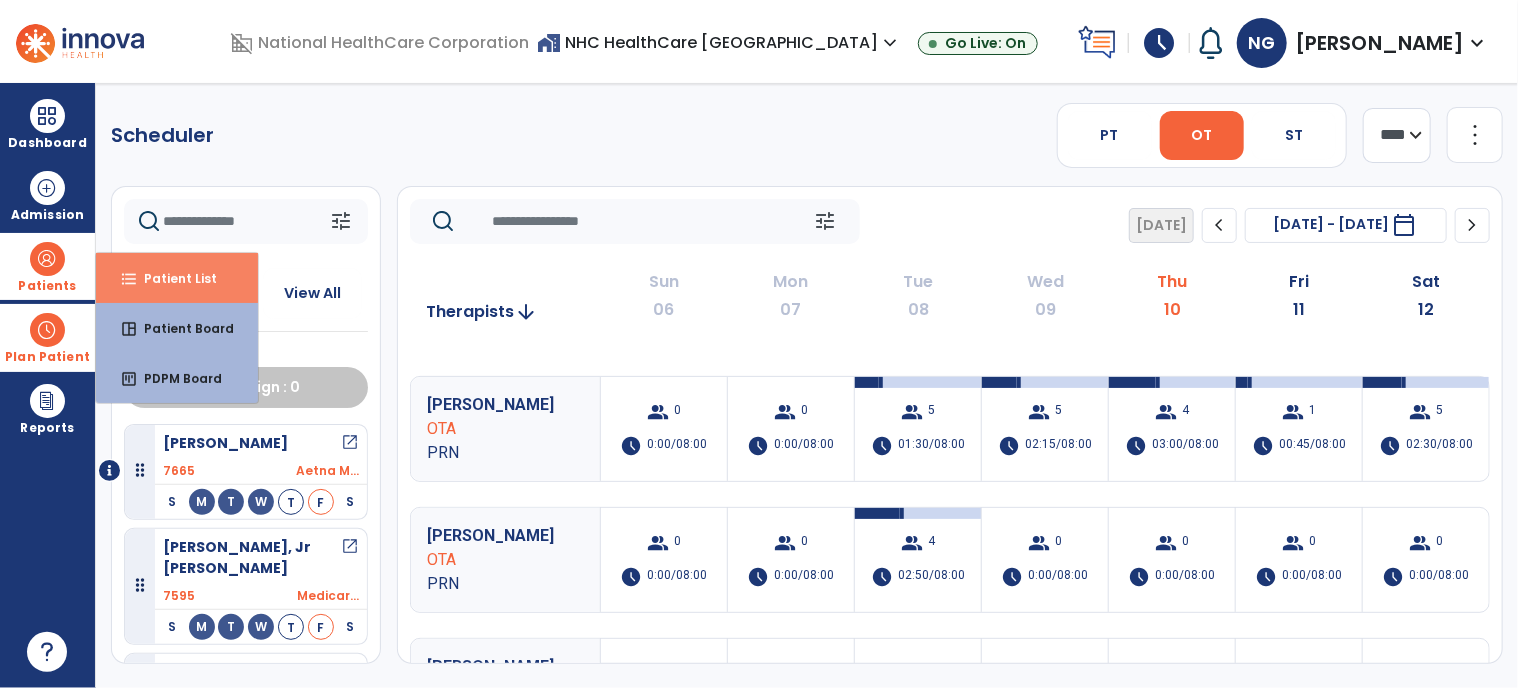 click on "format_list_bulleted  Patient List" at bounding box center [177, 278] 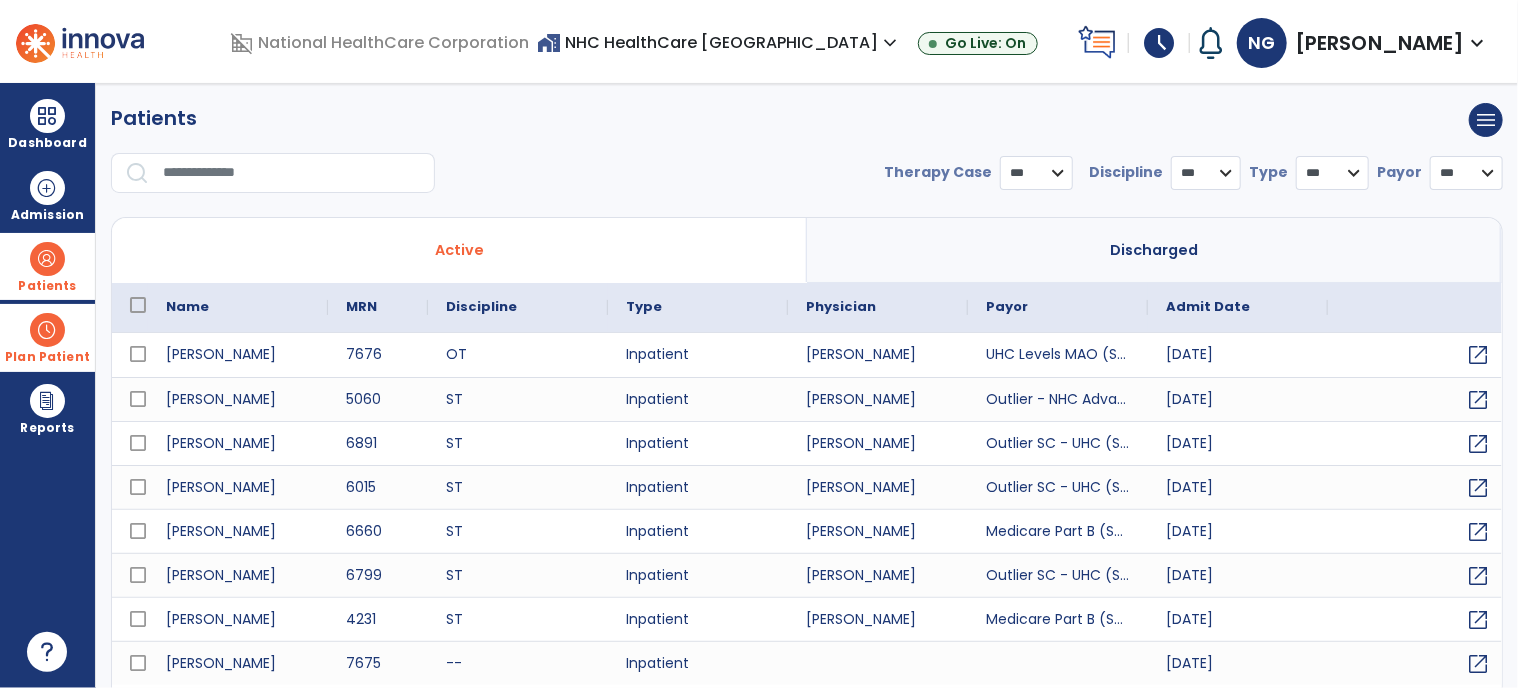select on "***" 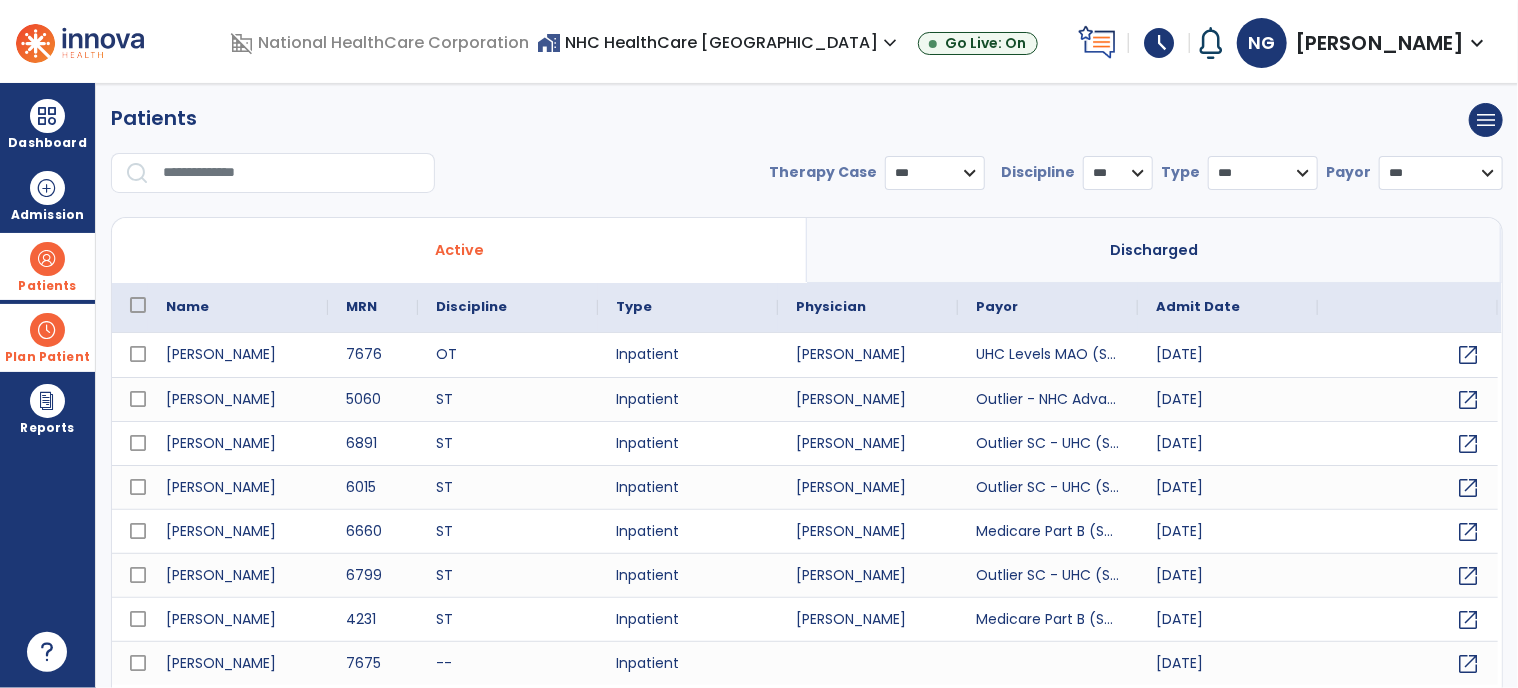 click at bounding box center [292, 173] 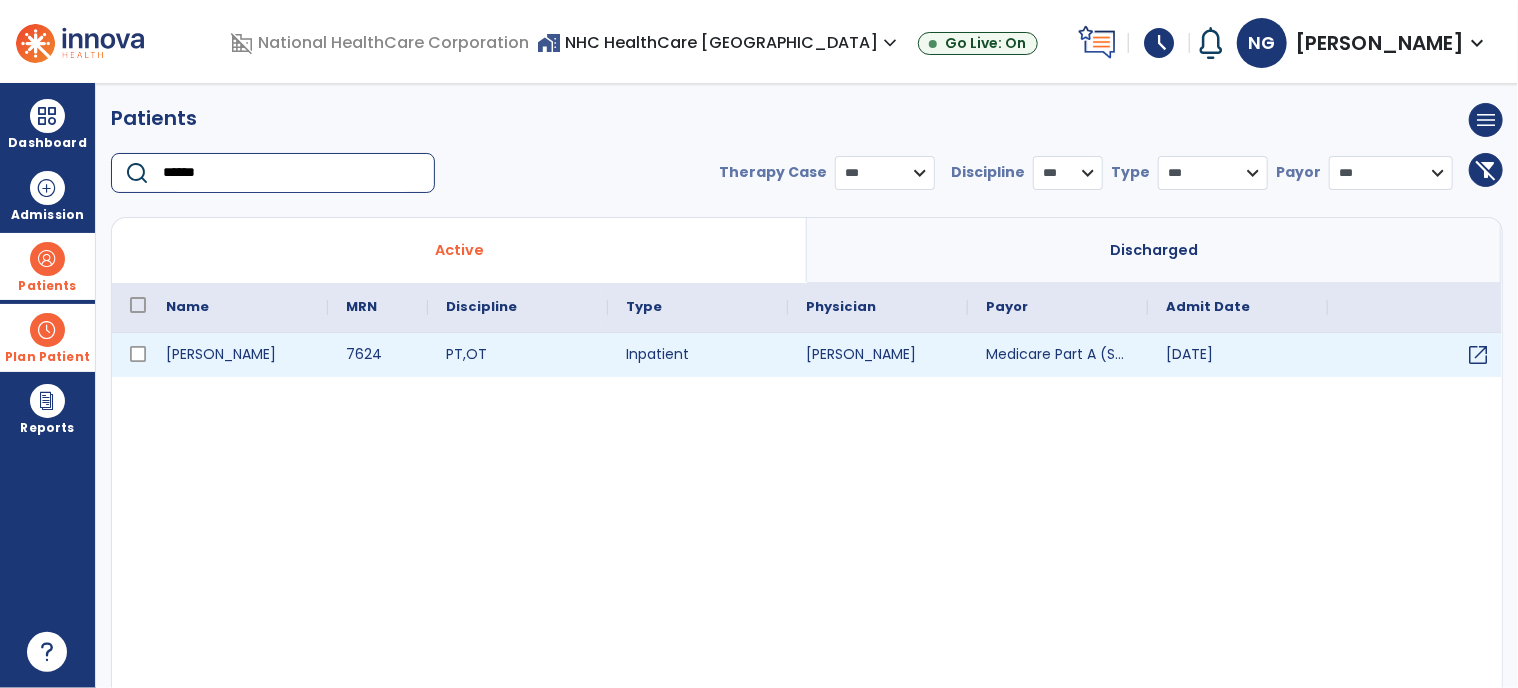 type on "******" 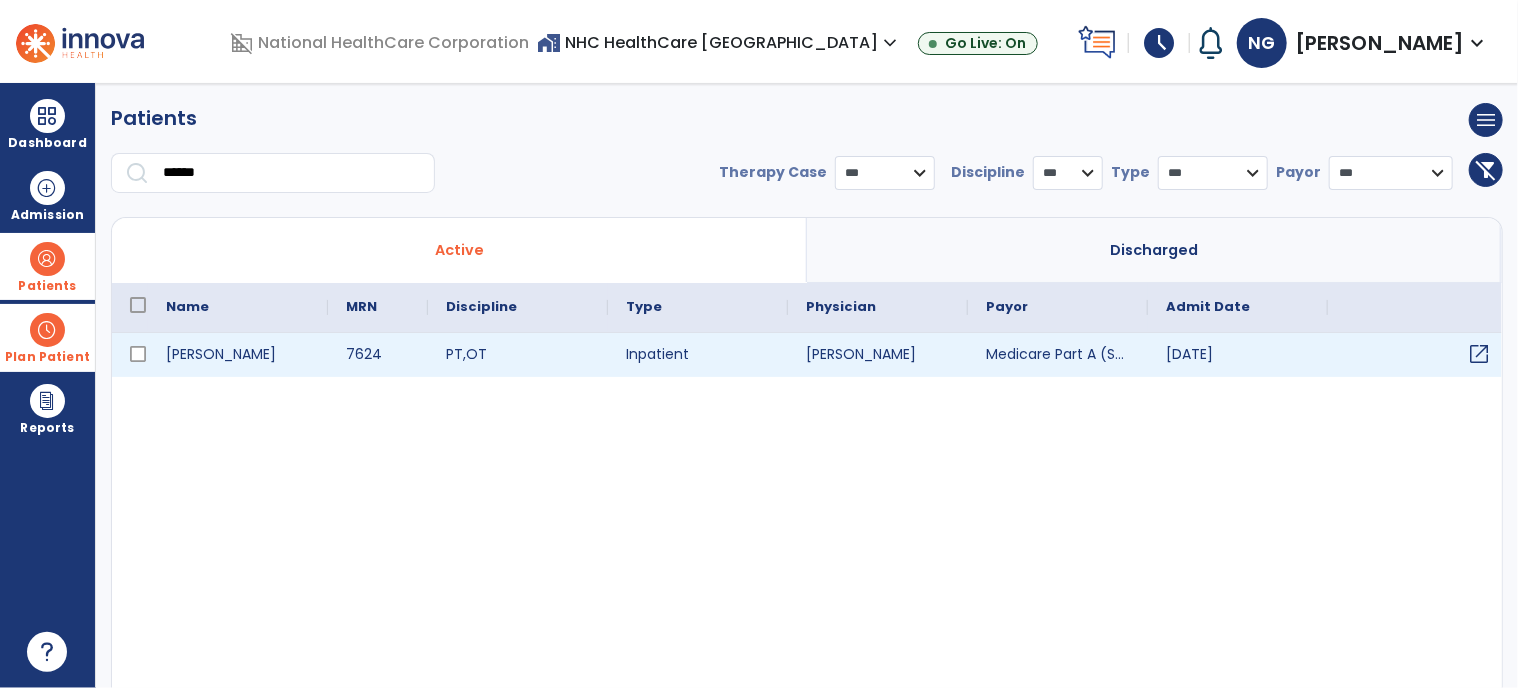 click on "open_in_new" at bounding box center (1479, 354) 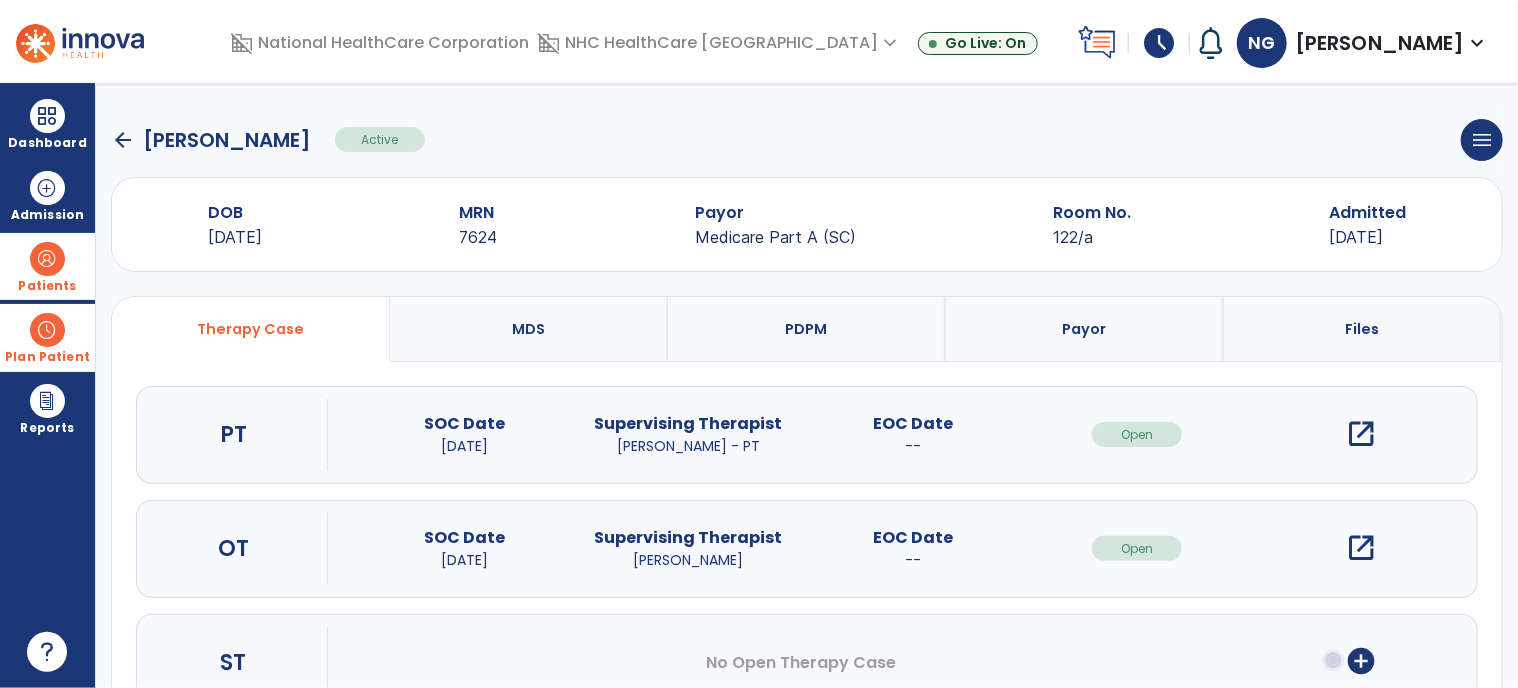 click on "open_in_new" at bounding box center [1362, 548] 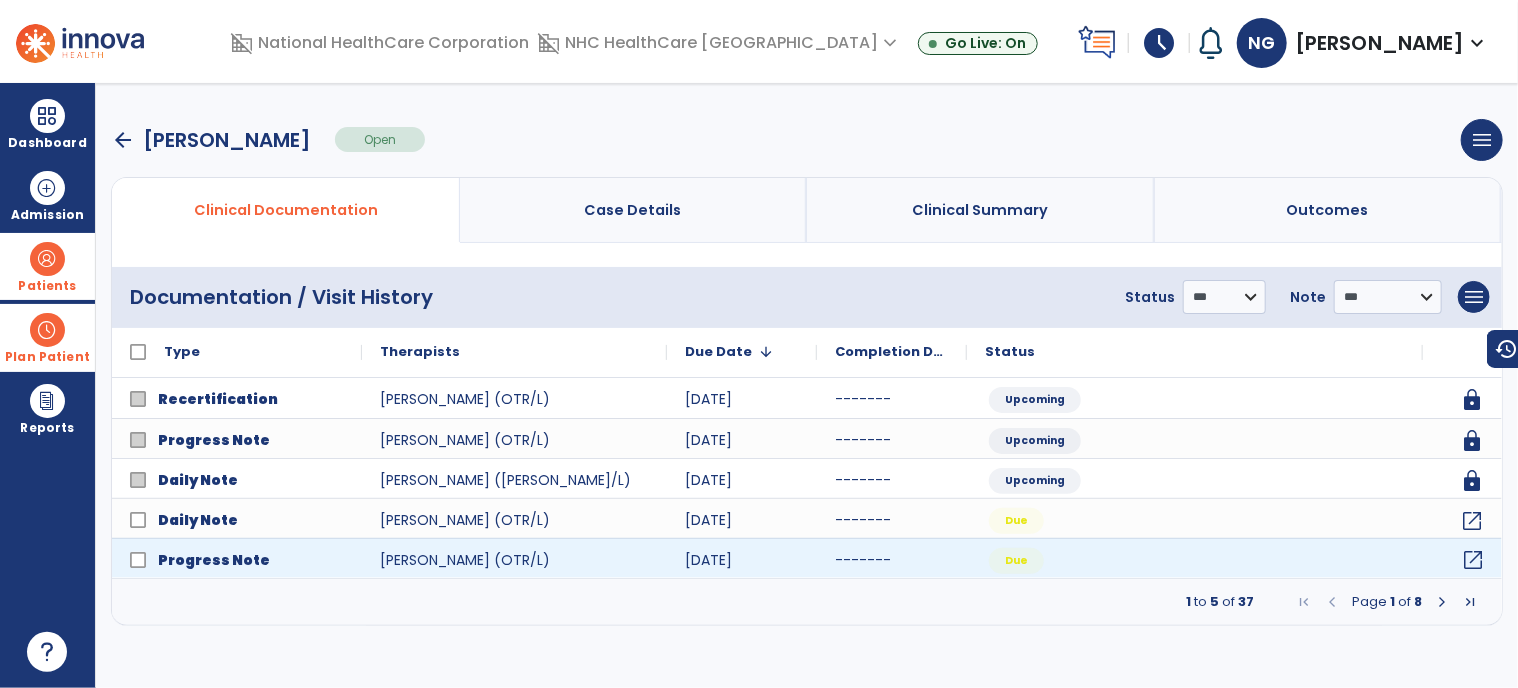 click on "open_in_new" 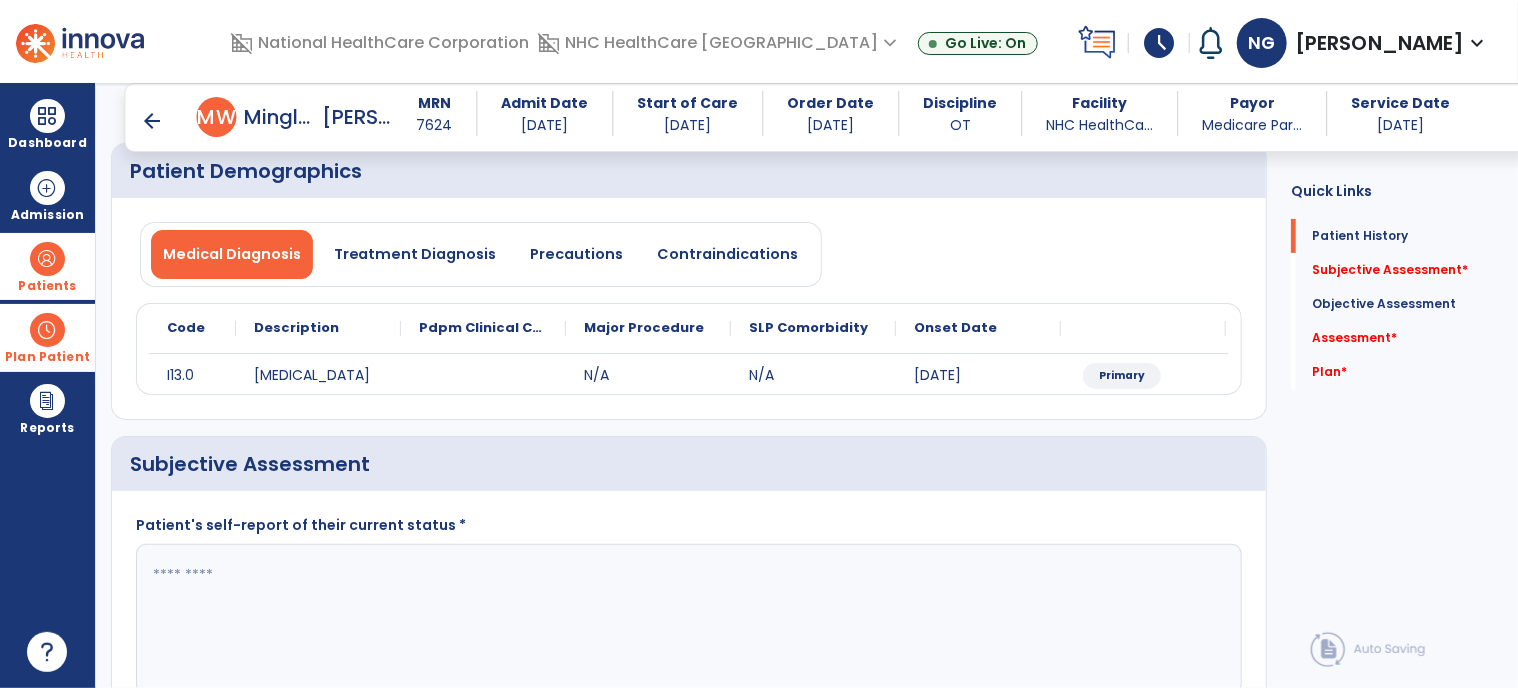 scroll, scrollTop: 200, scrollLeft: 0, axis: vertical 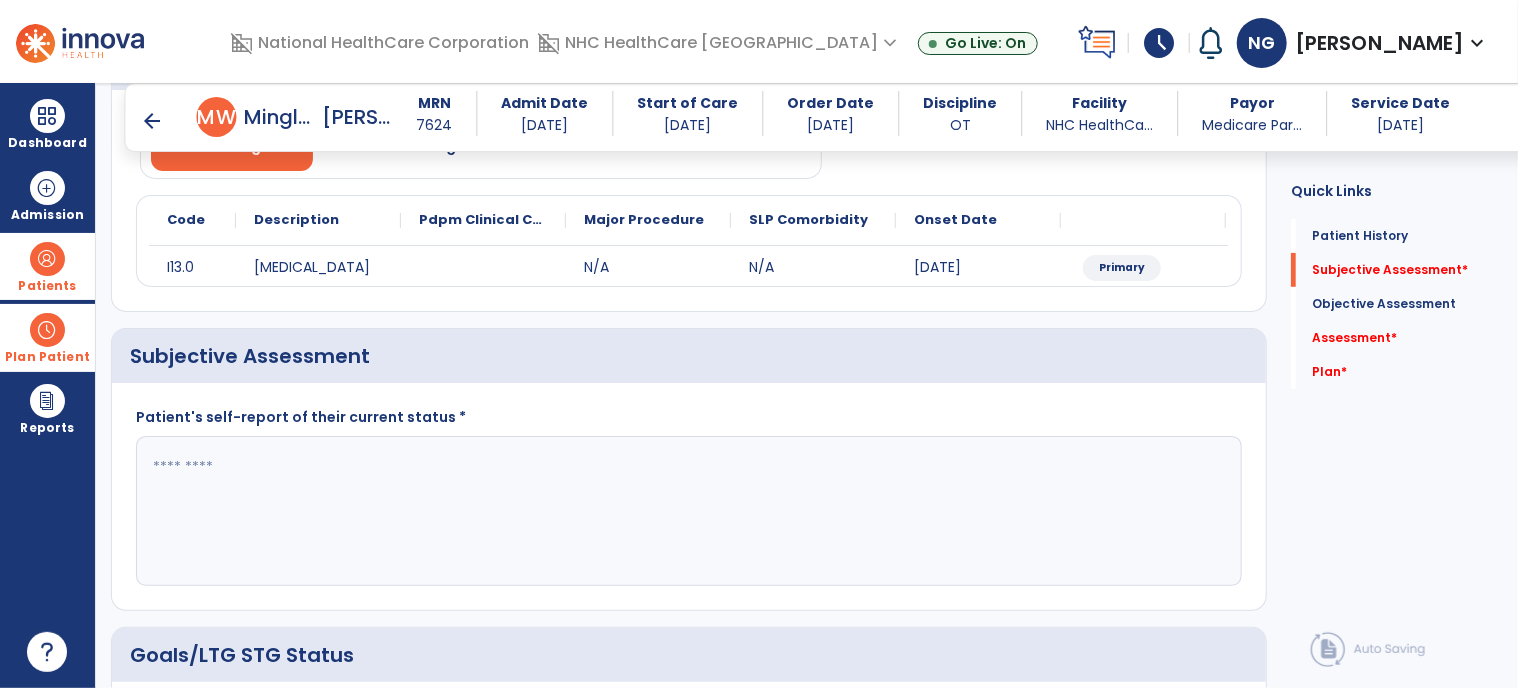 click 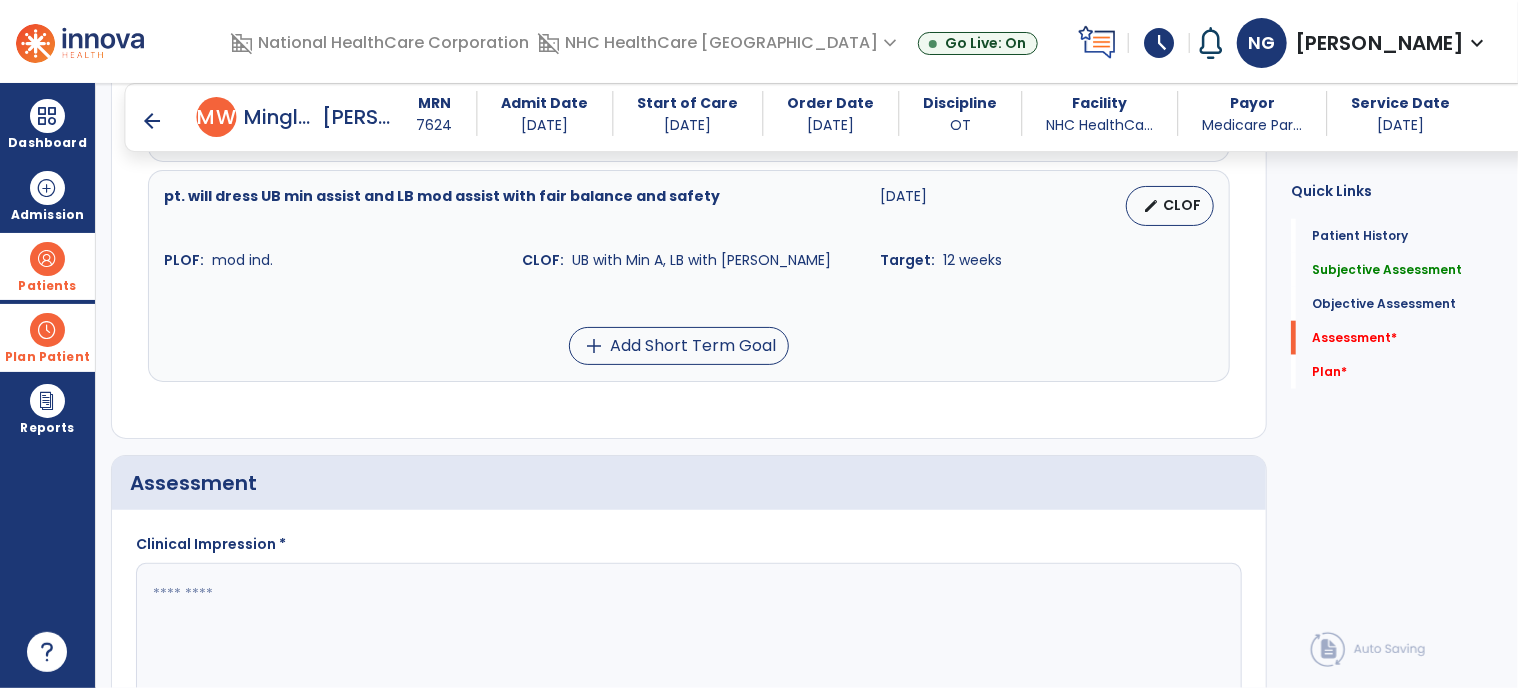 scroll, scrollTop: 1200, scrollLeft: 0, axis: vertical 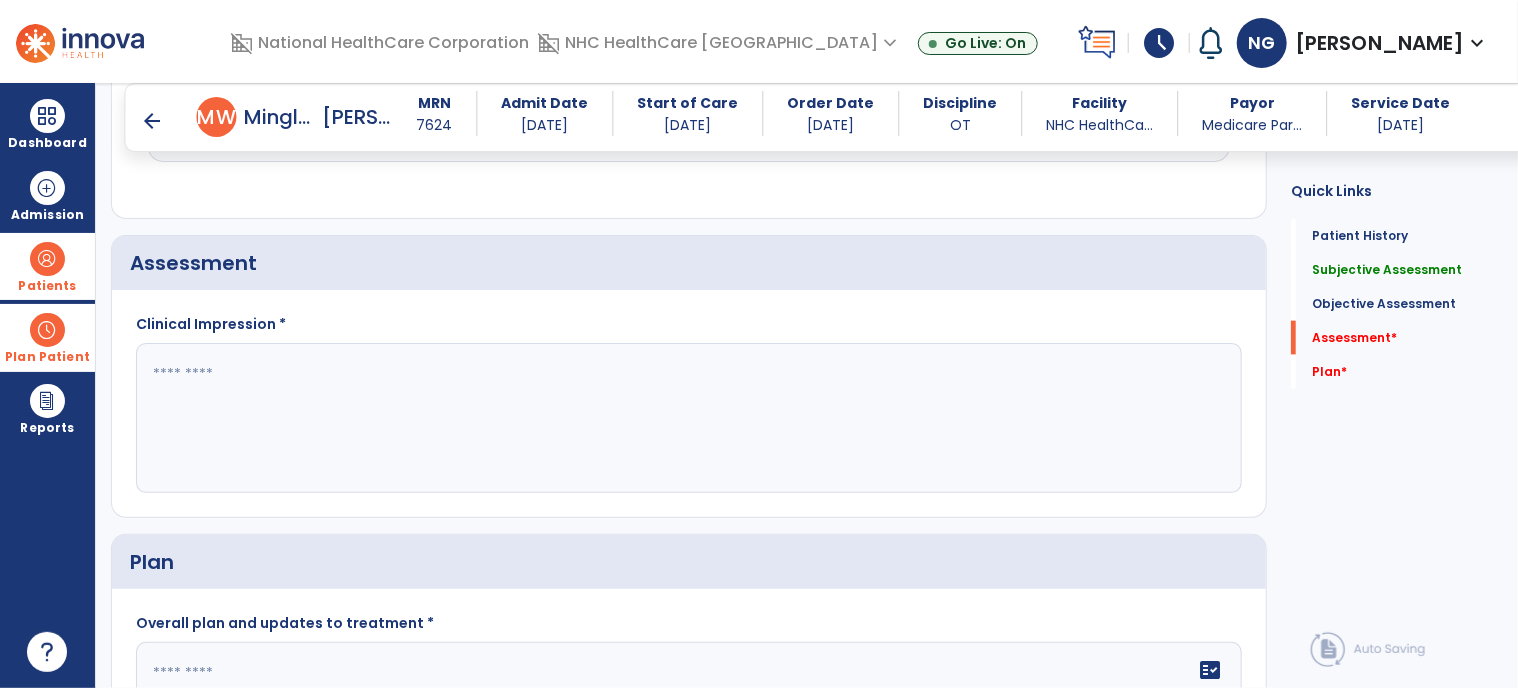 type on "*" 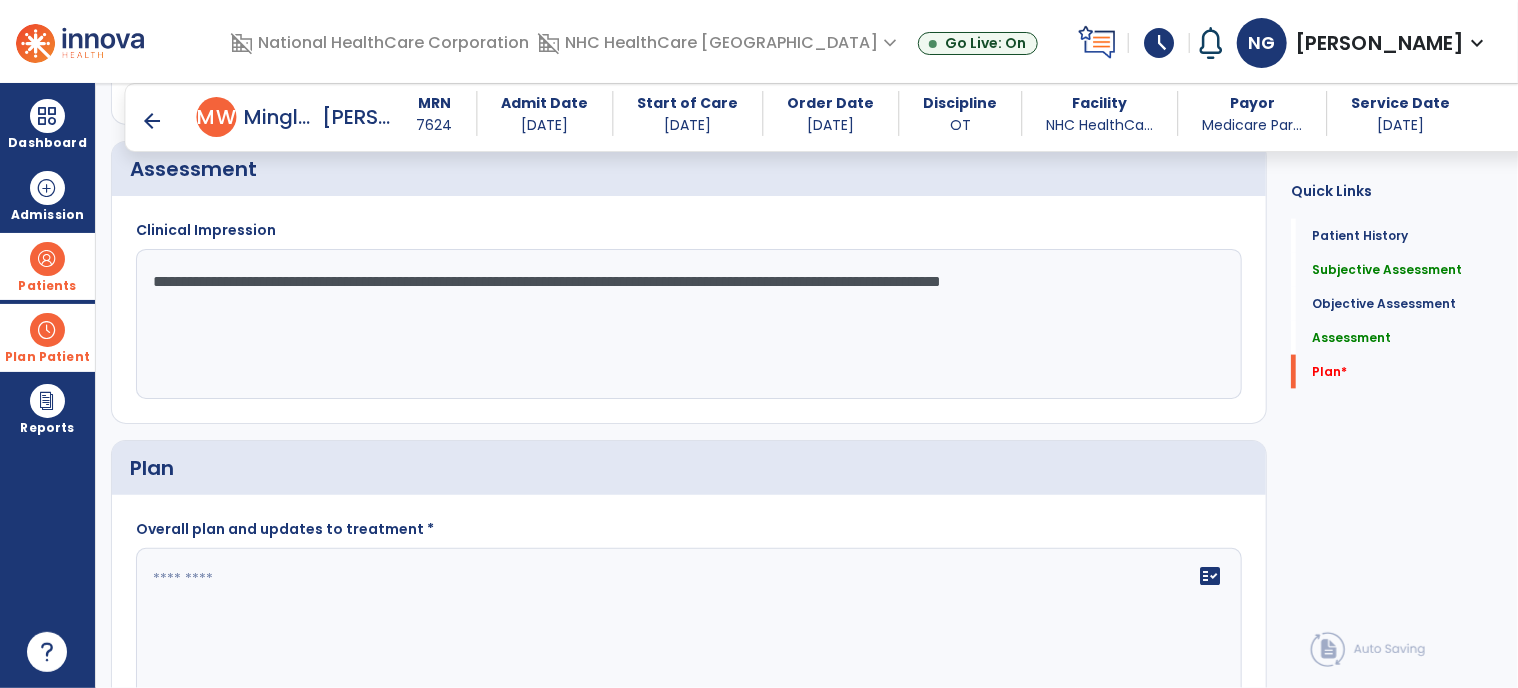 scroll, scrollTop: 1395, scrollLeft: 0, axis: vertical 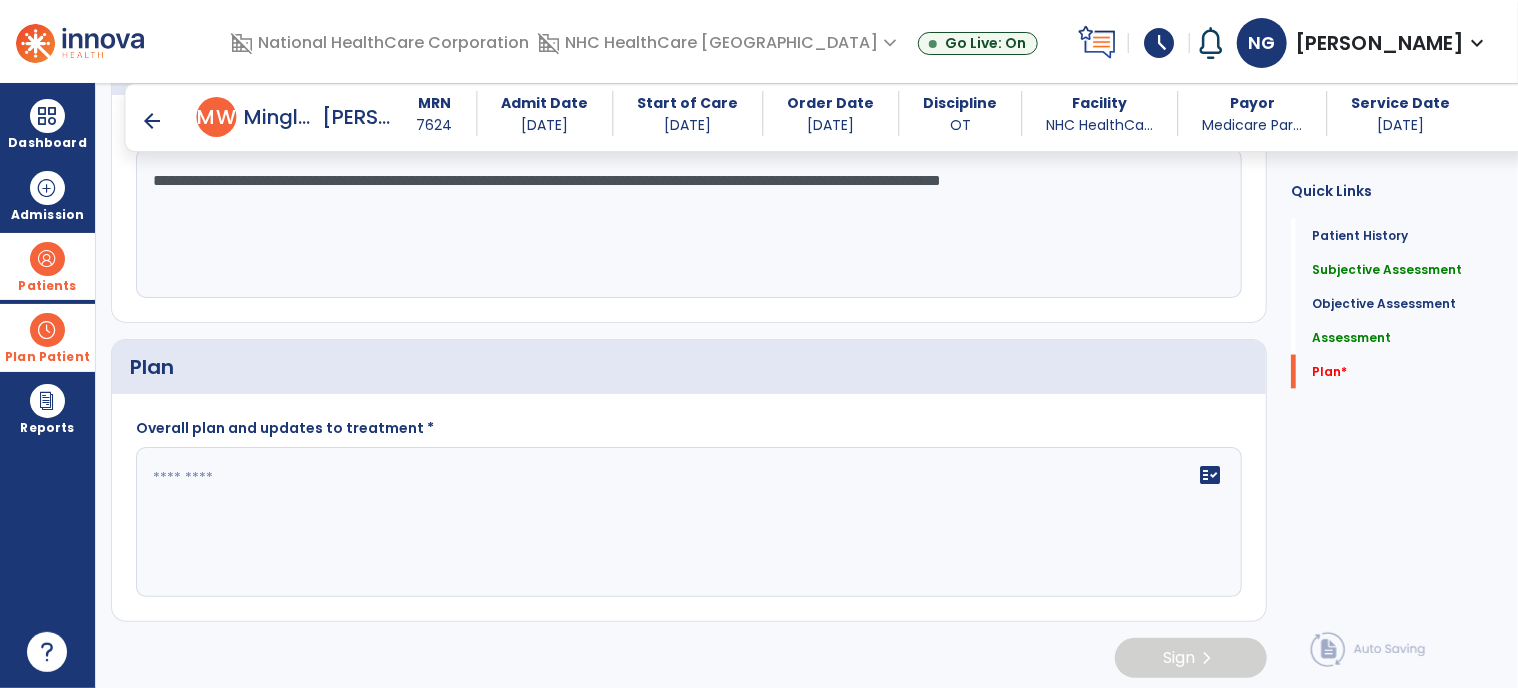 type on "**********" 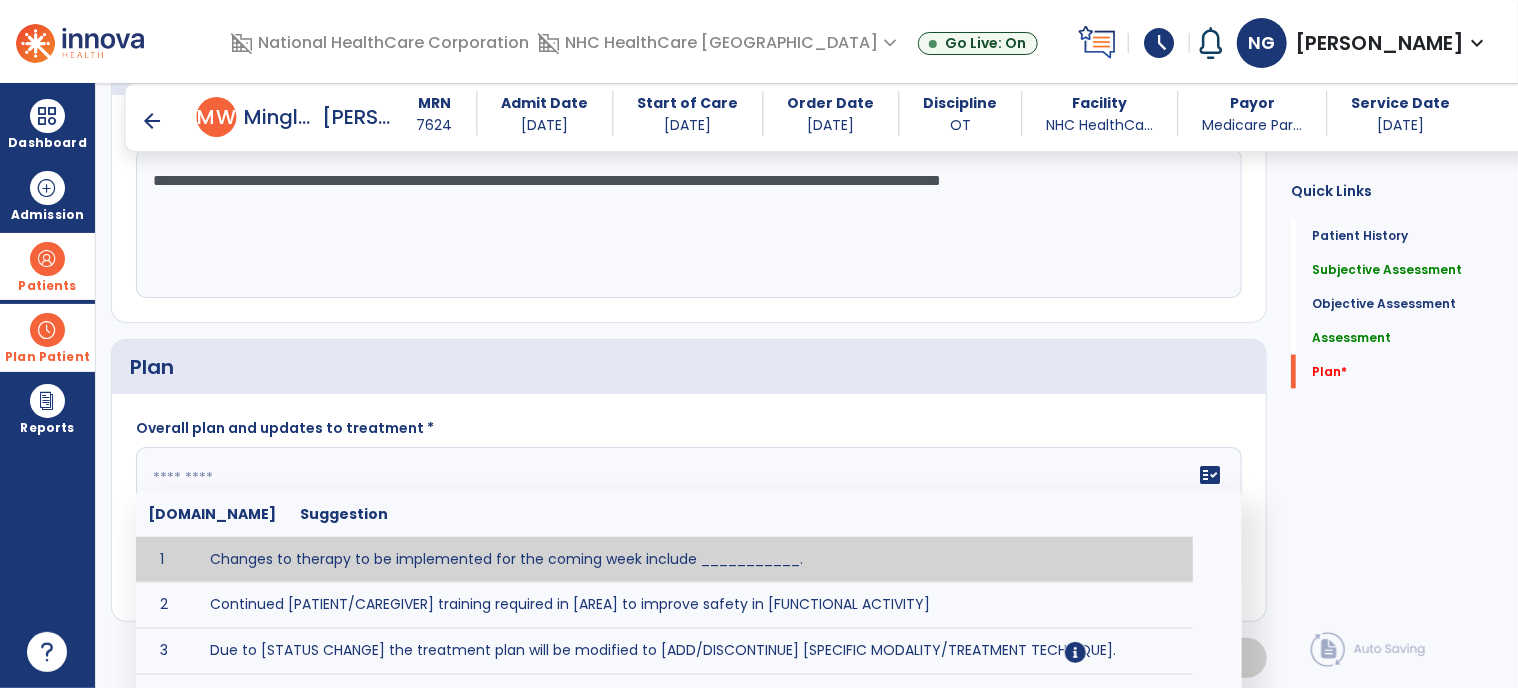 click 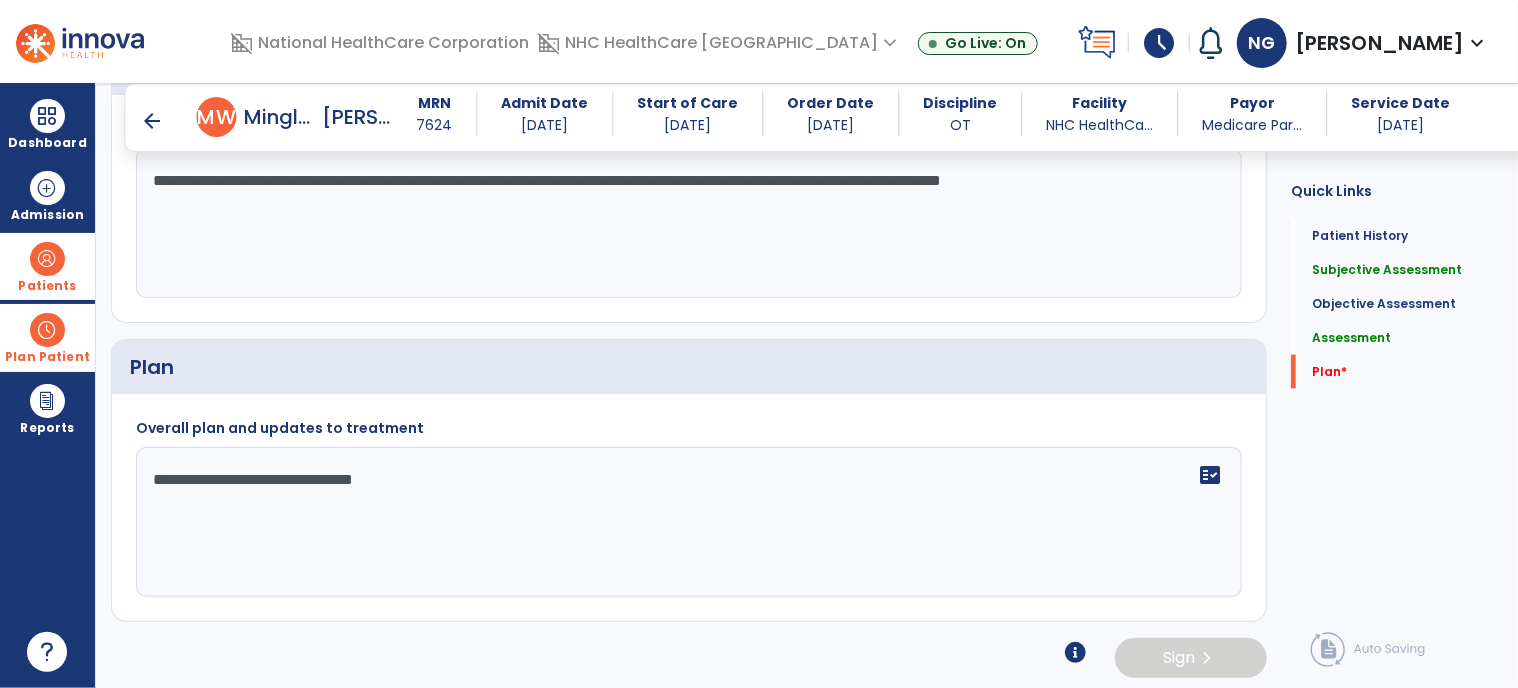 type on "**********" 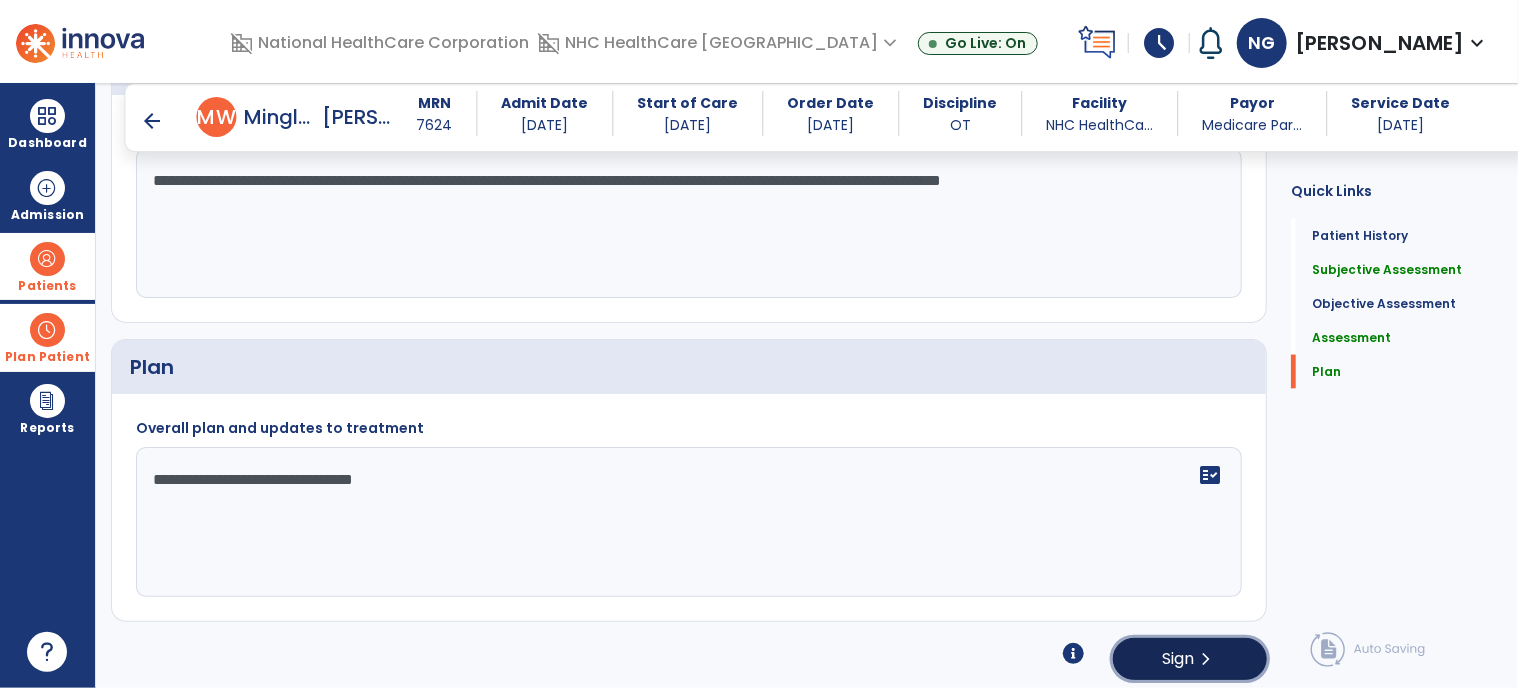 click on "Sign  chevron_right" 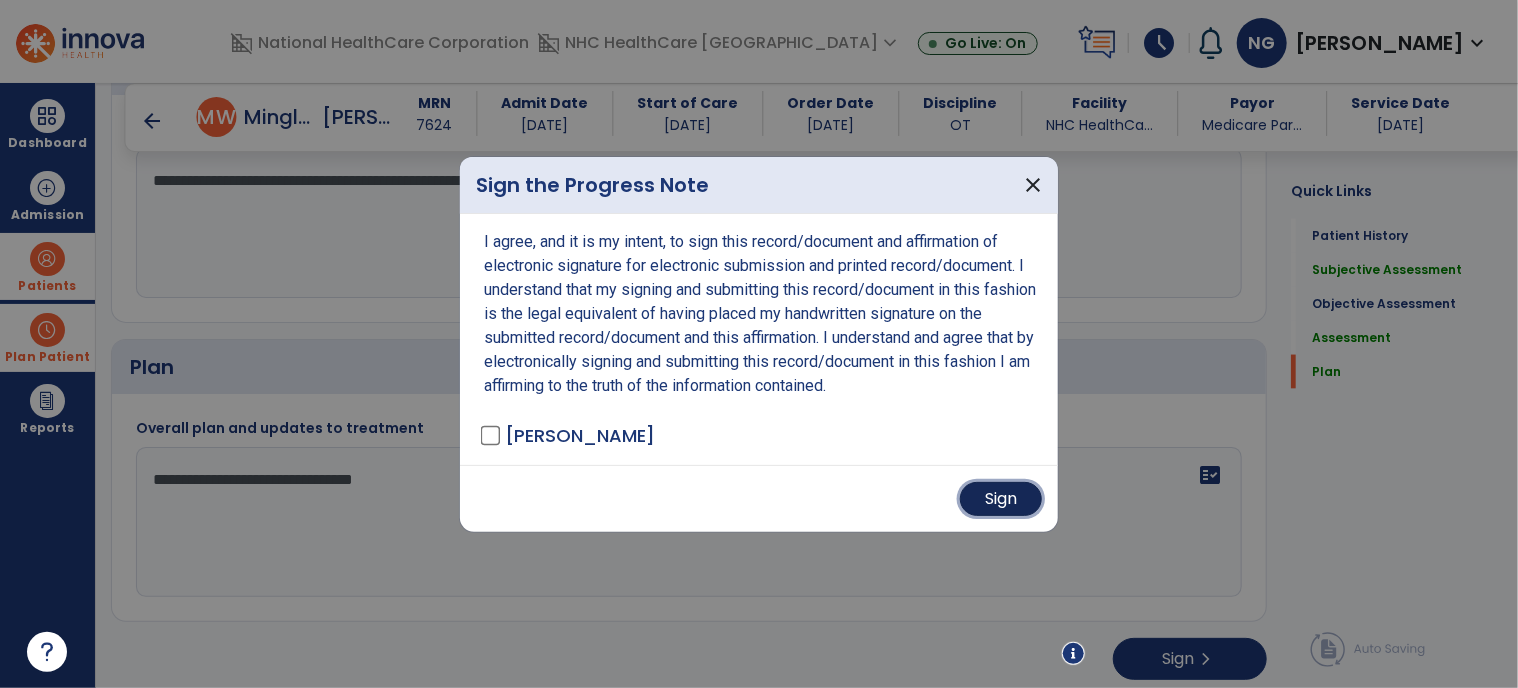 click on "Sign" at bounding box center (1001, 499) 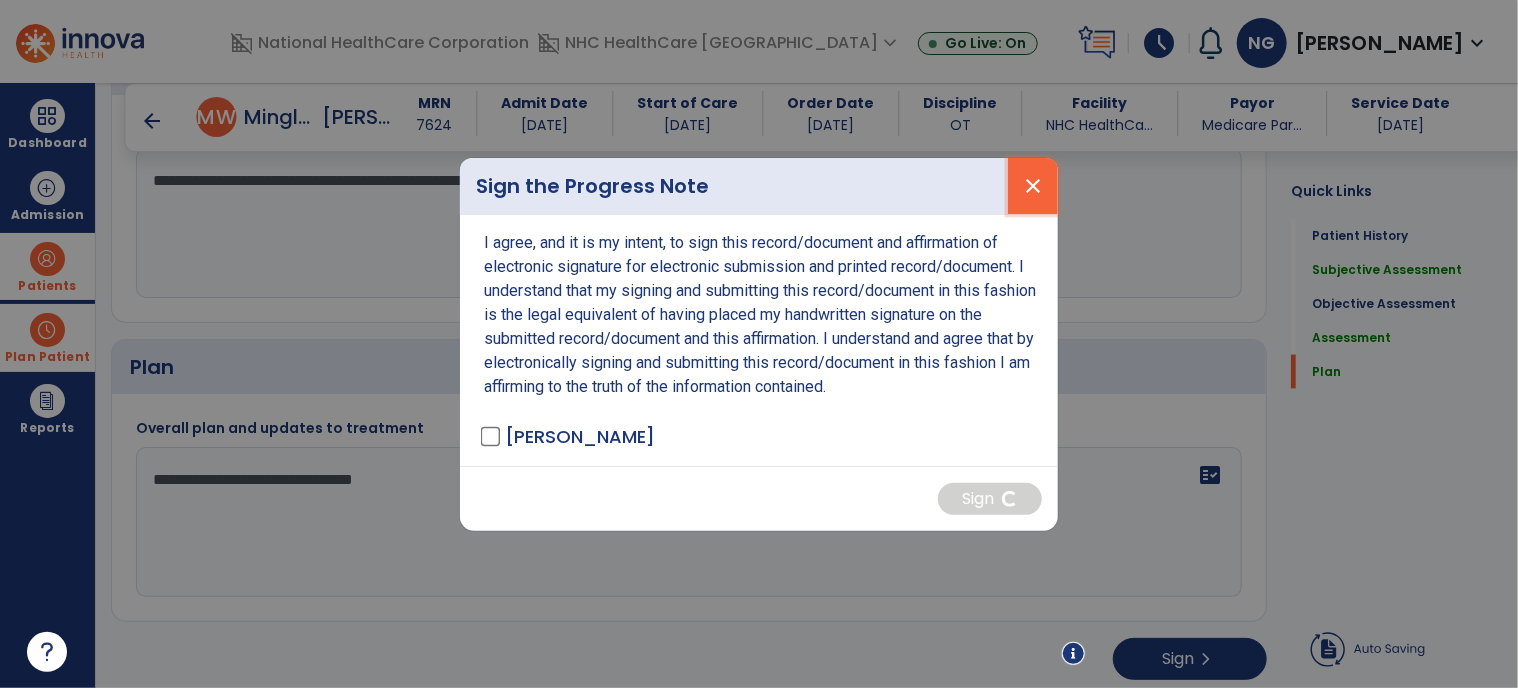 click on "close" at bounding box center (1033, 186) 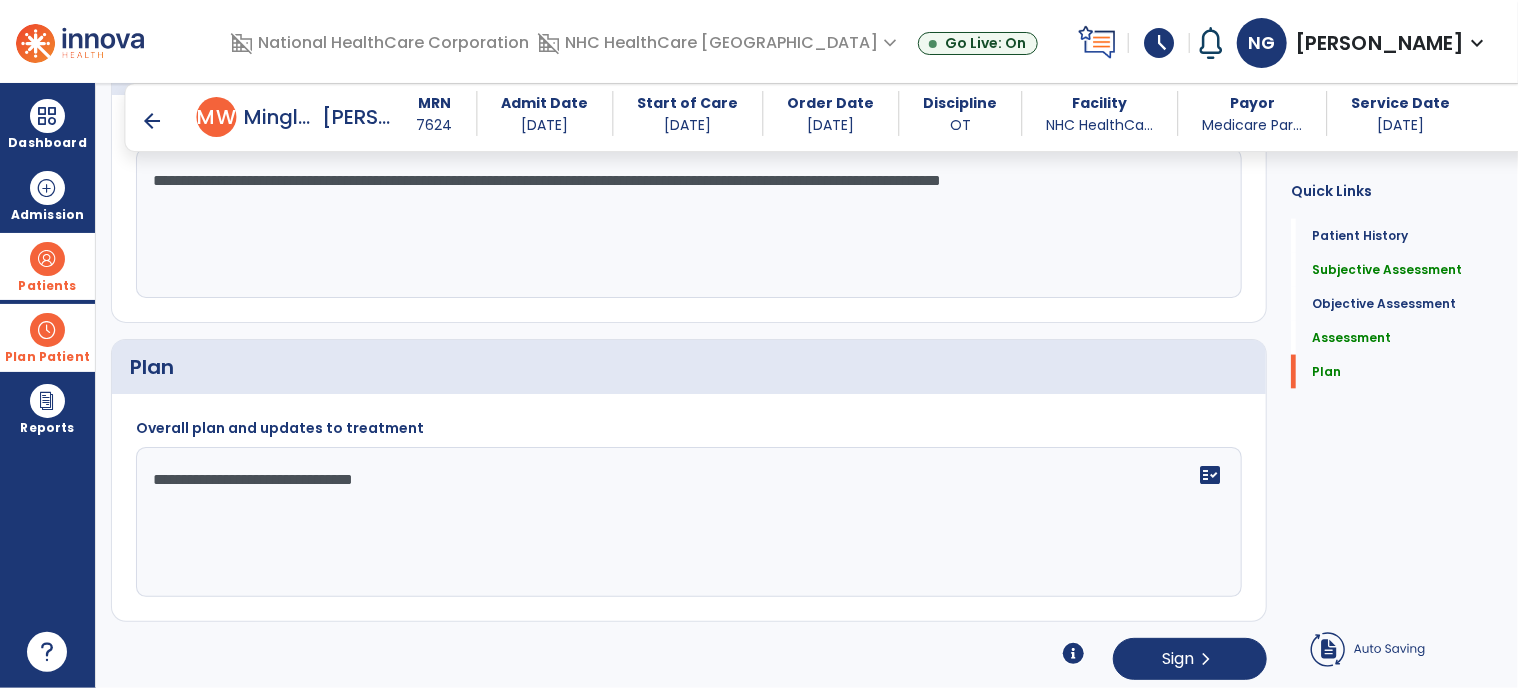 click on "arrow_back" at bounding box center (153, 121) 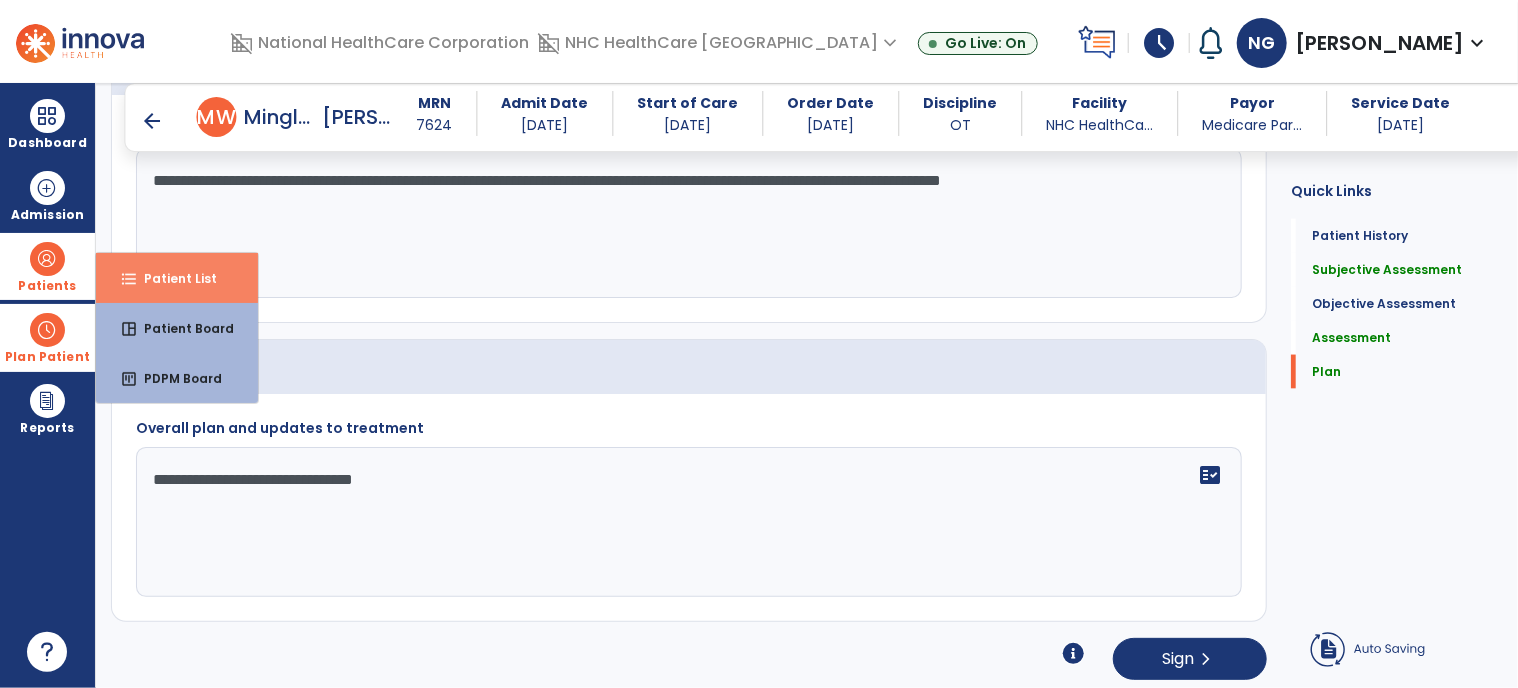click on "format_list_bulleted" at bounding box center (129, 279) 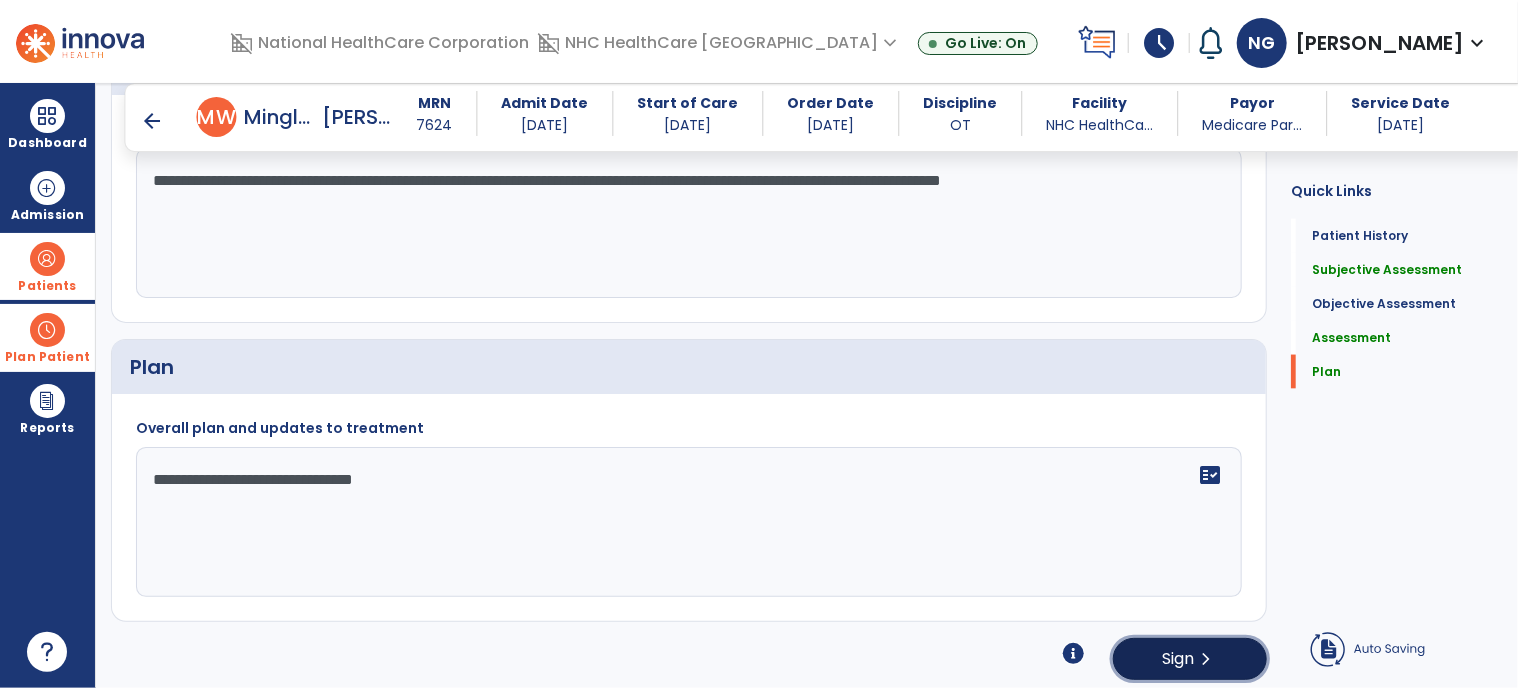 click on "Sign" 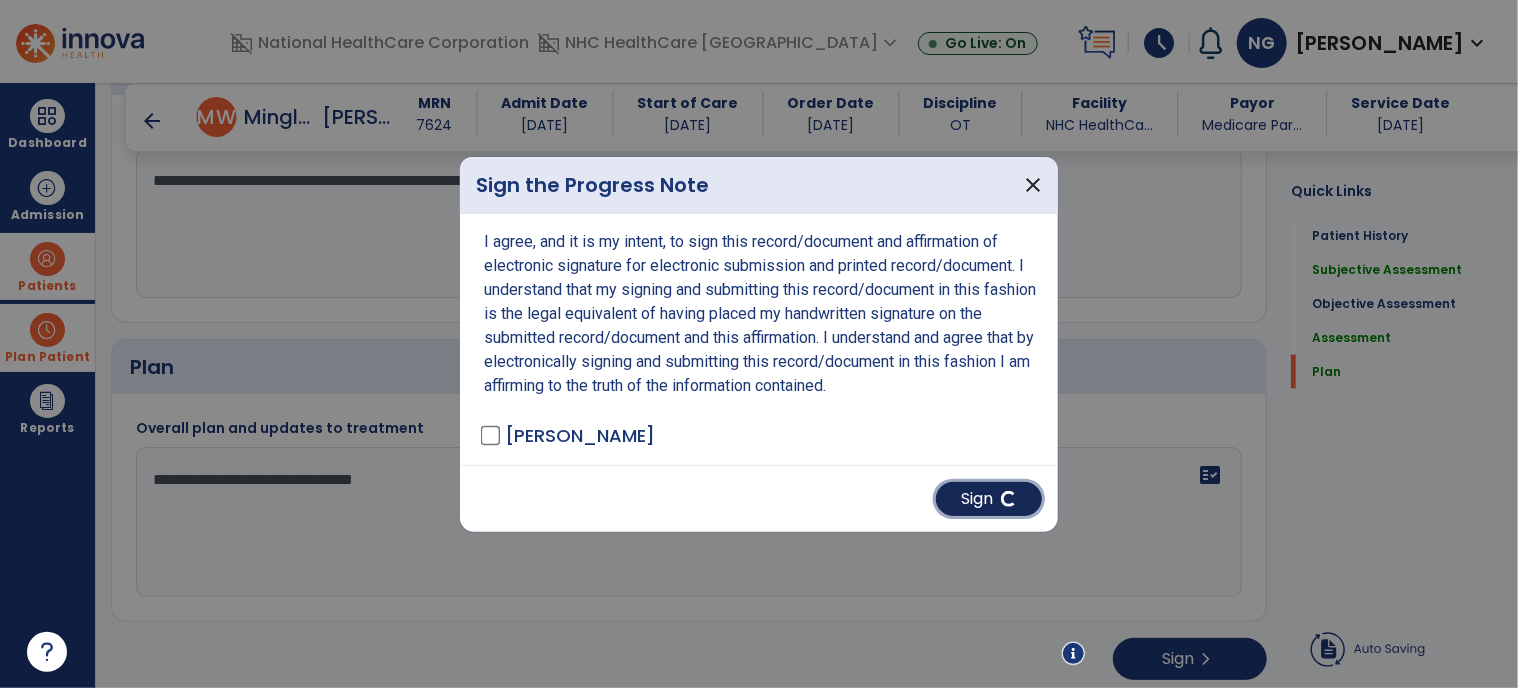 click on "Sign" at bounding box center (989, 499) 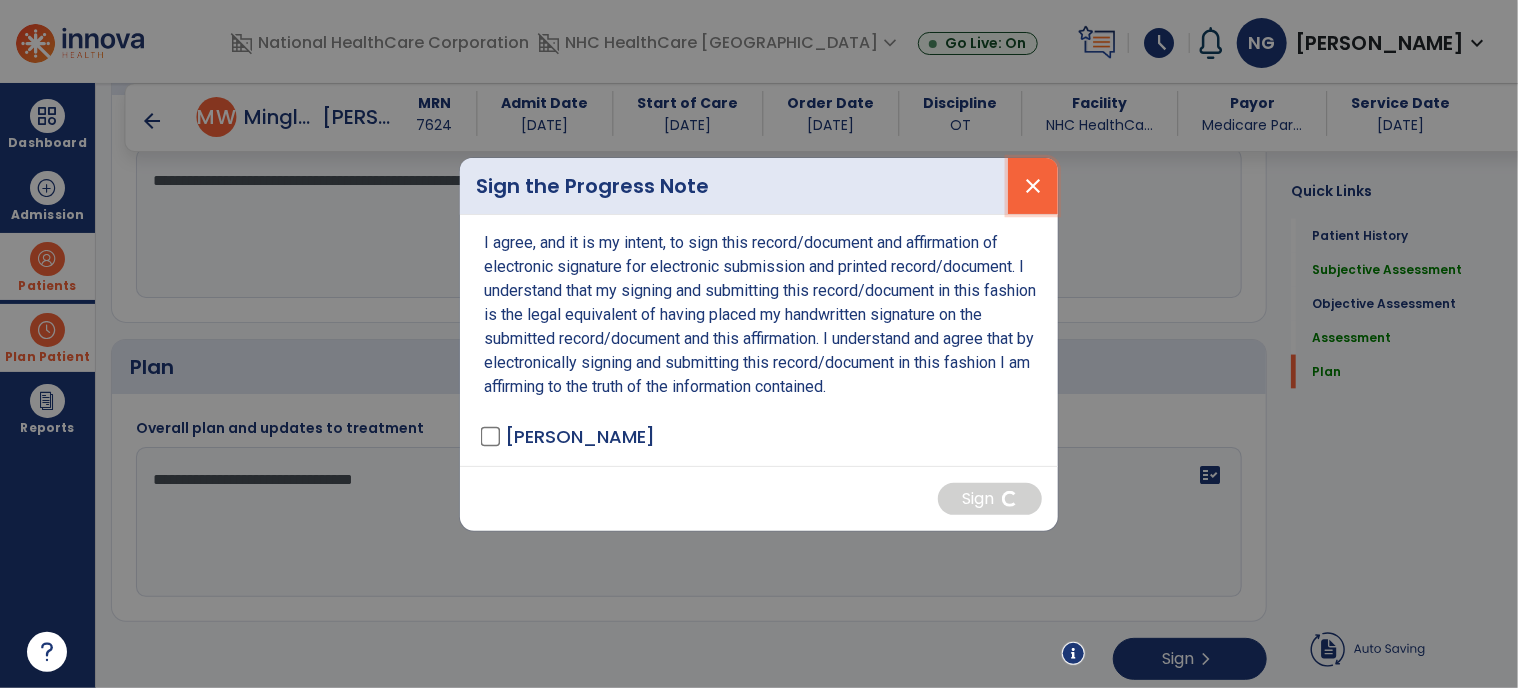 click on "close" at bounding box center (1033, 186) 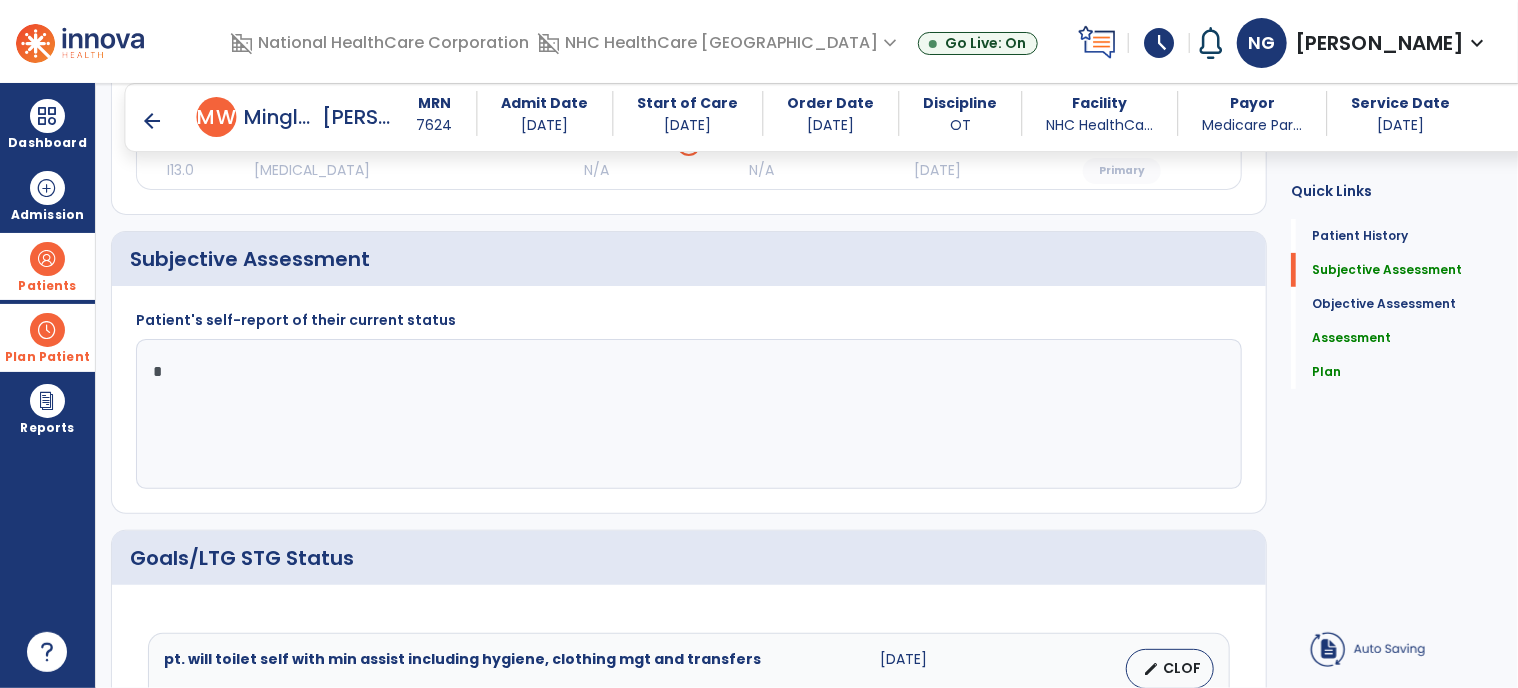 scroll, scrollTop: 0, scrollLeft: 0, axis: both 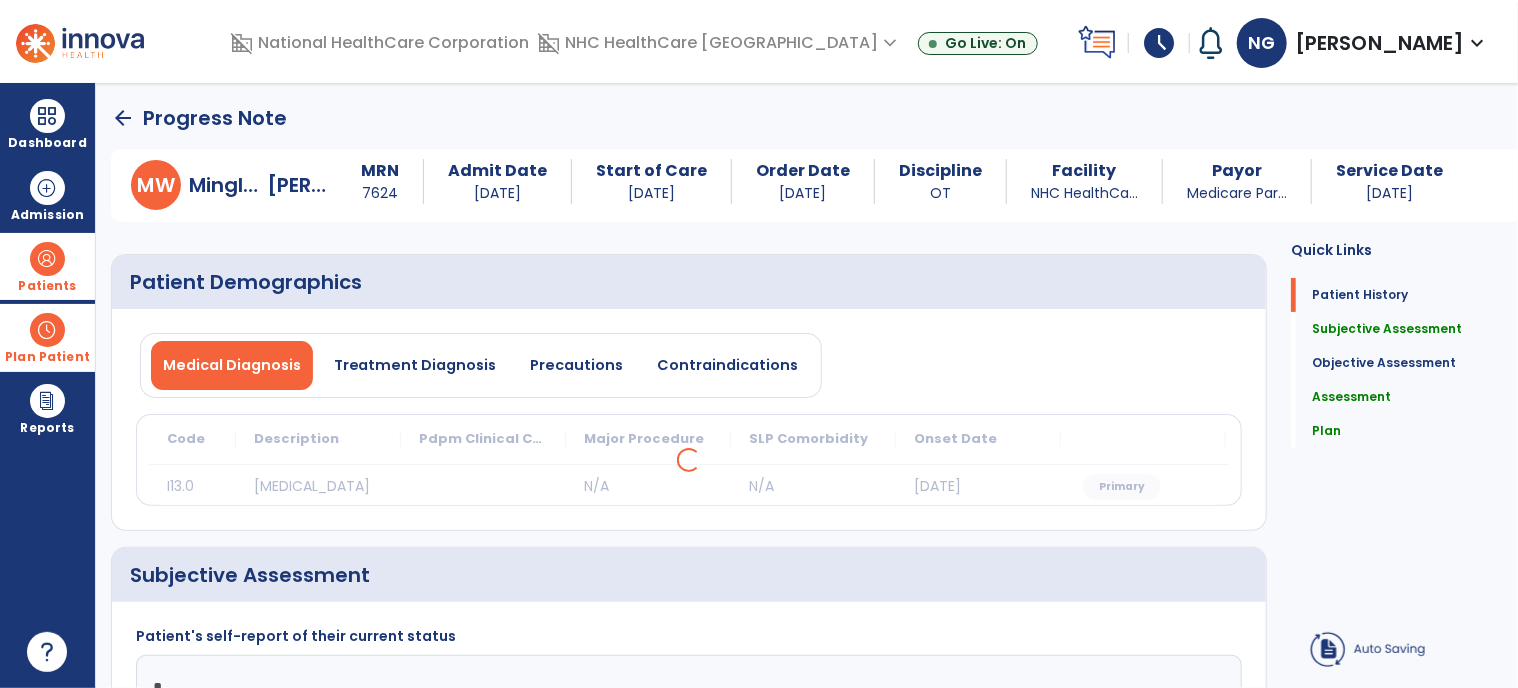 click on "arrow_back" 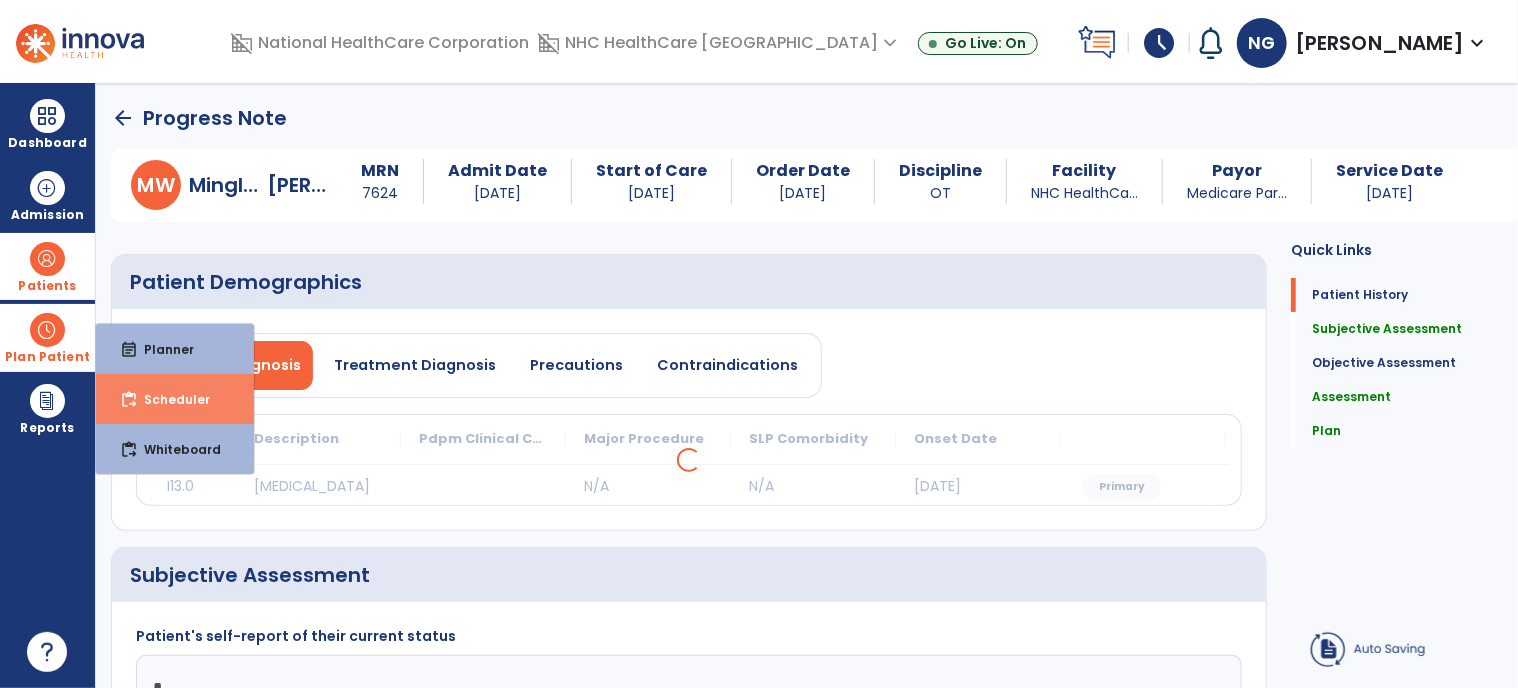 click on "Scheduler" at bounding box center (169, 399) 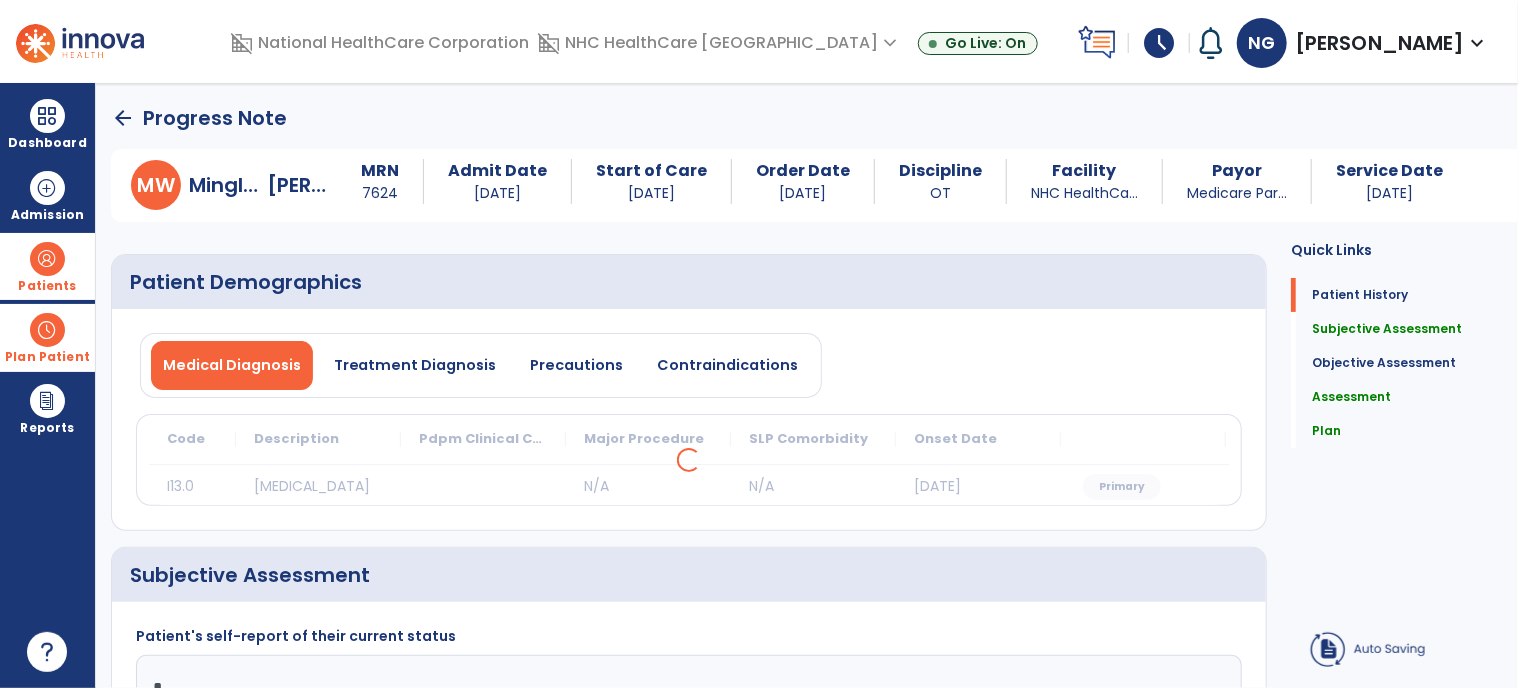 click at bounding box center (47, 330) 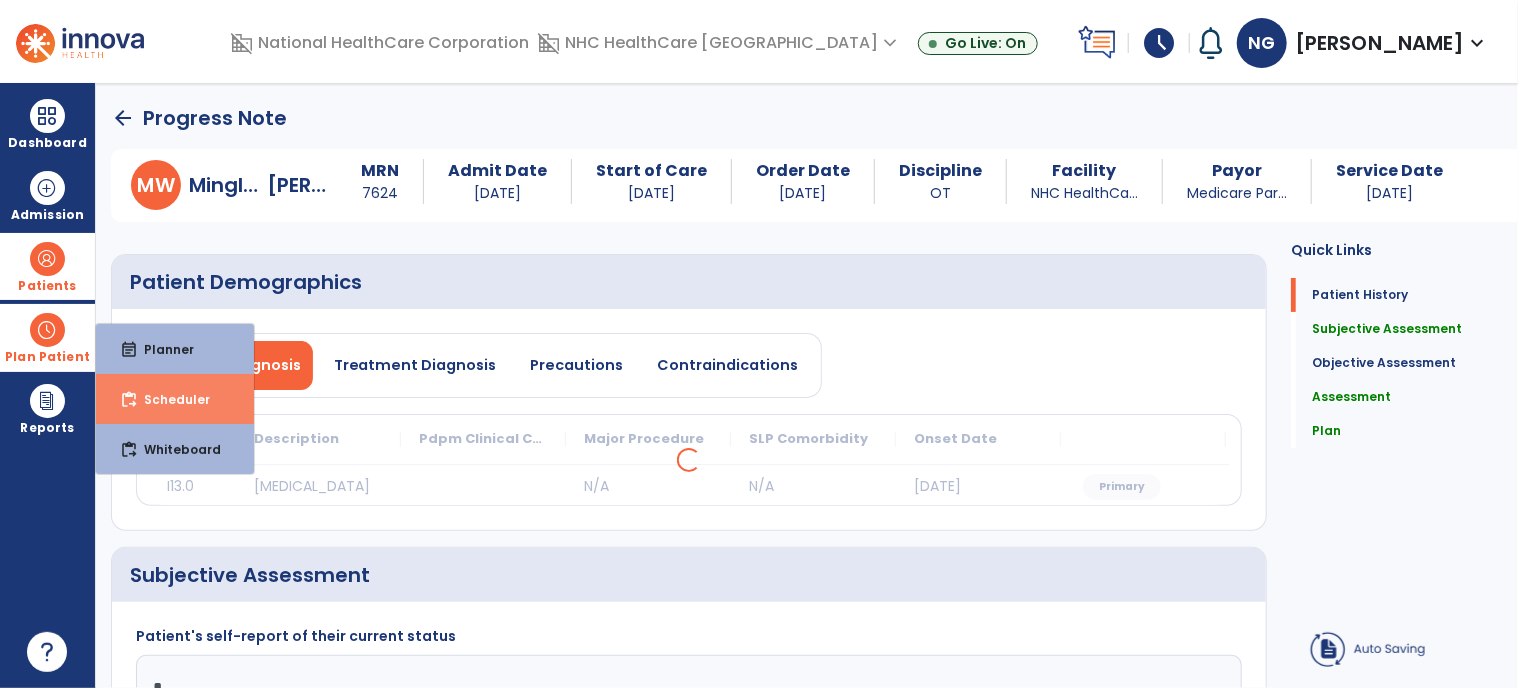 click on "content_paste_go" at bounding box center [129, 400] 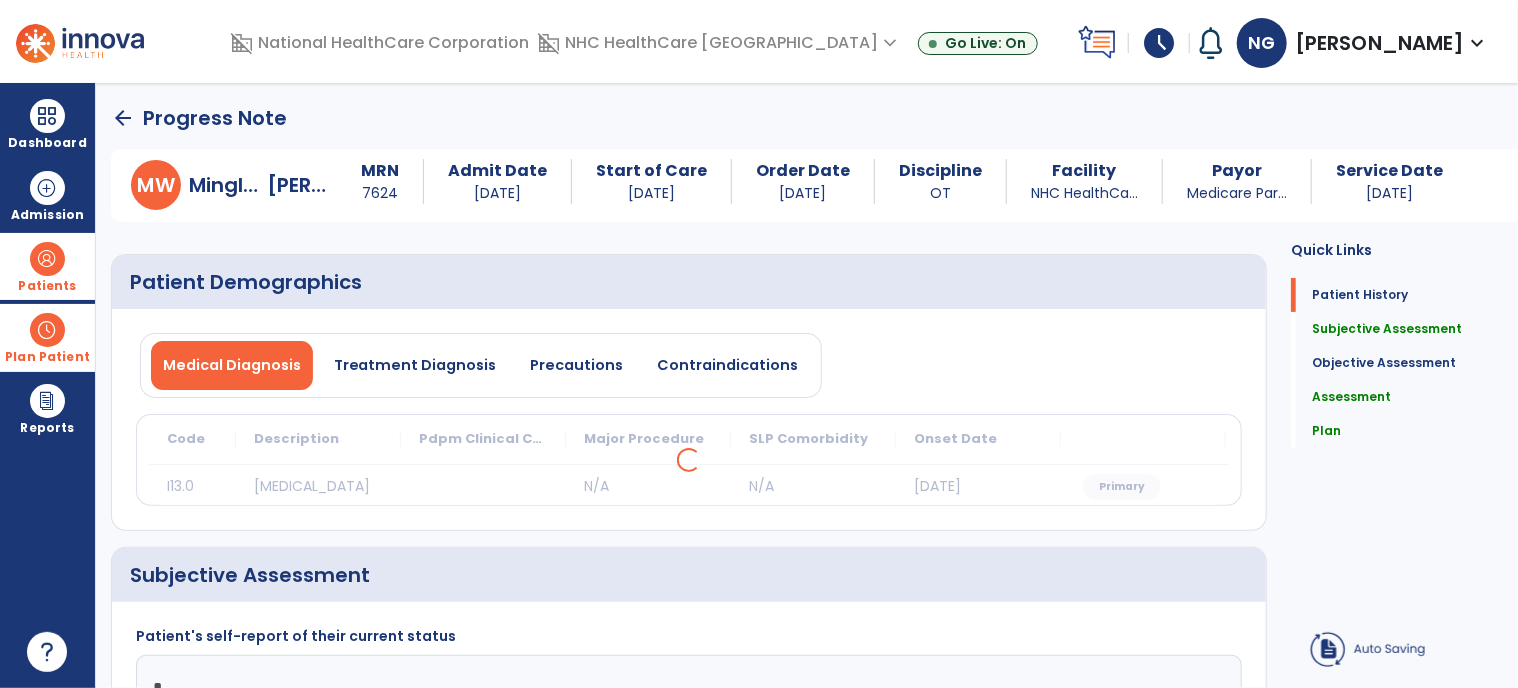 click at bounding box center (47, 330) 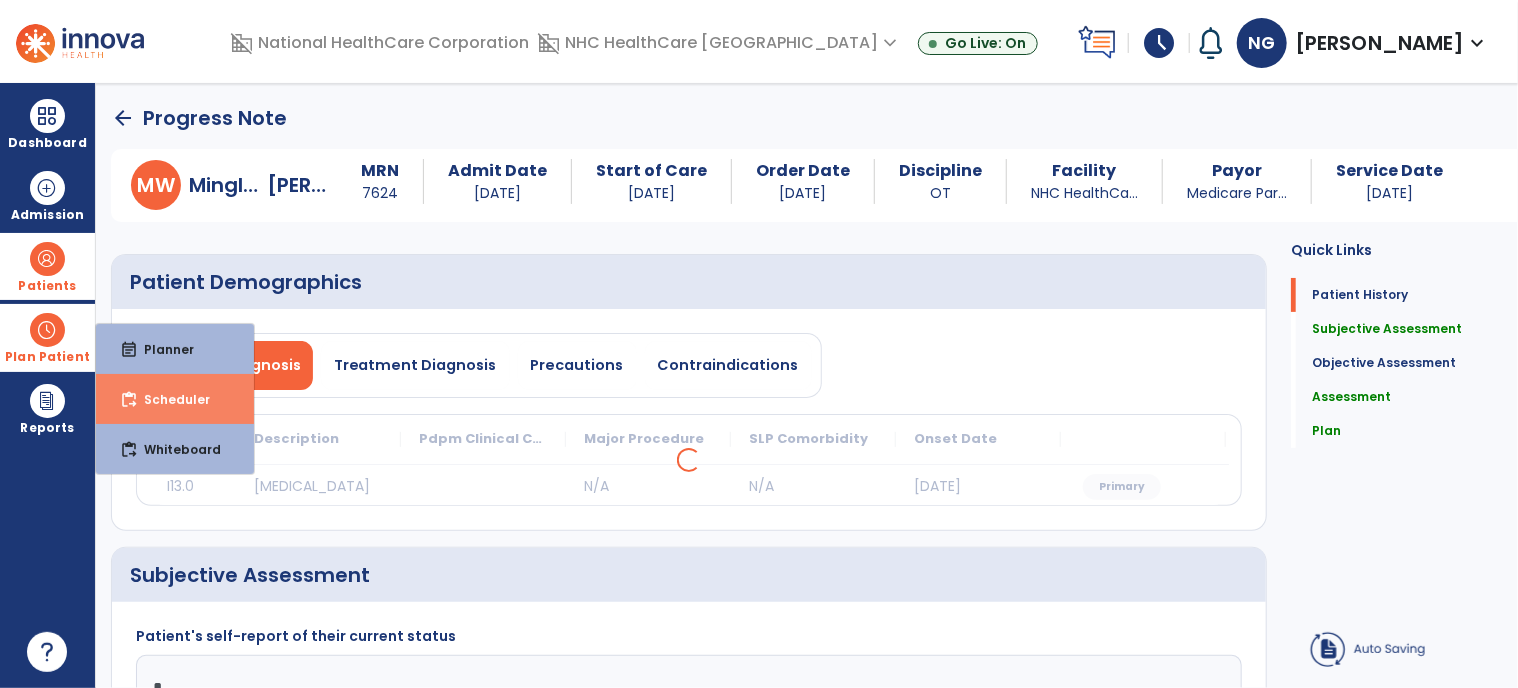 click on "content_paste_go  Scheduler" at bounding box center [175, 399] 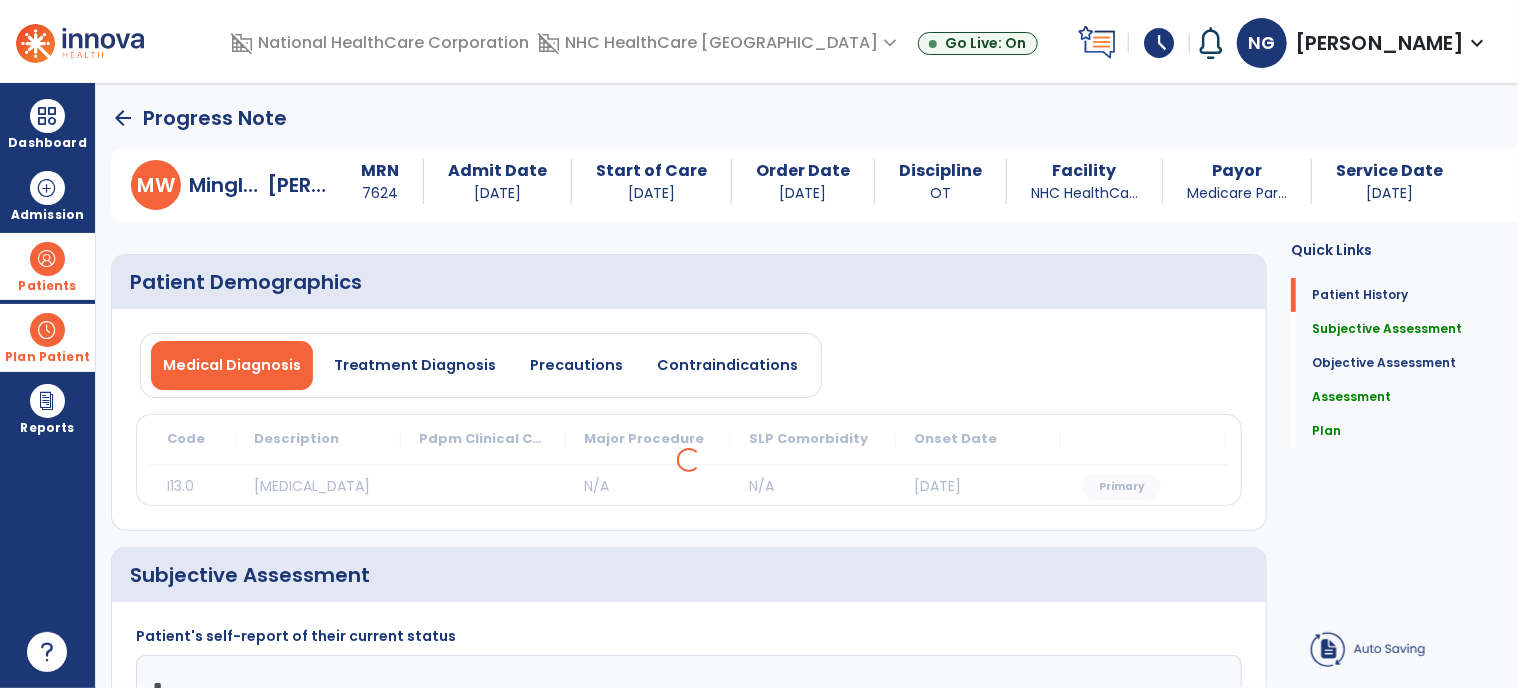 click on "schedule" at bounding box center (1159, 43) 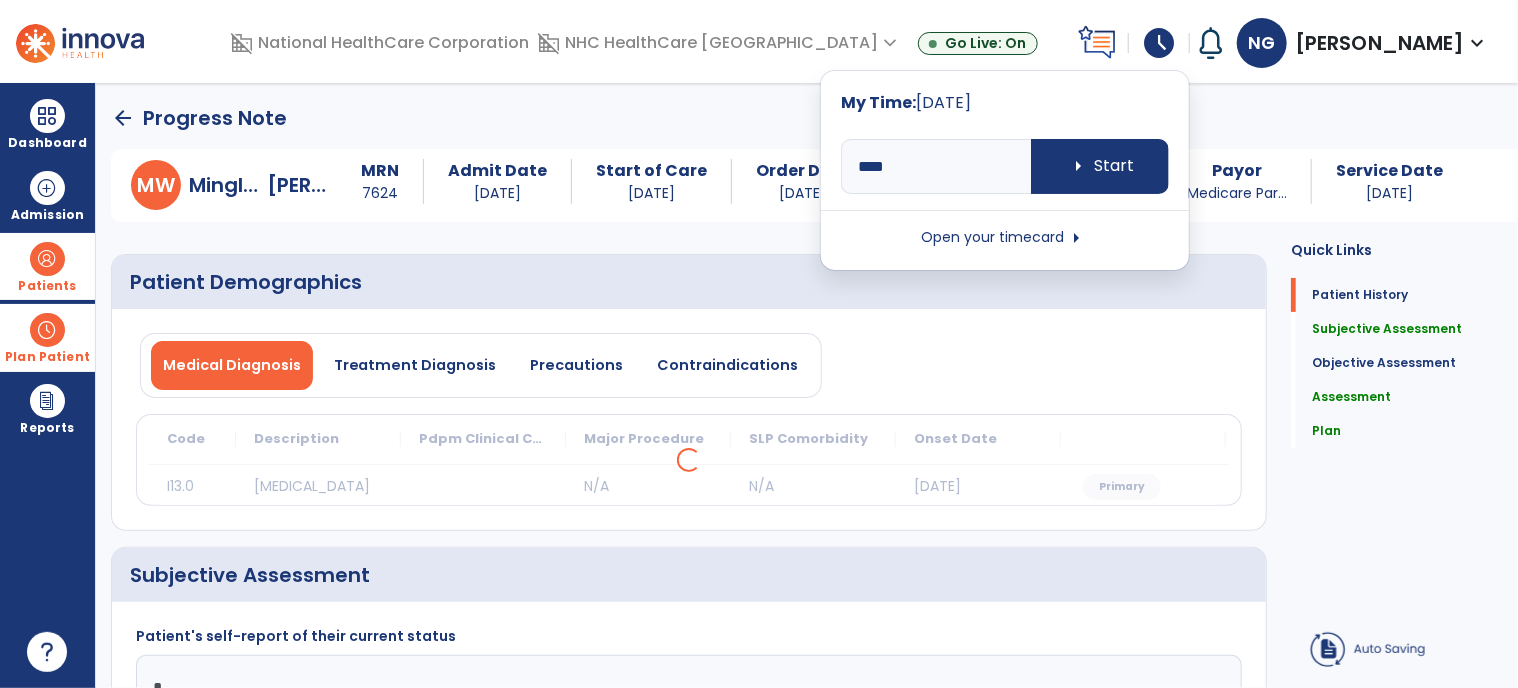 click on "schedule" at bounding box center (1159, 43) 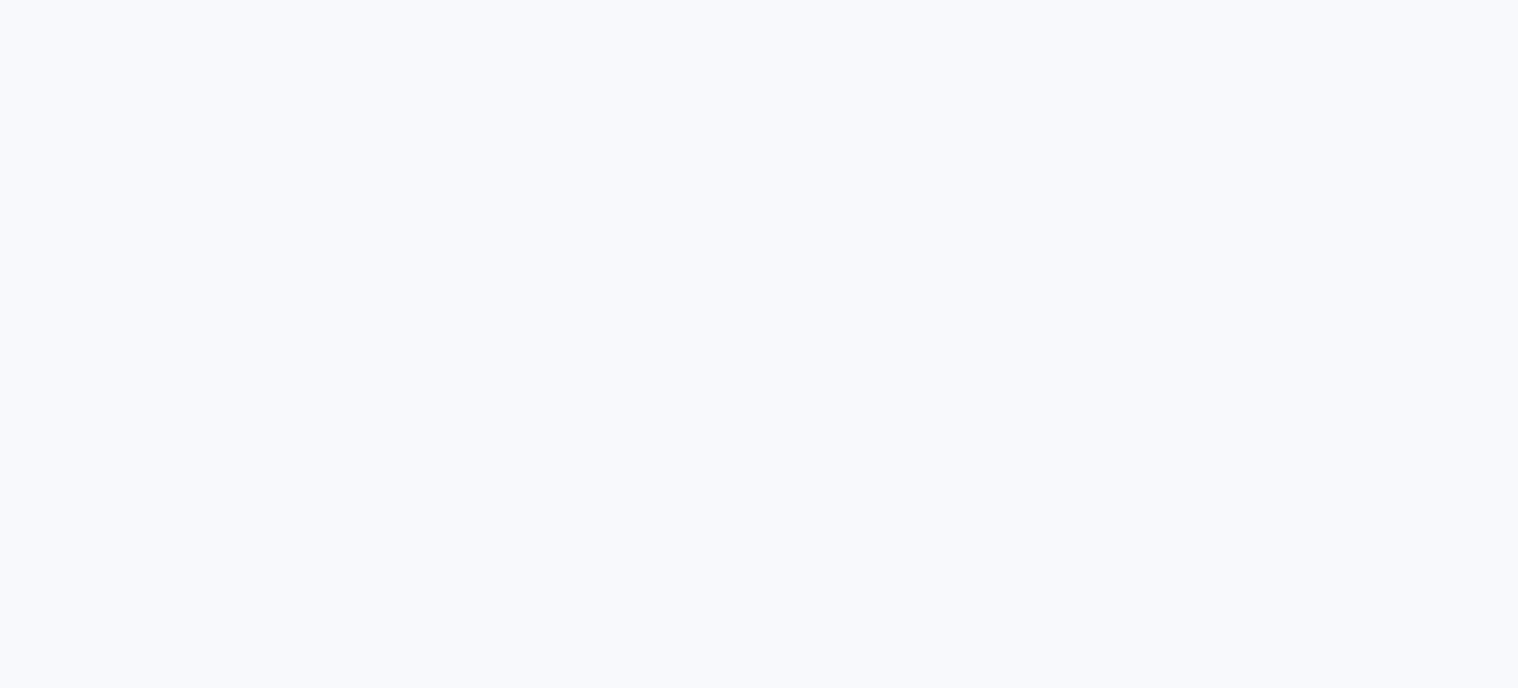 scroll, scrollTop: 0, scrollLeft: 0, axis: both 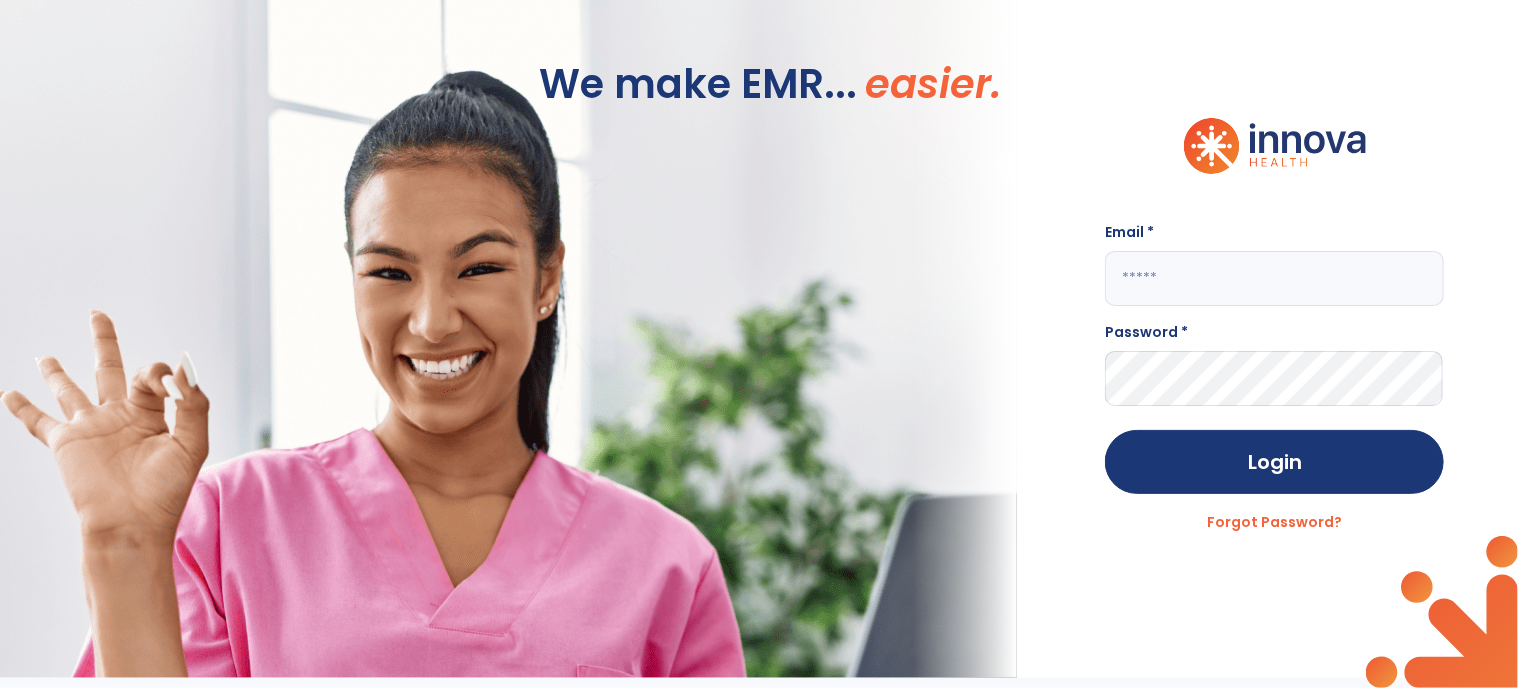 click 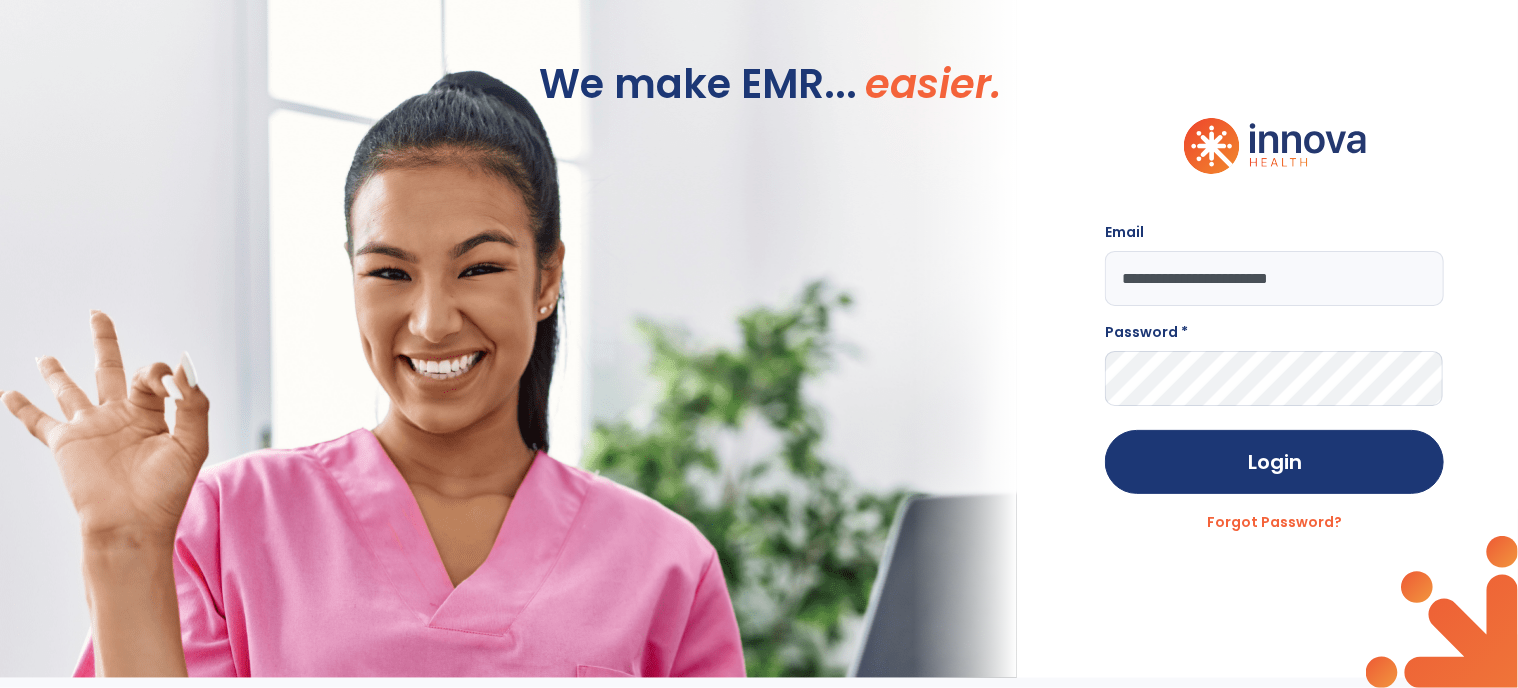 type on "**********" 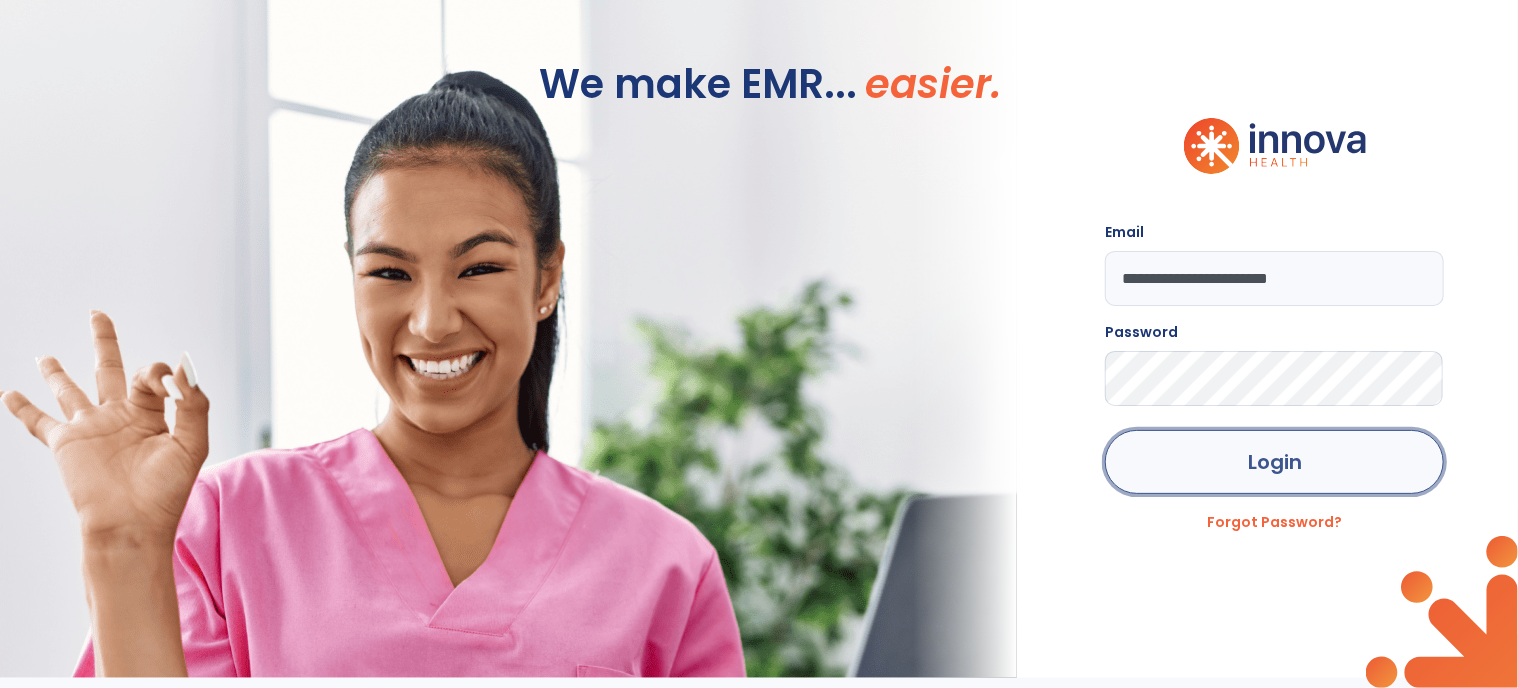 click on "Login" 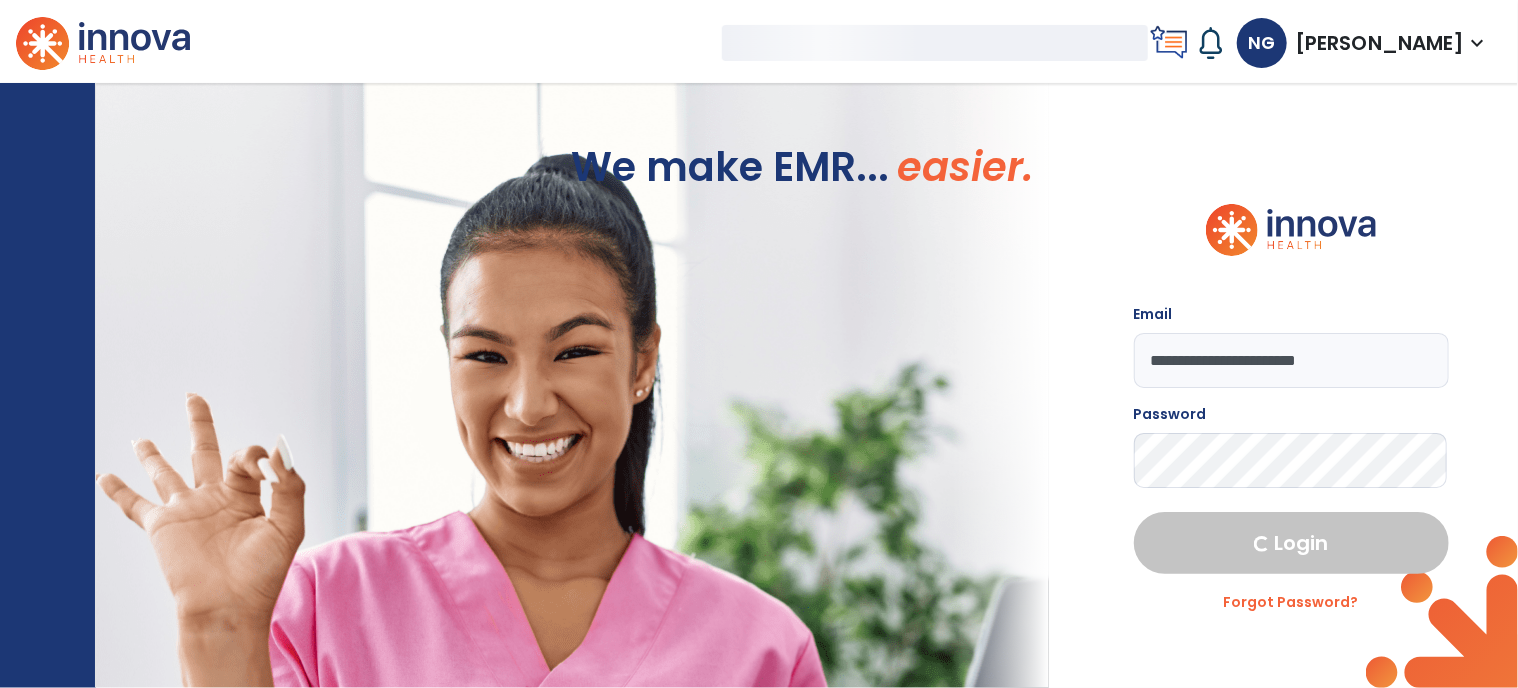 select on "****" 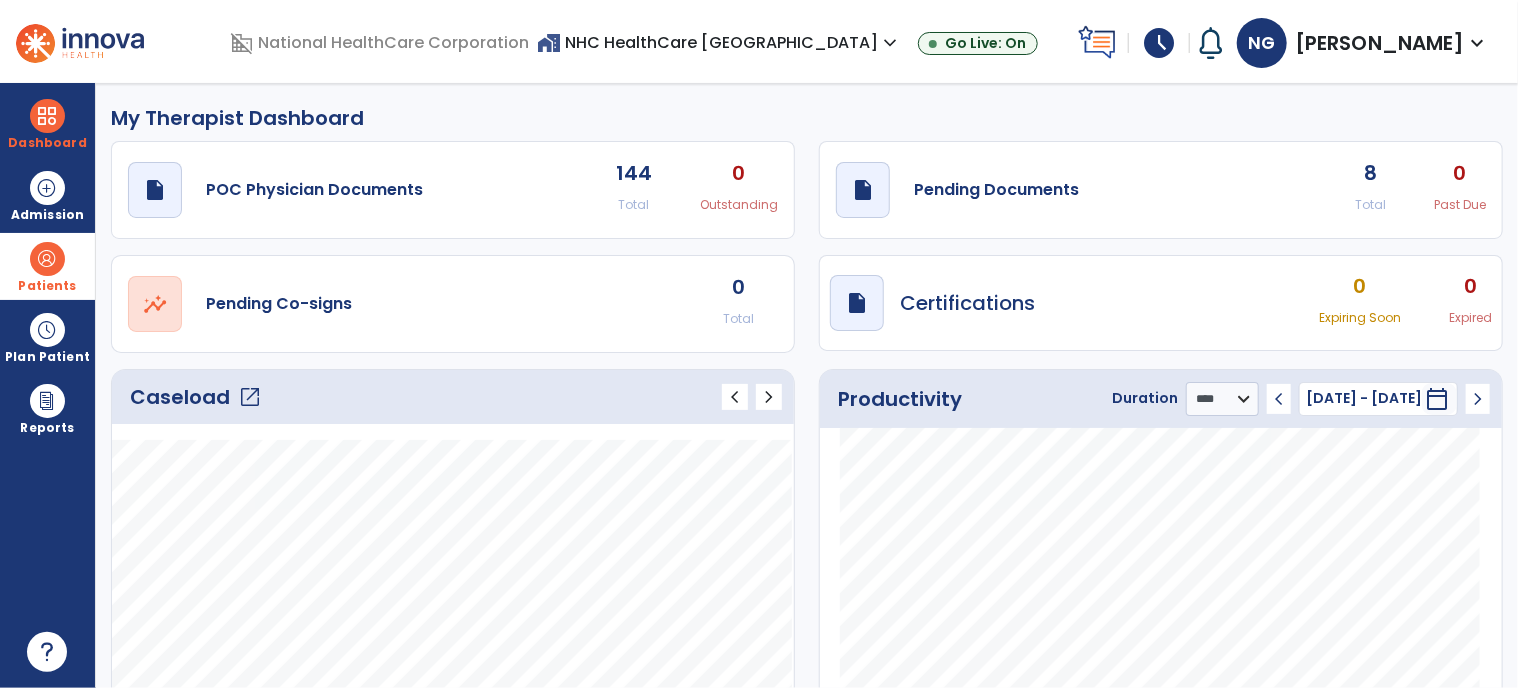 click at bounding box center (47, 259) 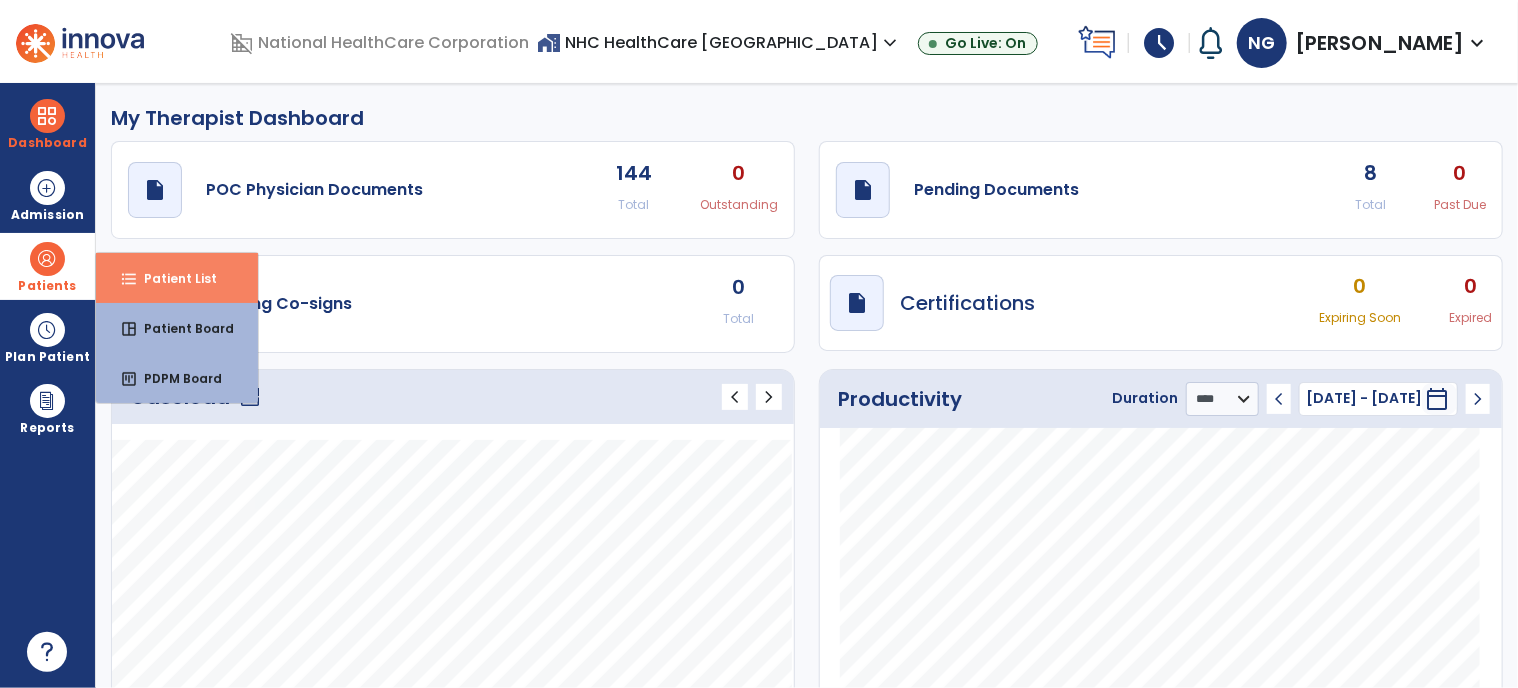 click on "format_list_bulleted" at bounding box center [129, 279] 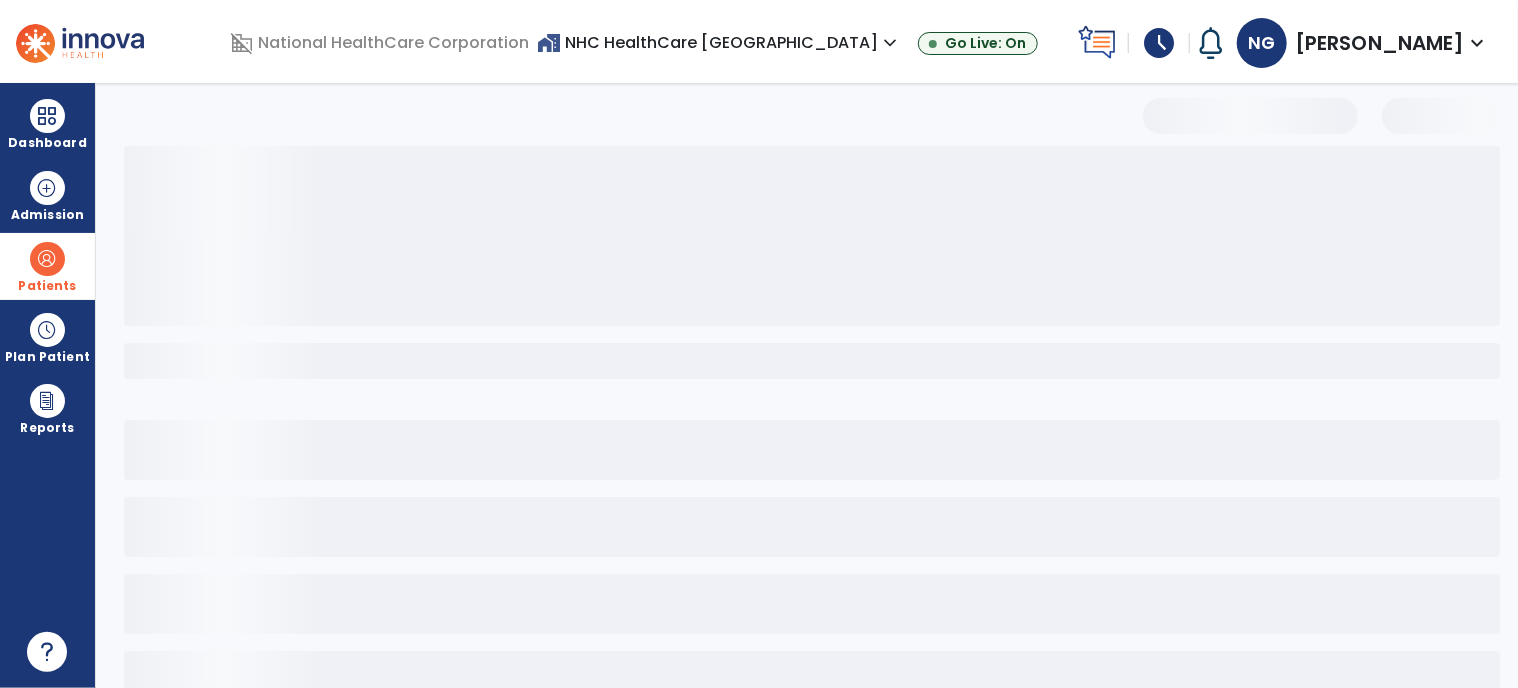 select on "***" 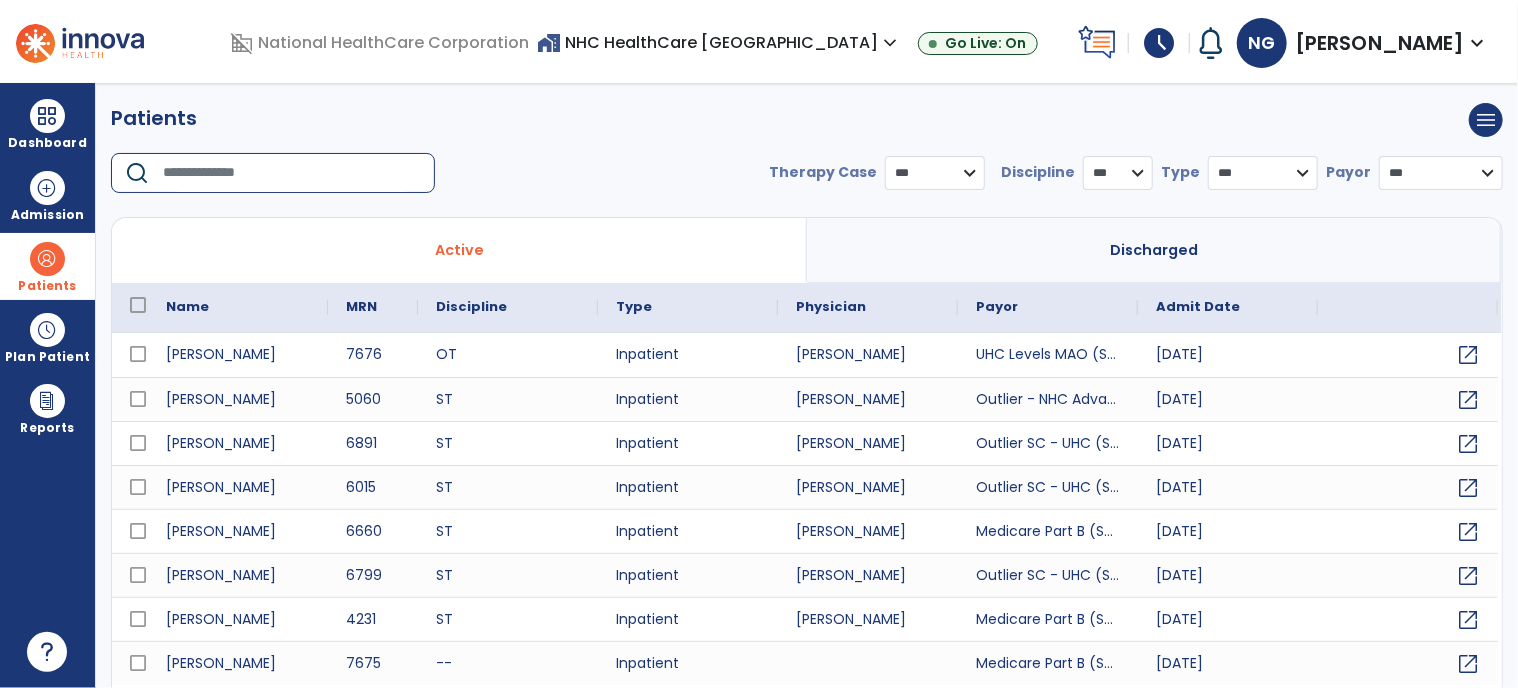 click at bounding box center (292, 173) 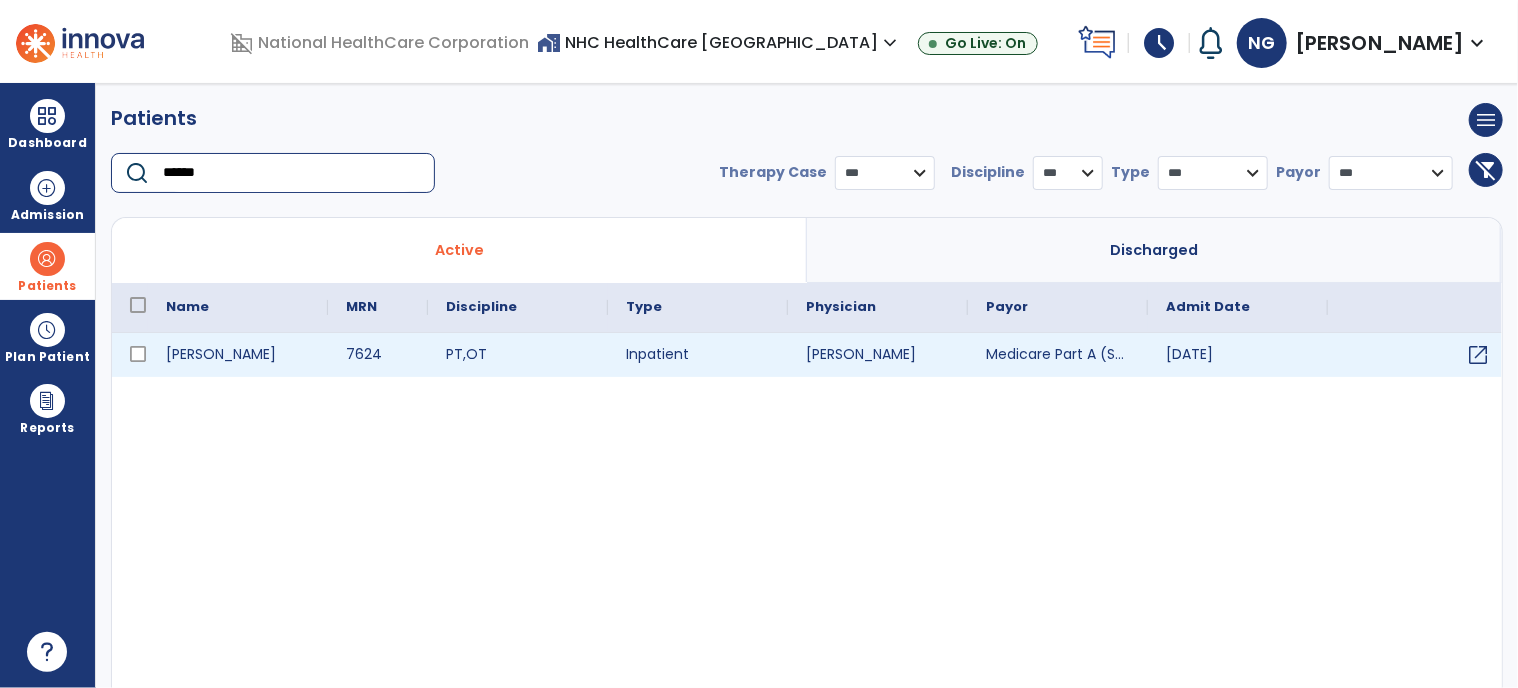 type on "******" 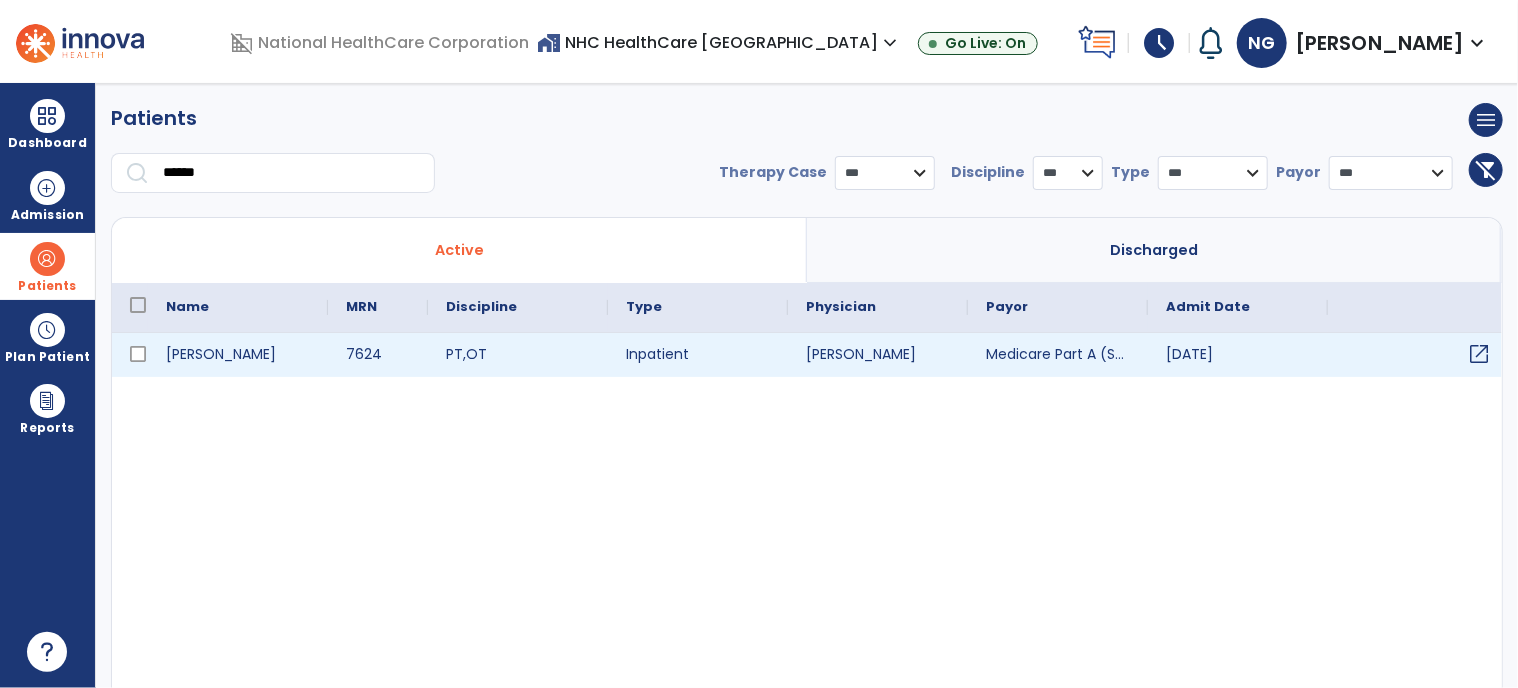 click on "open_in_new" at bounding box center (1479, 354) 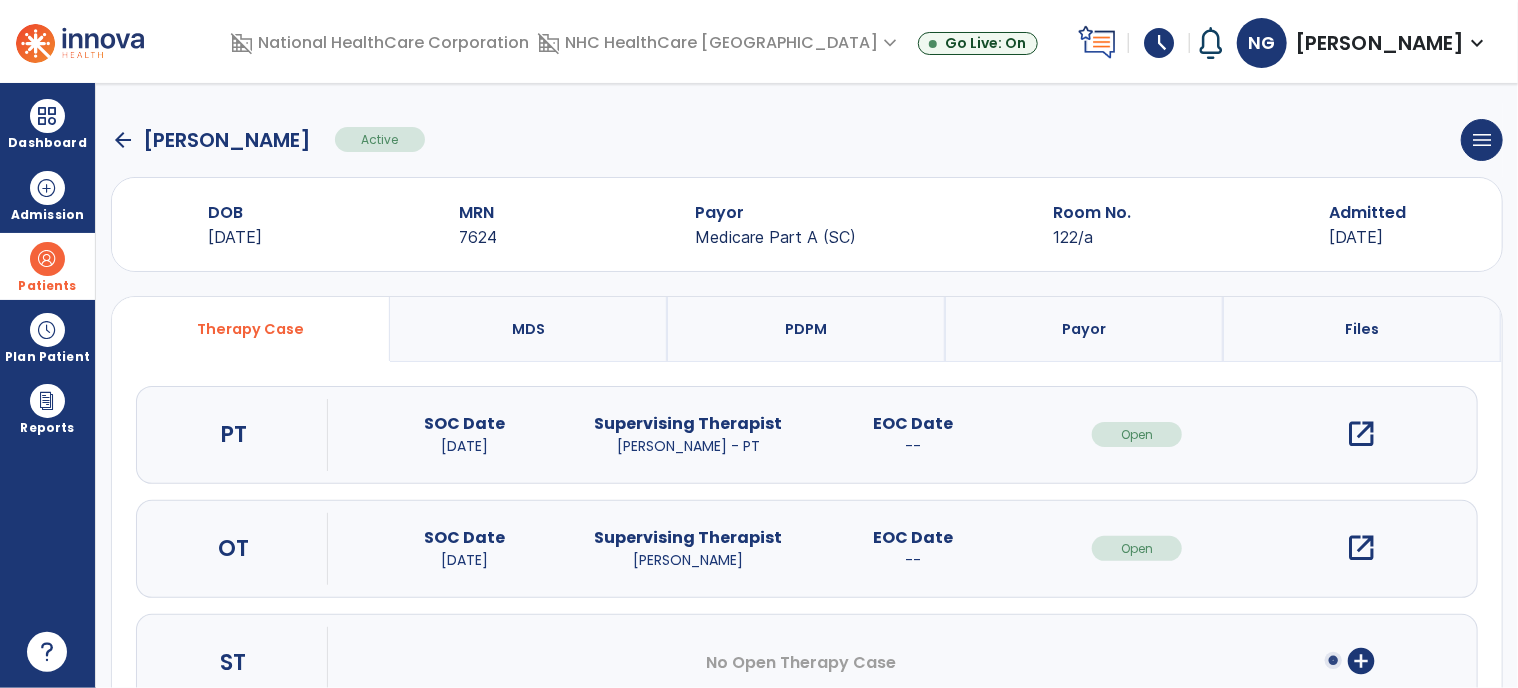 click on "open_in_new" at bounding box center [1362, 548] 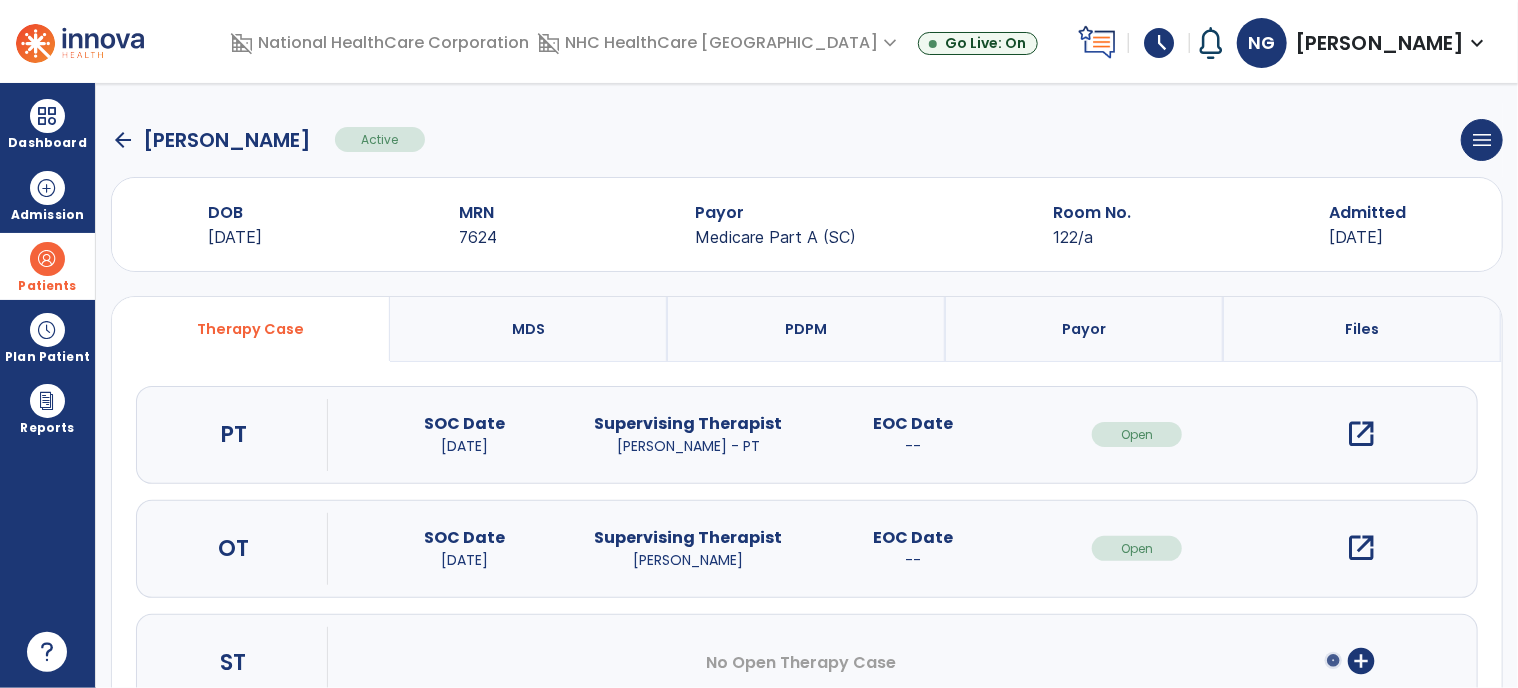 click on "open_in_new" at bounding box center [1362, 548] 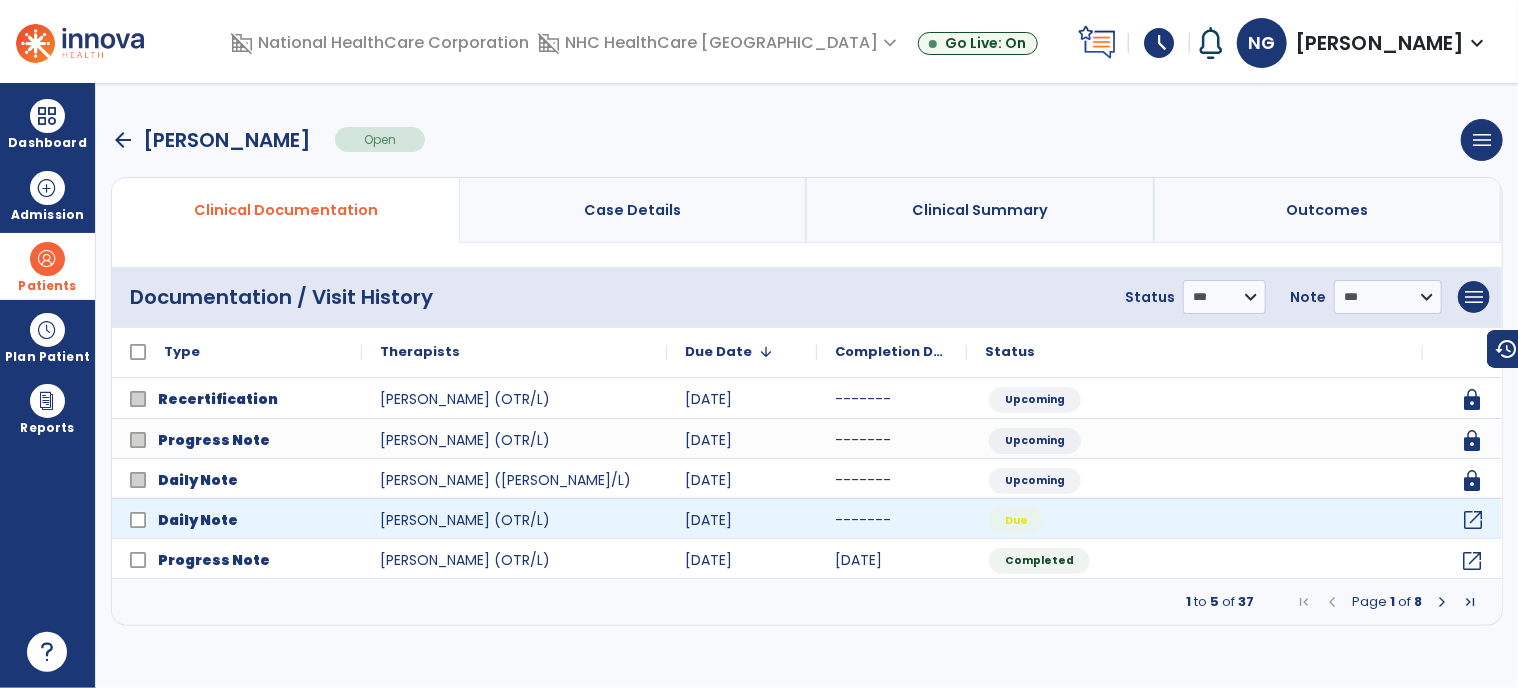 click on "open_in_new" 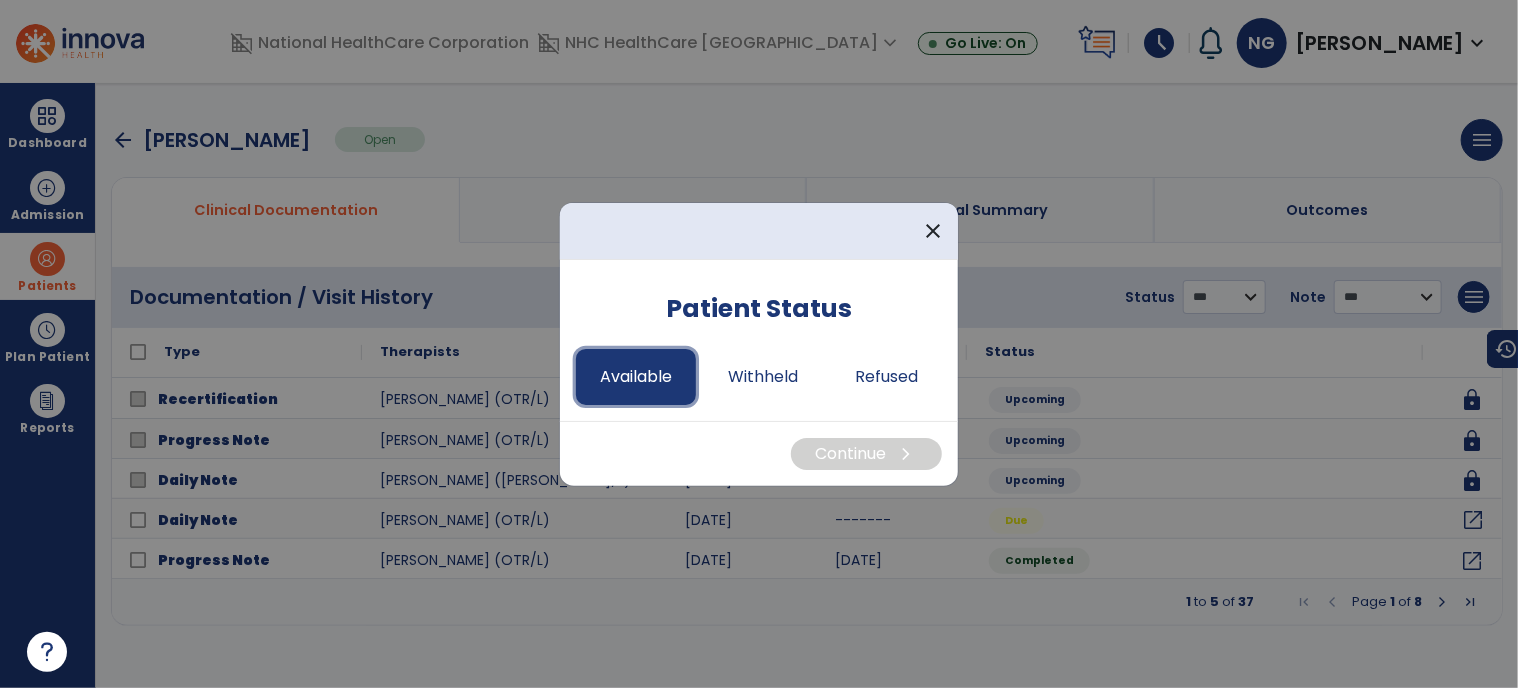 click on "Available" at bounding box center (636, 377) 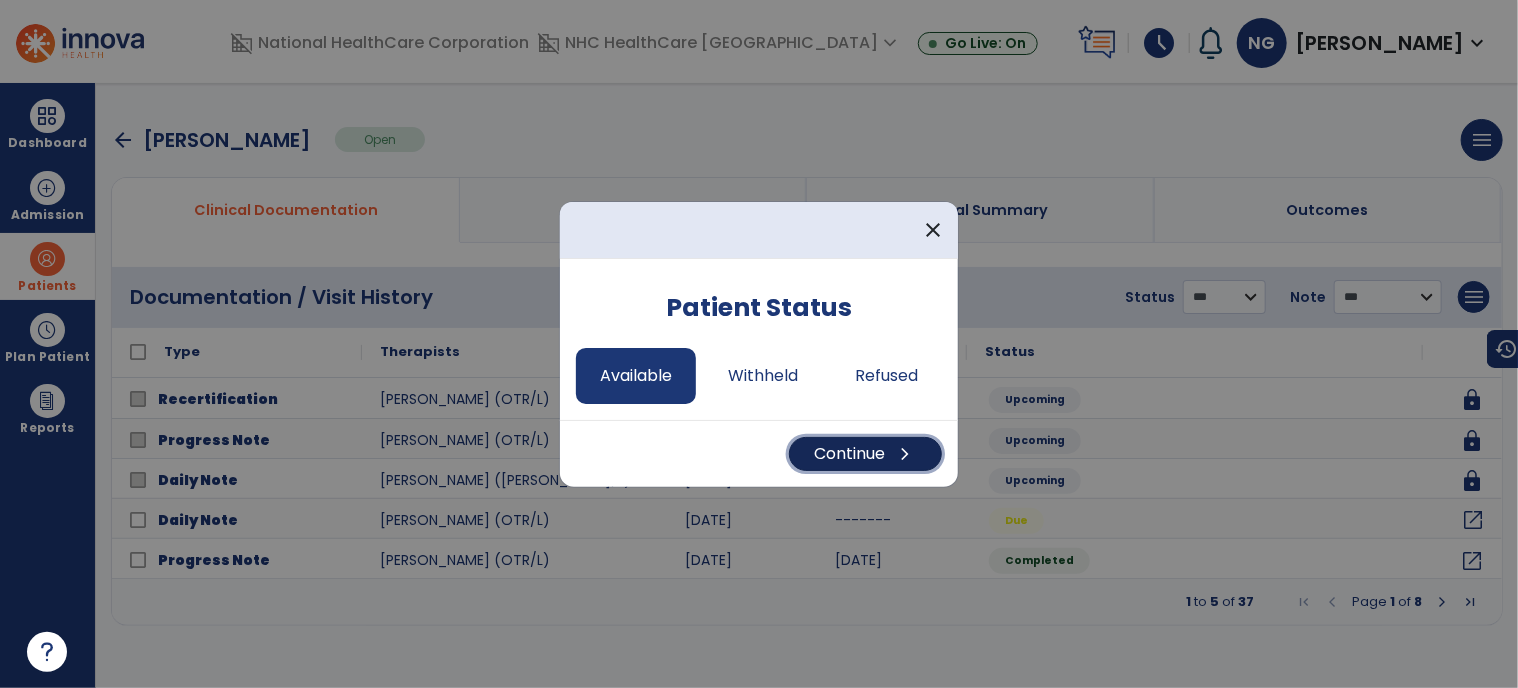 click on "Continue   chevron_right" at bounding box center (865, 454) 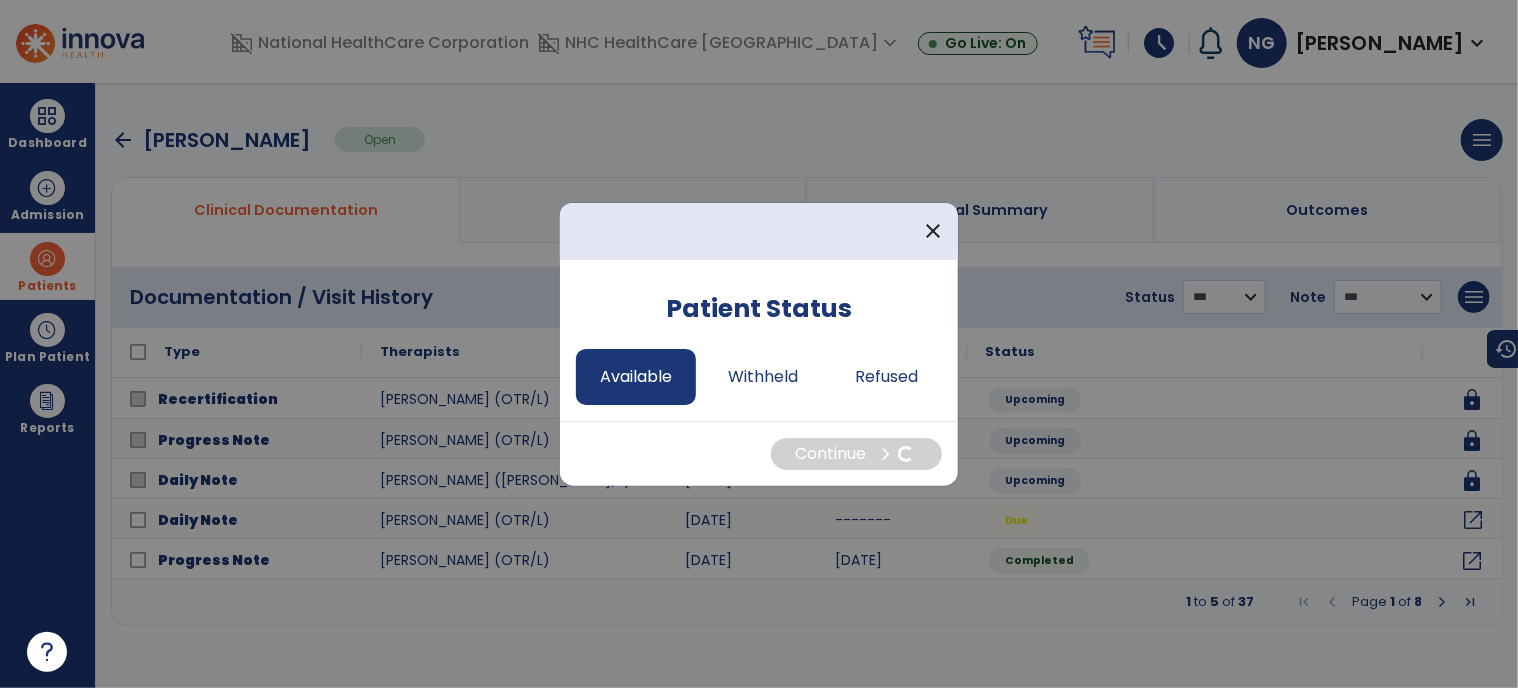 select on "*" 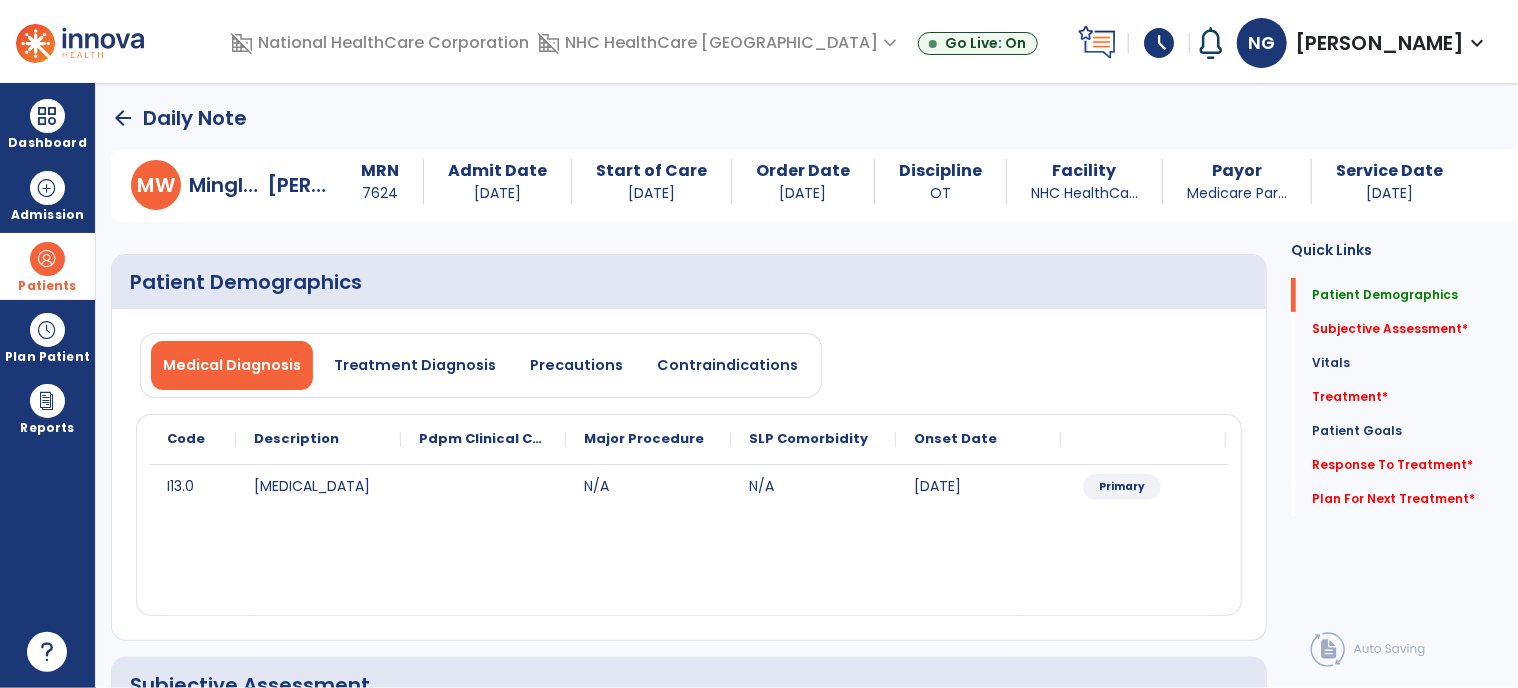 scroll, scrollTop: 300, scrollLeft: 0, axis: vertical 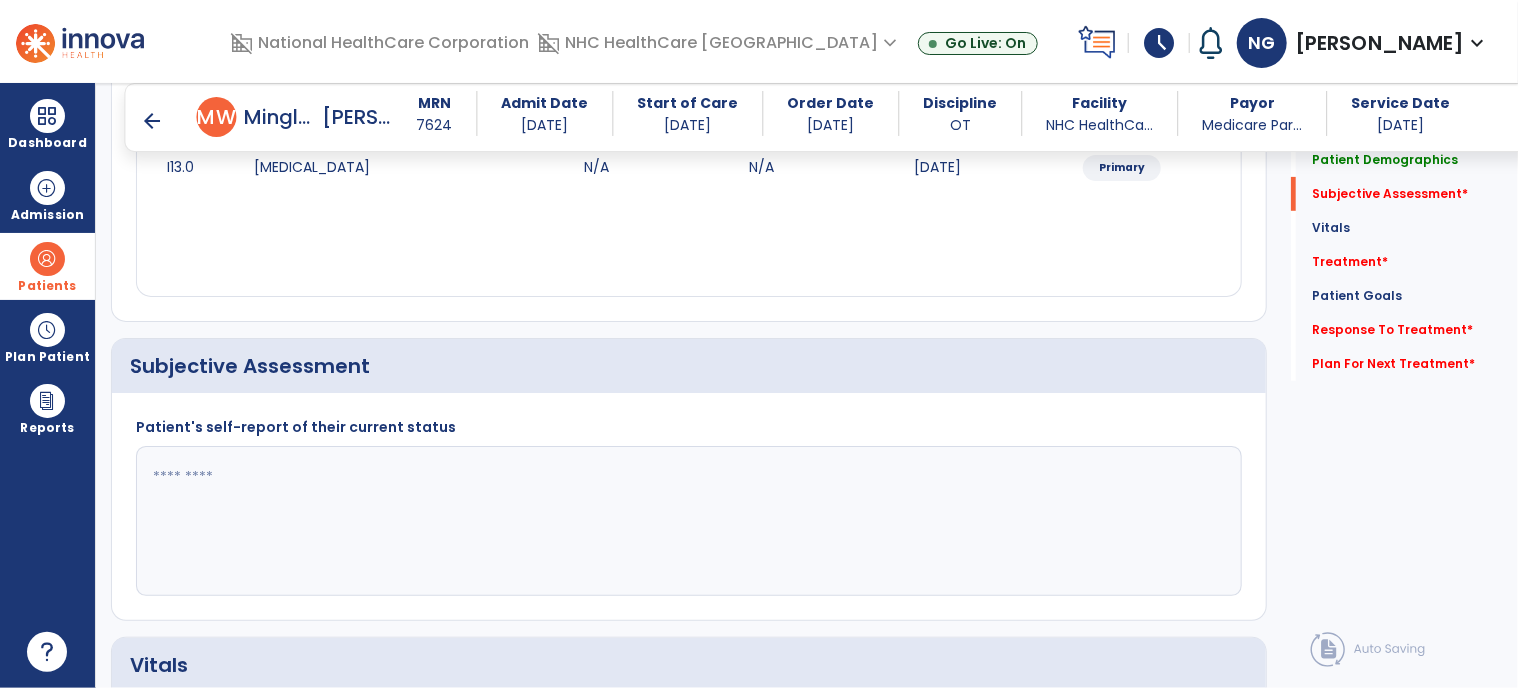 click 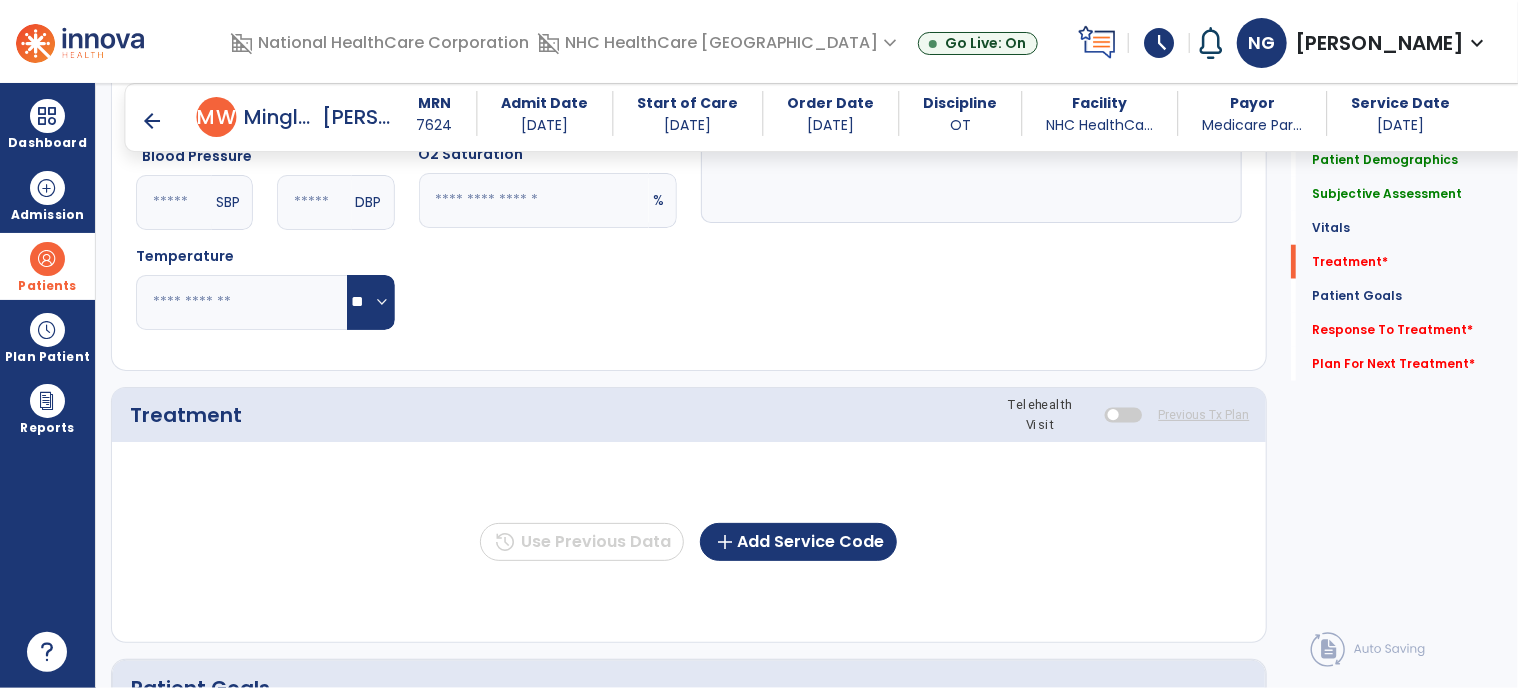 scroll, scrollTop: 1100, scrollLeft: 0, axis: vertical 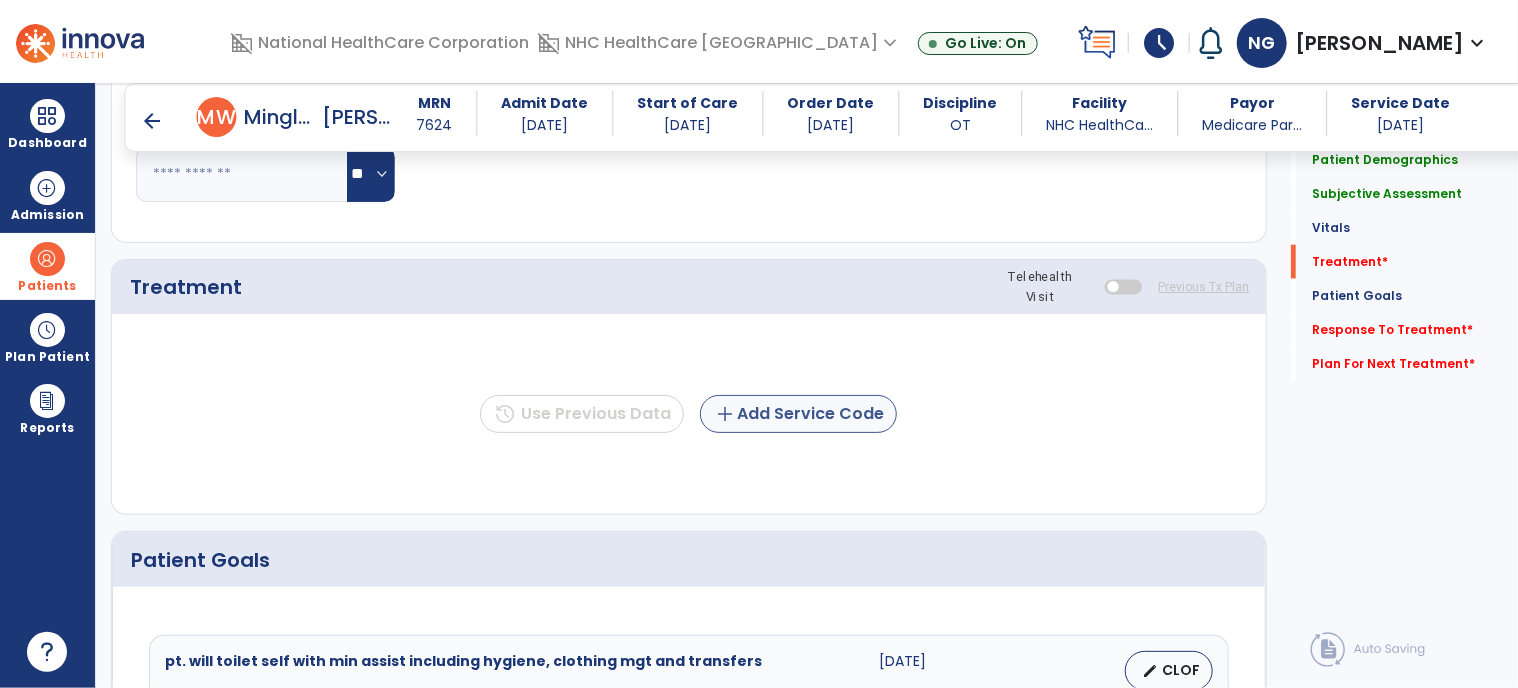 type on "**********" 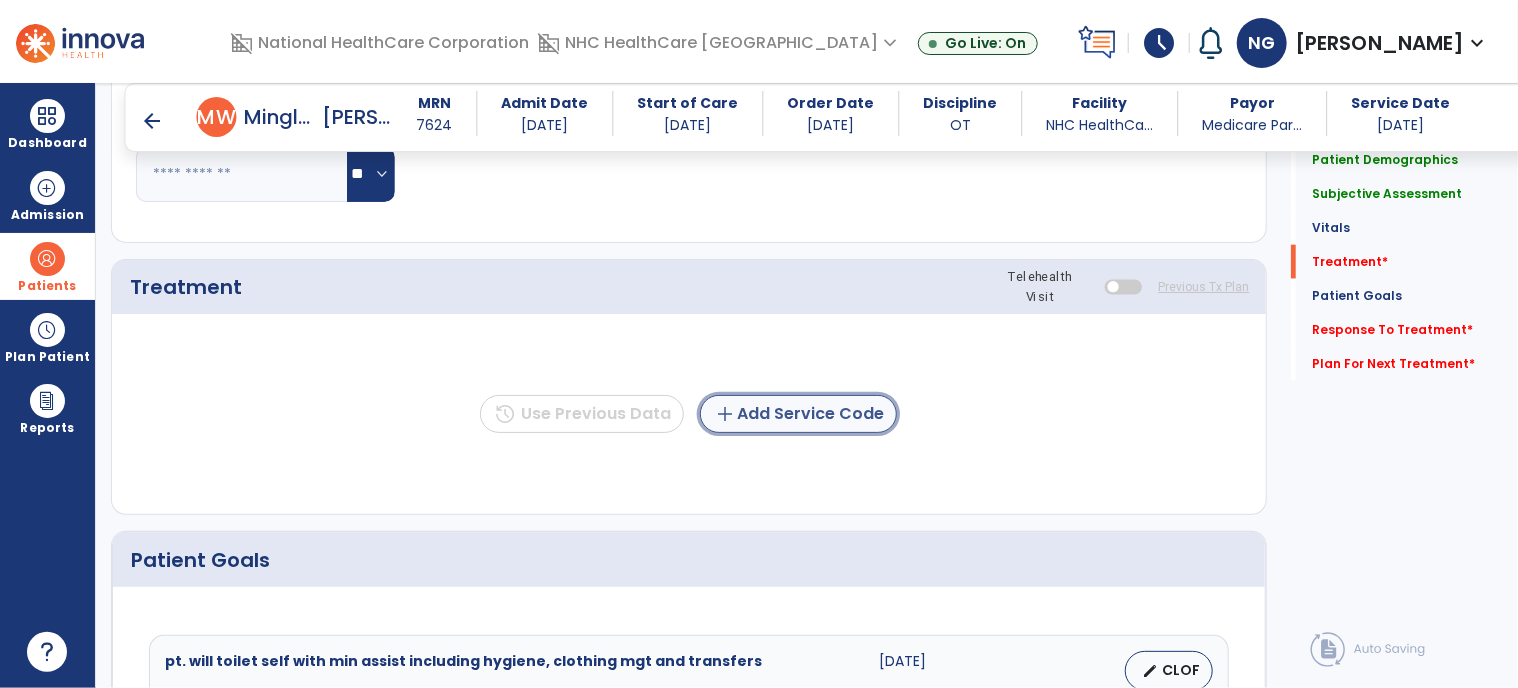 click on "add" 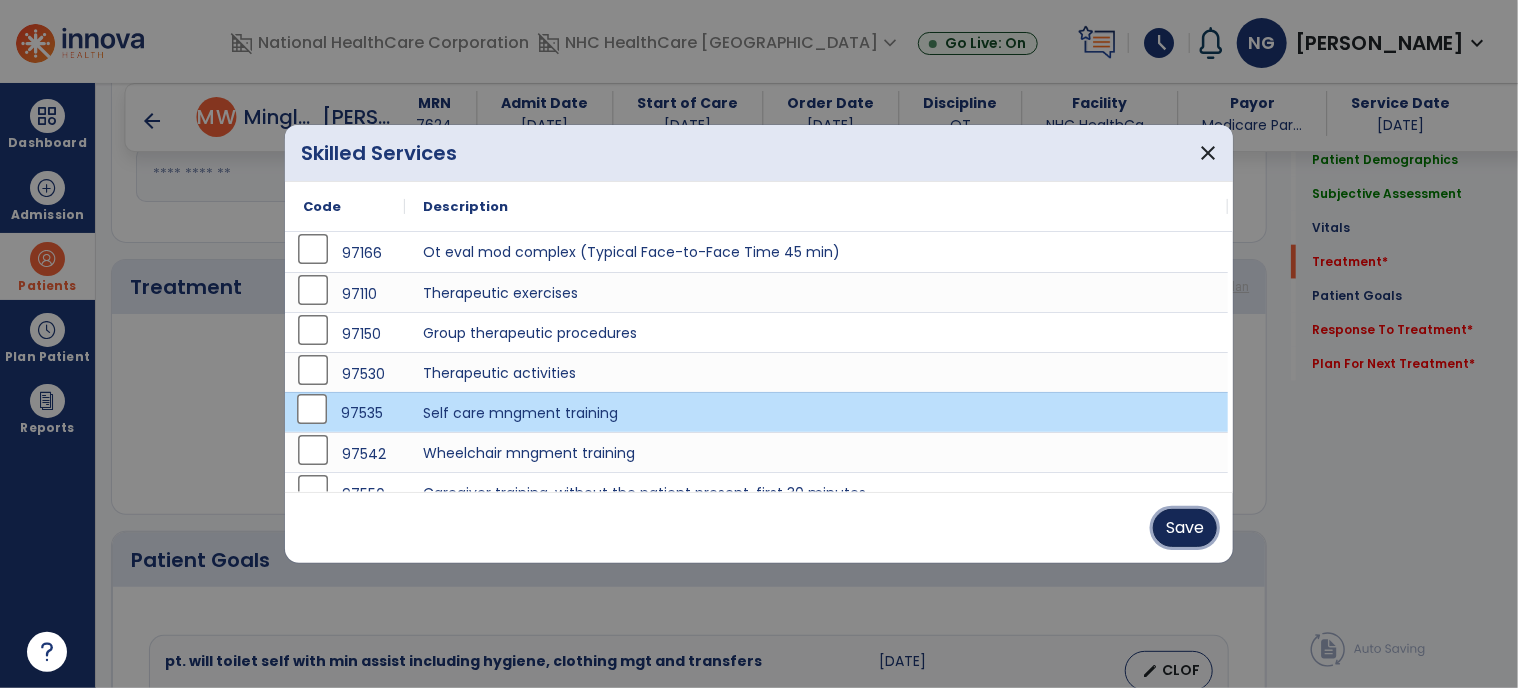 click on "Save" at bounding box center (1185, 528) 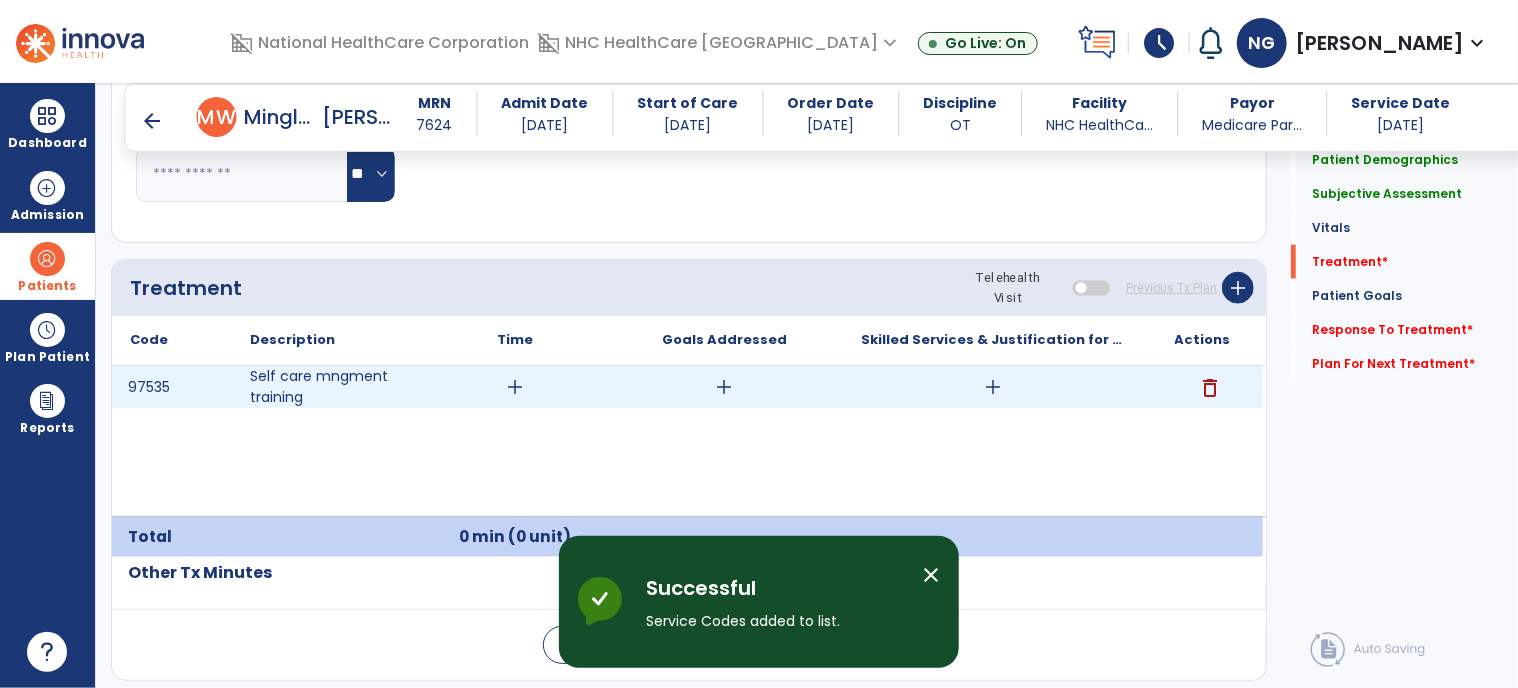 click on "add" at bounding box center [515, 387] 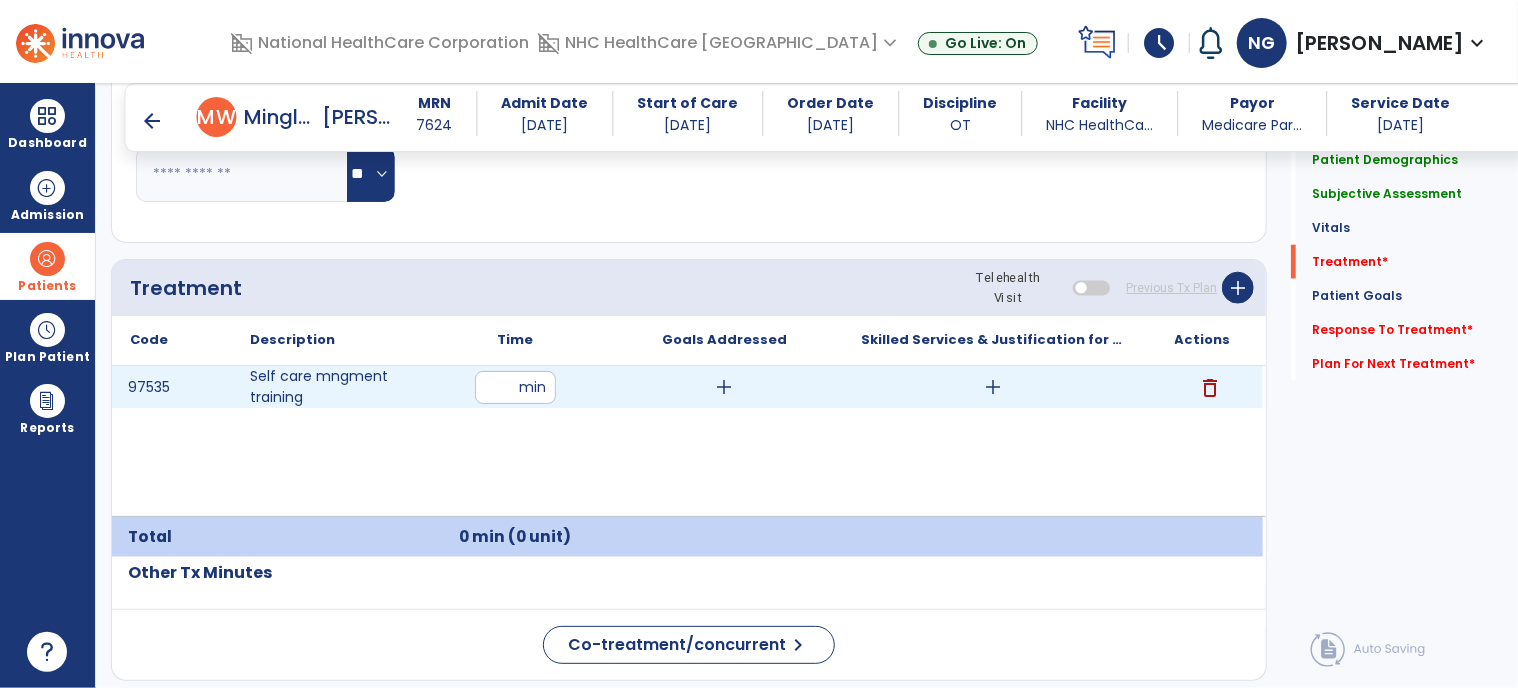 type on "**" 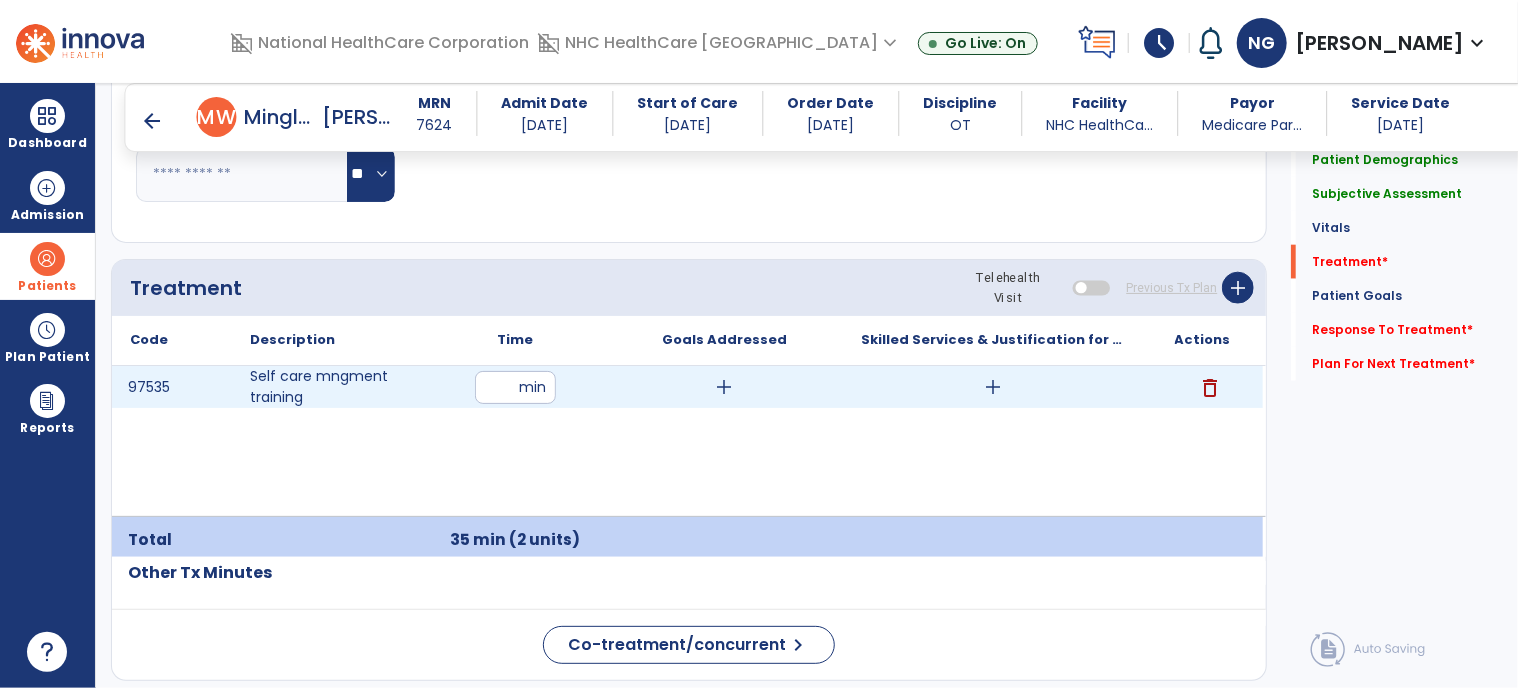 click on "add" at bounding box center [724, 387] 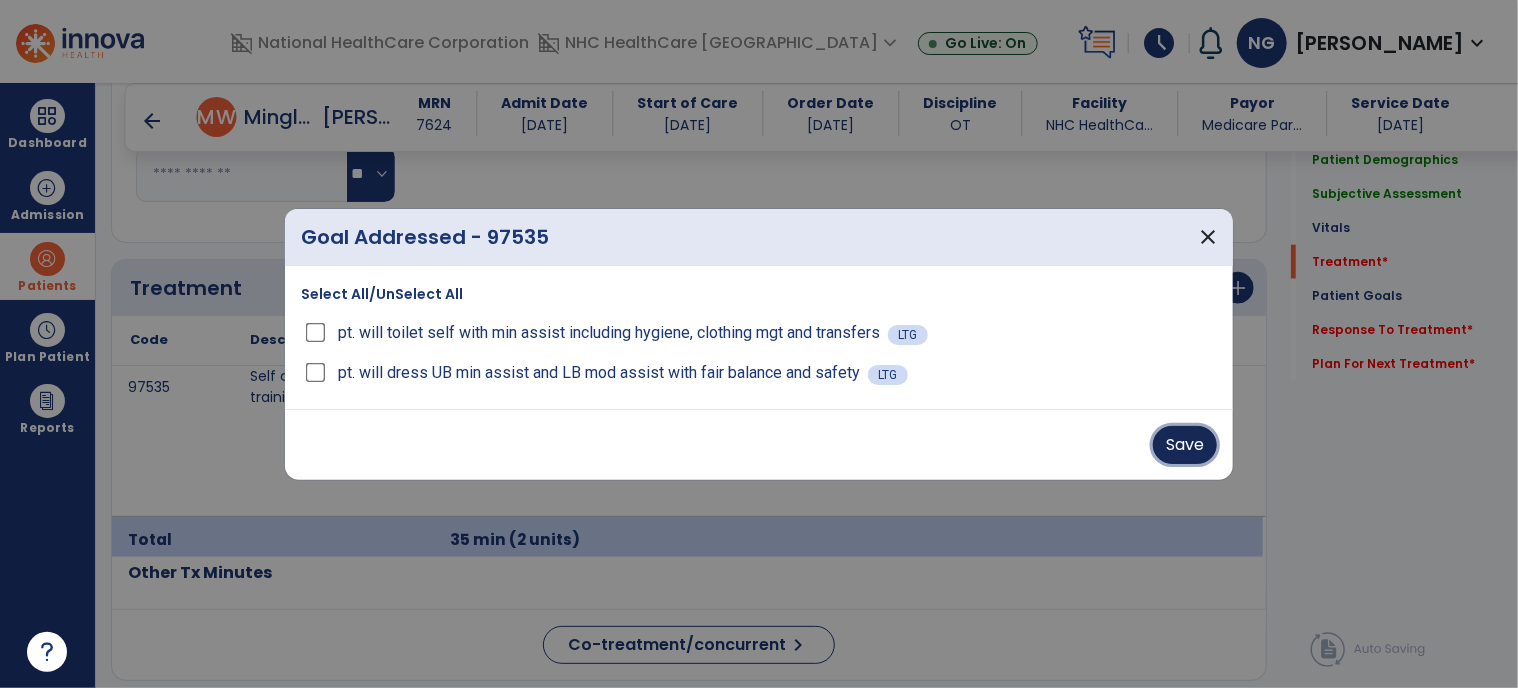 click on "Save" at bounding box center (1185, 445) 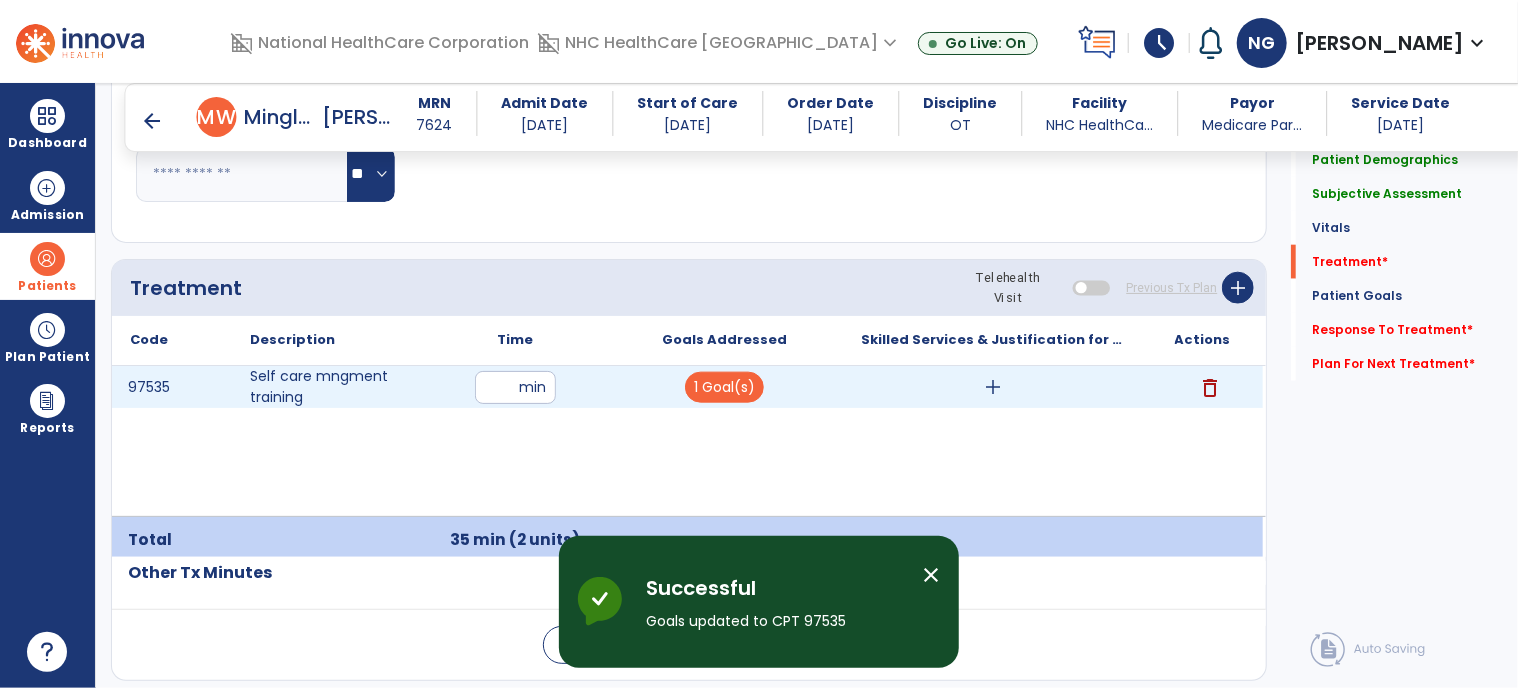click on "add" at bounding box center (993, 387) 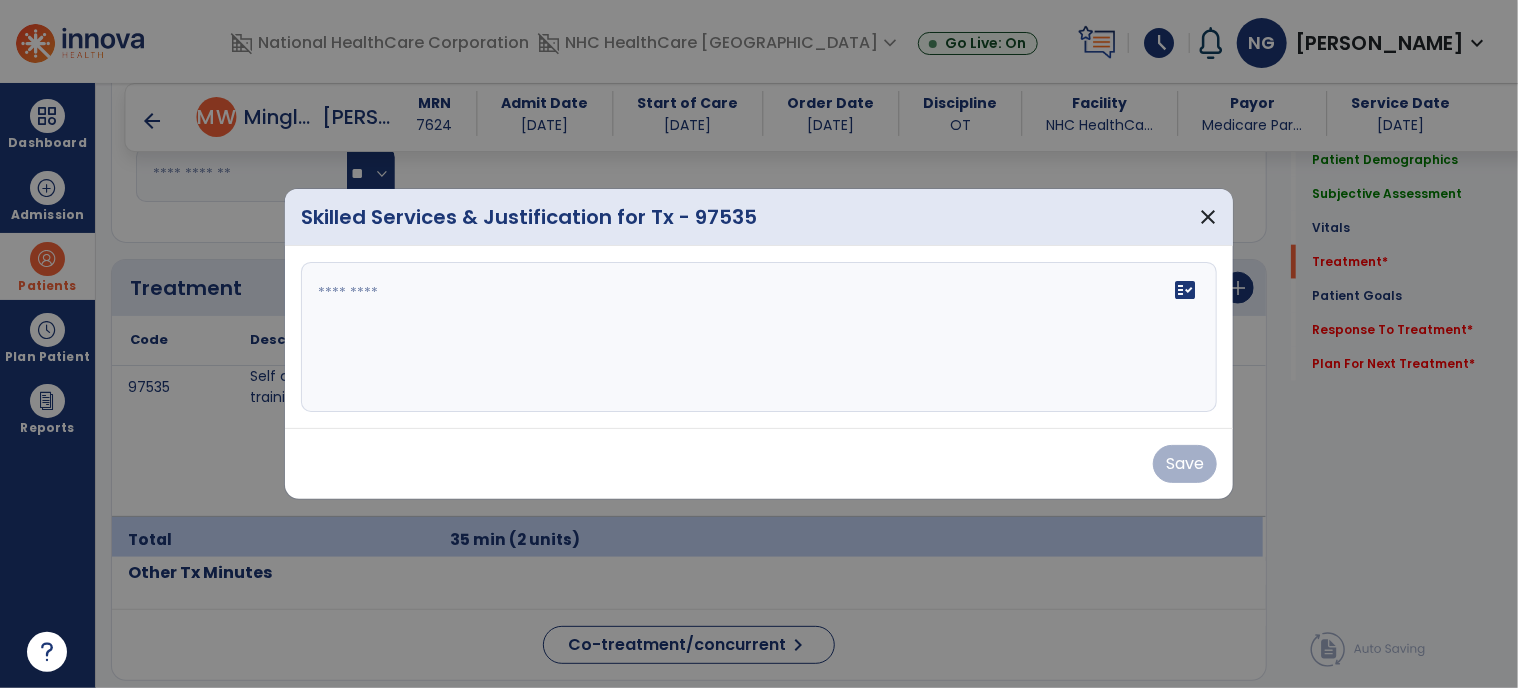 click on "fact_check" at bounding box center (759, 337) 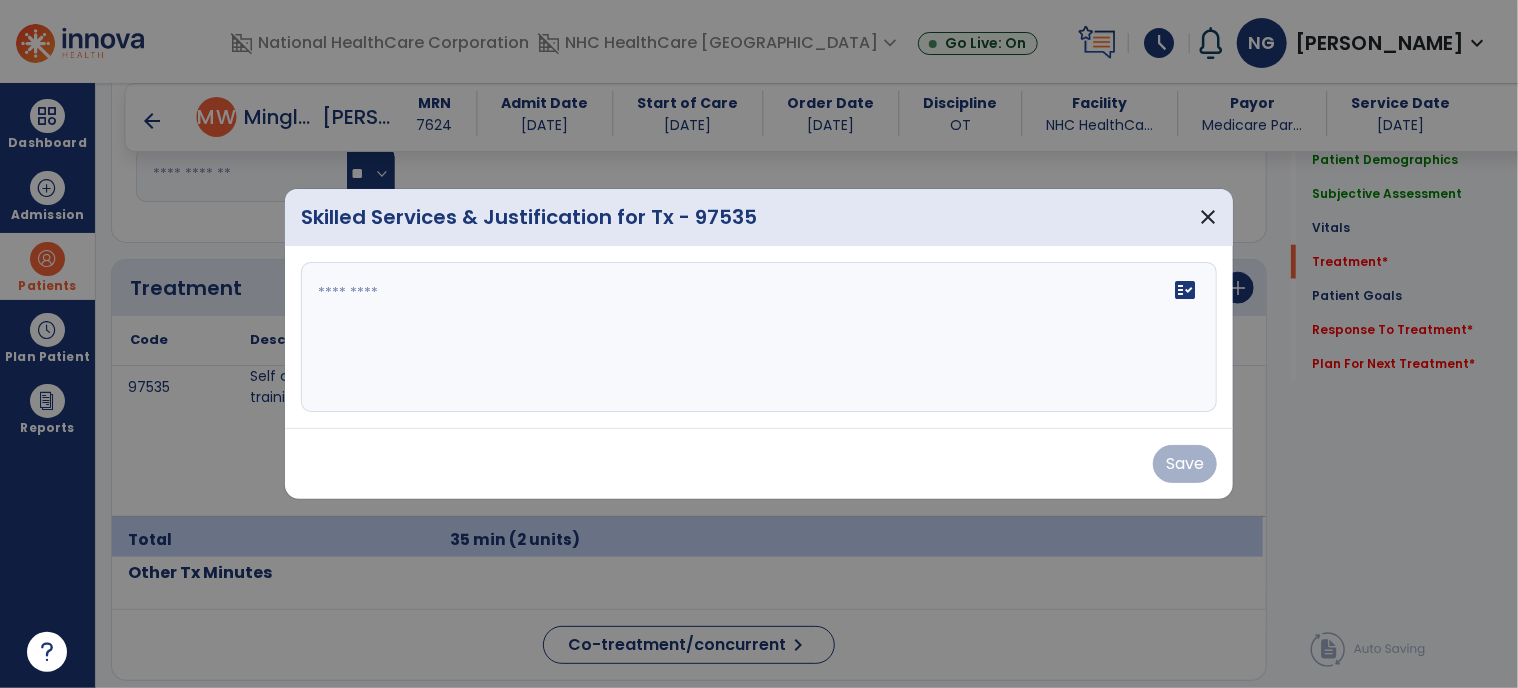 click on "fact_check" at bounding box center [759, 337] 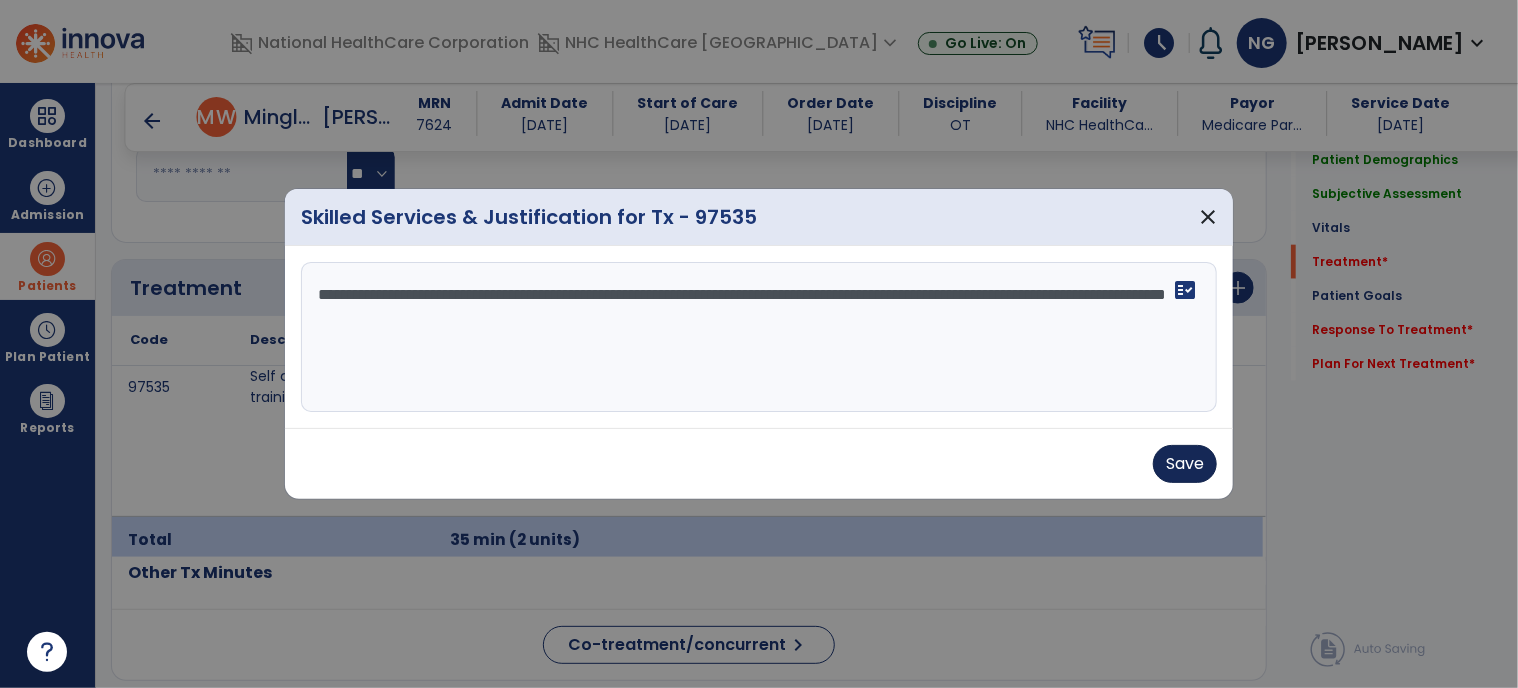 type on "**********" 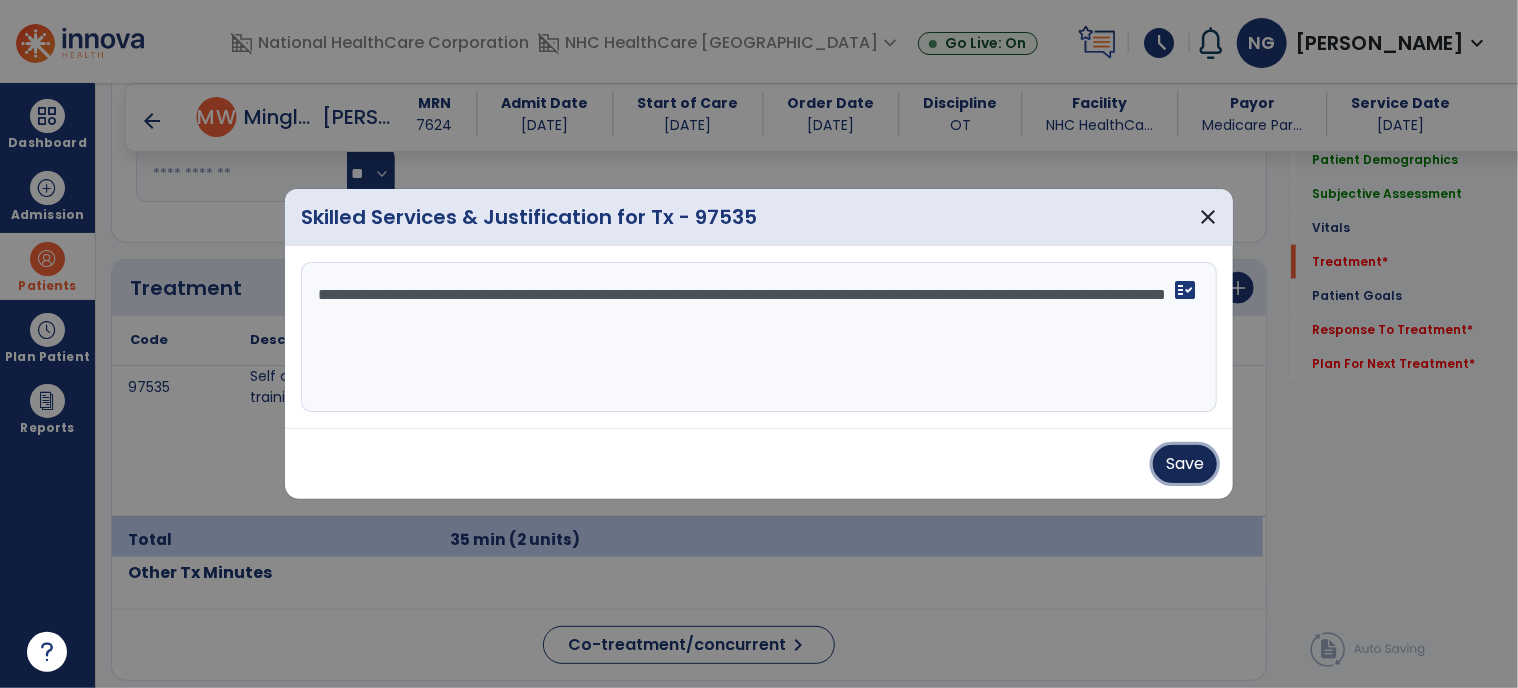 click on "Save" at bounding box center (1185, 464) 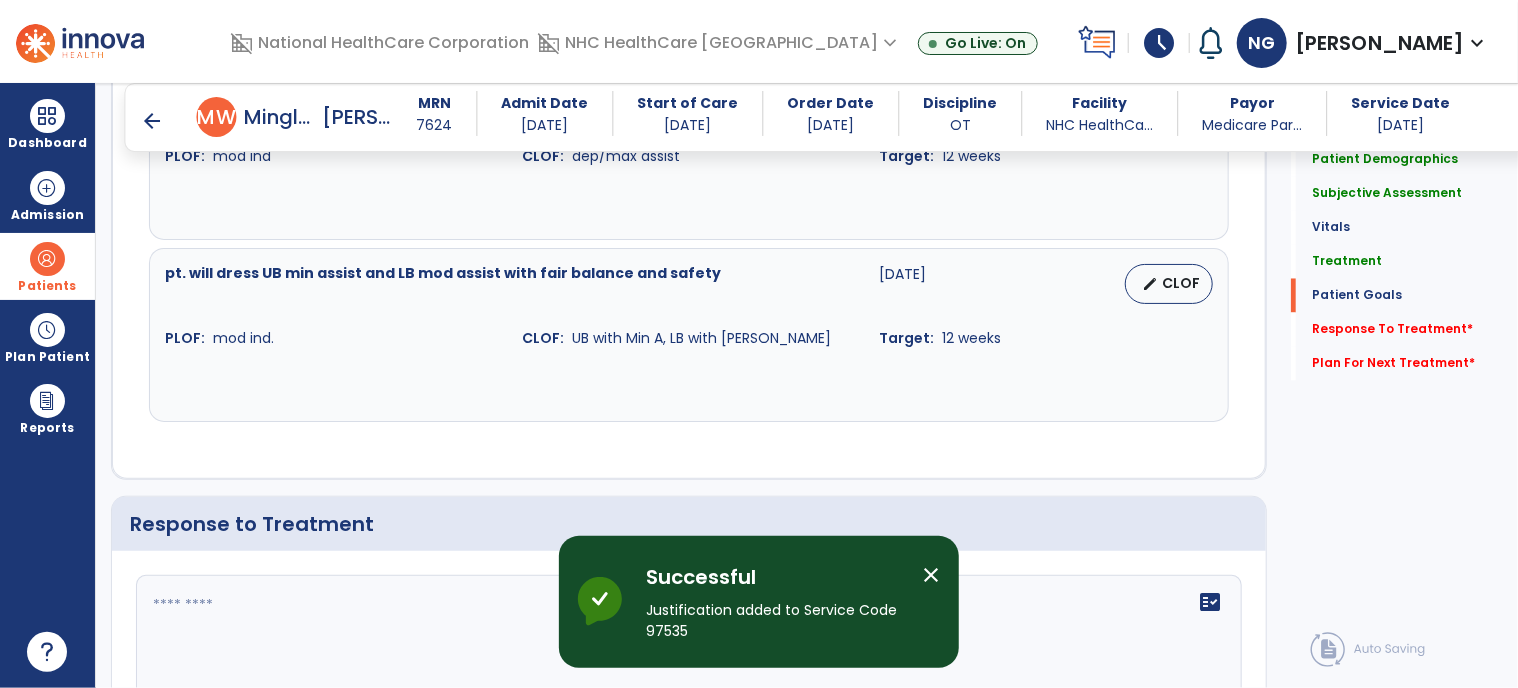 scroll, scrollTop: 2100, scrollLeft: 0, axis: vertical 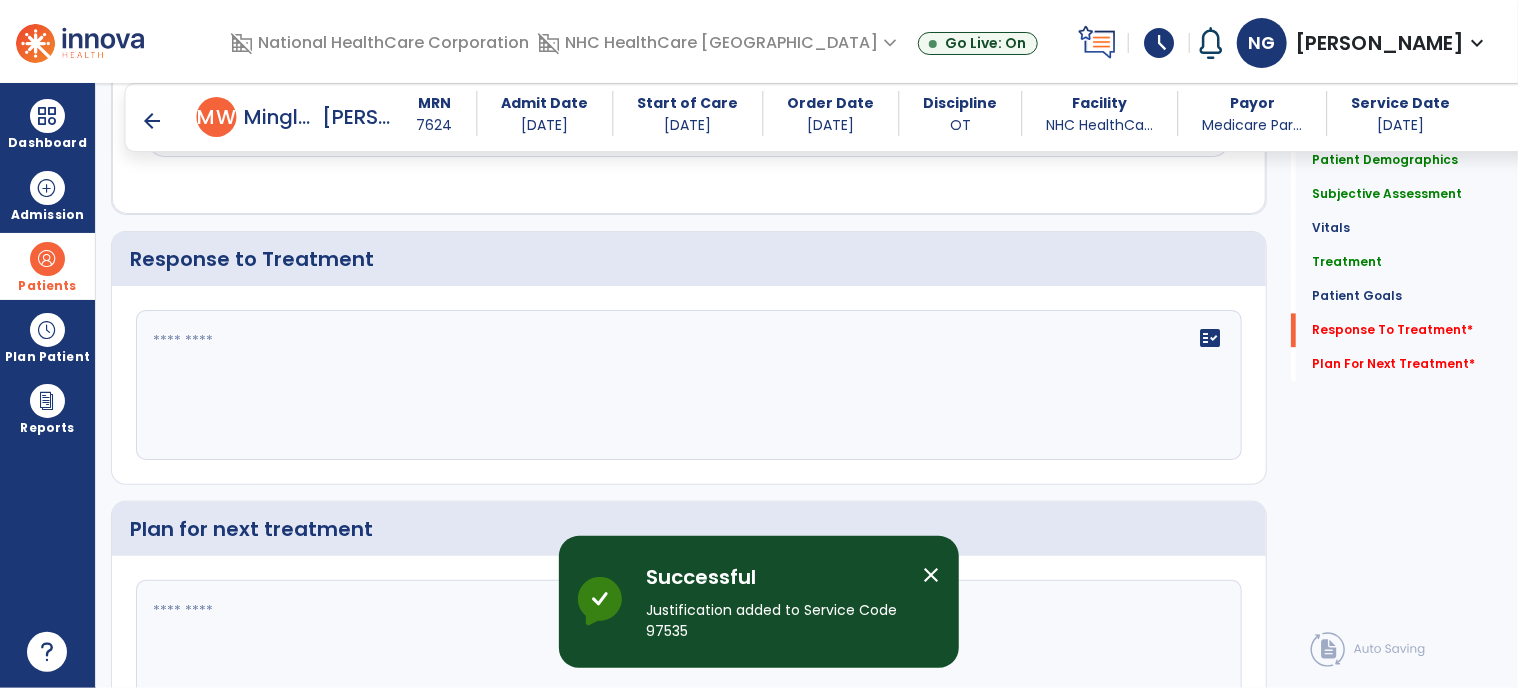 click on "fact_check" 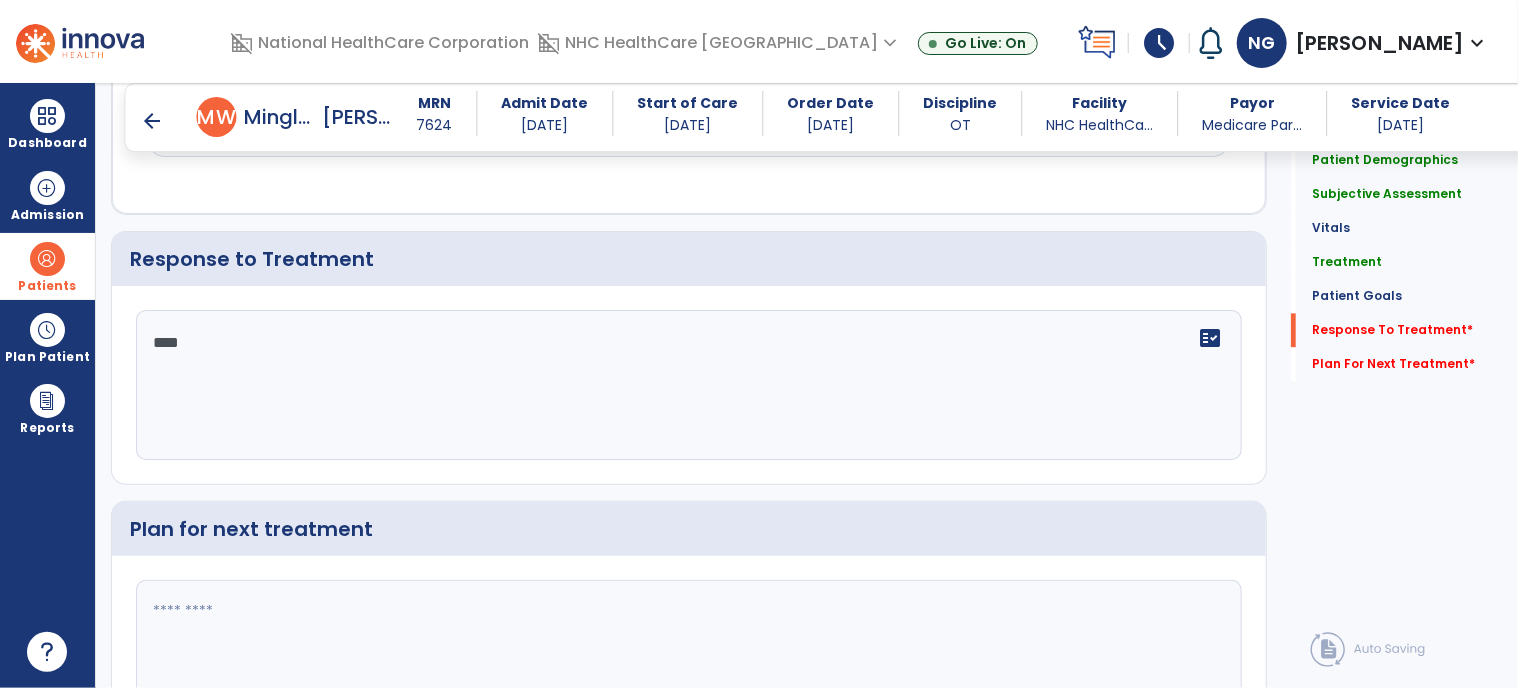 type on "****" 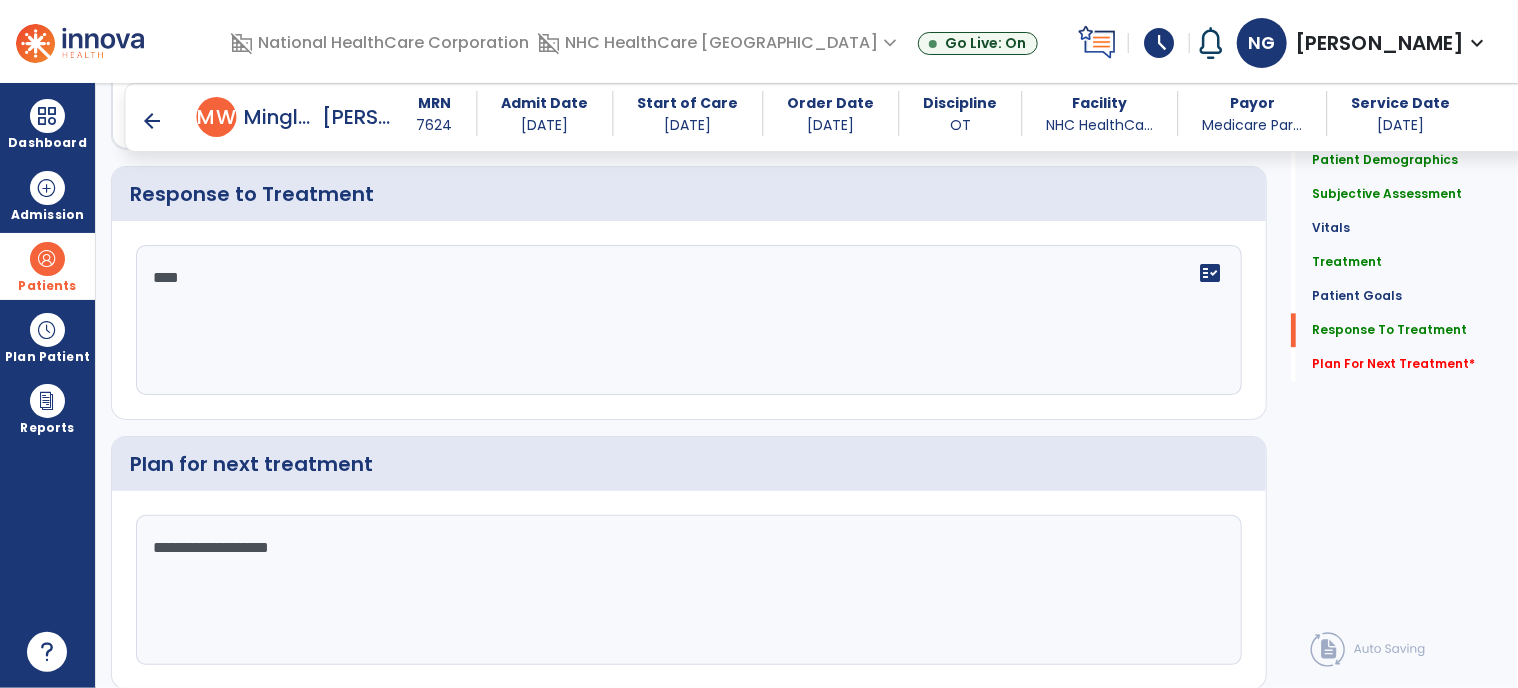 scroll, scrollTop: 2227, scrollLeft: 0, axis: vertical 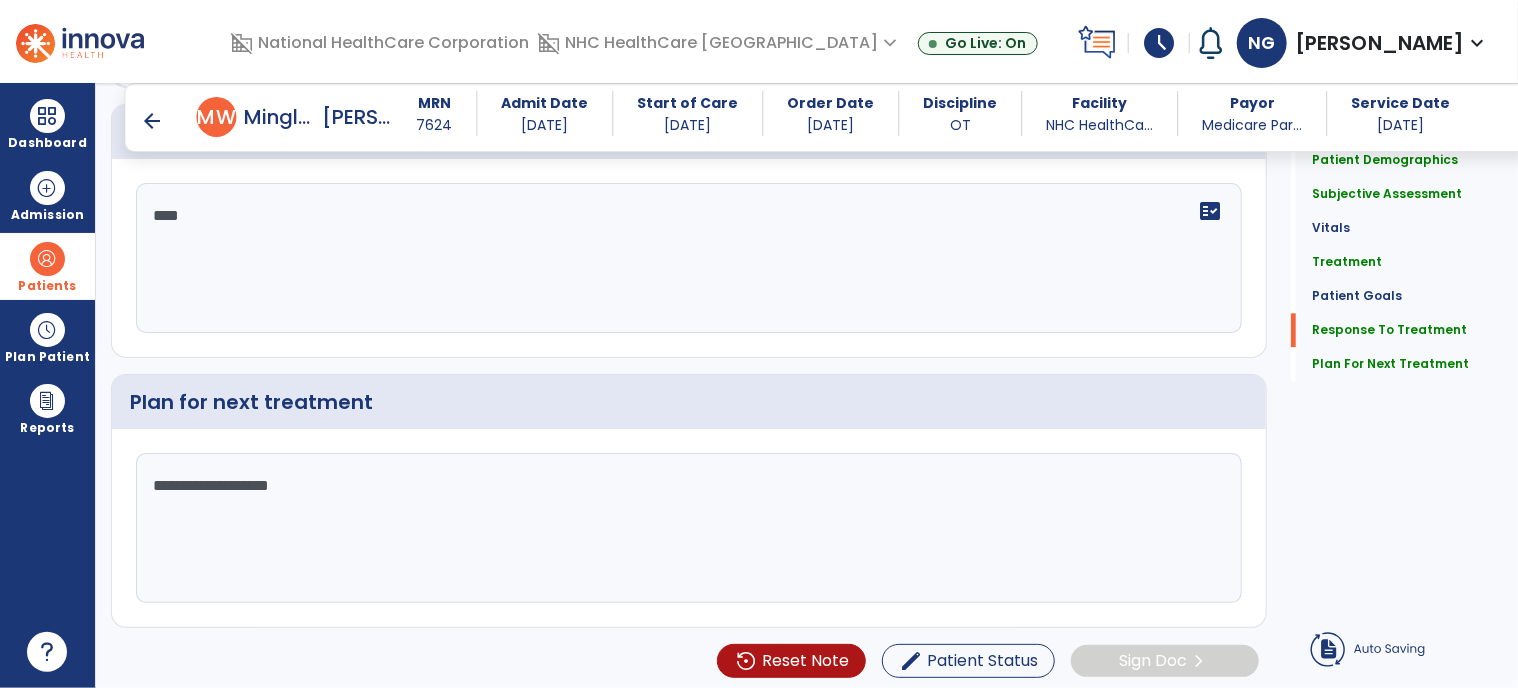 type on "**********" 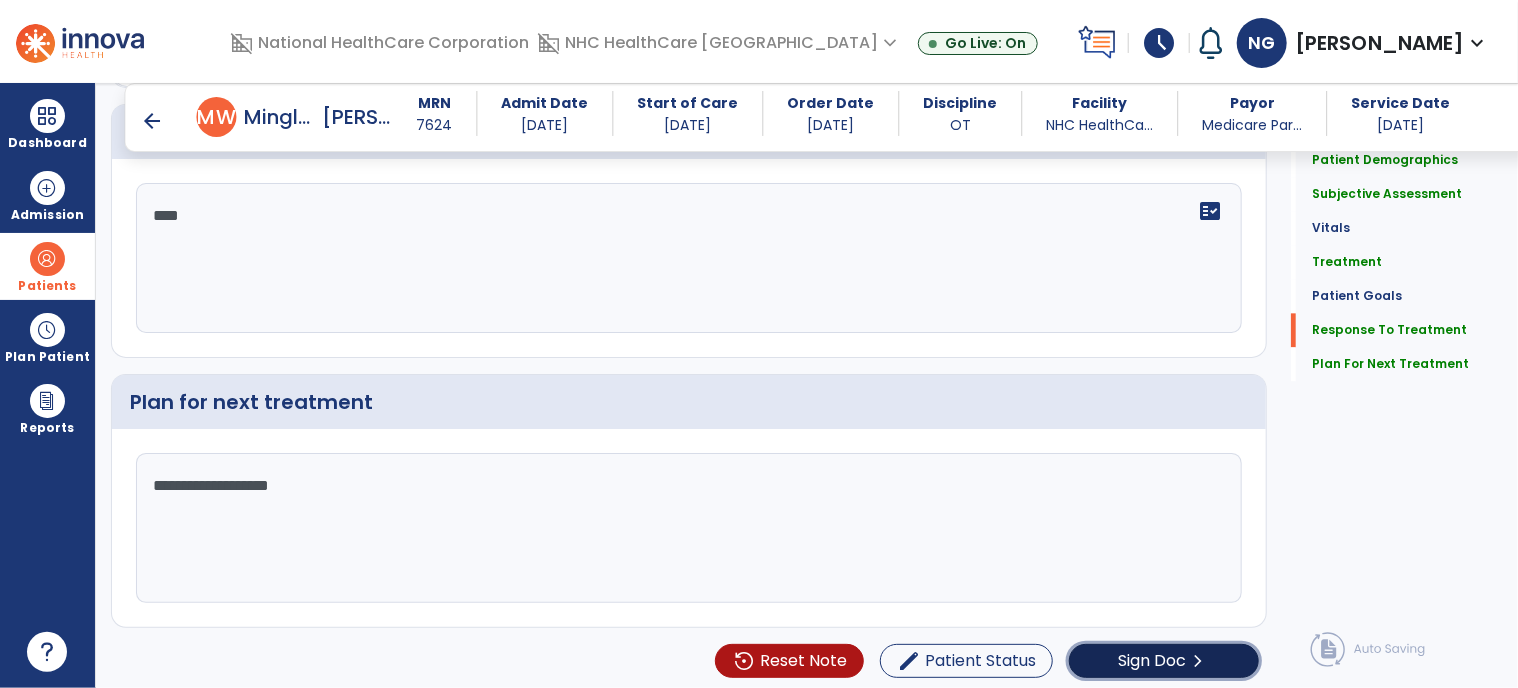 click on "Sign Doc  chevron_right" 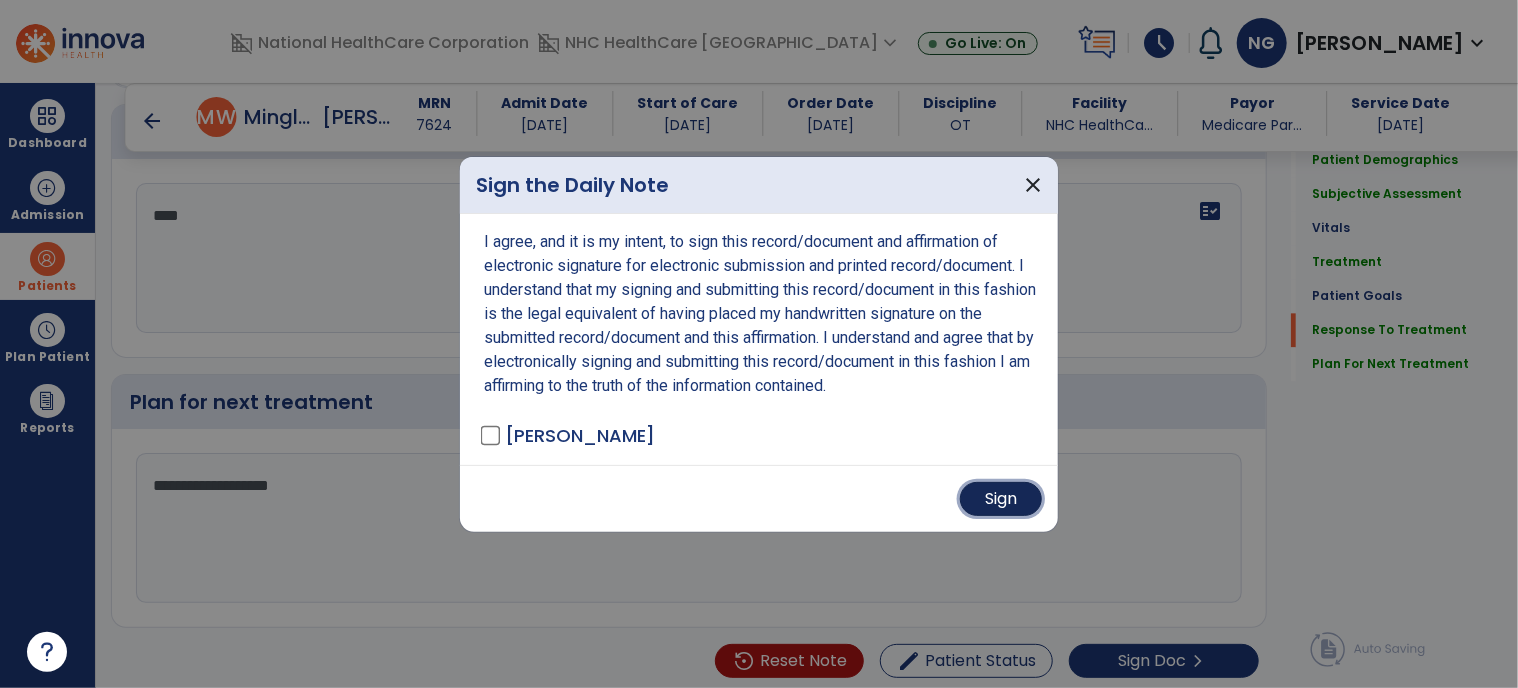 click on "Sign" at bounding box center [1001, 499] 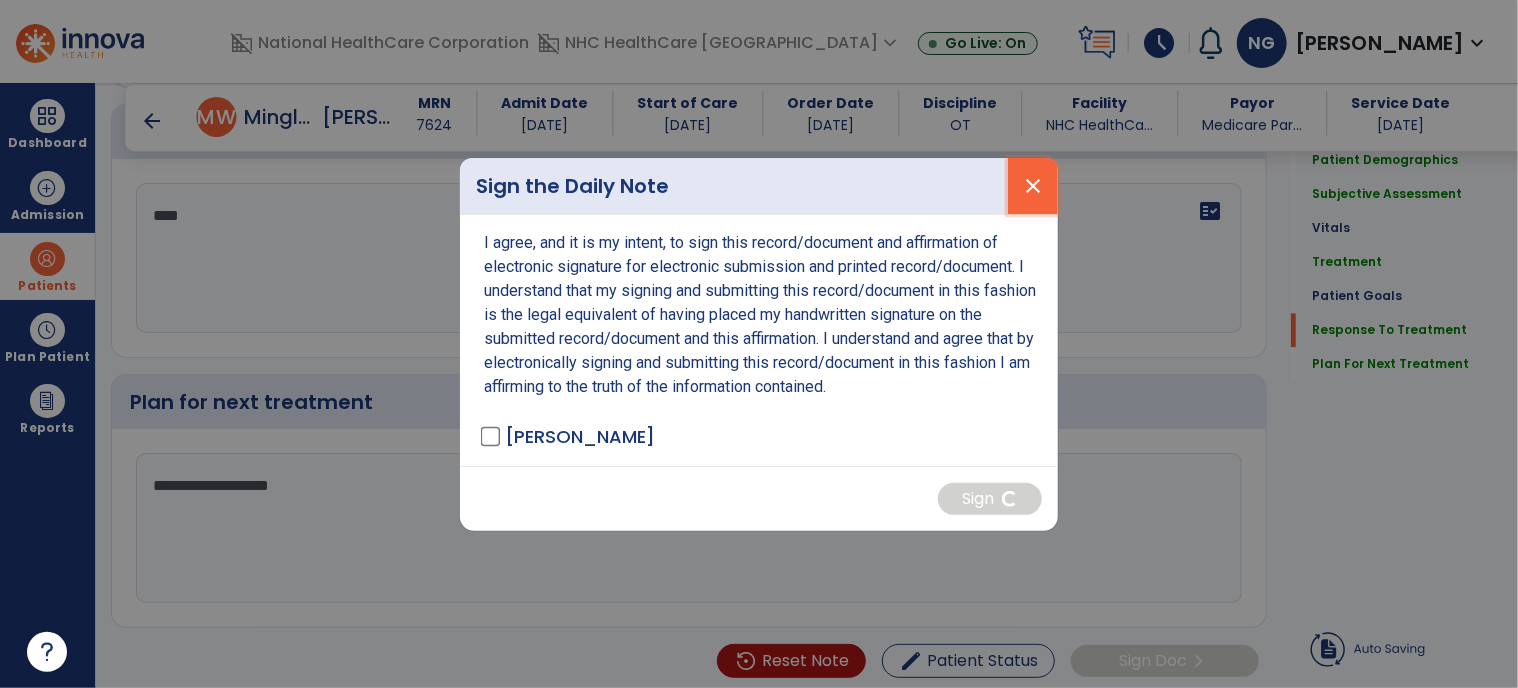click on "close" at bounding box center [1033, 186] 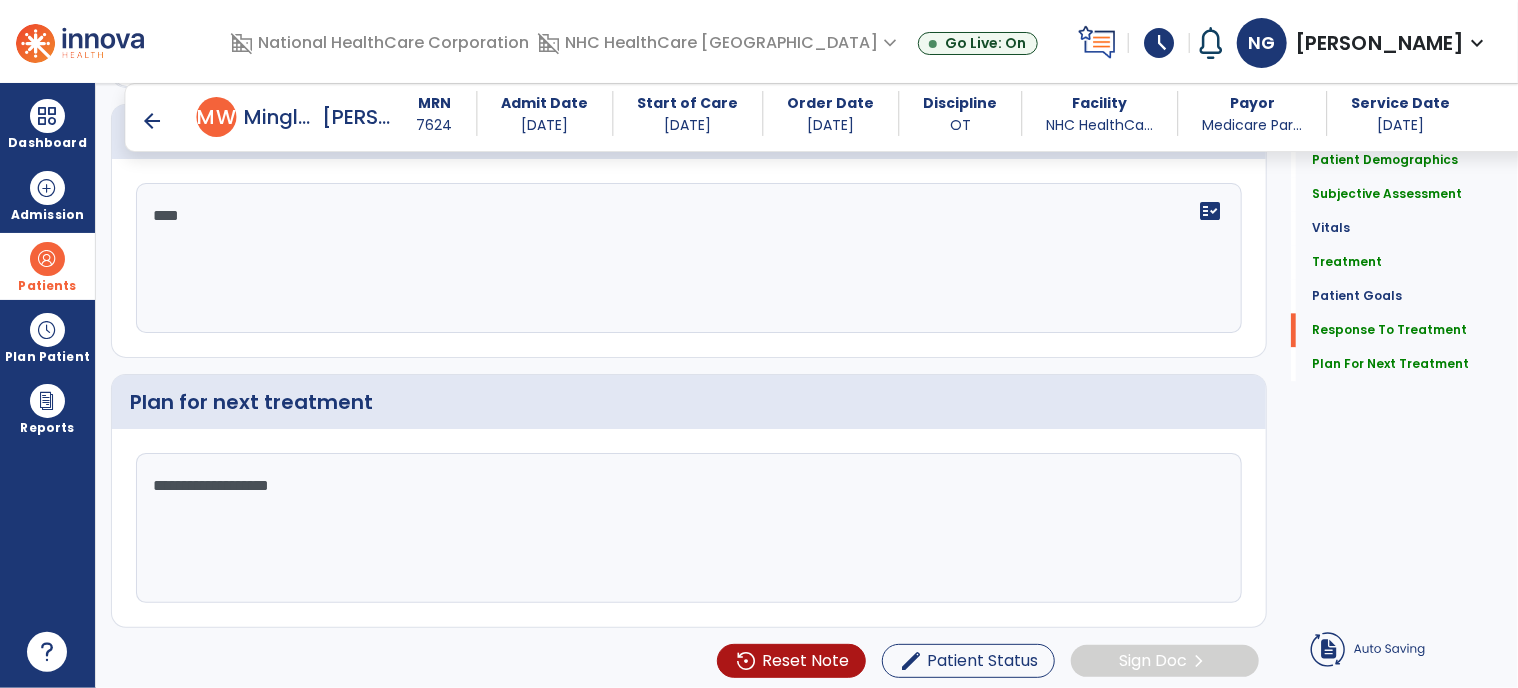 click on "arrow_back" at bounding box center (153, 121) 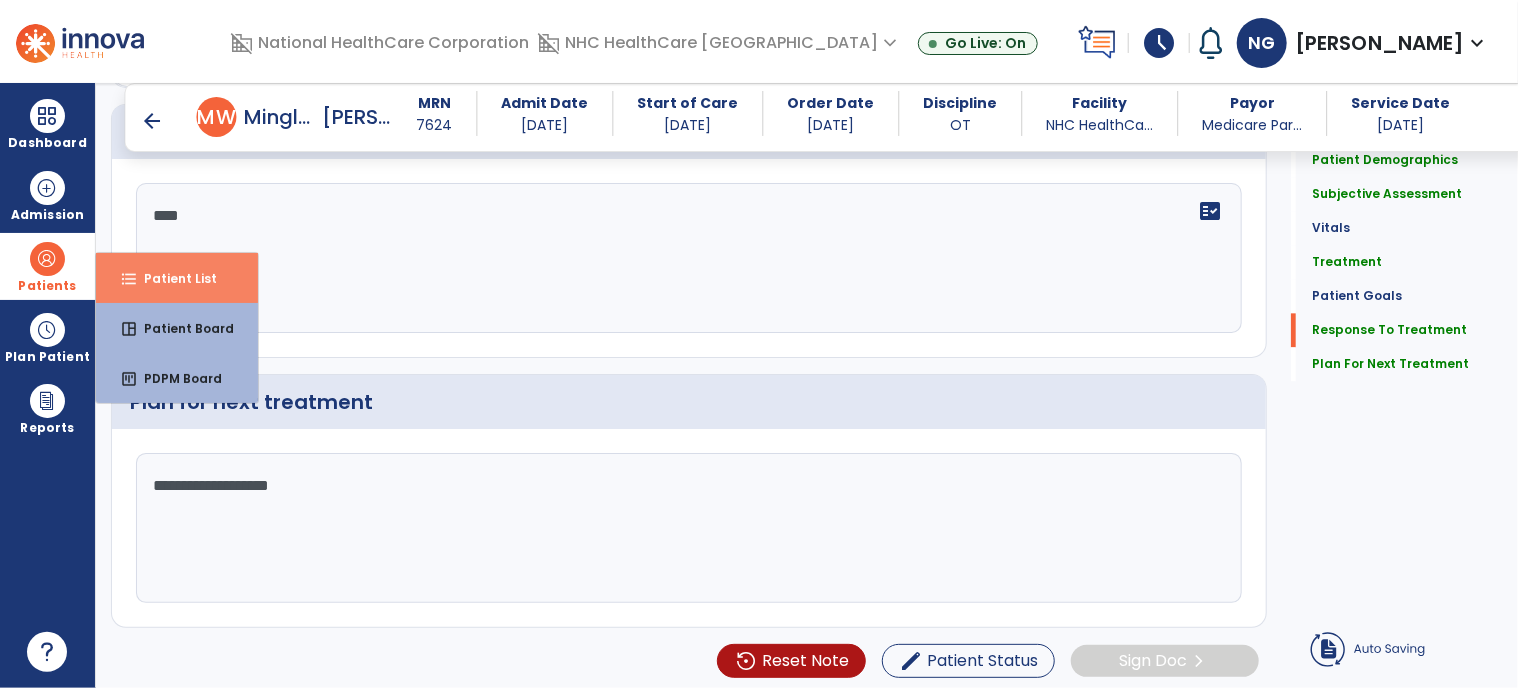 click on "format_list_bulleted  Patient List" at bounding box center (177, 278) 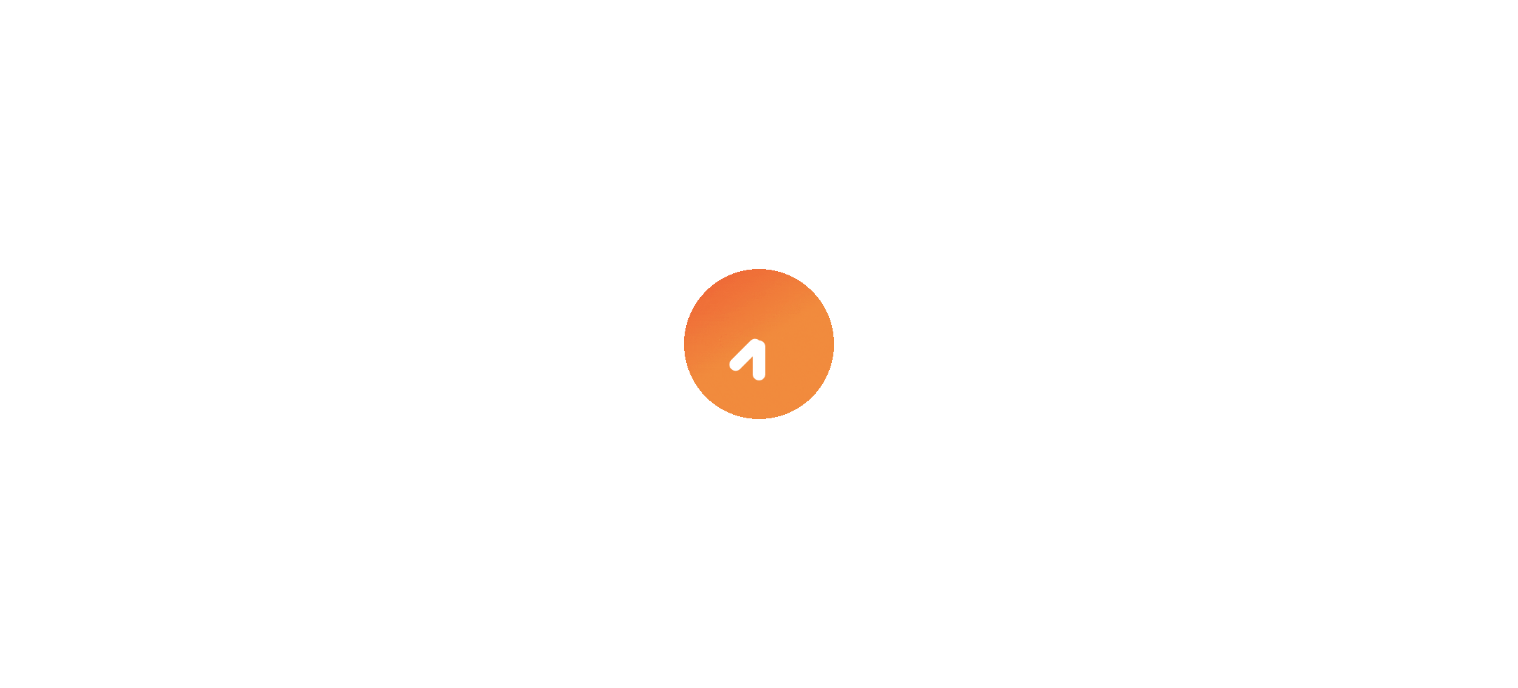 scroll, scrollTop: 0, scrollLeft: 0, axis: both 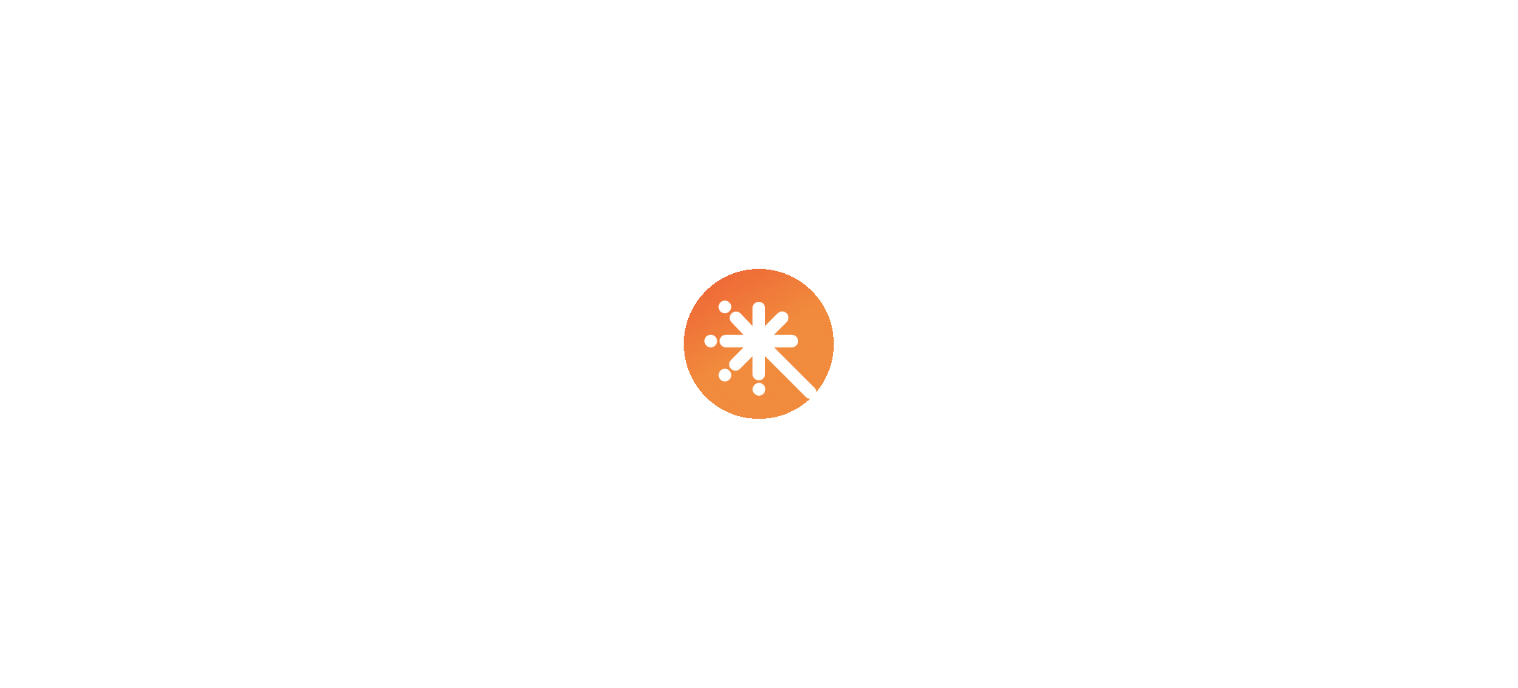 select on "****" 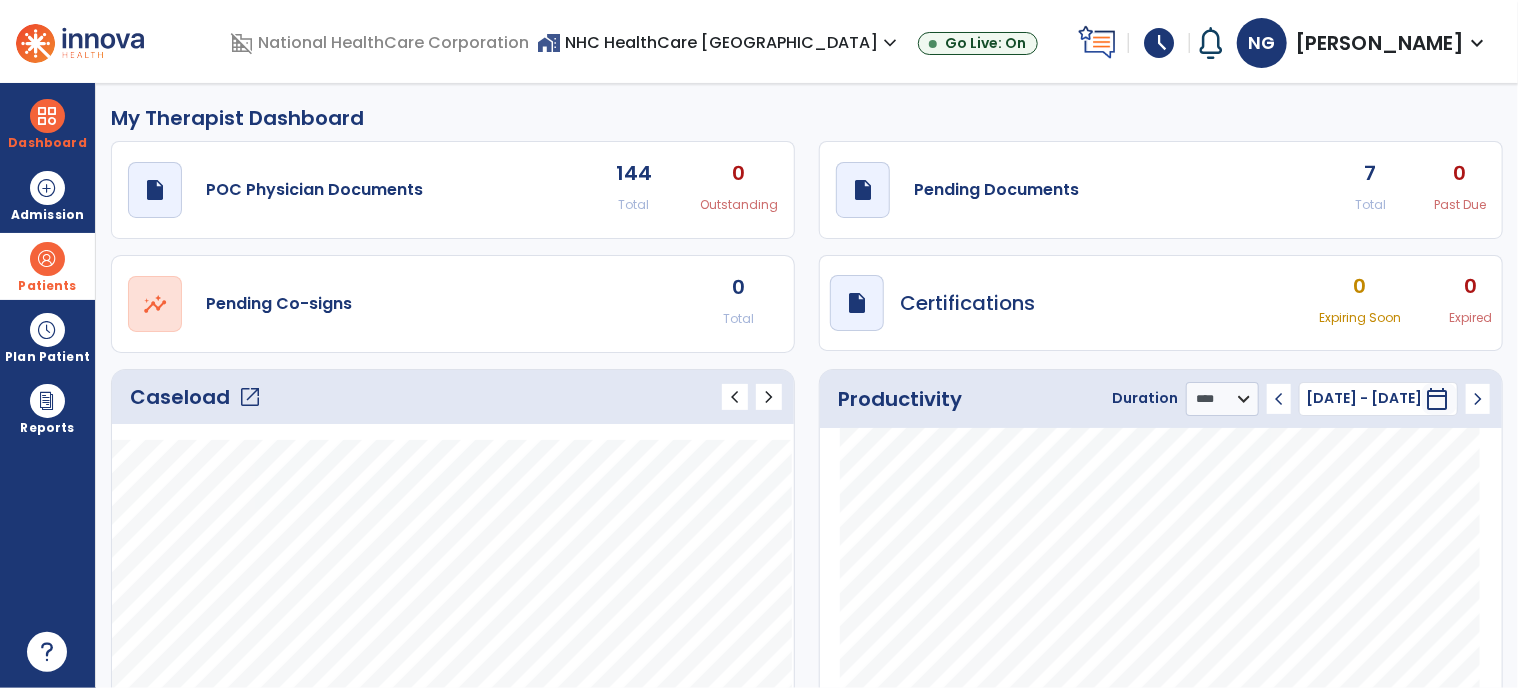 click at bounding box center [47, 259] 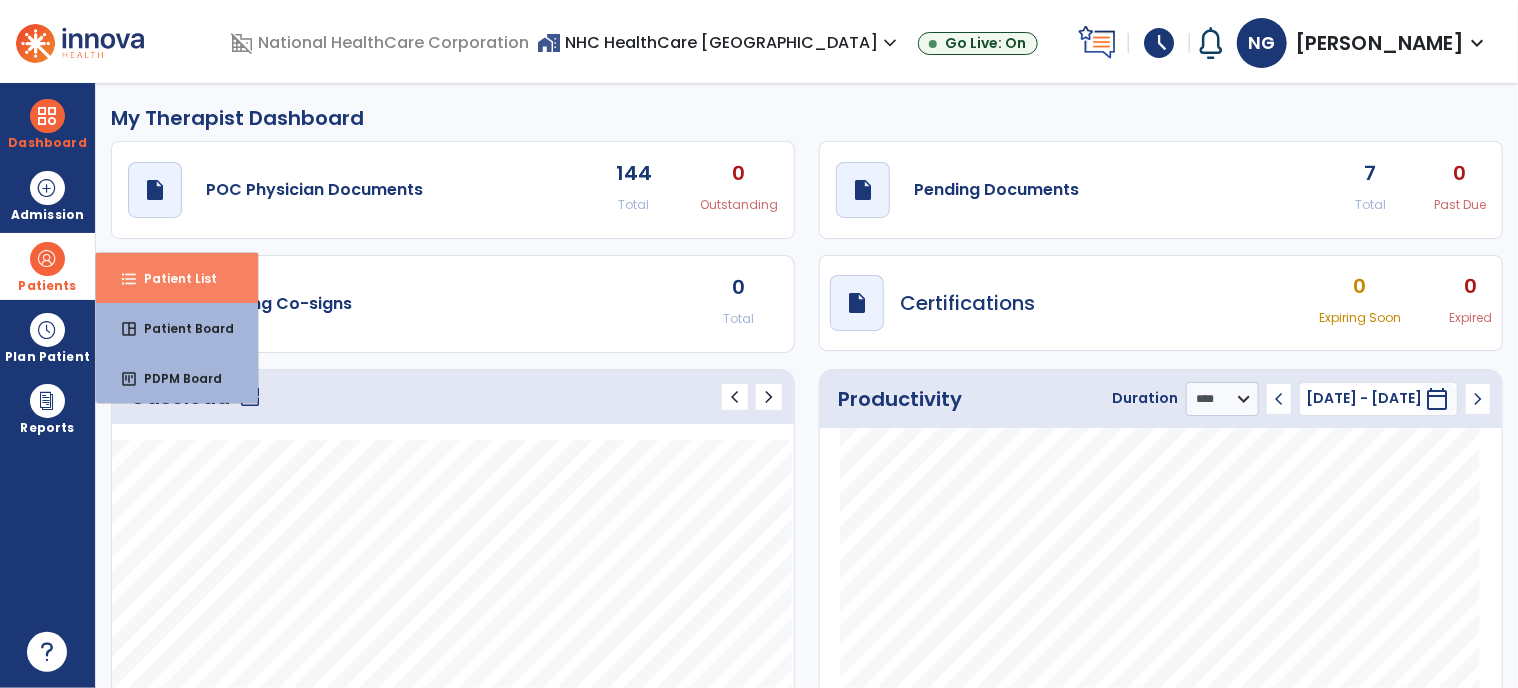 click on "Patient List" at bounding box center (172, 278) 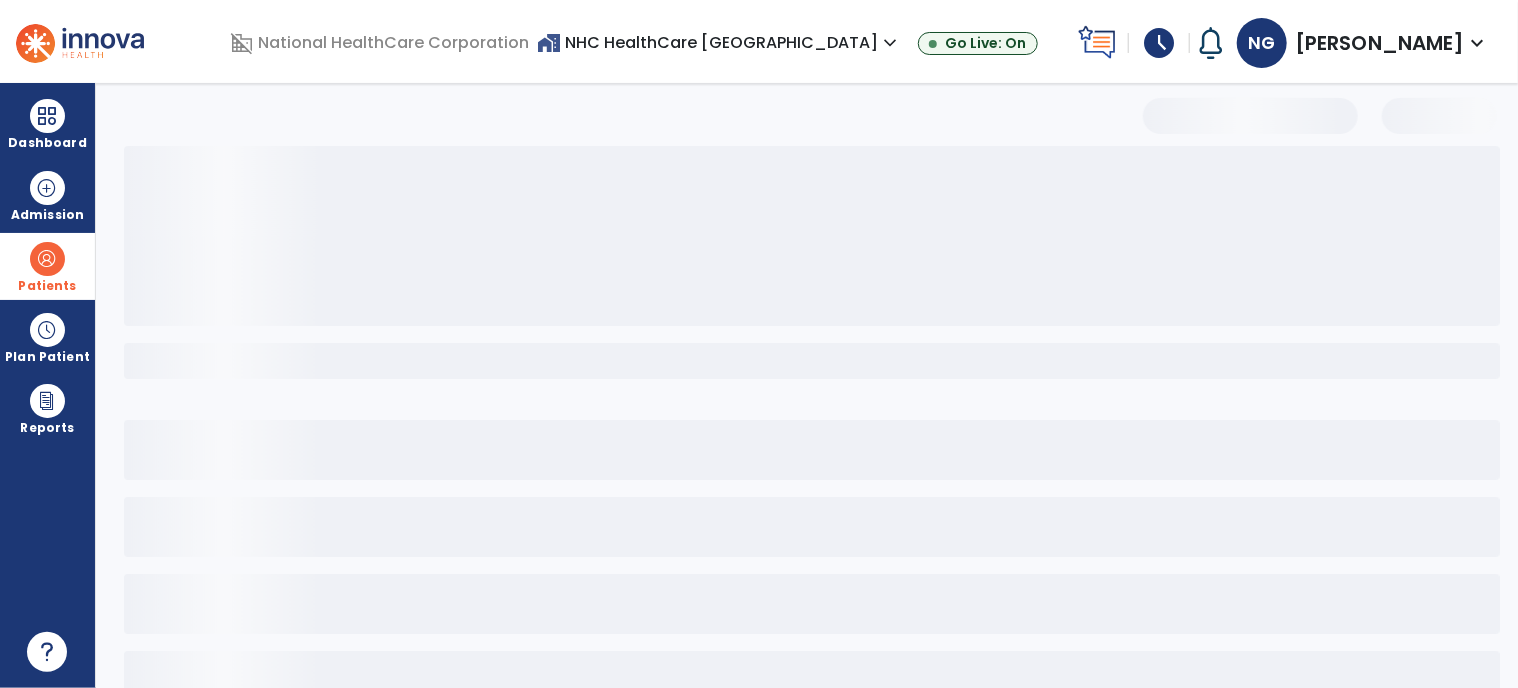 select on "***" 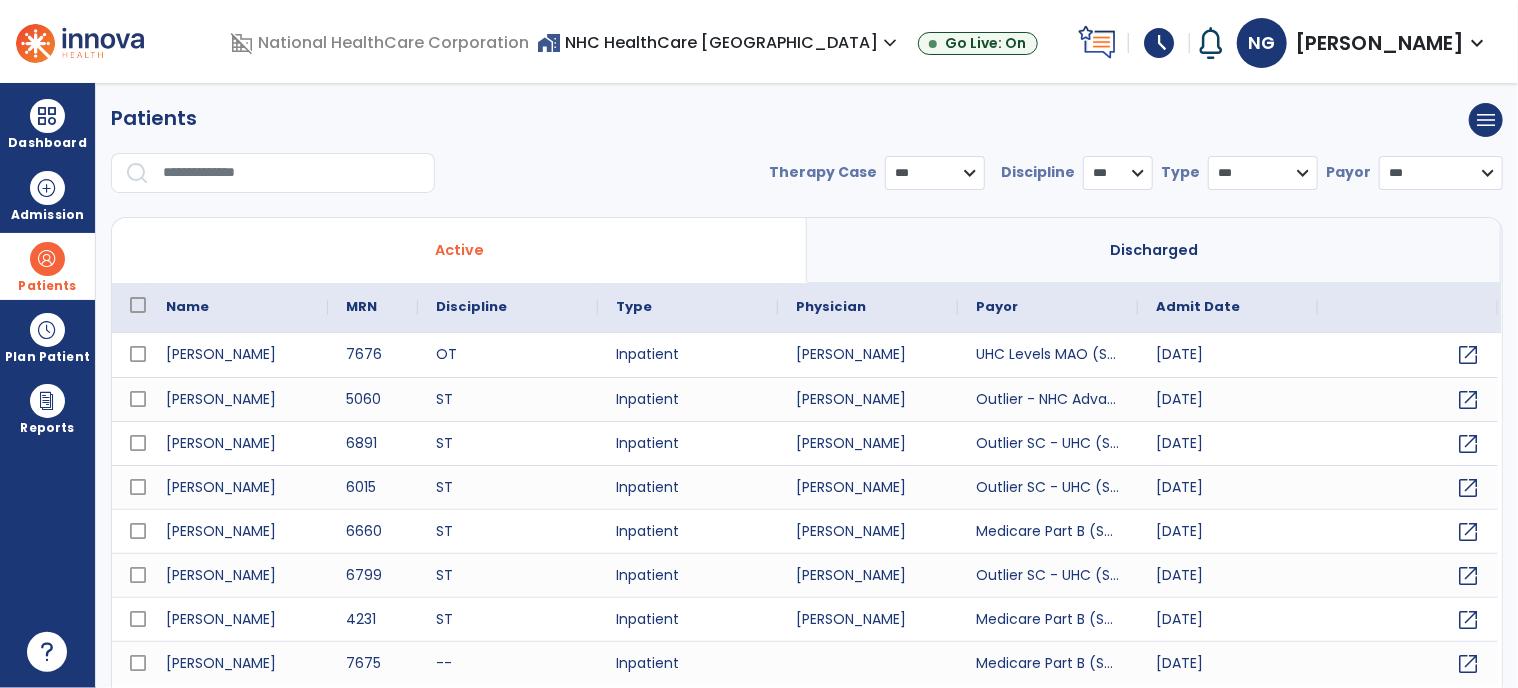 click at bounding box center (292, 173) 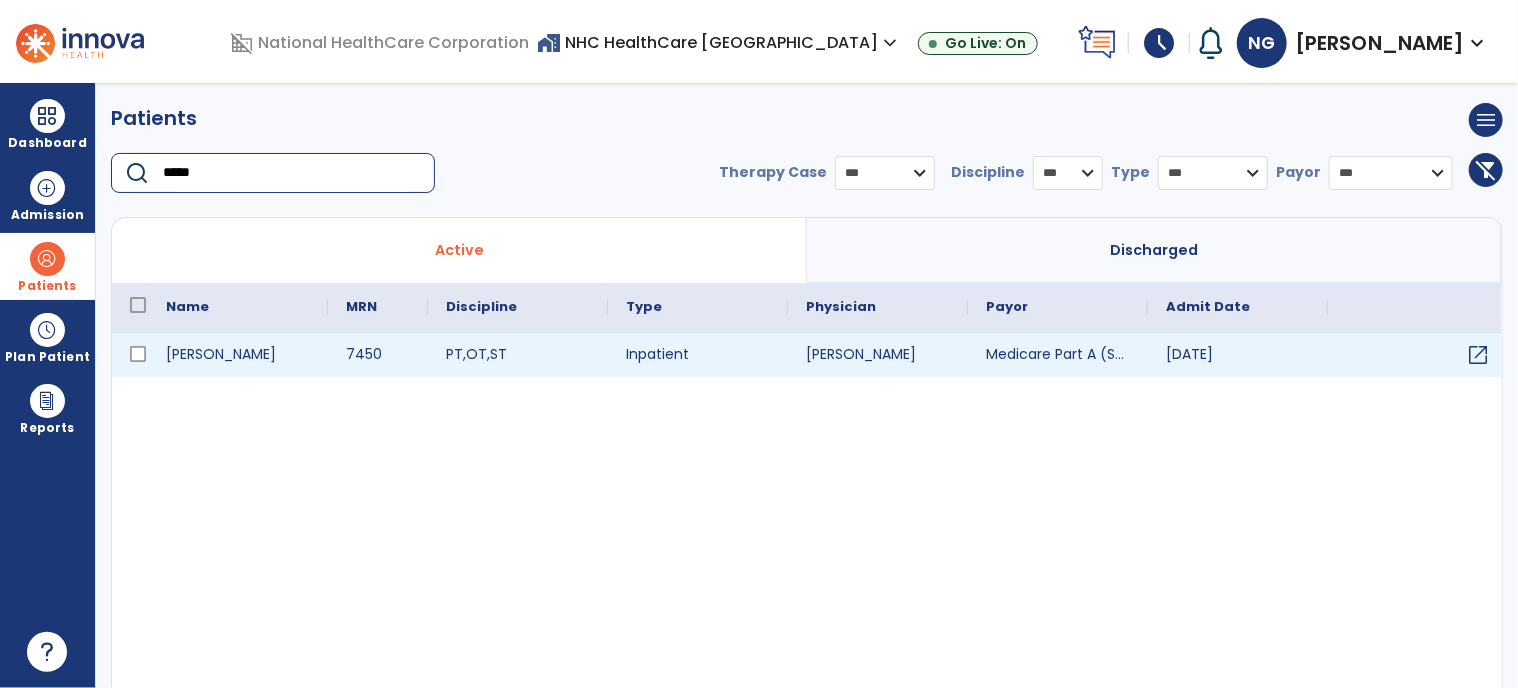 type on "*****" 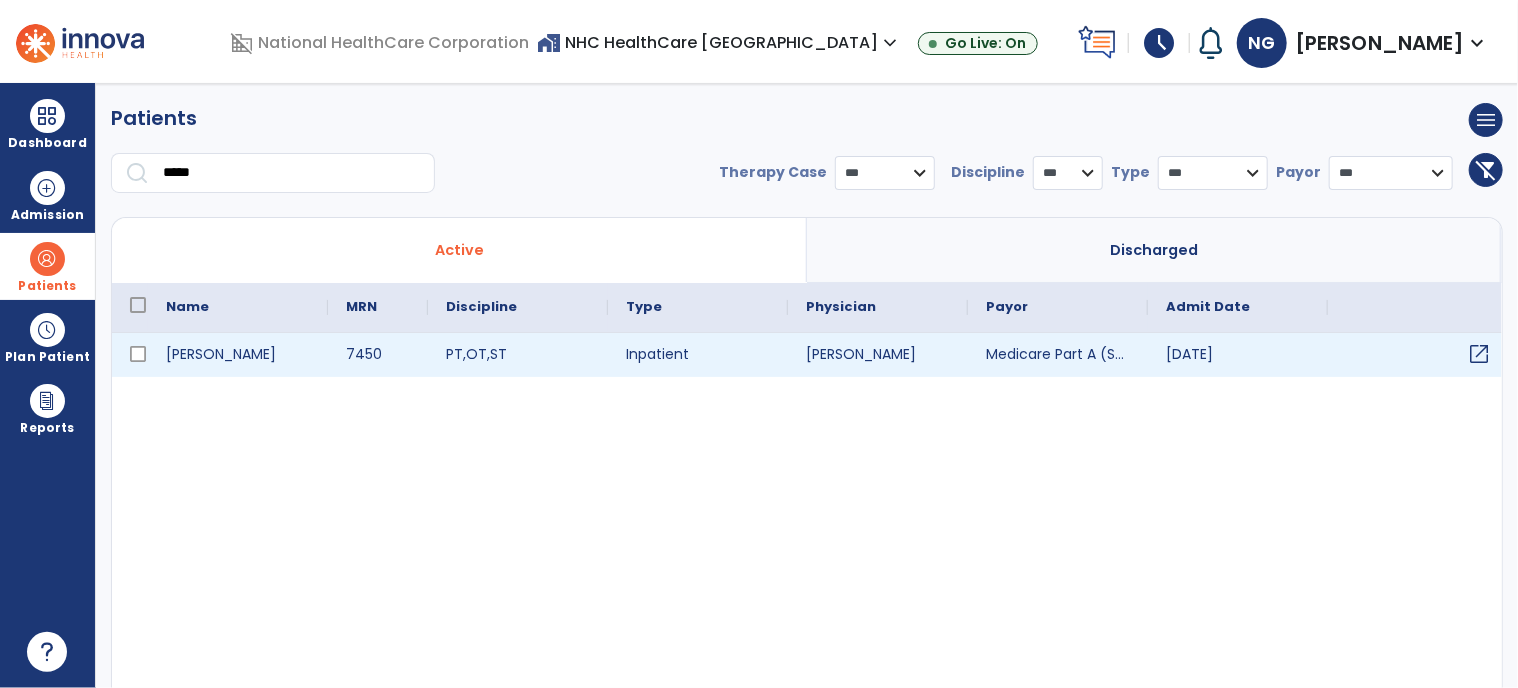 click on "open_in_new" at bounding box center (1479, 354) 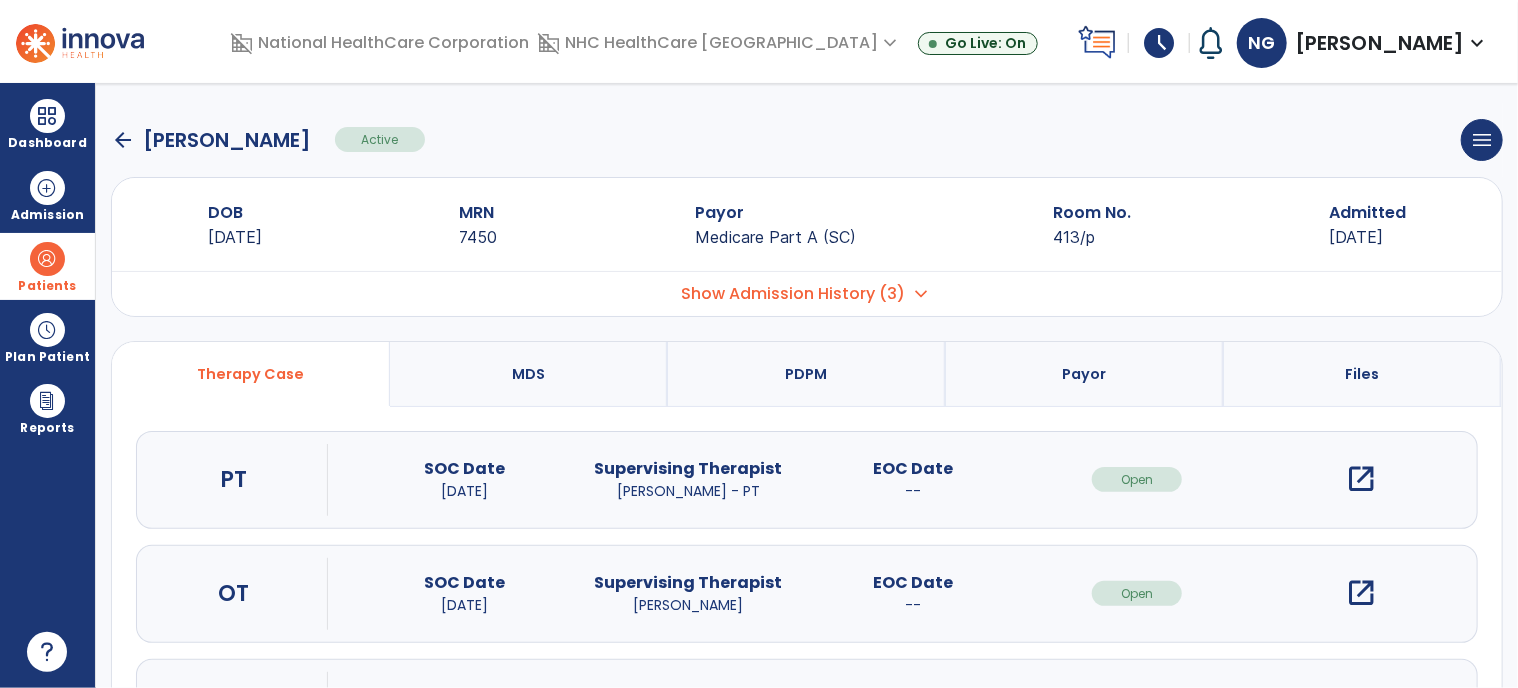 click on "open_in_new" at bounding box center [1362, 593] 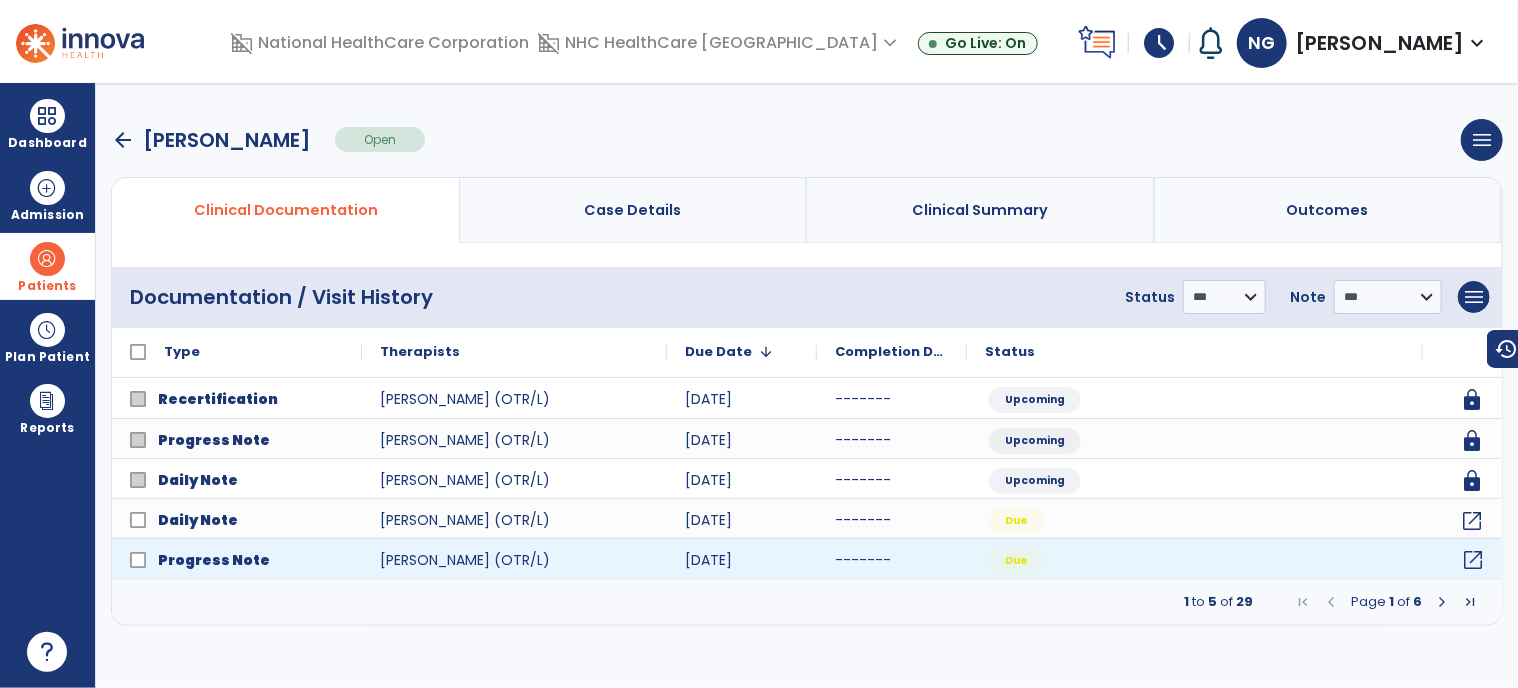 click on "open_in_new" 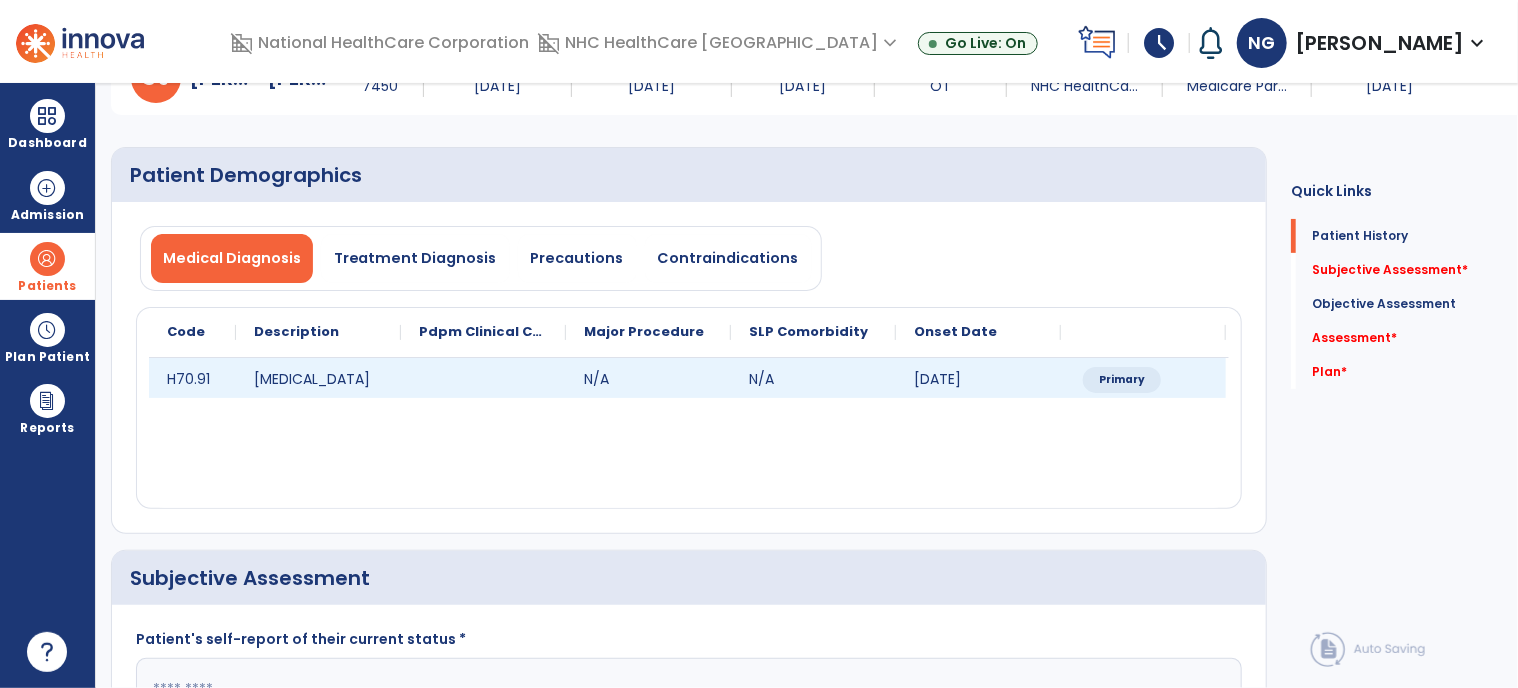 scroll, scrollTop: 300, scrollLeft: 0, axis: vertical 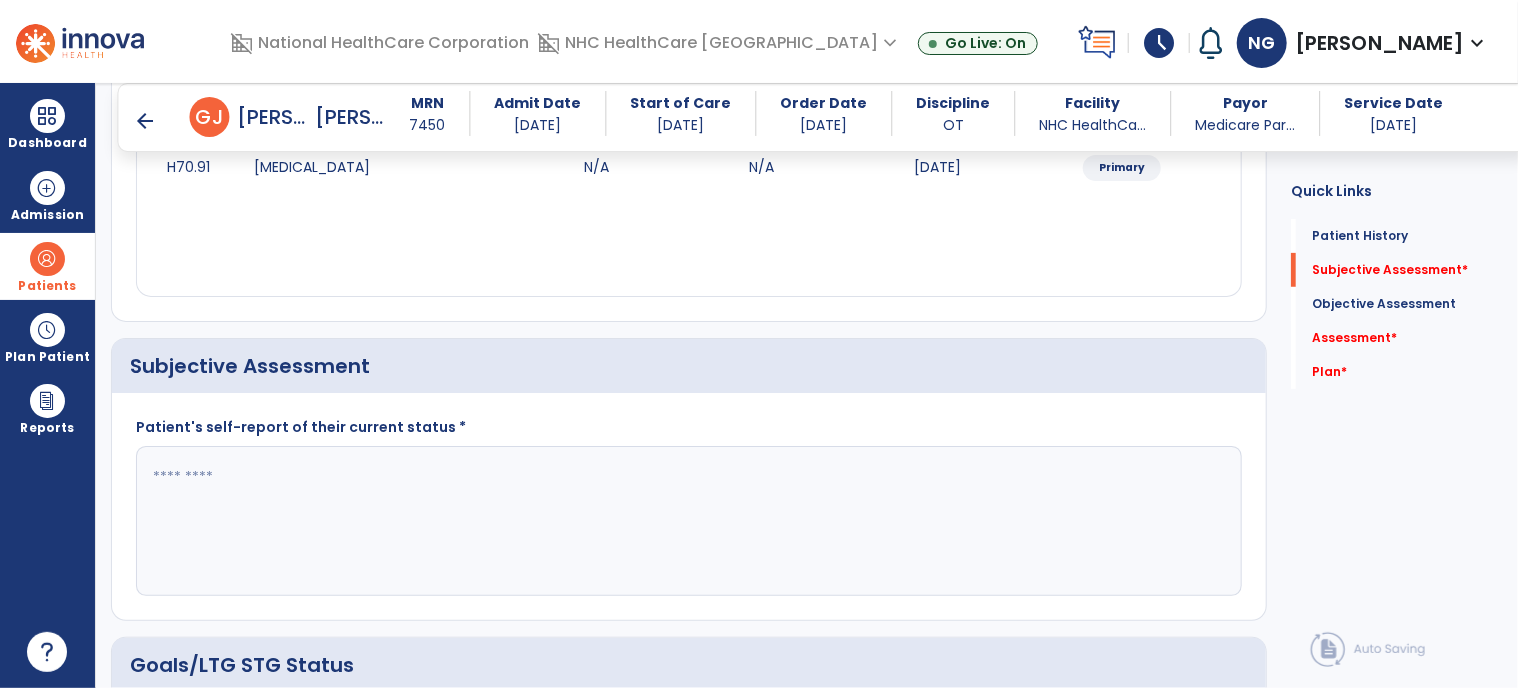 click 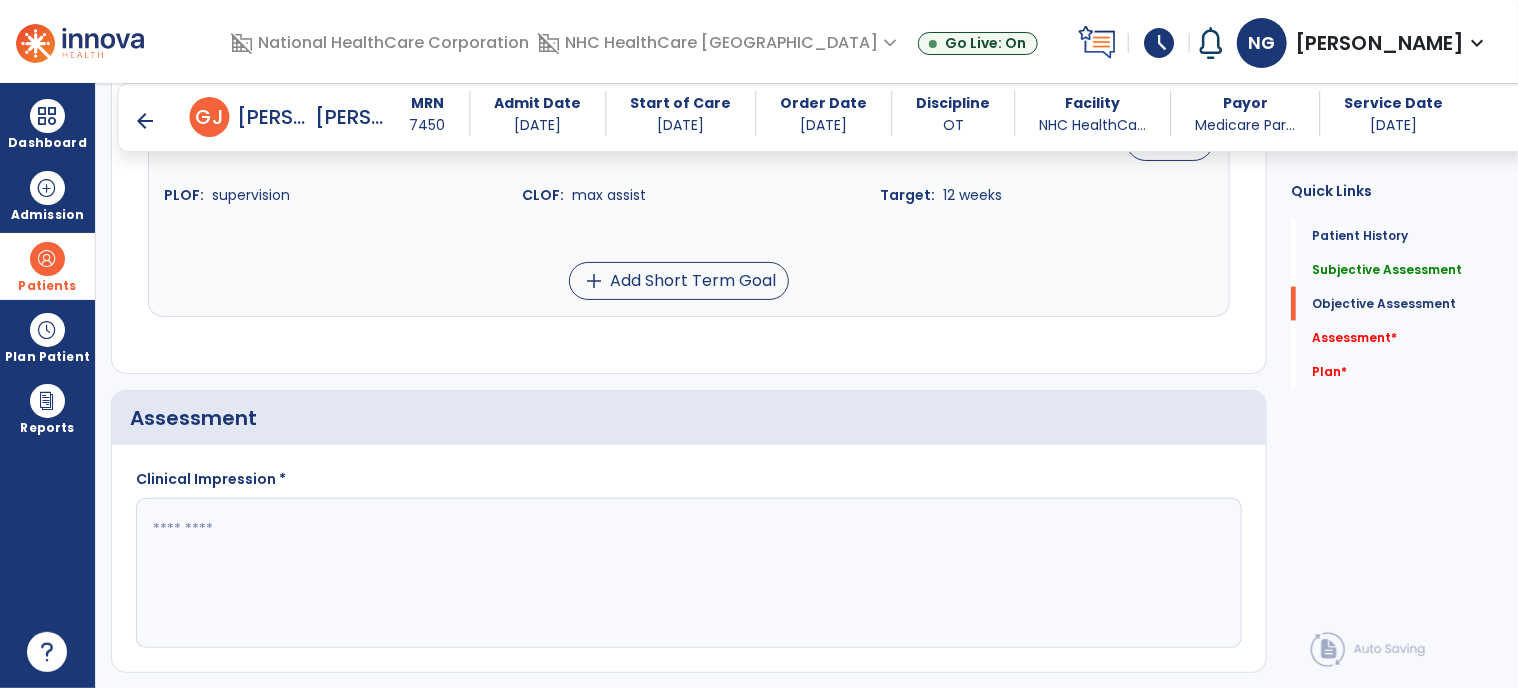 scroll, scrollTop: 1200, scrollLeft: 0, axis: vertical 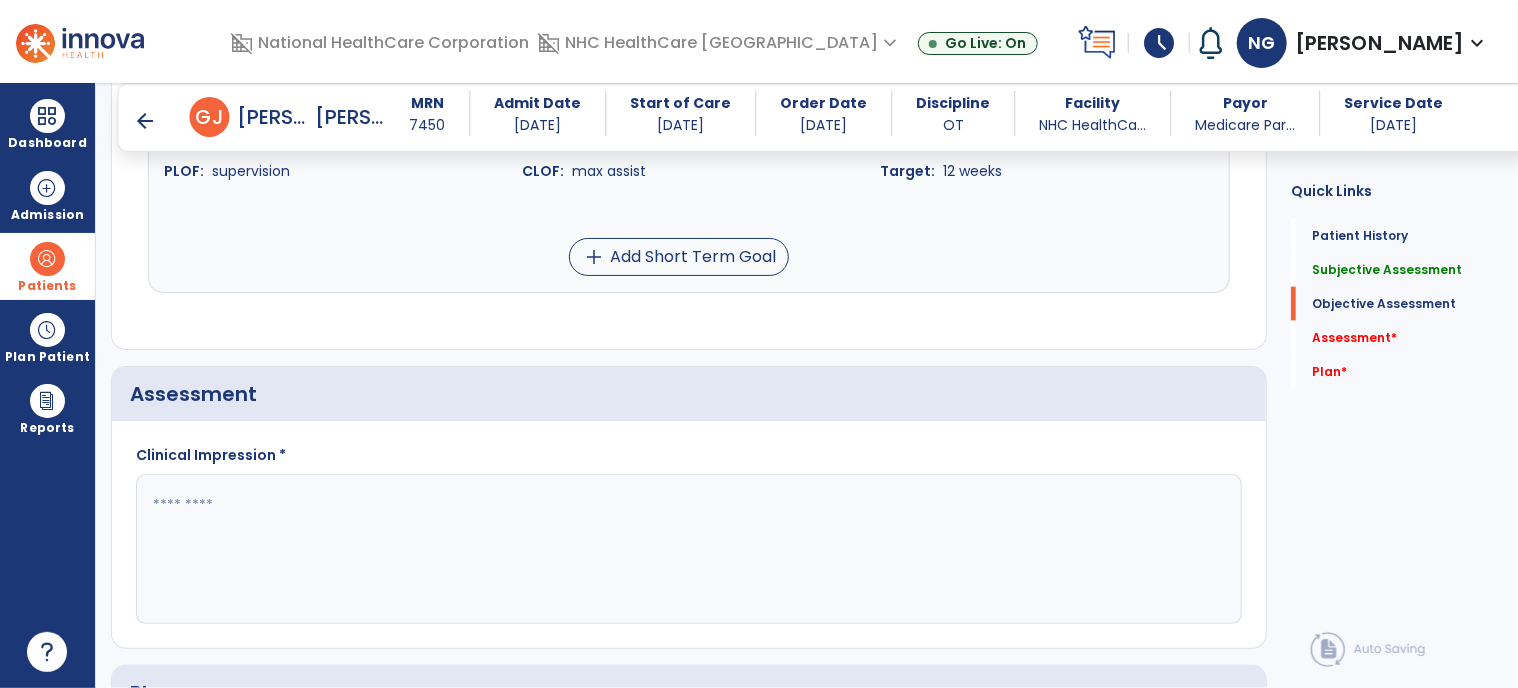 type on "*" 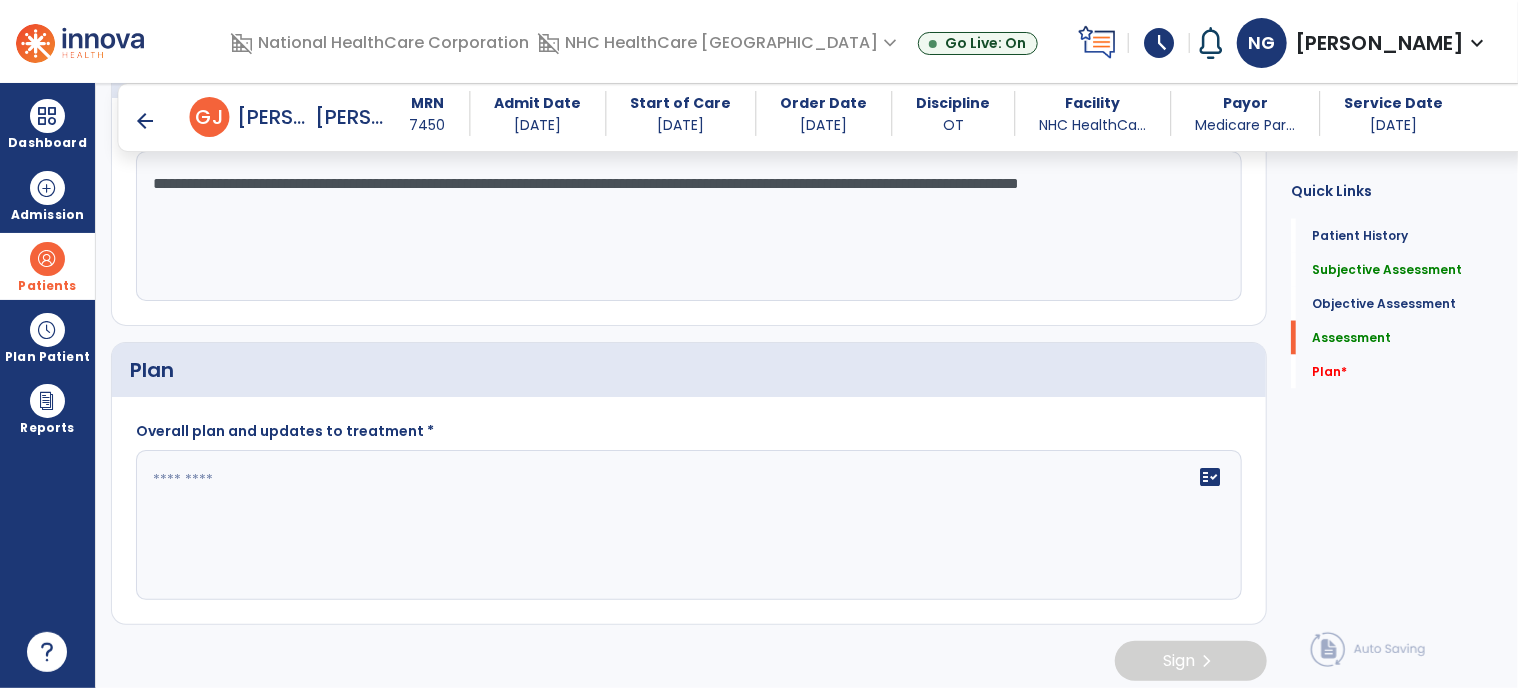 scroll, scrollTop: 1526, scrollLeft: 0, axis: vertical 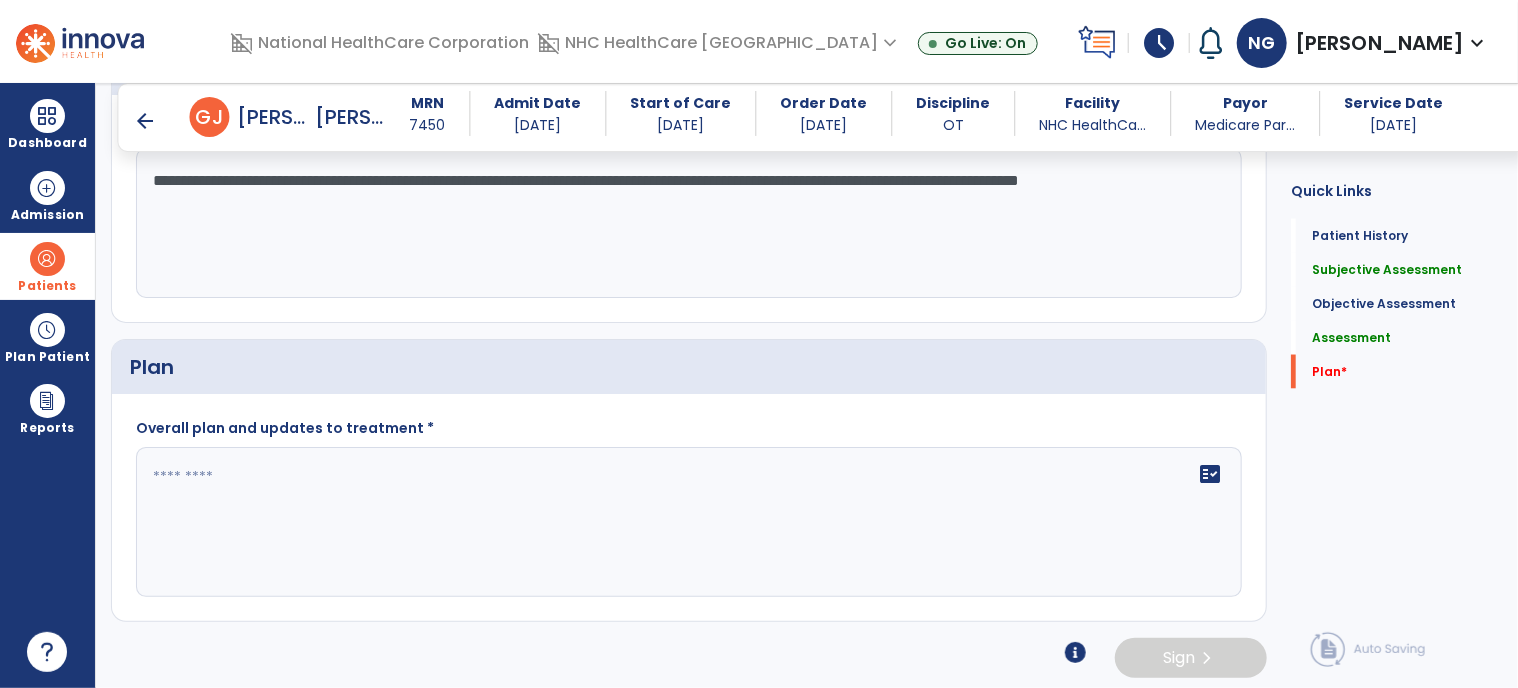type on "**********" 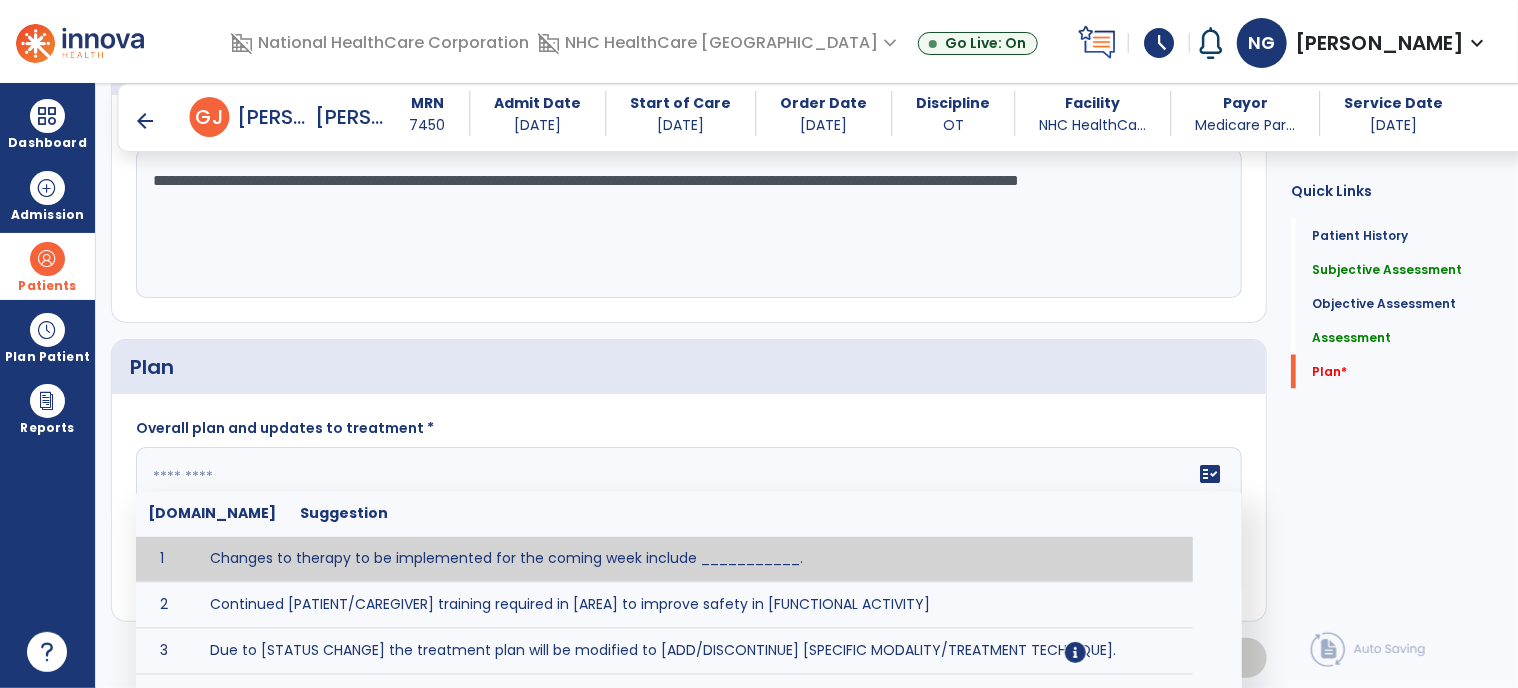 click on "fact_check  Sr.No Suggestion 1 Changes to therapy to be implemented for the coming week include ___________. 2 Continued [PATIENT/CAREGIVER] training required in [AREA] to improve safety in [FUNCTIONAL ACTIVITY] 3 Due to [STATUS CHANGE] the treatment plan will be modified to [ADD/DISCONTINUE] [SPECIFIC MODALITY/TREATMENT TECHNIQUE]. 4 Goals related to ___________ have been met.  Will add new STG's to address _______ in the upcoming week. 5 Updated precautions include ________. 6 Progress treatment to include ____________. 7 Requires further [PATIENT/CAREGIVER] training in ______ to improve safety in ________. 8 Short term goals related to _________ have been met and new short term goals to be added as appropriate for patient. 9 STGs have been met, will now focus on LTGs. 10 The plan for next week's visits include [INTERVENTIONS] with the objective of improving [IMPAIRMENTS] to continue to progress toward long term goal(s). 11 12 13 Changes to therapy to be implemented for the coming week include ___________." 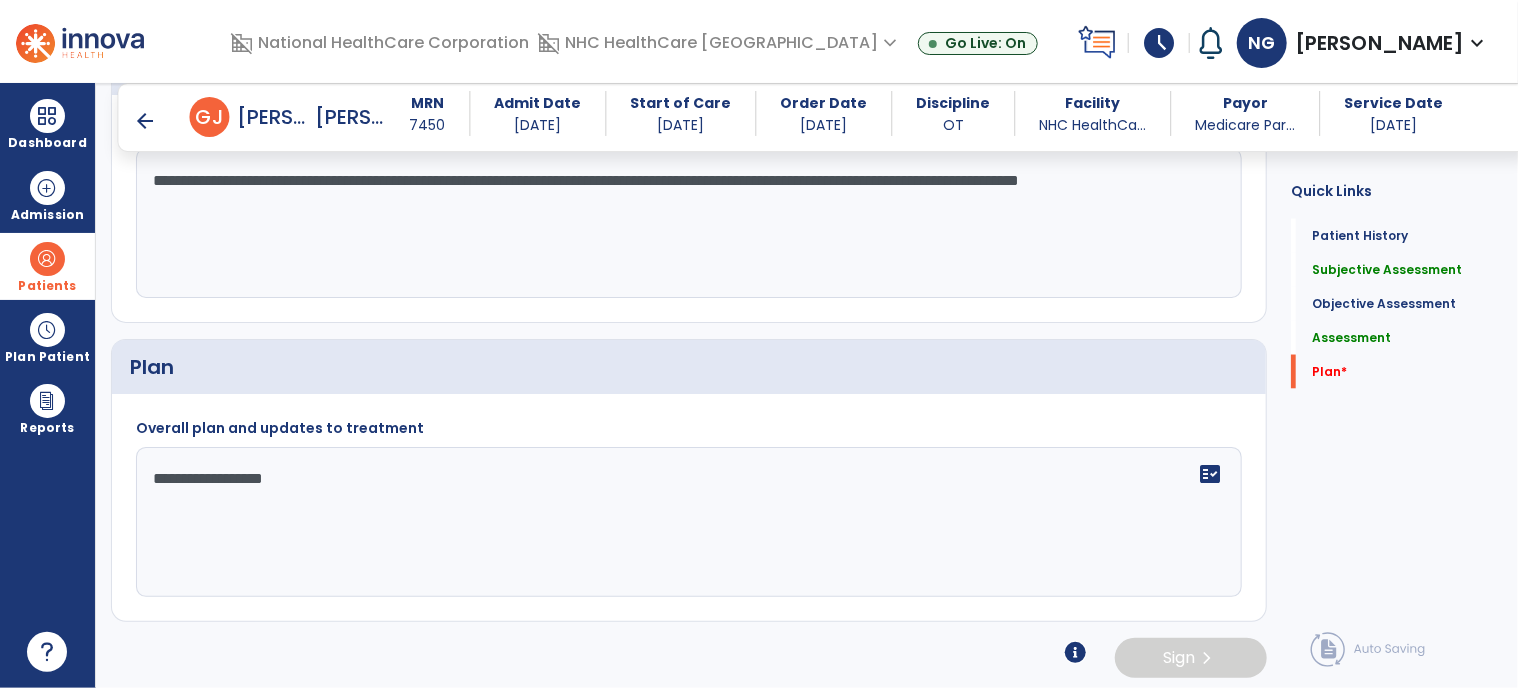 type on "**********" 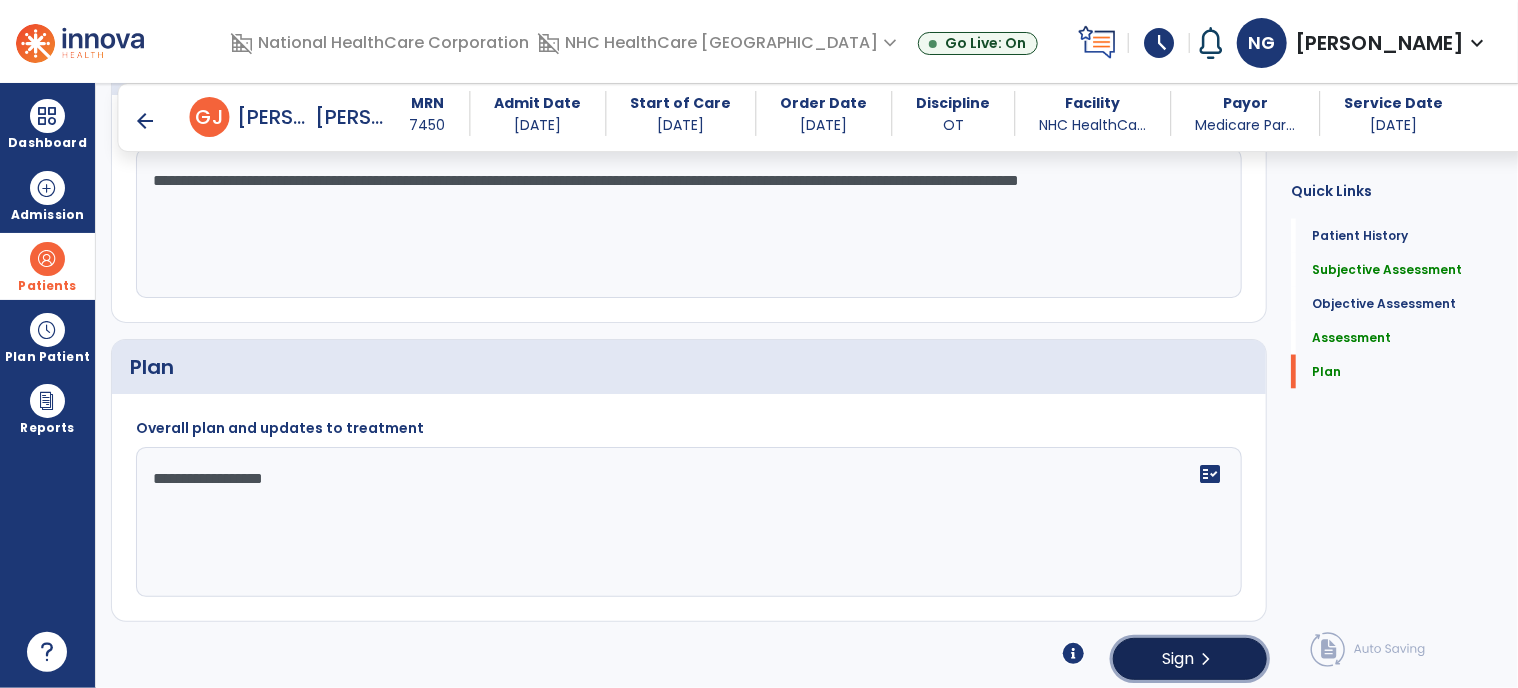 click on "Sign" 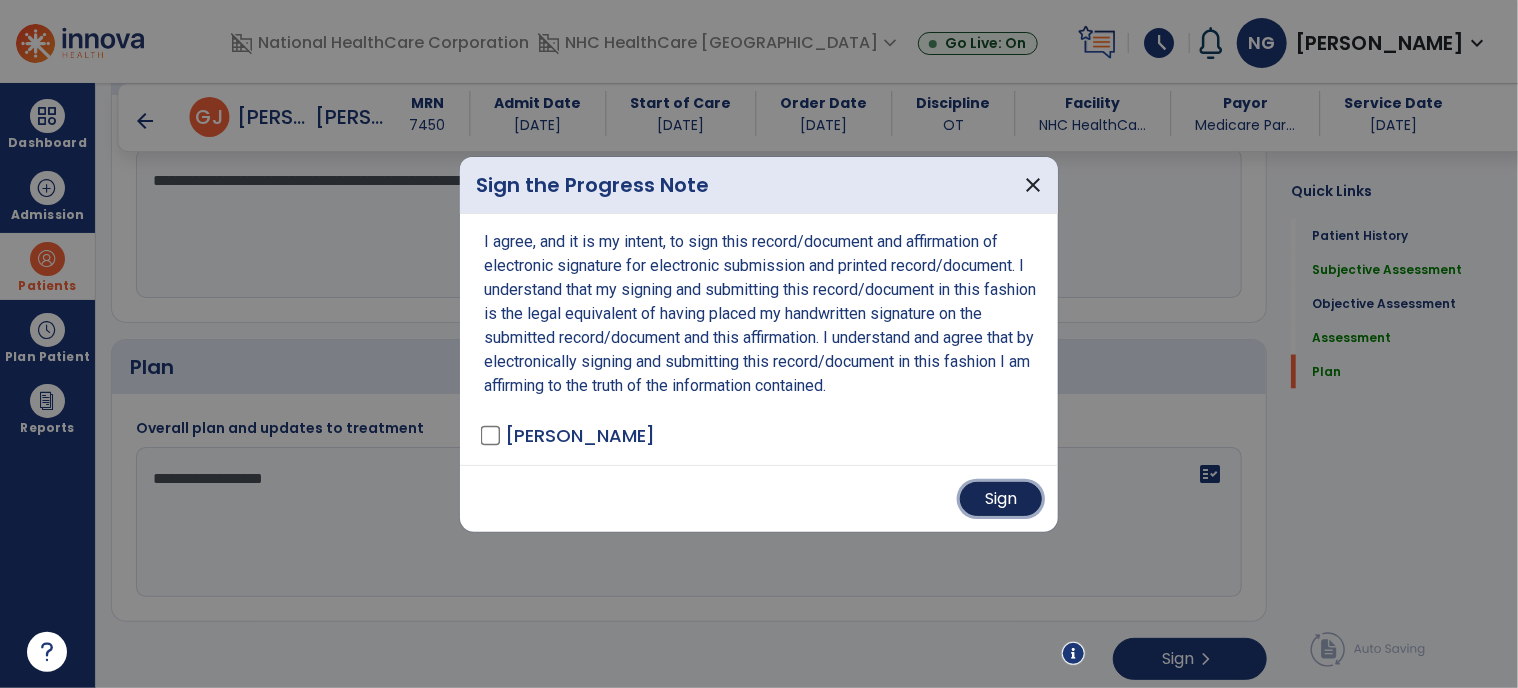 click on "Sign" at bounding box center [1001, 499] 